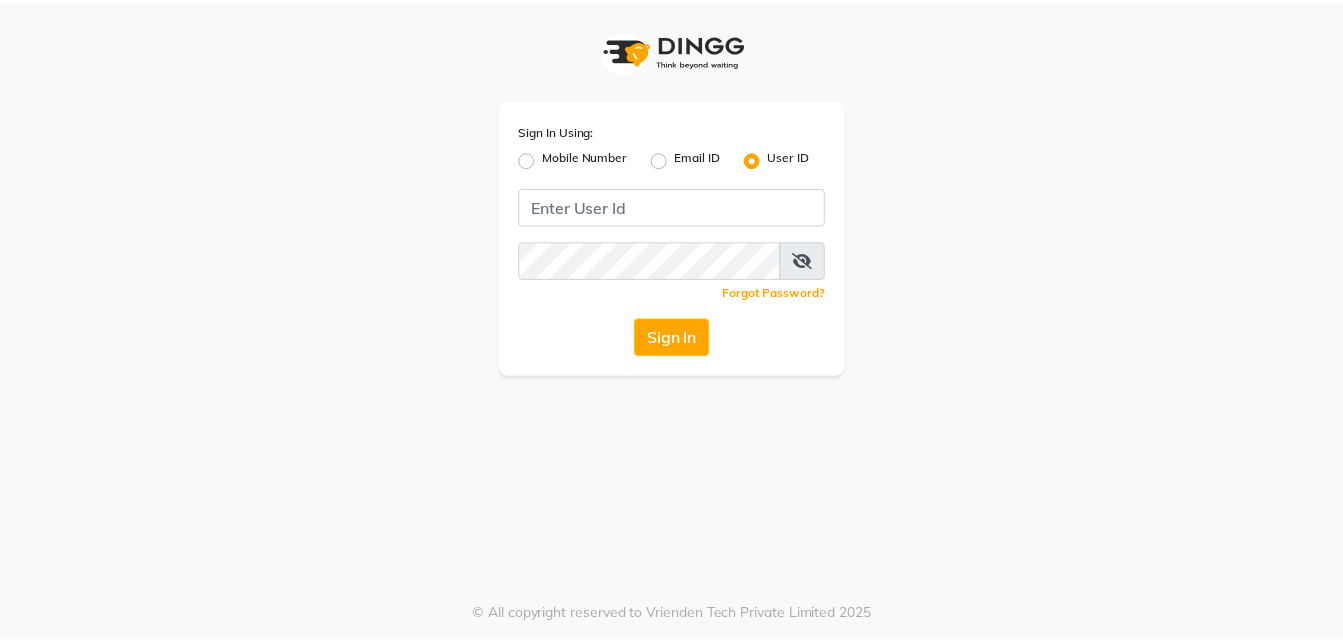 scroll, scrollTop: 0, scrollLeft: 0, axis: both 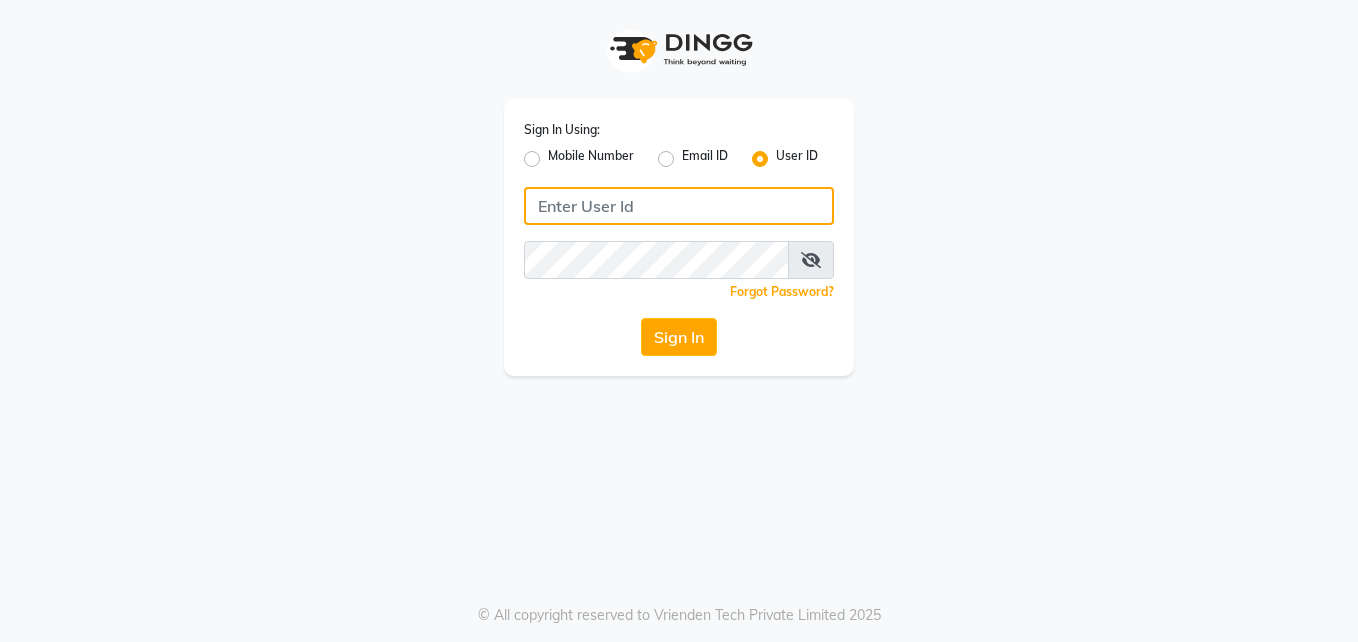 click 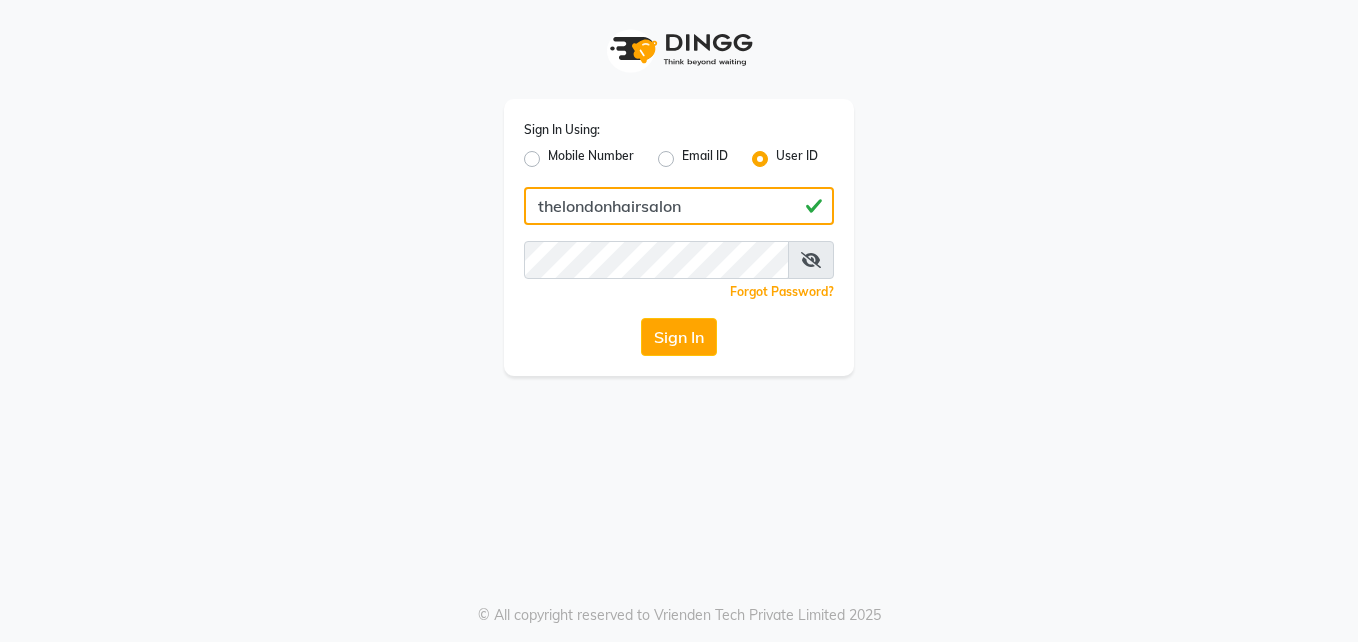type on "thelondonhairsalon" 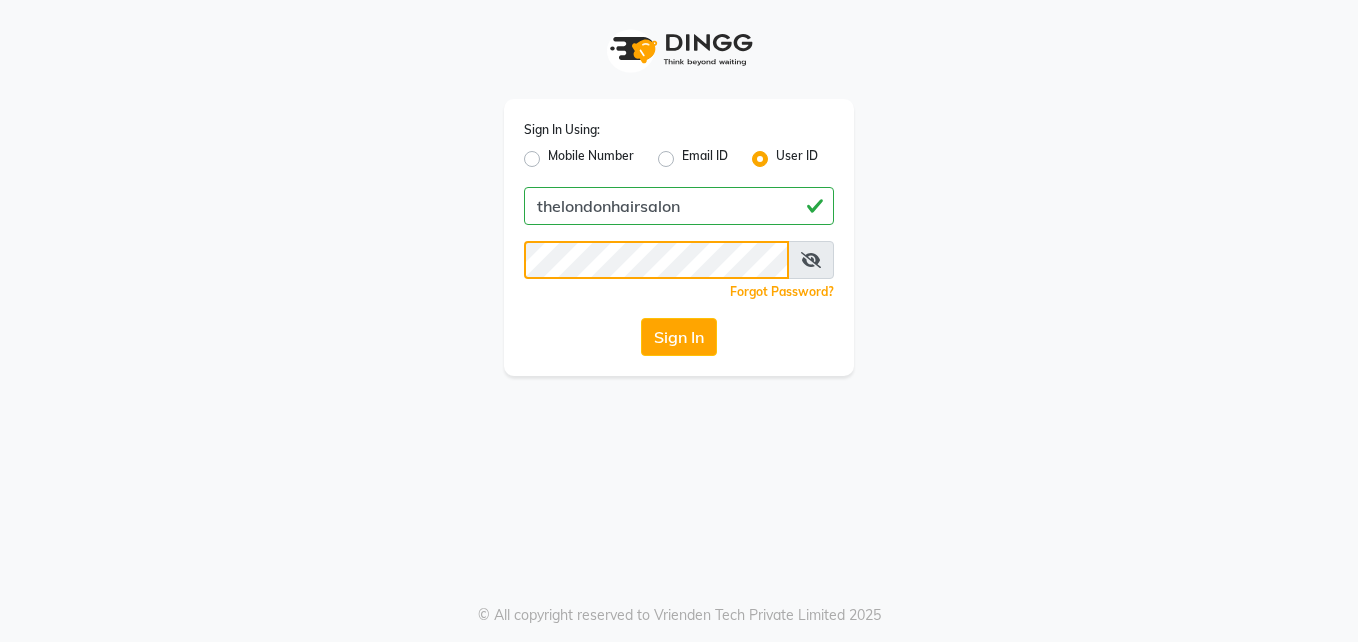 click on "Sign In" 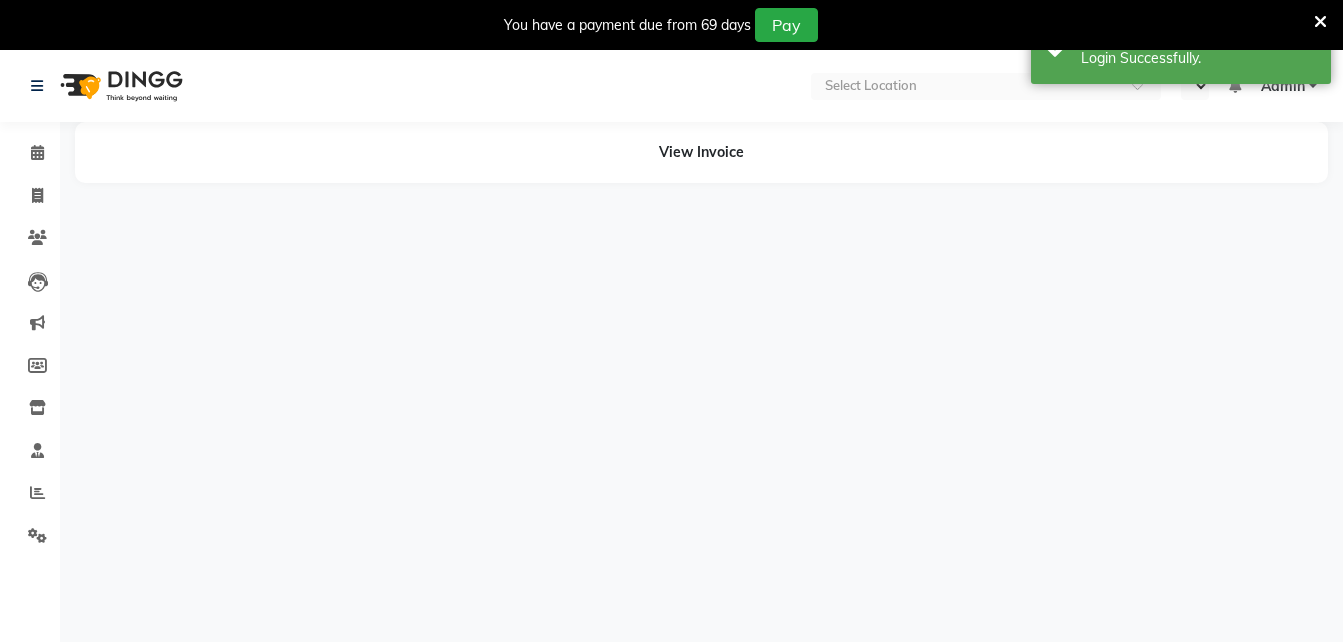 select on "en" 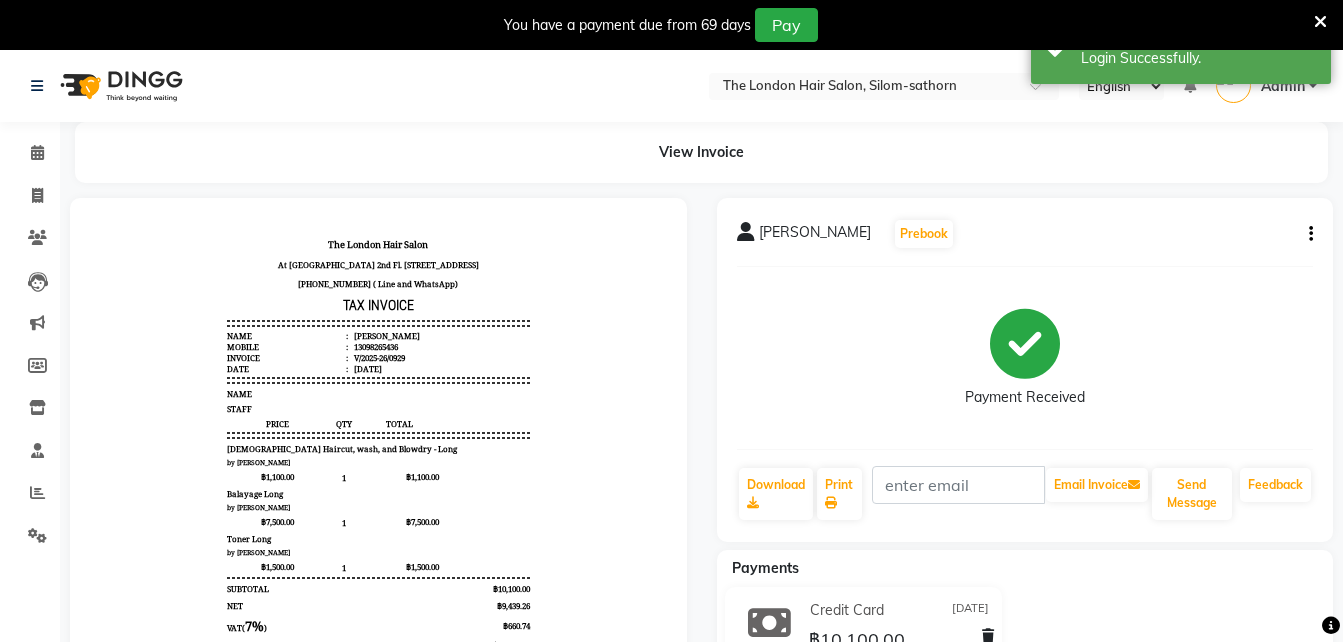 scroll, scrollTop: 0, scrollLeft: 0, axis: both 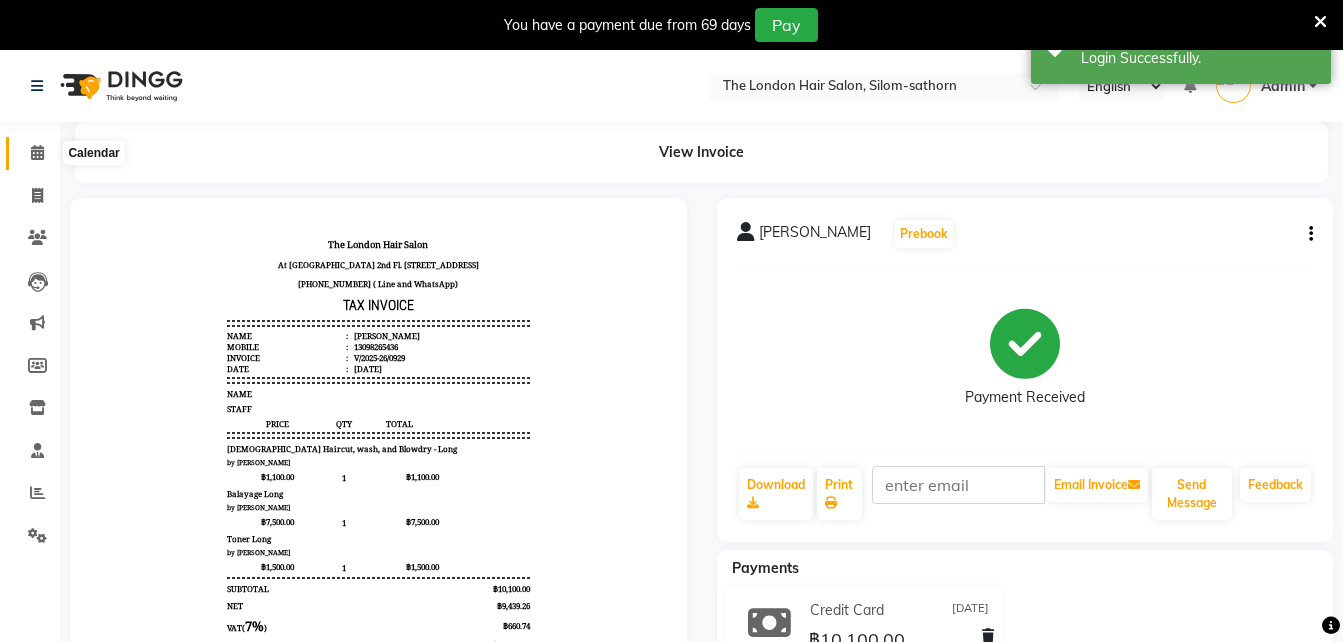click 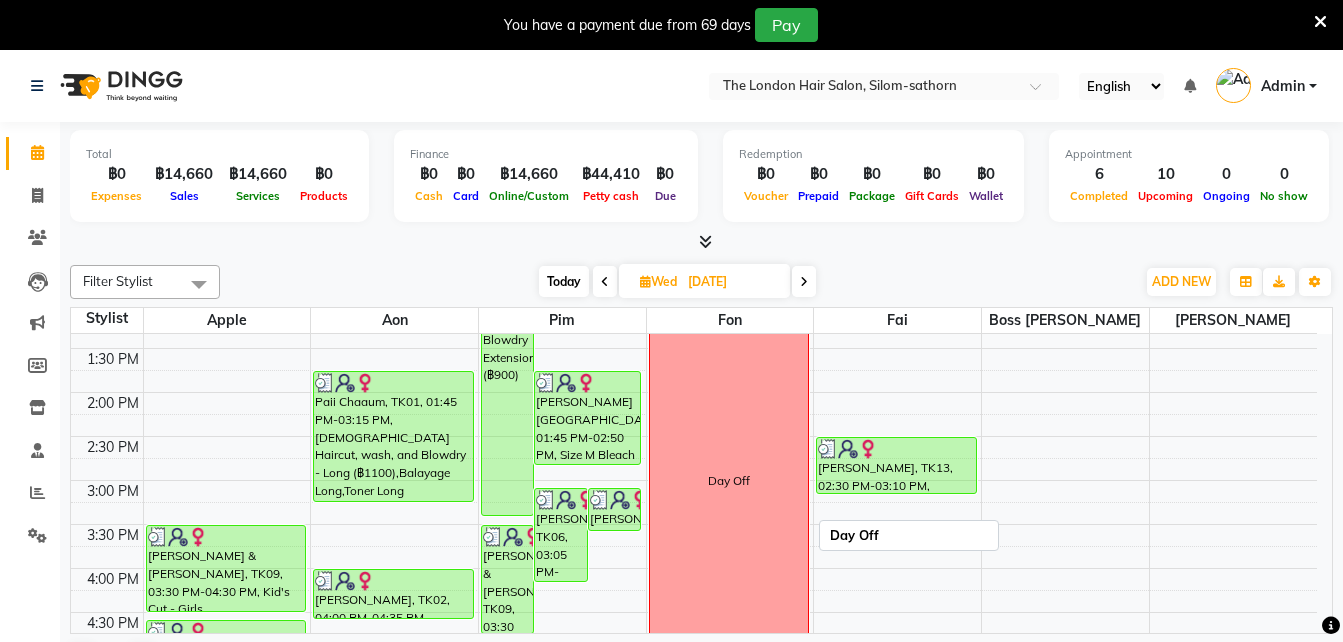 scroll, scrollTop: 382, scrollLeft: 0, axis: vertical 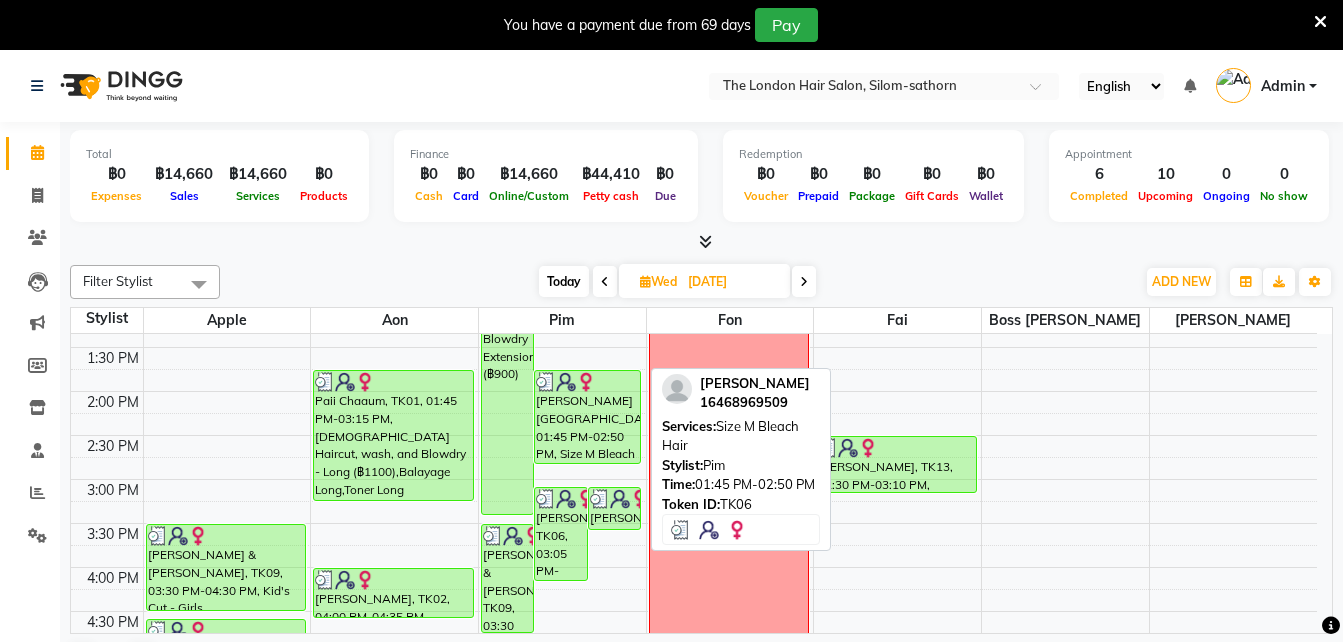click on "Nazia Sultan, TK06, 01:45 PM-02:50 PM, Size M Bleach Hair" at bounding box center [587, 417] 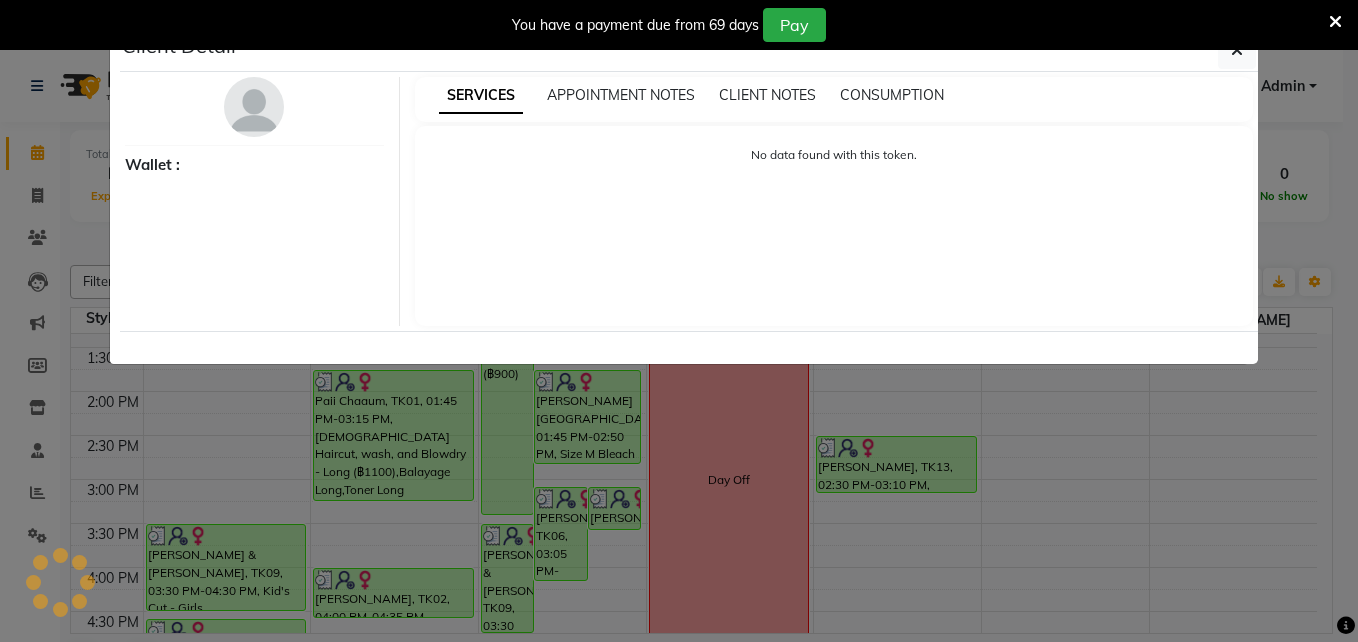 select on "3" 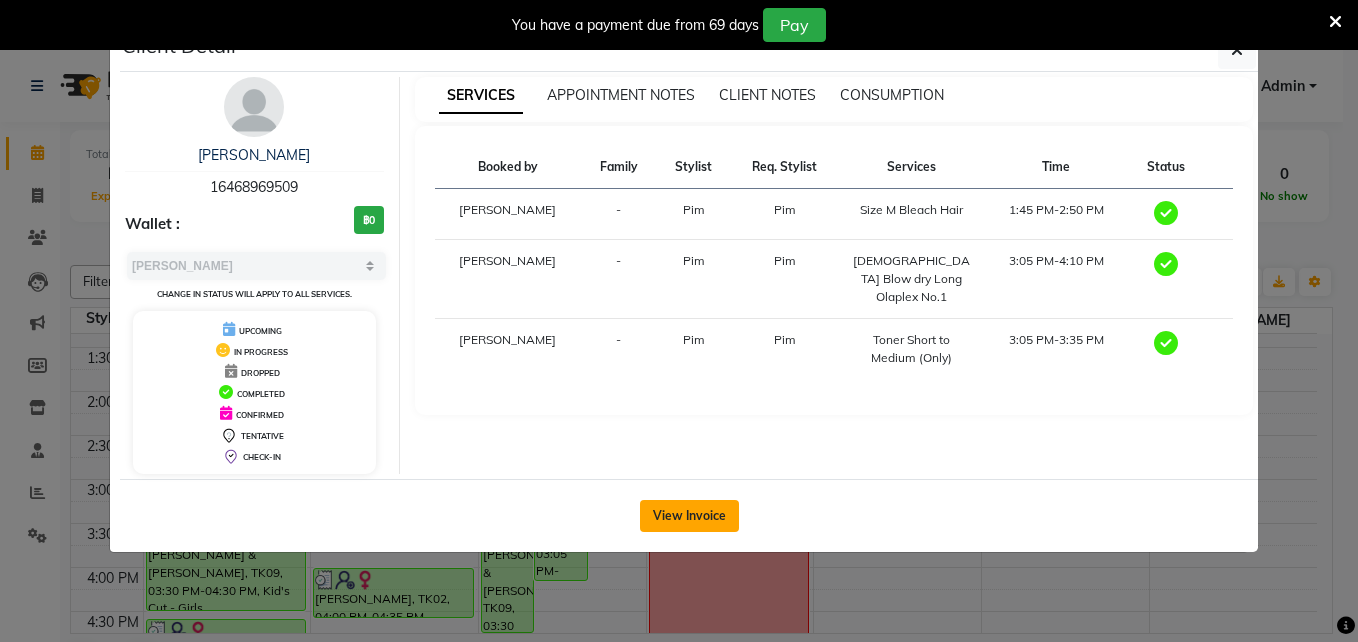 click on "View Invoice" 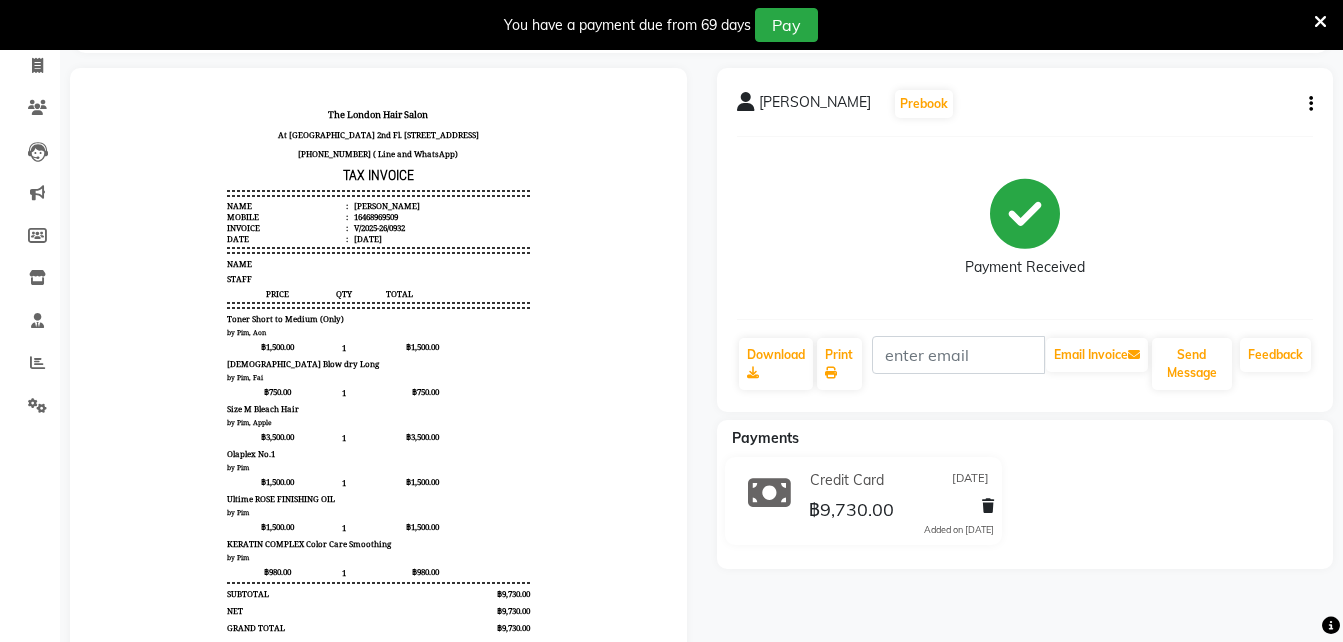 scroll, scrollTop: 16, scrollLeft: 0, axis: vertical 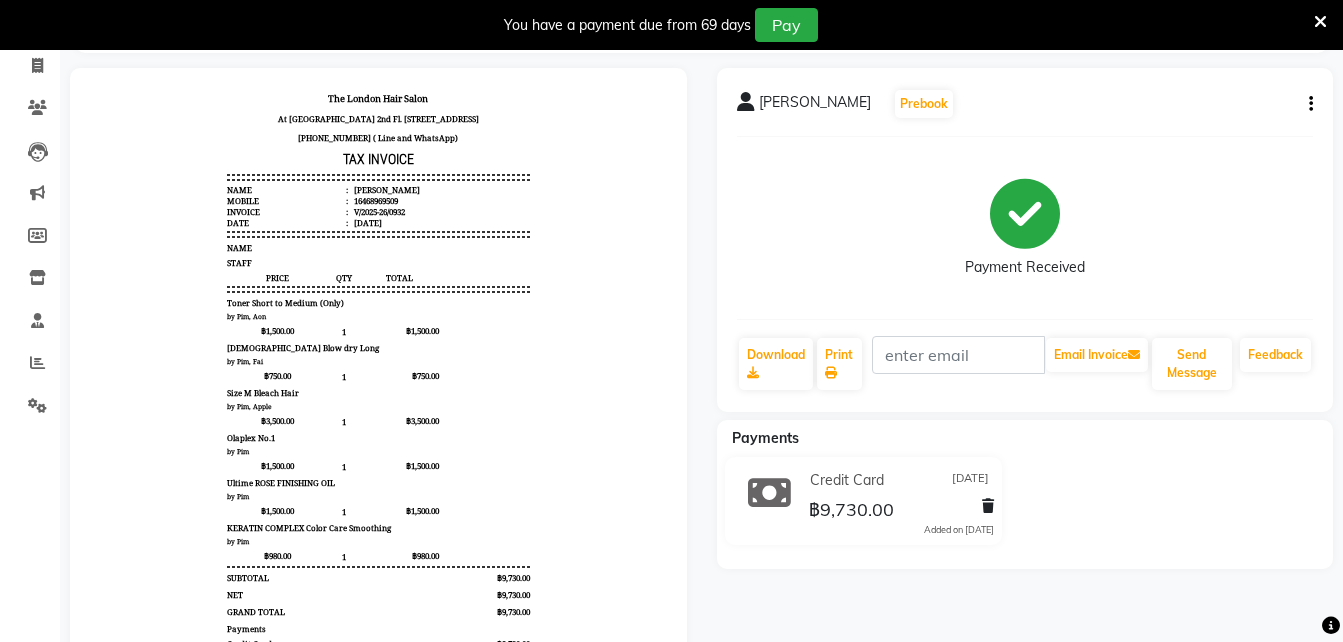 click on "฿3,500.00
1
฿3,500.00" at bounding box center (378, 421) 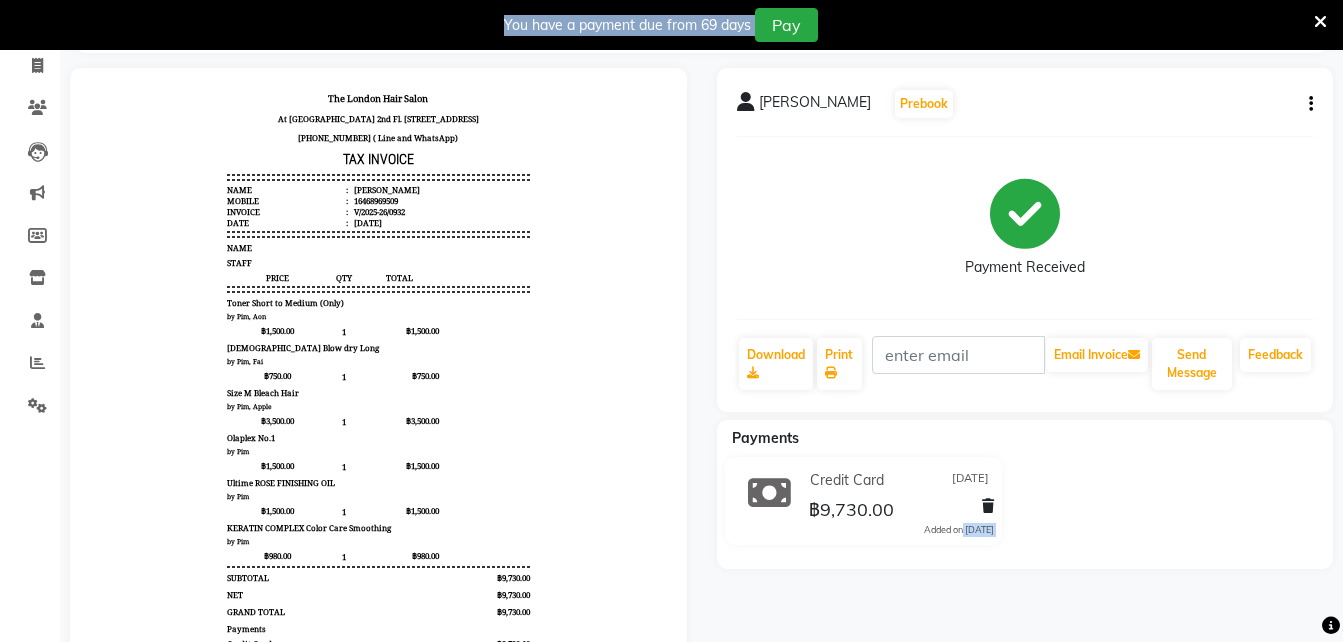 drag, startPoint x: 932, startPoint y: 524, endPoint x: 1361, endPoint y: 39, distance: 647.5075 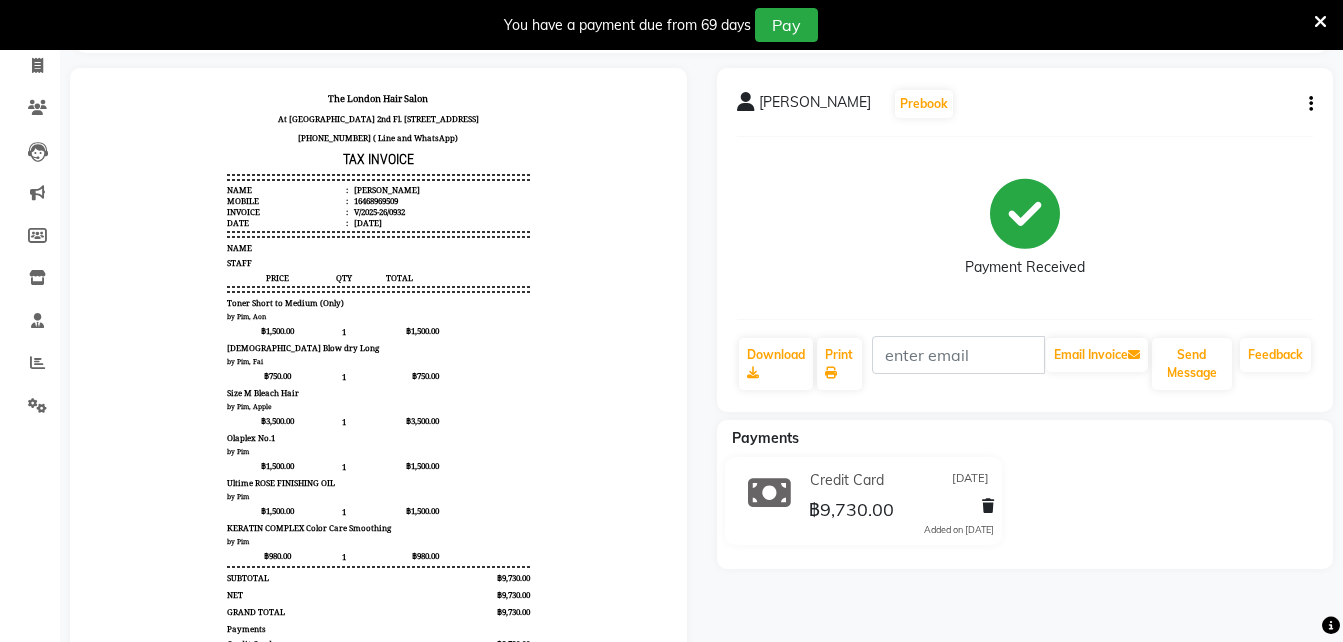 click on "The London Hair Salon
At Mahanakhon Cube Building 2nd Fl. Unit 206,  96 Naradhiwas Rajanagarindra Rd, Silom Bangrak , Bangkok 10500
0986946246 ( Line and WhatsApp)
TAX INVOICE
Name  :
Nazia Sultan
Mobile :
16468969509
Invoice  :
V/2025-26/0932
Date  :
09/07/2025
NAME" at bounding box center [378, 403] 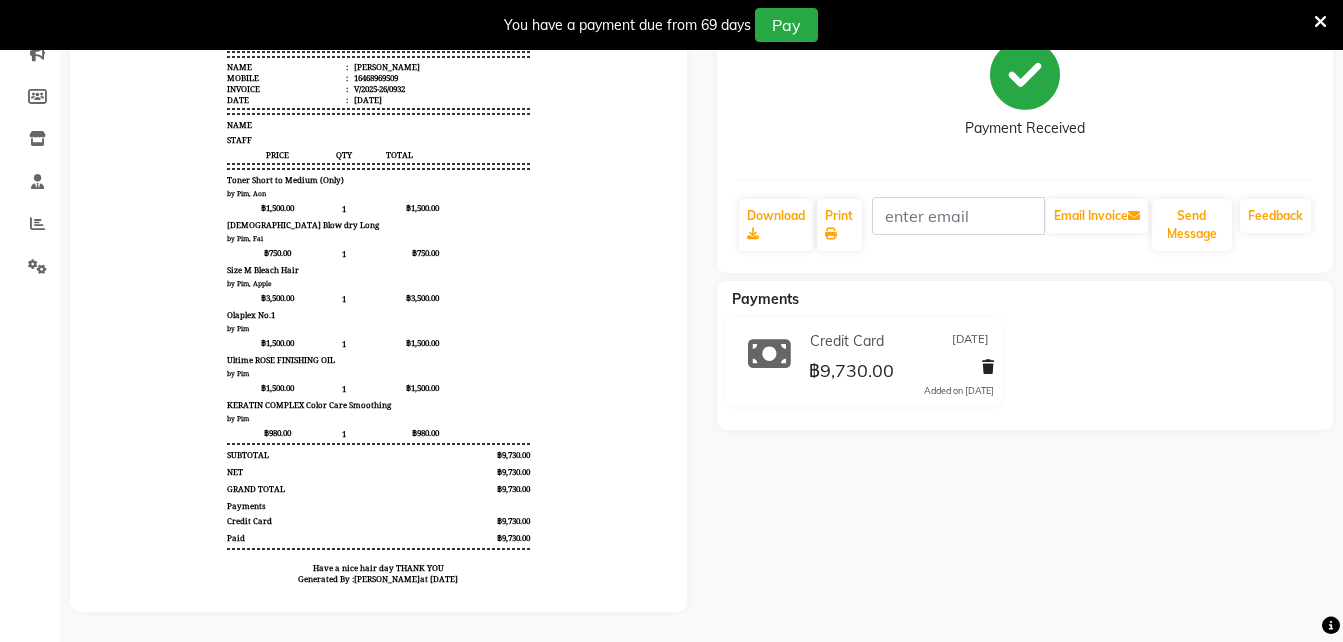 scroll, scrollTop: 0, scrollLeft: 0, axis: both 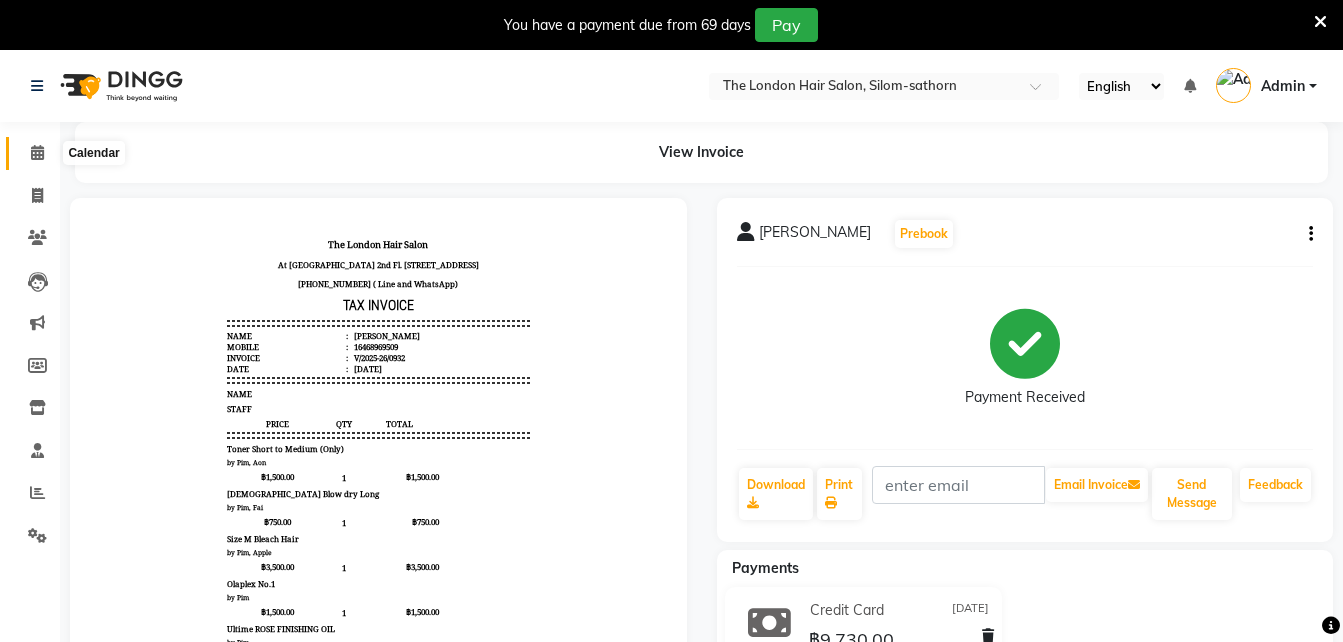 click 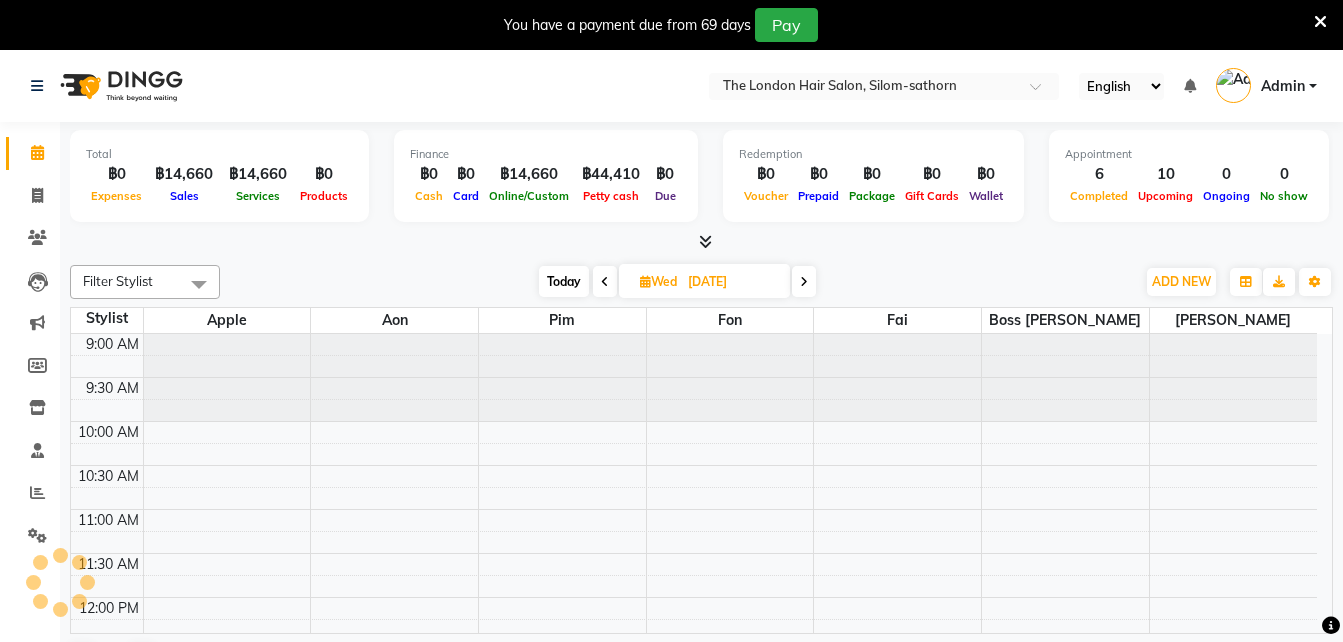 scroll, scrollTop: 0, scrollLeft: 0, axis: both 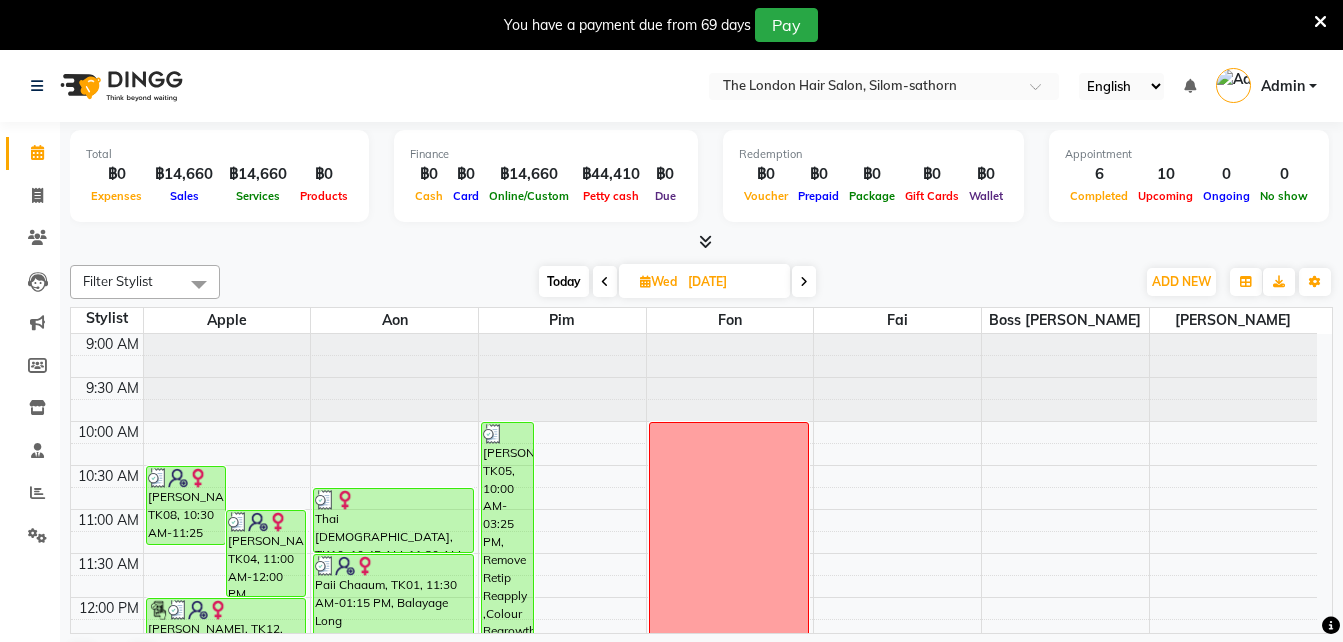 click at bounding box center [804, 282] 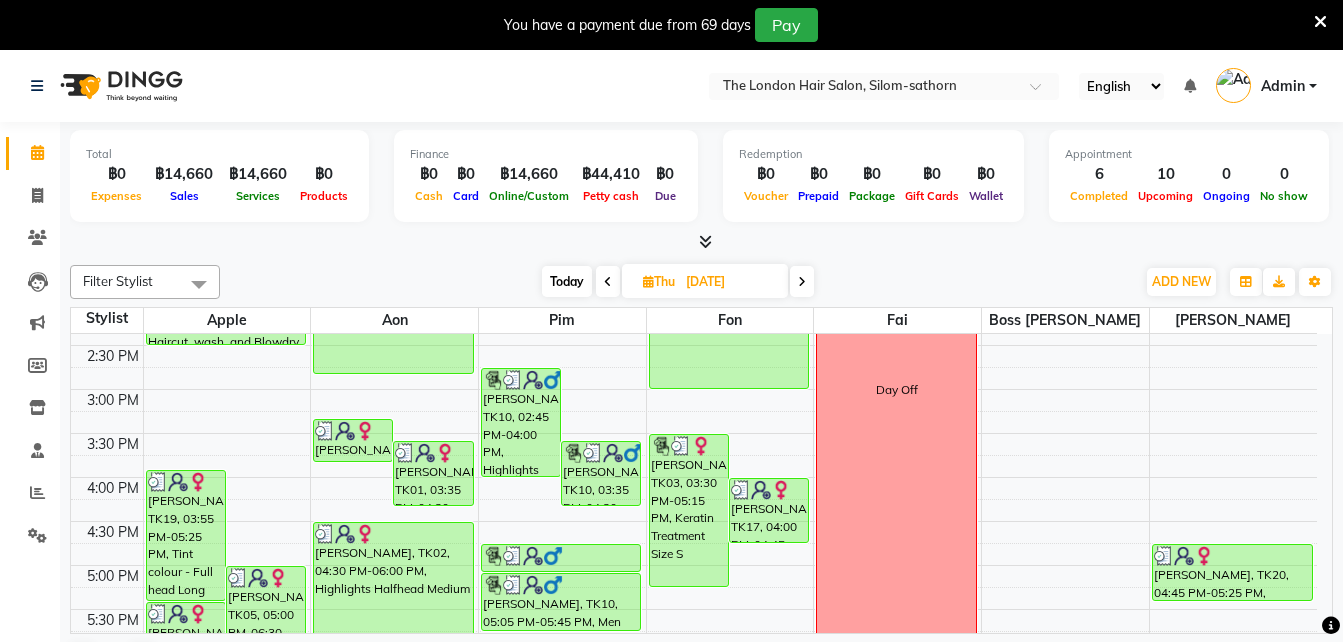 scroll, scrollTop: 471, scrollLeft: 0, axis: vertical 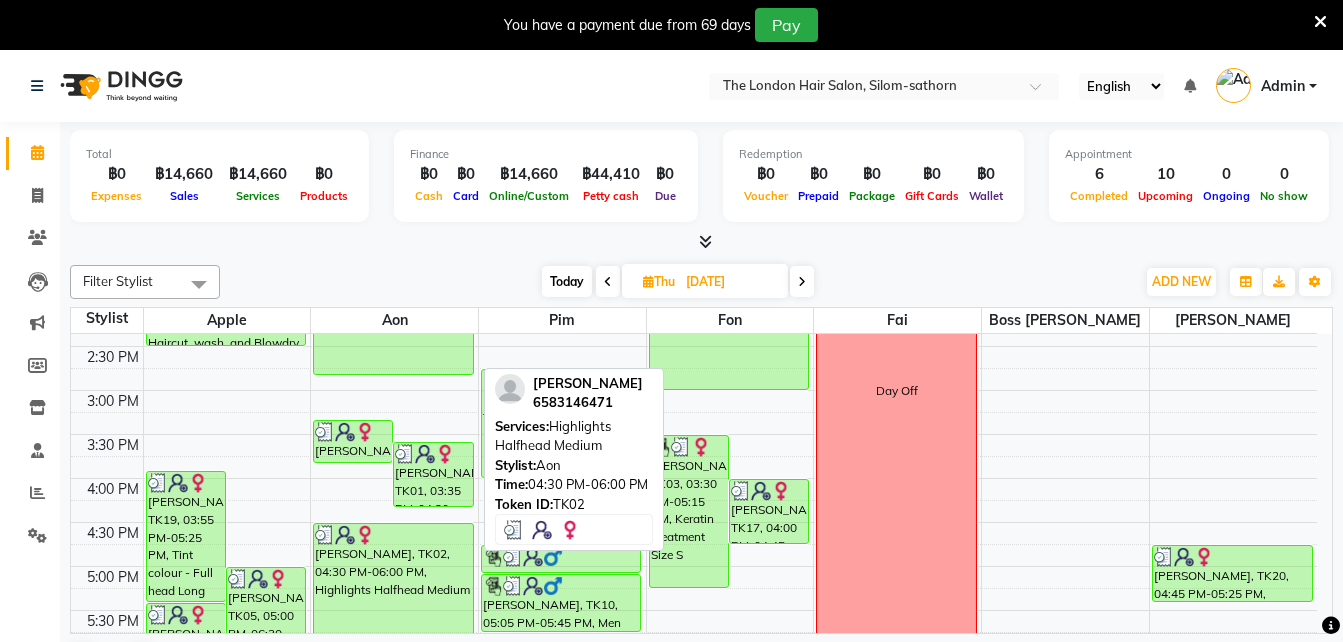 click on "[PERSON_NAME], TK02, 04:30 PM-06:00 PM, Highlights Halfhead Medium" at bounding box center [393, 588] 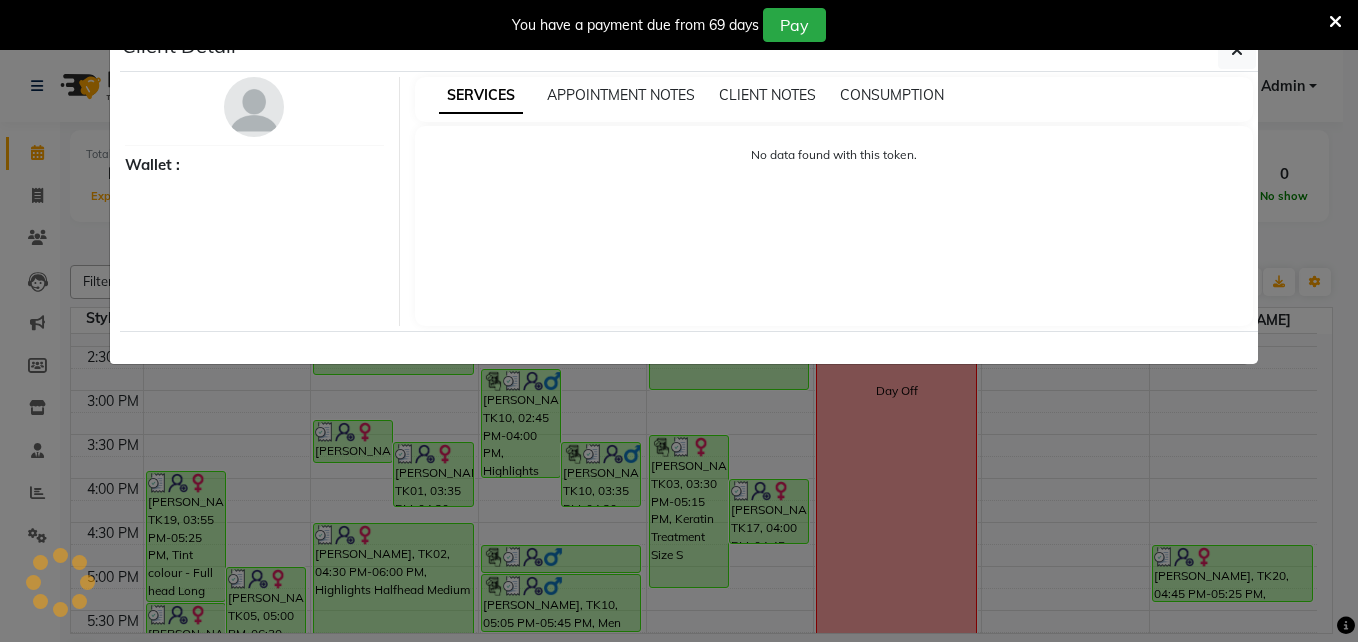 select on "3" 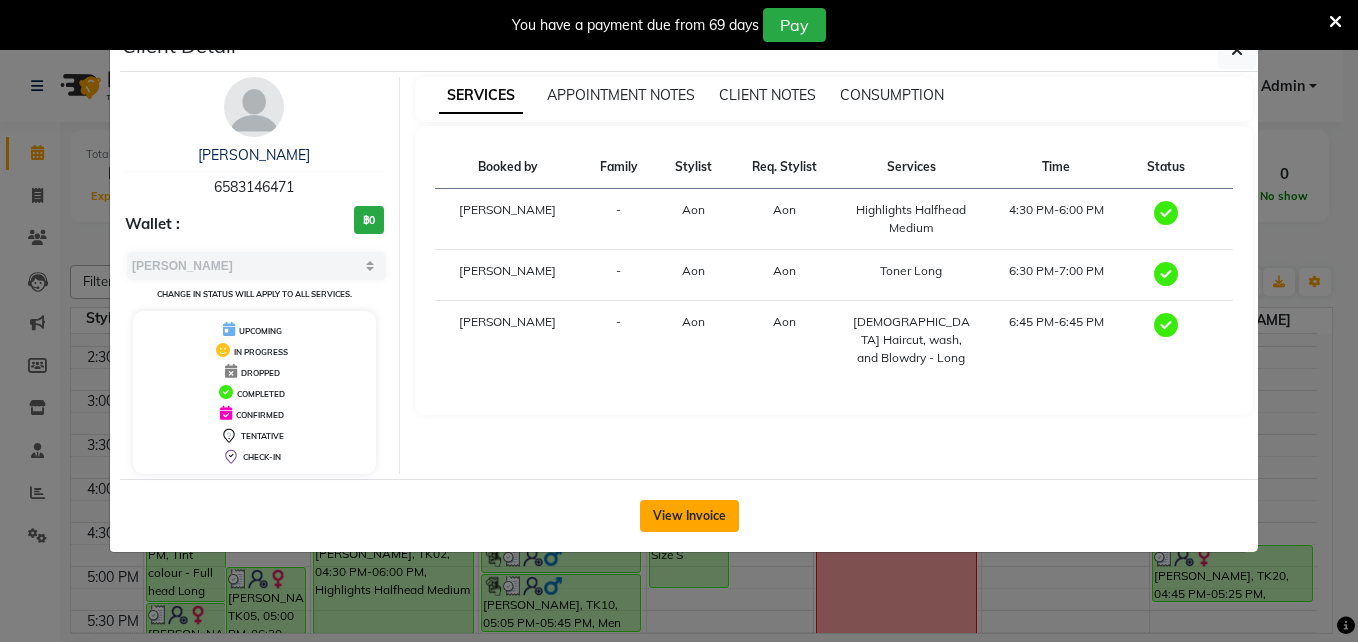 click on "View Invoice" 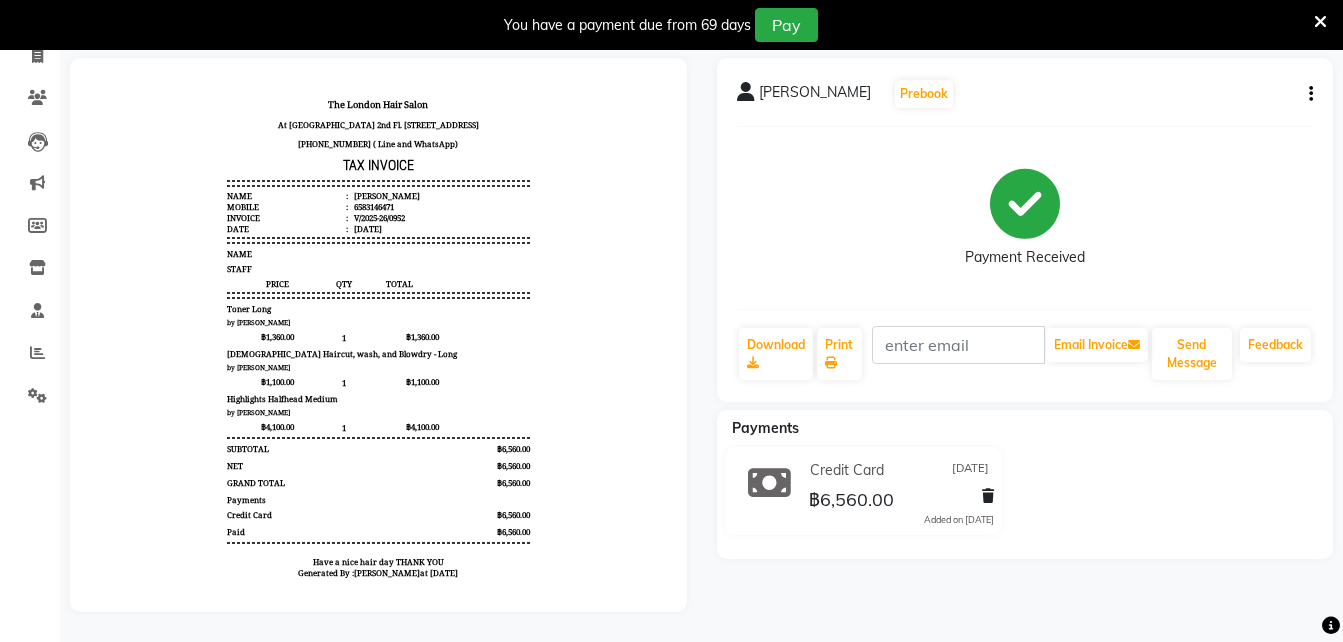 scroll, scrollTop: 153, scrollLeft: 0, axis: vertical 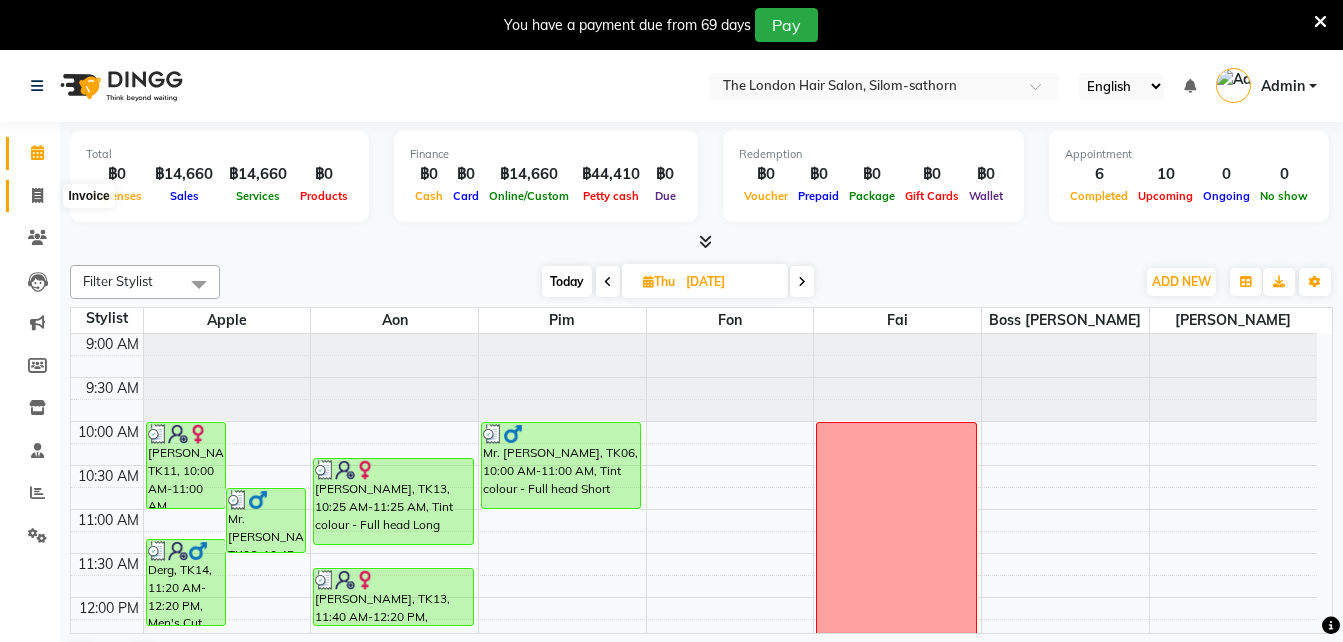 click 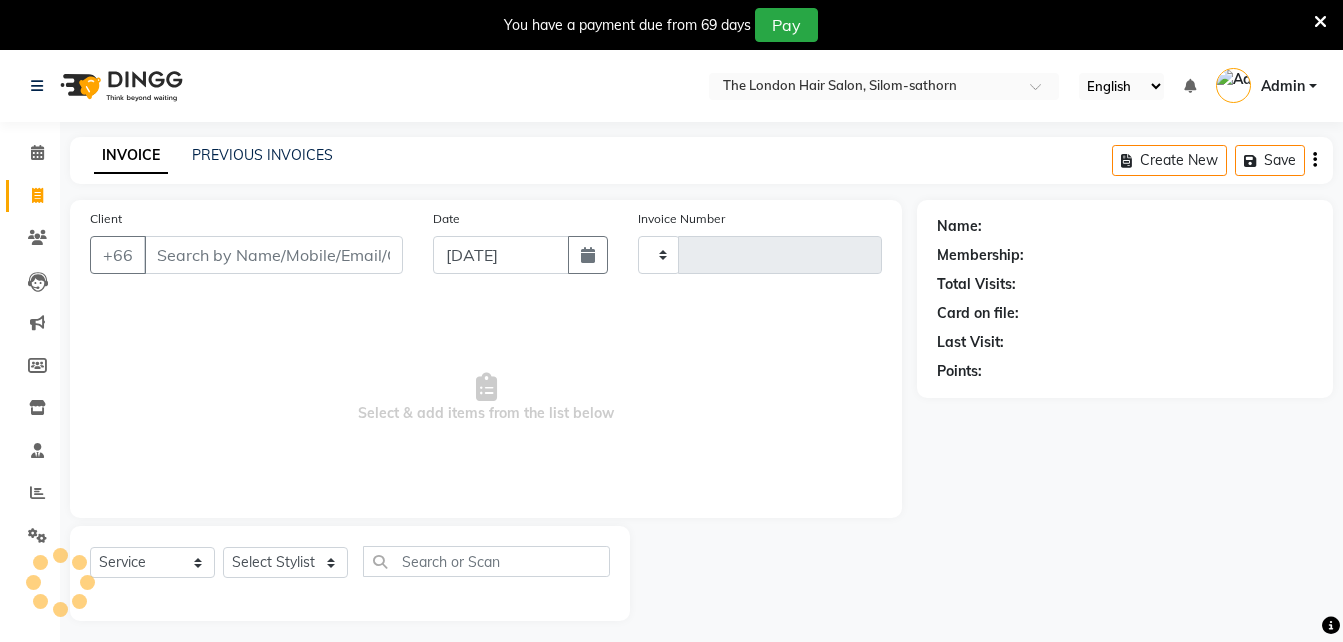 type on "0958" 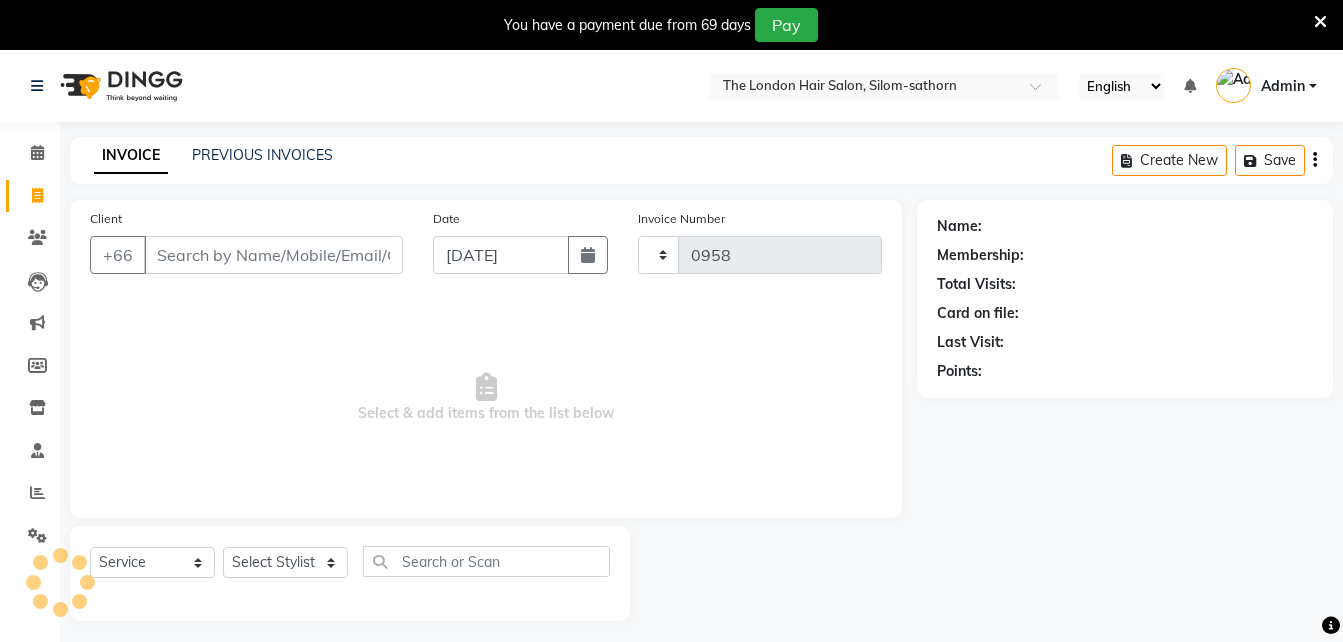 select on "6977" 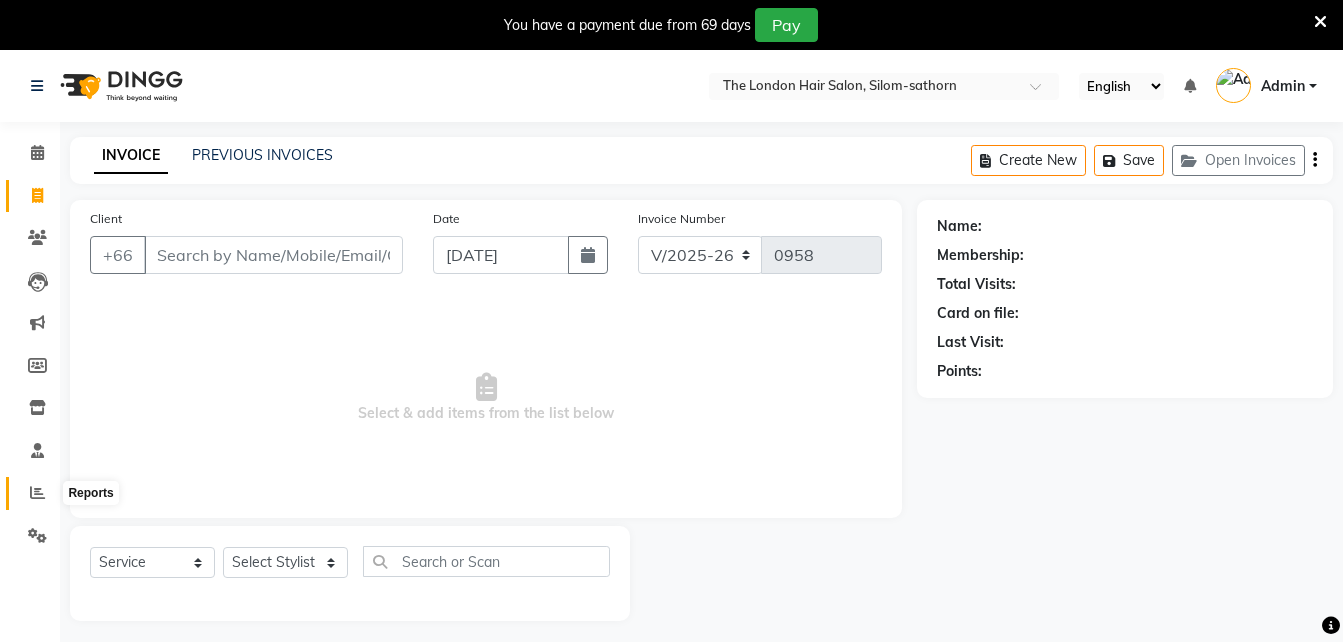 click 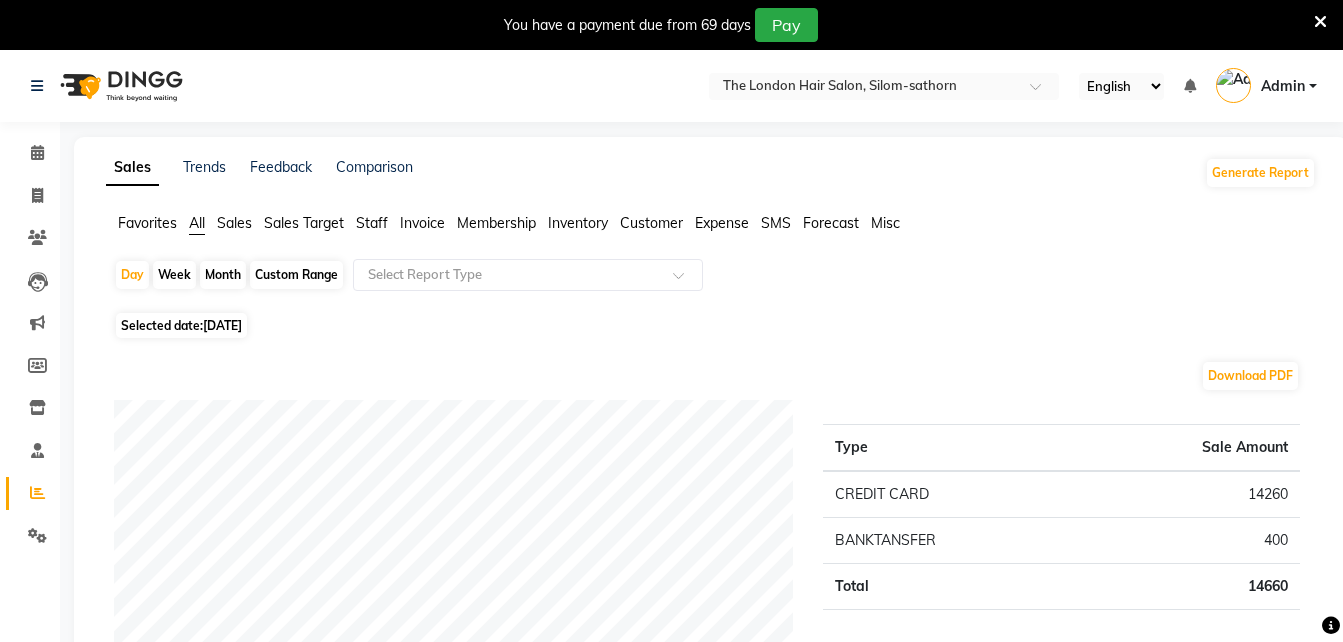 click on "[DATE]" 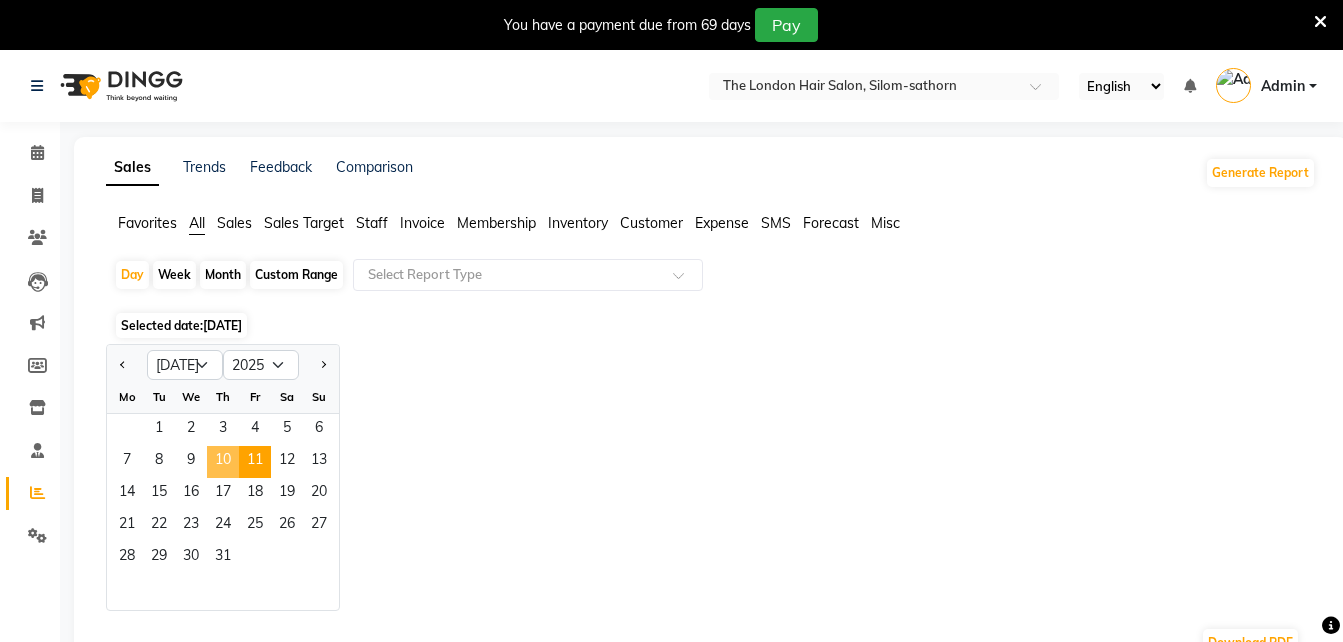 click on "10" 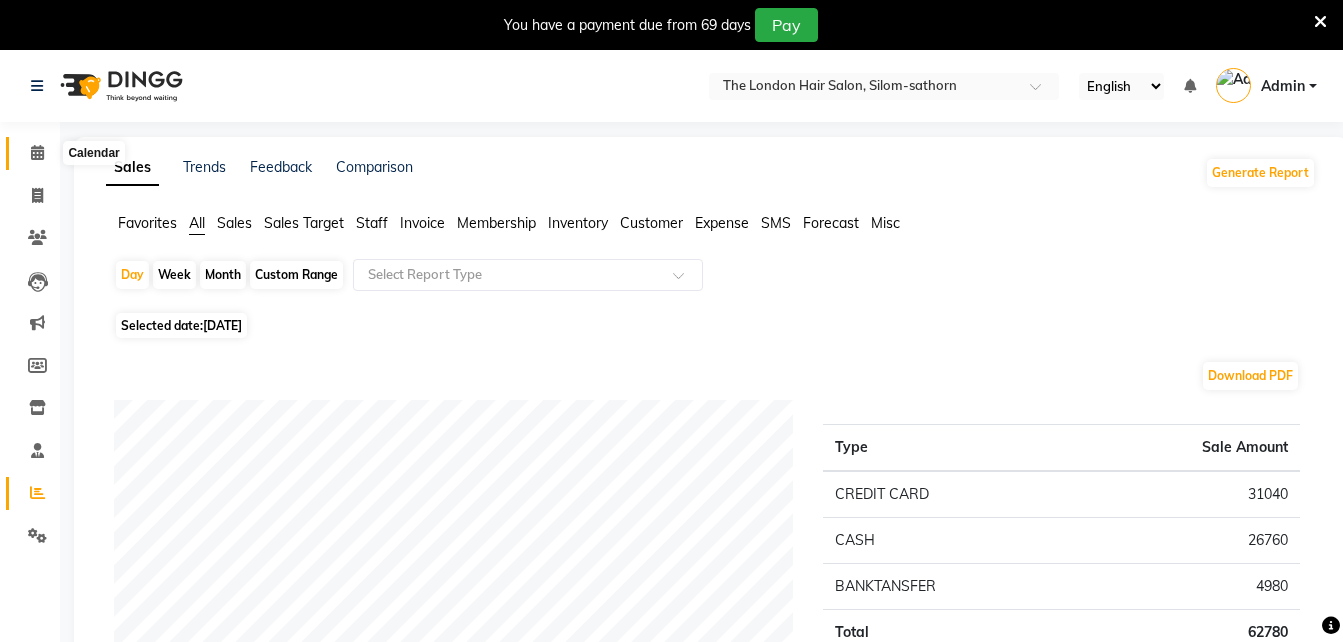 click 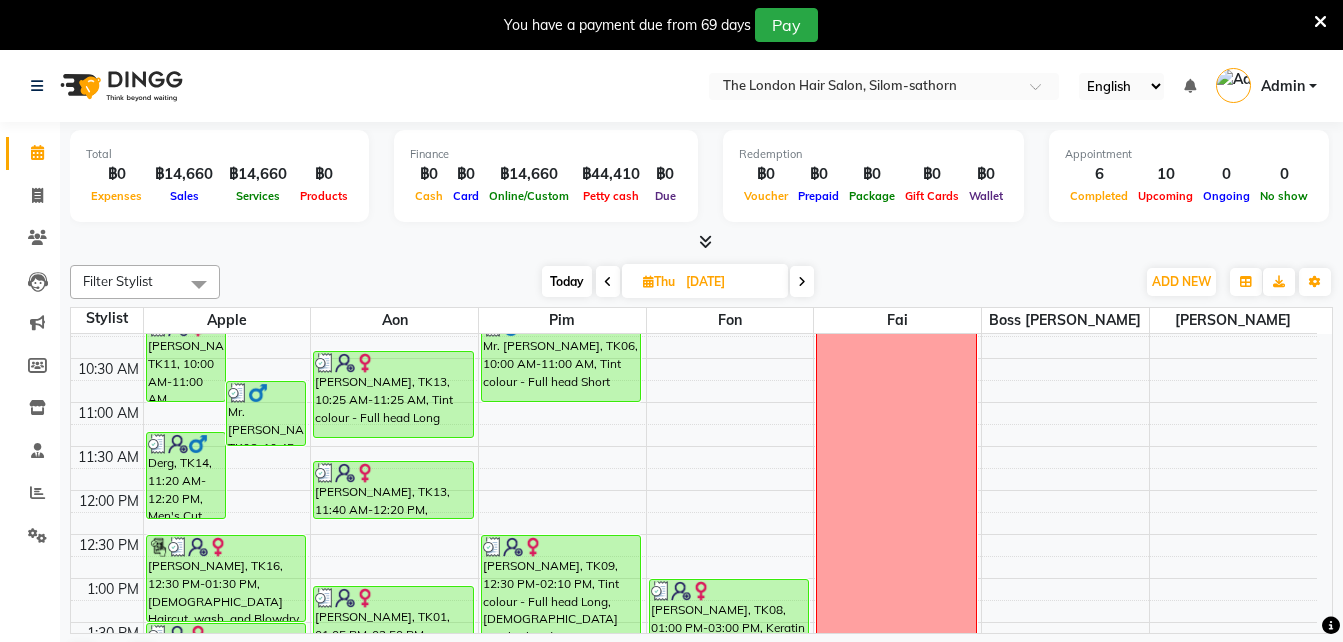 scroll, scrollTop: 106, scrollLeft: 0, axis: vertical 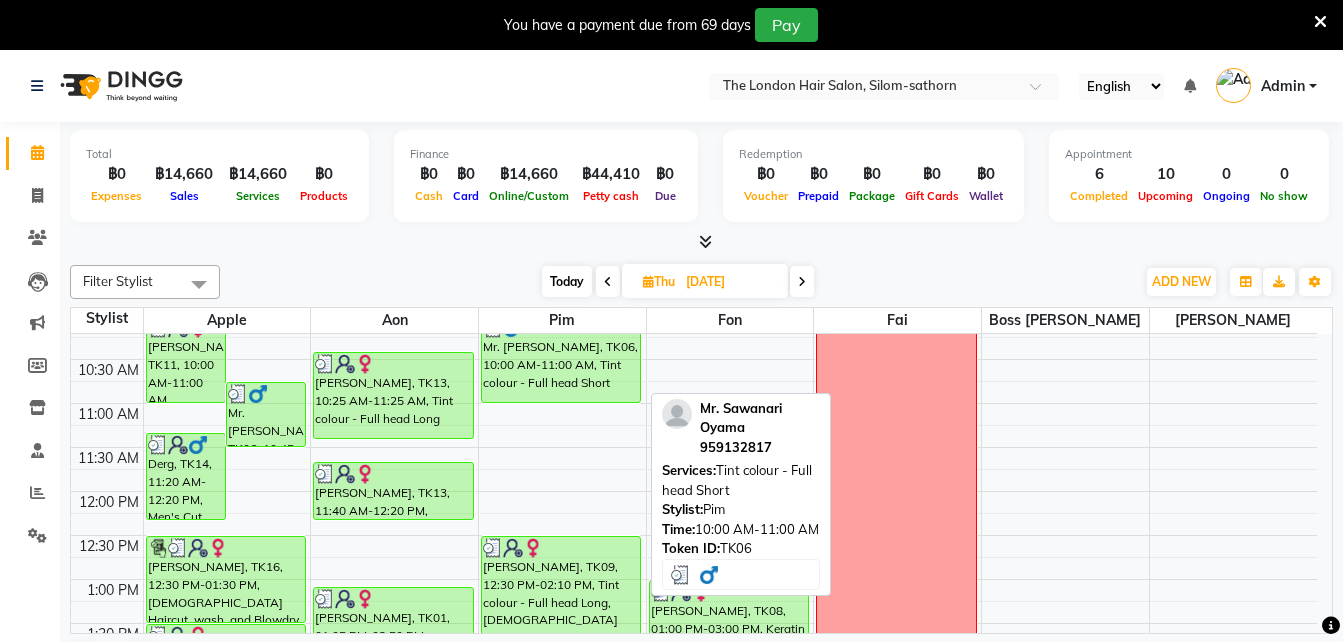 click on "Mr. [PERSON_NAME], TK06, 10:00 AM-11:00 AM, Tint colour - Full head Short" at bounding box center [561, 359] 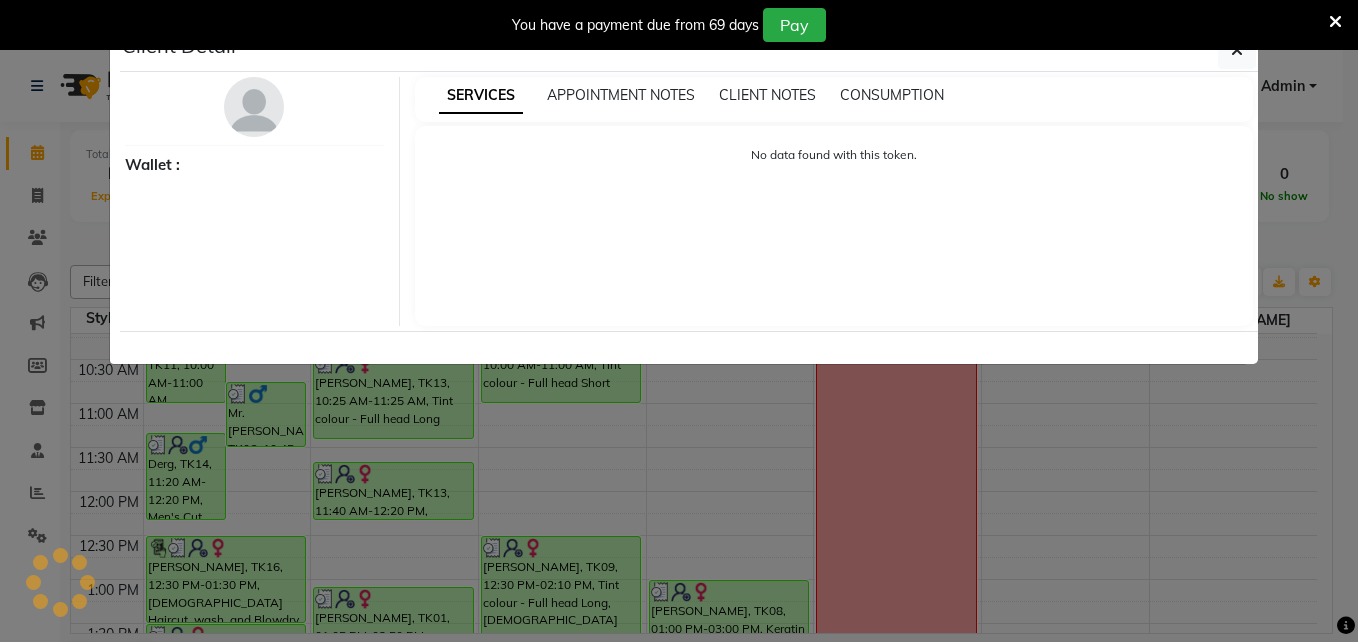select on "3" 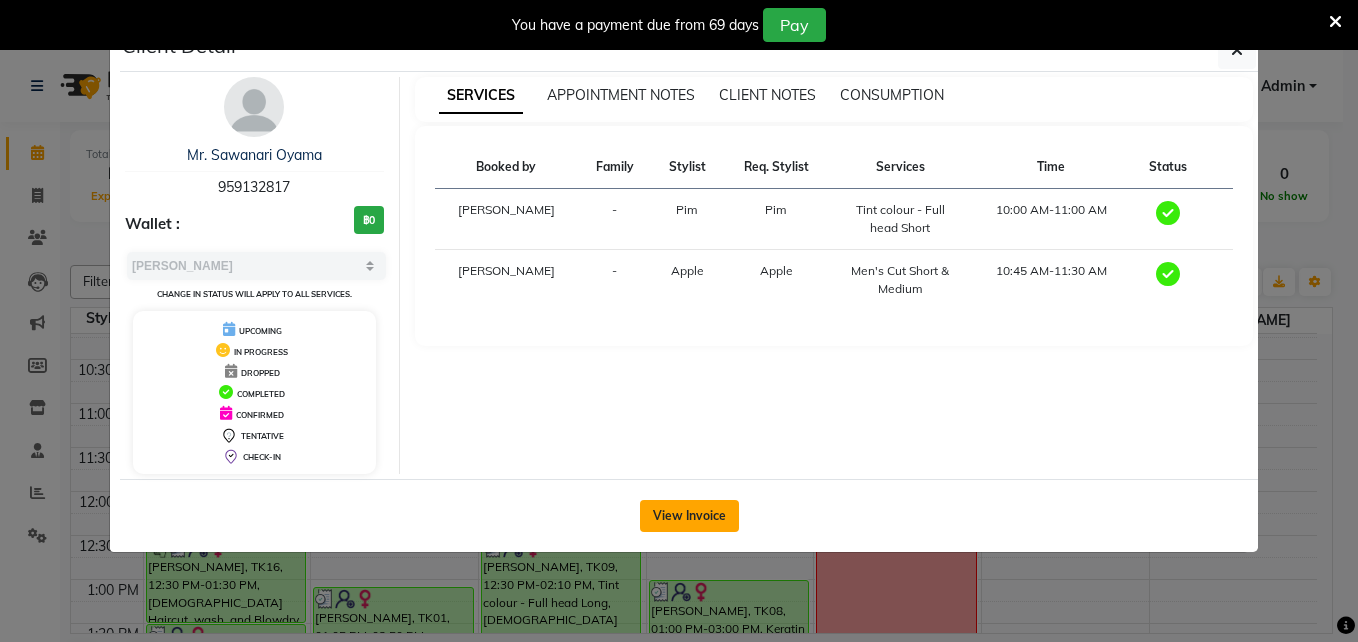 click on "View Invoice" 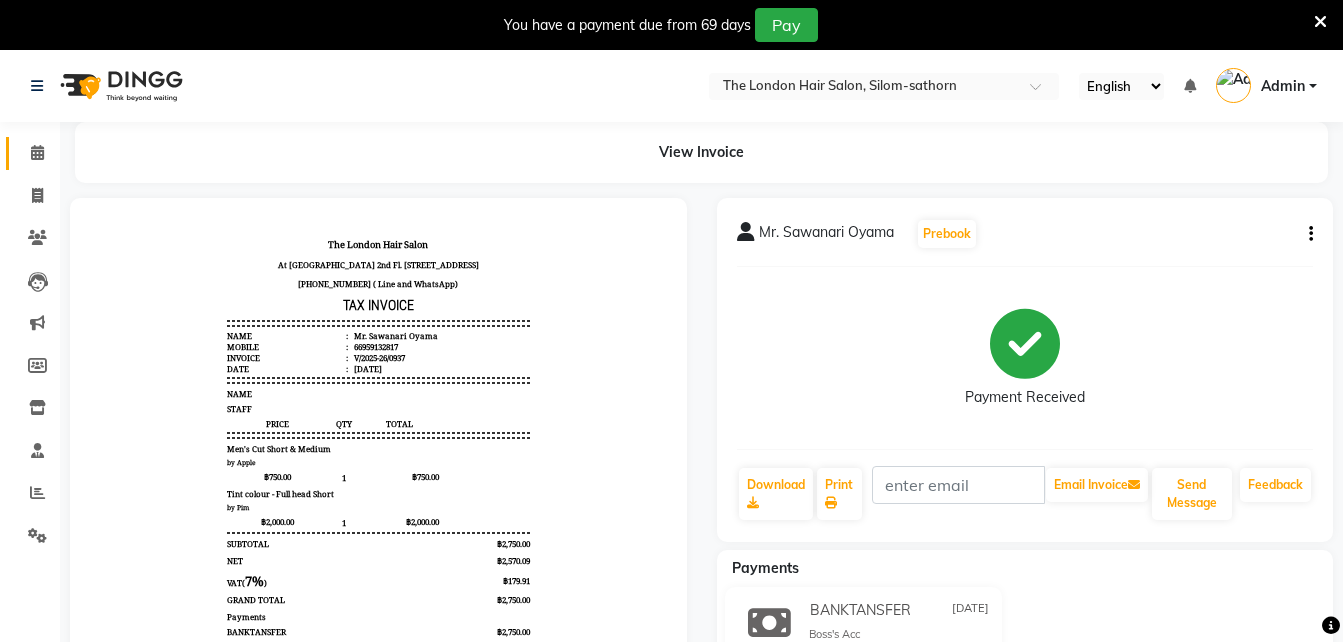 scroll, scrollTop: 134, scrollLeft: 0, axis: vertical 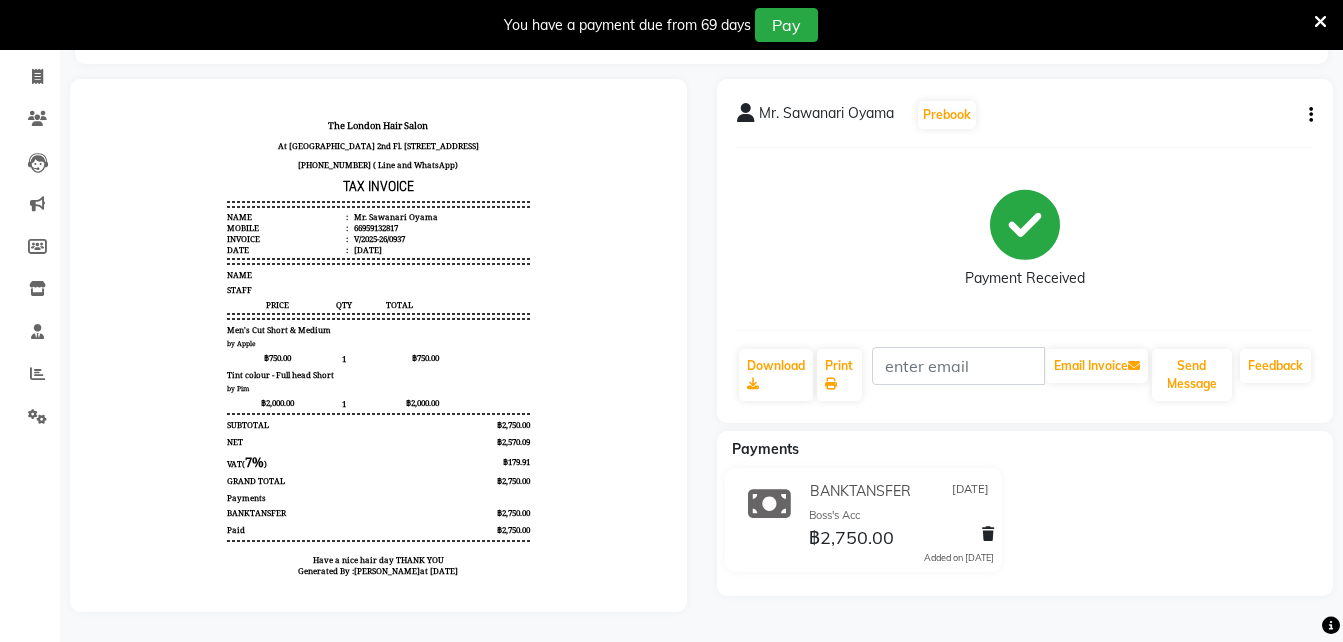 click at bounding box center (1320, 22) 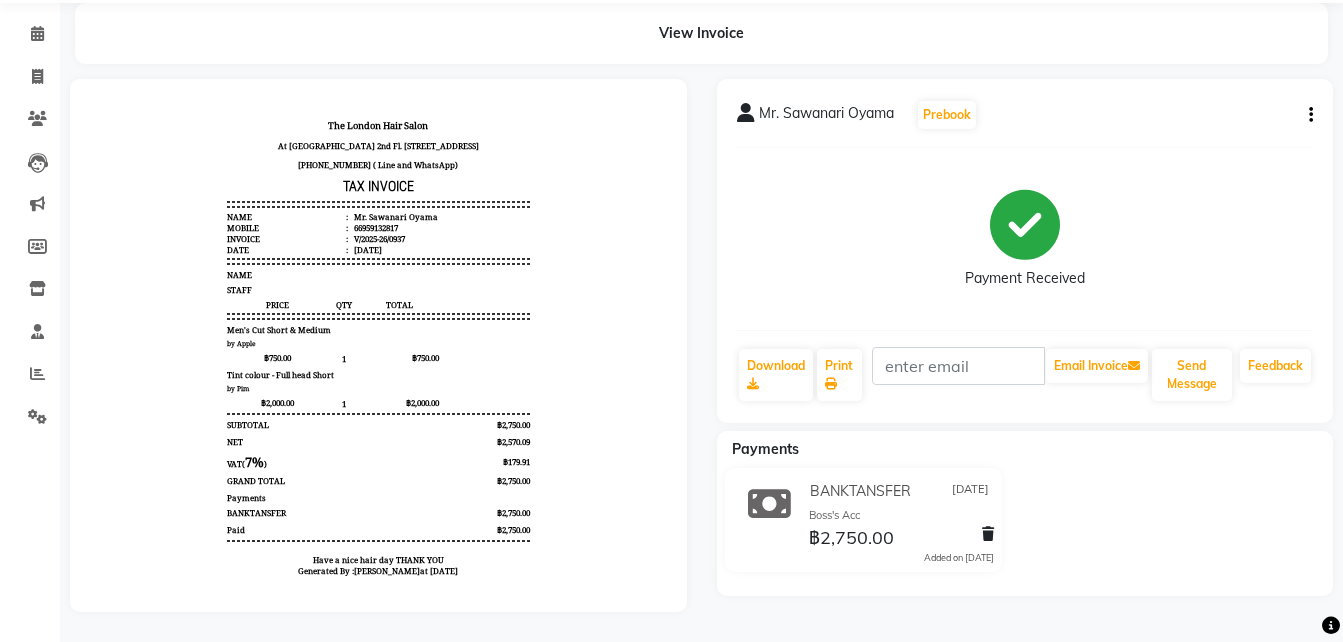 scroll, scrollTop: 84, scrollLeft: 0, axis: vertical 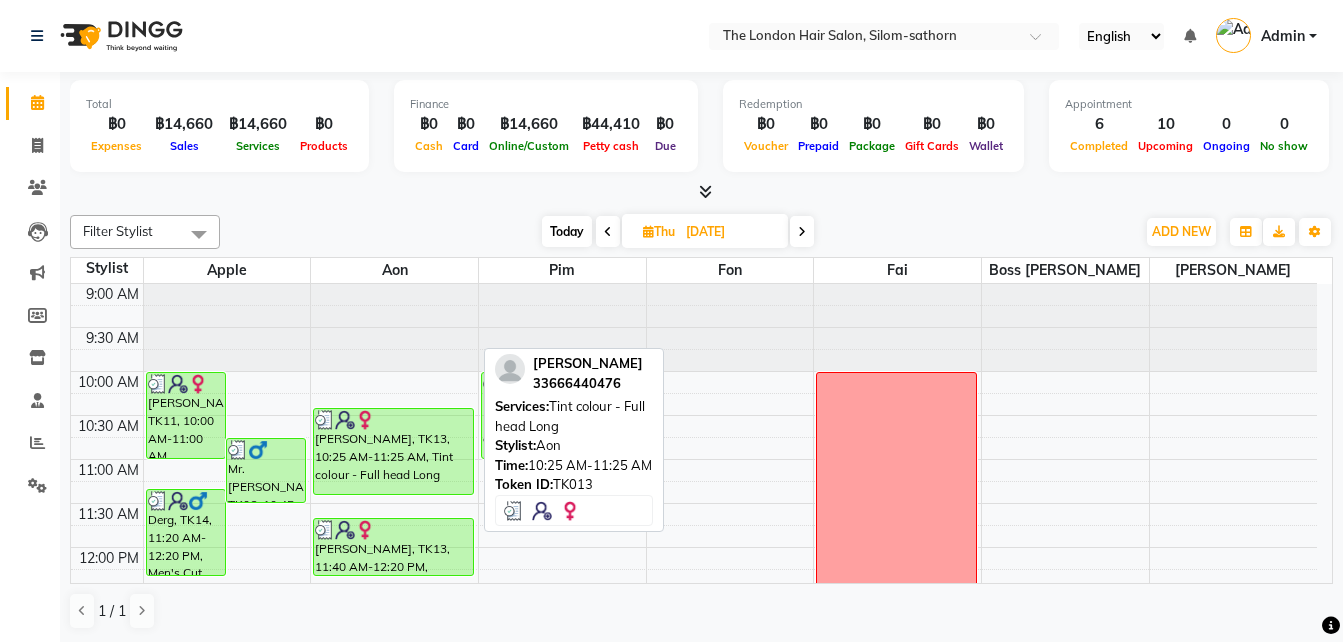 click on "[PERSON_NAME], TK13, 10:25 AM-11:25 AM, Tint colour - Full head Long" at bounding box center [393, 451] 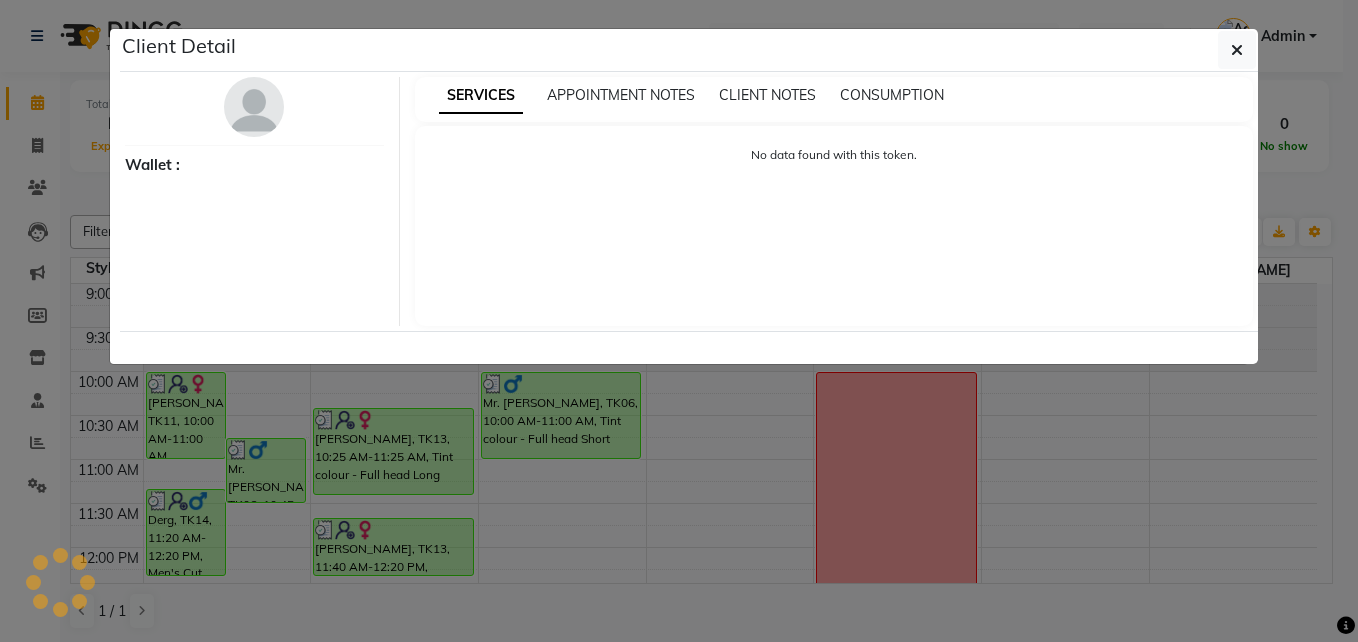 select on "3" 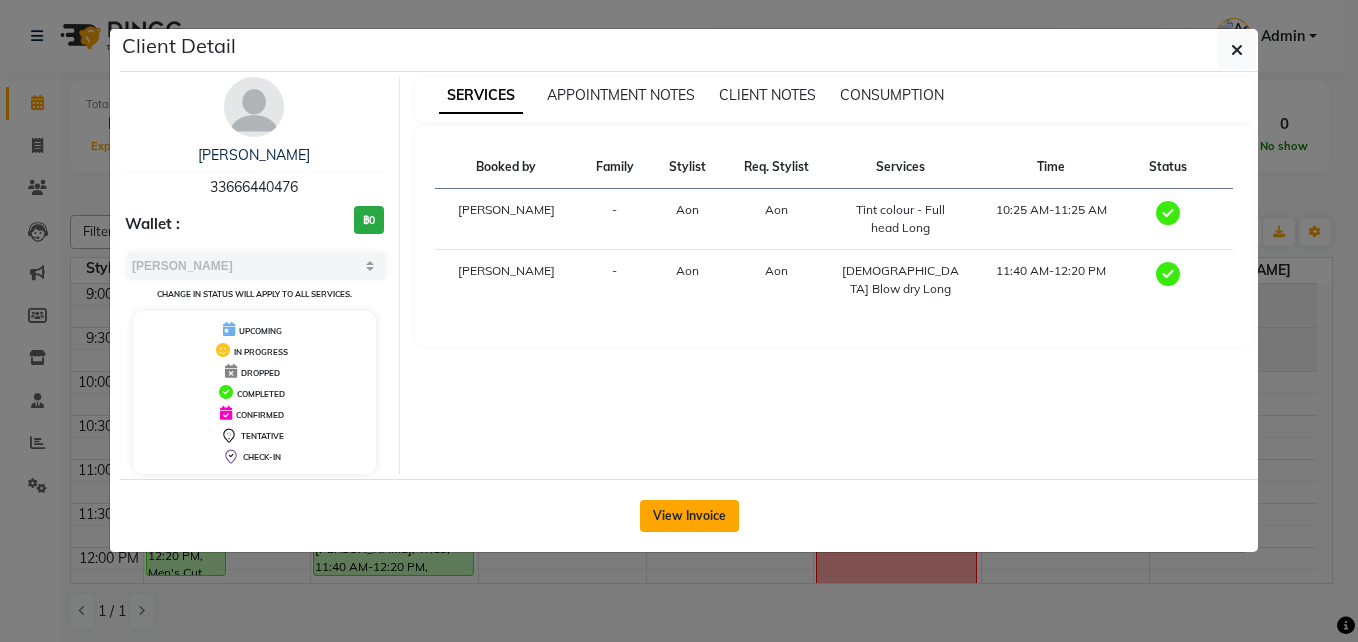 click on "View Invoice" 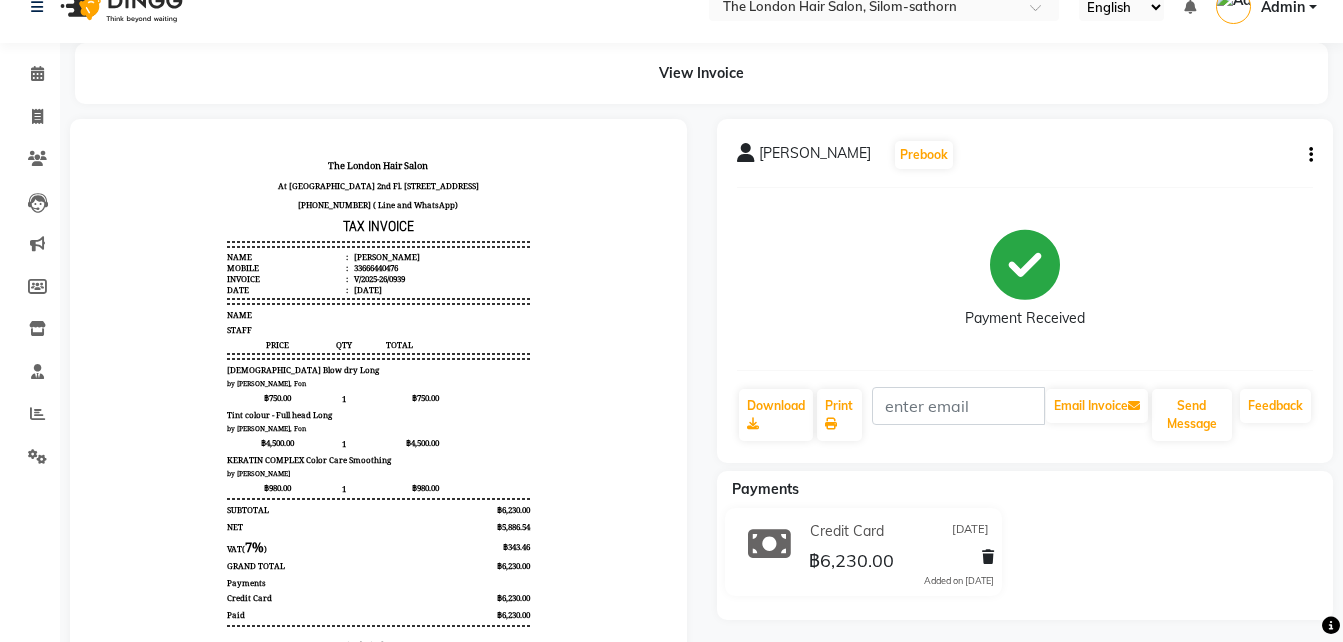 scroll, scrollTop: 30, scrollLeft: 0, axis: vertical 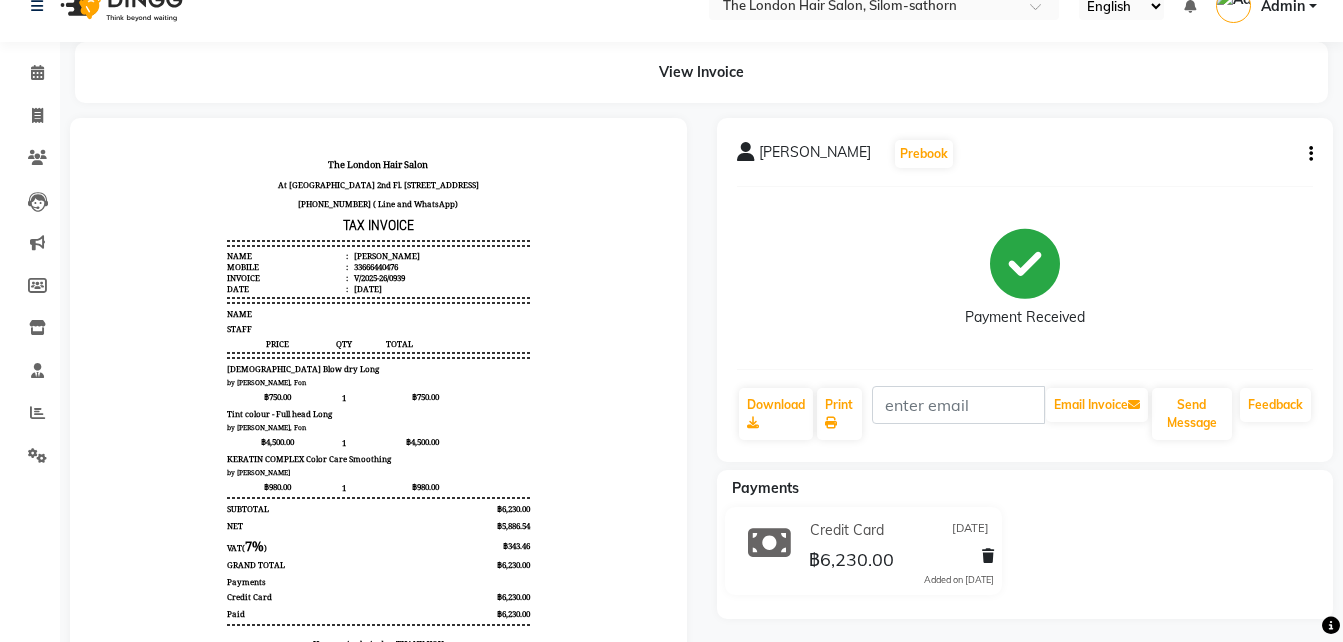 click on "Payments Credit Card 10-07-2025 ฿6,230.00  Added on 10-07-2025" 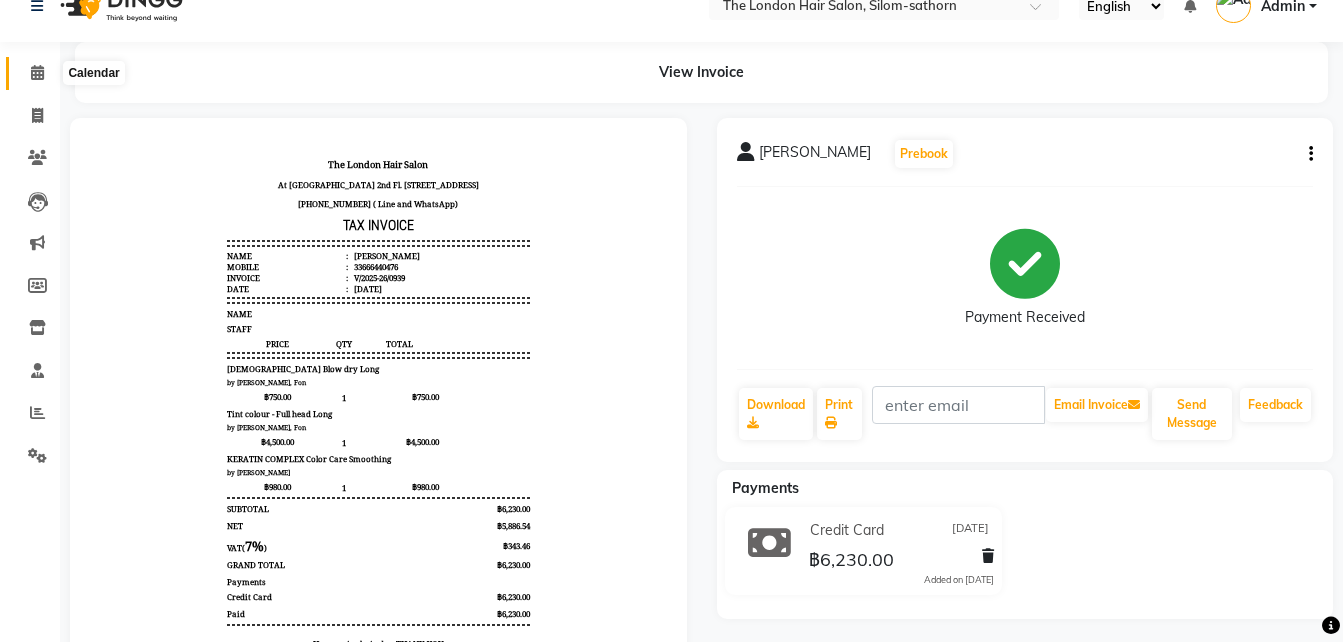 click 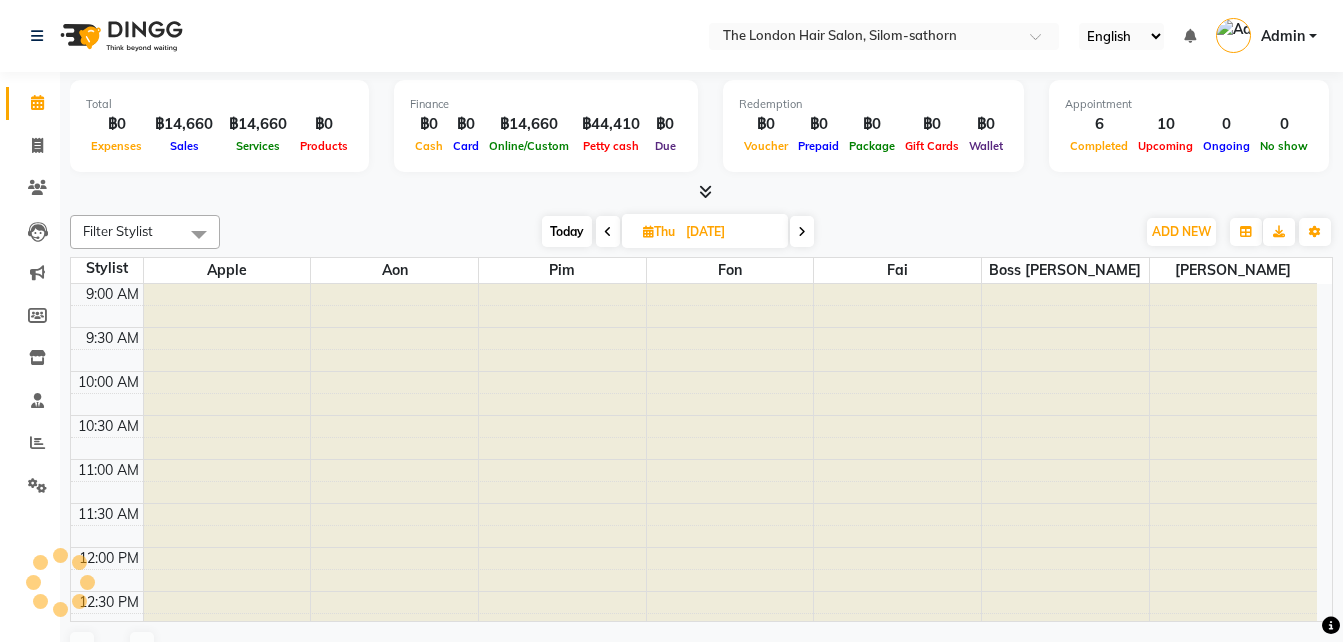 scroll, scrollTop: 0, scrollLeft: 0, axis: both 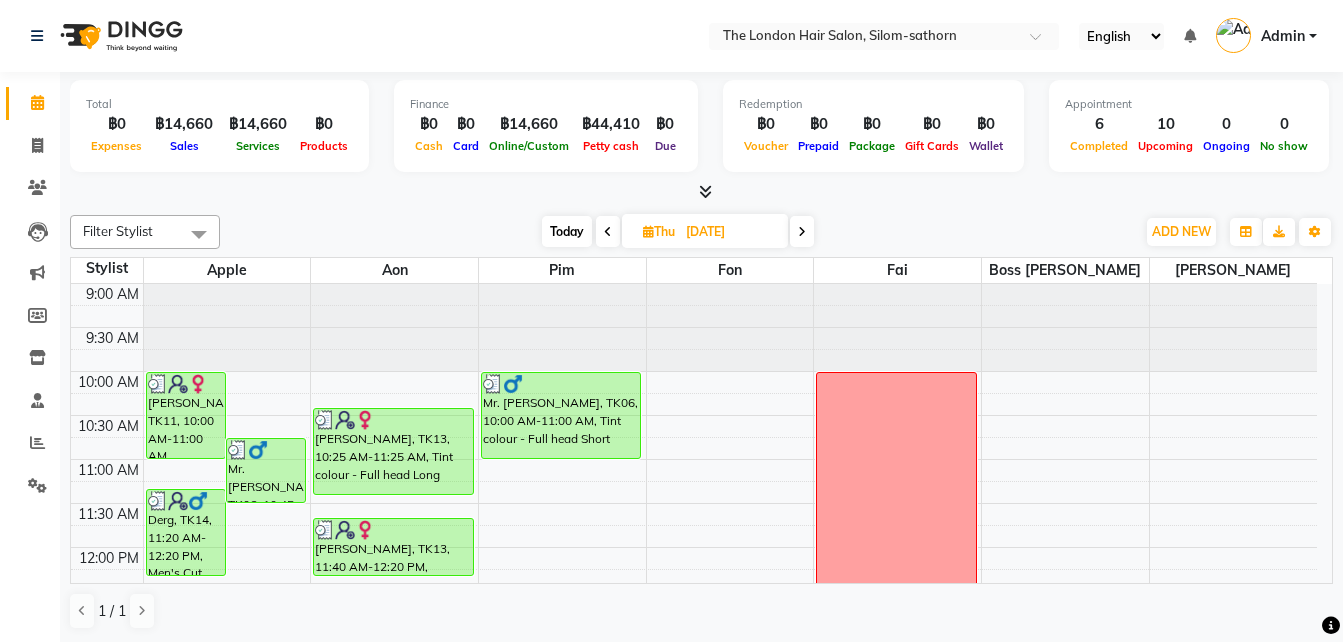 click at bounding box center (608, 231) 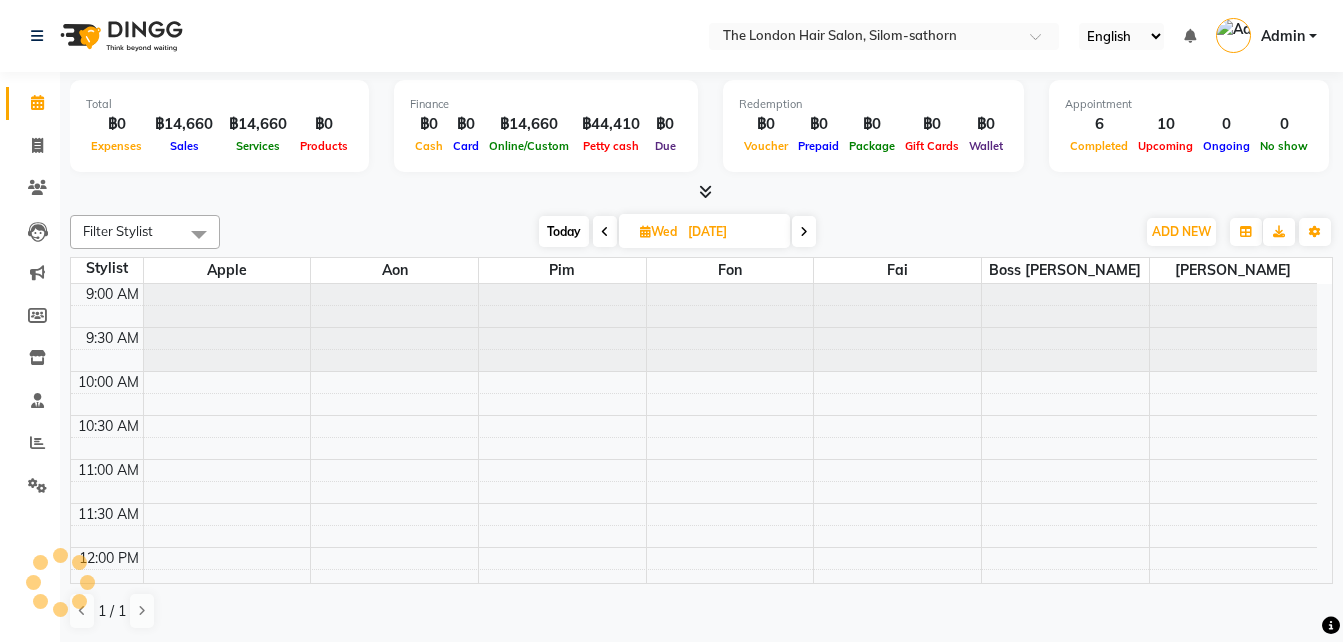scroll, scrollTop: 529, scrollLeft: 0, axis: vertical 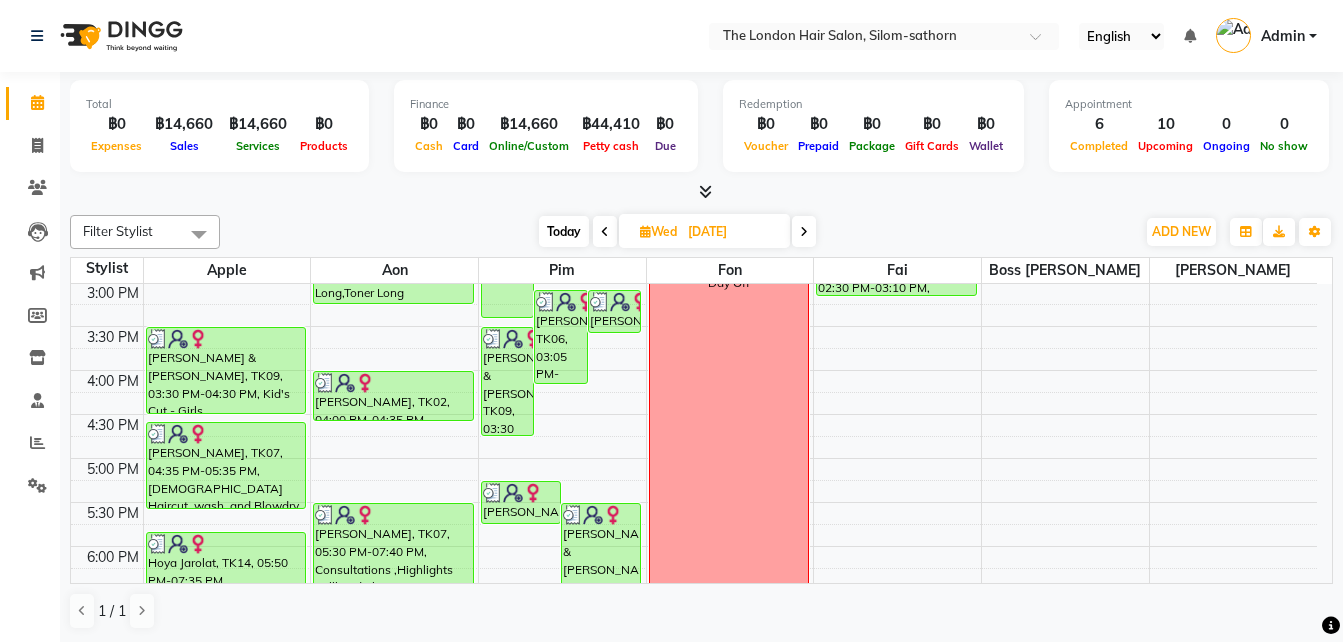 click at bounding box center (804, 231) 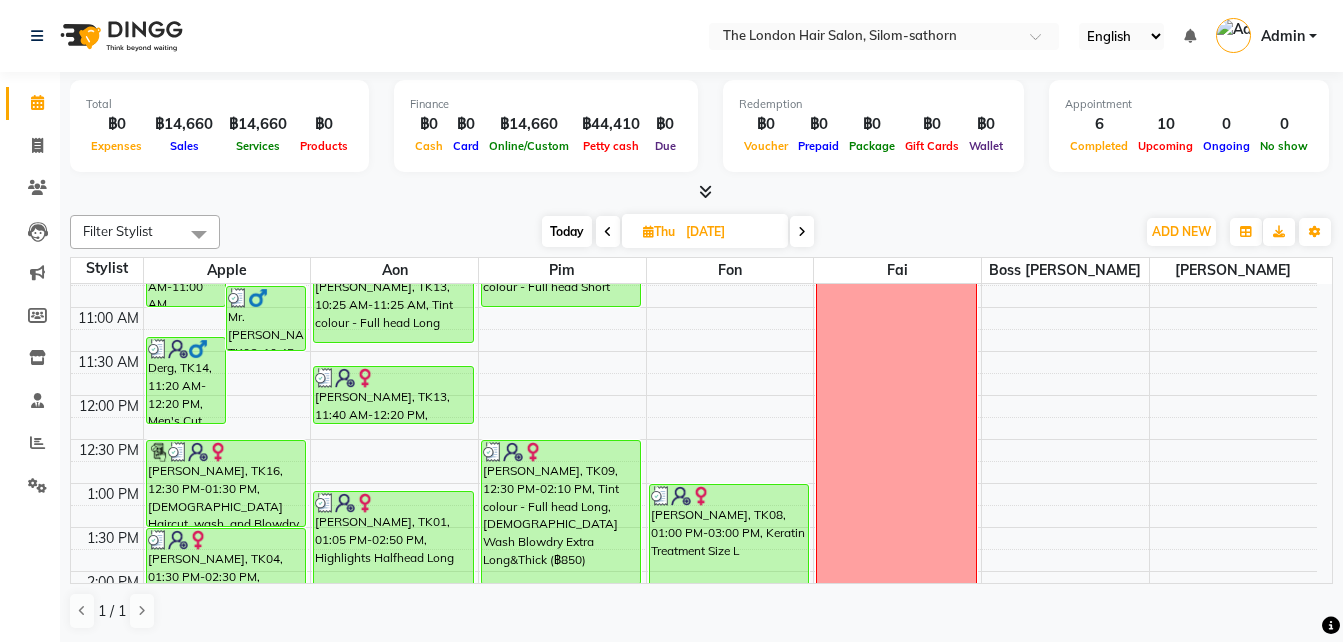 scroll, scrollTop: 0, scrollLeft: 0, axis: both 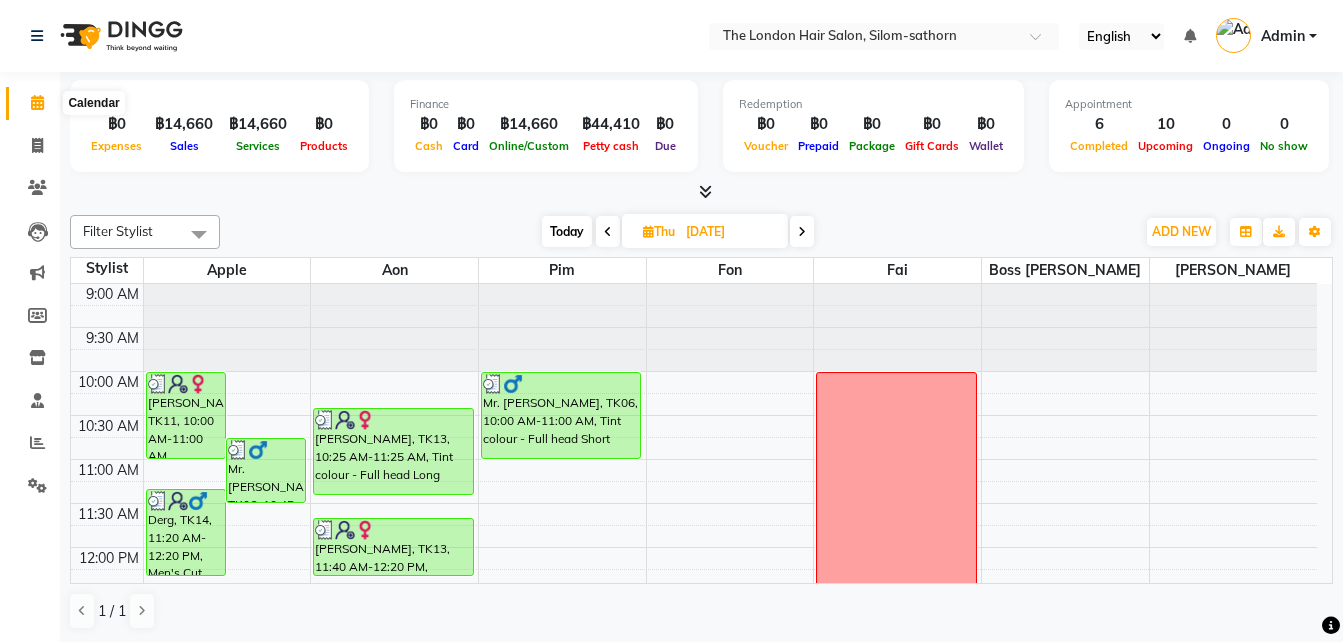 click 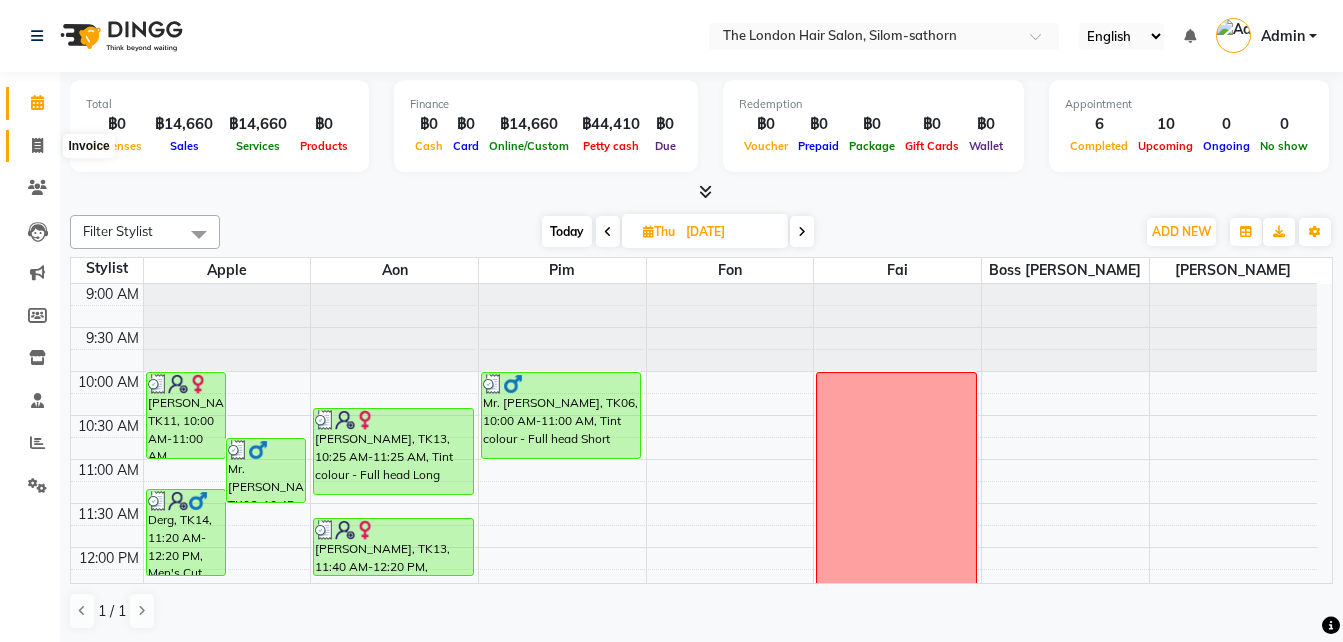 click on "Invoice" 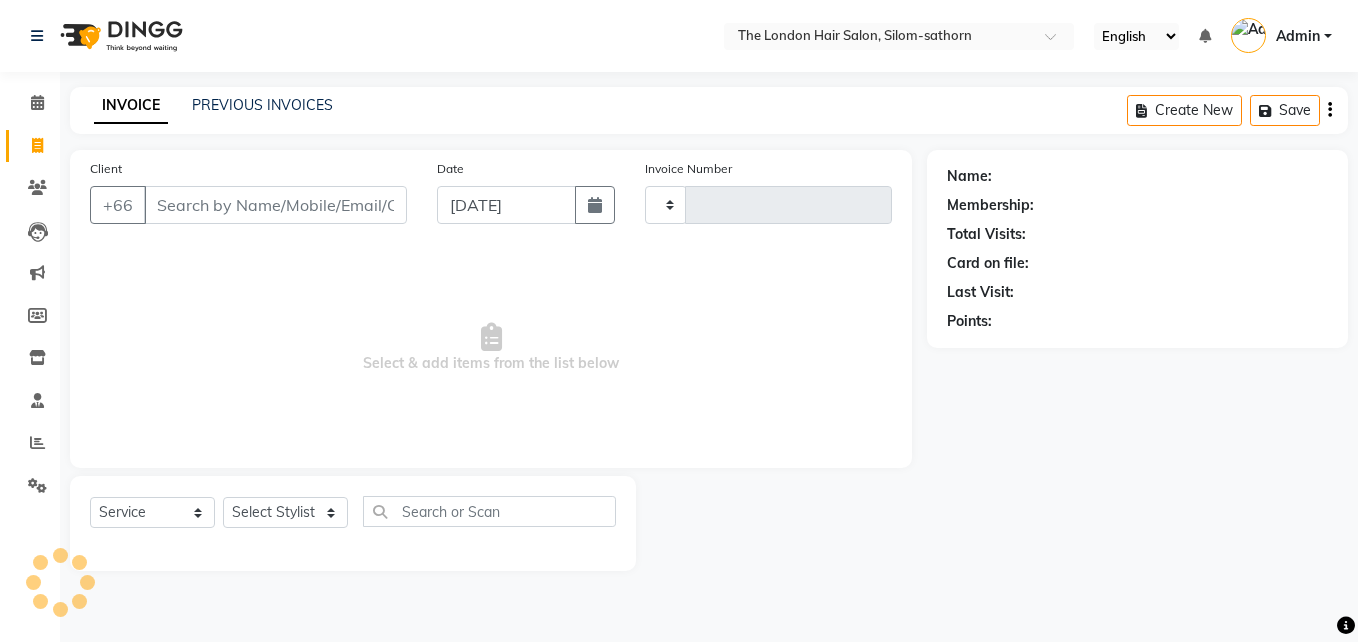 type on "0958" 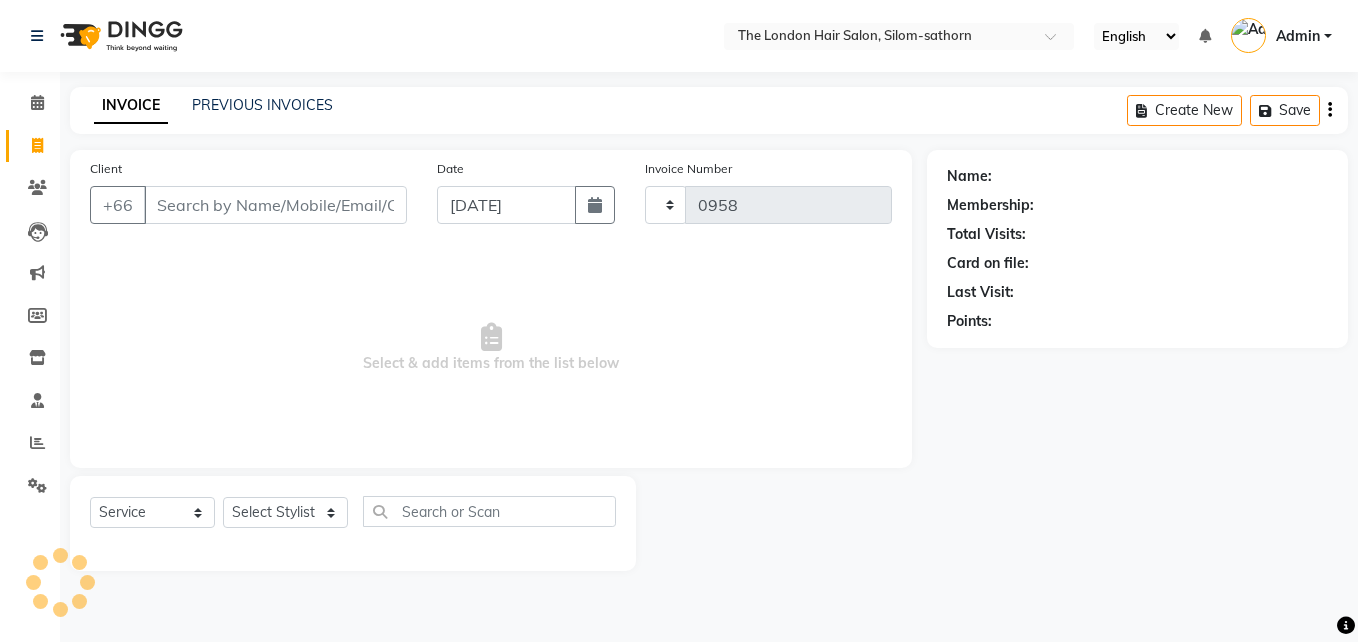 select on "6977" 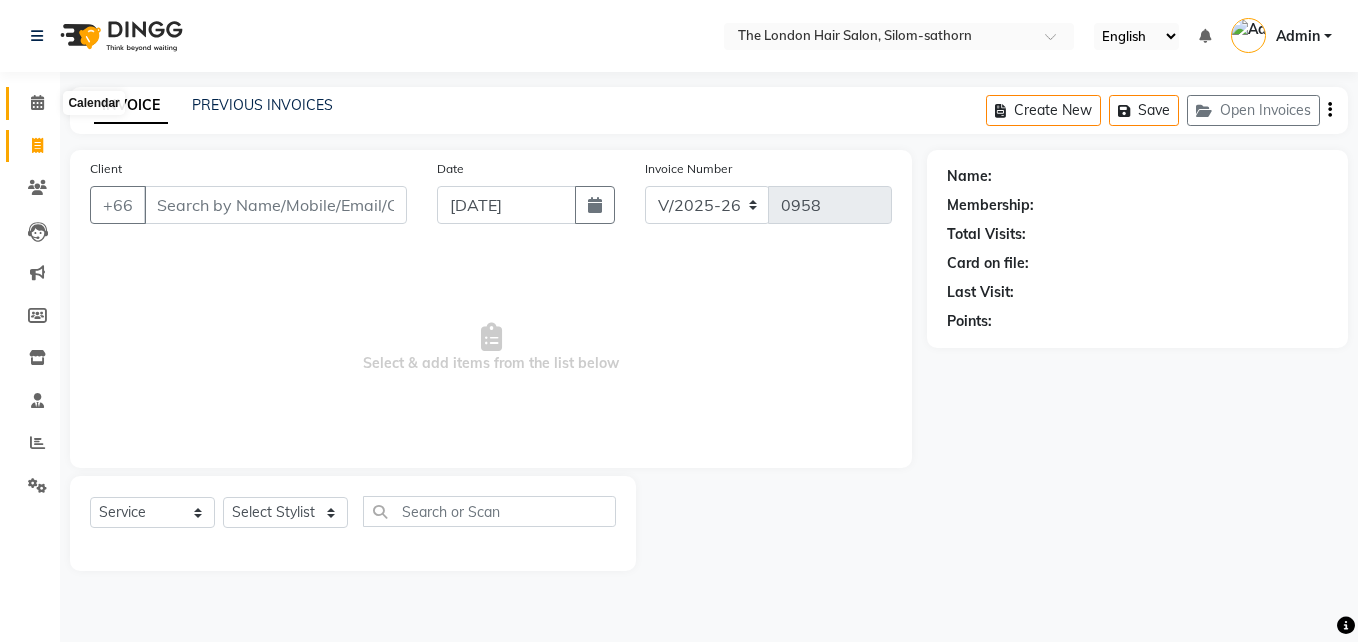 click 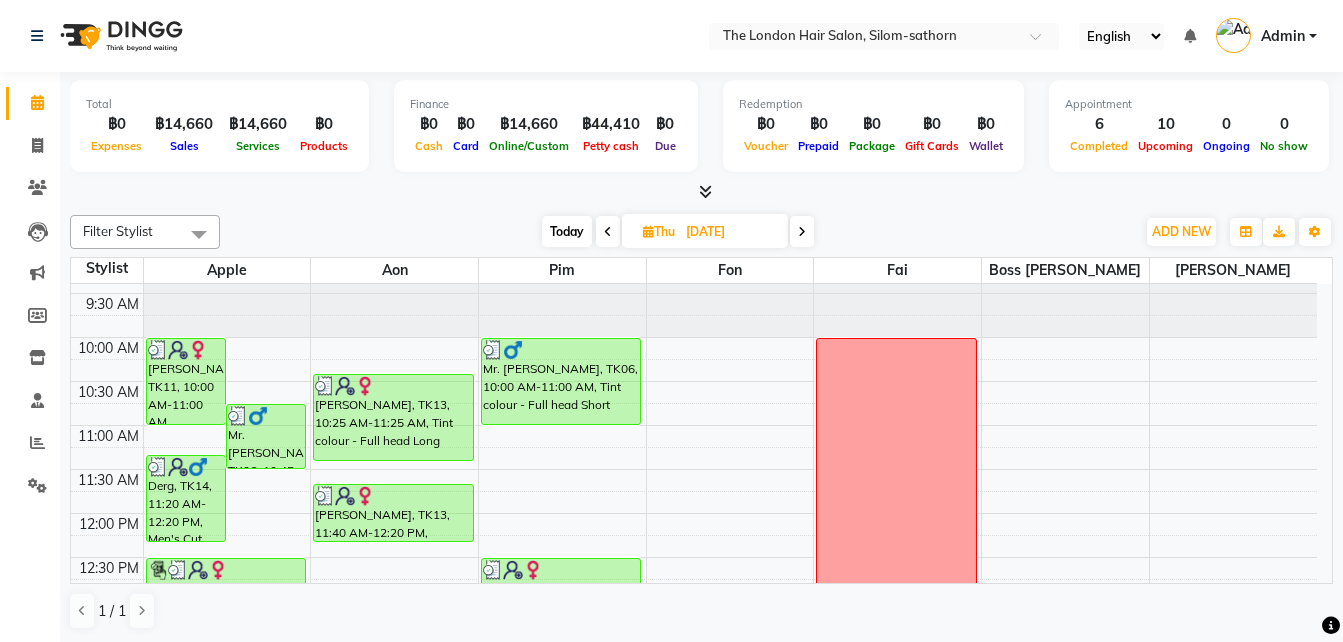 scroll, scrollTop: 34, scrollLeft: 0, axis: vertical 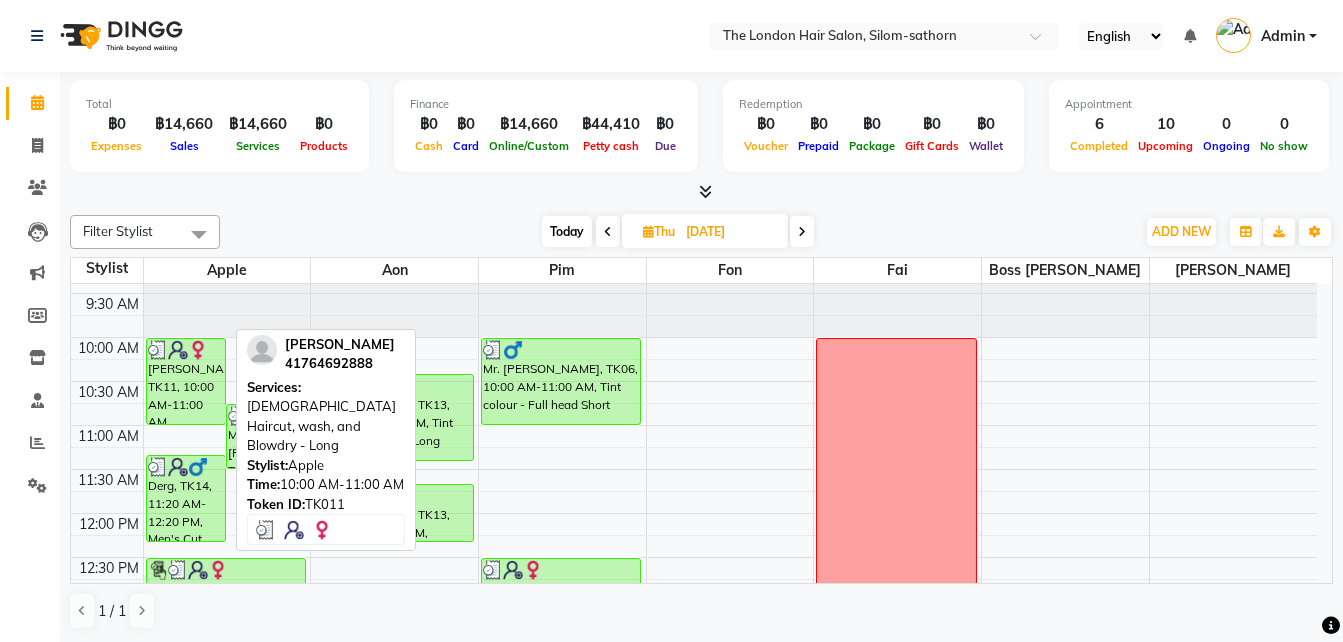 click on "[PERSON_NAME], TK11, 10:00 AM-11:00 AM, [DEMOGRAPHIC_DATA] Haircut, wash, and Blowdry - Long" at bounding box center (186, 381) 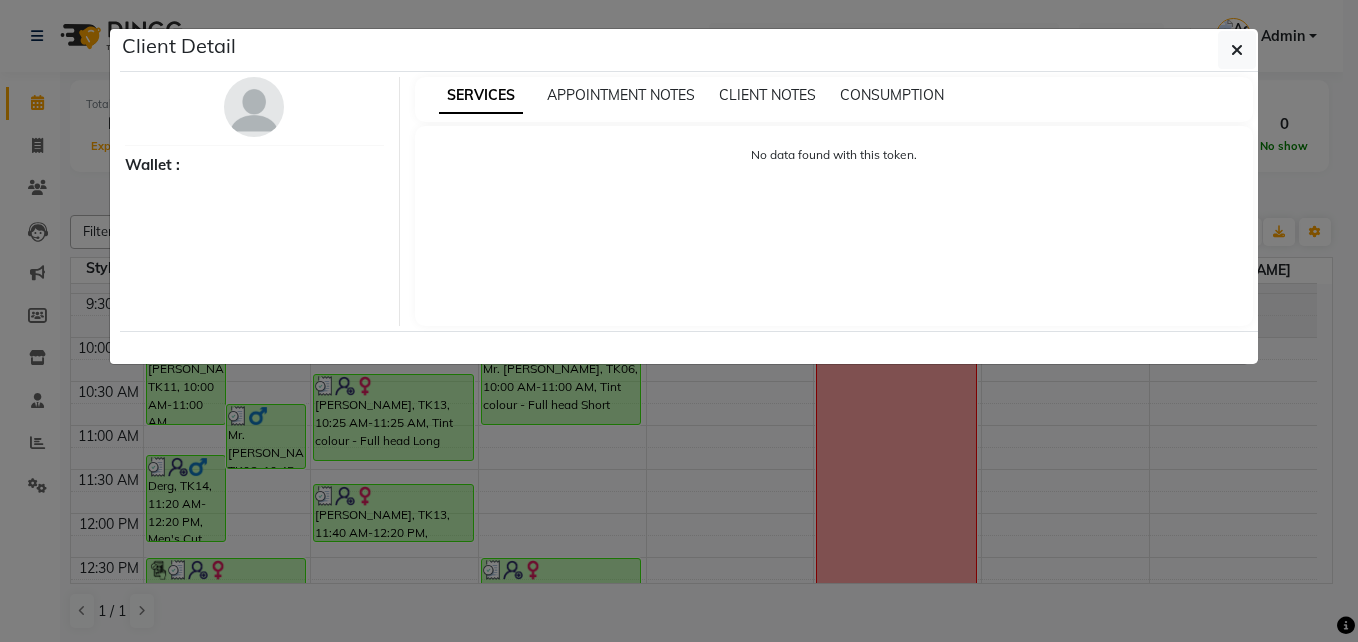 select on "3" 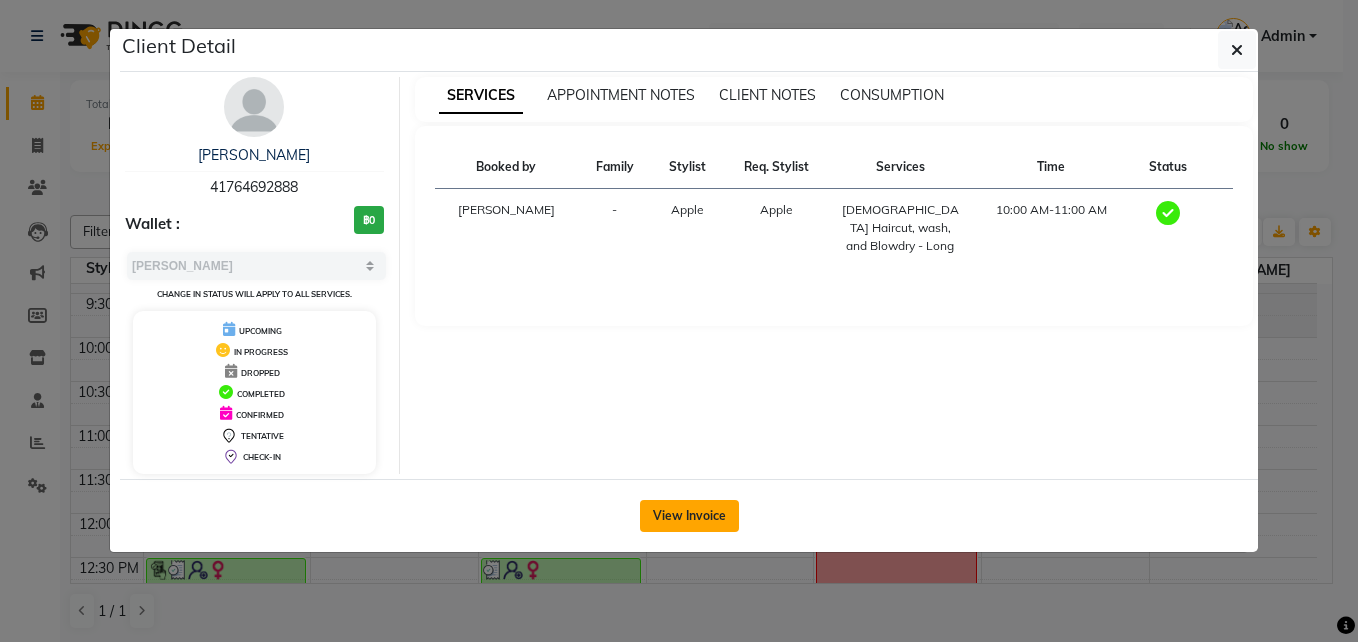 click on "View Invoice" 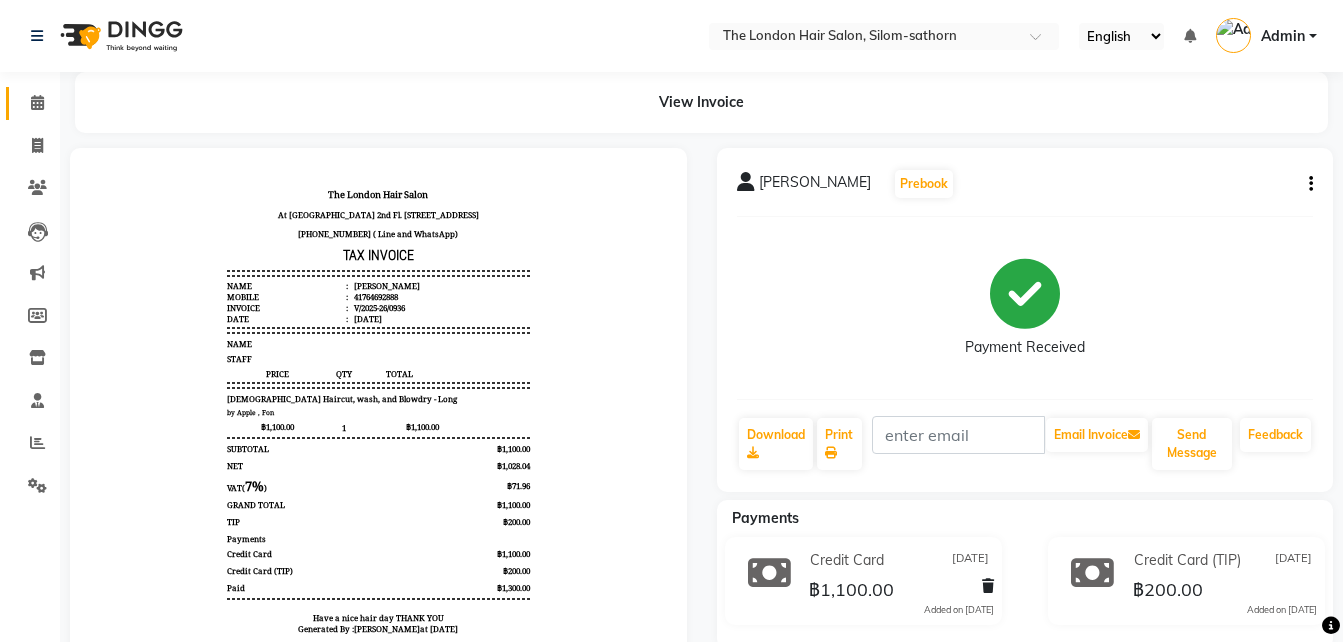 scroll, scrollTop: 0, scrollLeft: 0, axis: both 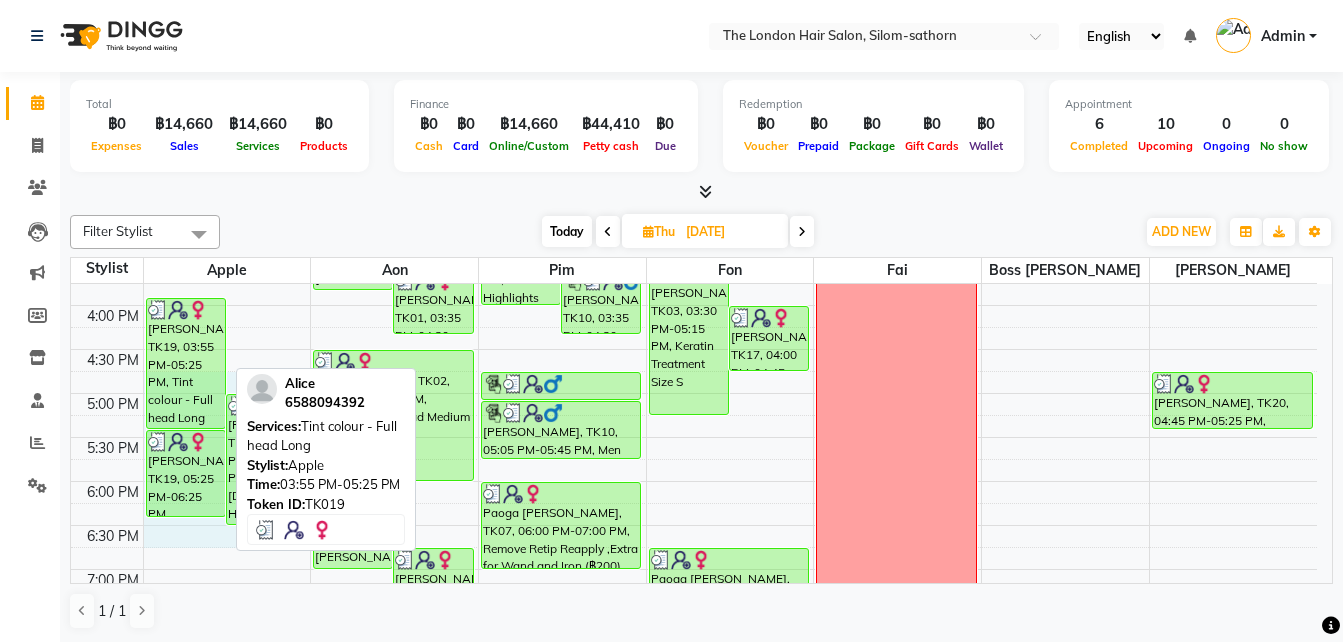 drag, startPoint x: 179, startPoint y: 527, endPoint x: 180, endPoint y: 382, distance: 145.00345 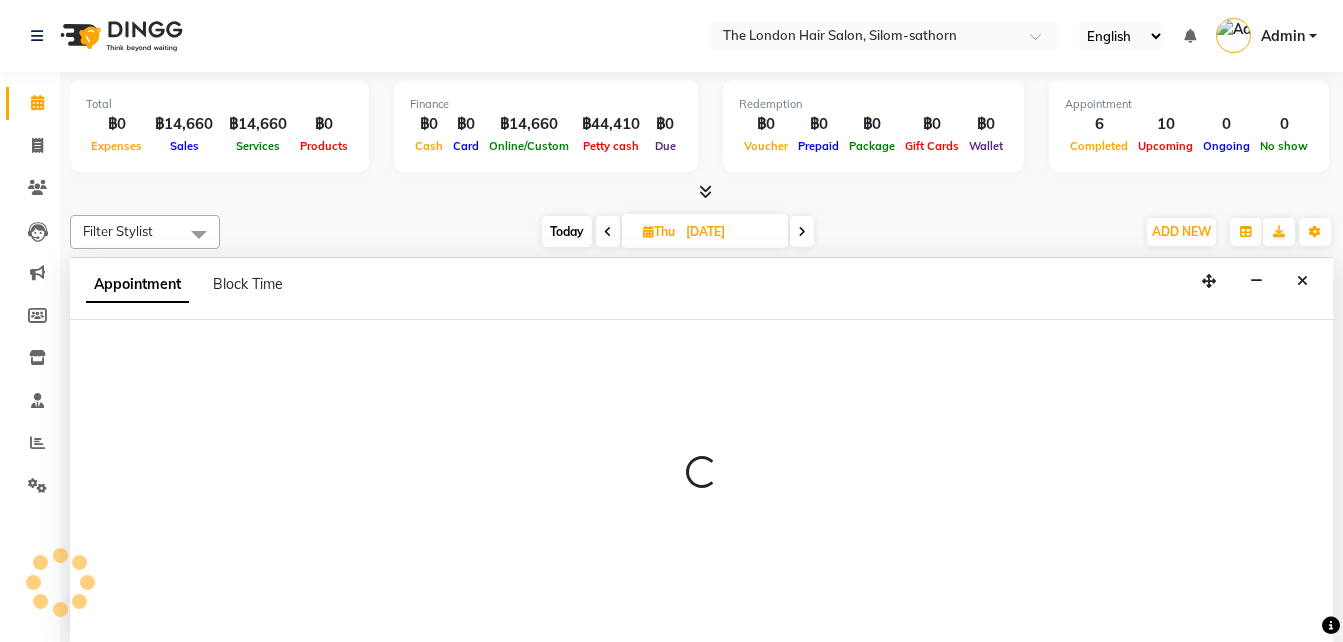 scroll, scrollTop: 1, scrollLeft: 0, axis: vertical 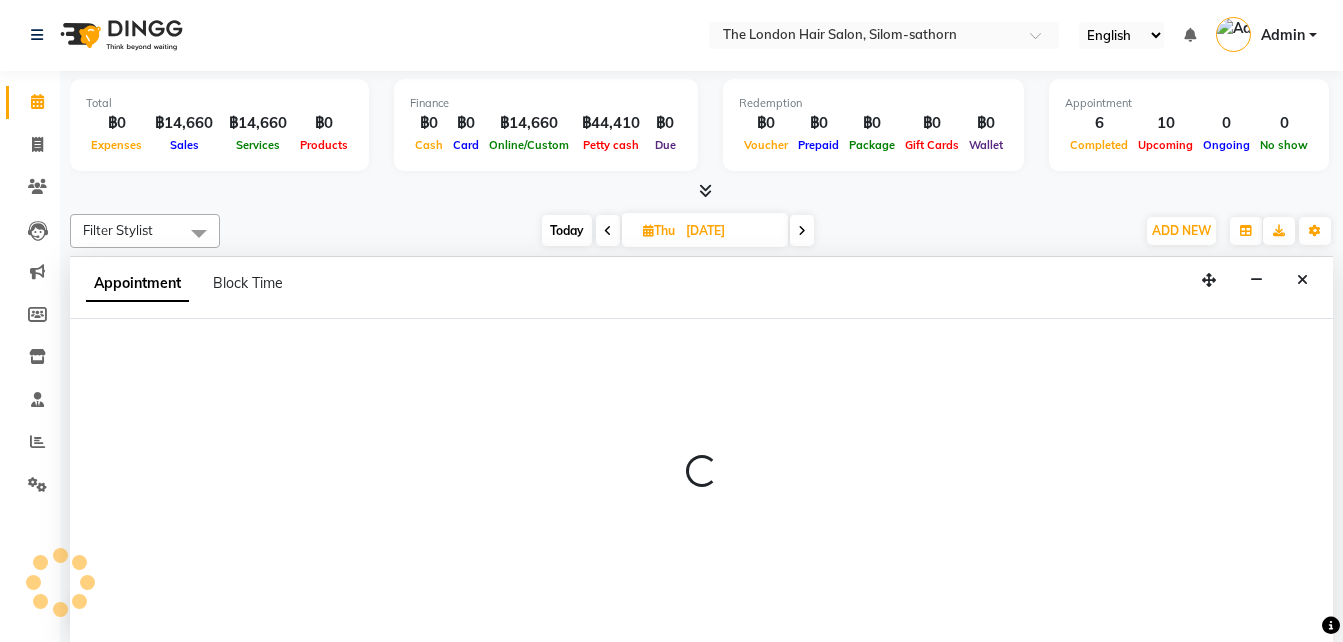 select on "56710" 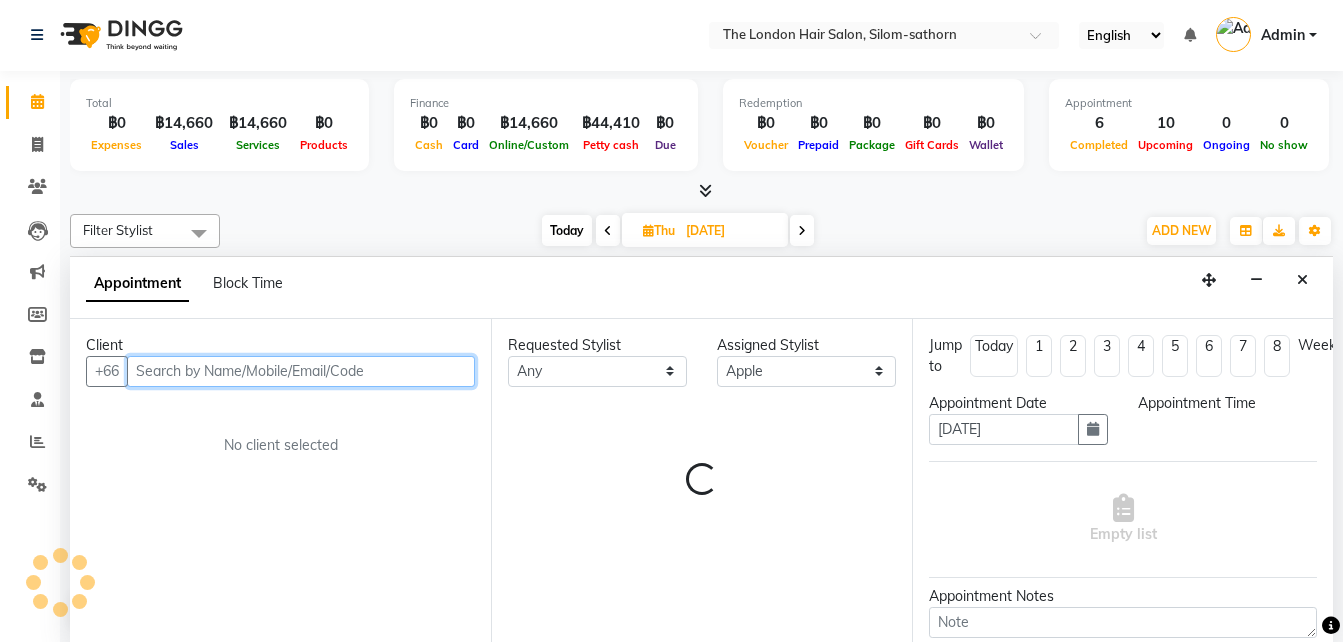 select on "1005" 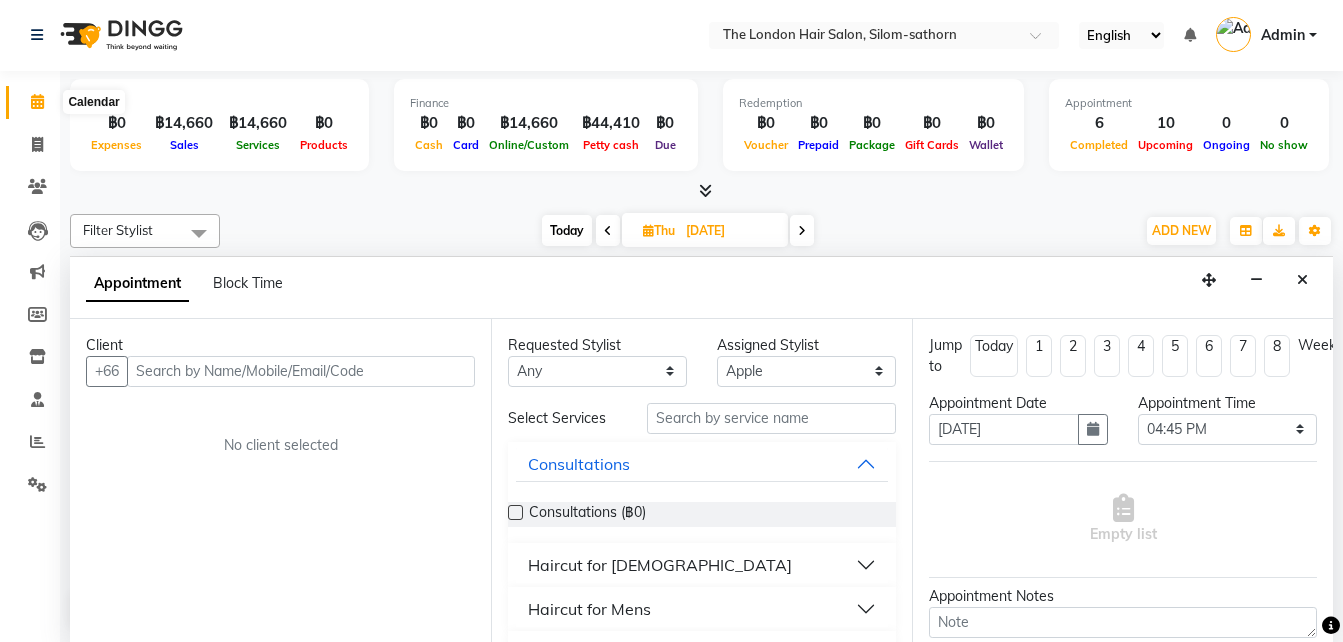 click 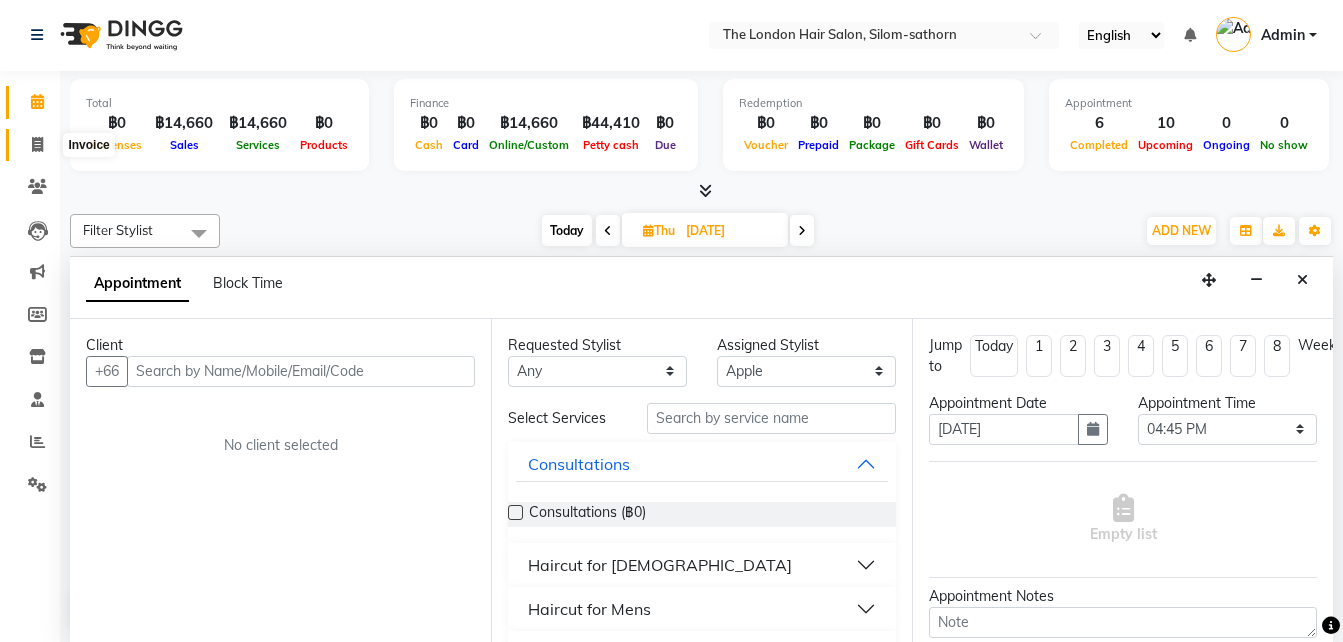 click 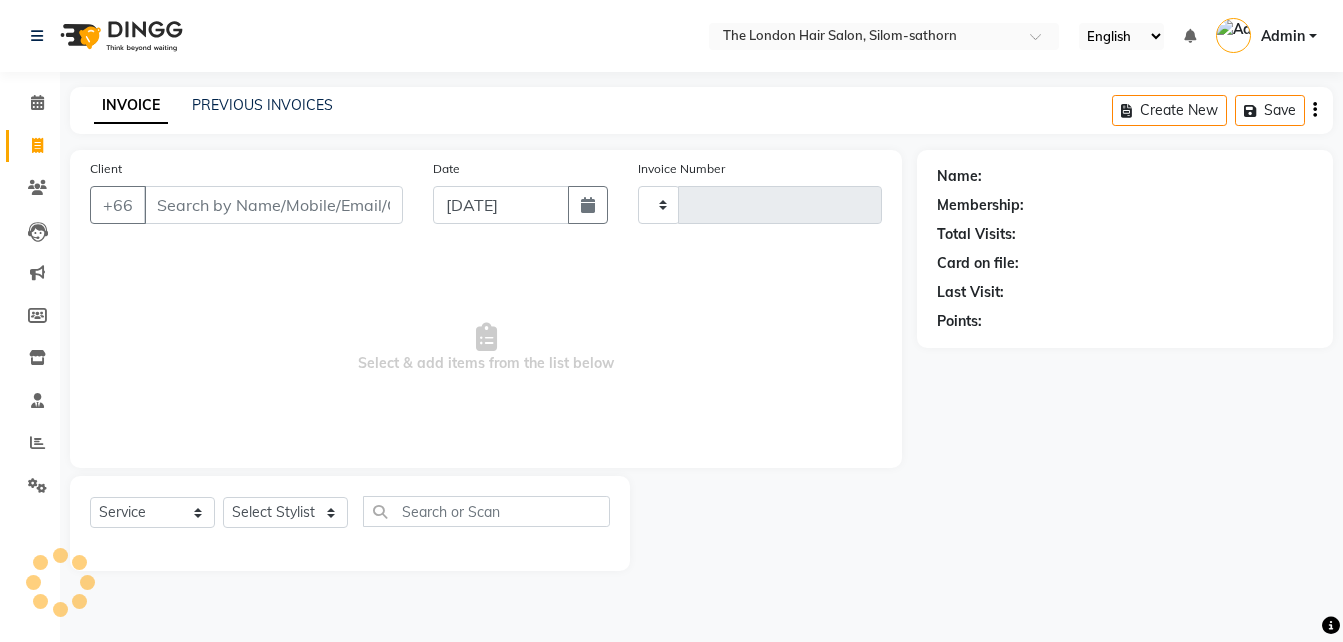 scroll, scrollTop: 0, scrollLeft: 0, axis: both 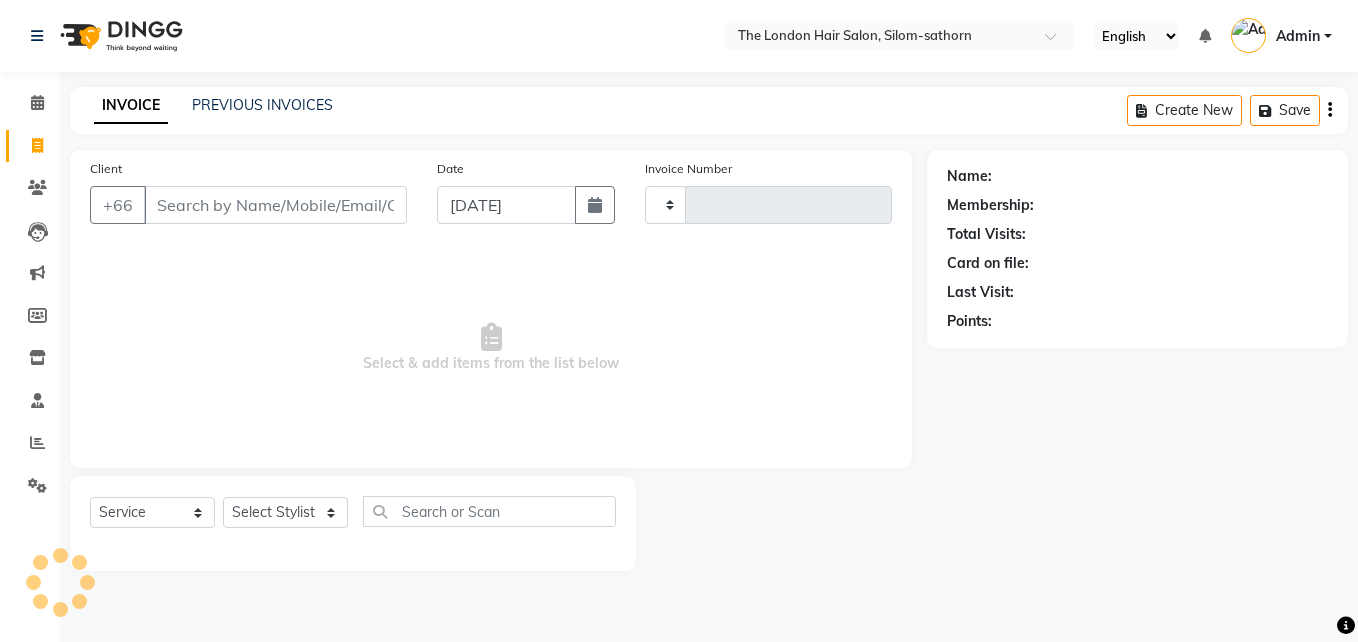 type on "0958" 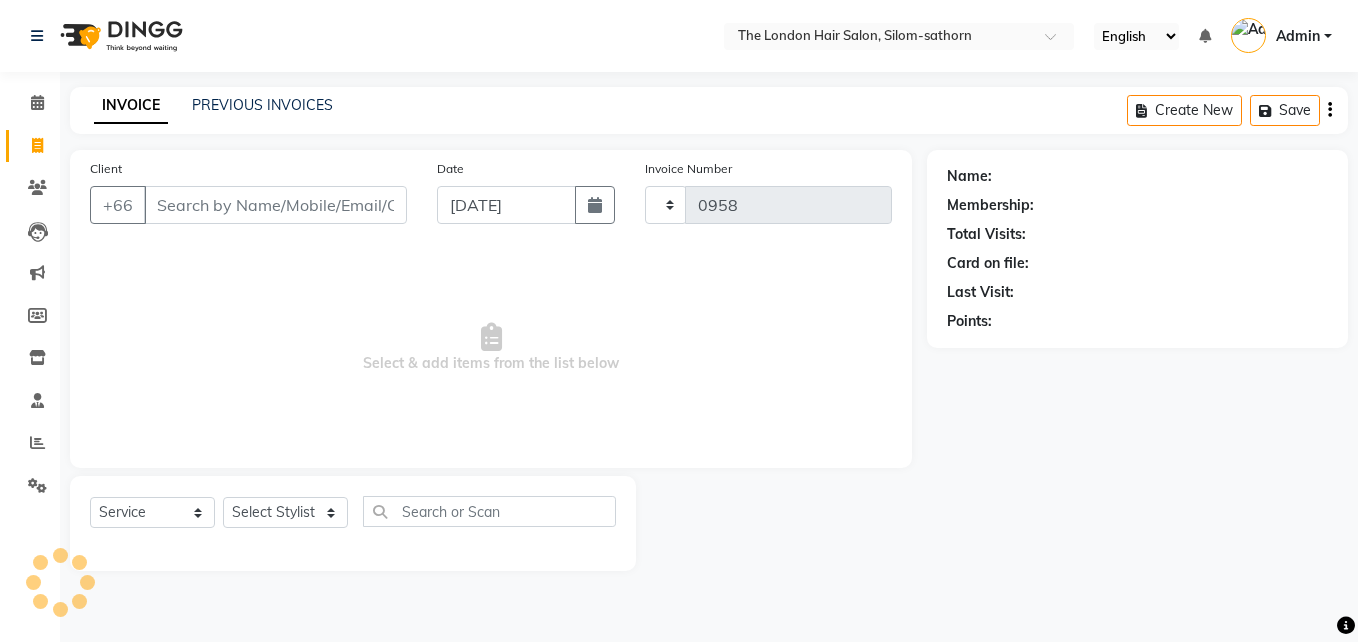 select on "6977" 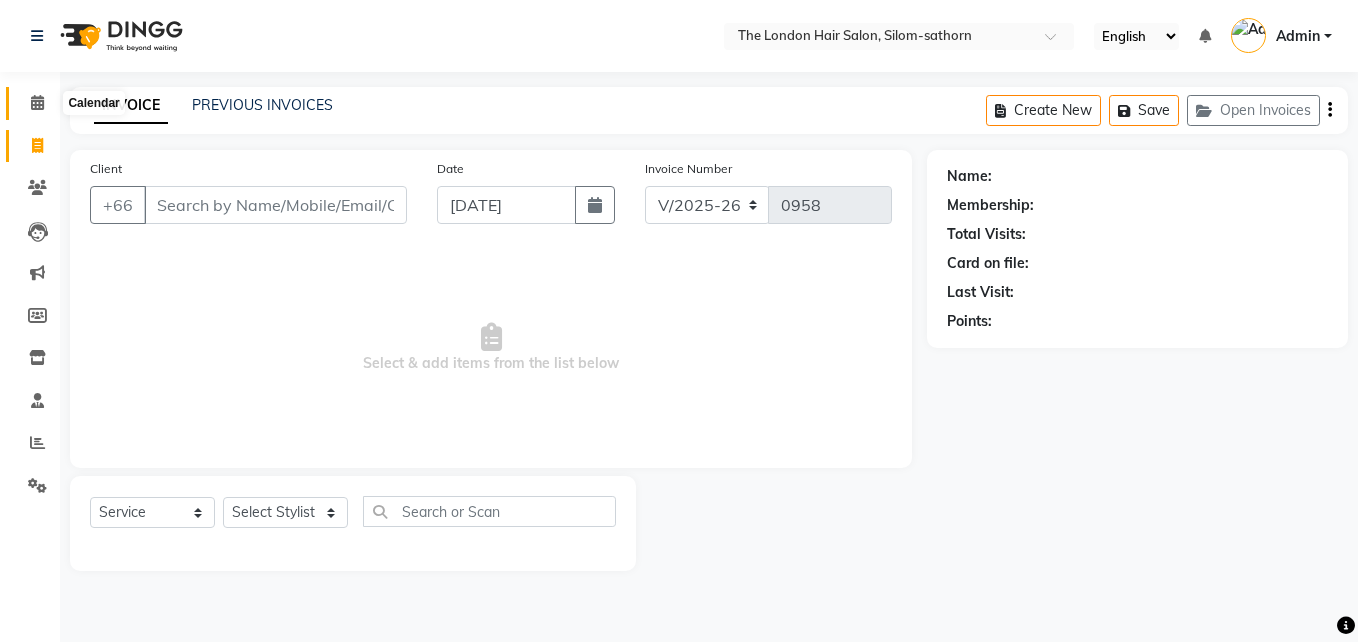 click 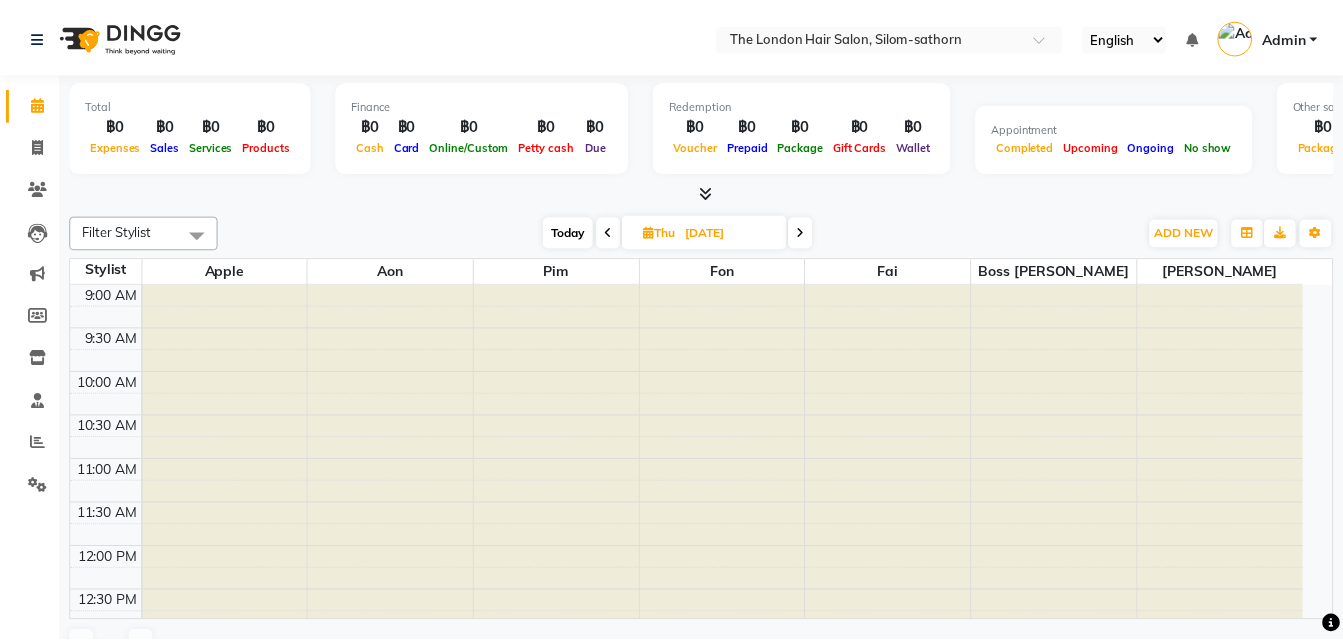 scroll, scrollTop: 0, scrollLeft: 0, axis: both 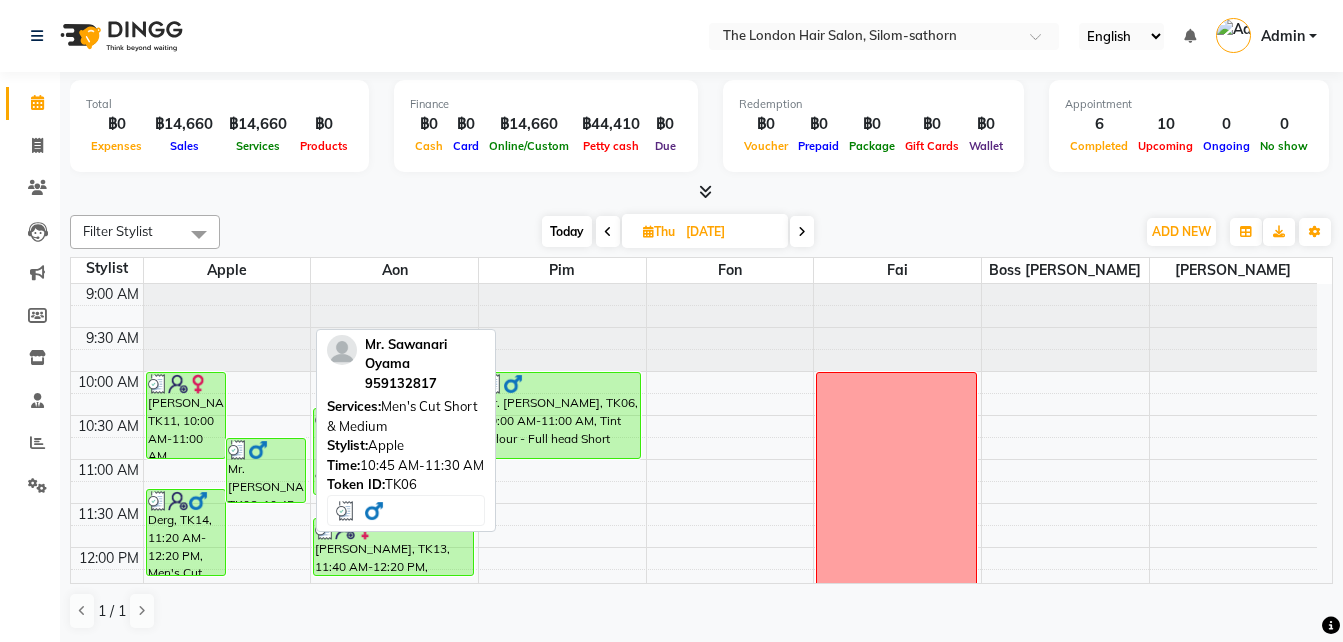 click on "Mr. [PERSON_NAME], TK06, 10:45 AM-11:30 AM, Men's Cut Short & Medium" at bounding box center (266, 470) 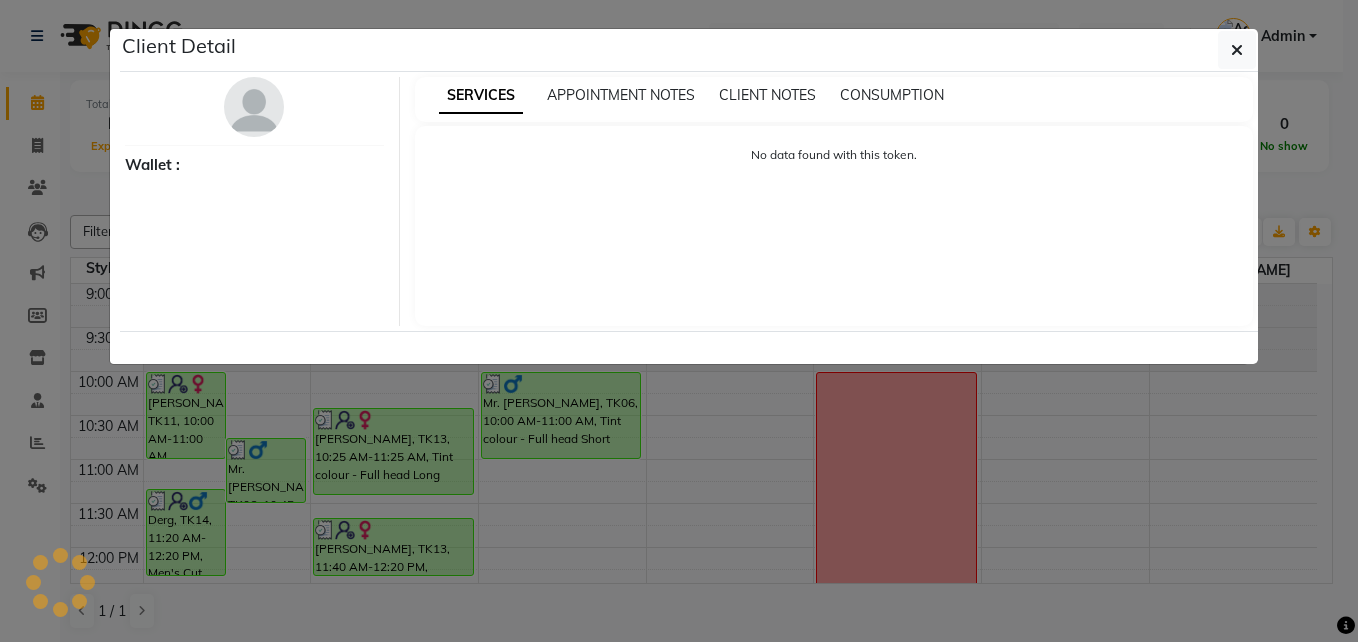 select on "3" 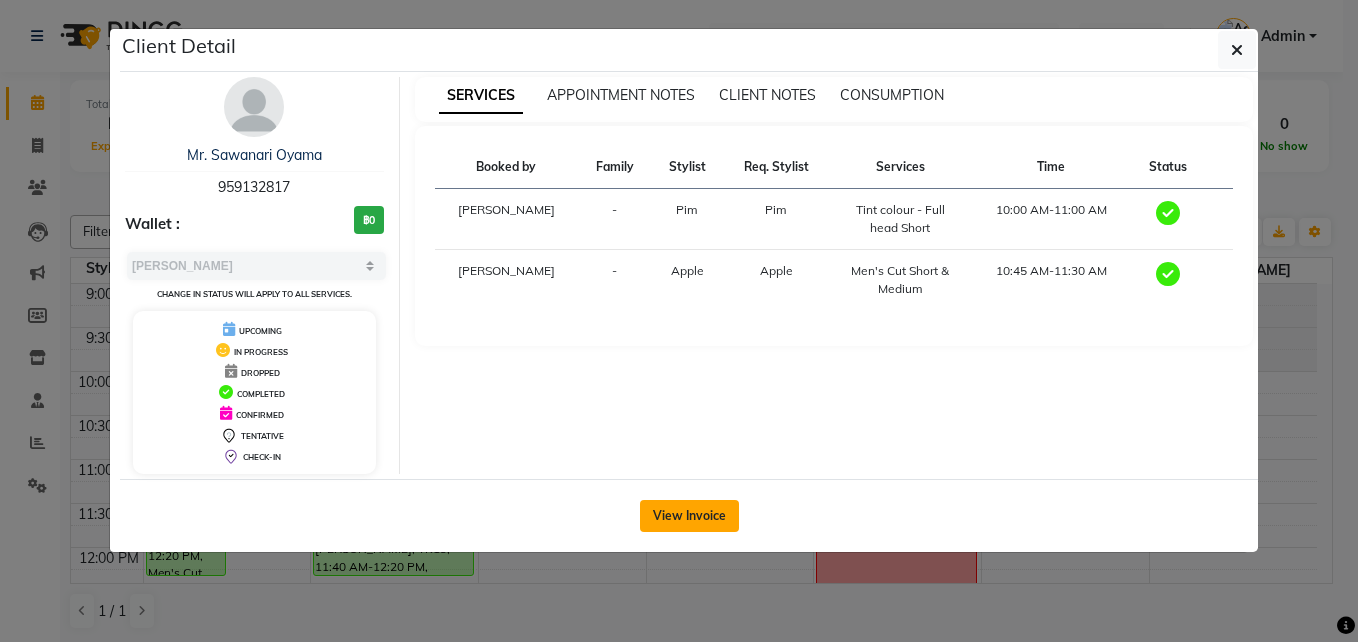 click on "View Invoice" 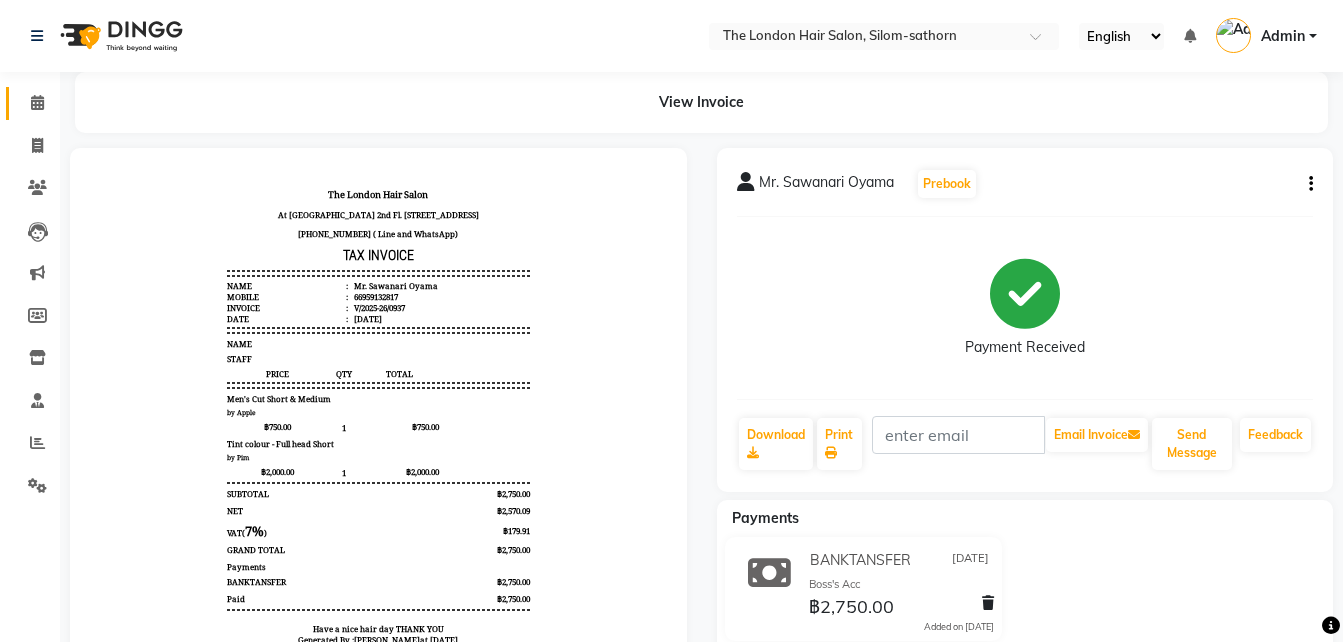 scroll, scrollTop: 0, scrollLeft: 0, axis: both 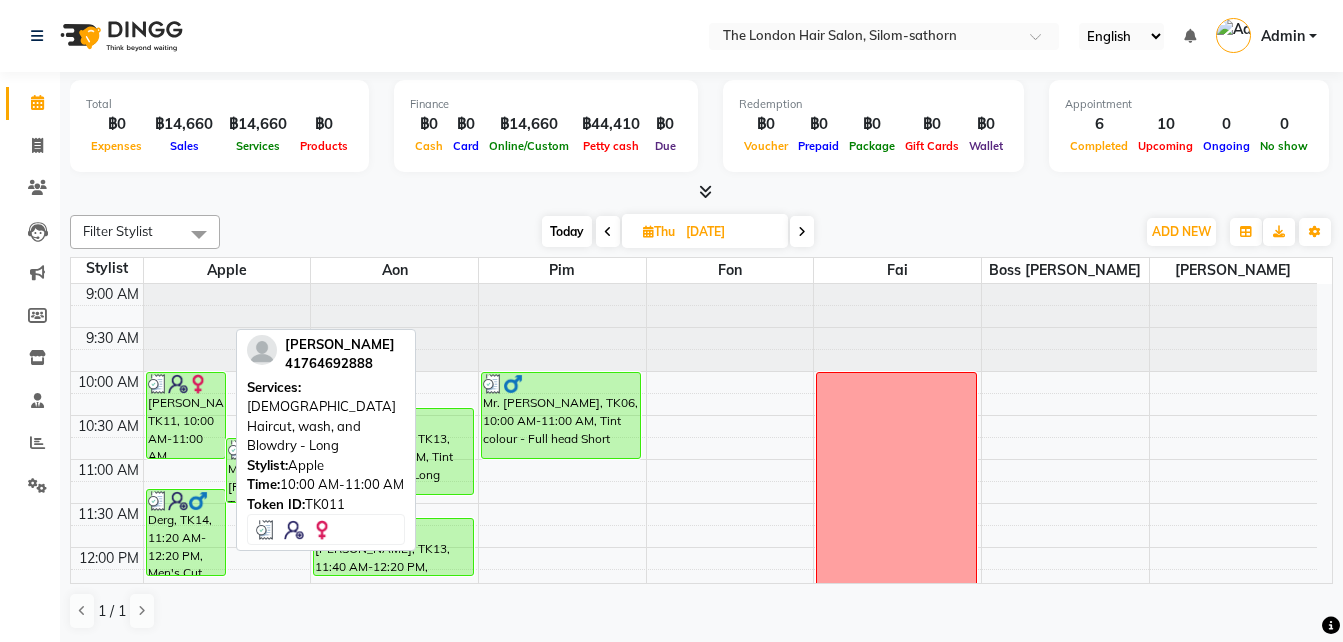 click on "[PERSON_NAME], TK11, 10:00 AM-11:00 AM, [DEMOGRAPHIC_DATA] Haircut, wash, and Blowdry - Long" at bounding box center (186, 415) 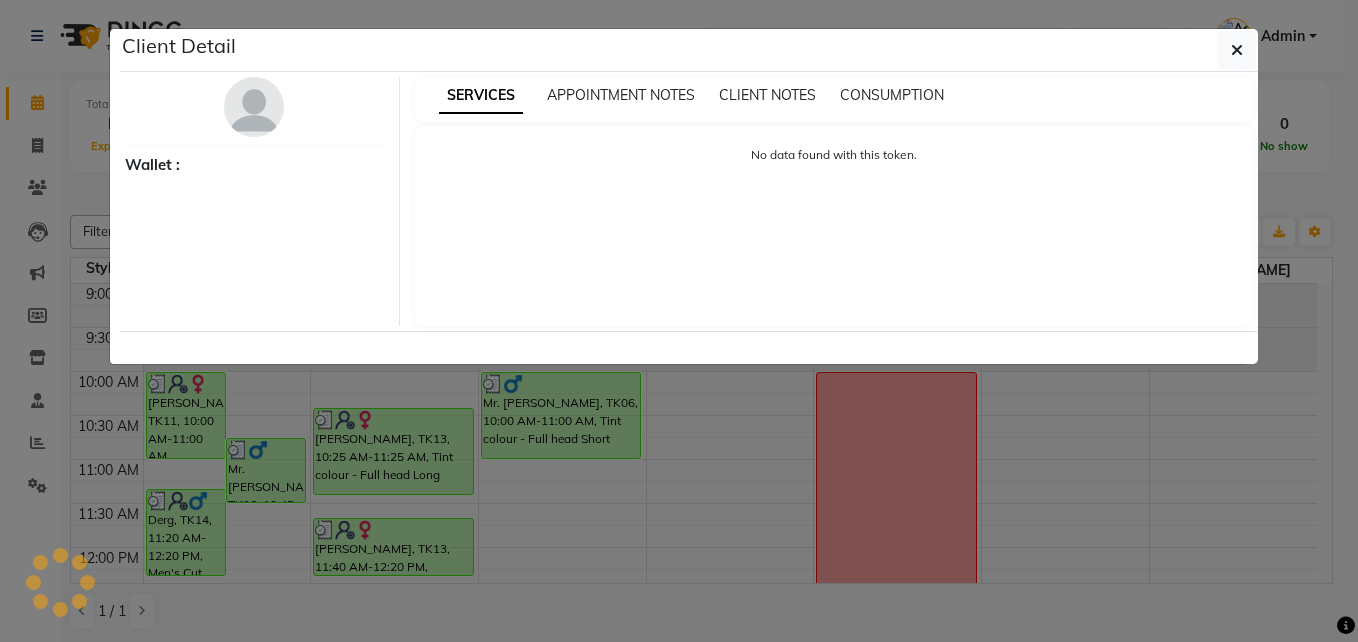 select on "3" 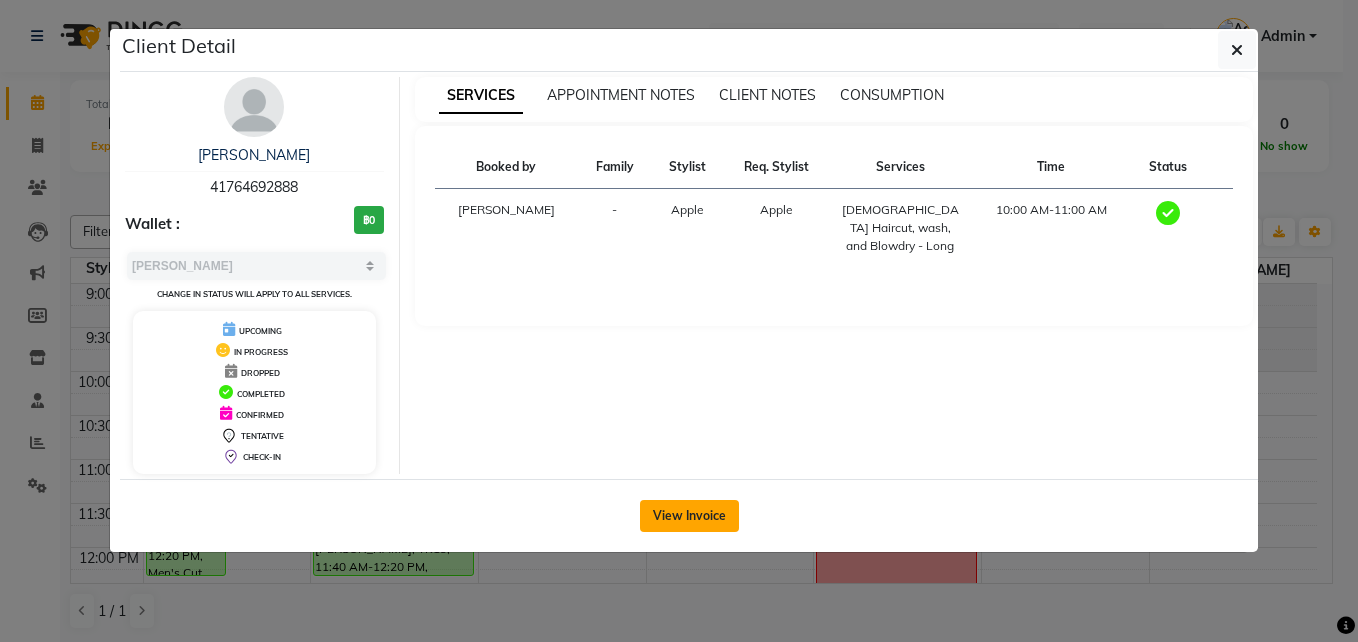 click on "View Invoice" 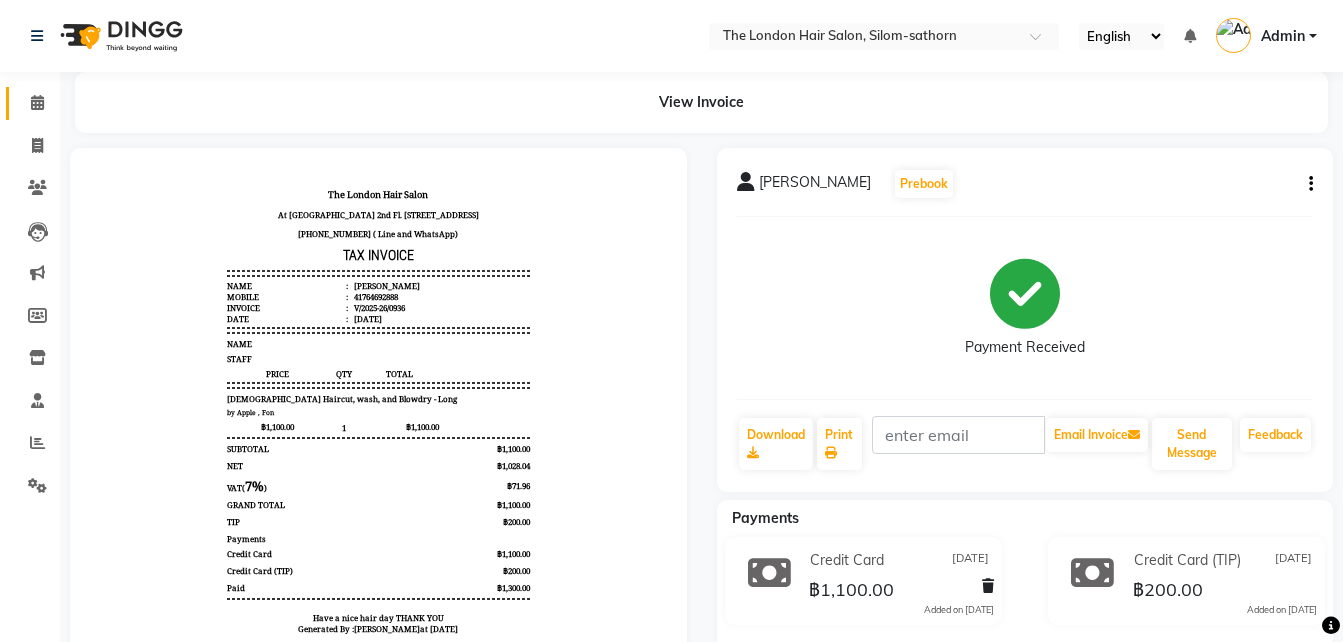 scroll, scrollTop: 0, scrollLeft: 0, axis: both 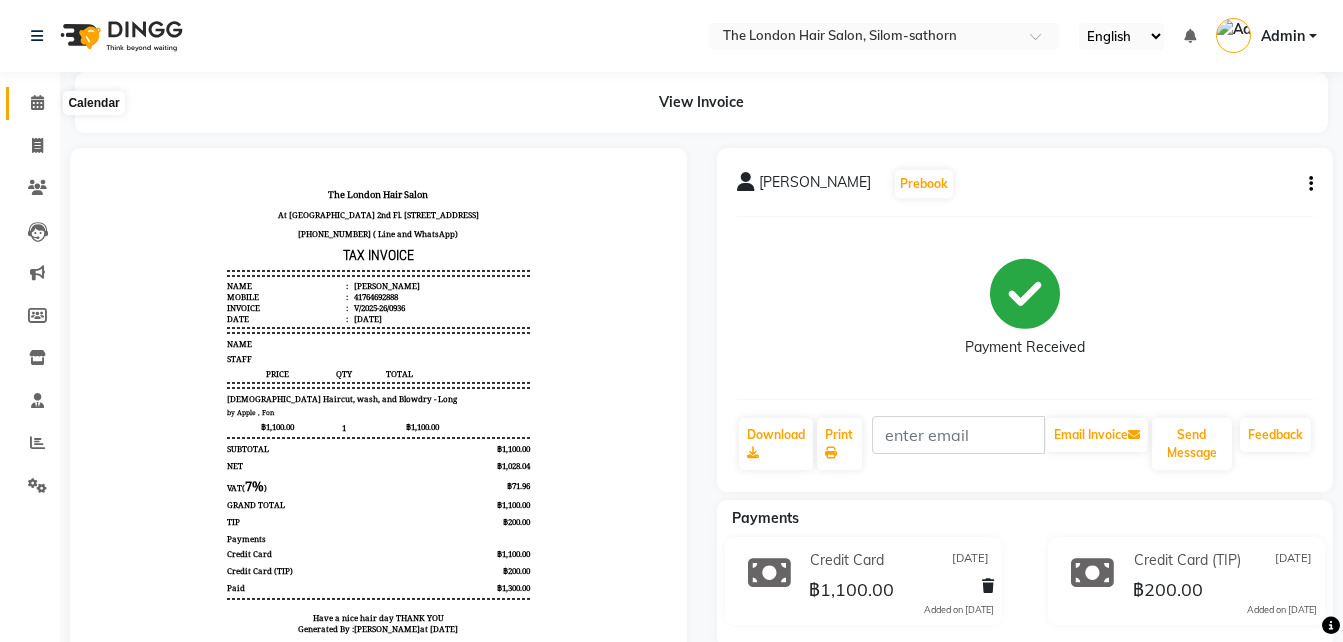 click 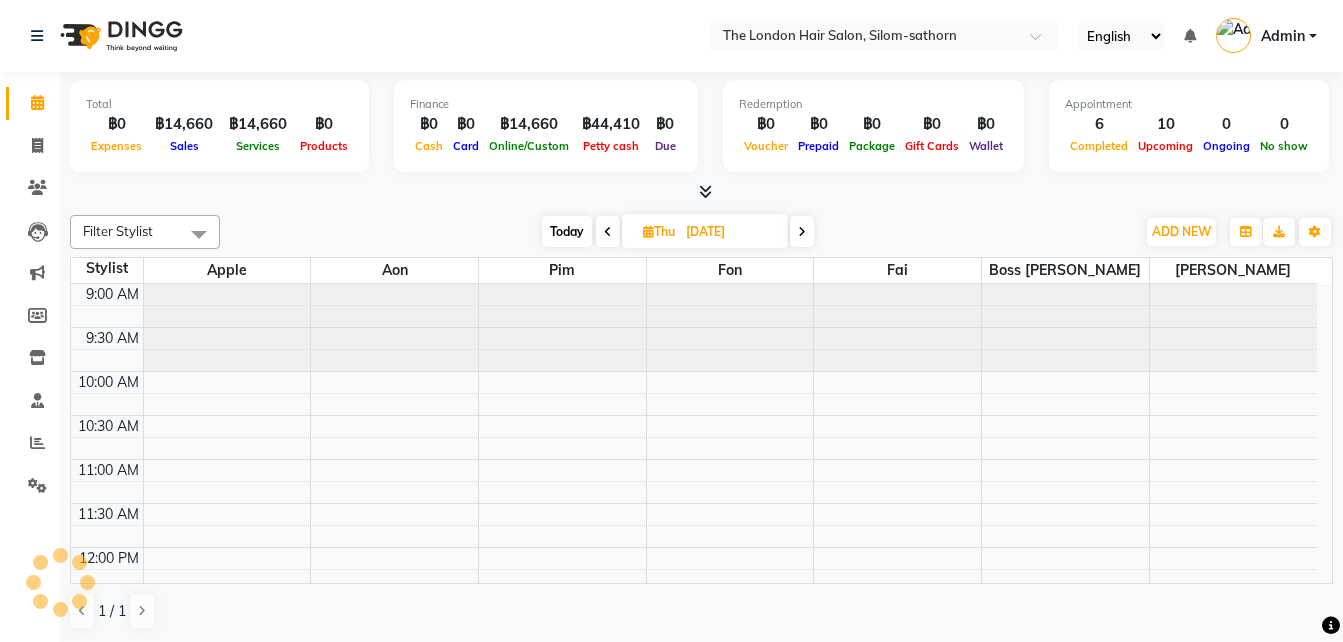 scroll, scrollTop: 0, scrollLeft: 0, axis: both 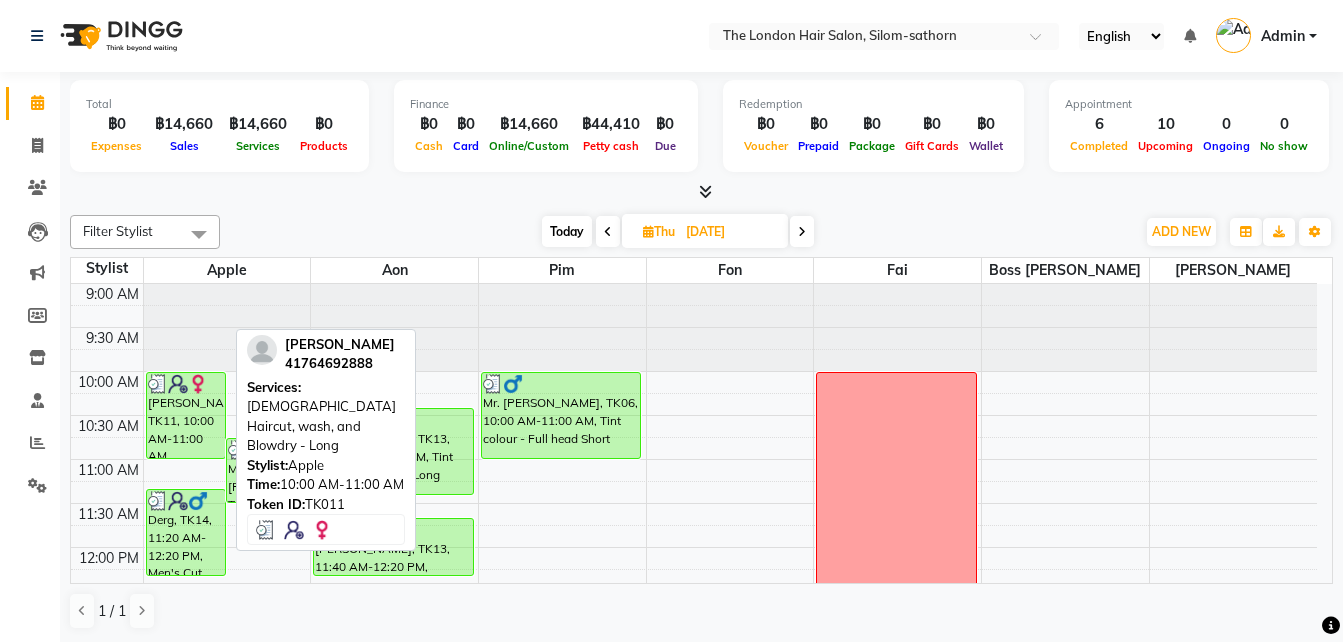 click on "[PERSON_NAME], TK11, 10:00 AM-11:00 AM, [DEMOGRAPHIC_DATA] Haircut, wash, and Blowdry - Long" at bounding box center [186, 415] 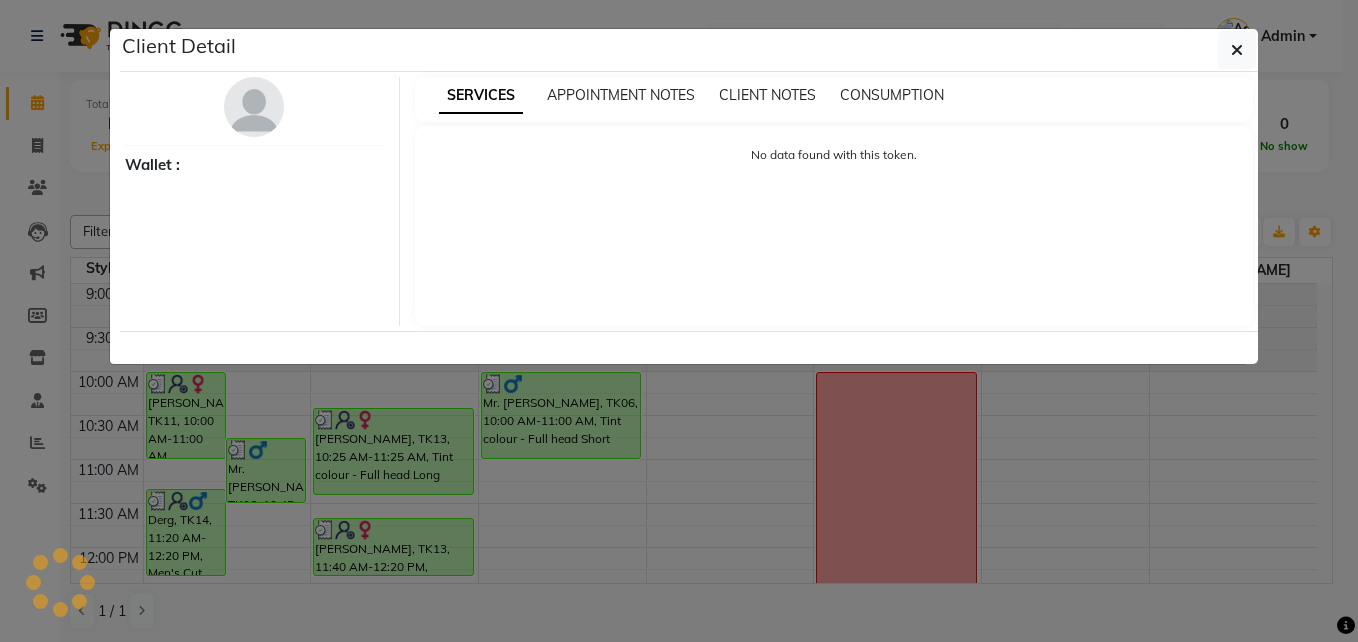 select on "3" 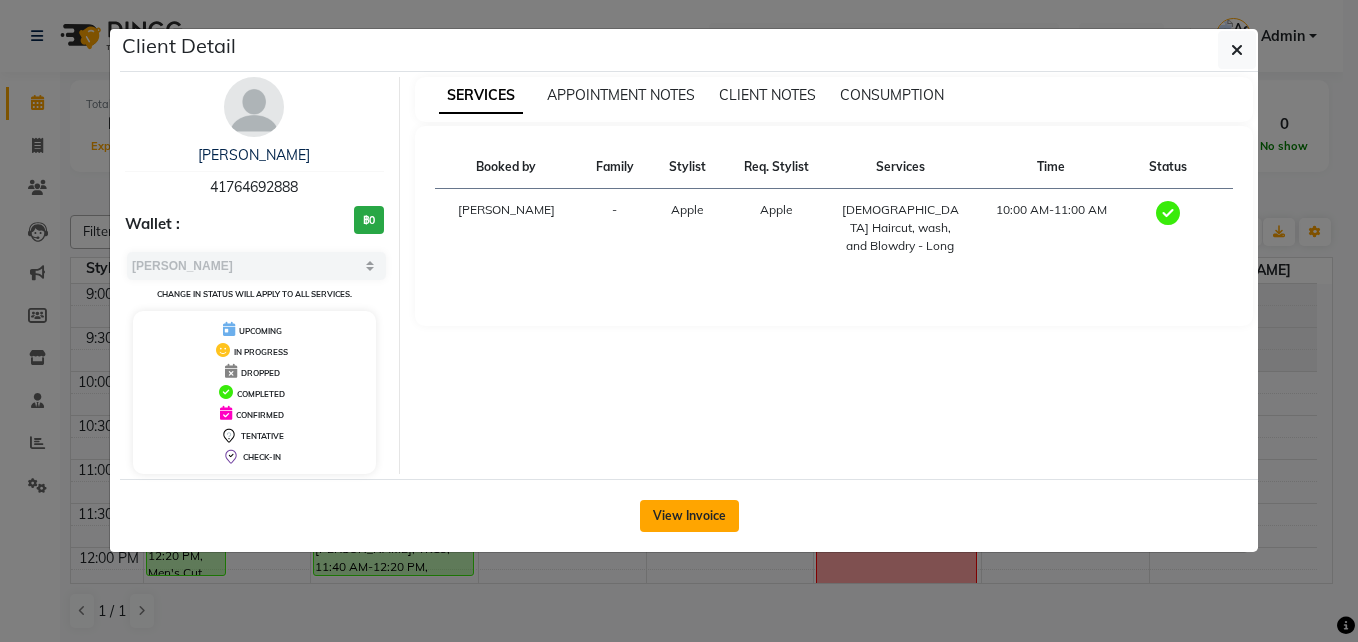 click on "View Invoice" 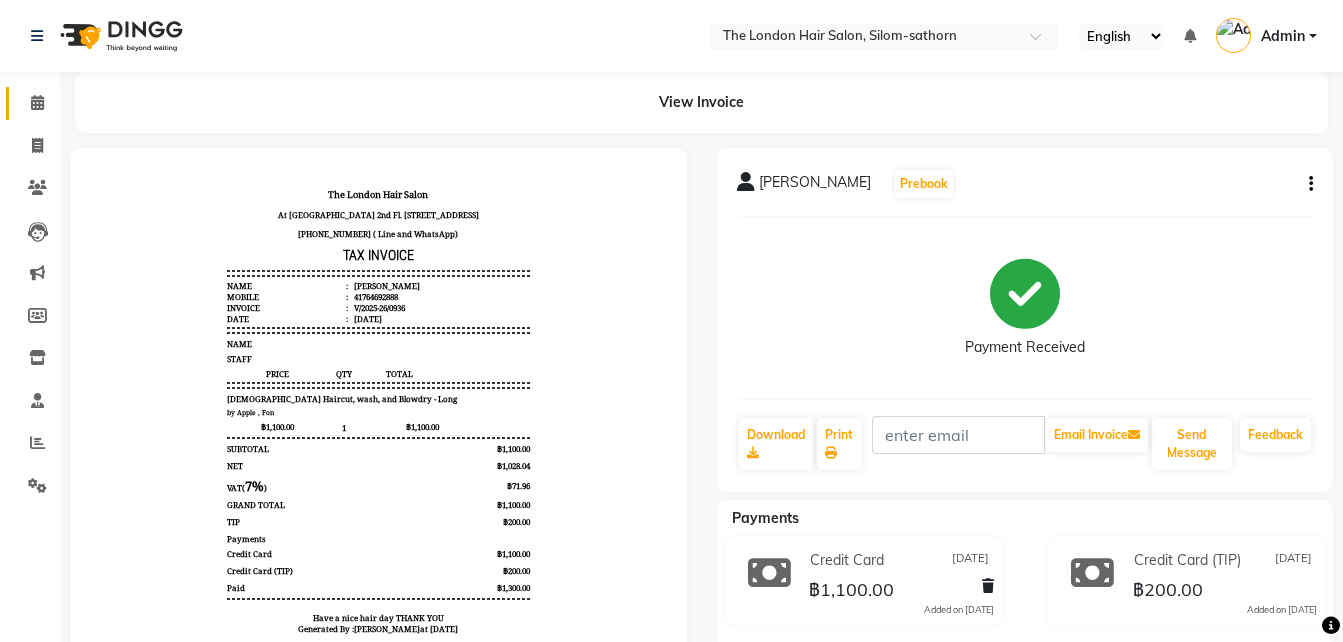 scroll, scrollTop: 0, scrollLeft: 0, axis: both 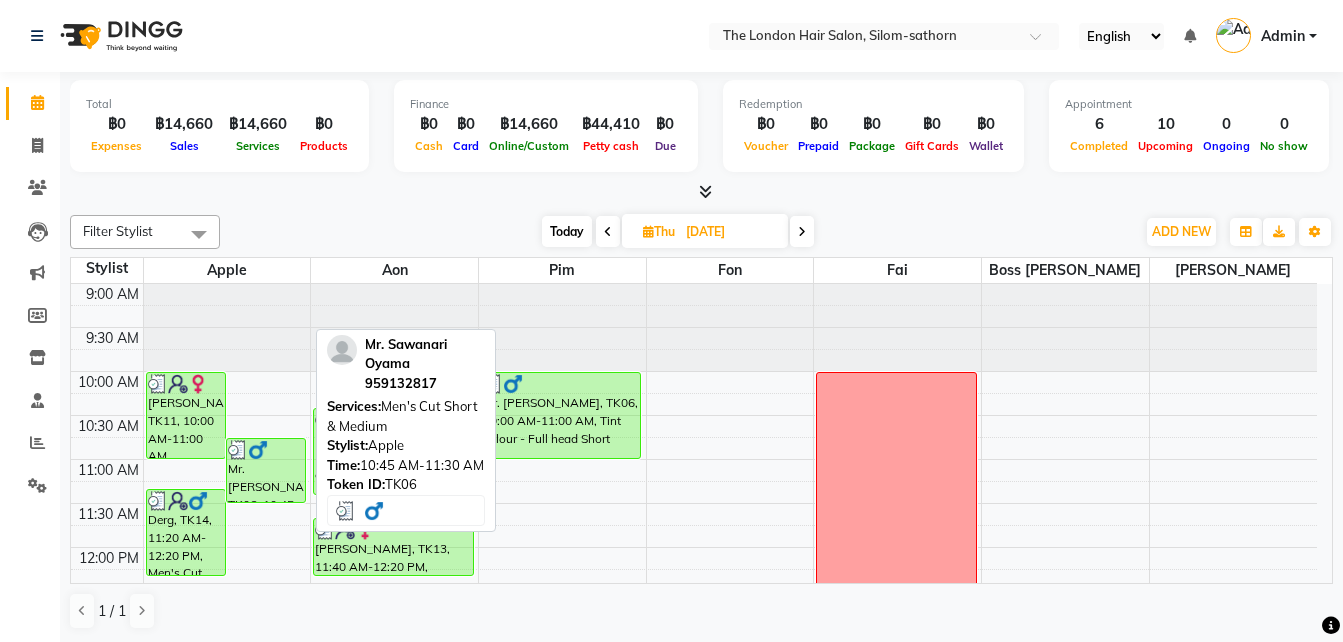 click on "Mr. [PERSON_NAME], TK06, 10:45 AM-11:30 AM, Men's Cut Short & Medium" at bounding box center (266, 470) 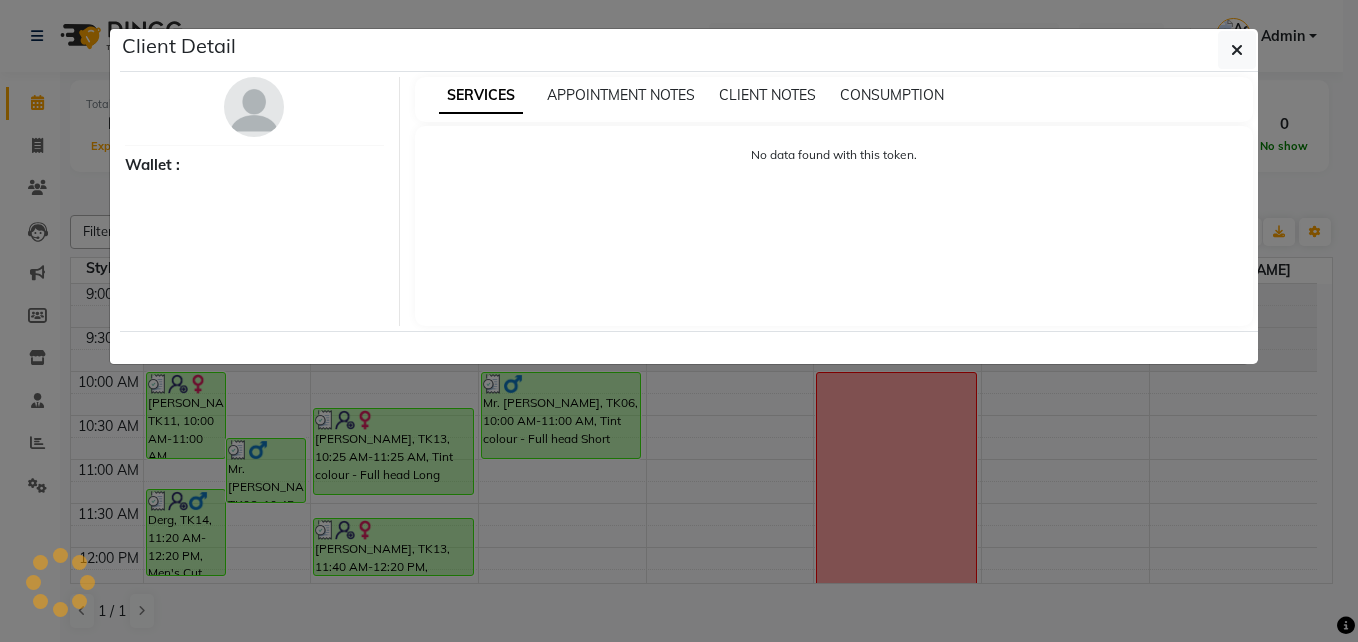 select on "3" 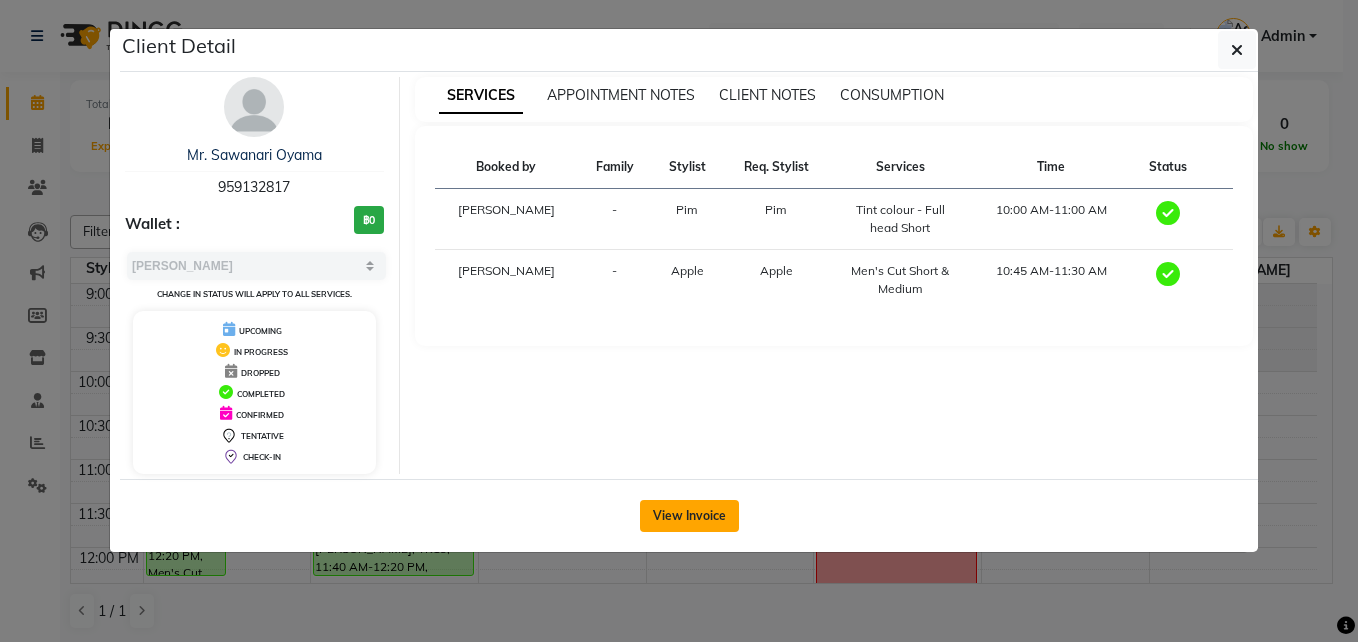 click on "View Invoice" 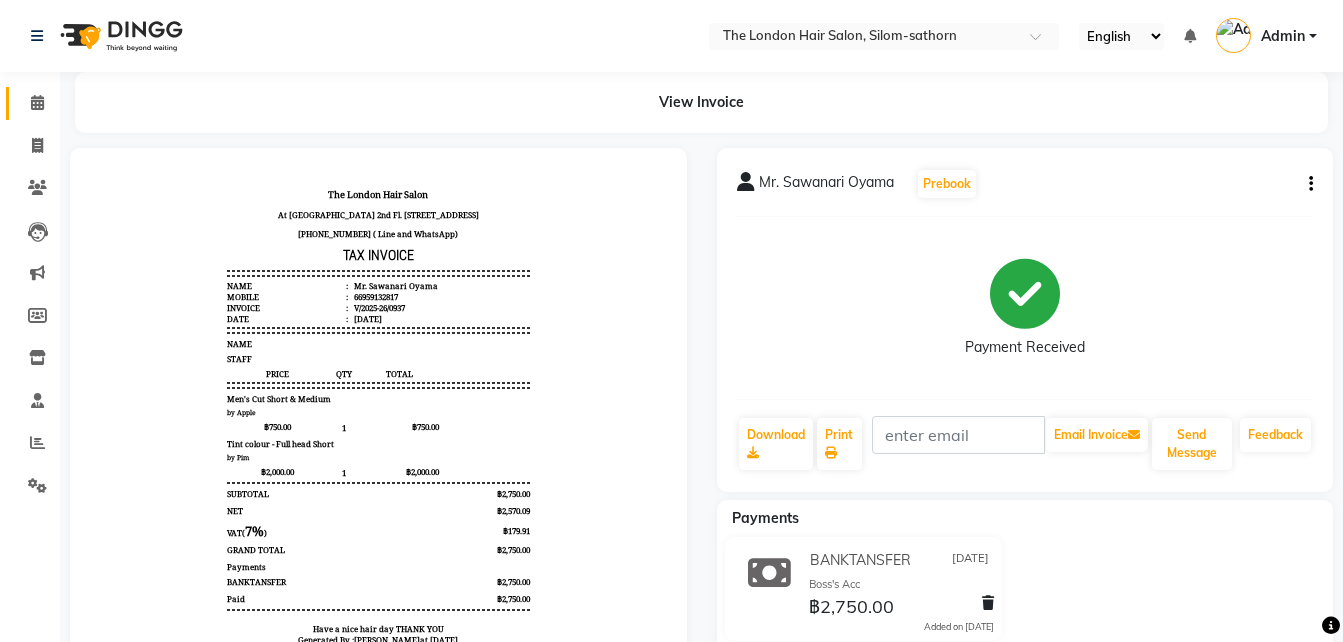 scroll, scrollTop: 0, scrollLeft: 0, axis: both 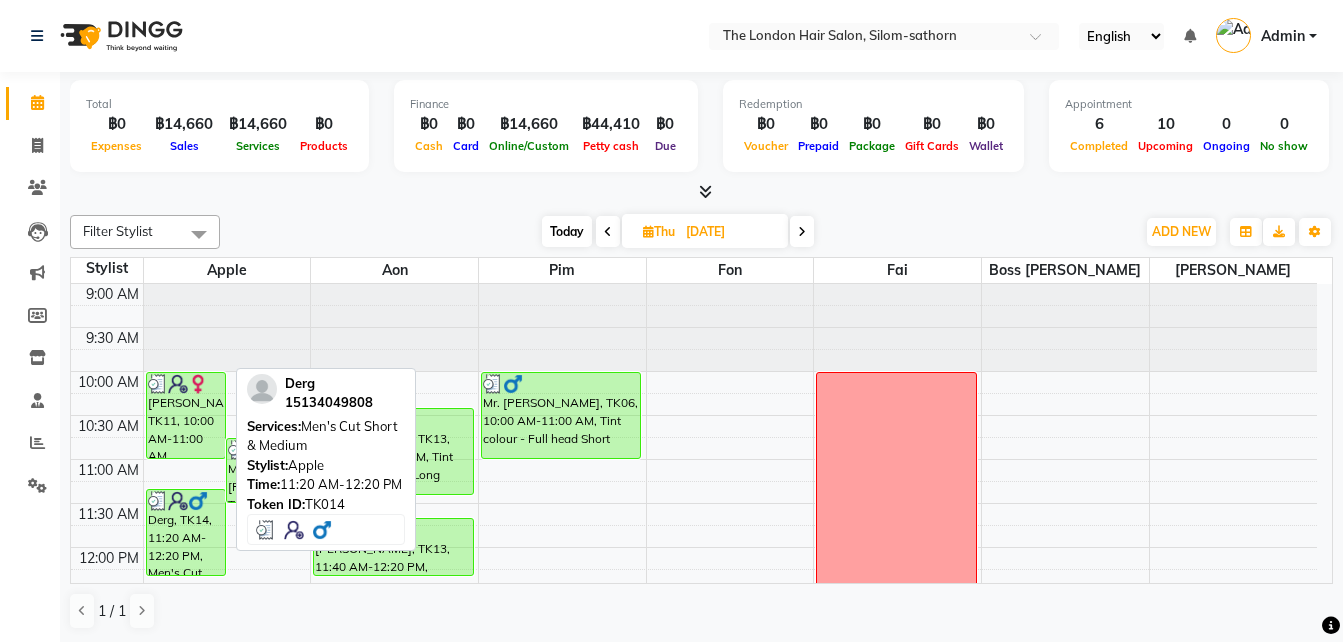 click on "Derg, TK14, 11:20 AM-12:20 PM, Men's Cut Short & Medium" at bounding box center [186, 532] 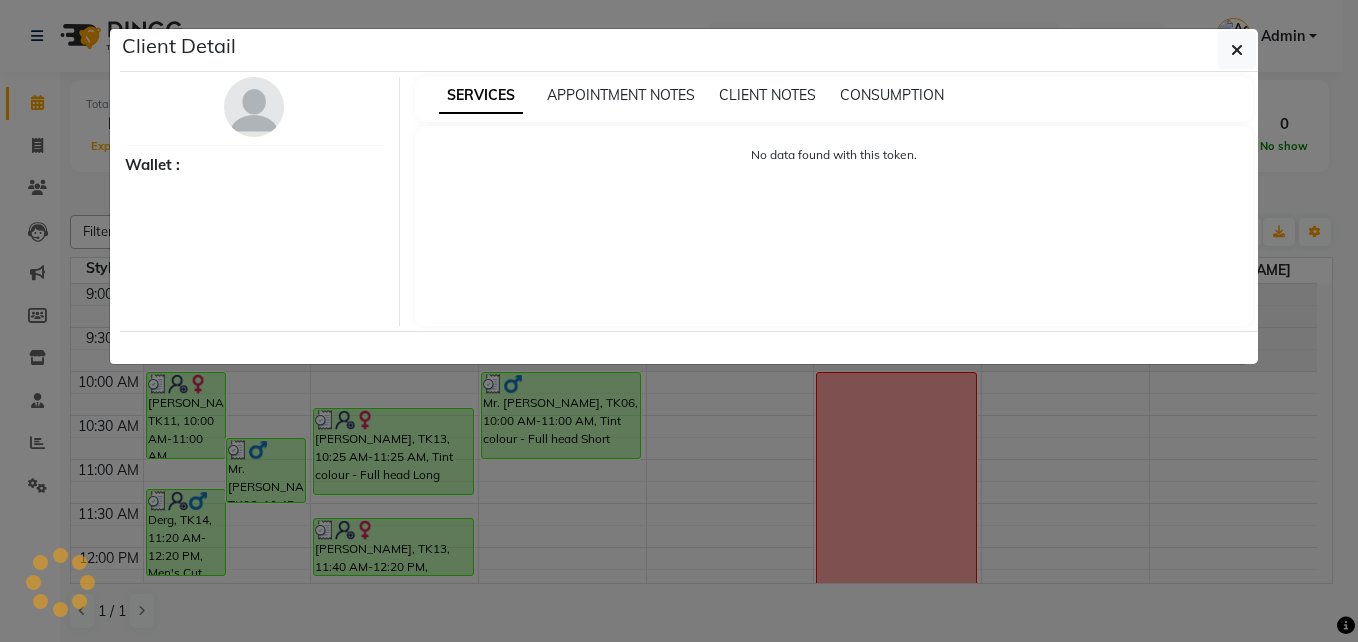 select on "3" 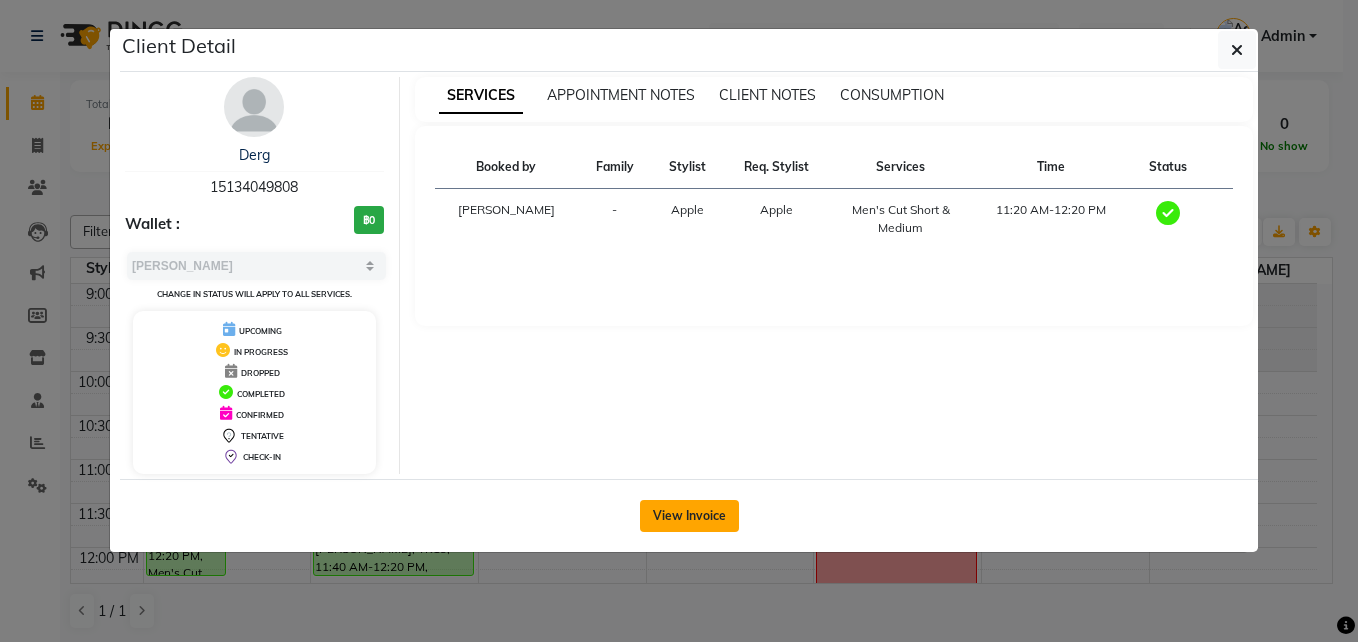 click on "View Invoice" 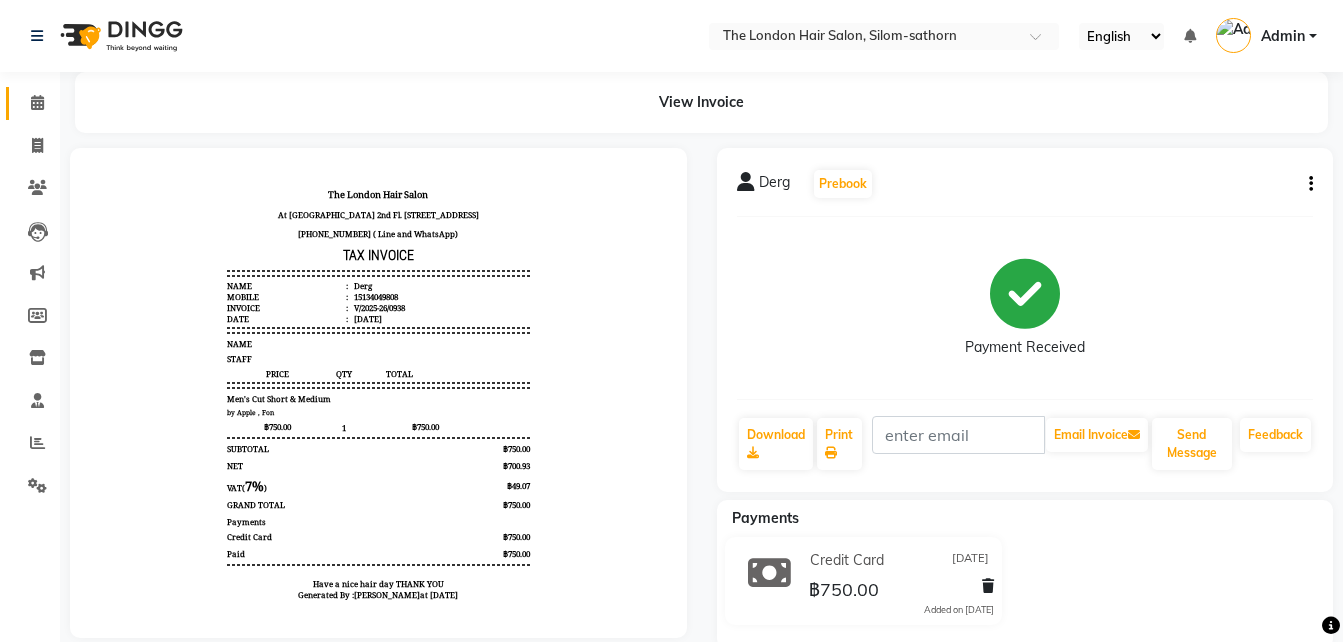 scroll, scrollTop: 0, scrollLeft: 0, axis: both 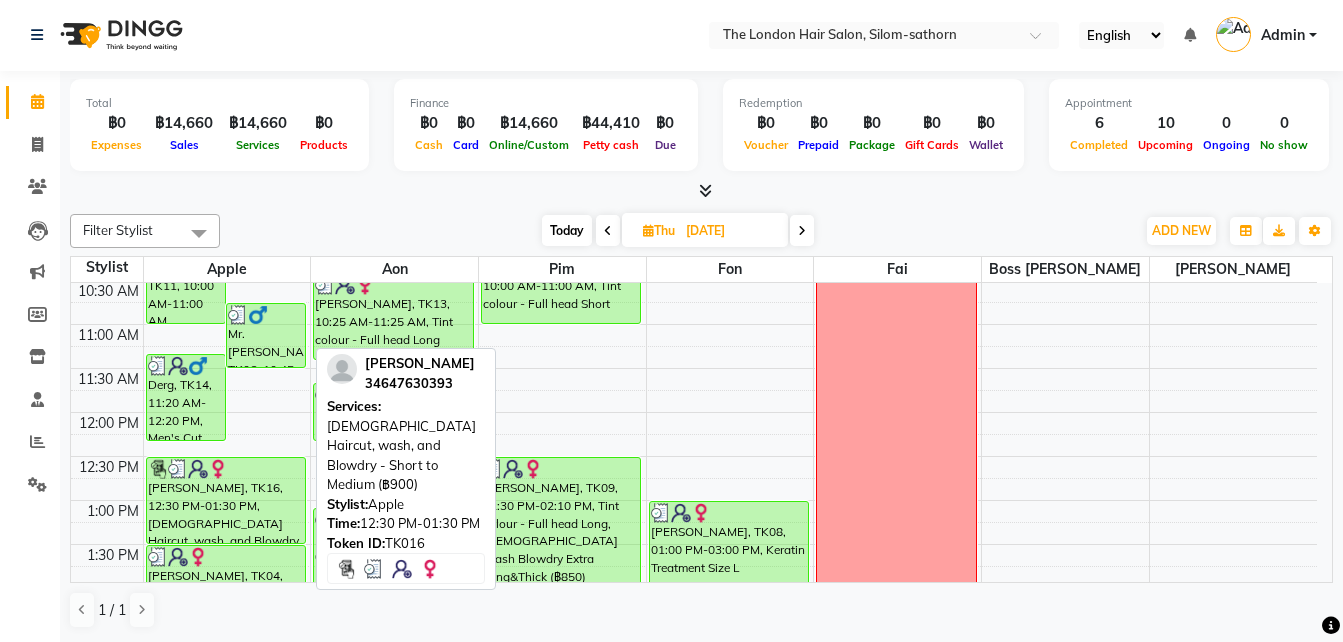 click on "[PERSON_NAME], TK16, 12:30 PM-01:30 PM, [DEMOGRAPHIC_DATA] Haircut, wash, and Blowdry - Short to Medium (฿900)" at bounding box center [226, 500] 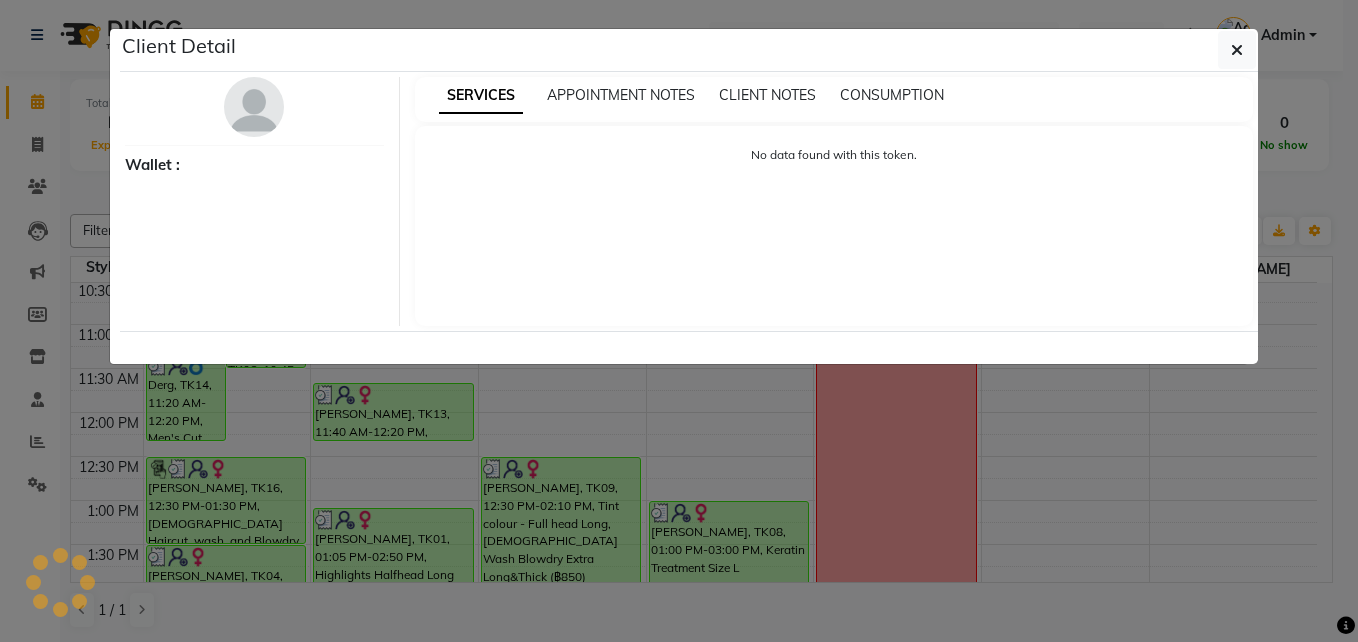 select on "3" 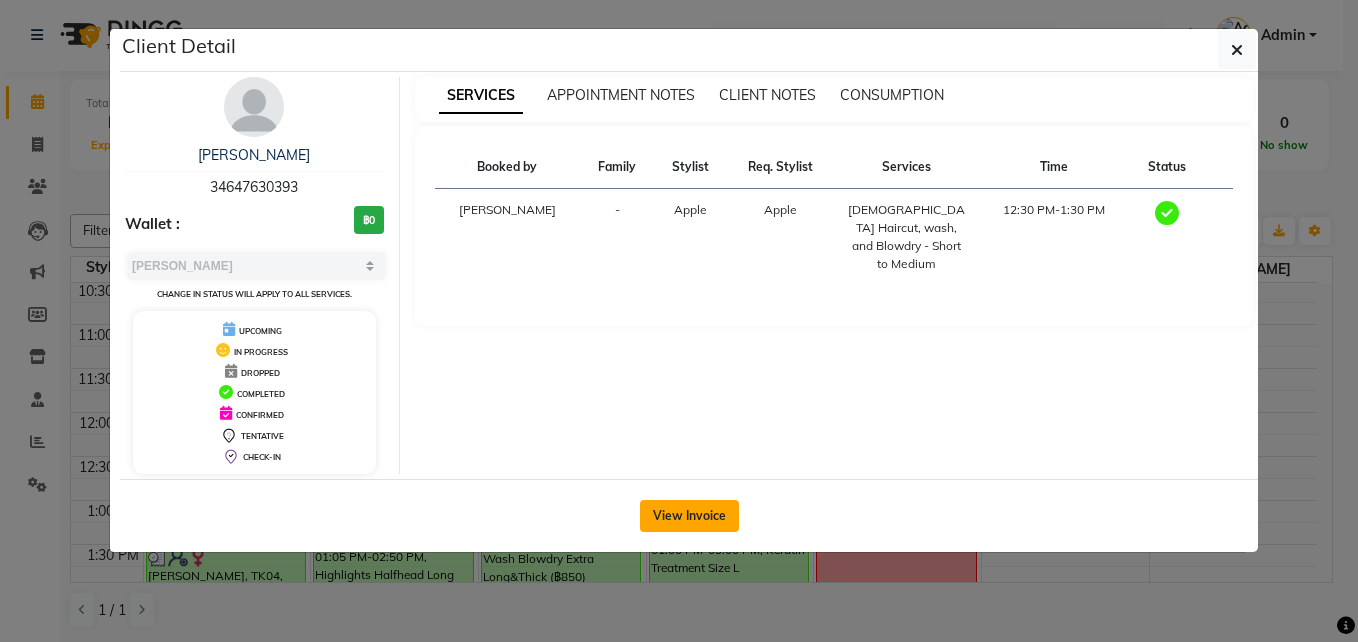 click on "View Invoice" 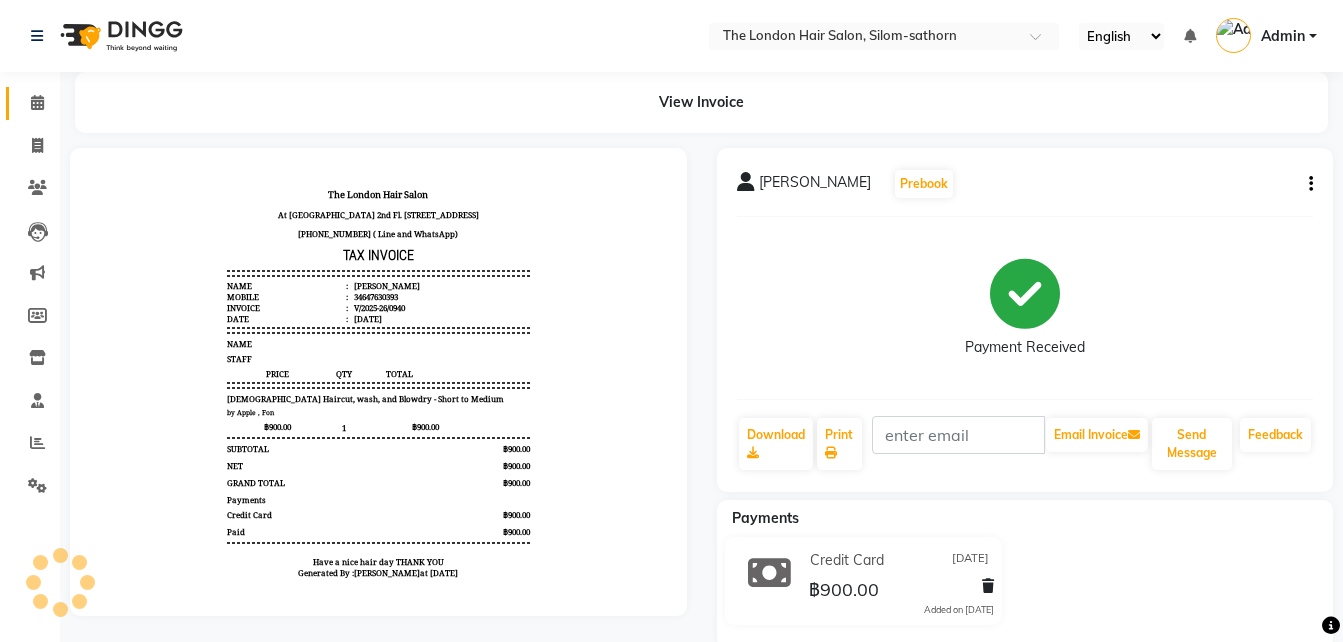 scroll, scrollTop: 0, scrollLeft: 0, axis: both 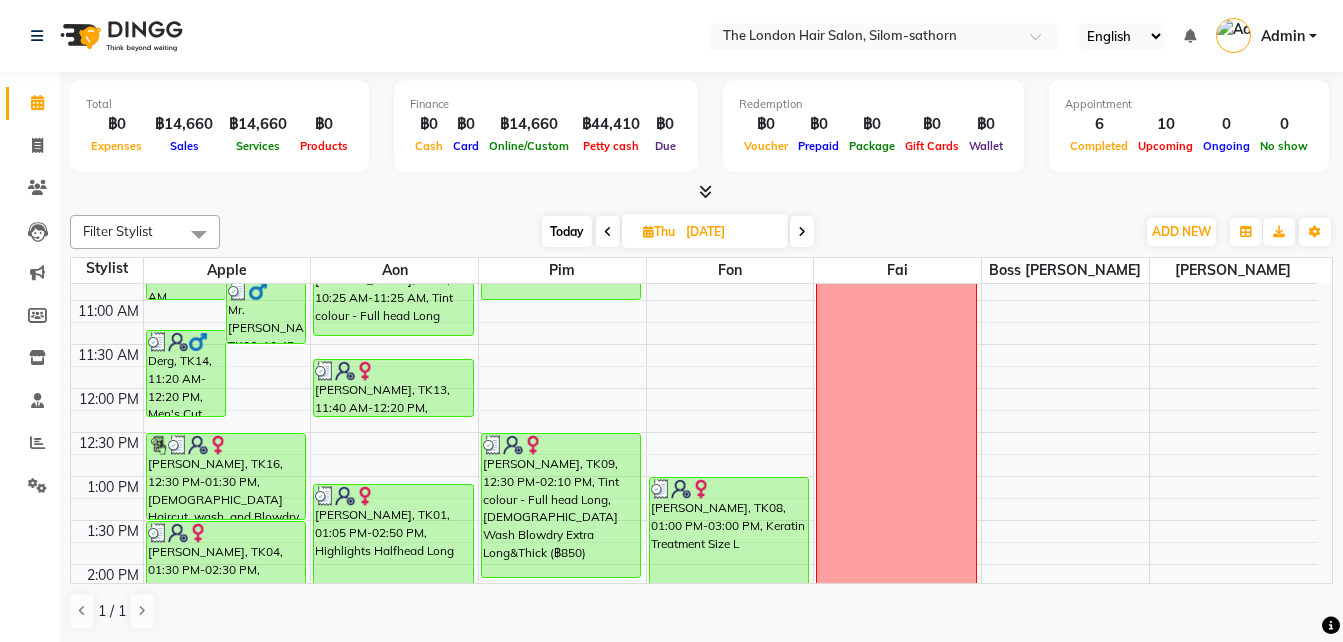click on "Calendar" 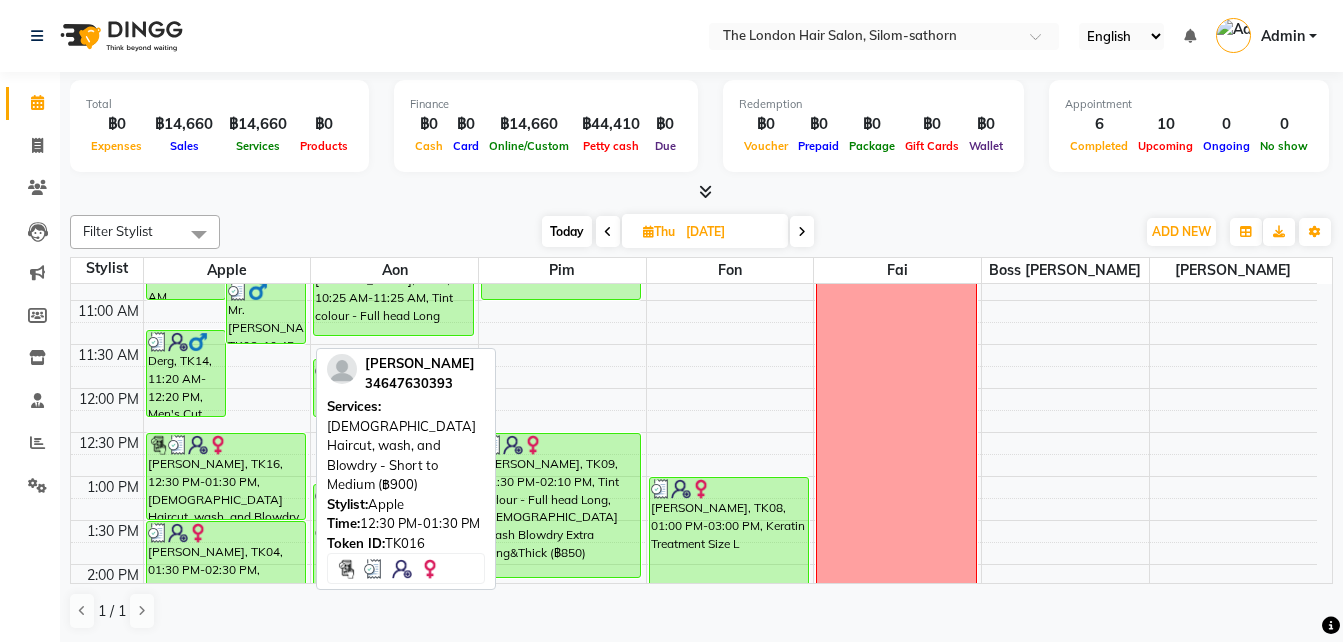 click on "[PERSON_NAME], TK16, 12:30 PM-01:30 PM, [DEMOGRAPHIC_DATA] Haircut, wash, and Blowdry - Short to Medium (฿900)" at bounding box center (226, 476) 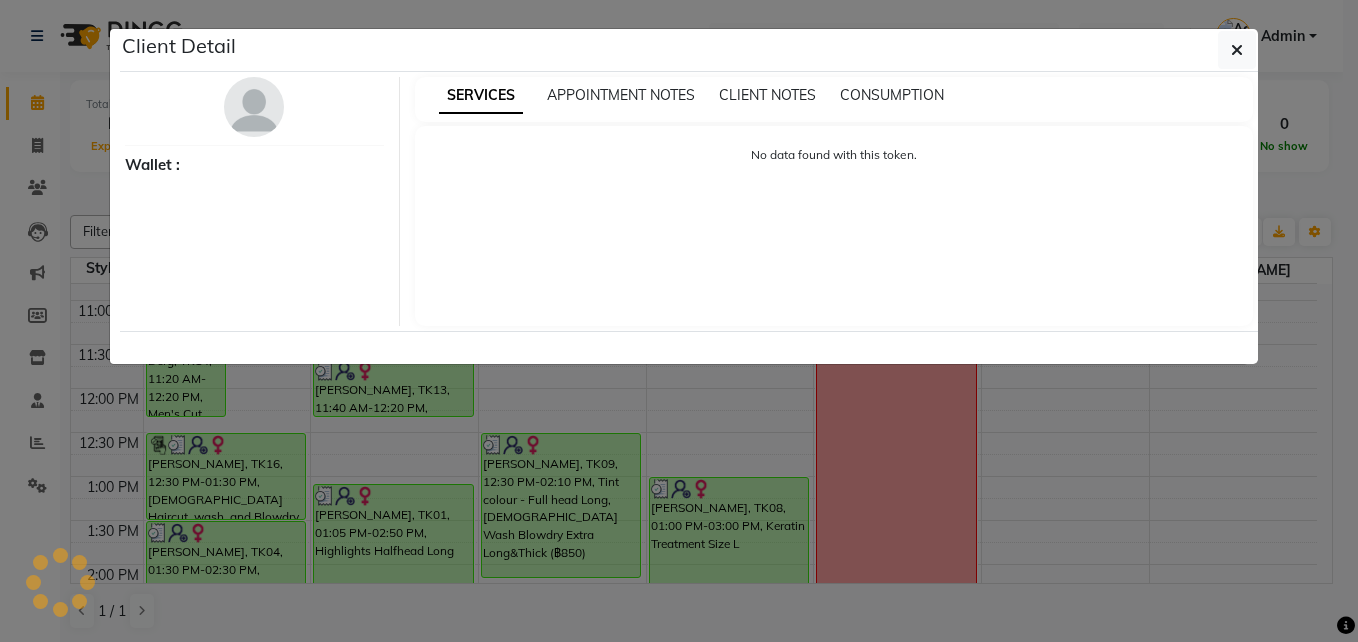 select on "3" 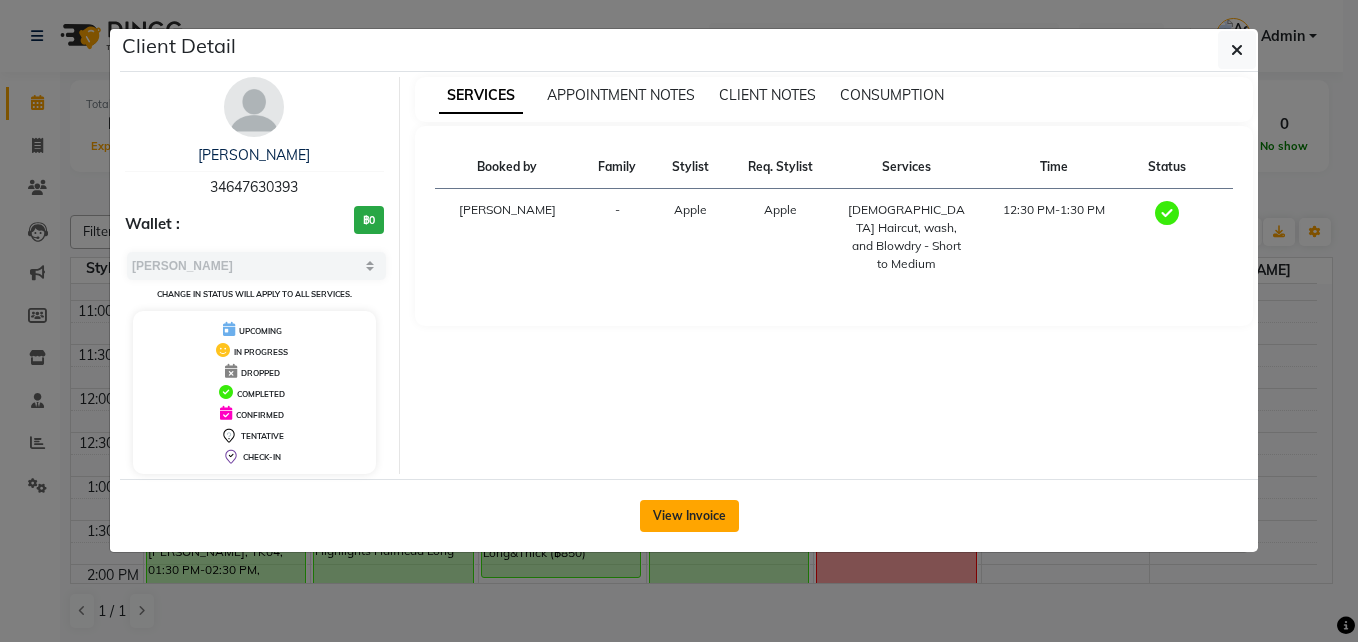 click on "View Invoice" 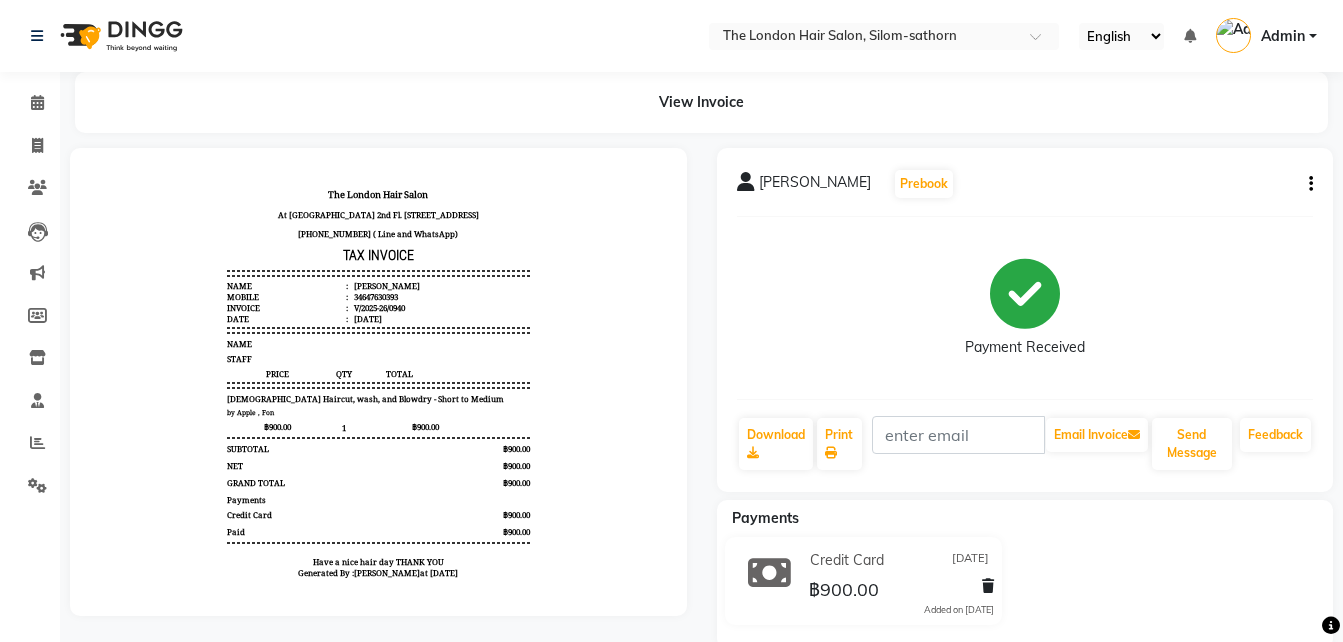 scroll, scrollTop: 0, scrollLeft: 0, axis: both 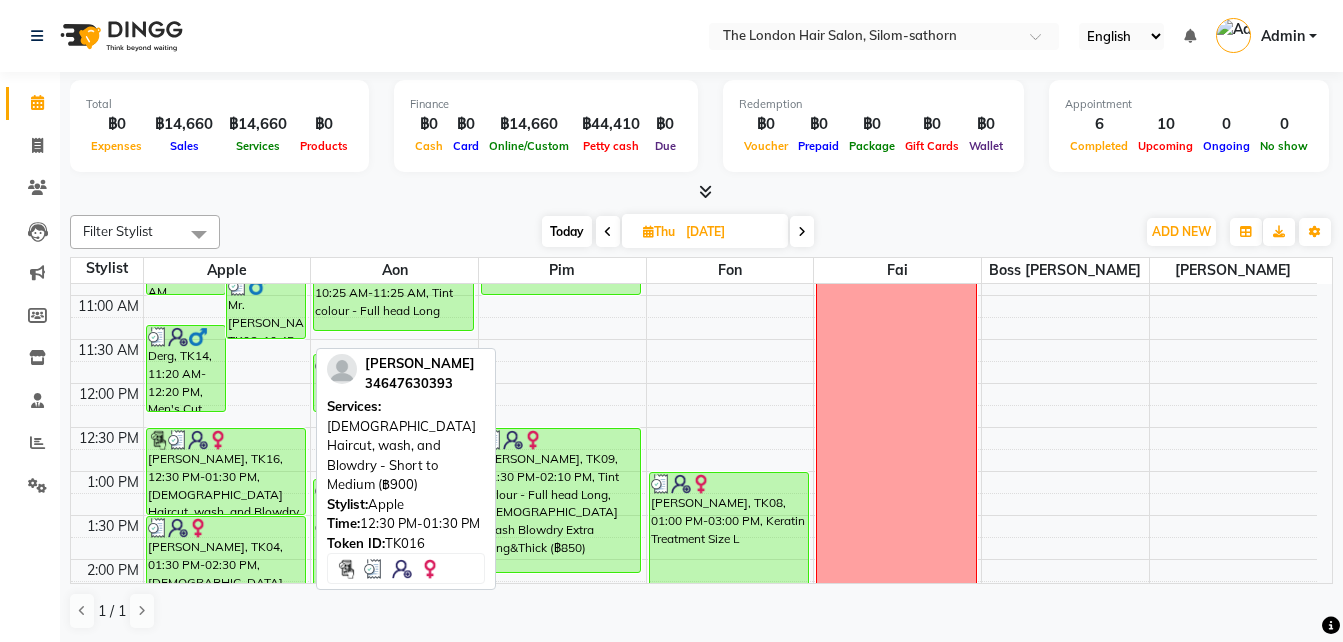 click on "[PERSON_NAME], TK16, 12:30 PM-01:30 PM, [DEMOGRAPHIC_DATA] Haircut, wash, and Blowdry - Short to Medium (฿900)" at bounding box center (226, 471) 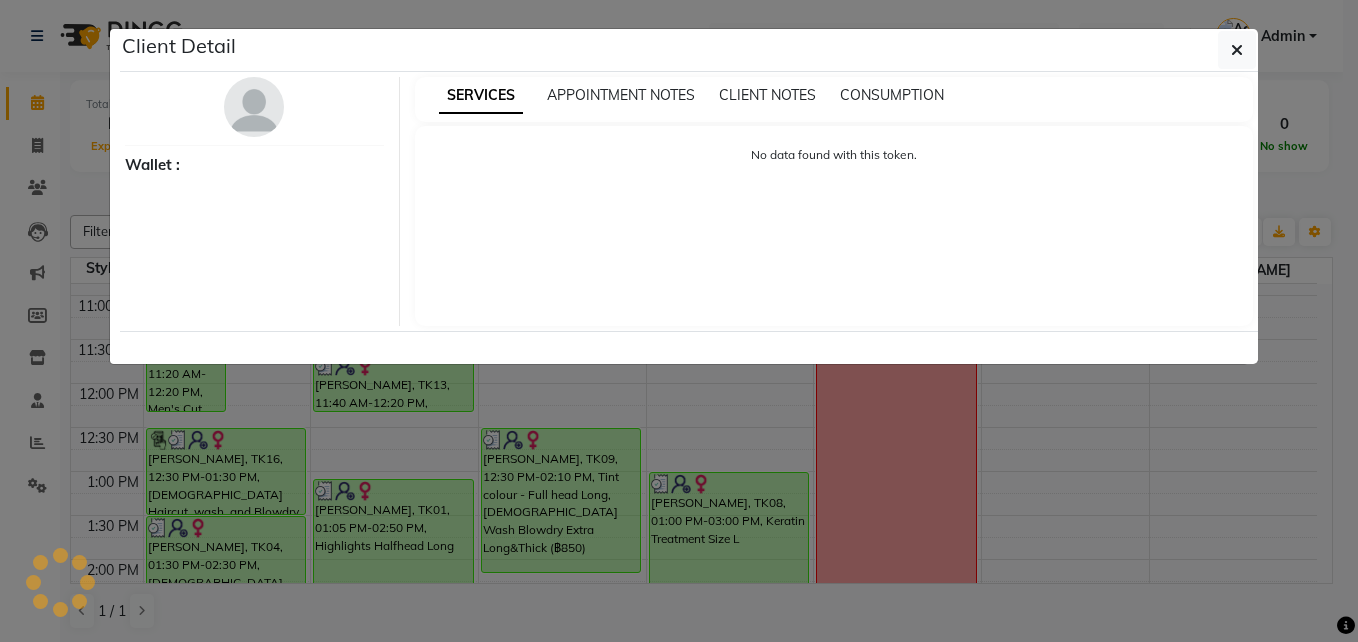 select on "3" 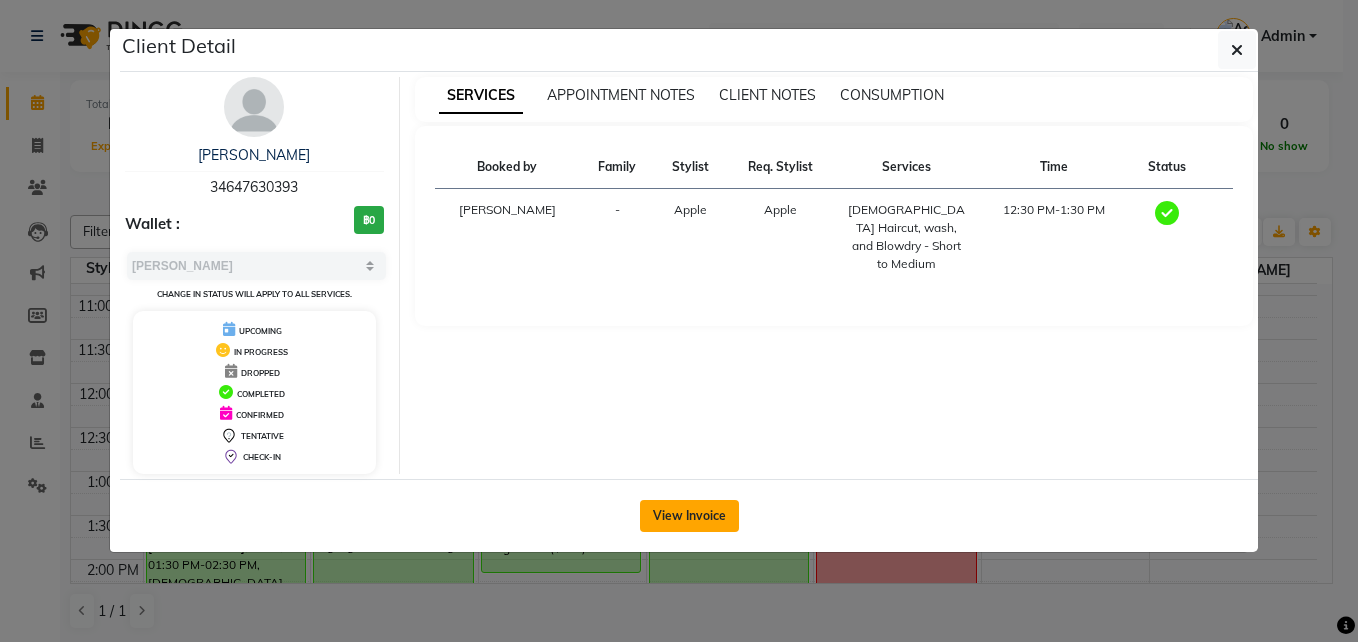 click on "View Invoice" 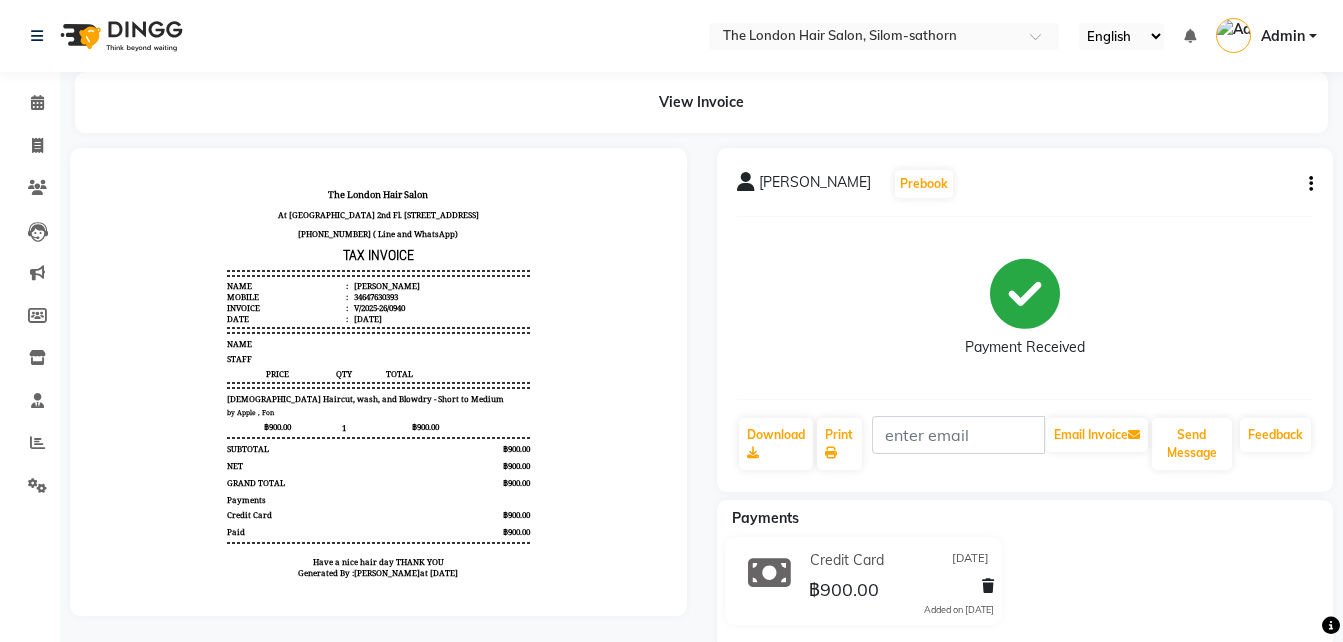scroll, scrollTop: 0, scrollLeft: 0, axis: both 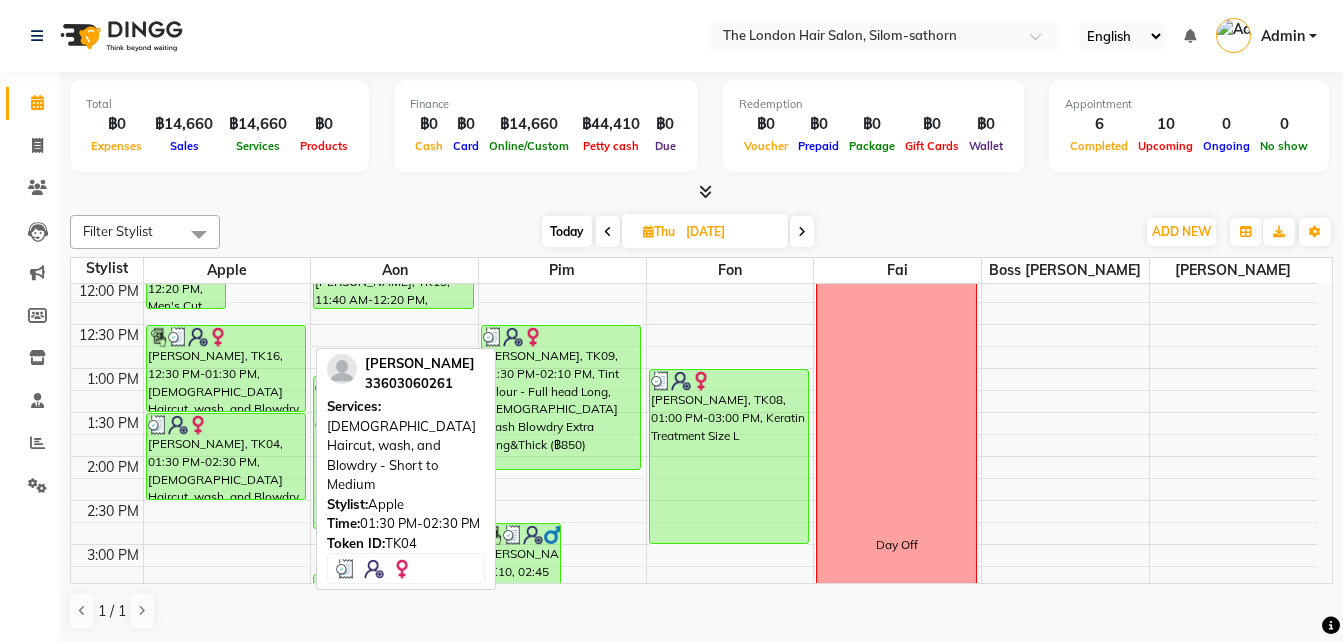 click on "[PERSON_NAME], TK04, 01:30 PM-02:30 PM, [DEMOGRAPHIC_DATA] Haircut, wash, and Blowdry - Short to Medium" at bounding box center [226, 456] 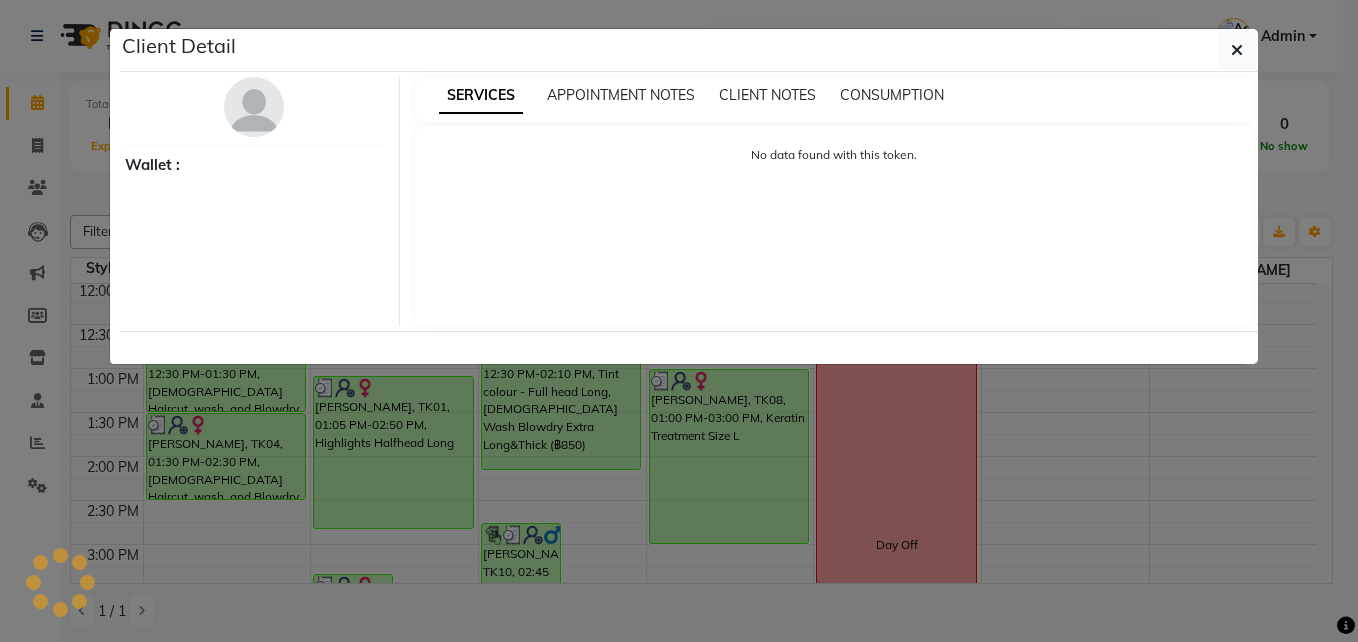 select on "3" 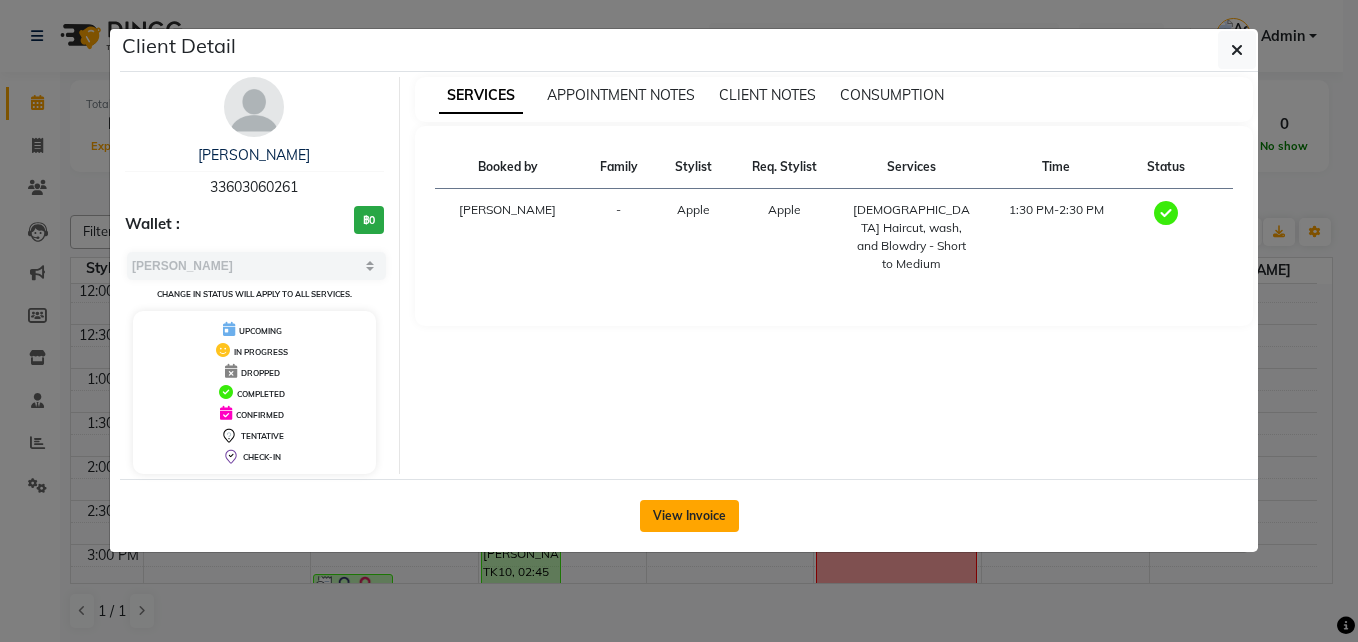 click on "View Invoice" 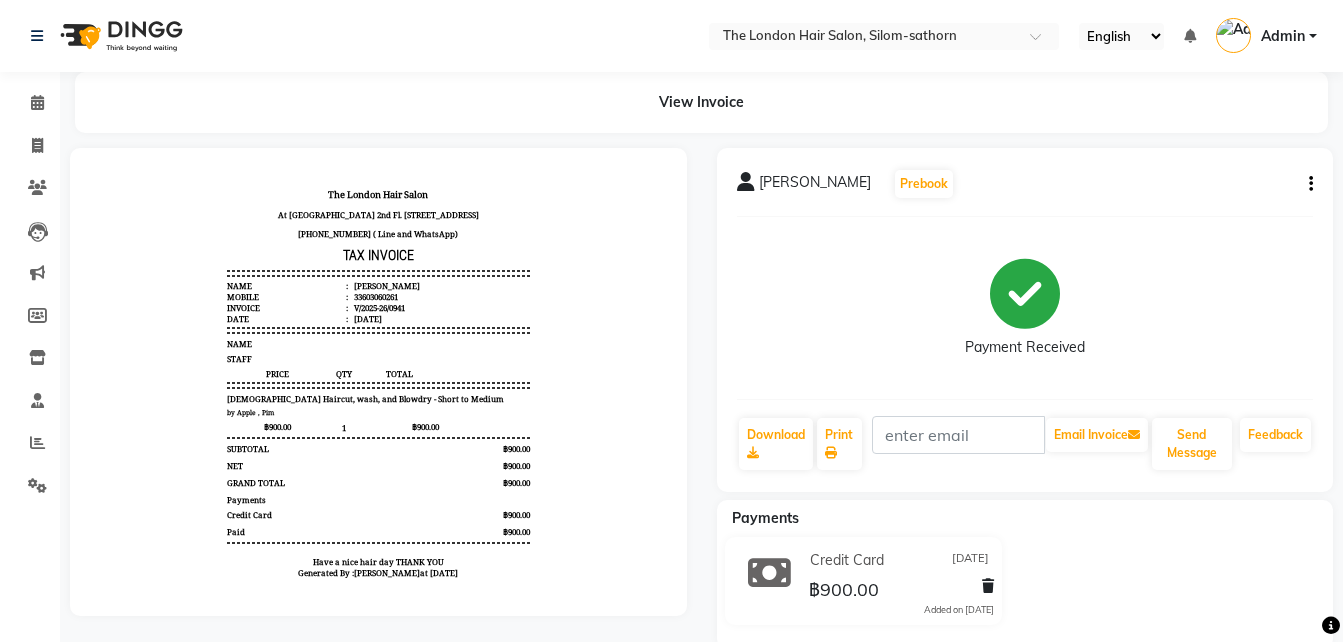 scroll, scrollTop: 0, scrollLeft: 0, axis: both 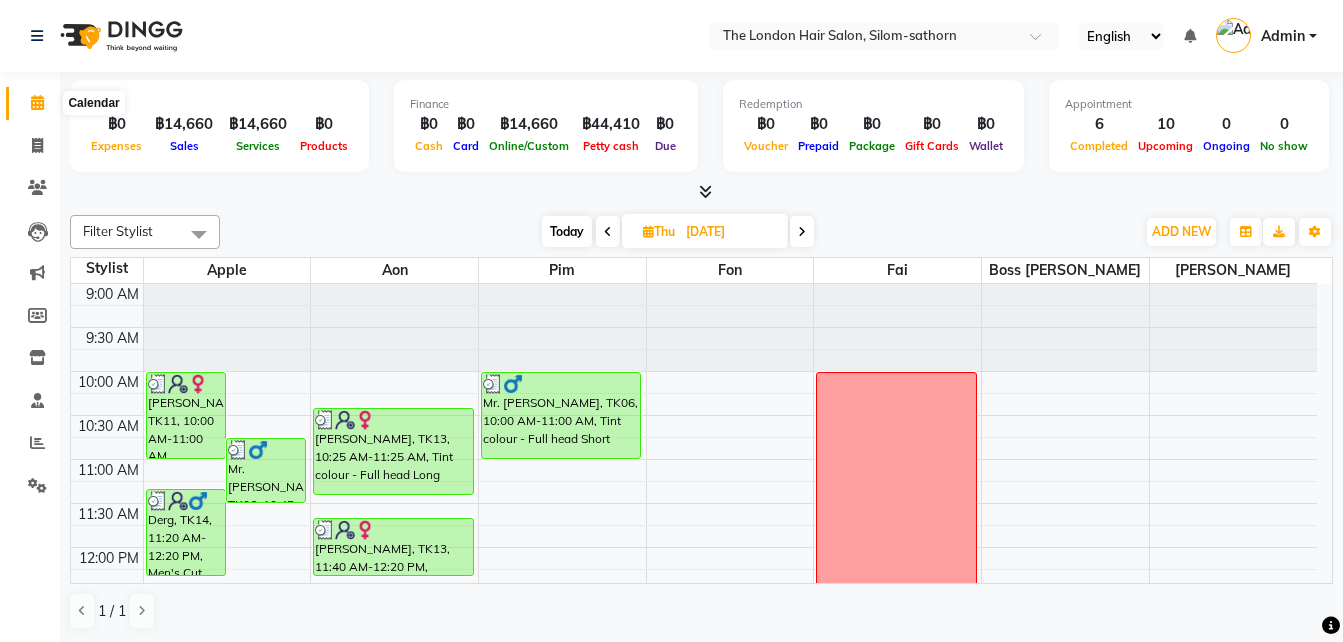 click 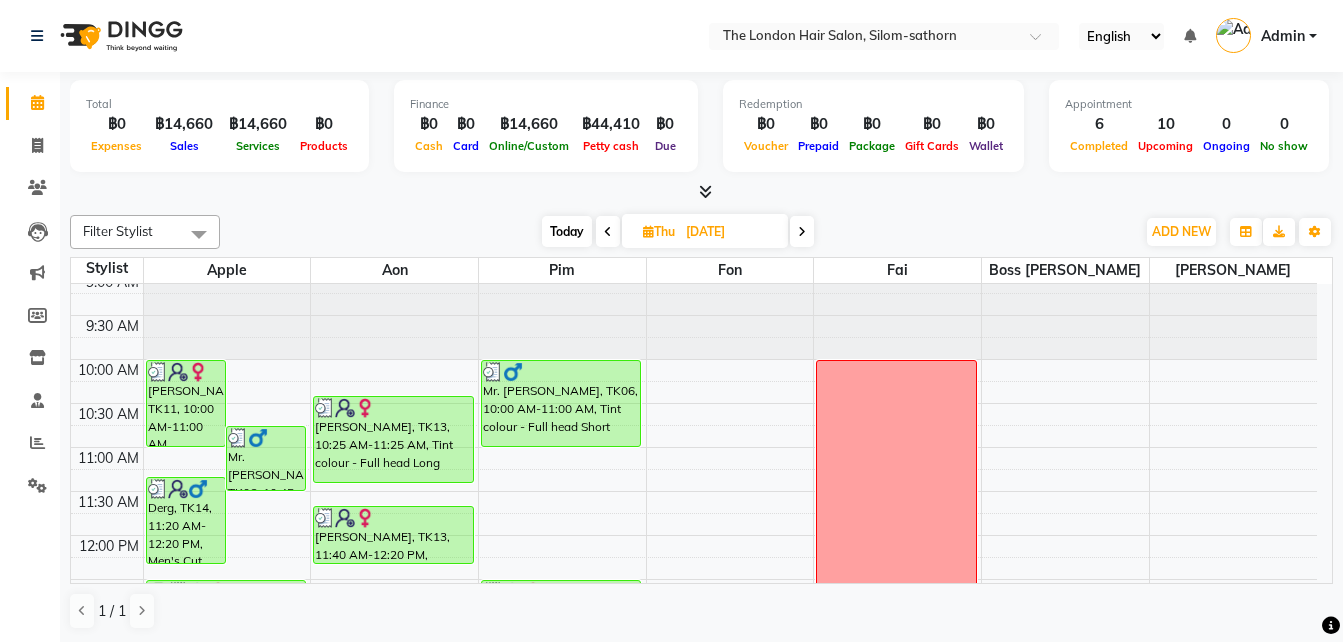 scroll, scrollTop: 14, scrollLeft: 0, axis: vertical 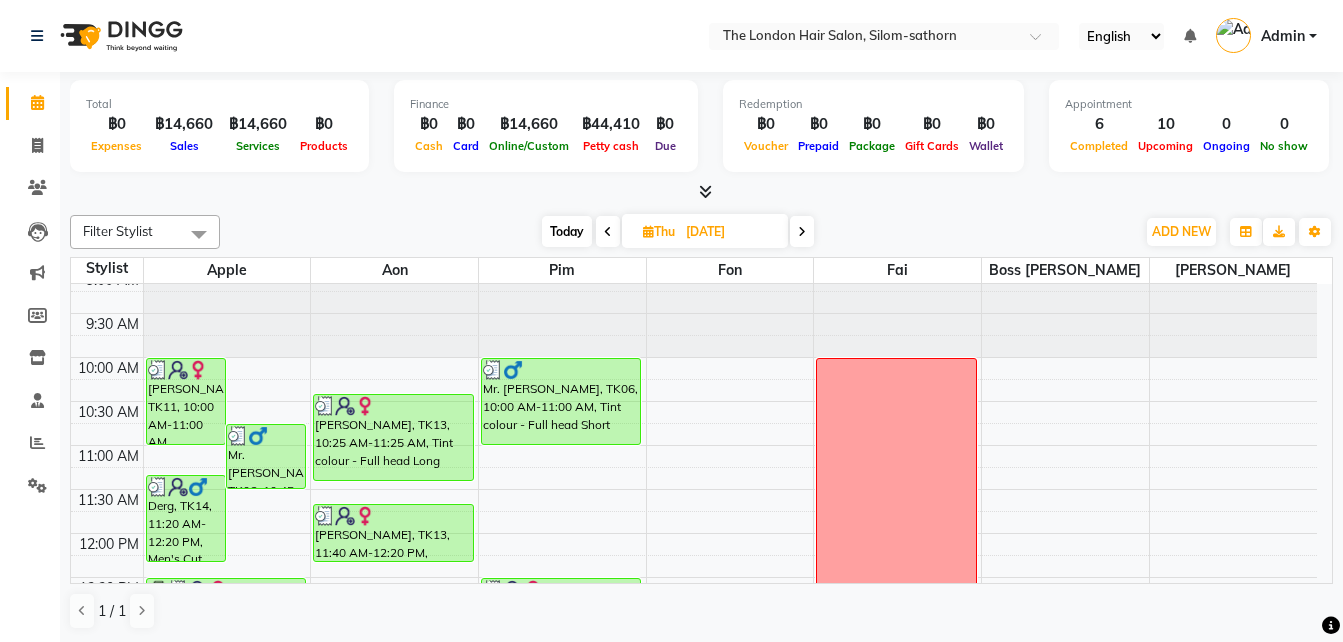 click on "Today" at bounding box center (567, 231) 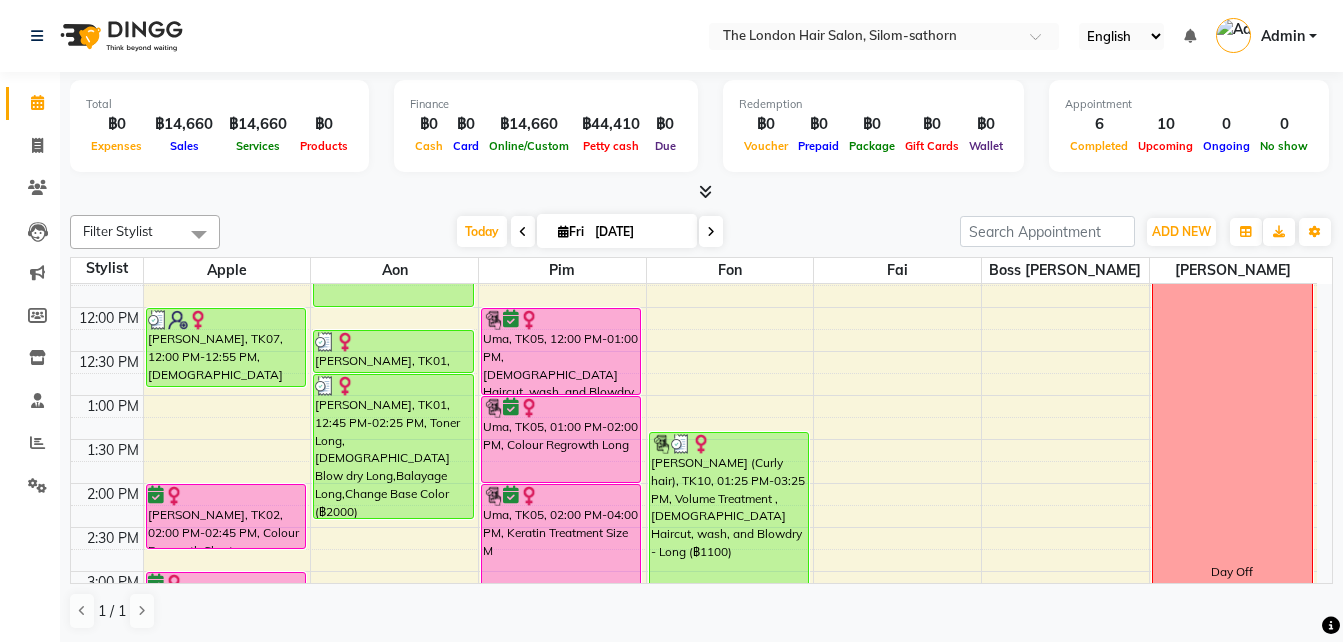 scroll, scrollTop: 239, scrollLeft: 0, axis: vertical 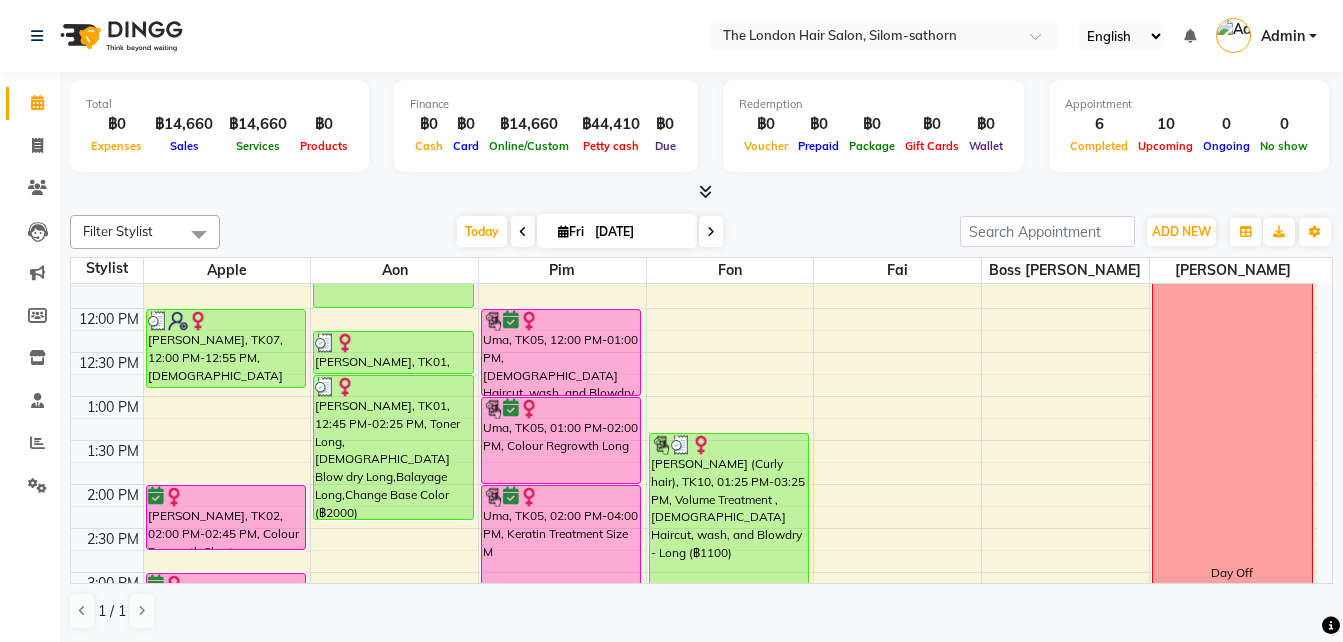 click on "9:00 AM 9:30 AM 10:00 AM 10:30 AM 11:00 AM 11:30 AM 12:00 PM 12:30 PM 1:00 PM 1:30 PM 2:00 PM 2:30 PM 3:00 PM 3:30 PM 4:00 PM 4:30 PM 5:00 PM 5:30 PM 6:00 PM 6:30 PM 7:00 PM 7:30 PM 8:00 PM 8:30 PM     Kyley Tan, TK07, 12:00 PM-12:55 PM, Ladies Blow dry Long     Mrs. Leigh Peteh, TK02, 02:00 PM-02:45 PM, Colour Regrowth Short     Mrs. Leigh Peteh, TK02, 03:00 PM-03:45 PM, Ladies Blow dry Medium     Bilge, TK08, 04:00 PM-05:00 PM, Men's Cut Short & Medium     Aude, TK11, 05:00 PM-06:00 PM, Ladies Haircut, wash, and Blowdry - Long     Aude, TK11, 06:00 PM-07:00 PM, Ladies Haircut, wash, and Blowdry - Long     Khat Lee, TK01, 10:00 AM-12:00 PM, Balayage Long     Khat Lee, TK01, 12:15 PM-12:45 PM, Toner Long     Khat Lee, TK01, 12:45 PM-02:25 PM, Toner Long,Ladies Blow dry Long,Balayage Long,Change Base Color (฿2000)     Bilge, TK09, 04:00 PM-05:30 PM, Tint colour - Full head Long     Bilge, TK09, 04:00 PM-05:00 PM, Ladies Haircut, wash, and Blowdry - Long                      Day Off" at bounding box center (694, 572) 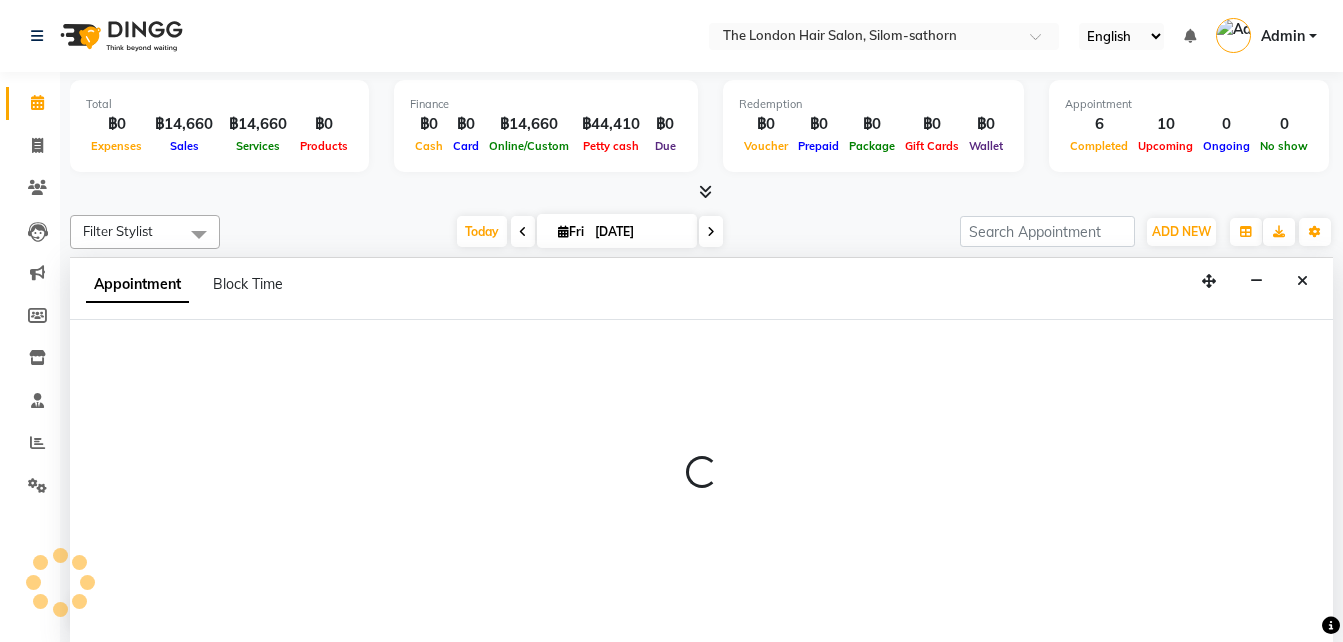 scroll, scrollTop: 1, scrollLeft: 0, axis: vertical 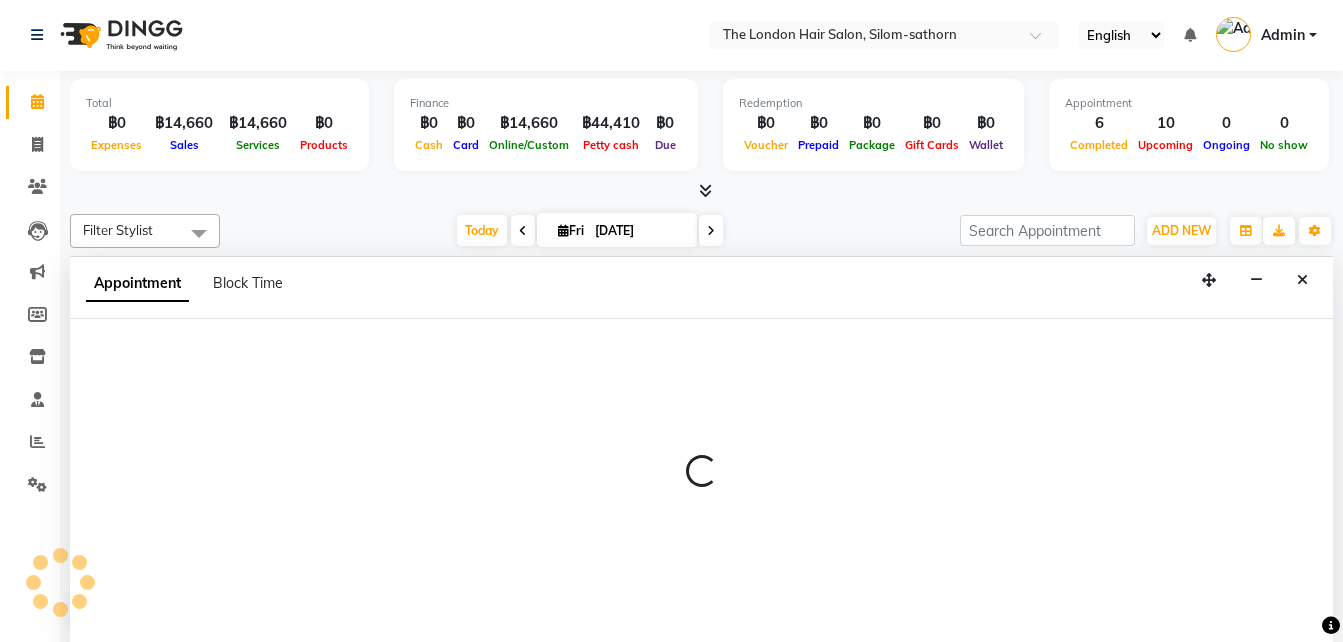 select on "56711" 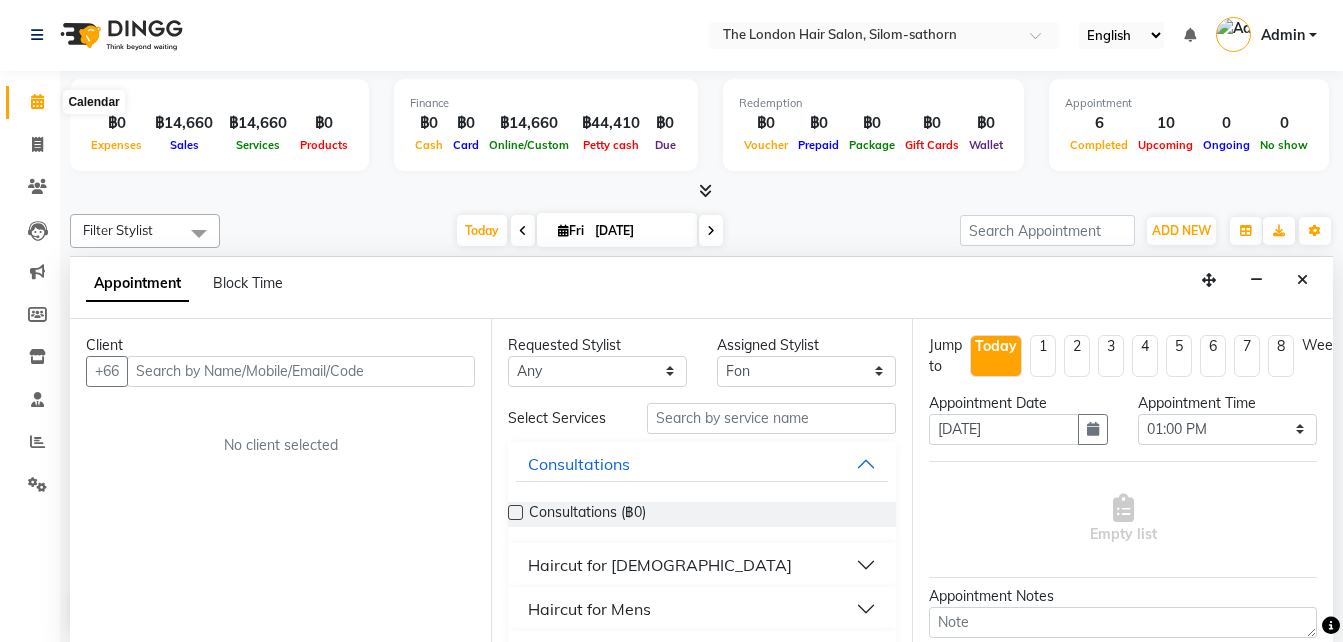 click 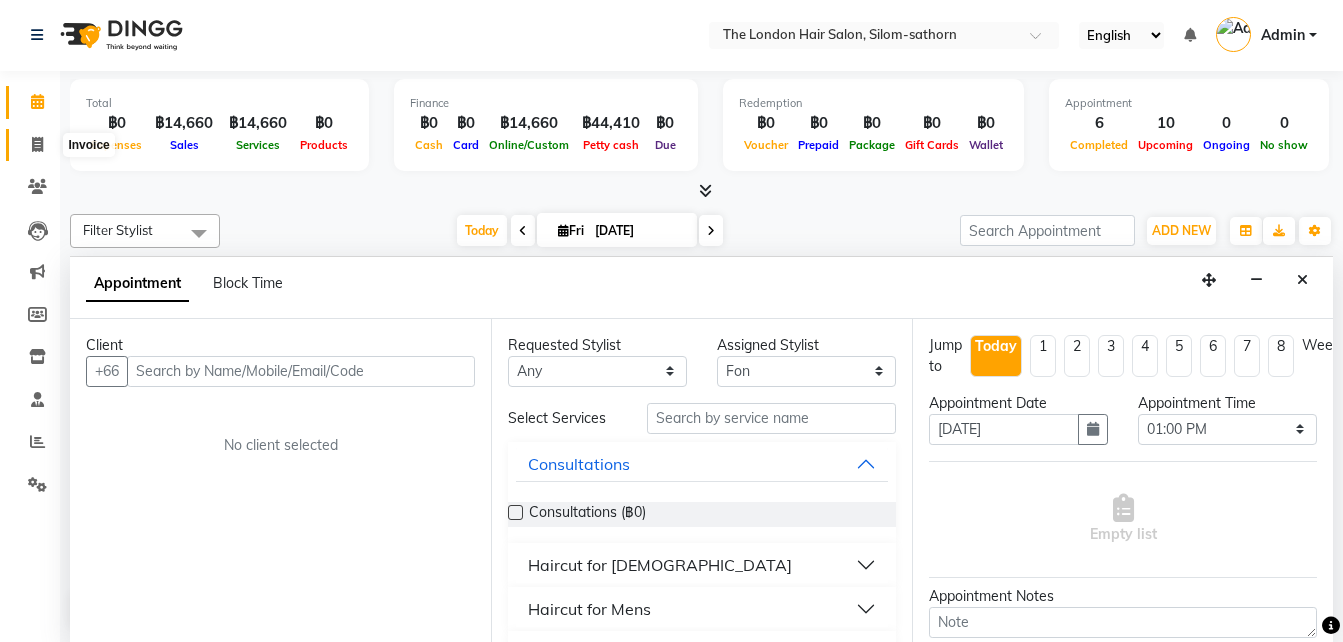 click 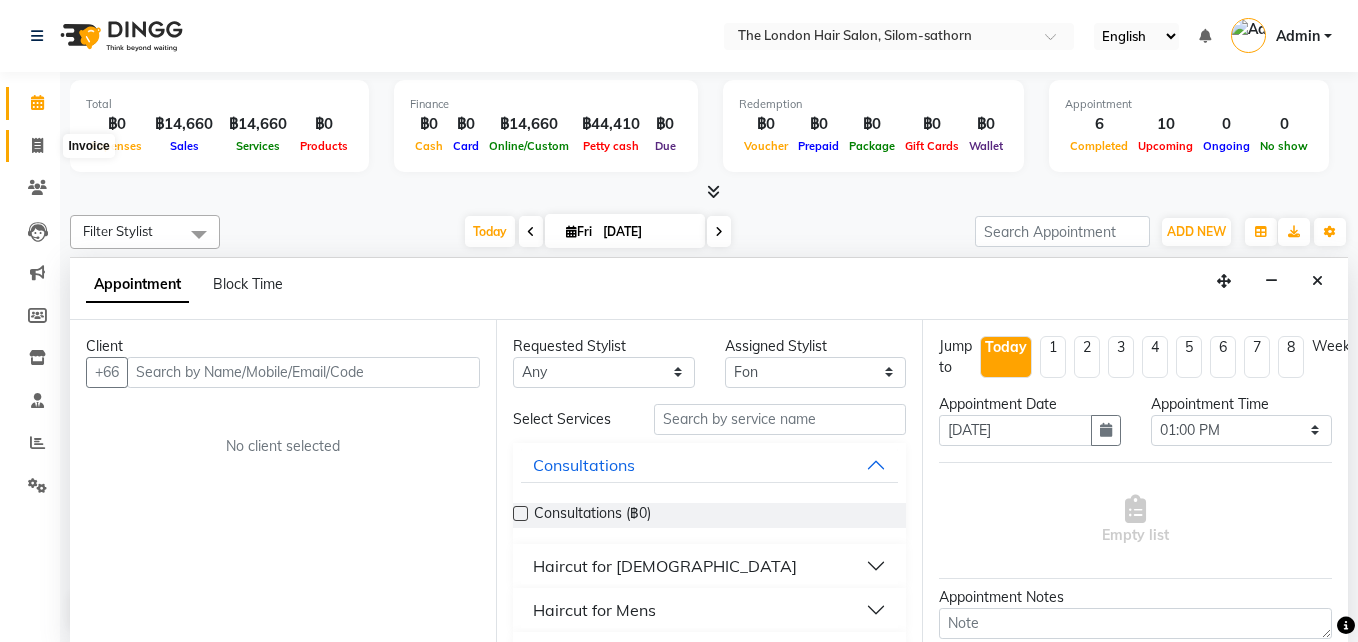 select on "service" 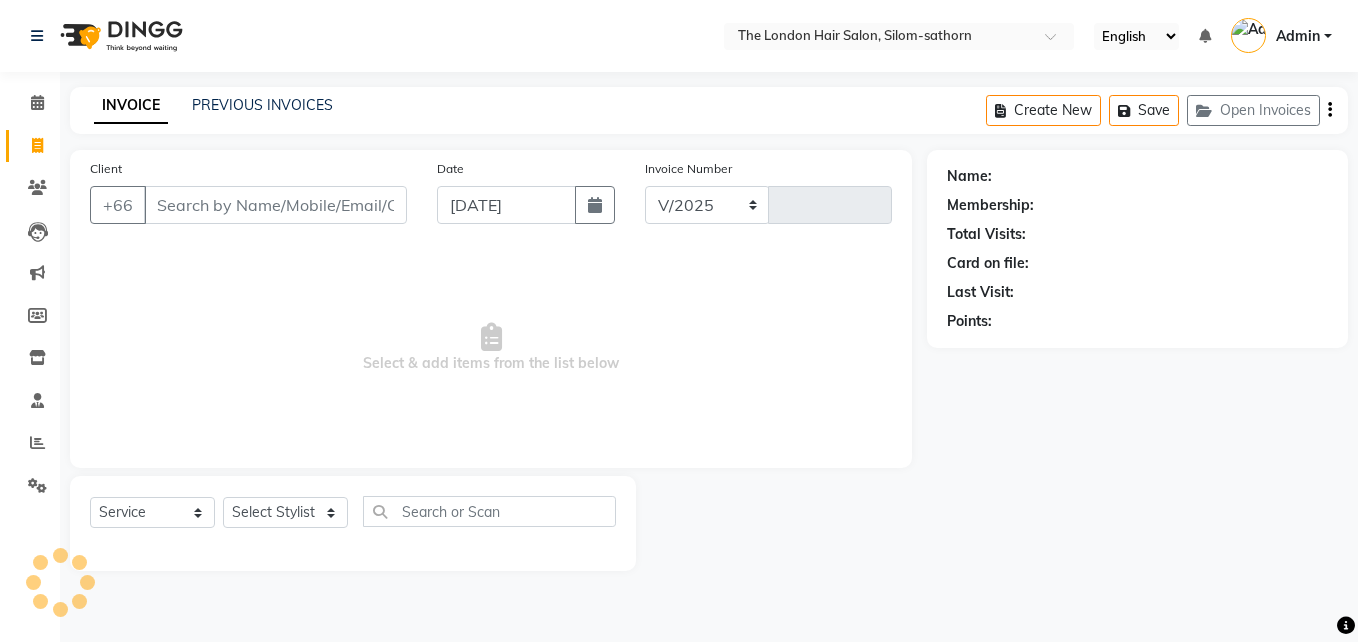 select on "6977" 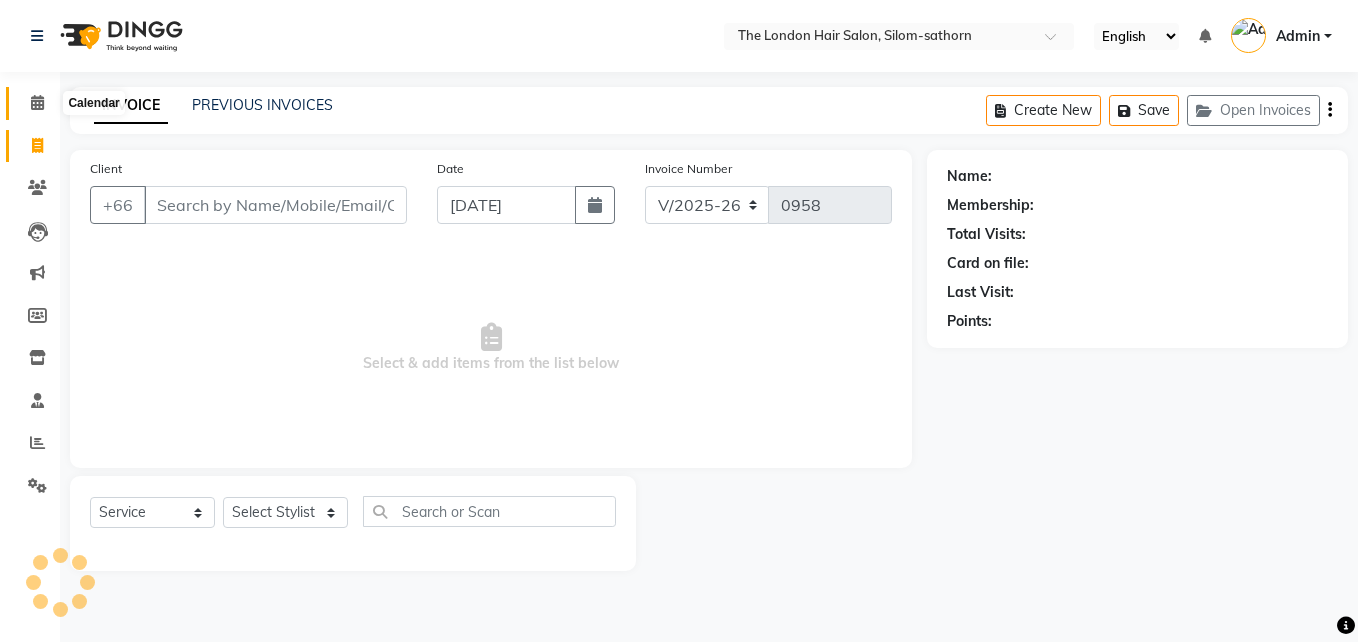 click 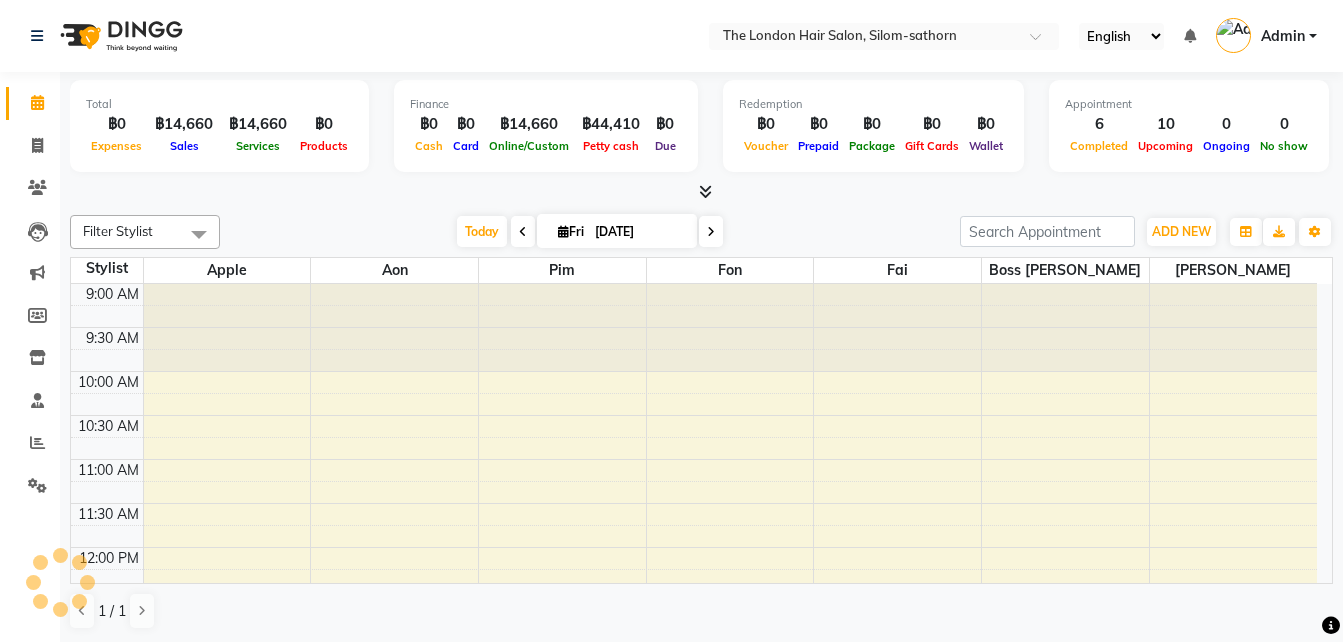 scroll, scrollTop: 0, scrollLeft: 0, axis: both 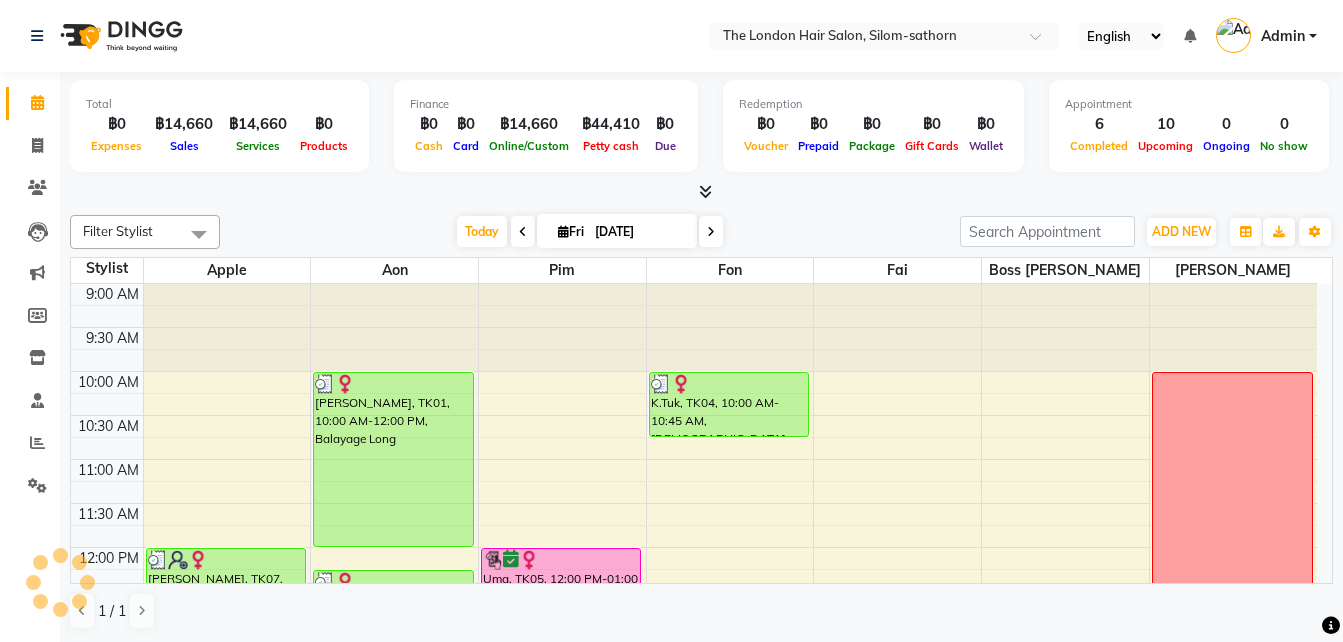 click at bounding box center (523, 232) 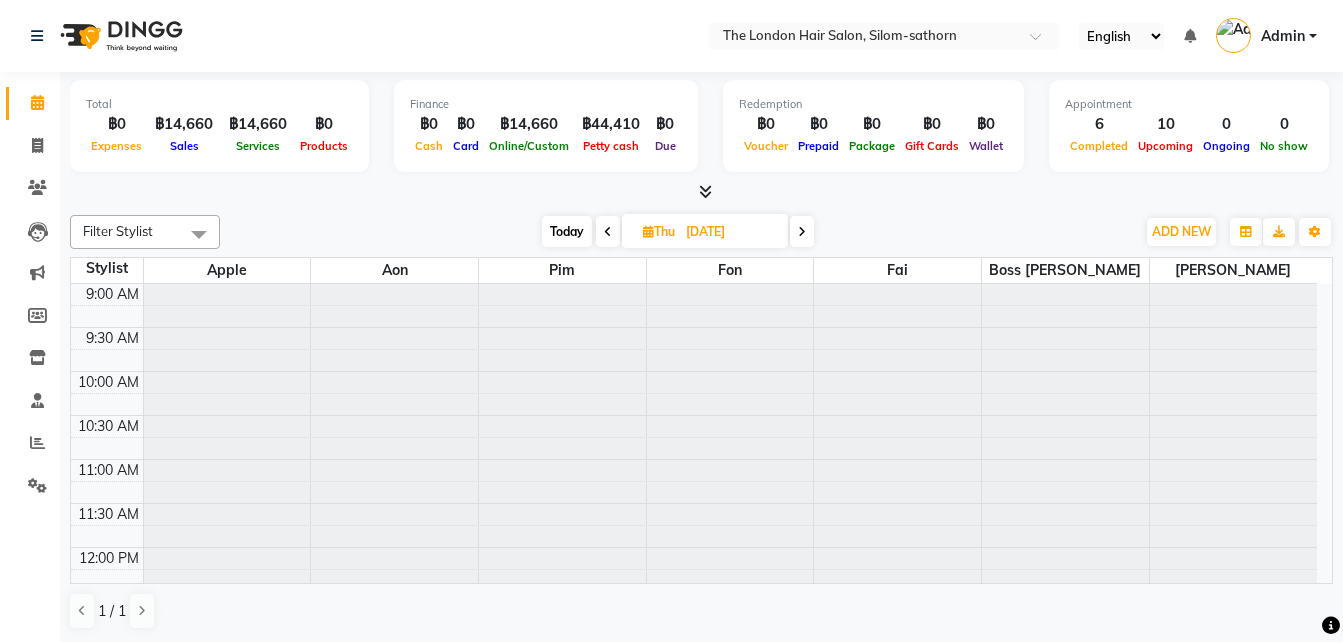 scroll, scrollTop: 529, scrollLeft: 0, axis: vertical 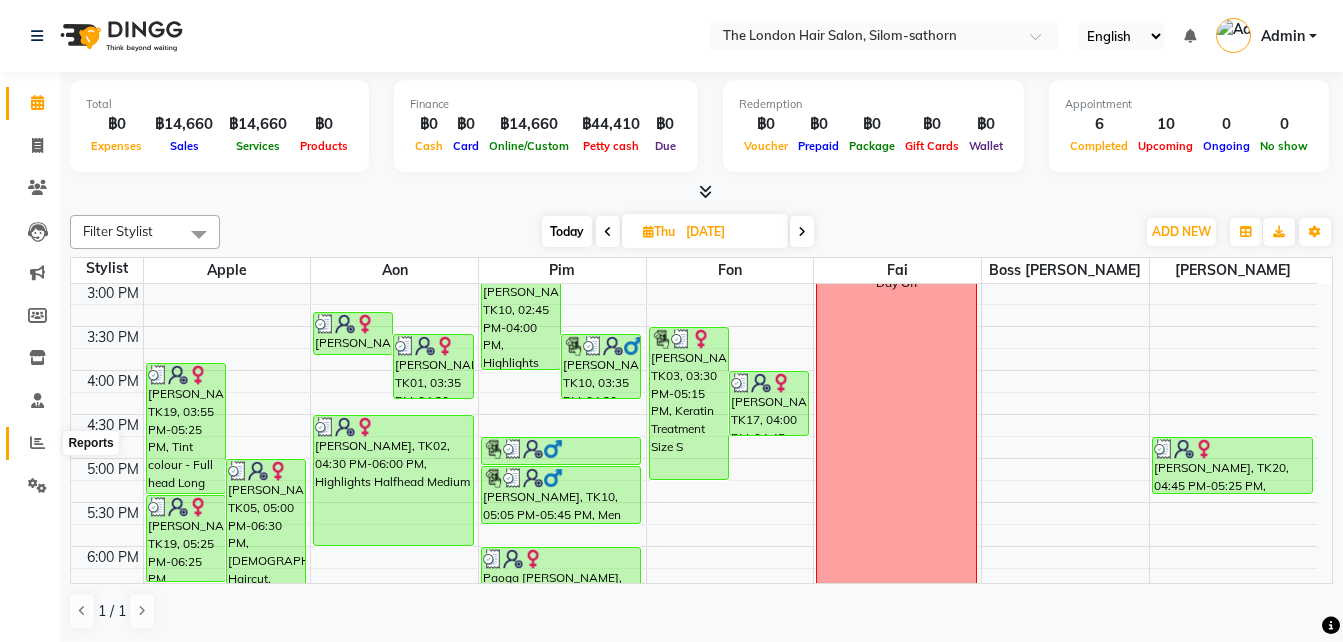 click 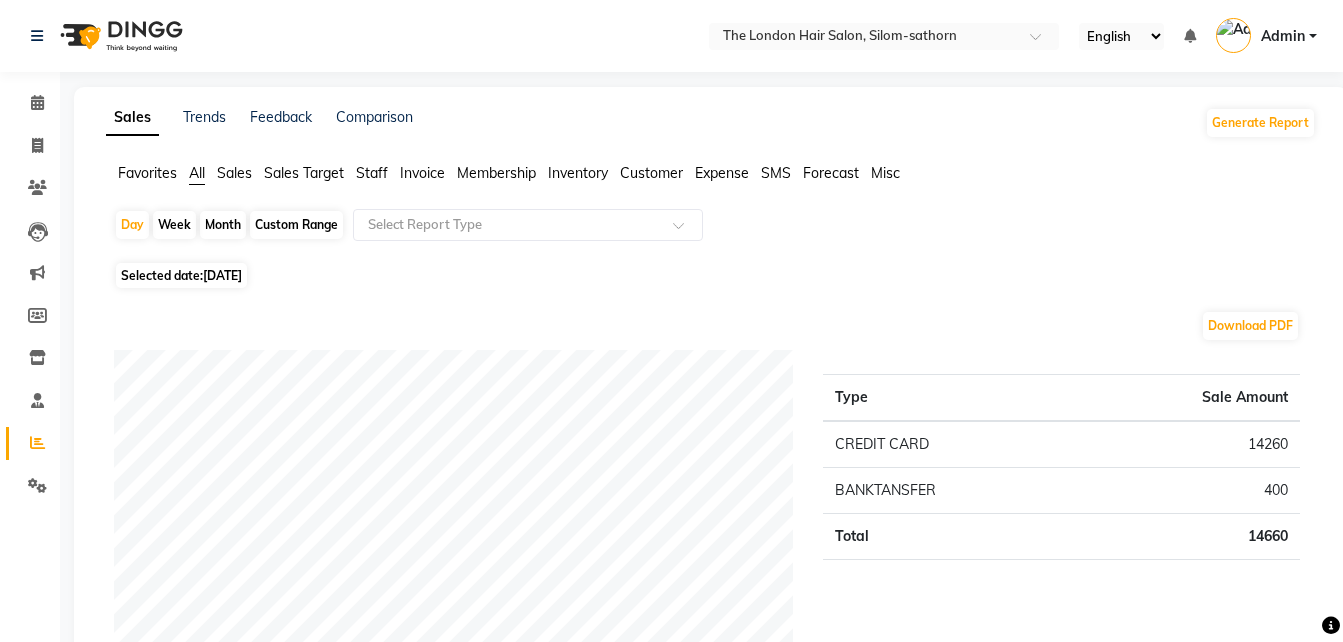 click on "Selected date:  11-07-2025" 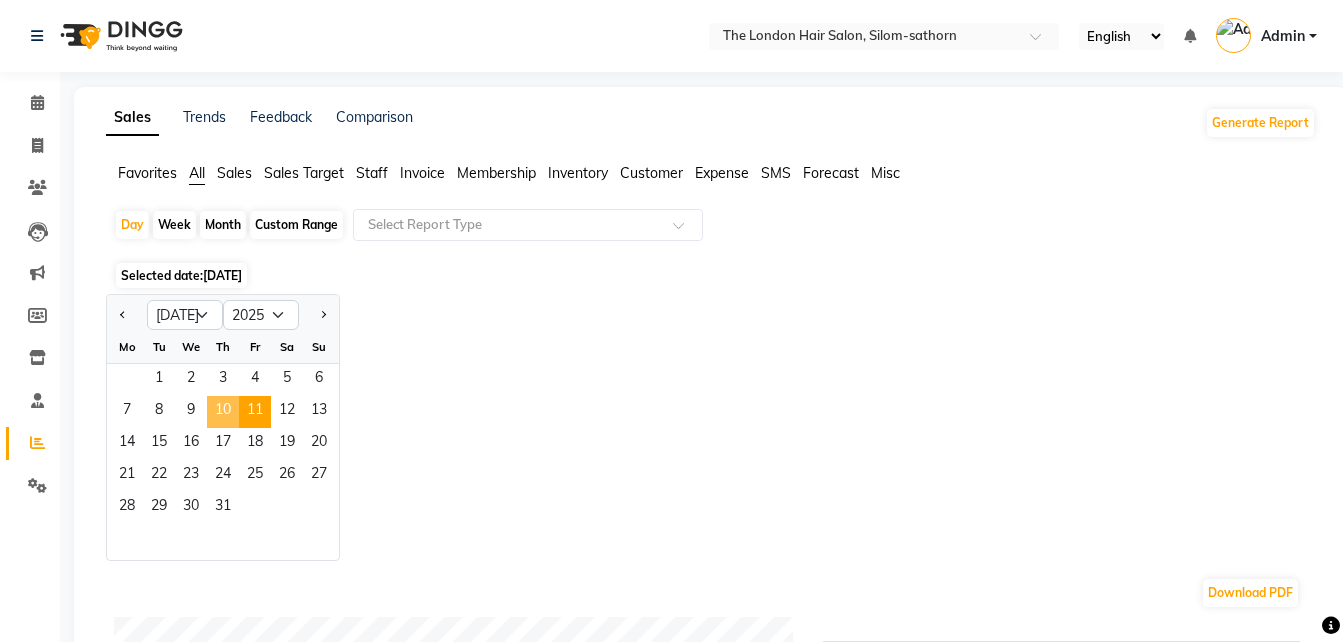 click on "10" 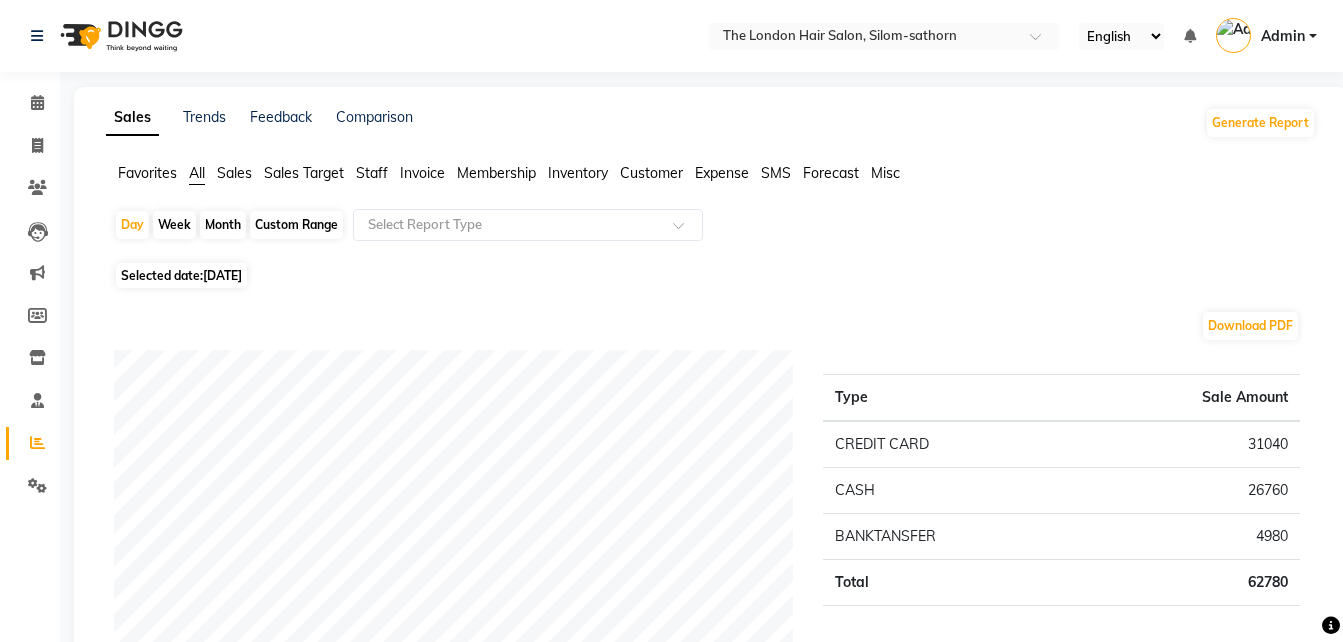 click on "CREDIT CARD" 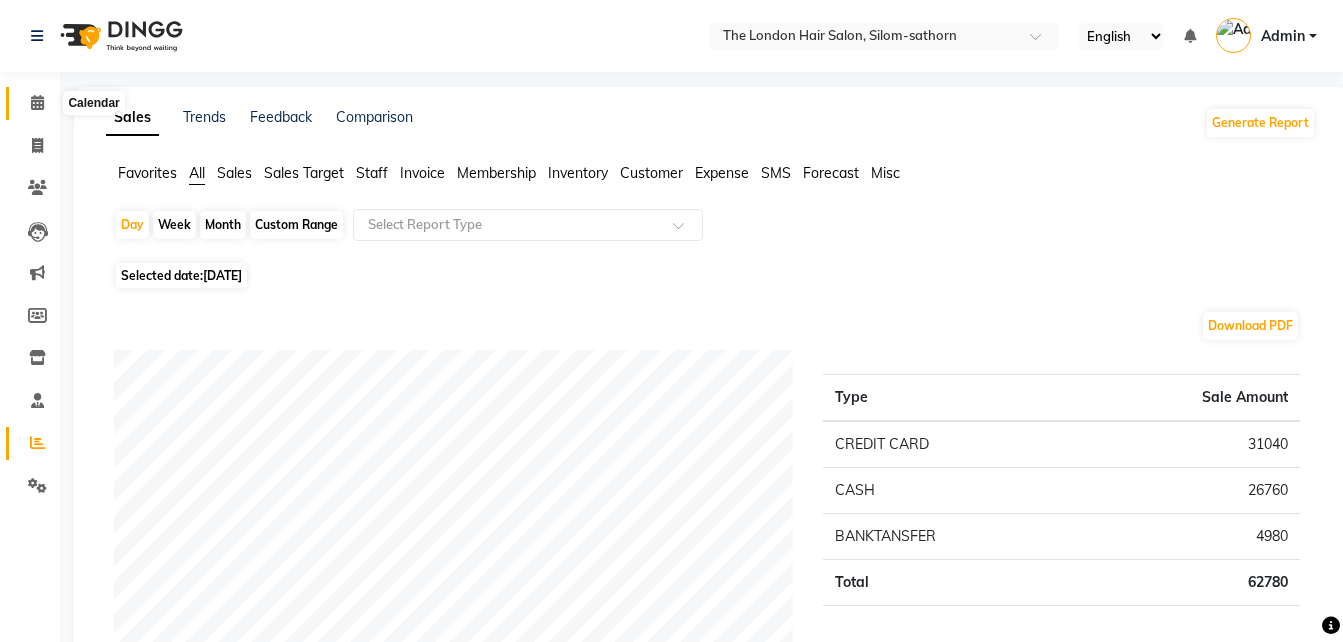 click 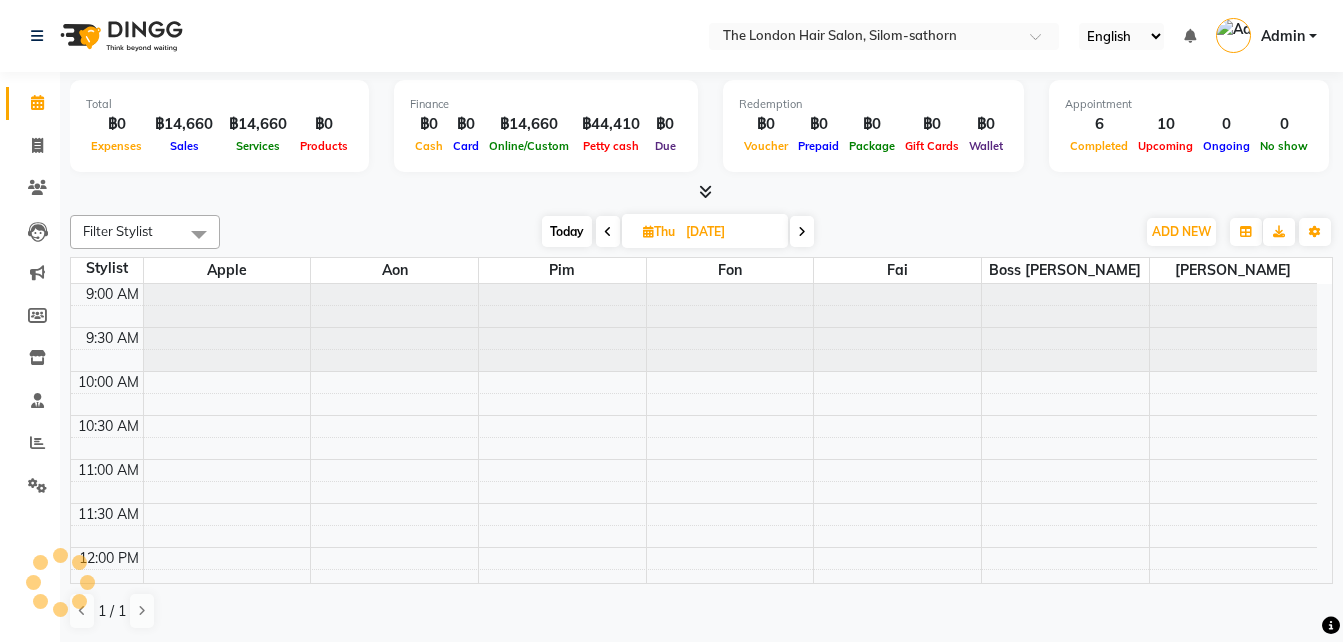 scroll, scrollTop: 0, scrollLeft: 0, axis: both 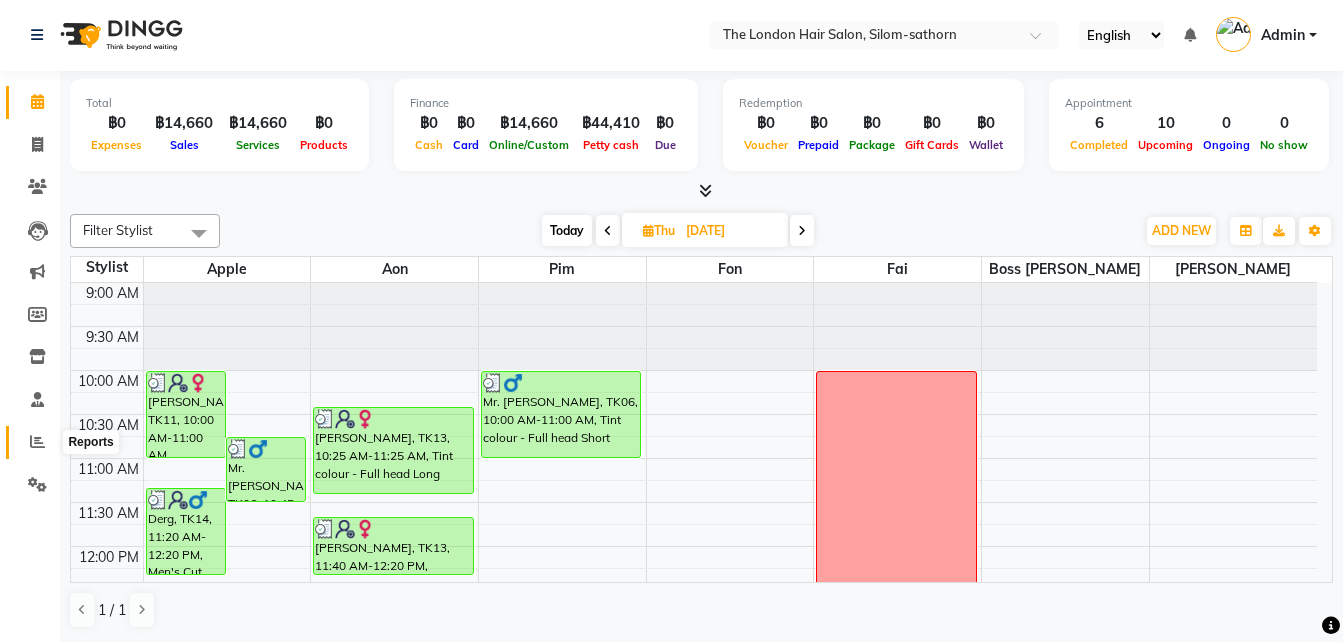 click 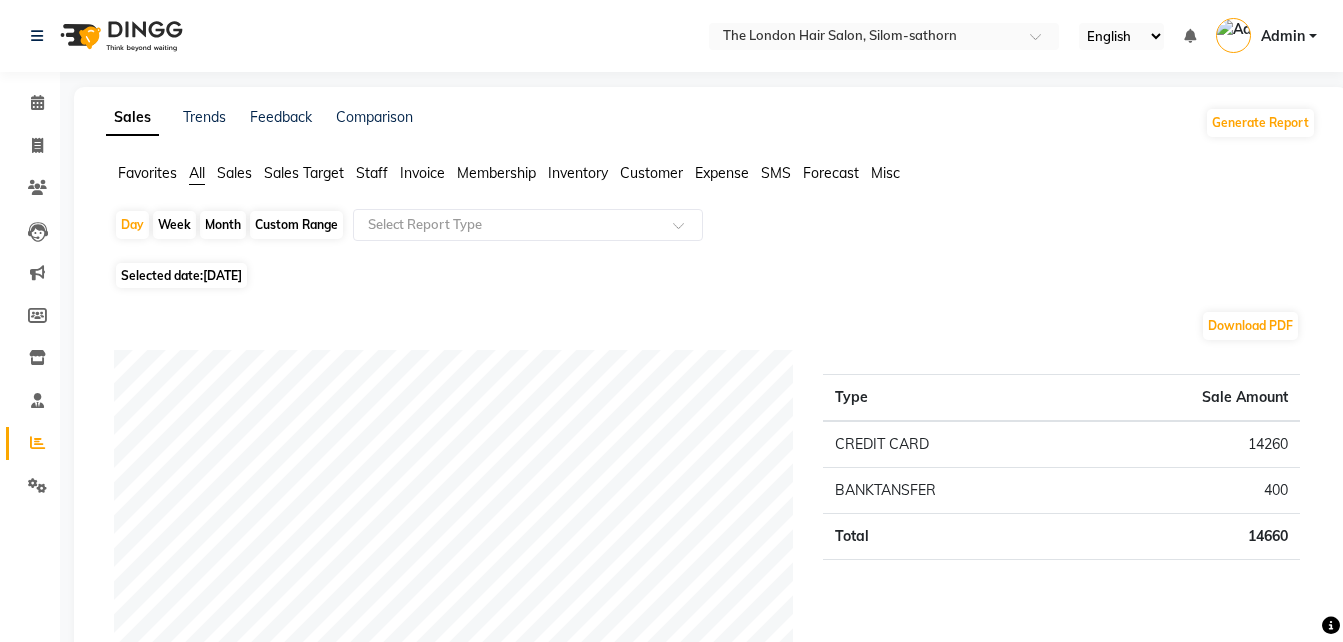 click on "Selected date:  11-07-2025" 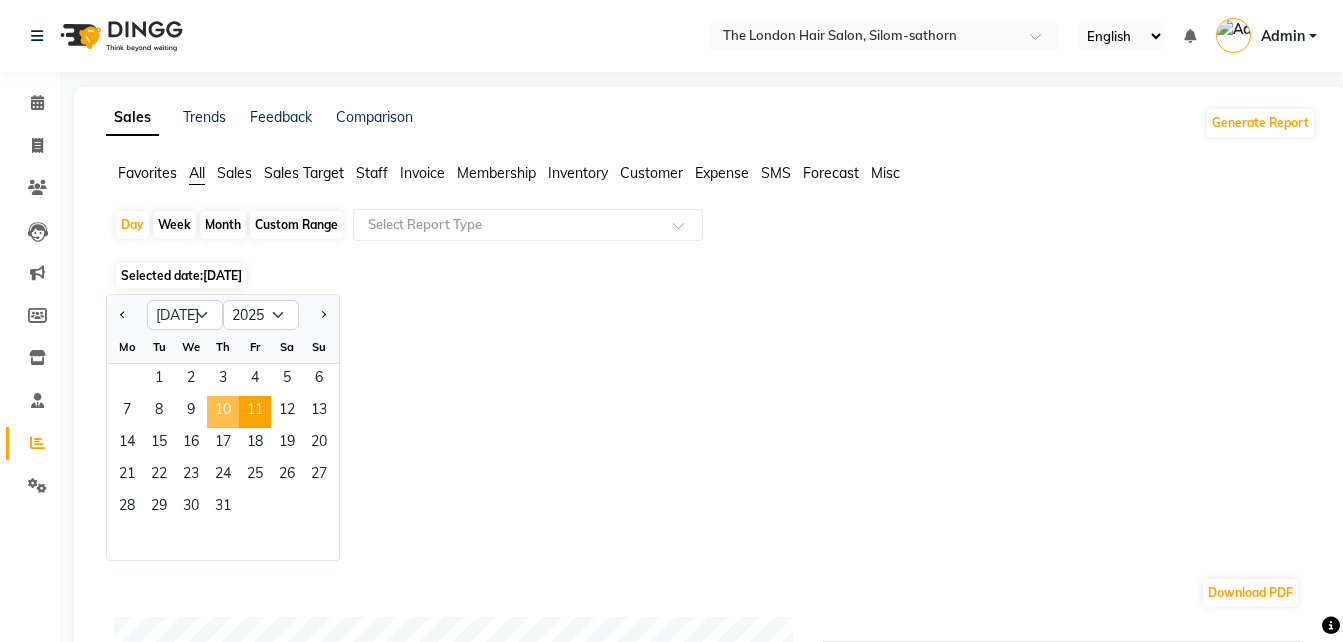 click on "10" 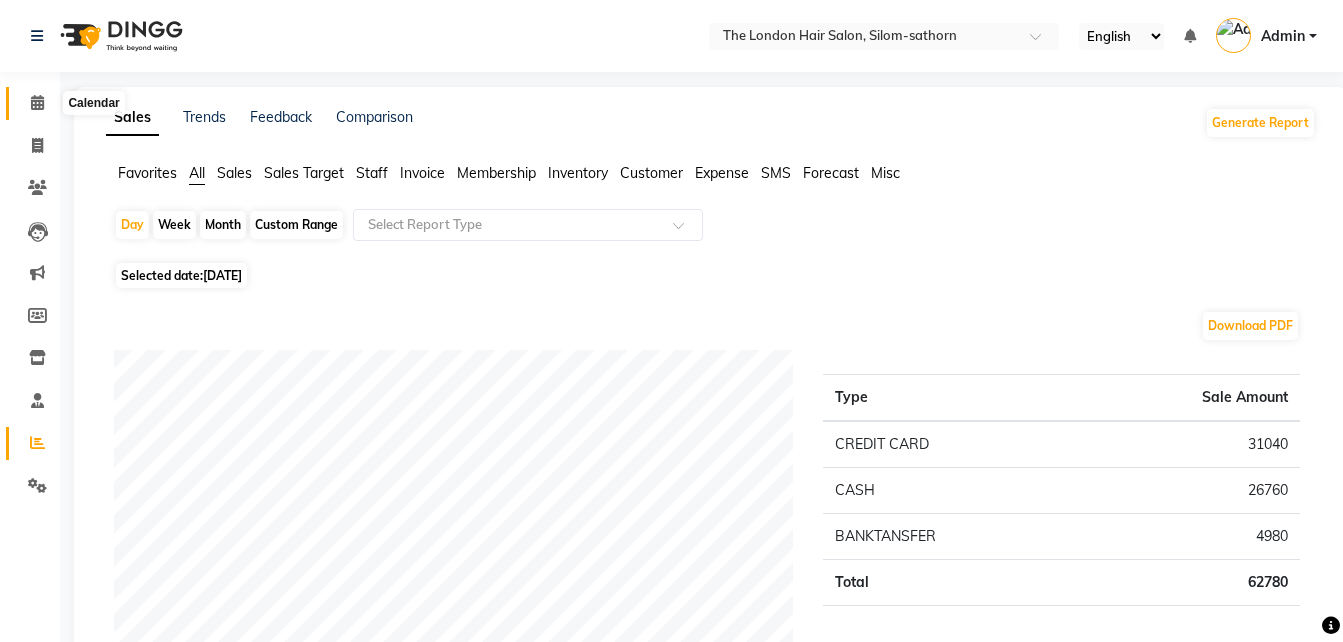 click 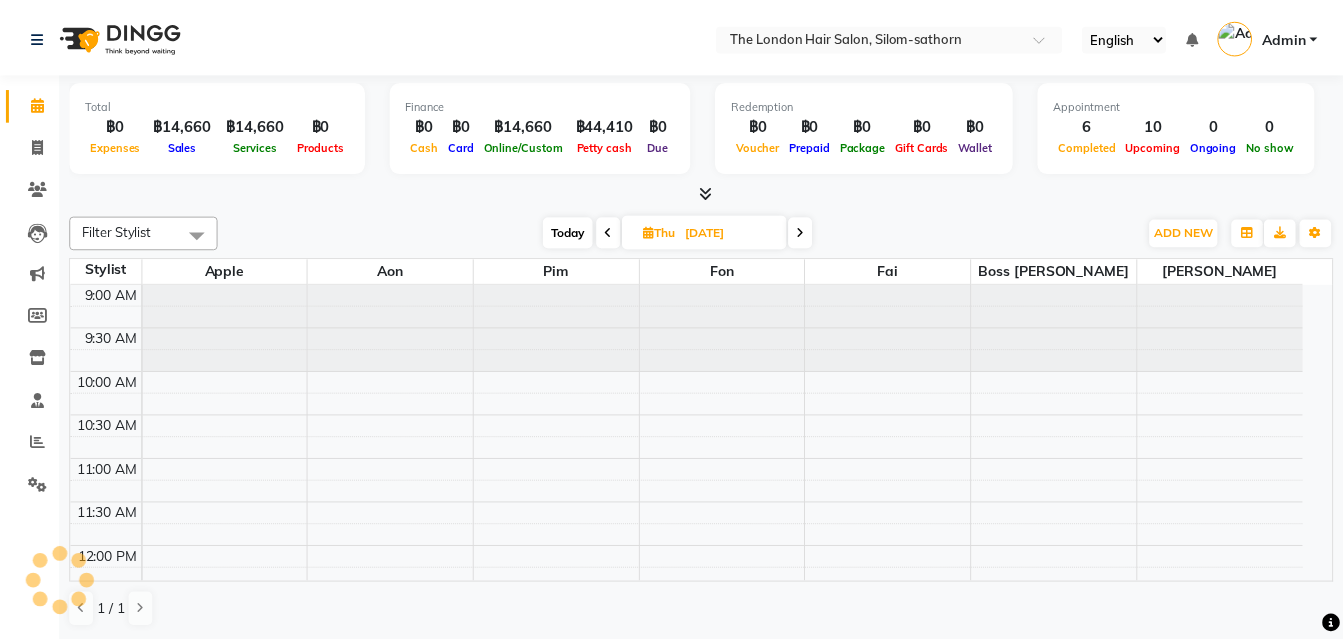 scroll, scrollTop: 0, scrollLeft: 0, axis: both 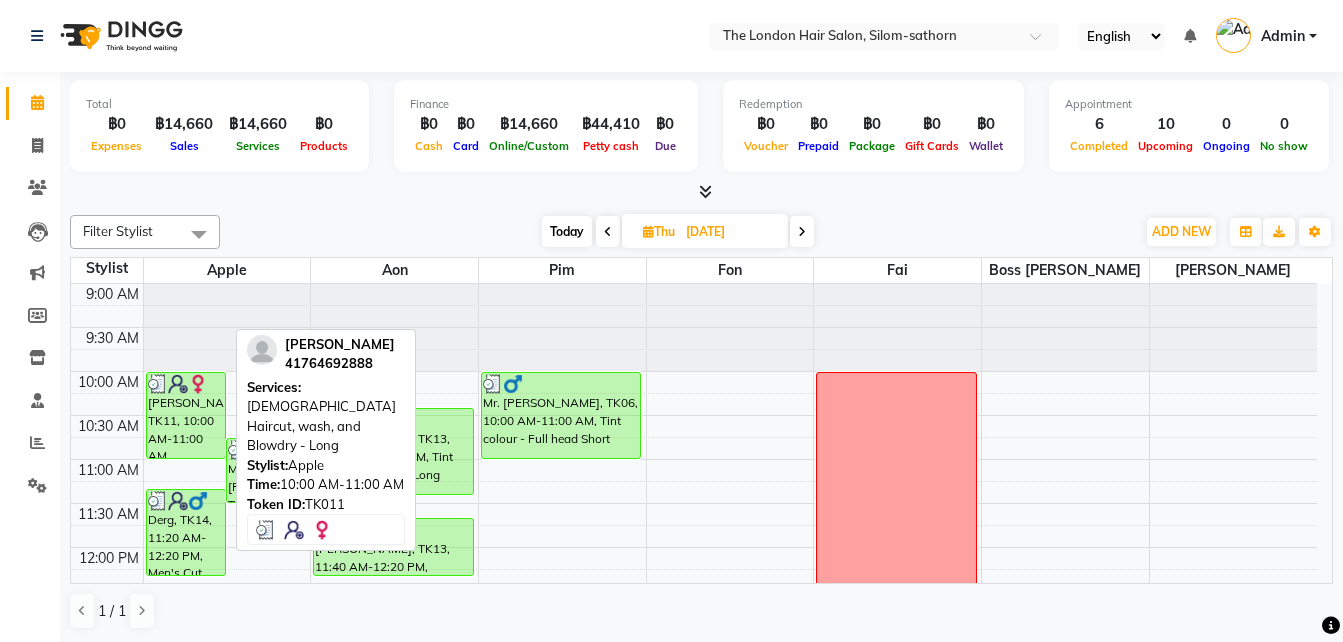 click on "[PERSON_NAME], TK11, 10:00 AM-11:00 AM, [DEMOGRAPHIC_DATA] Haircut, wash, and Blowdry - Long" at bounding box center [186, 415] 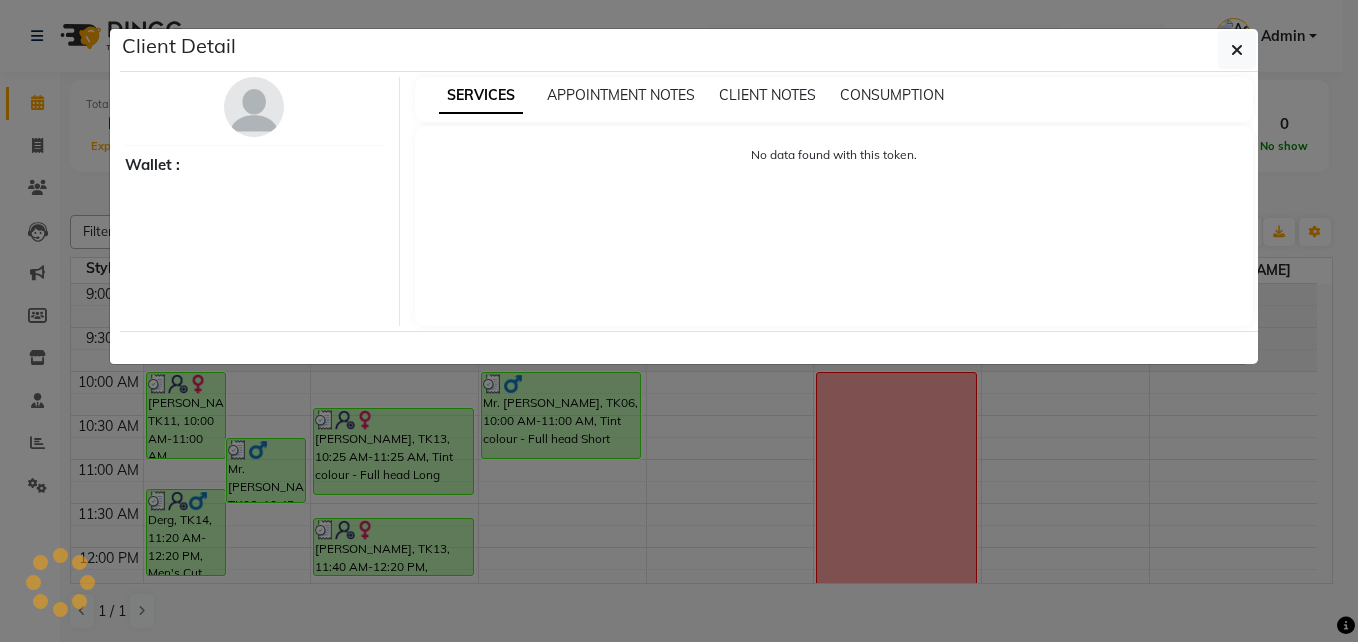 select on "3" 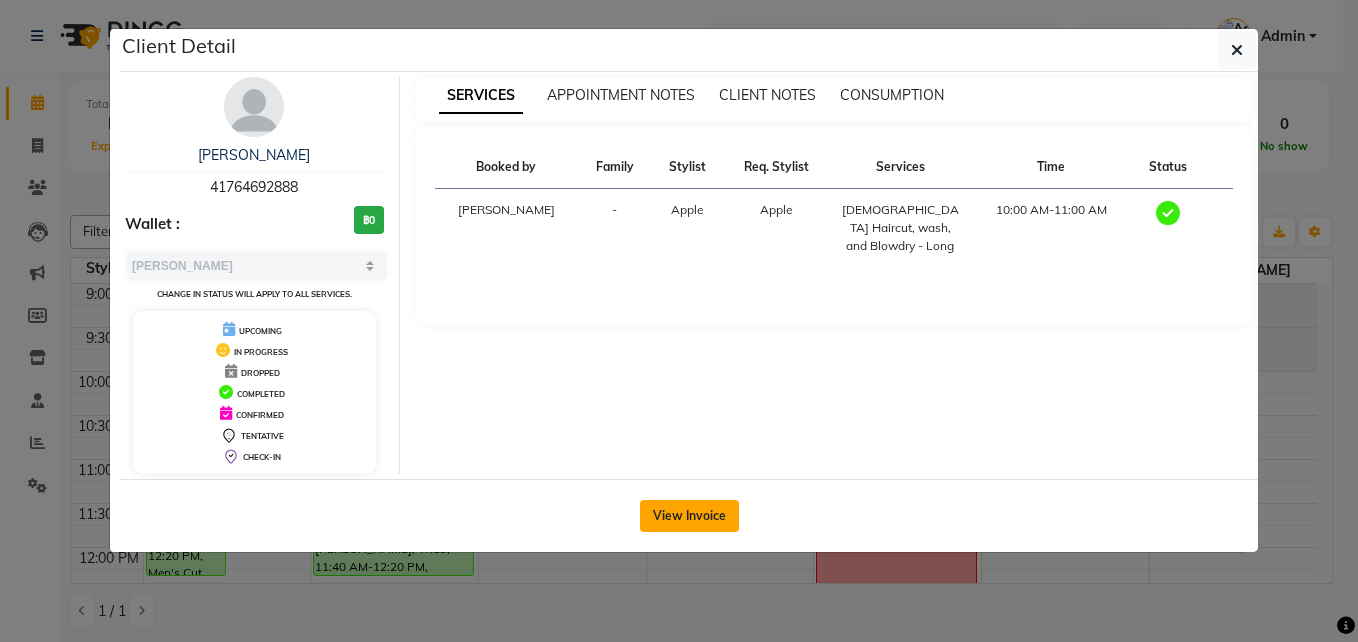click on "View Invoice" 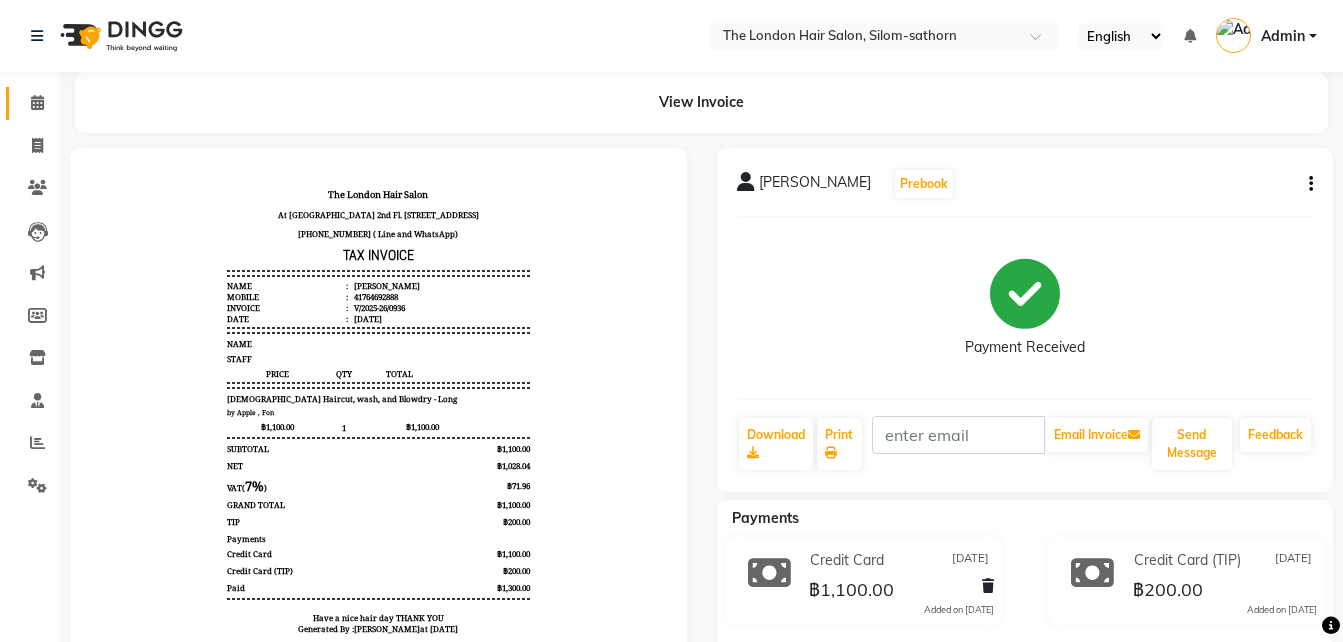 scroll, scrollTop: 0, scrollLeft: 0, axis: both 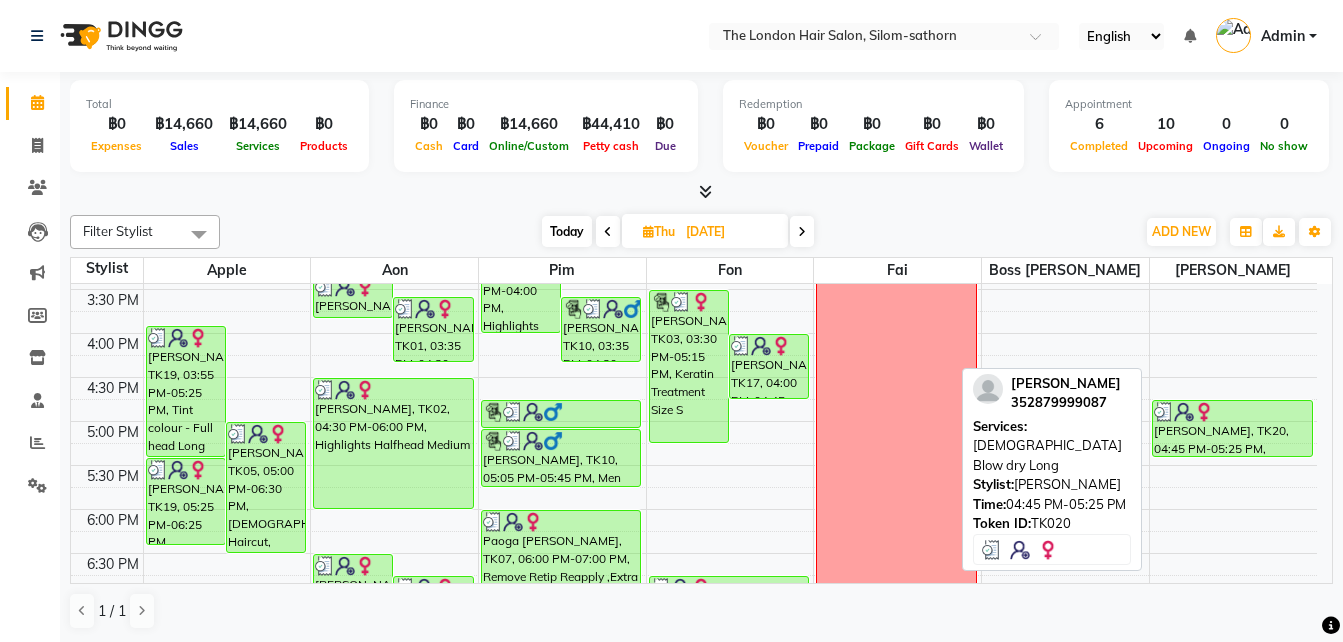 click on "[PERSON_NAME], TK20, 04:45 PM-05:25 PM, [DEMOGRAPHIC_DATA] Blow dry Long" at bounding box center (1232, 428) 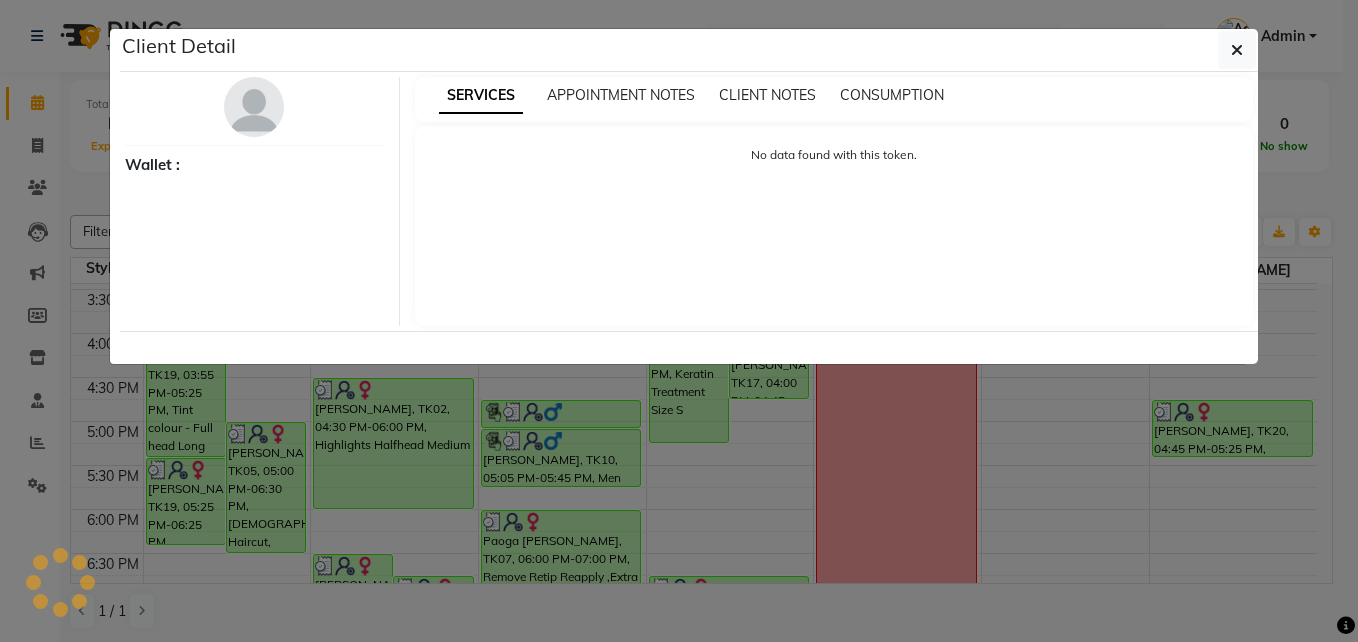 select on "3" 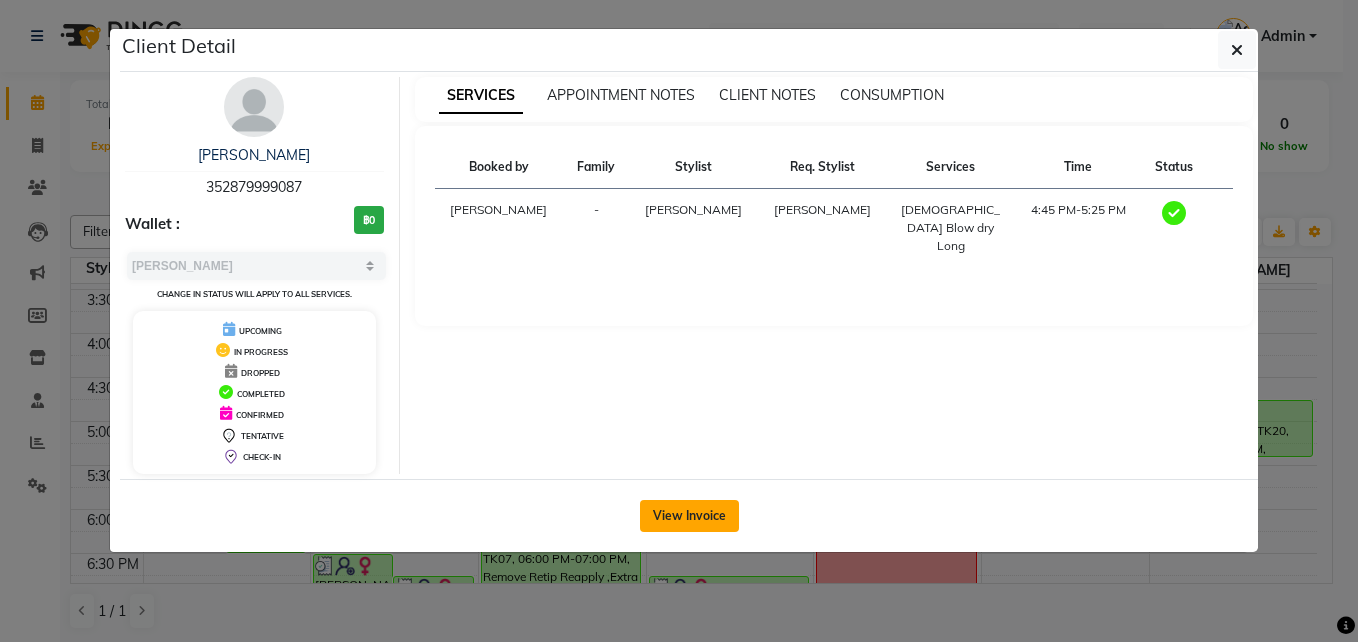 click on "View Invoice" 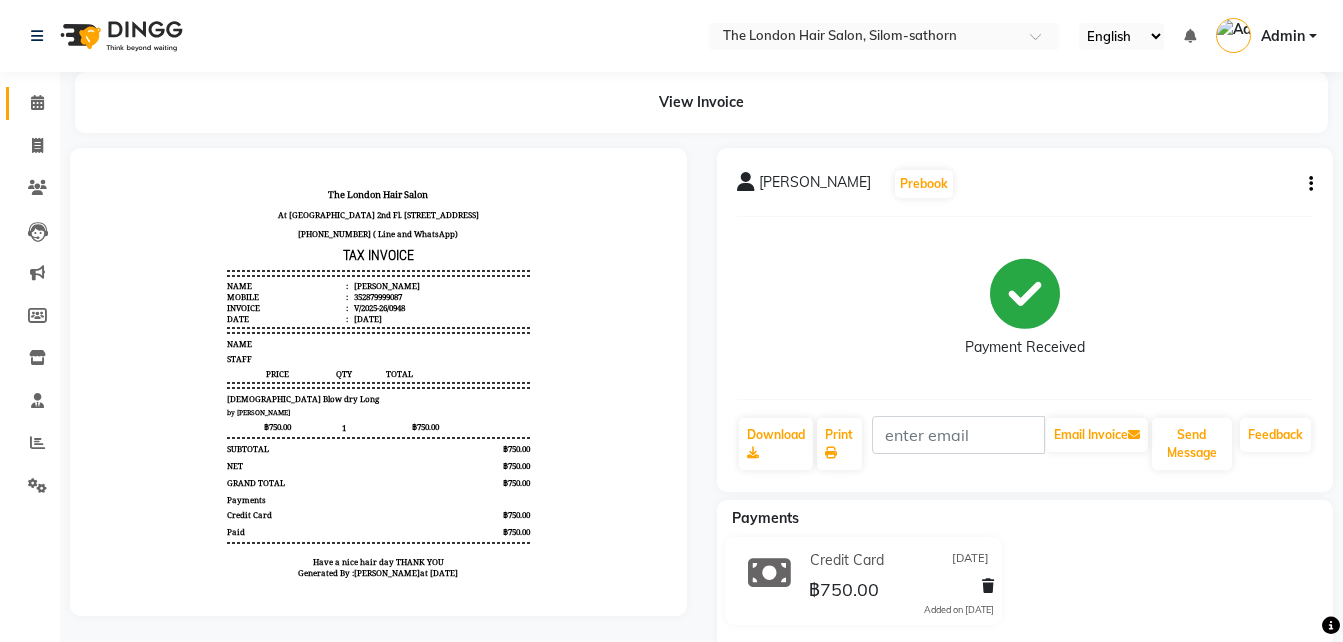 scroll, scrollTop: 0, scrollLeft: 0, axis: both 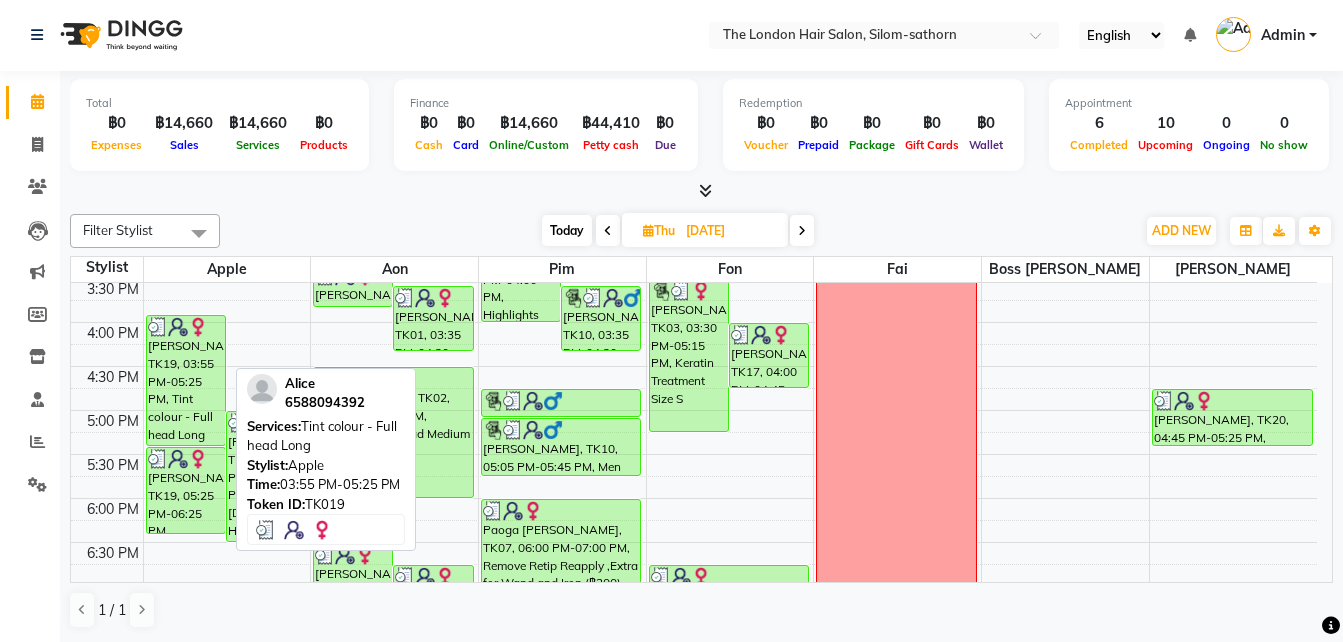 click on "[PERSON_NAME], TK19, 03:55 PM-05:25 PM, Tint colour - Full head Long" at bounding box center [186, 380] 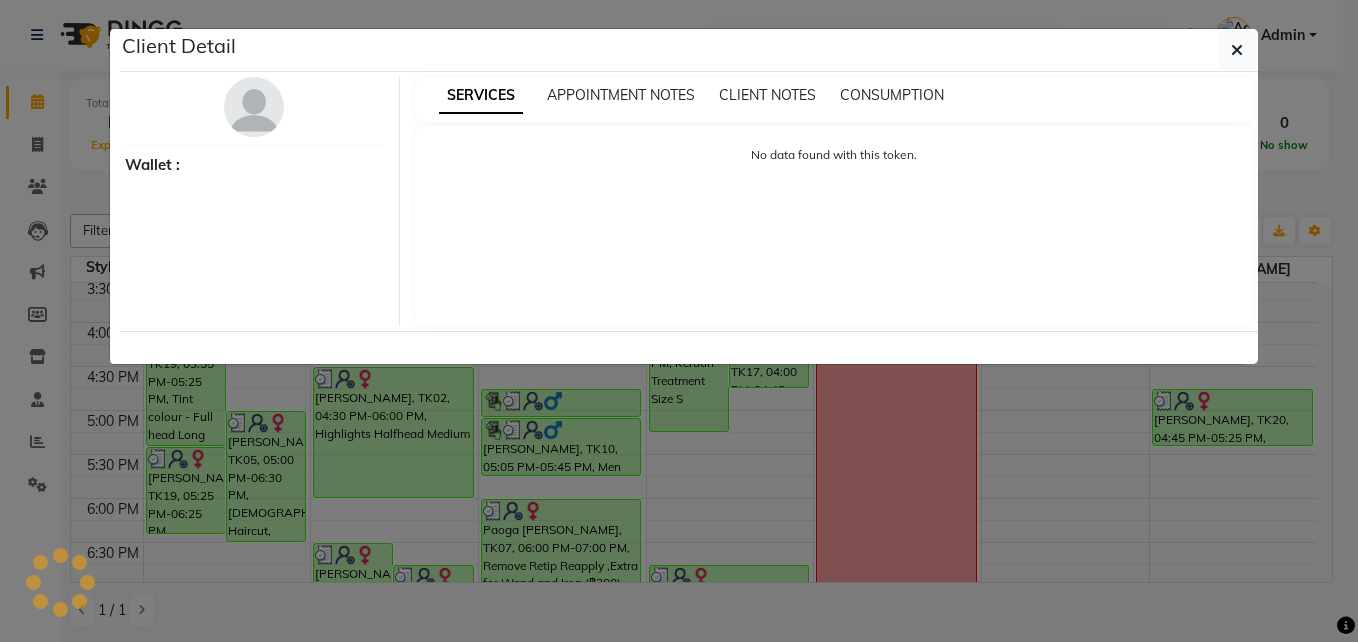 select on "3" 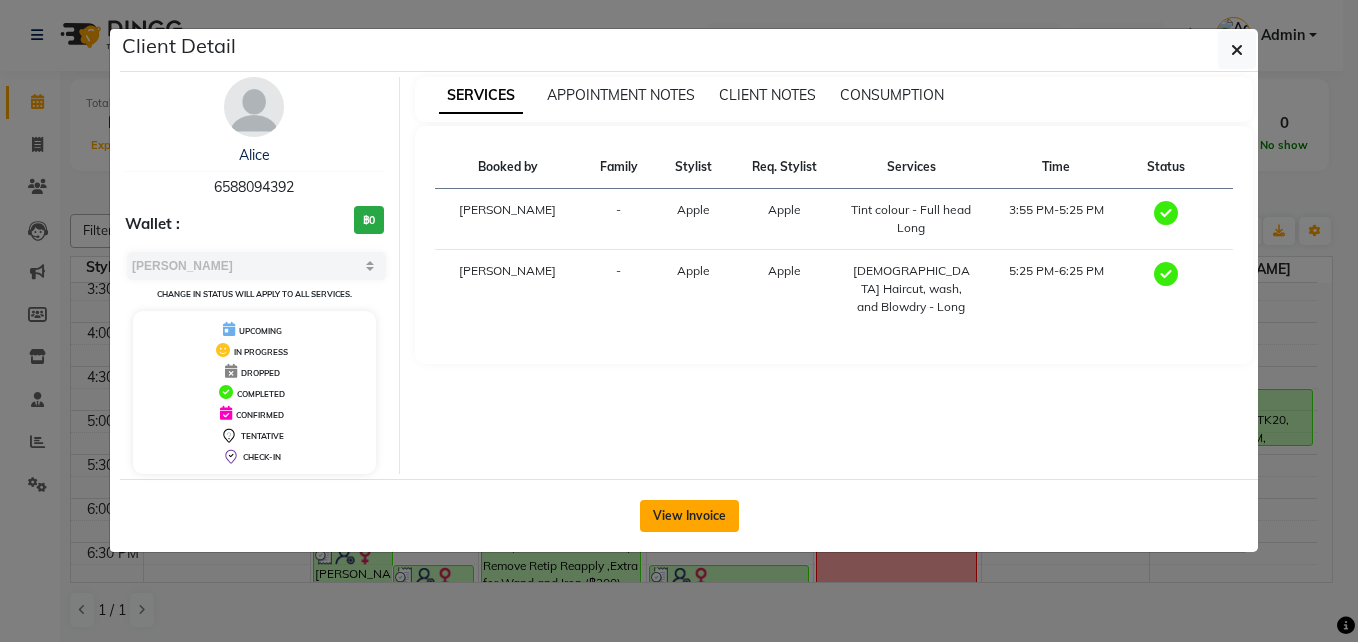 click on "View Invoice" 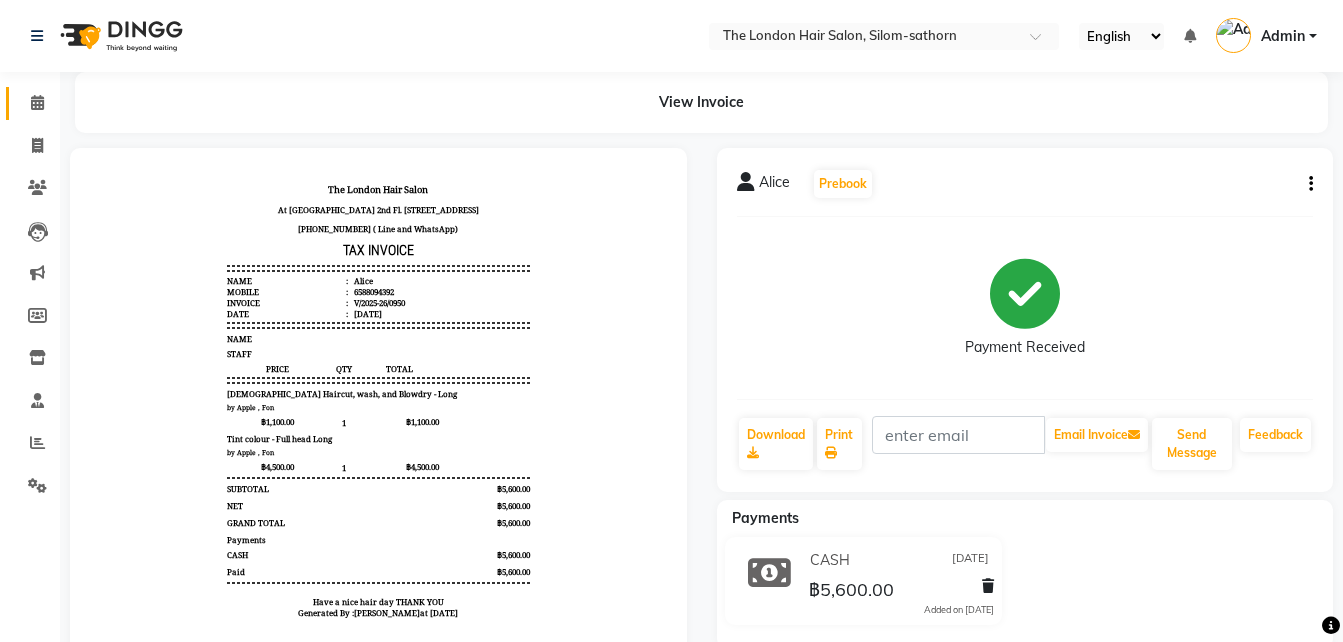 scroll, scrollTop: 6, scrollLeft: 0, axis: vertical 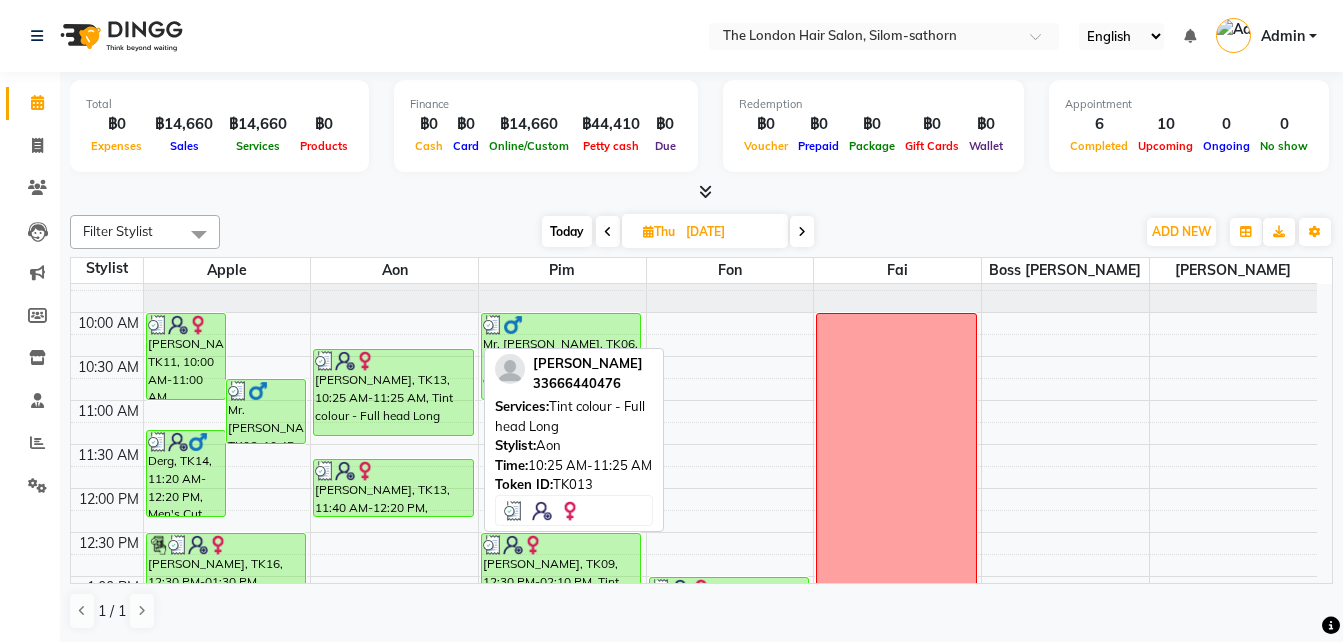 click on "[PERSON_NAME], TK13, 10:25 AM-11:25 AM, Tint colour - Full head Long" at bounding box center [393, 392] 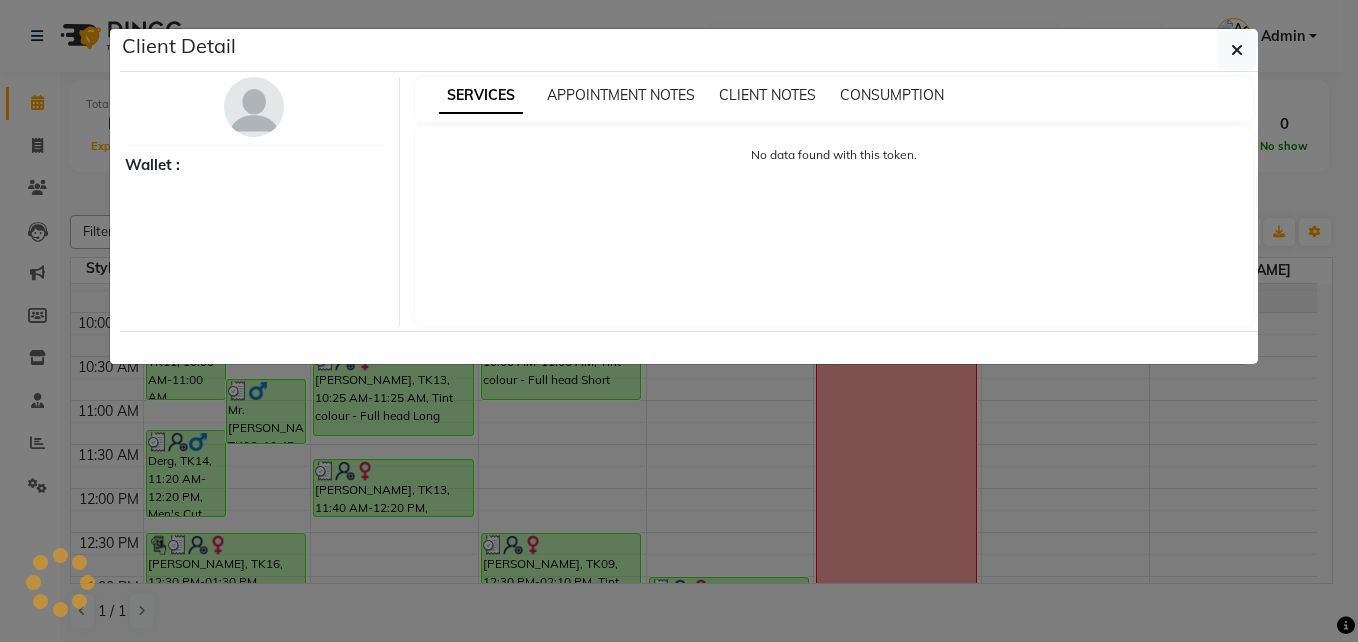 select on "3" 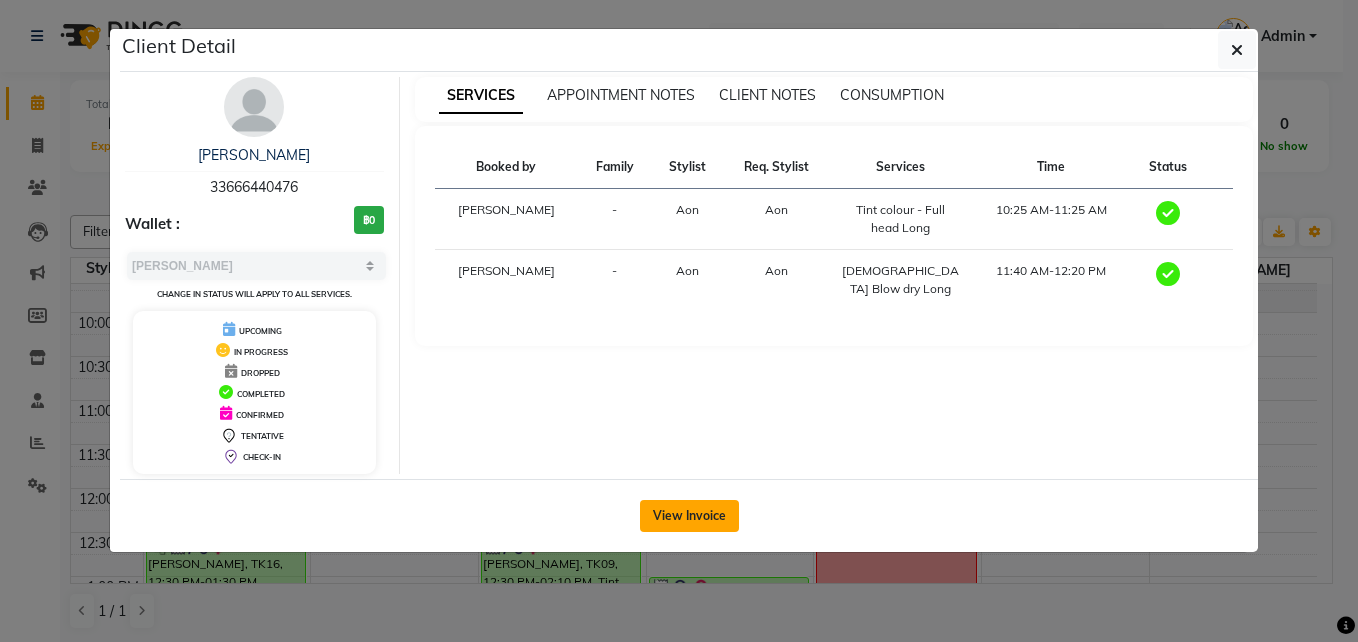 click on "View Invoice" 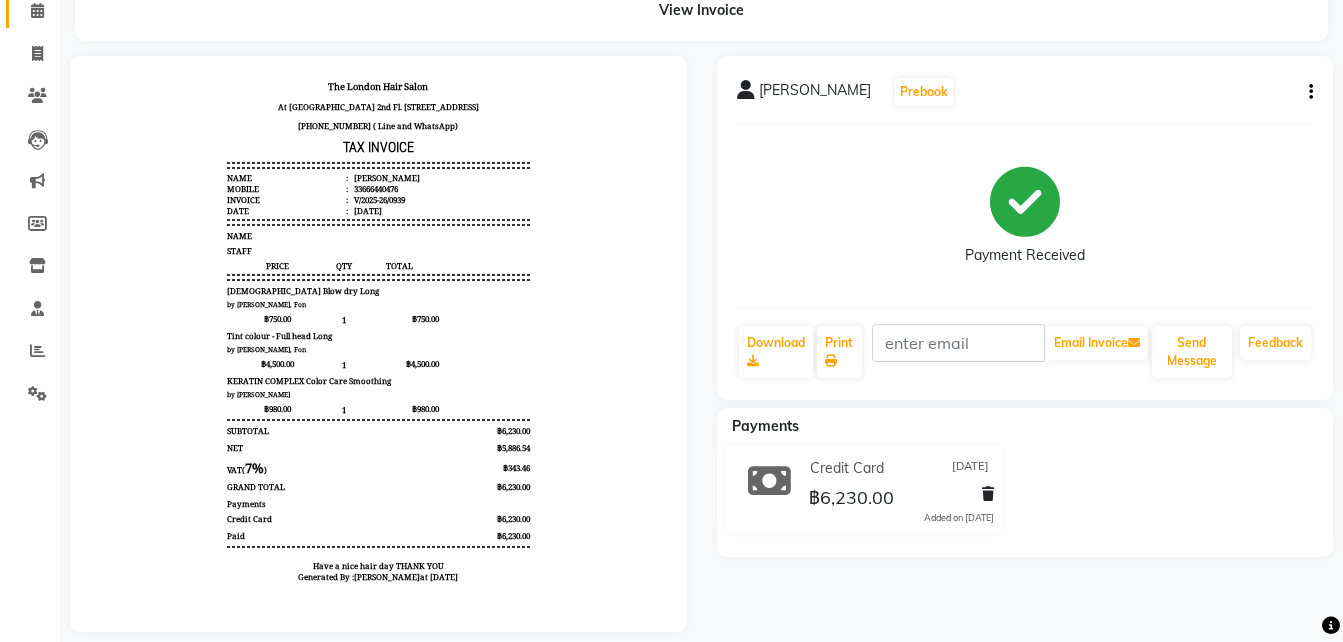 scroll, scrollTop: 127, scrollLeft: 0, axis: vertical 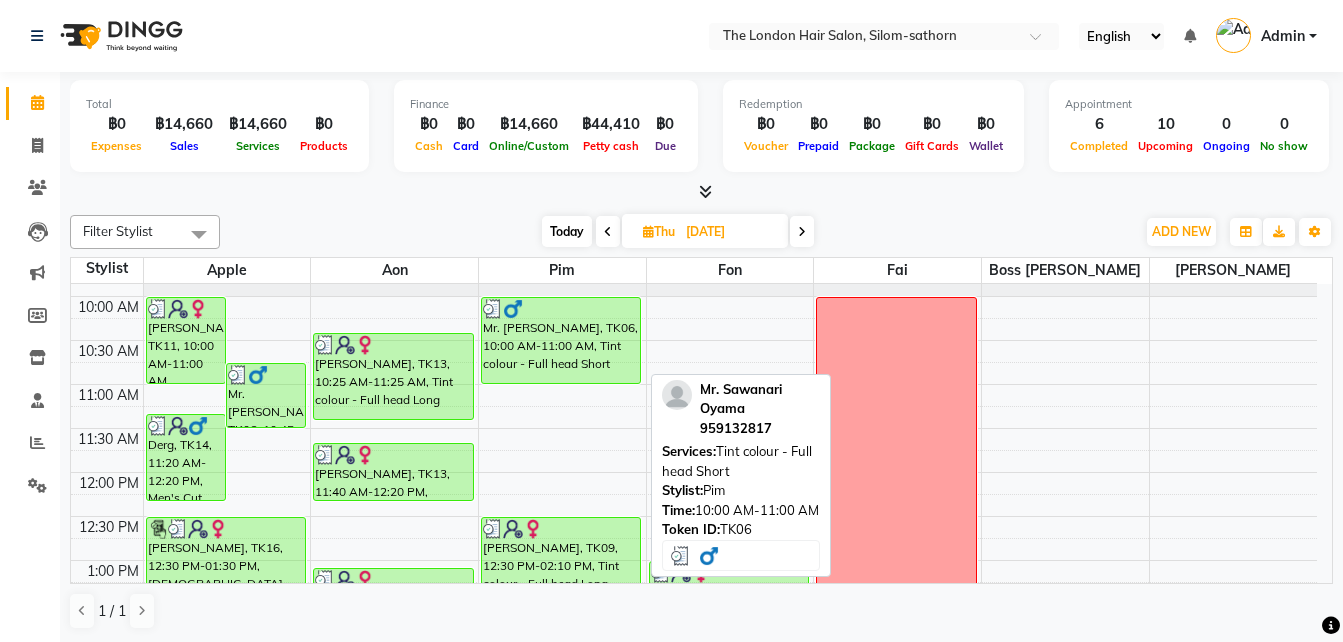 click on "Mr. [PERSON_NAME], TK06, 10:00 AM-11:00 AM, Tint colour - Full head Short" at bounding box center [561, 340] 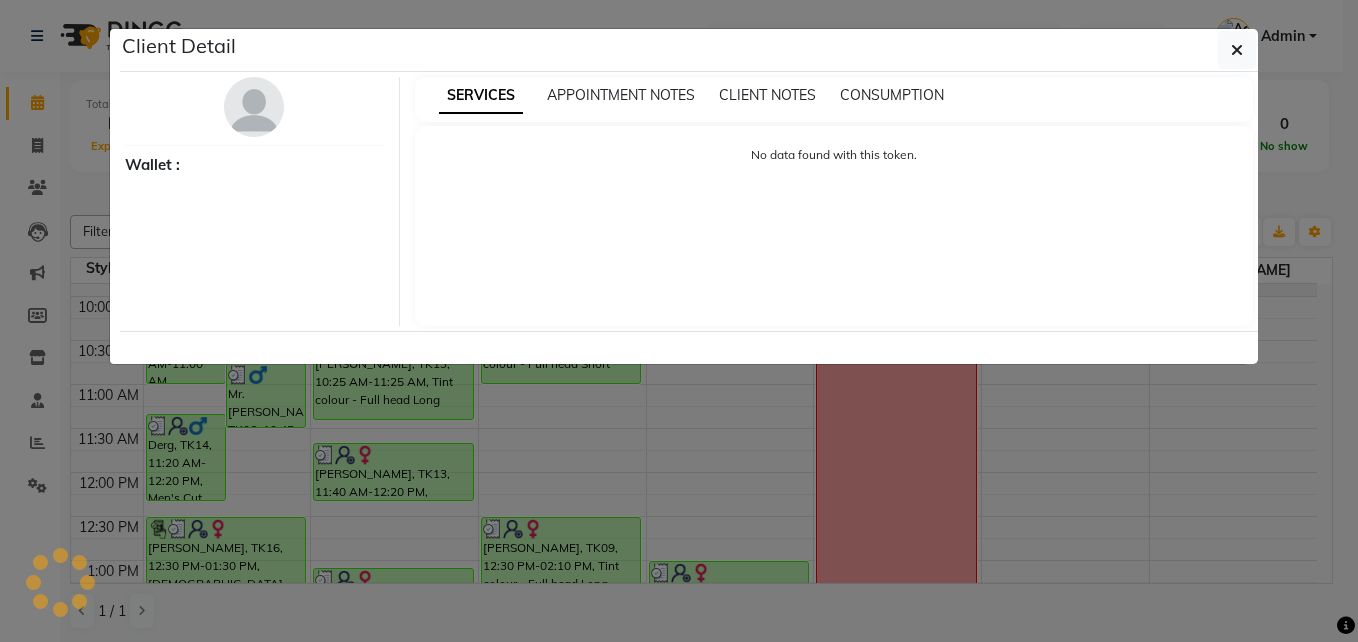 select on "3" 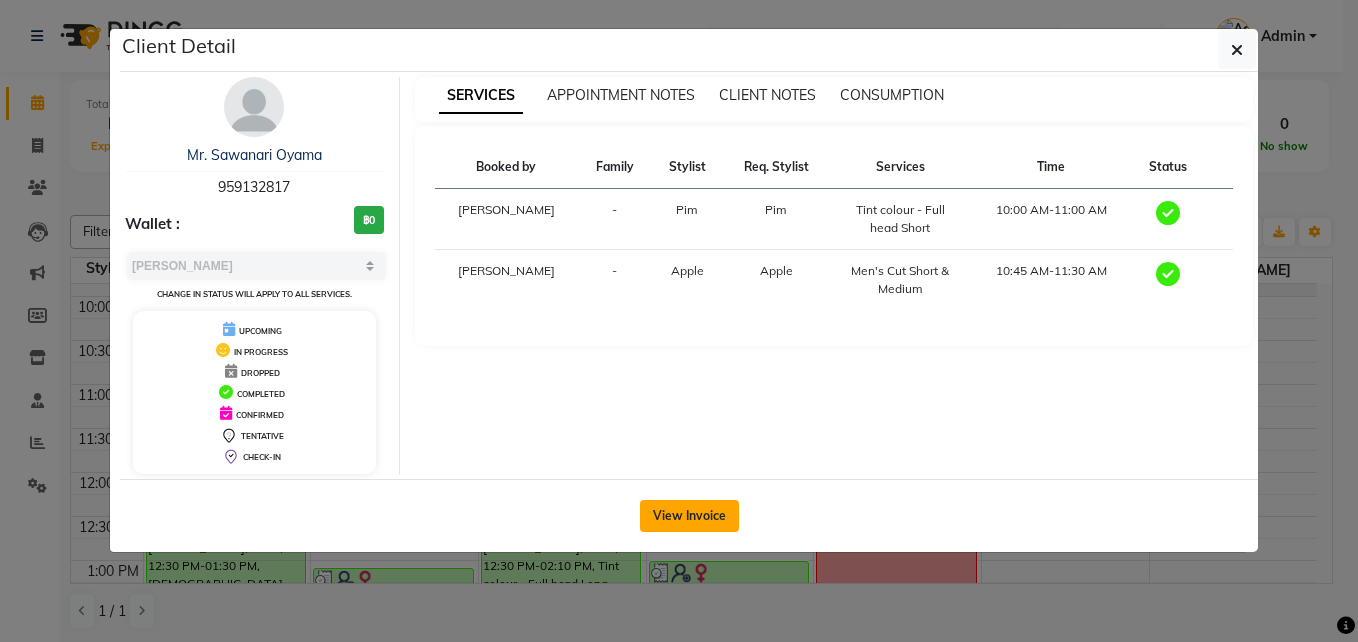 click on "View Invoice" 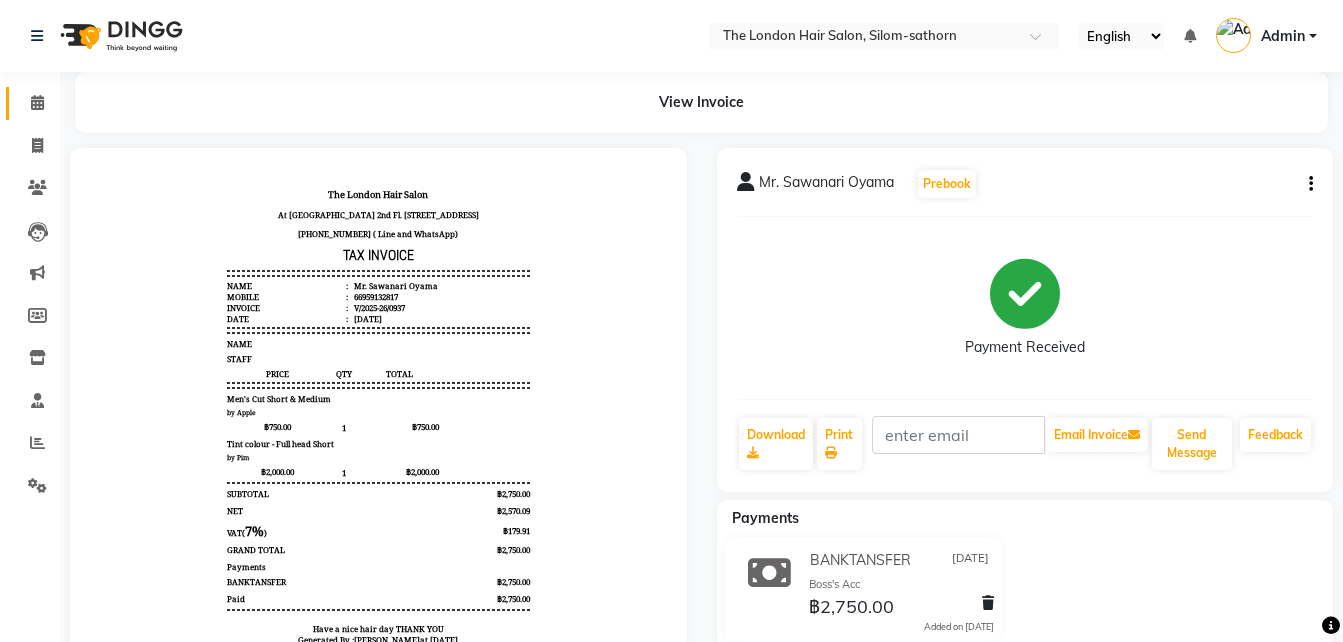 scroll, scrollTop: 16, scrollLeft: 0, axis: vertical 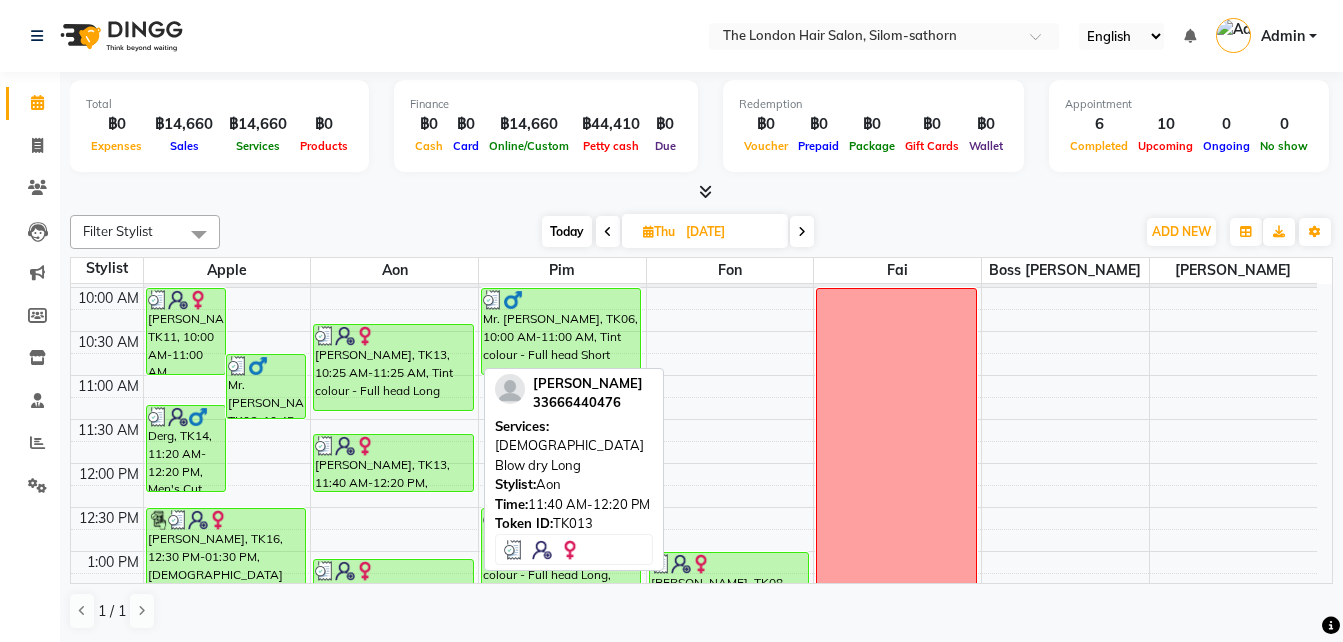click on "[PERSON_NAME], TK13, 11:40 AM-12:20 PM, [DEMOGRAPHIC_DATA] Blow dry Long" at bounding box center (393, 463) 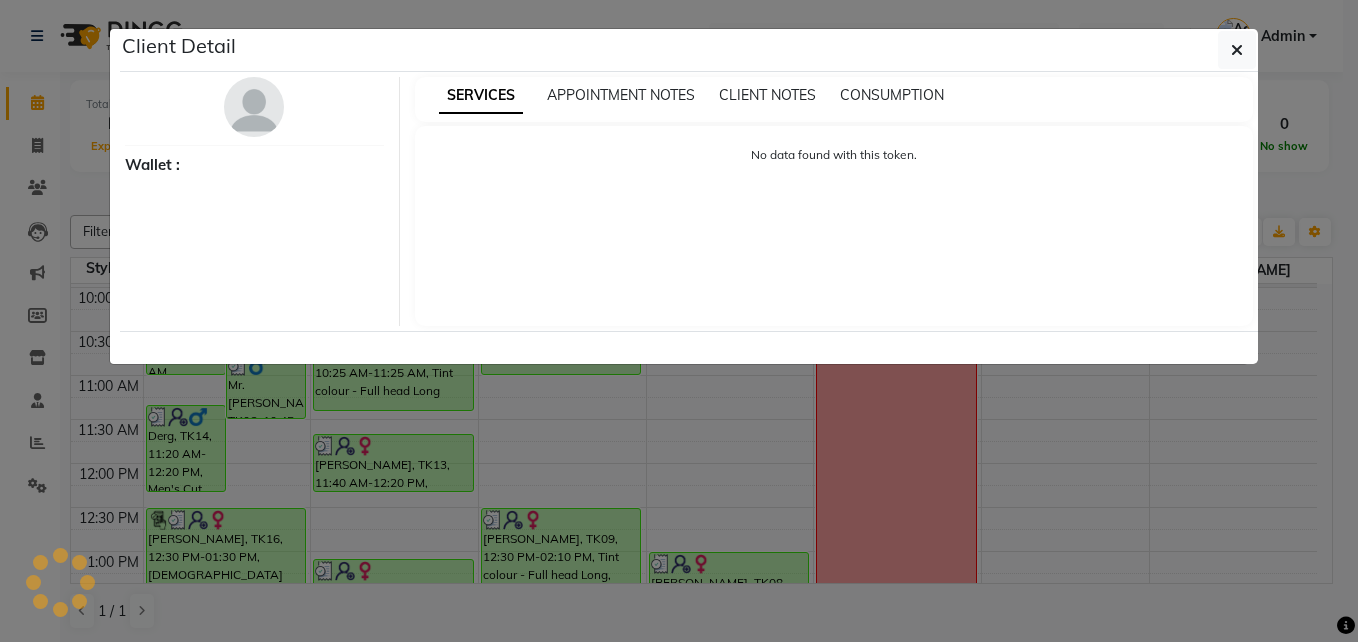 select on "3" 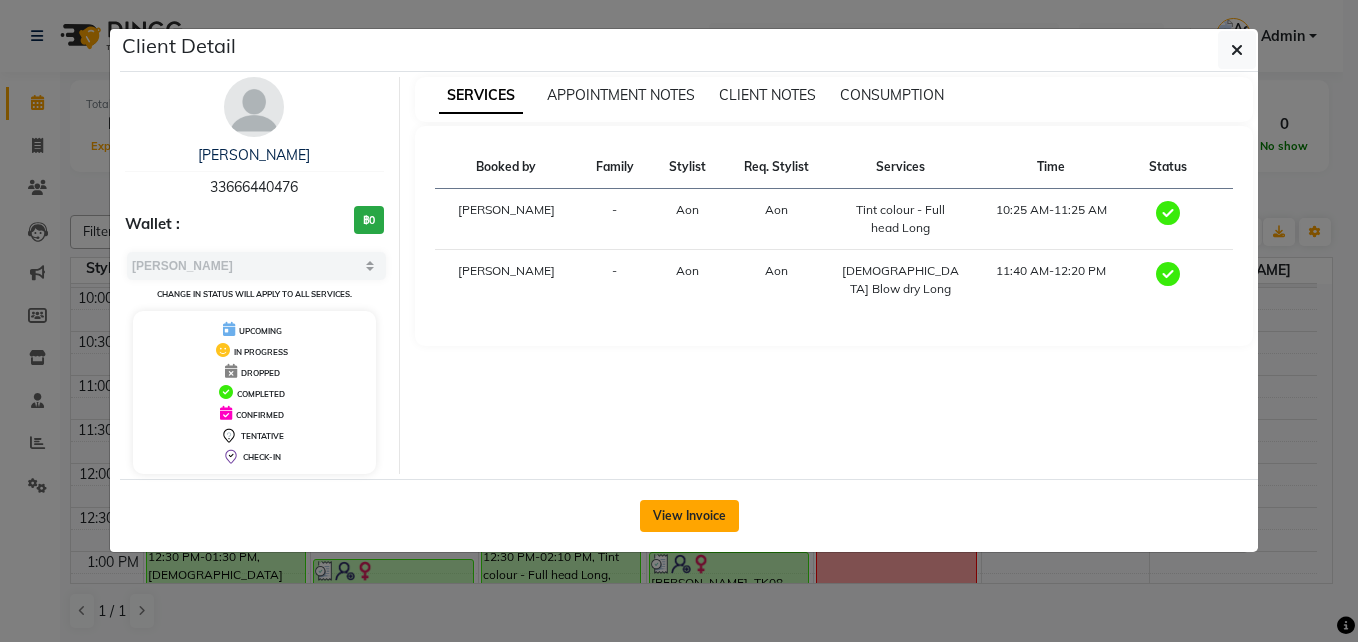 click on "View Invoice" 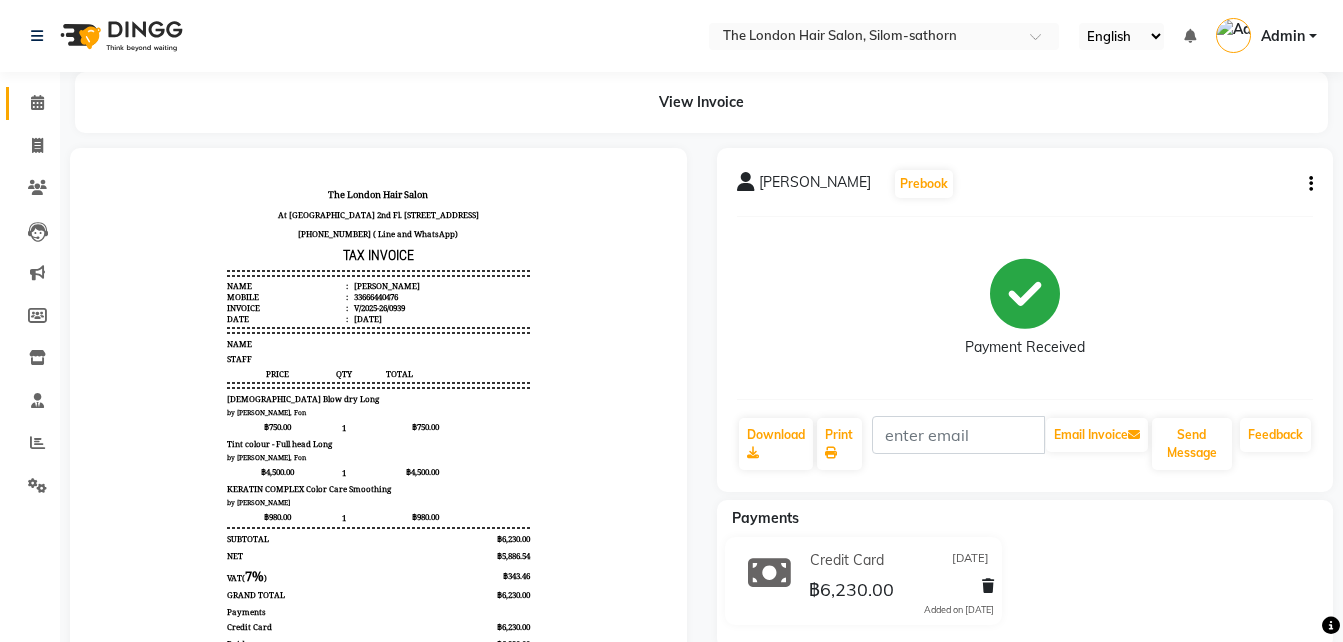 scroll, scrollTop: 16, scrollLeft: 0, axis: vertical 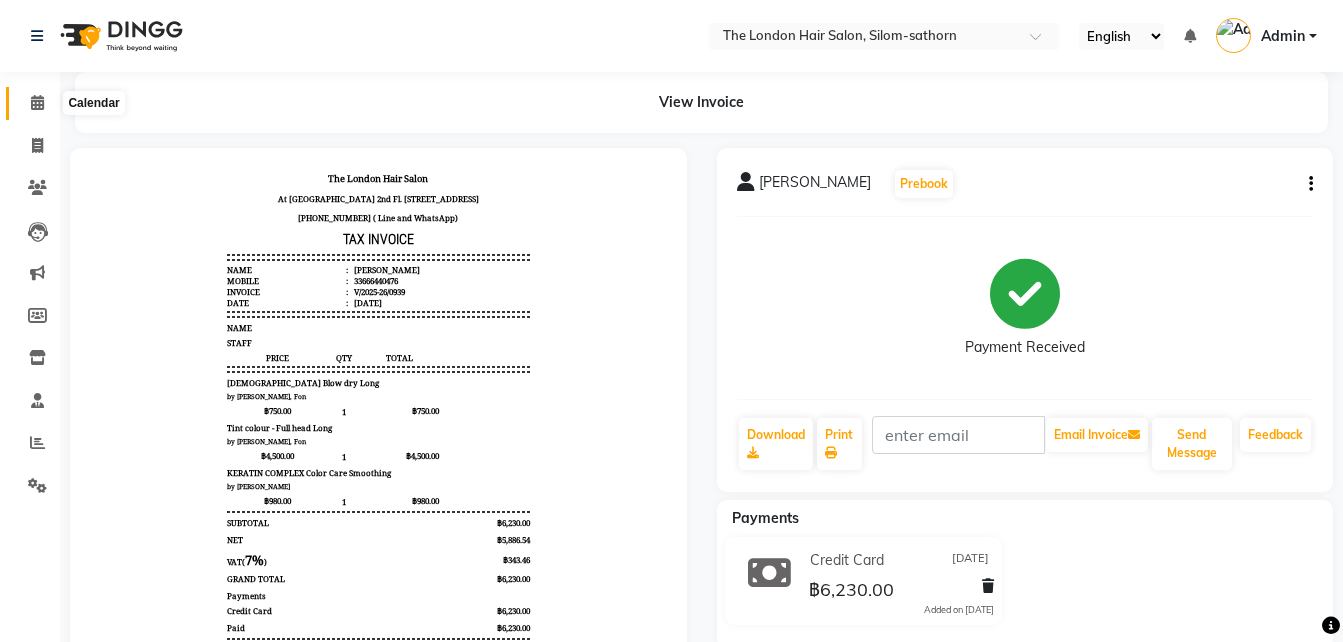 click 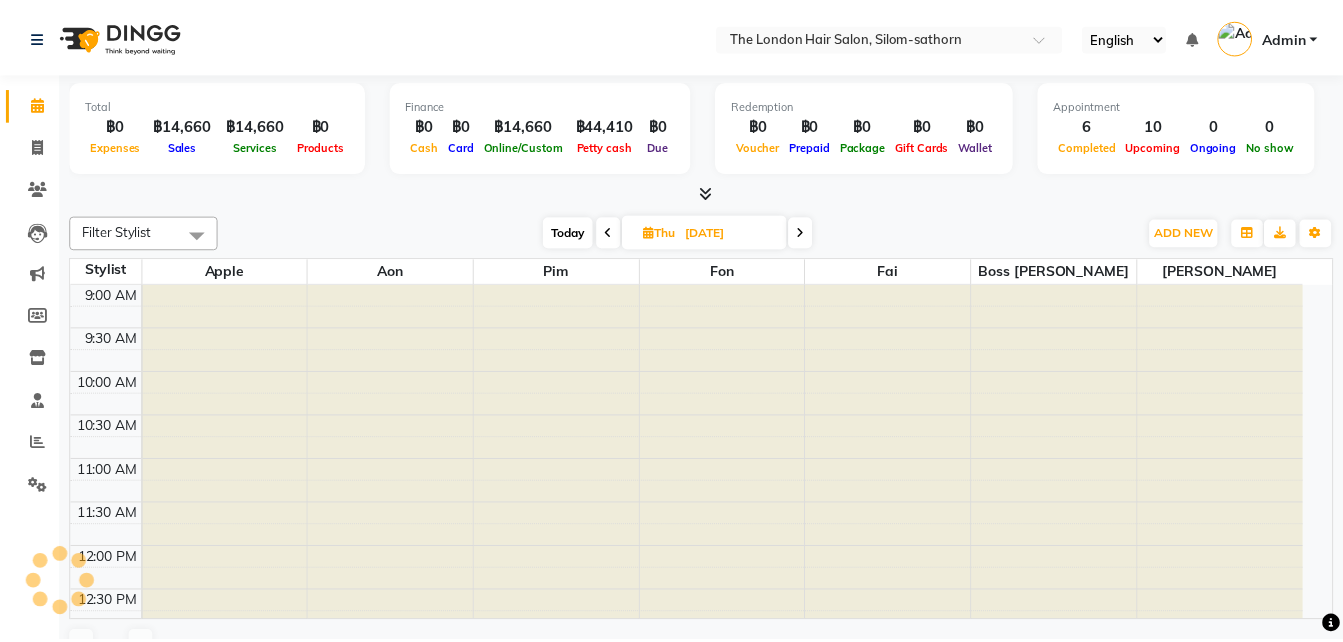 scroll, scrollTop: 0, scrollLeft: 0, axis: both 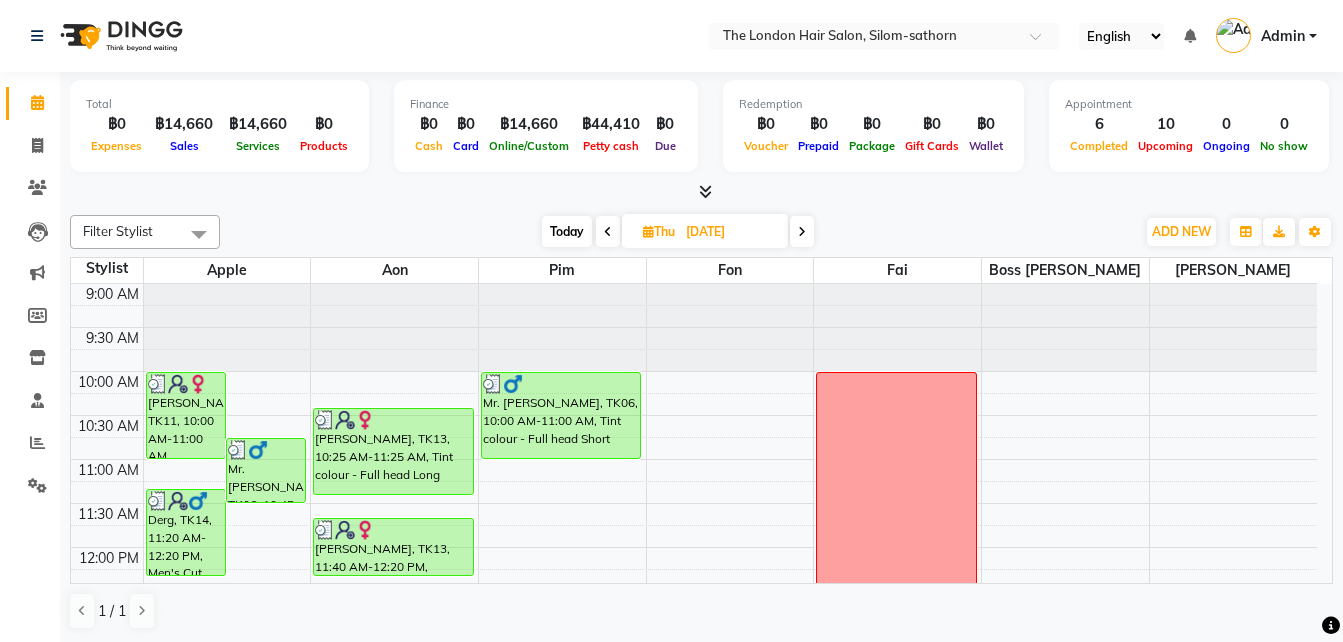 click on "Today" at bounding box center [567, 231] 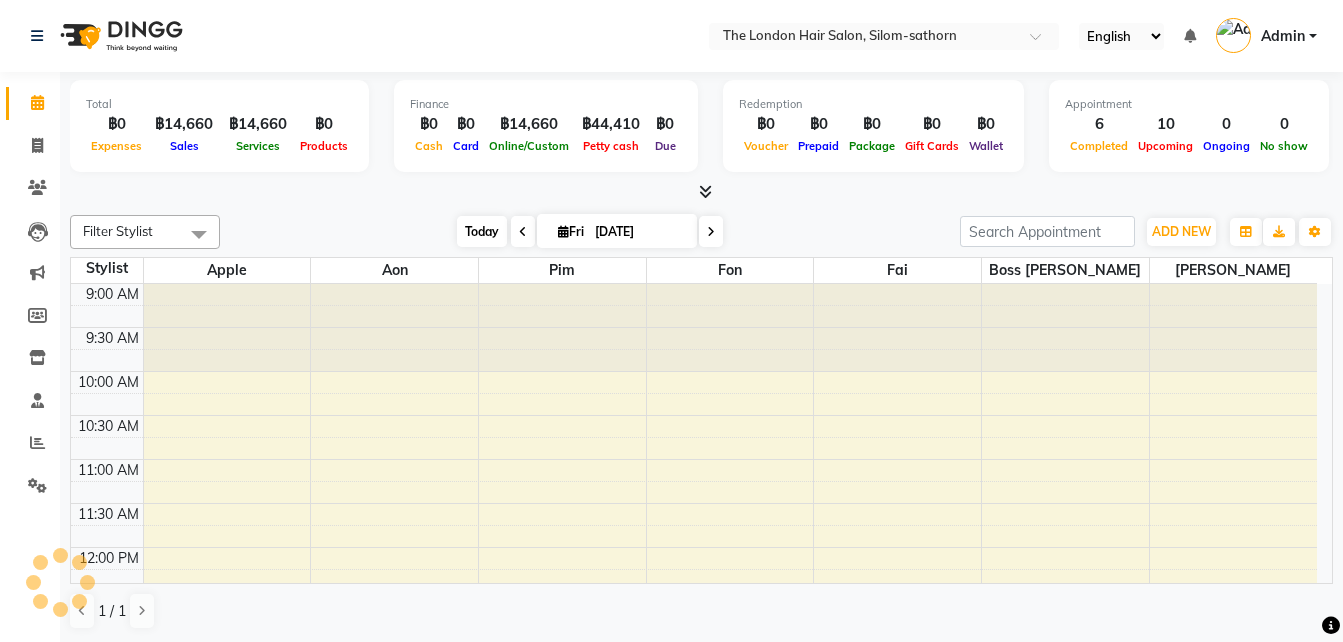 scroll, scrollTop: 529, scrollLeft: 0, axis: vertical 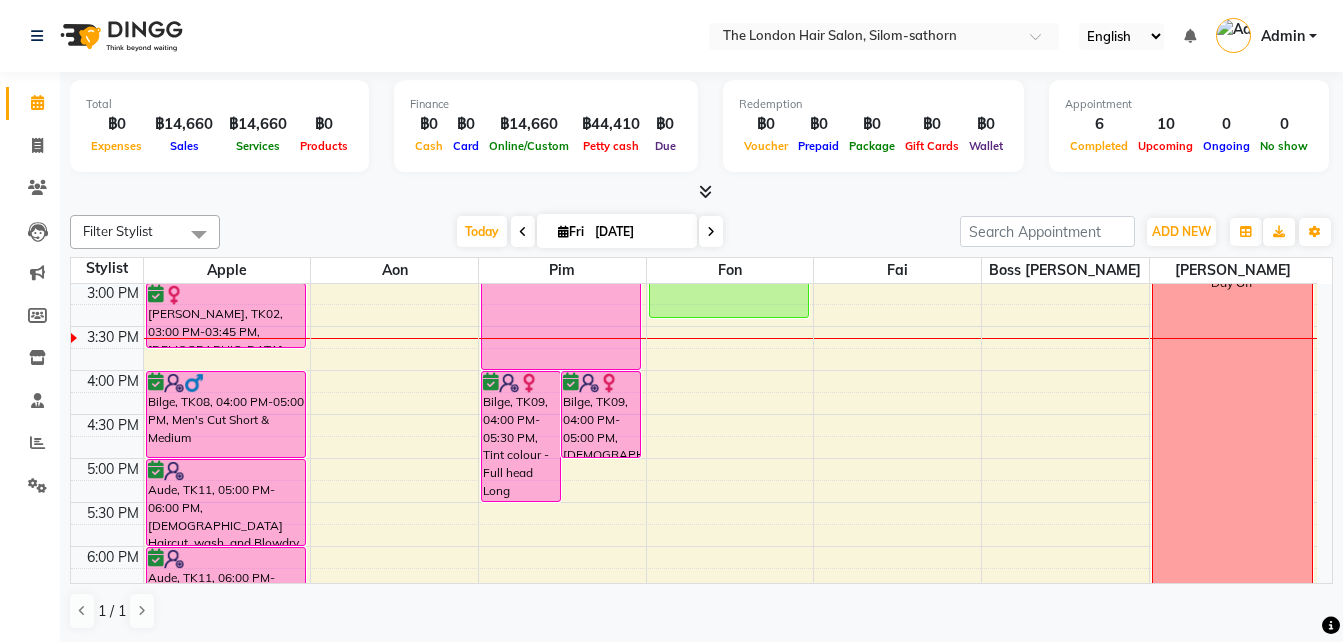 click at bounding box center (523, 232) 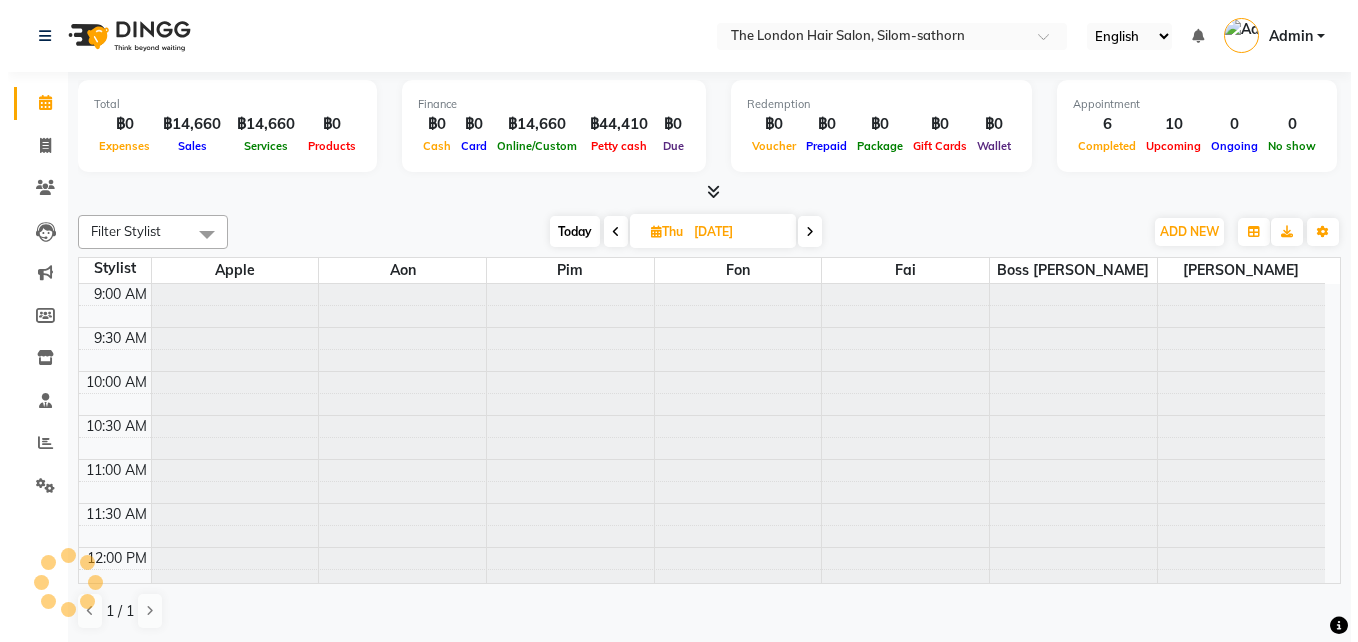 scroll, scrollTop: 529, scrollLeft: 0, axis: vertical 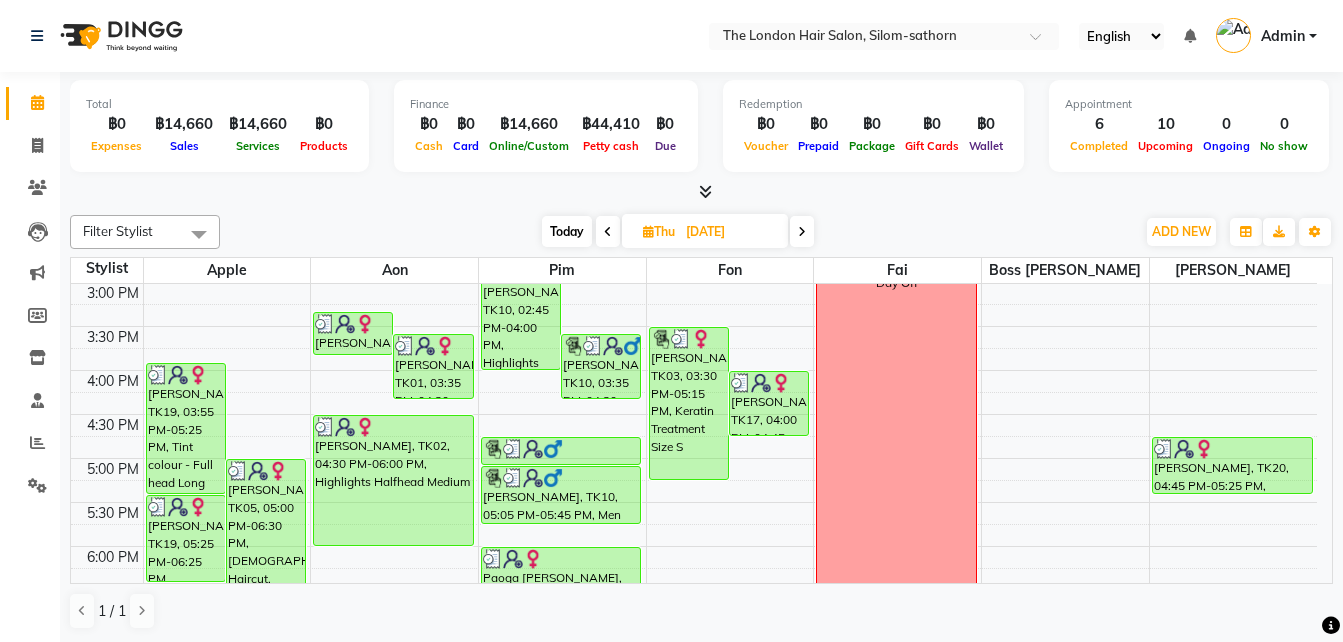 click on "Today  Thu 10-07-2025" at bounding box center [677, 232] 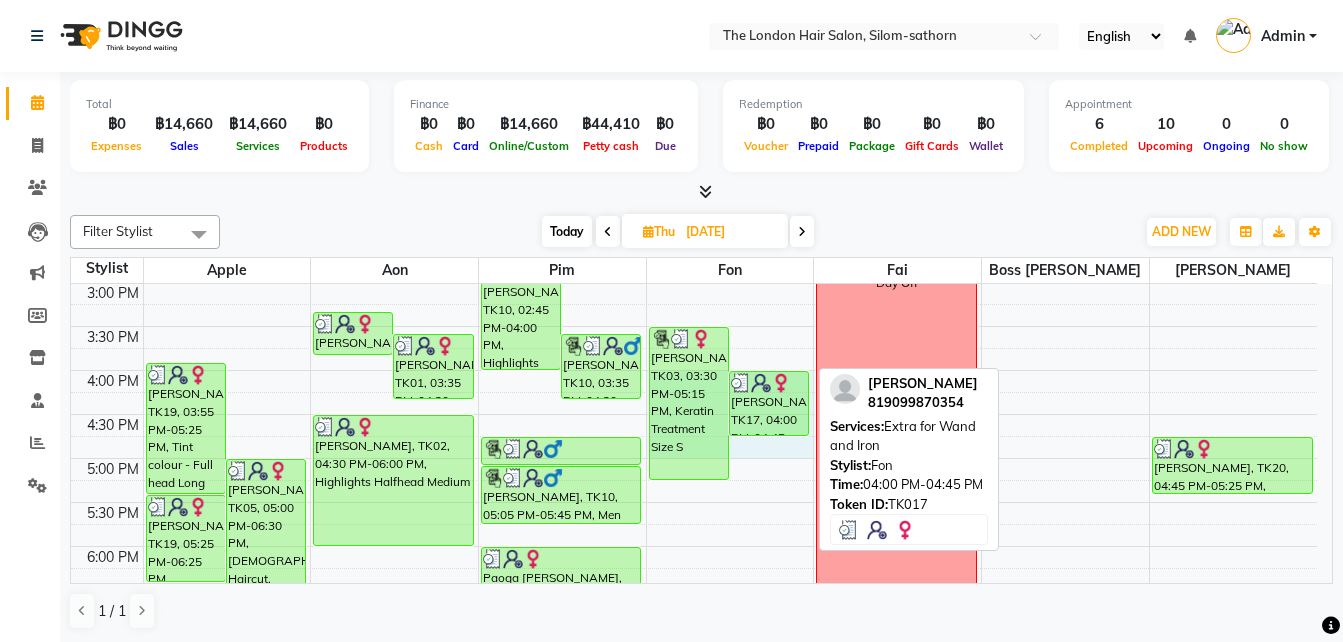 drag, startPoint x: 735, startPoint y: 438, endPoint x: 735, endPoint y: 391, distance: 47 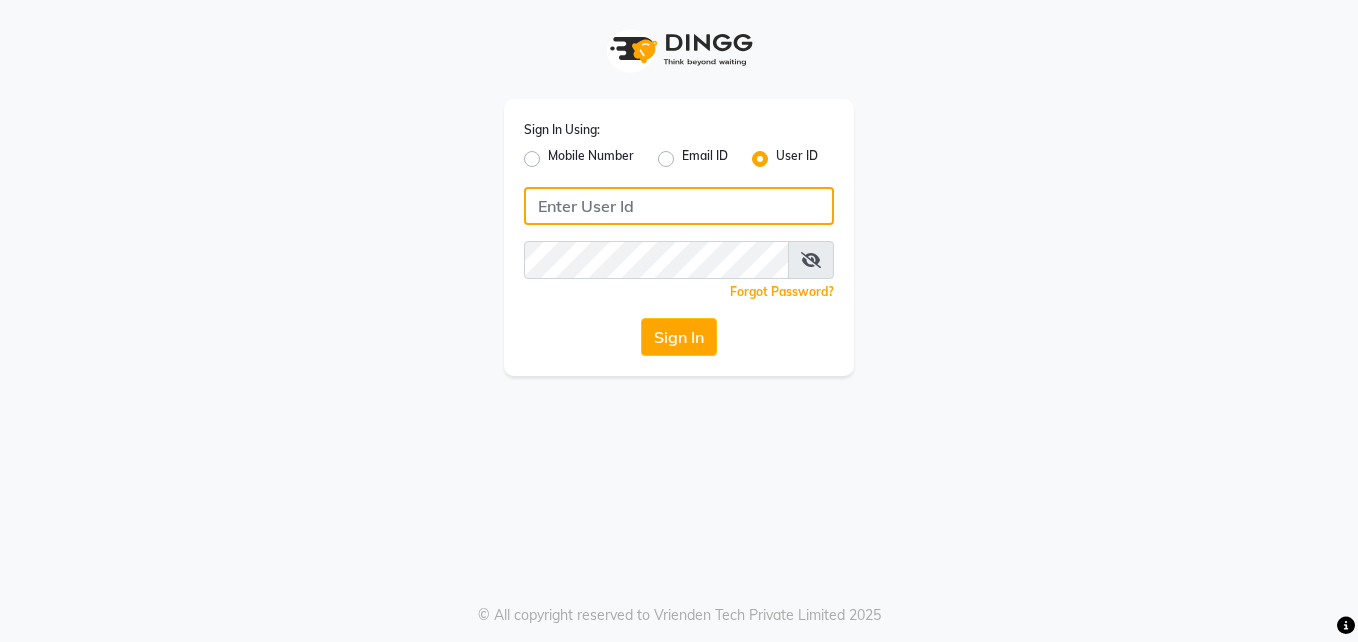 click 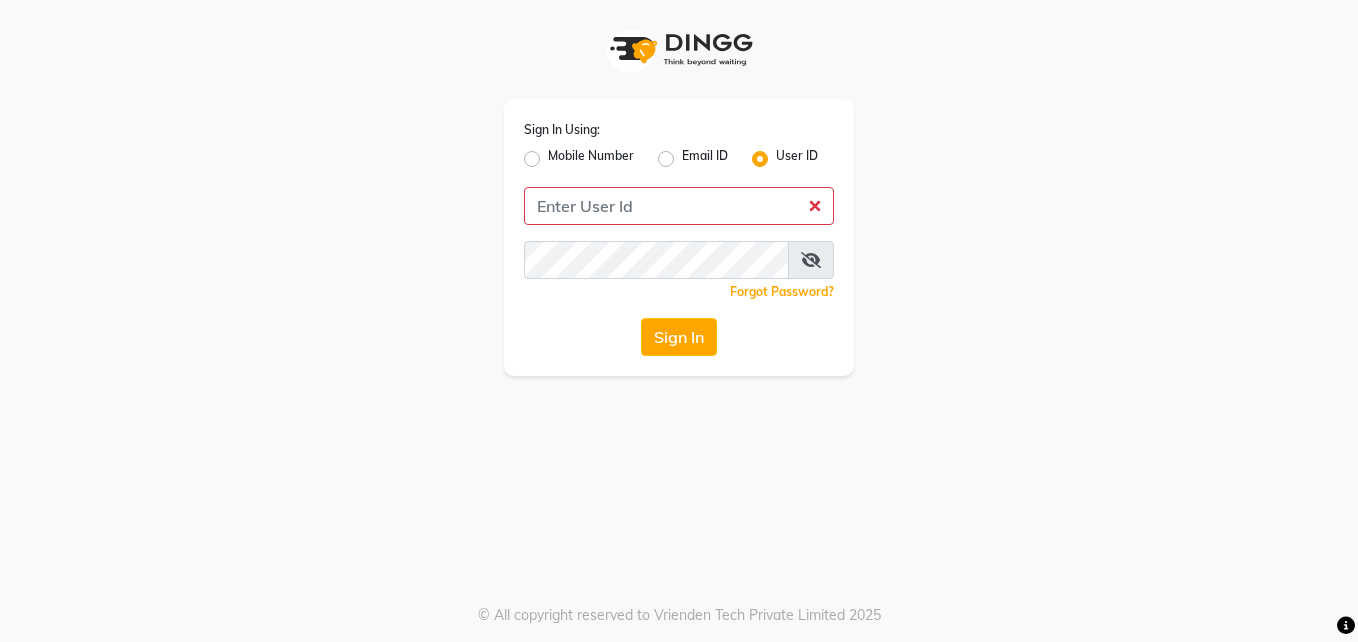 click on "Email ID" 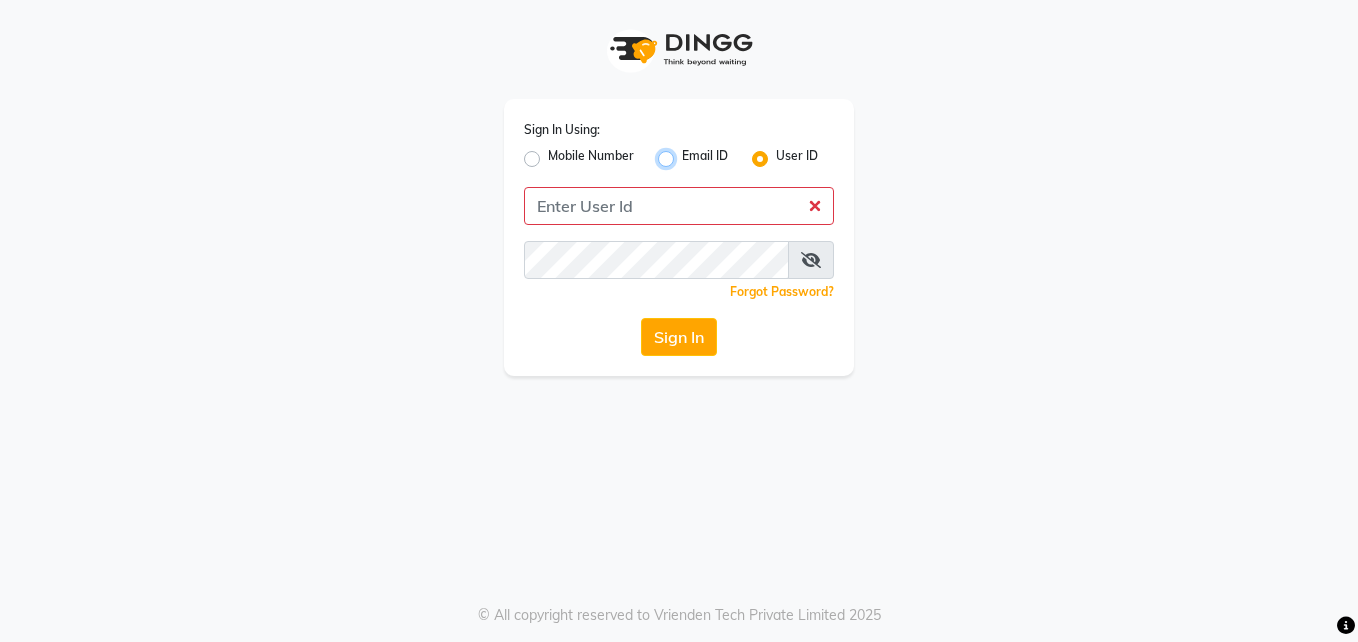 click on "Email ID" at bounding box center (688, 153) 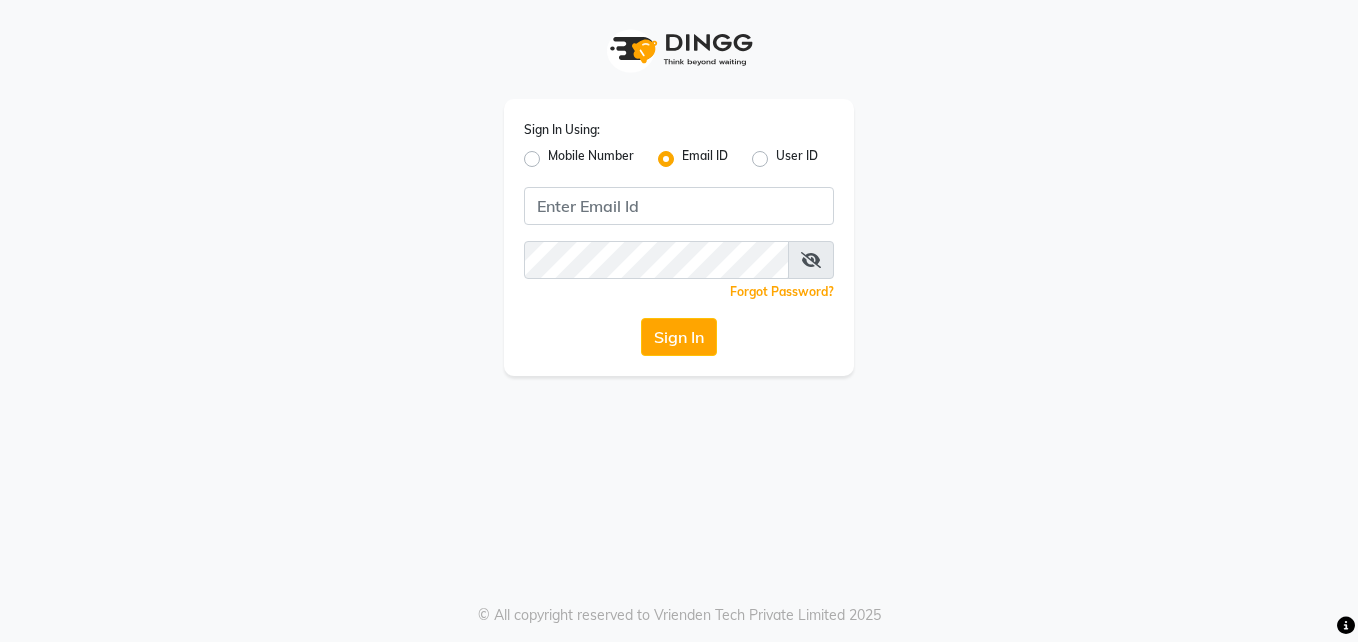click on "Sign In Using: Mobile Number Email ID User ID  Remember me Forgot Password?  Sign In" 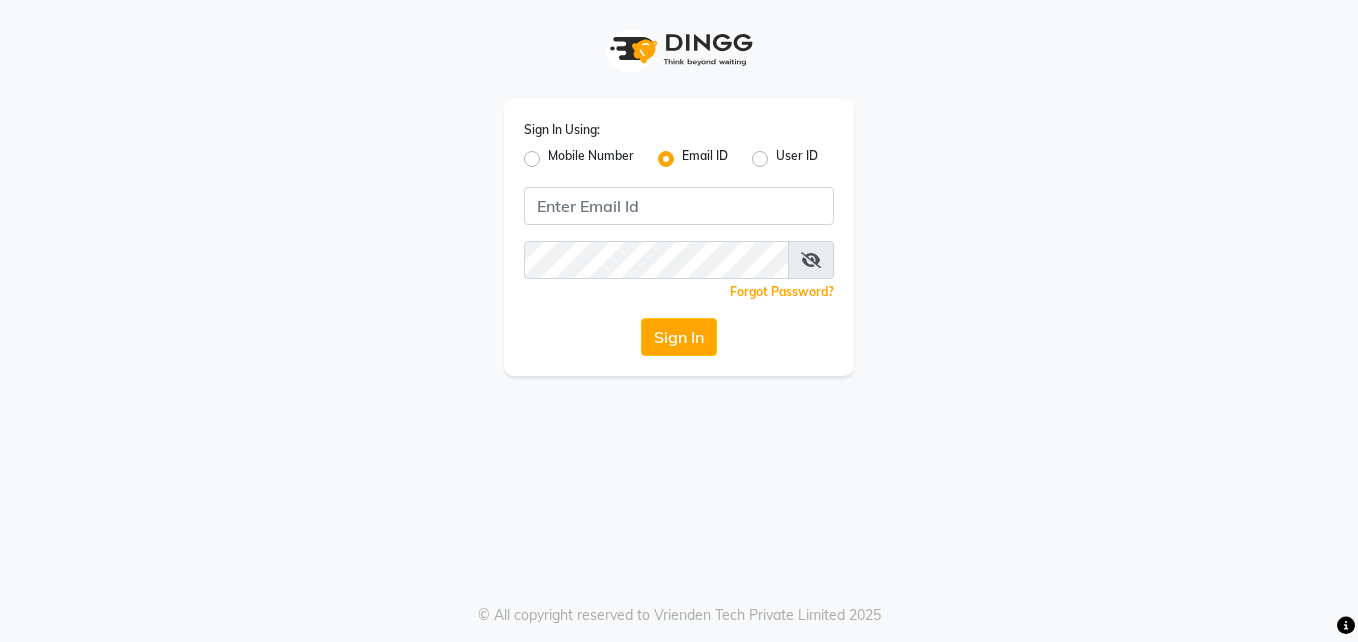 click on "User ID" 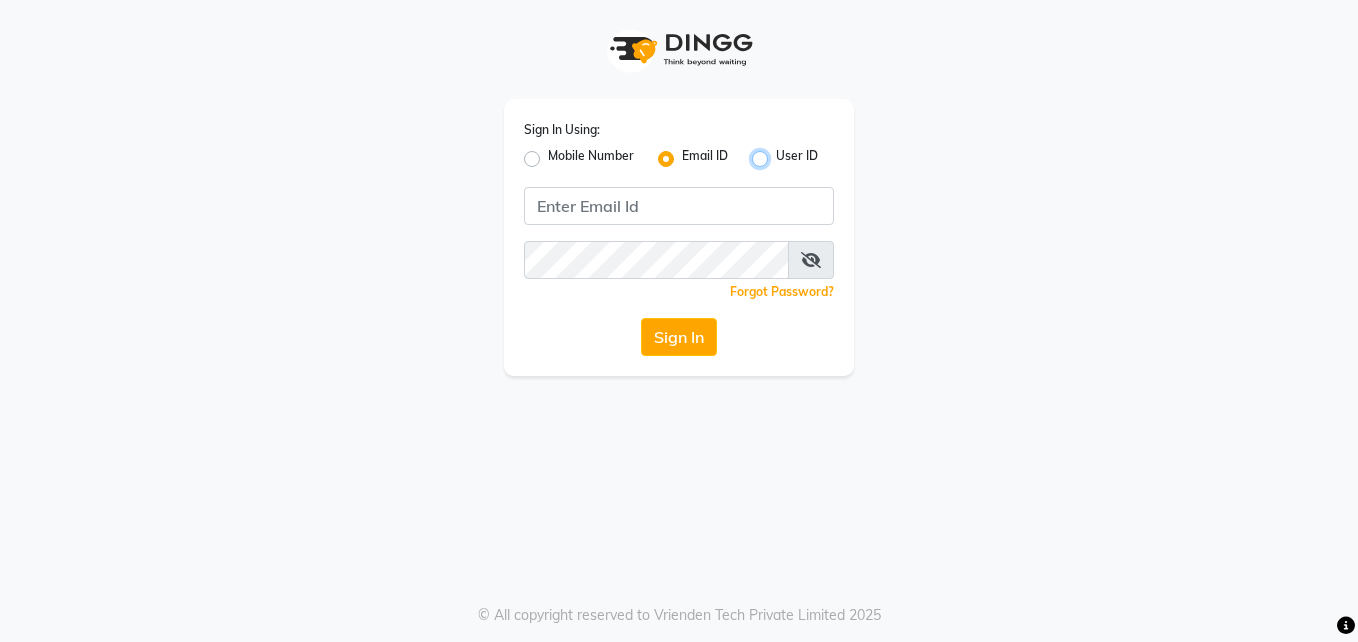 click on "User ID" at bounding box center (782, 153) 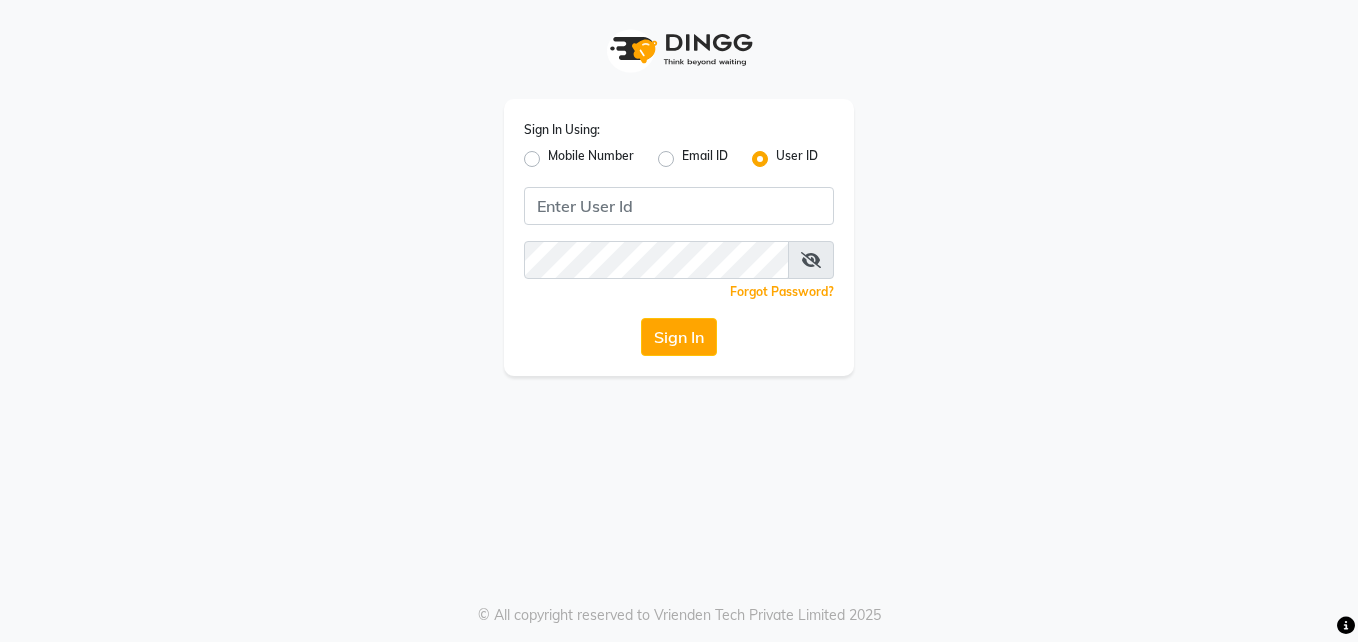 click on "Sign In Using: Mobile Number Email ID User ID  Remember me Forgot Password?  Sign In" 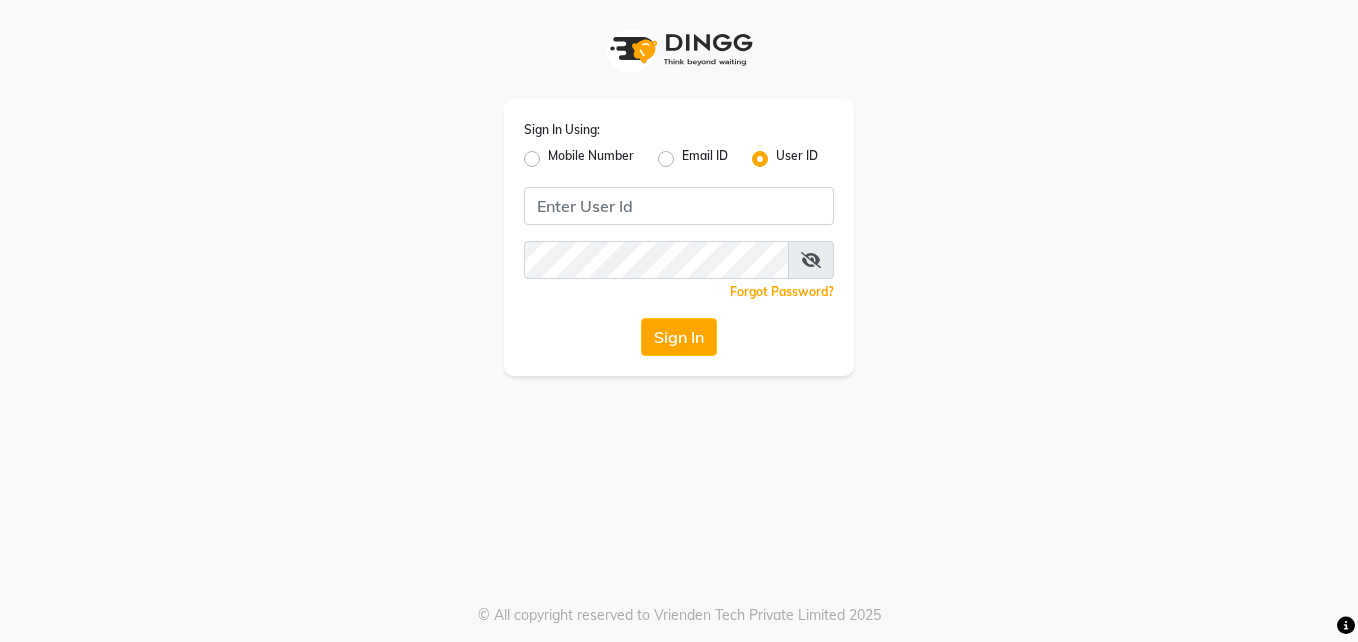 click on "Email ID" 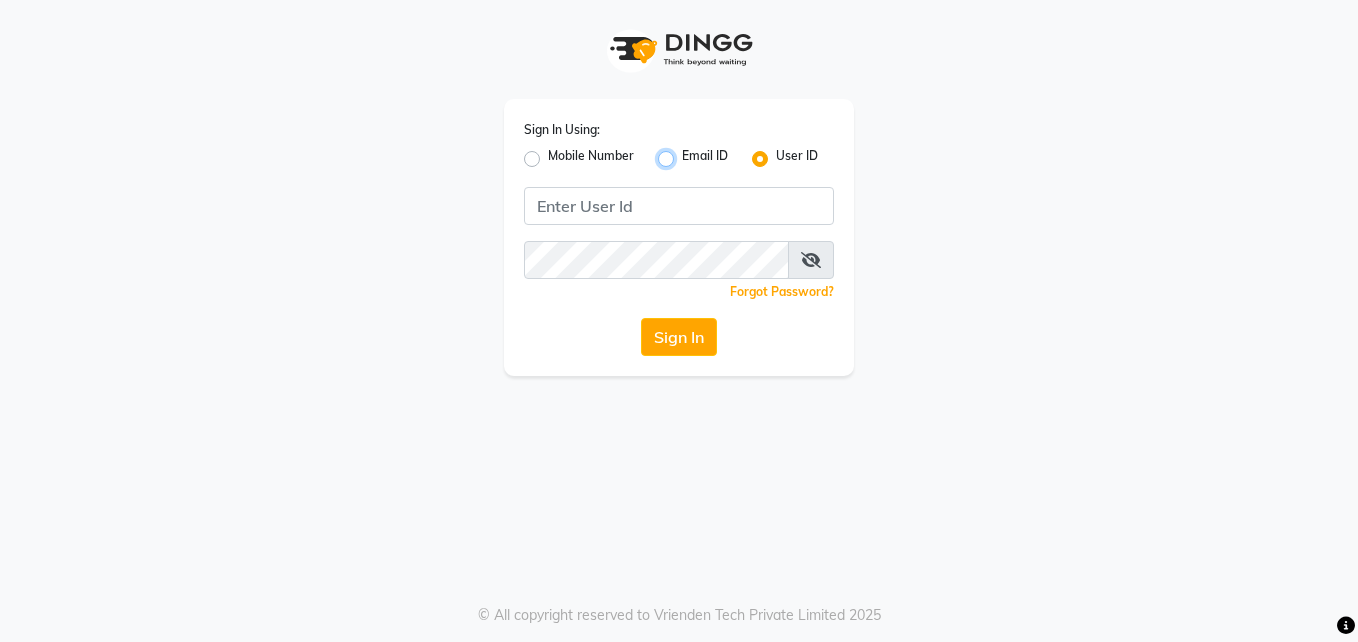 click on "Email ID" at bounding box center (688, 153) 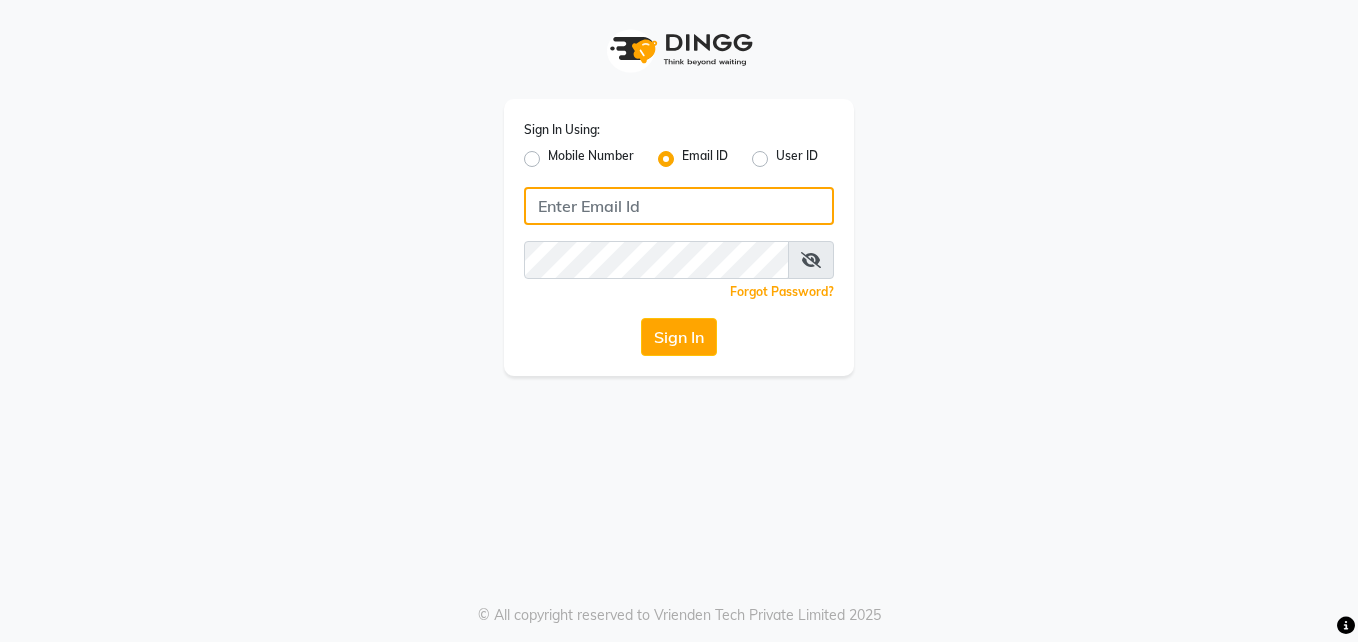 click 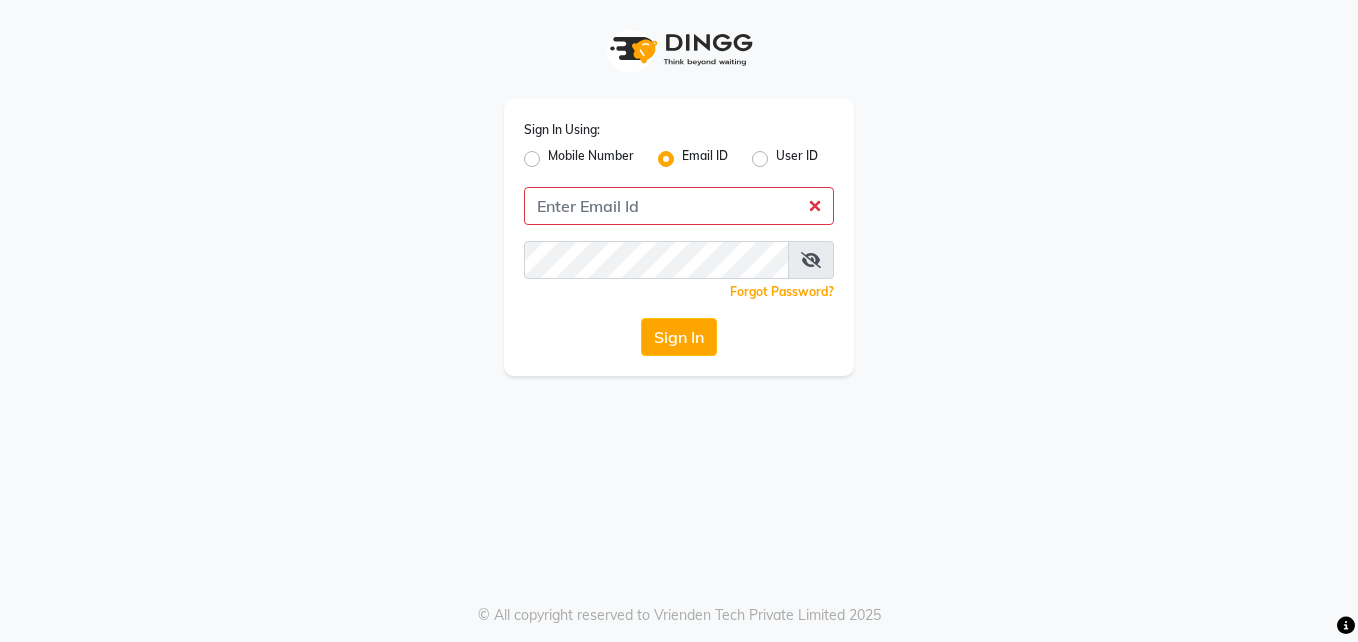click on "User ID" 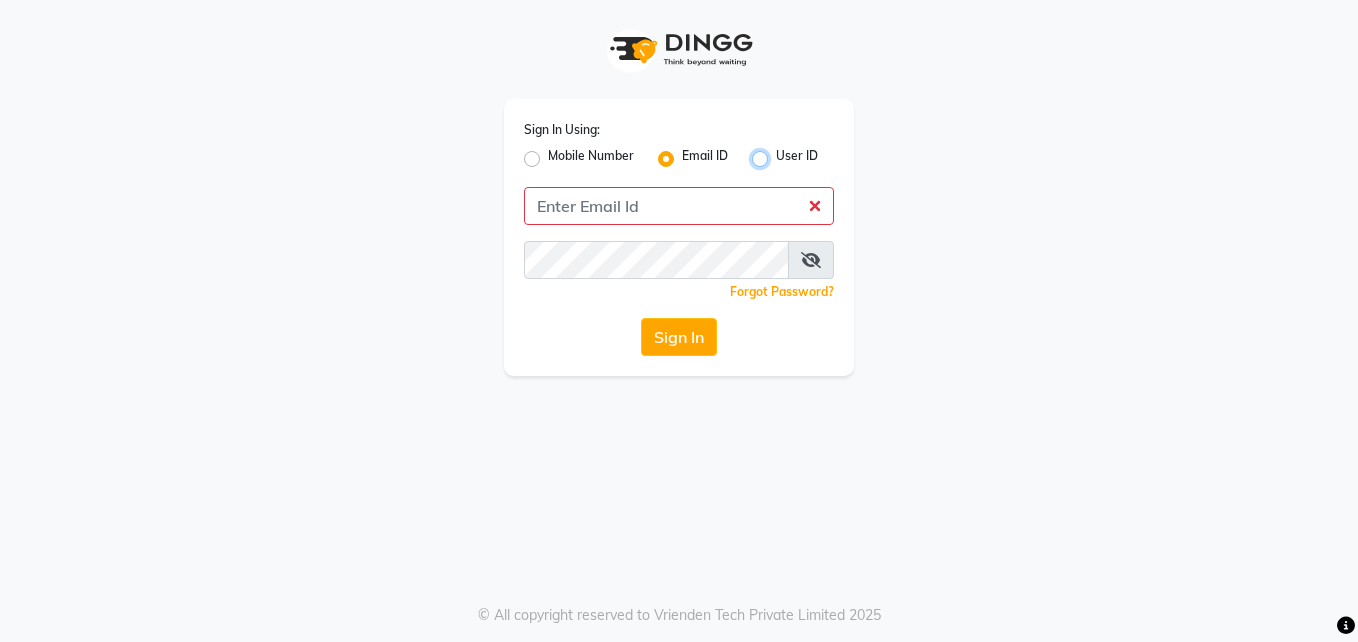 click on "User ID" at bounding box center (782, 153) 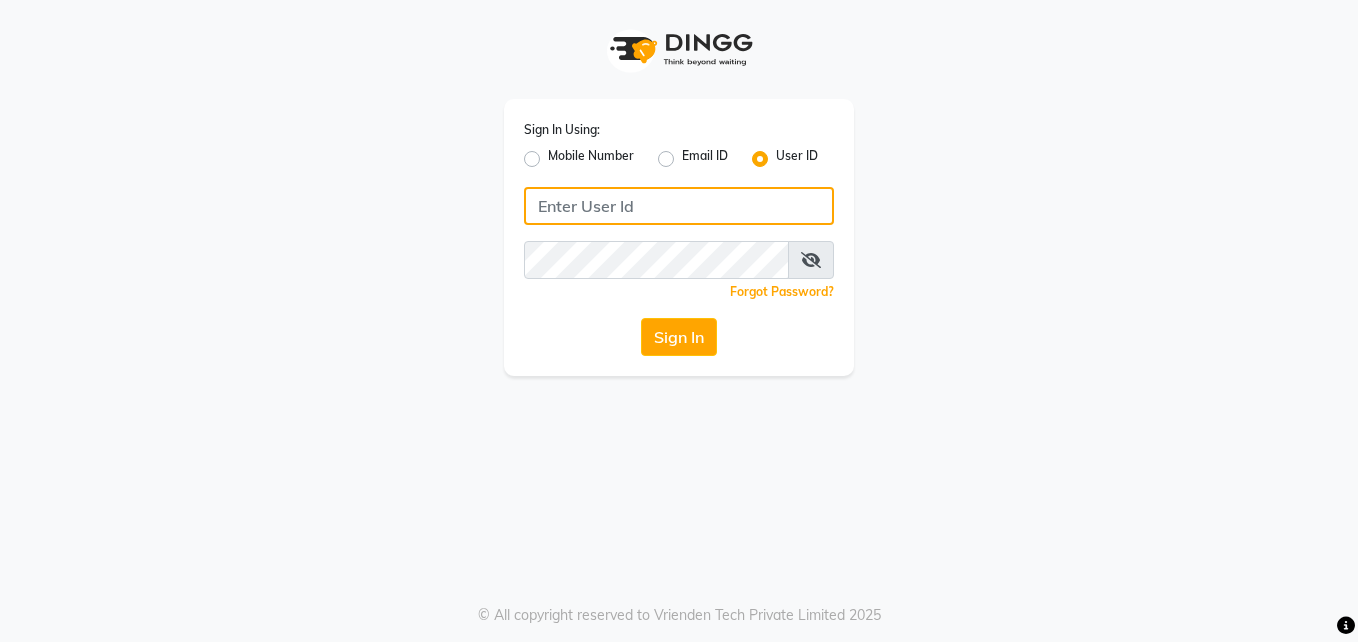 click 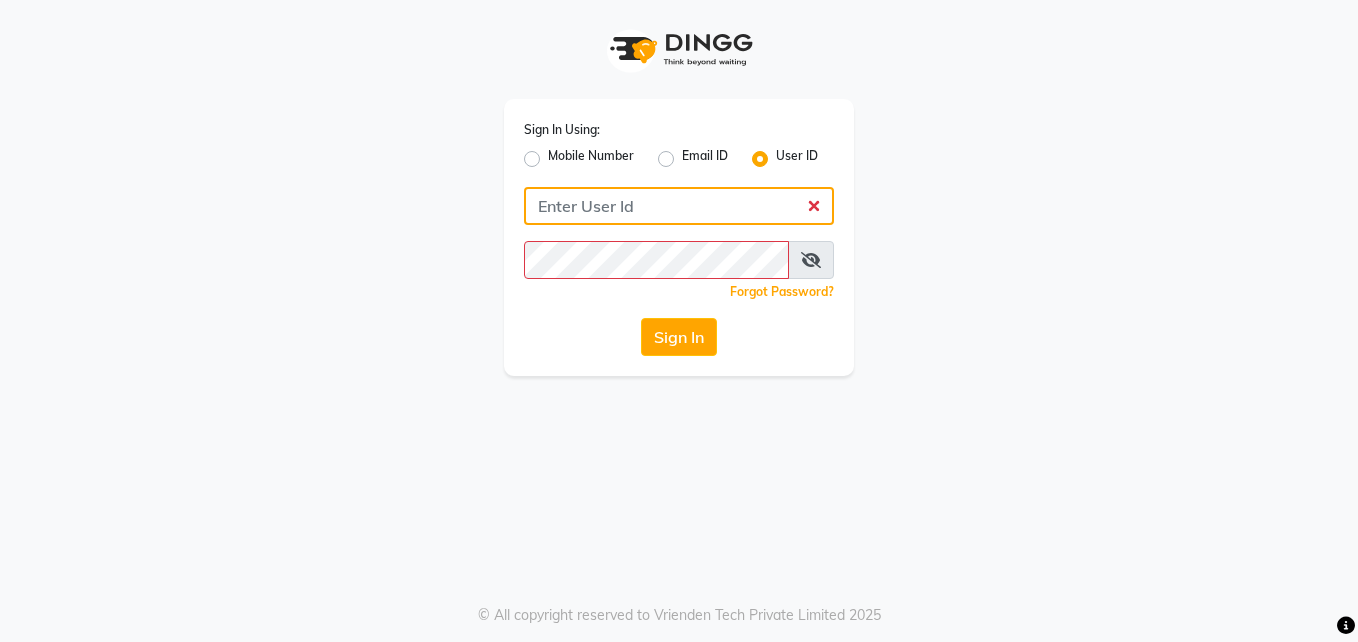 click 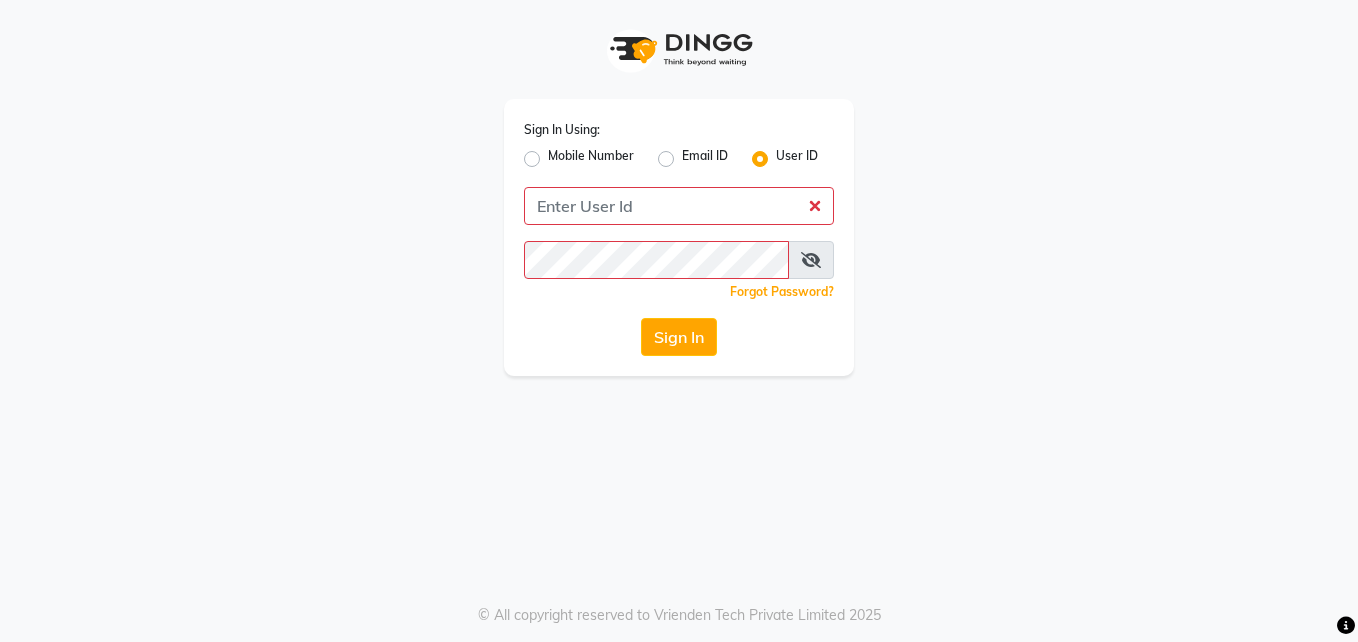 click on "Email ID" 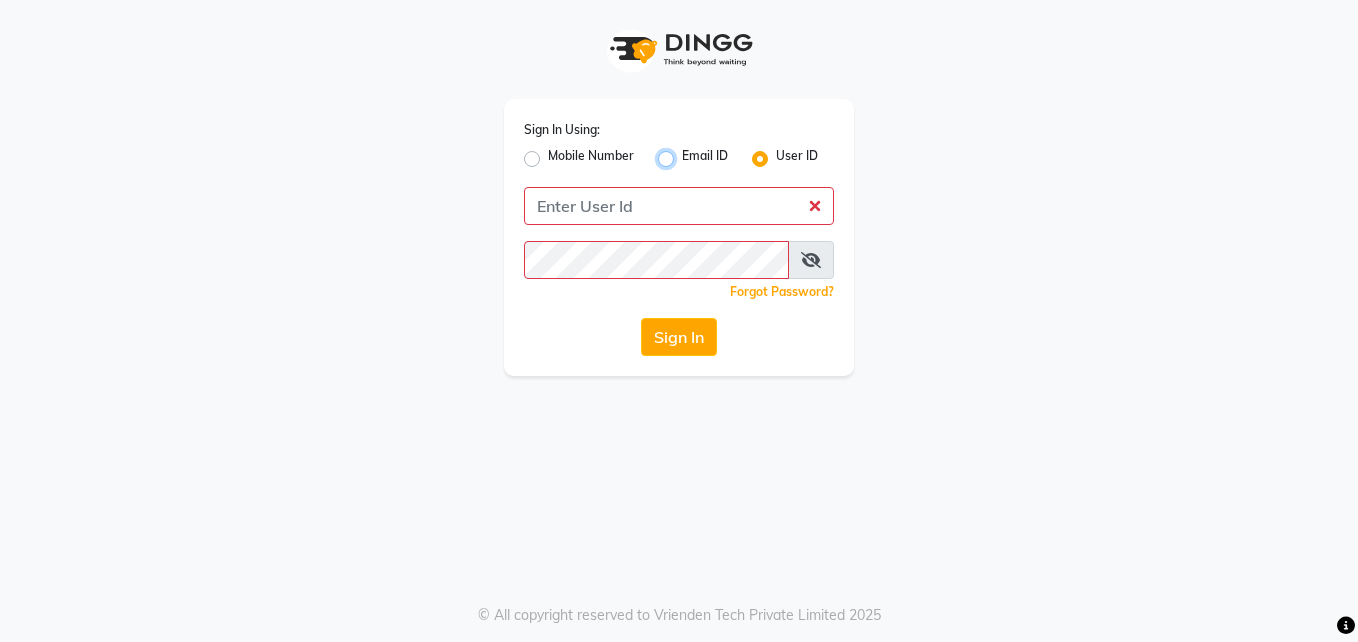 click on "Email ID" at bounding box center (688, 153) 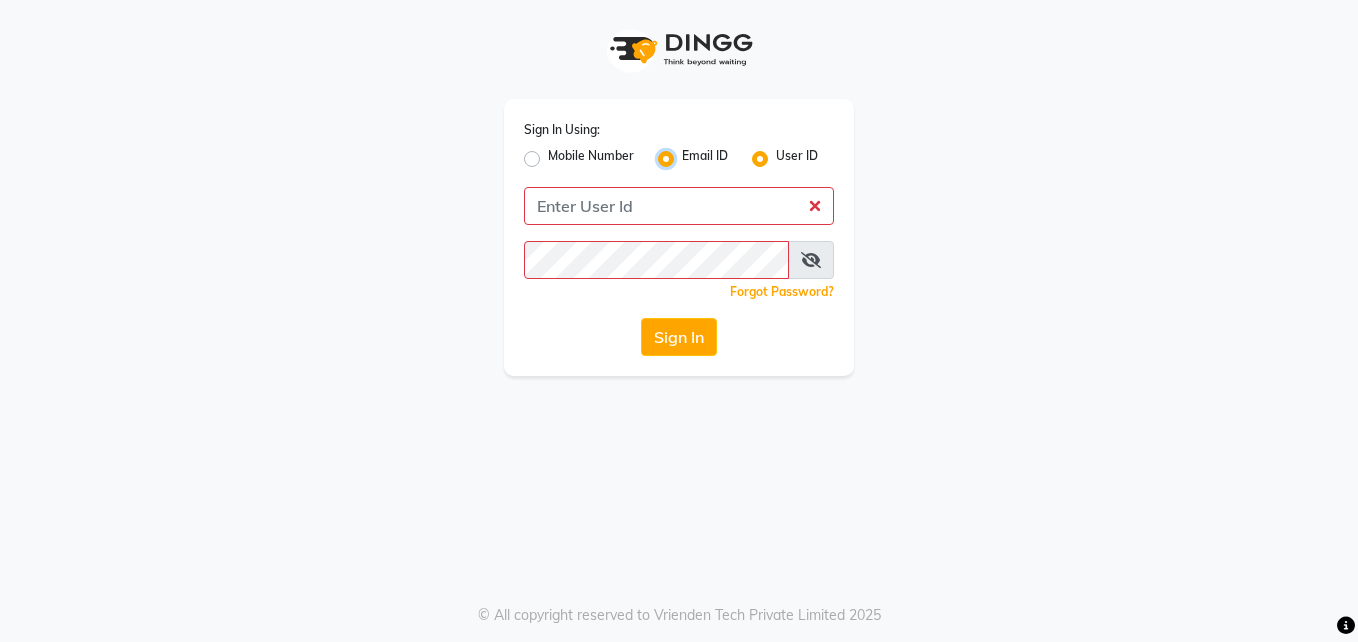 radio on "false" 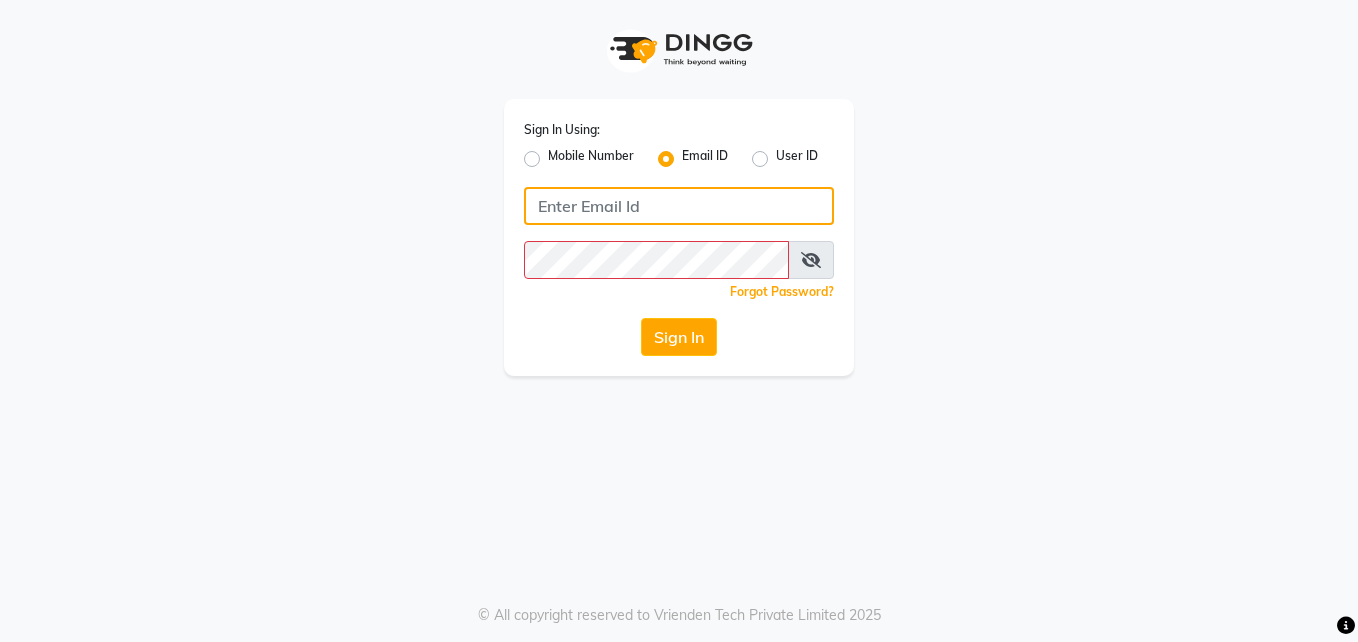 click 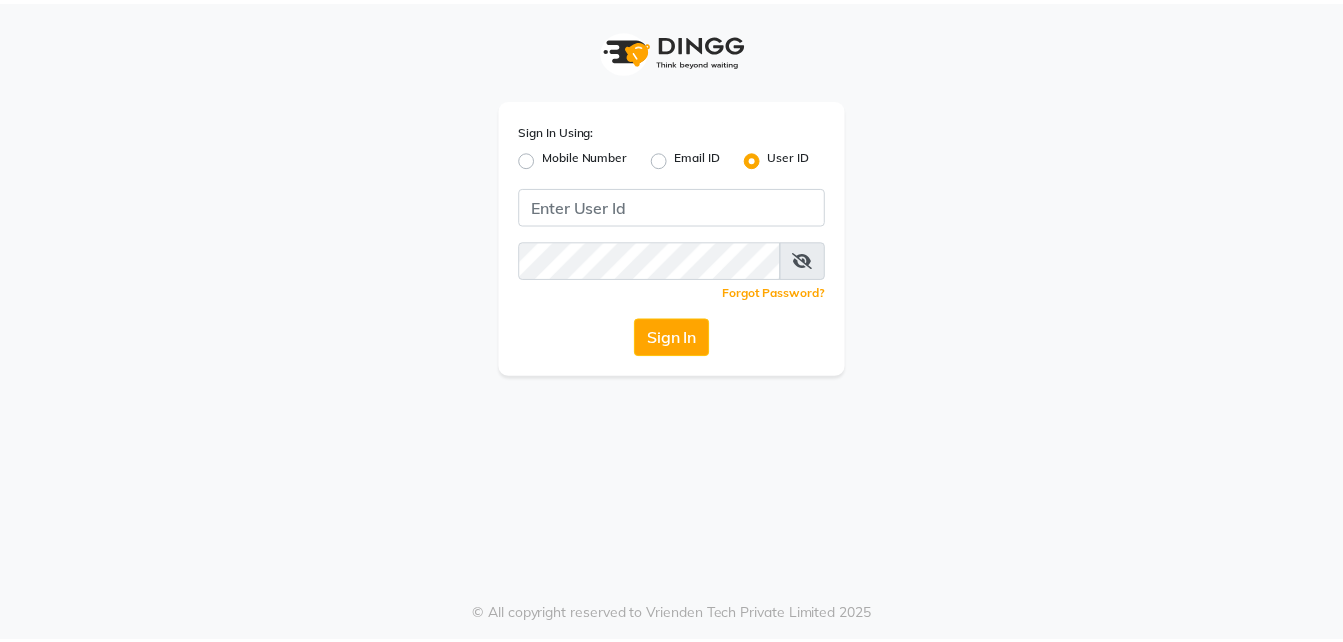 scroll, scrollTop: 0, scrollLeft: 0, axis: both 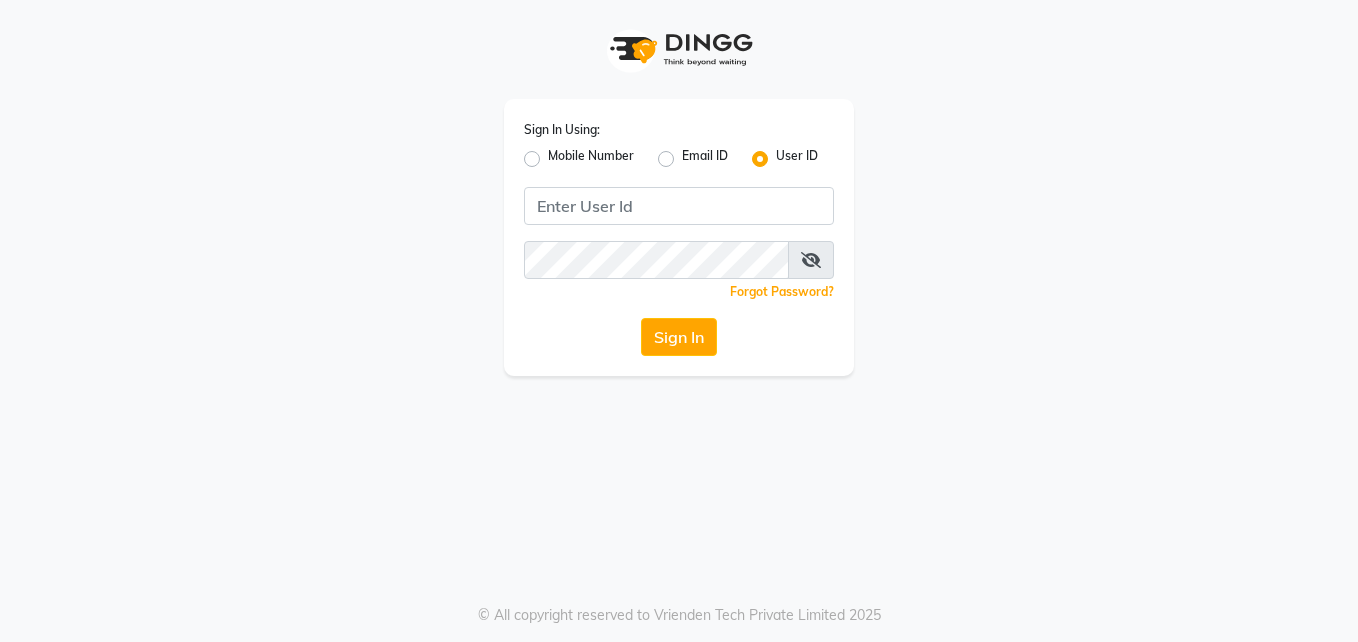 drag, startPoint x: 722, startPoint y: 198, endPoint x: 660, endPoint y: 231, distance: 70.23532 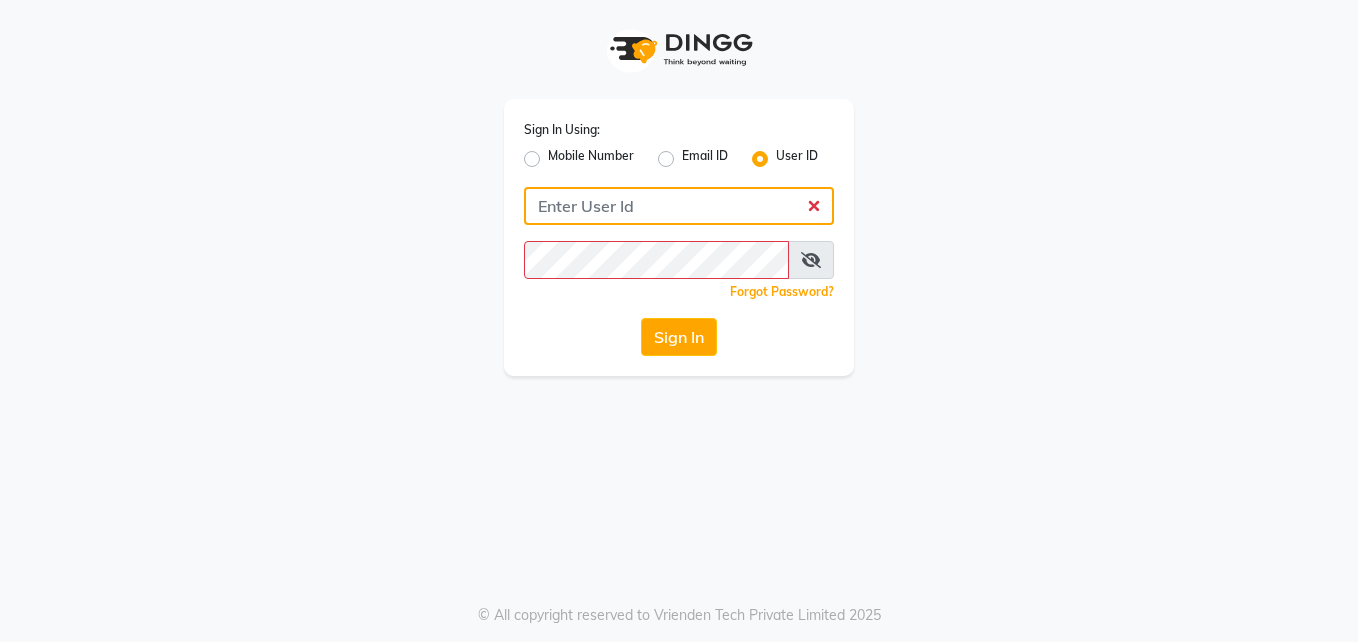 click 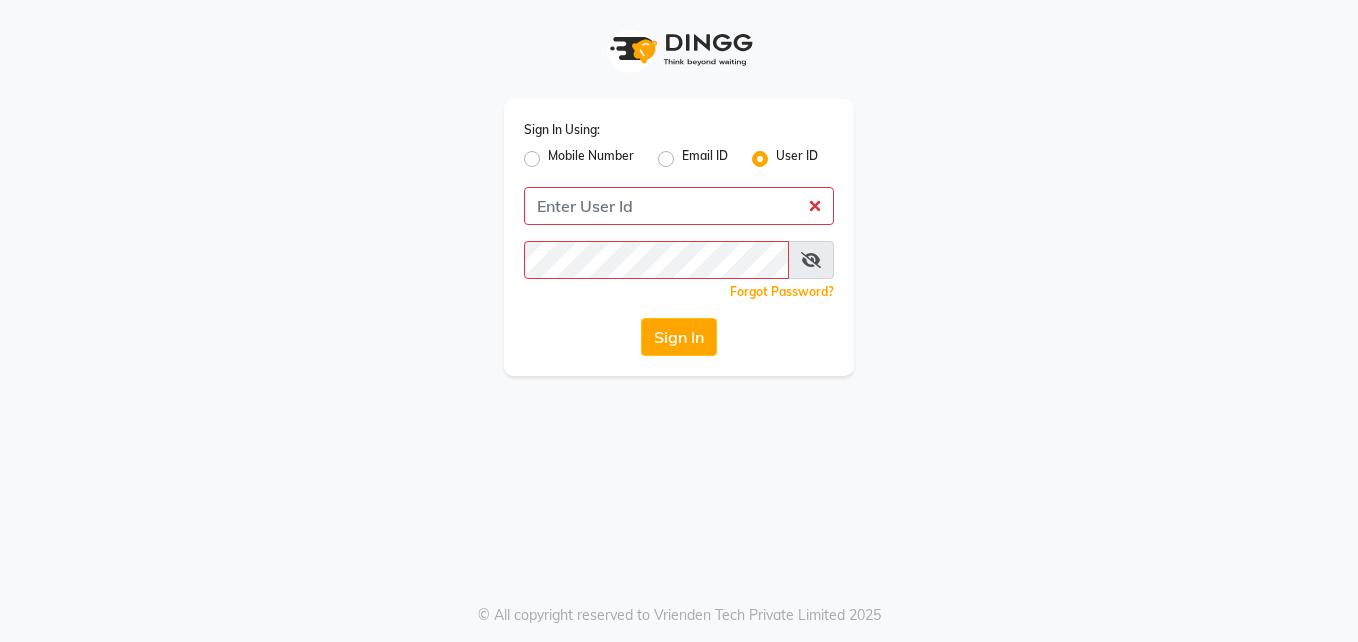click on "Email ID" 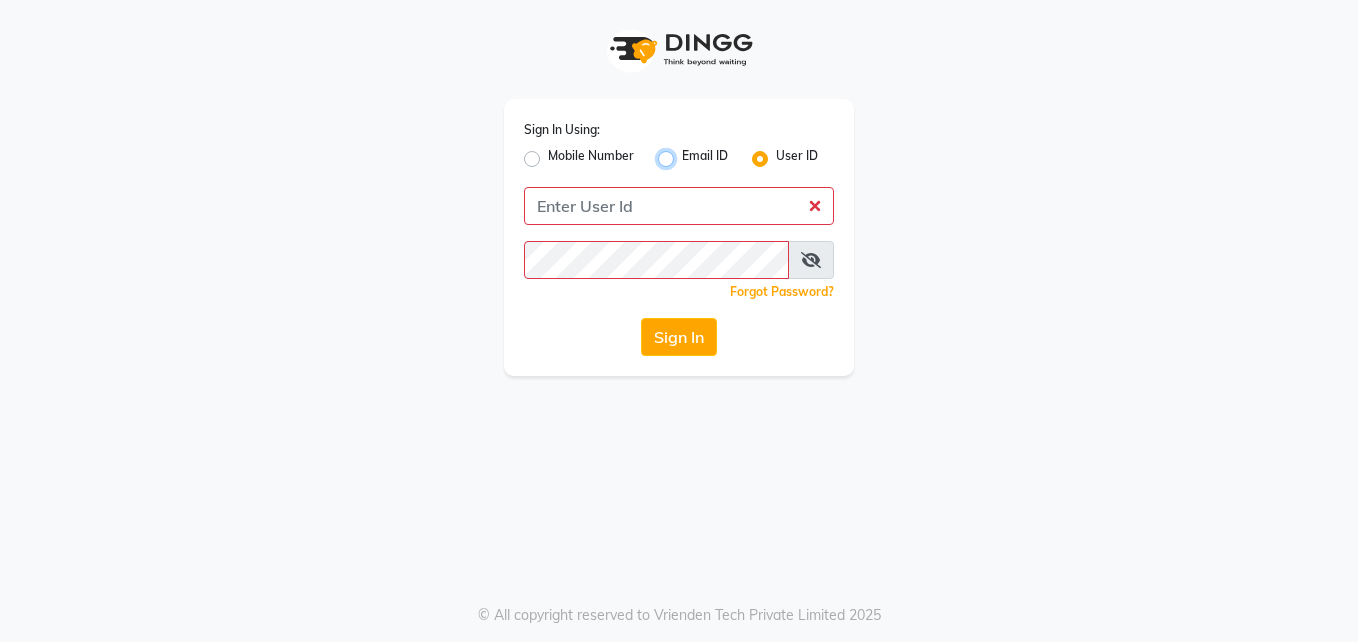 click on "Email ID" at bounding box center (688, 153) 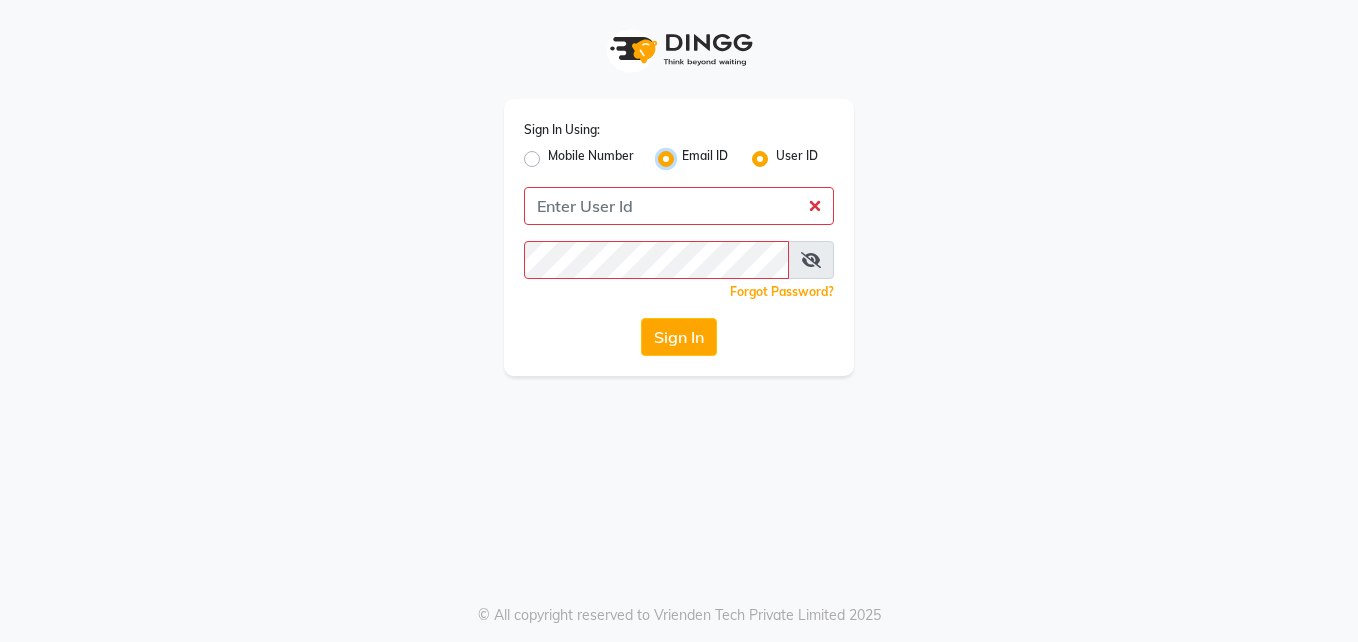 radio on "false" 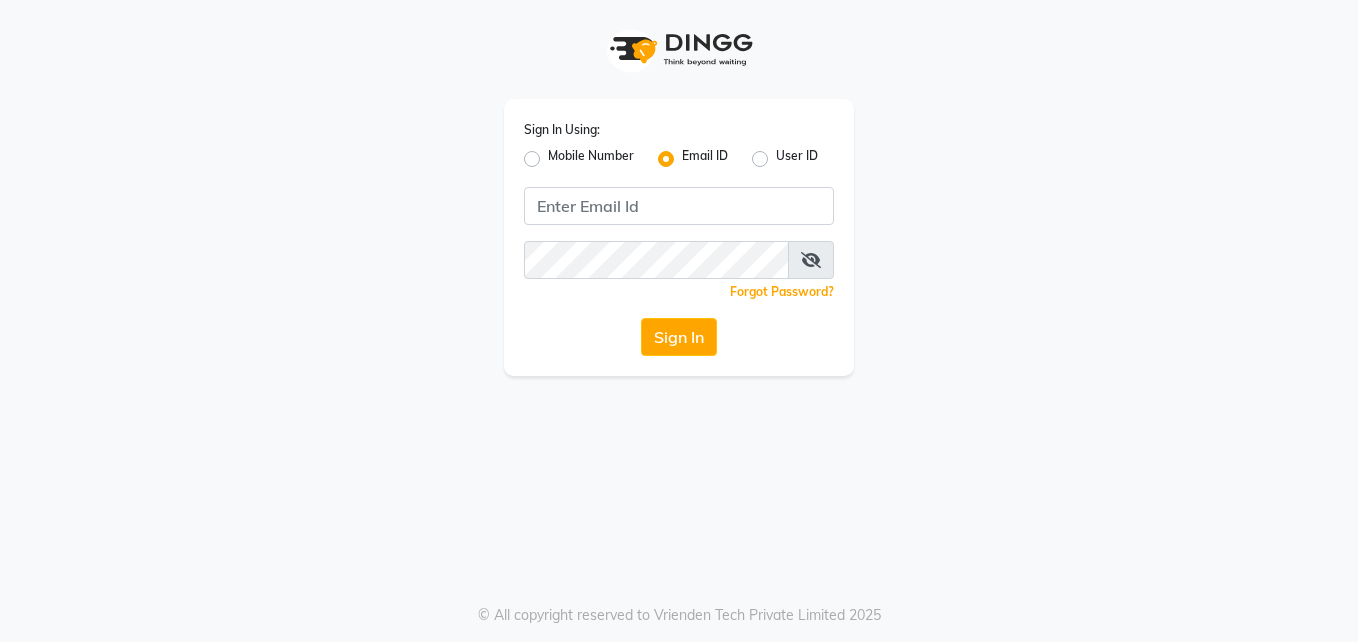 click on "Sign In Using: Mobile Number Email ID User ID  Remember me Forgot Password?  Sign In" 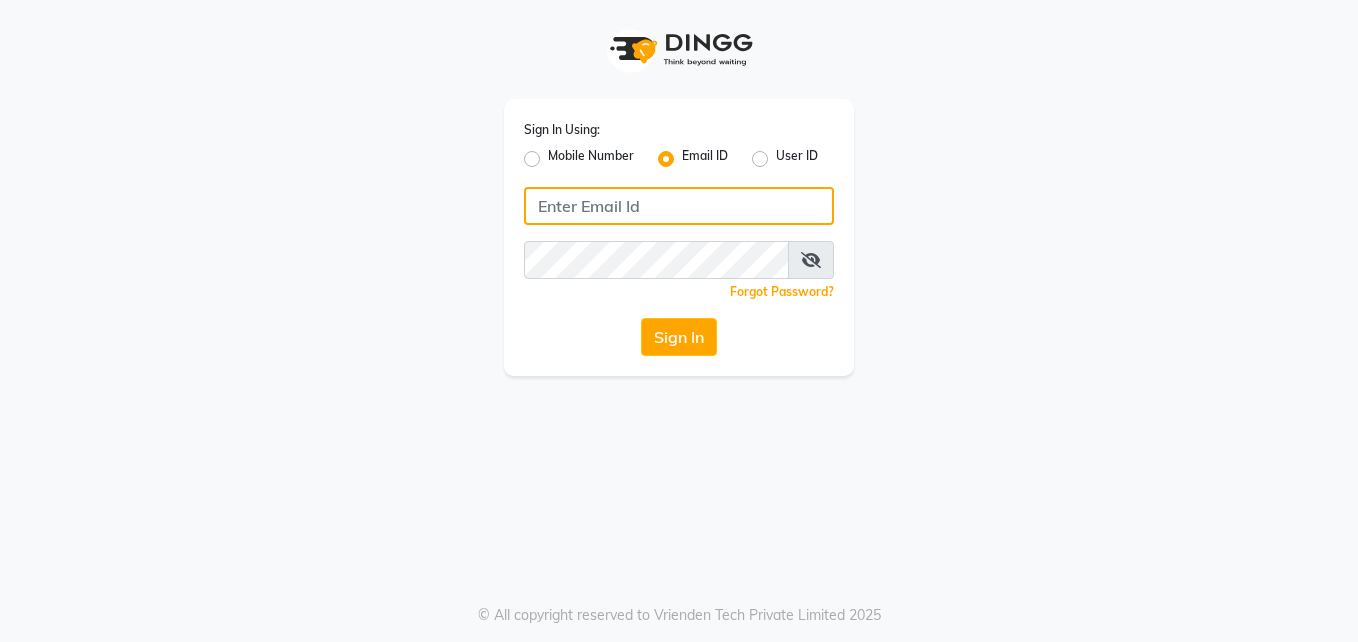 click 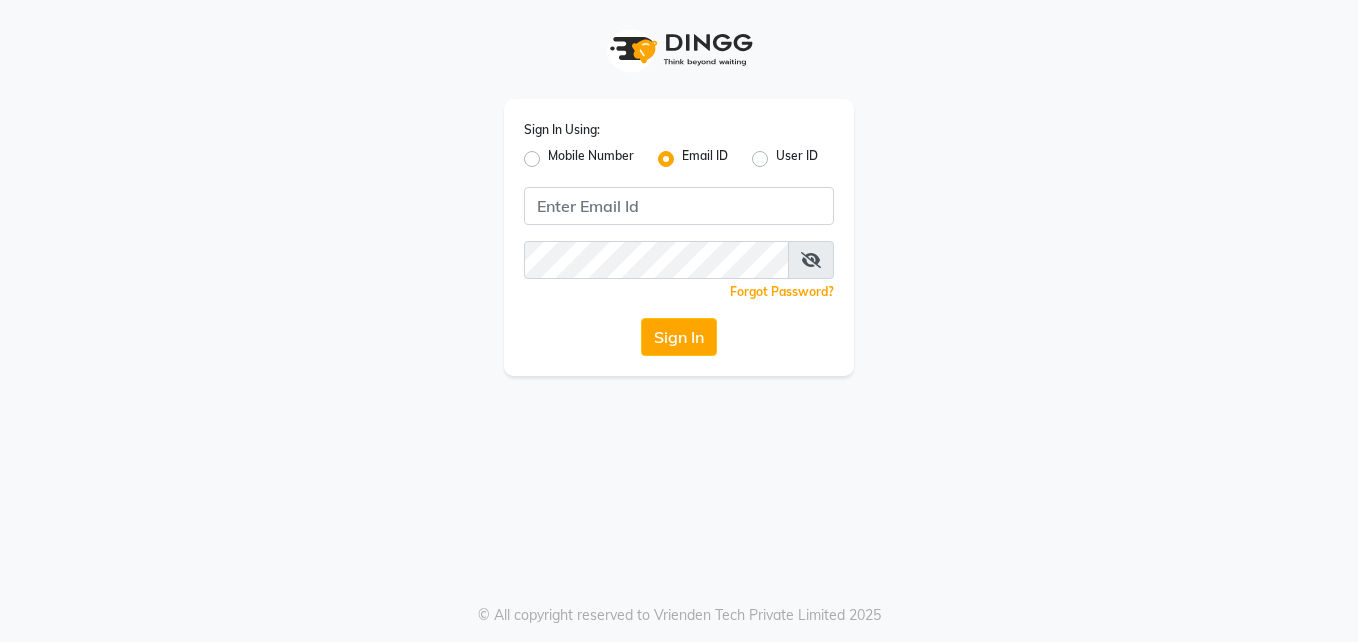 click on "Mobile Number" 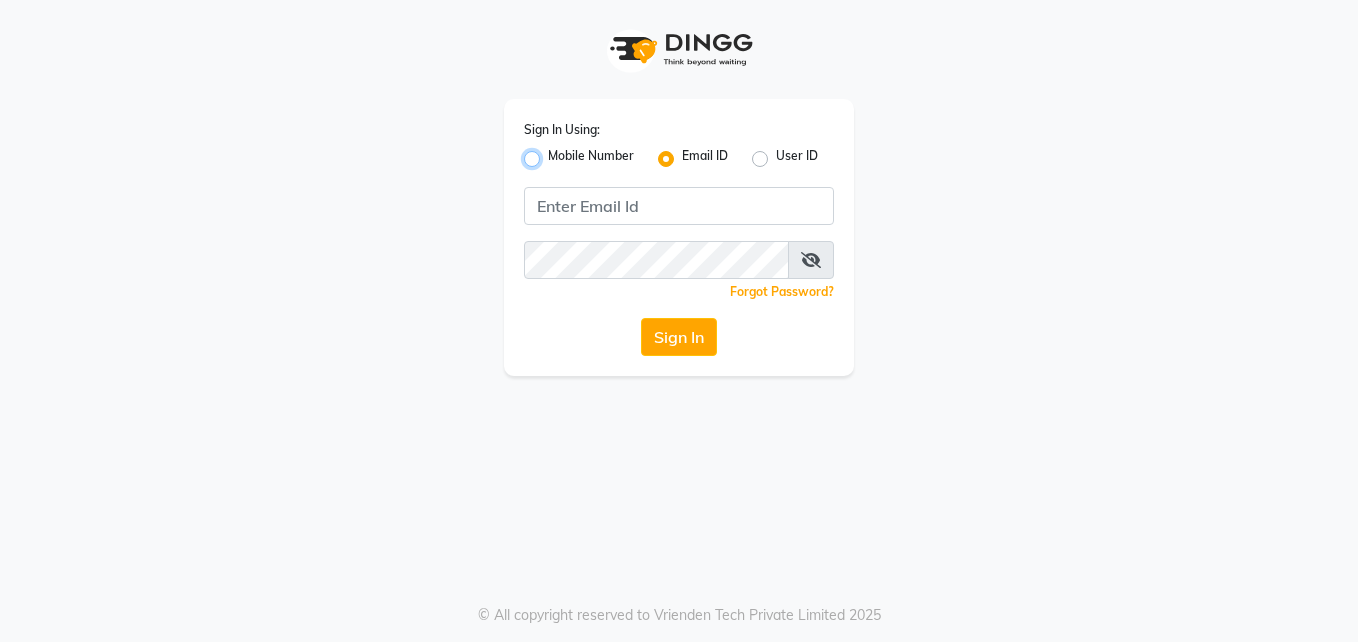 click on "Mobile Number" at bounding box center [554, 153] 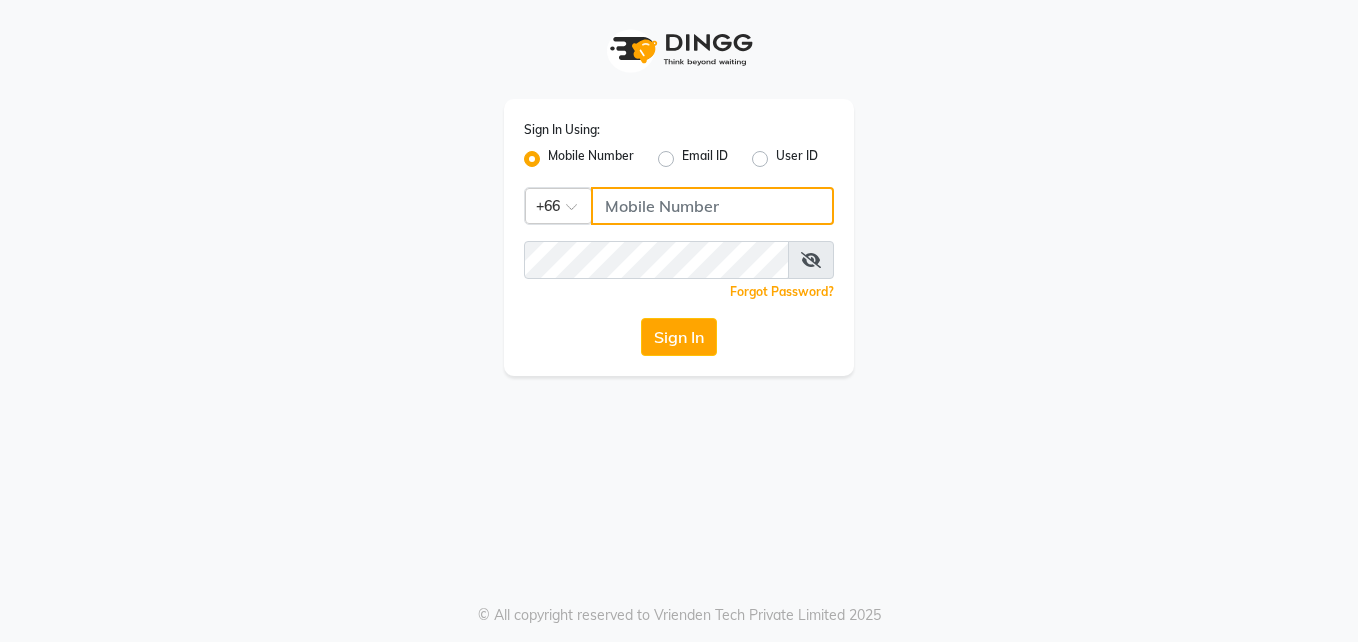 click 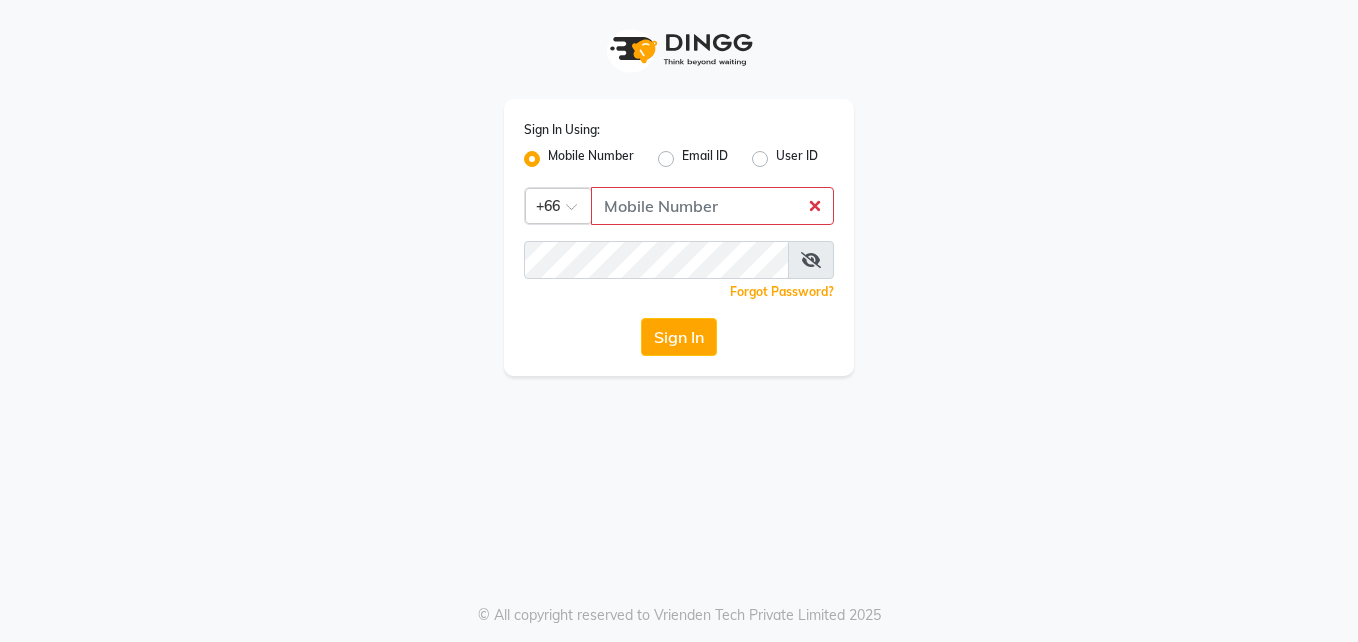 click on "Email ID" 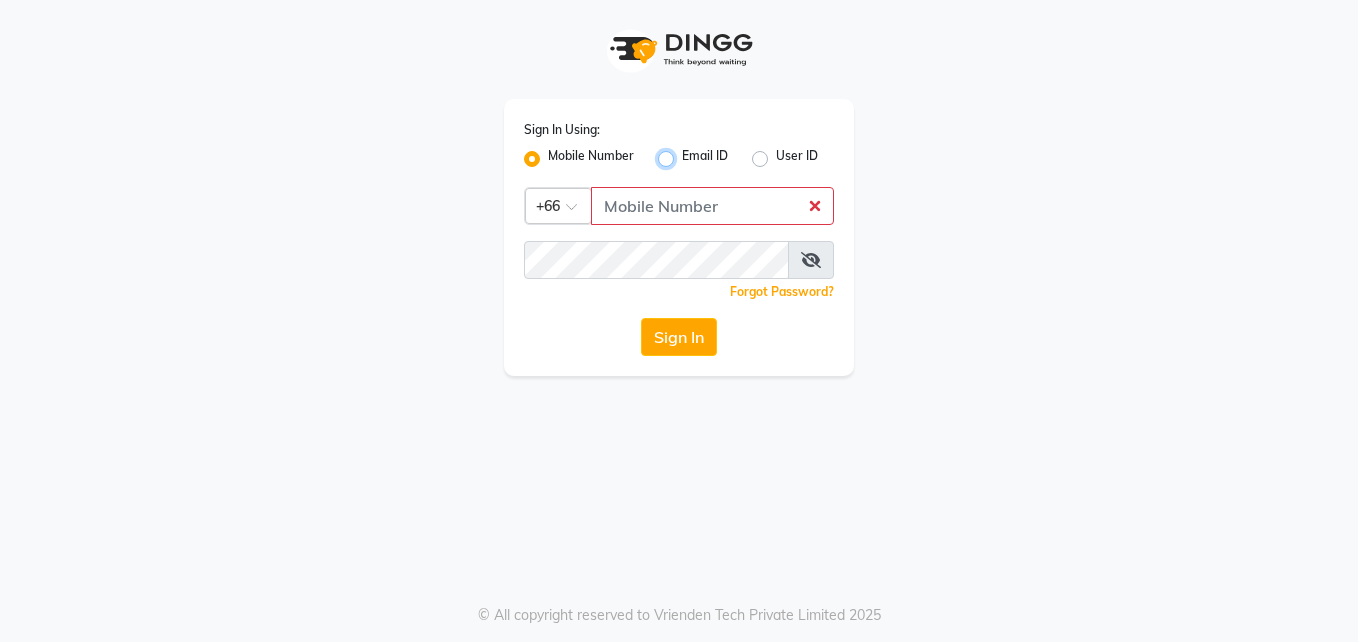 click on "Email ID" at bounding box center [688, 153] 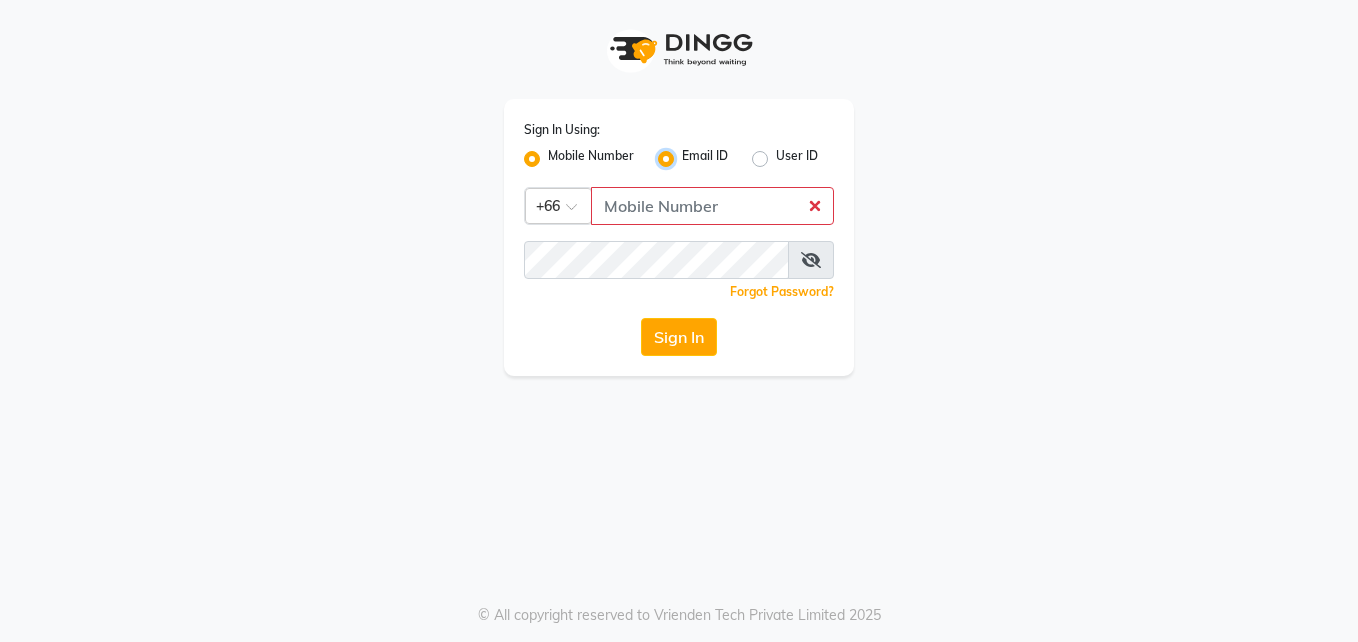 radio on "false" 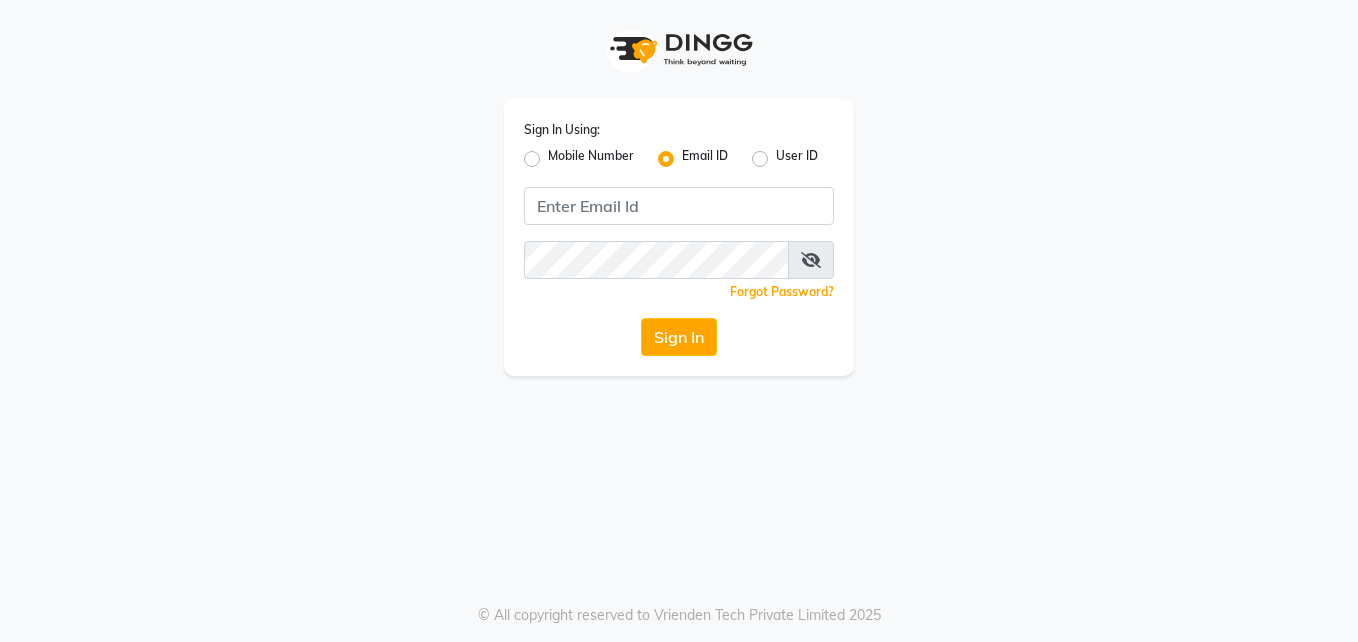 click on "User ID" 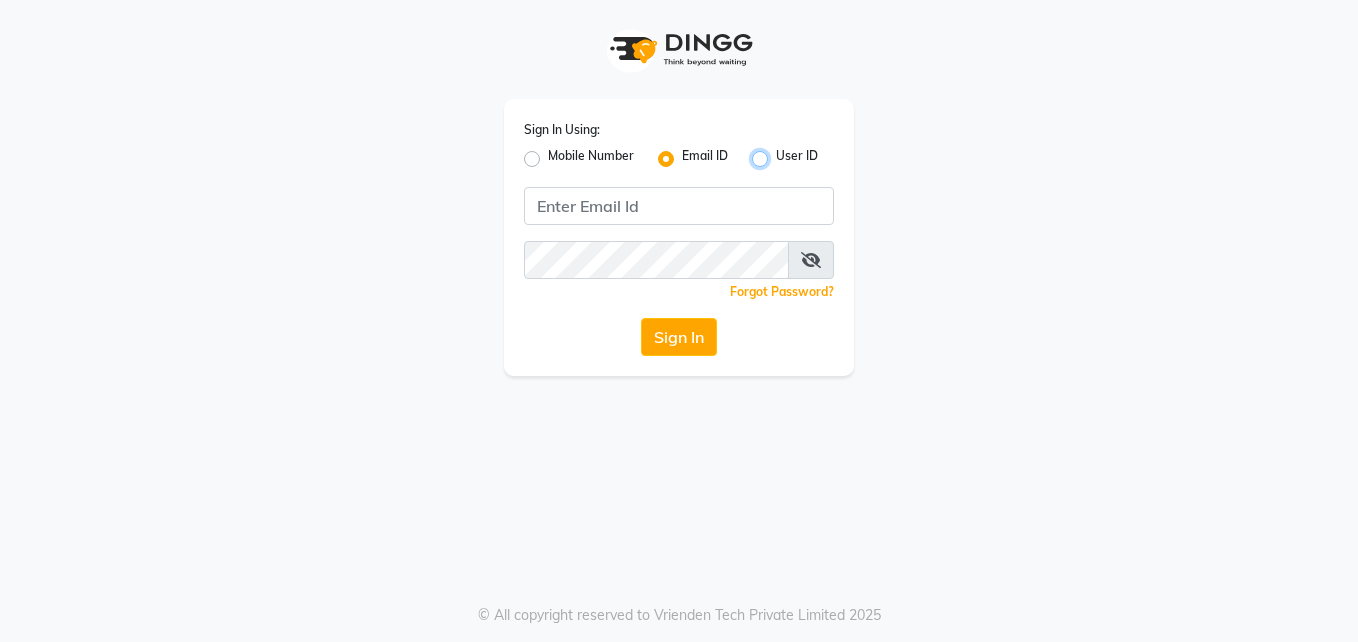 click on "User ID" at bounding box center (782, 153) 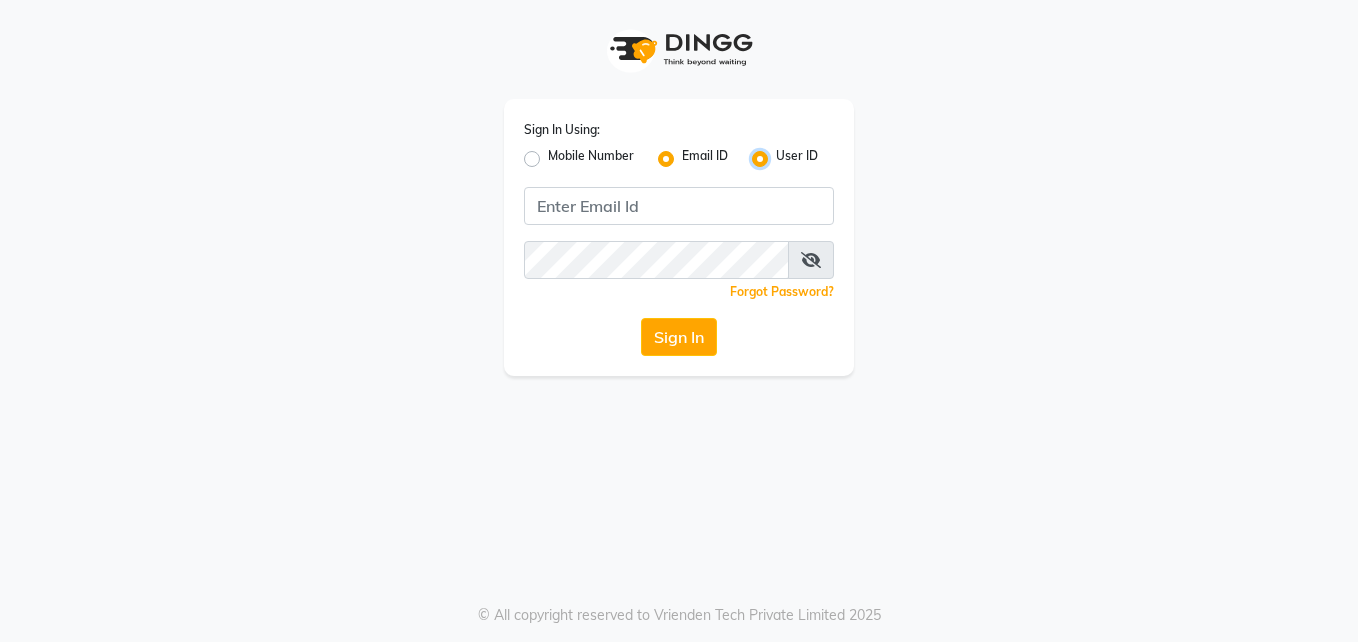 radio on "false" 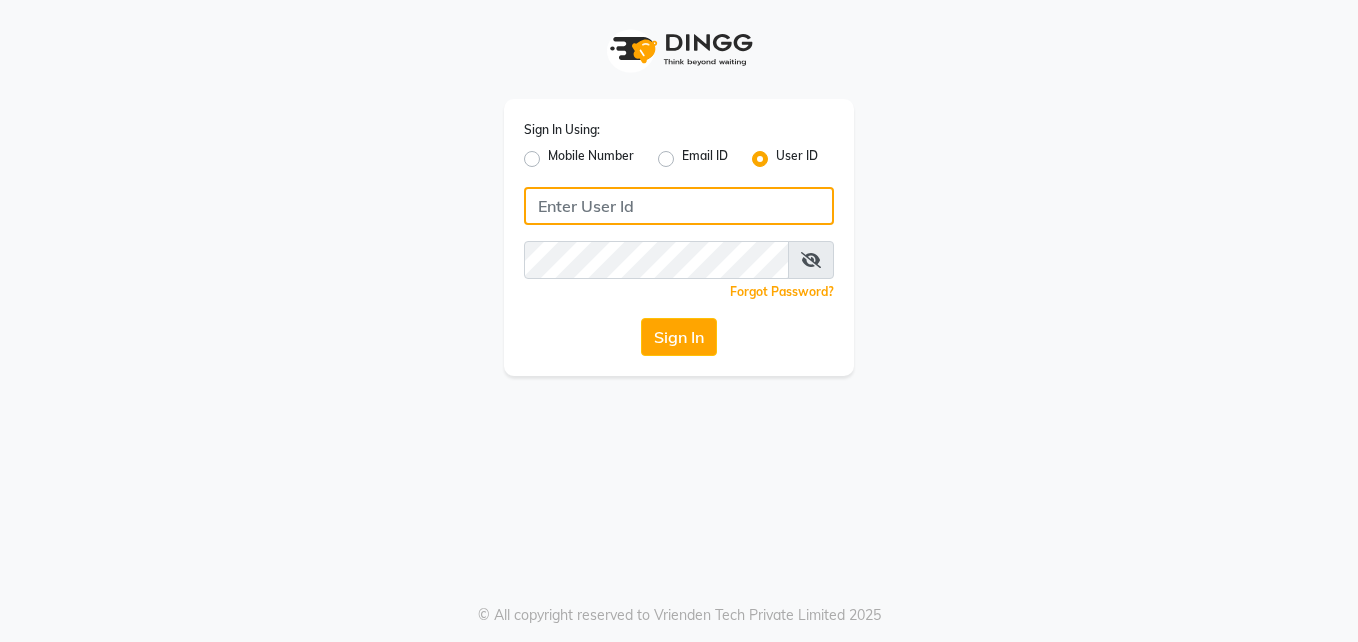 click 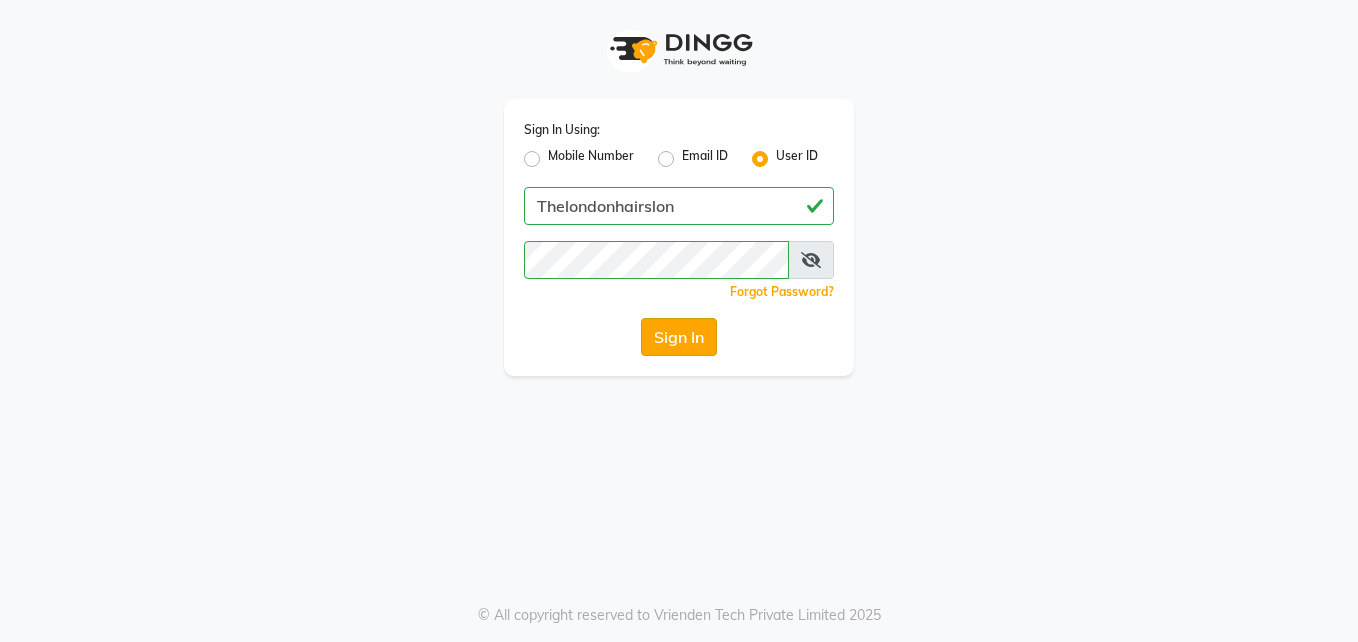 click on "Sign In" 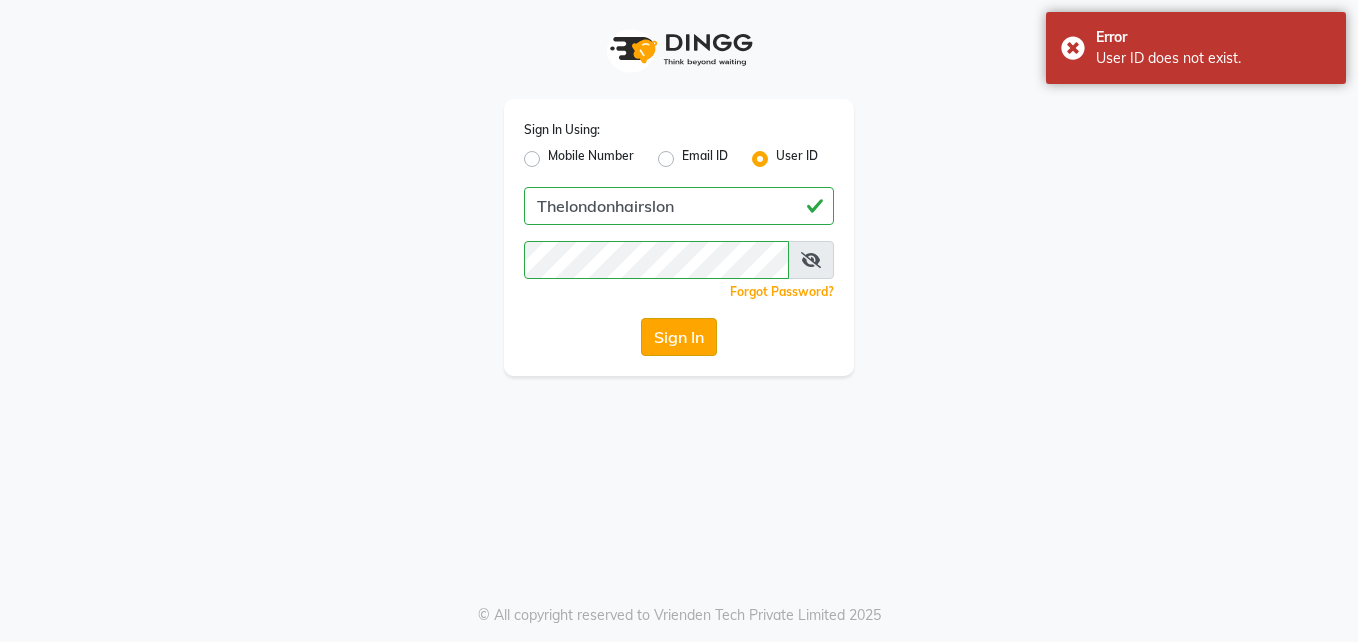 click on "Sign In" 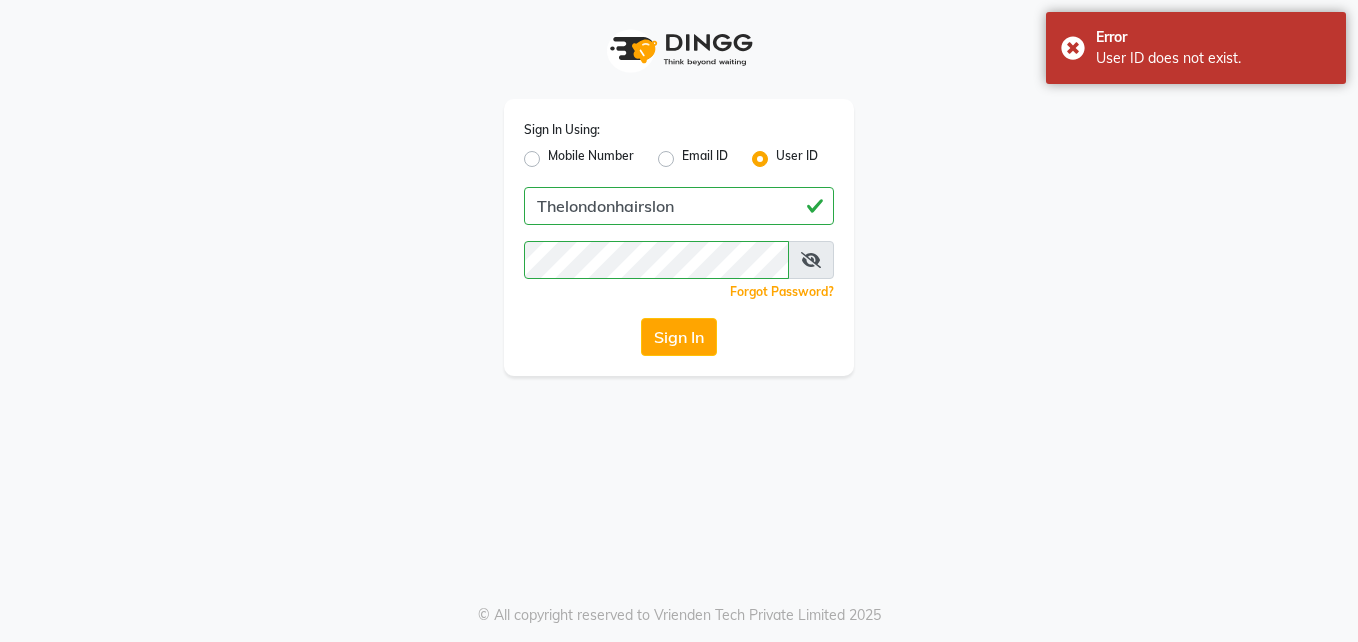 click at bounding box center [811, 260] 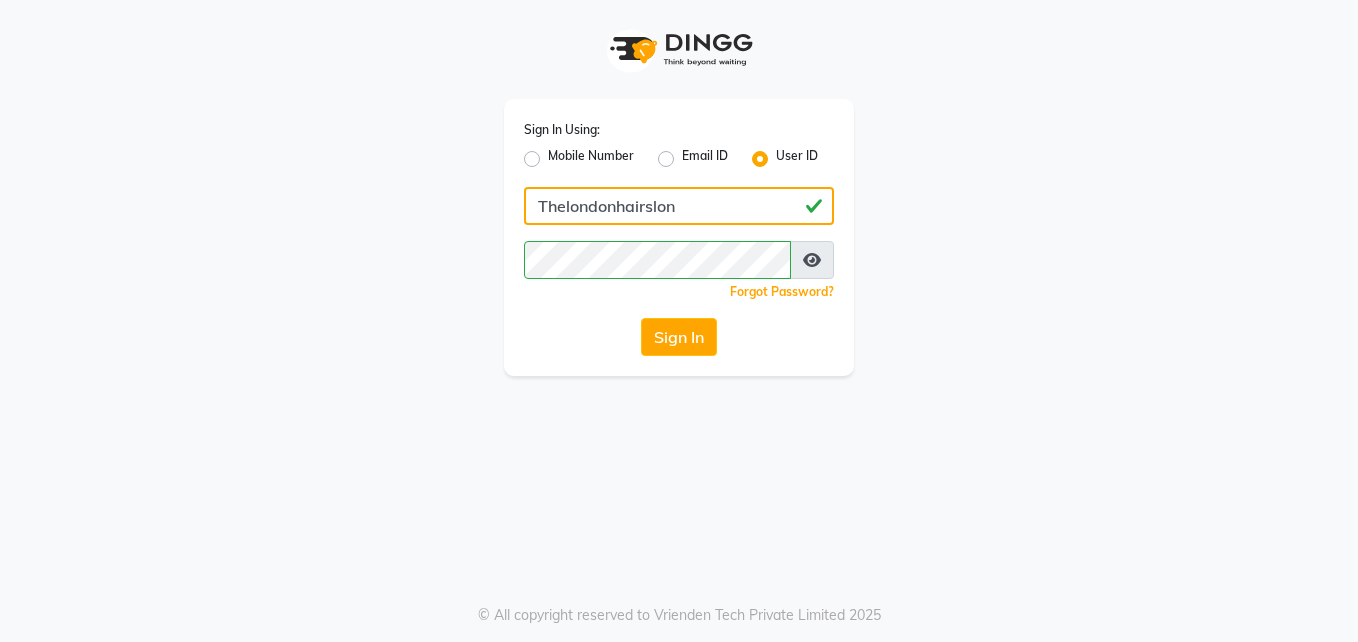 click on "Thelondonhairslon" 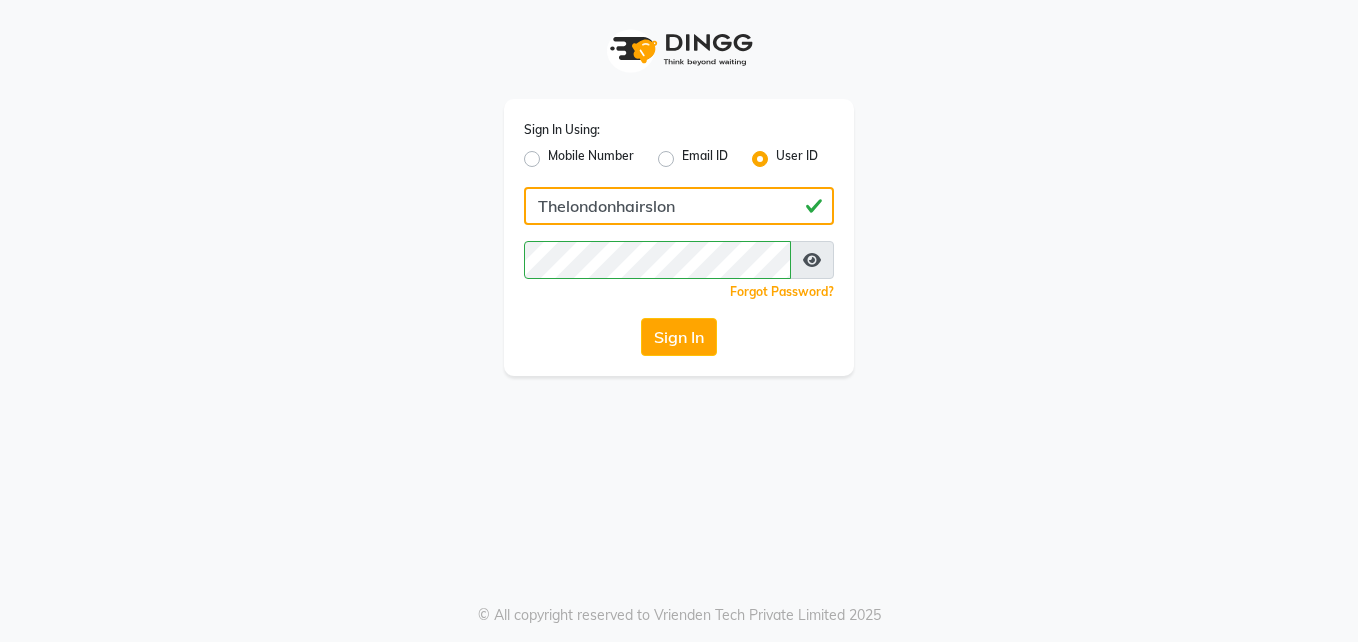 drag, startPoint x: 650, startPoint y: 206, endPoint x: 633, endPoint y: 205, distance: 17.029387 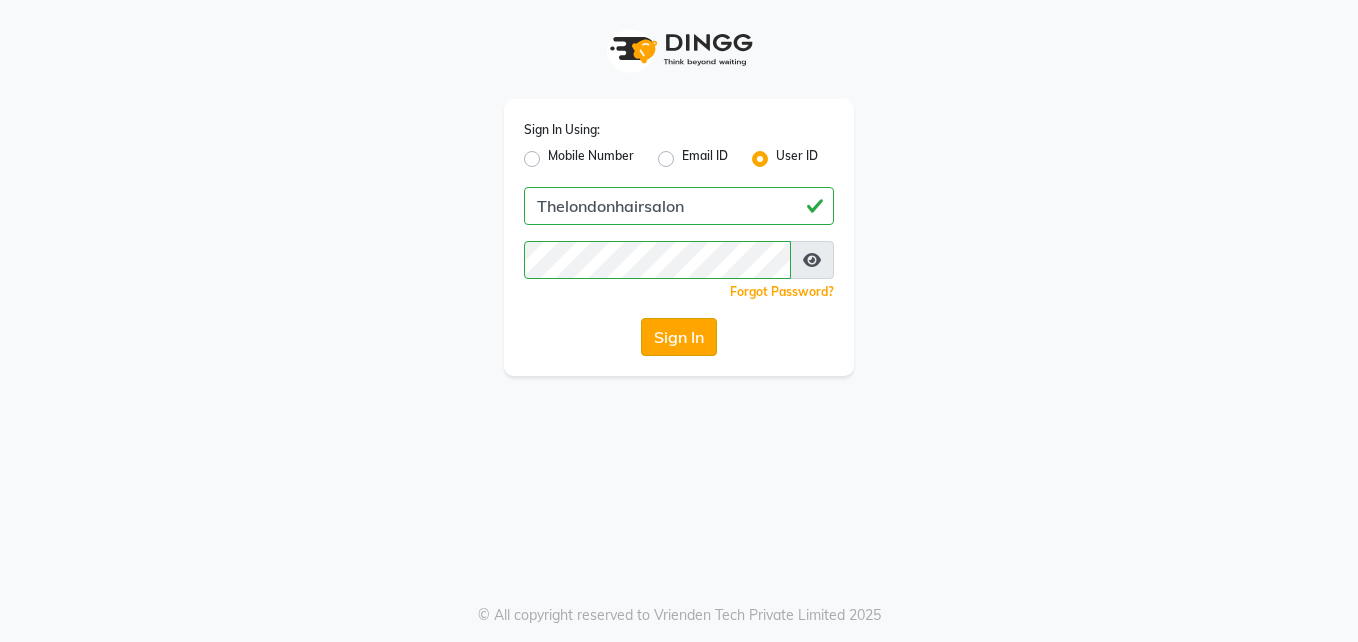 click on "Sign In" 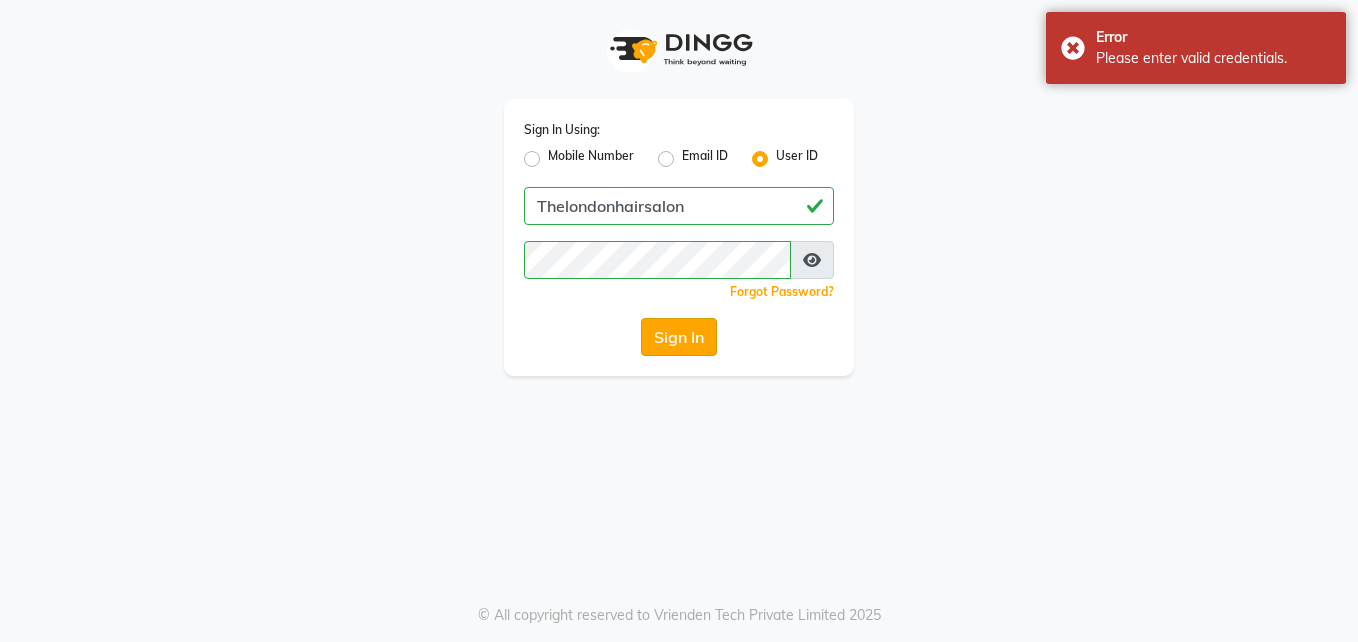 click on "Sign In" 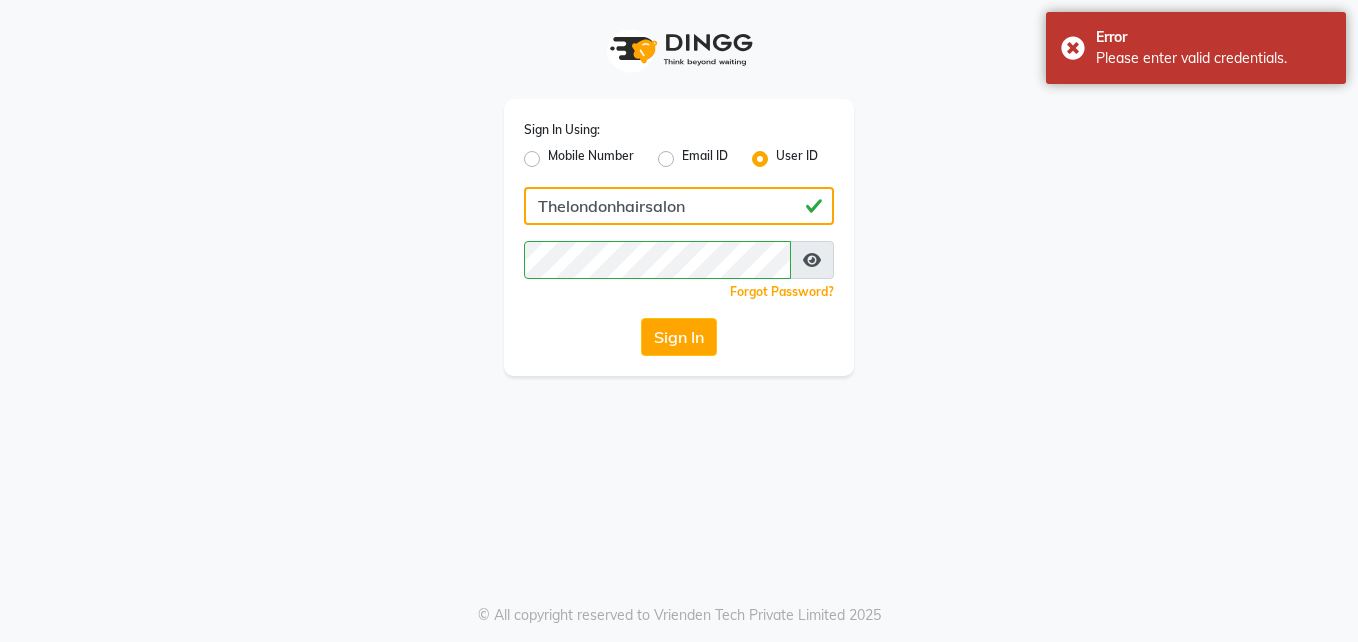 click on "Thelondonhairsalon" 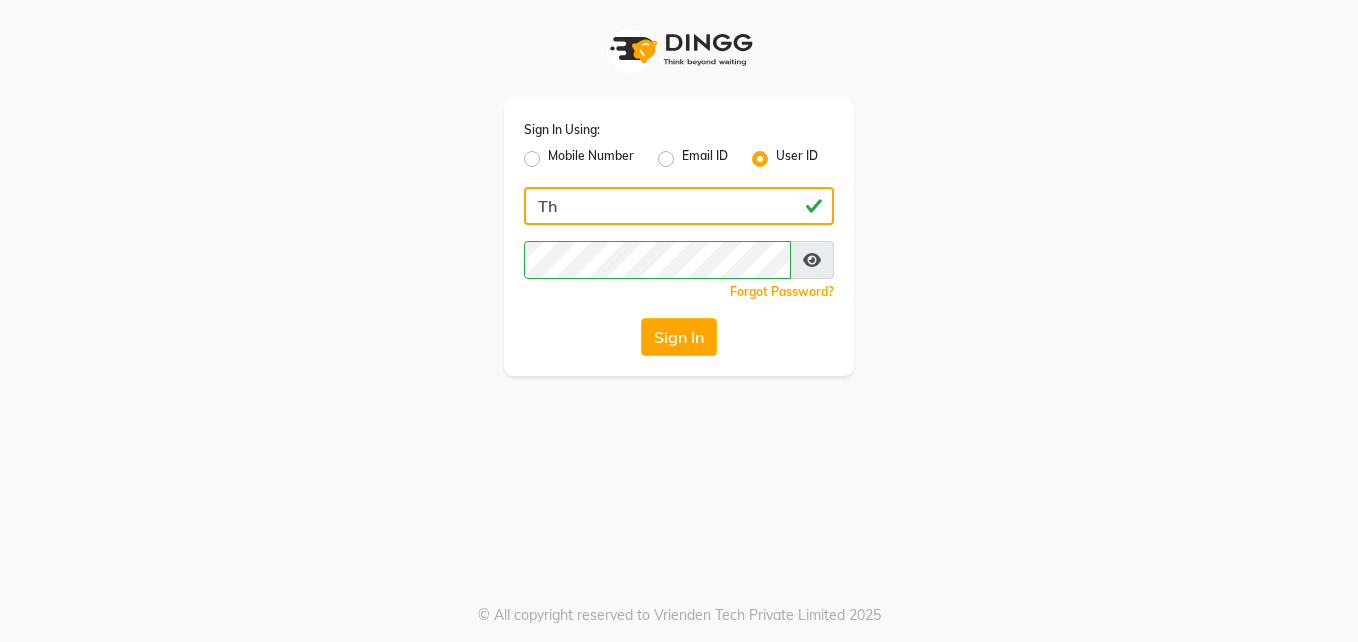 type on "T" 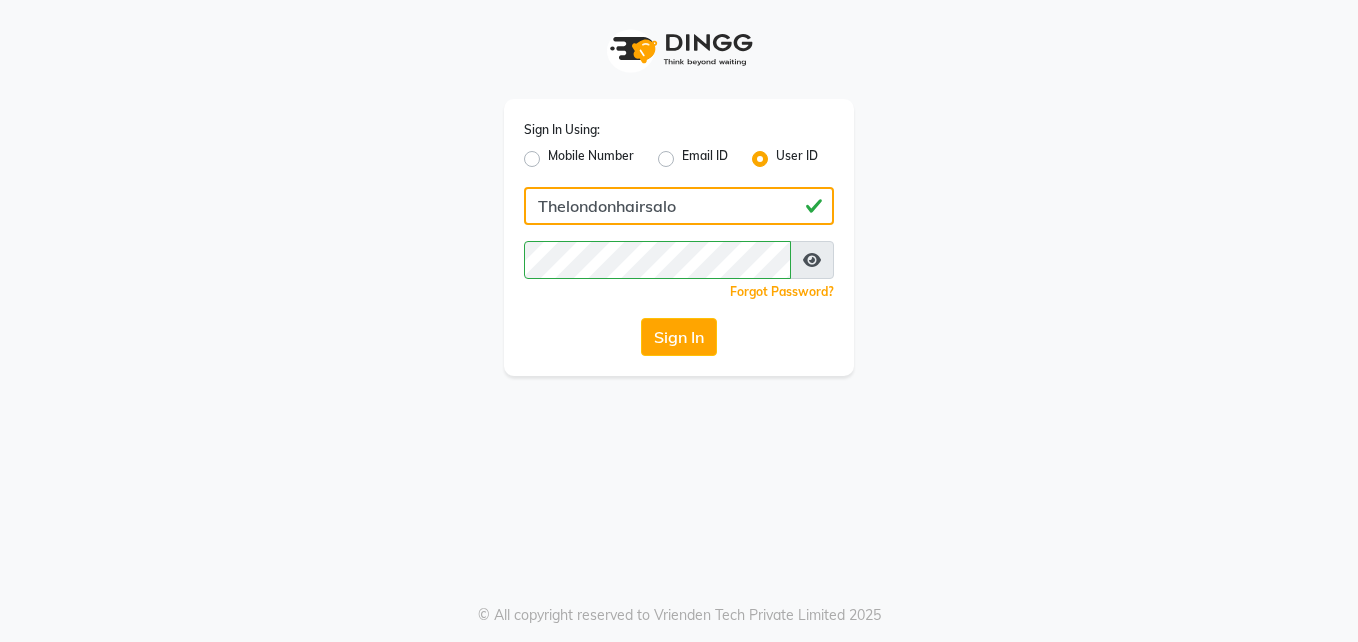 type on "Thelondonhairsalon" 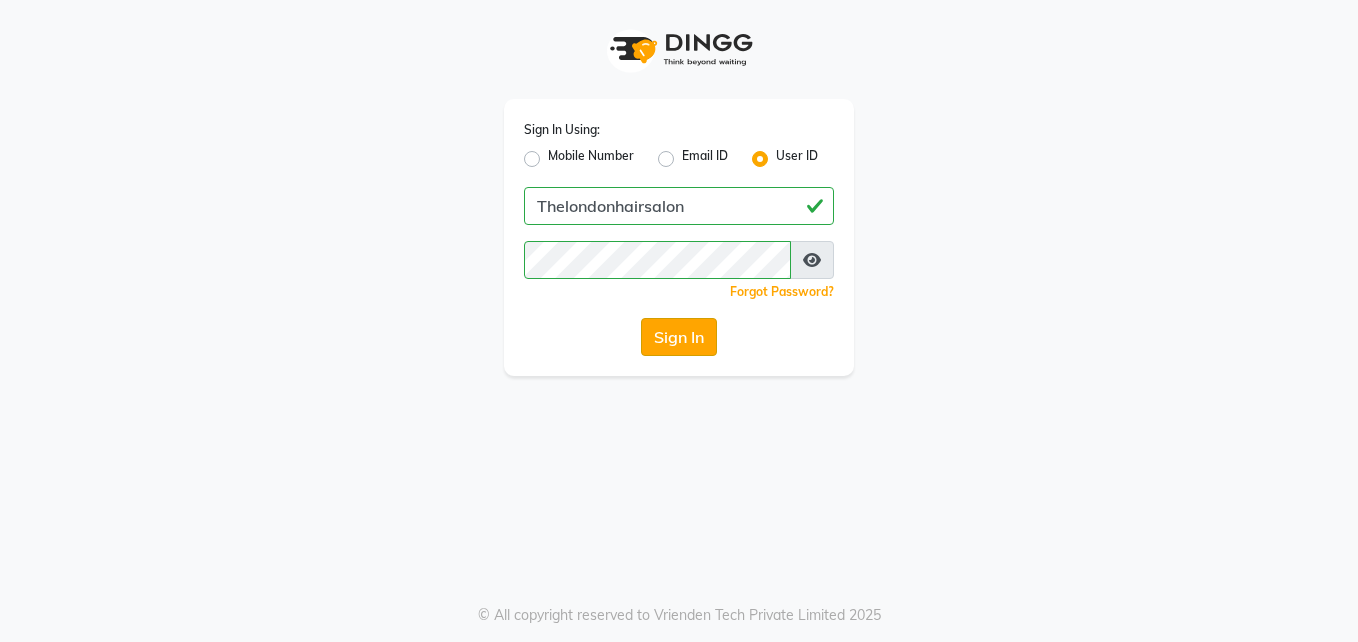 click on "Sign In" 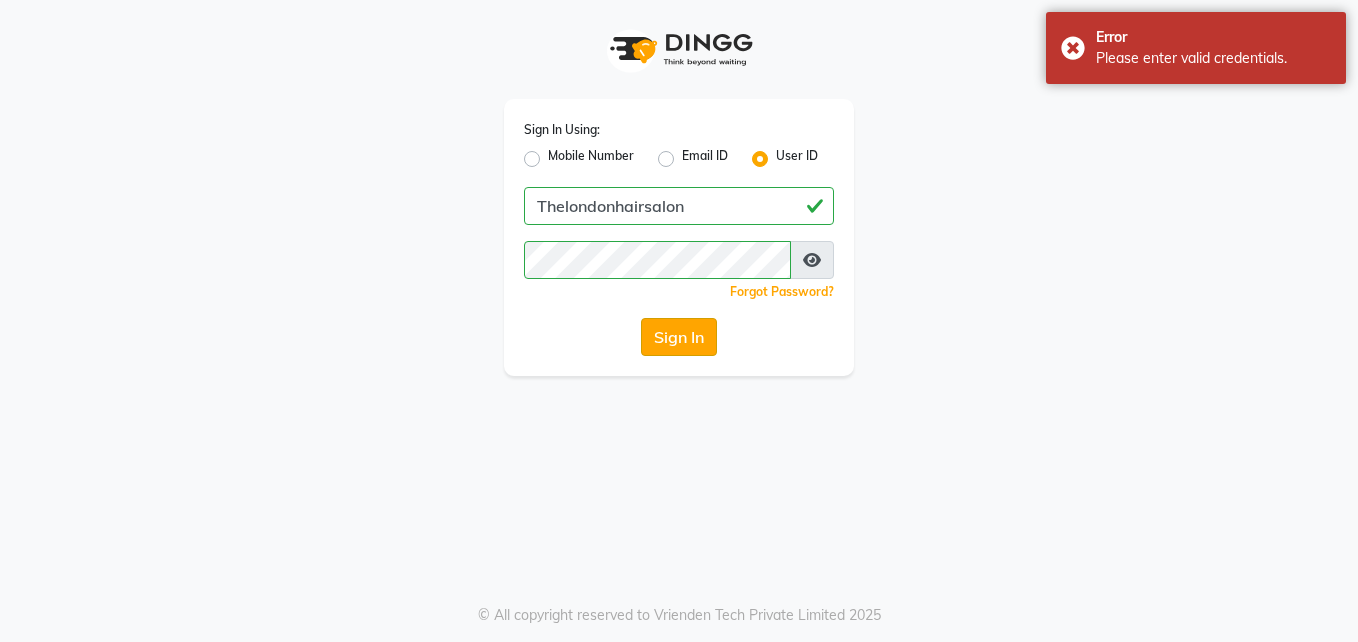 click on "Sign In" 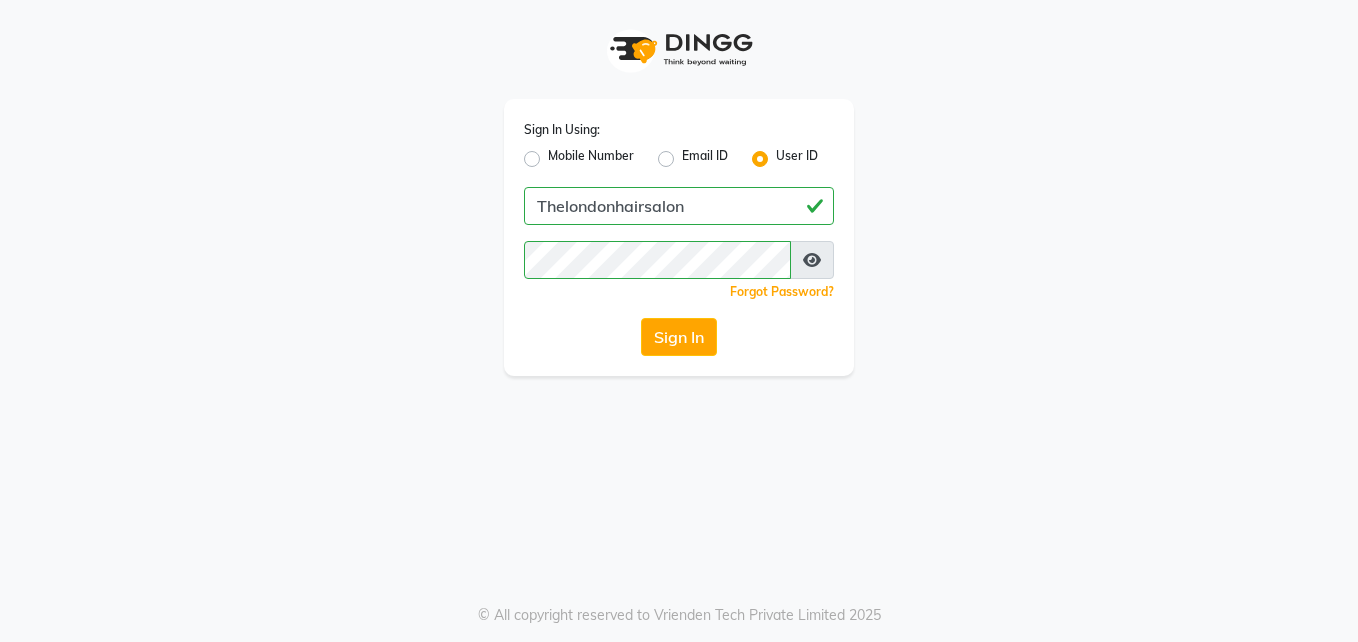 drag, startPoint x: 709, startPoint y: 283, endPoint x: 472, endPoint y: 190, distance: 254.5938 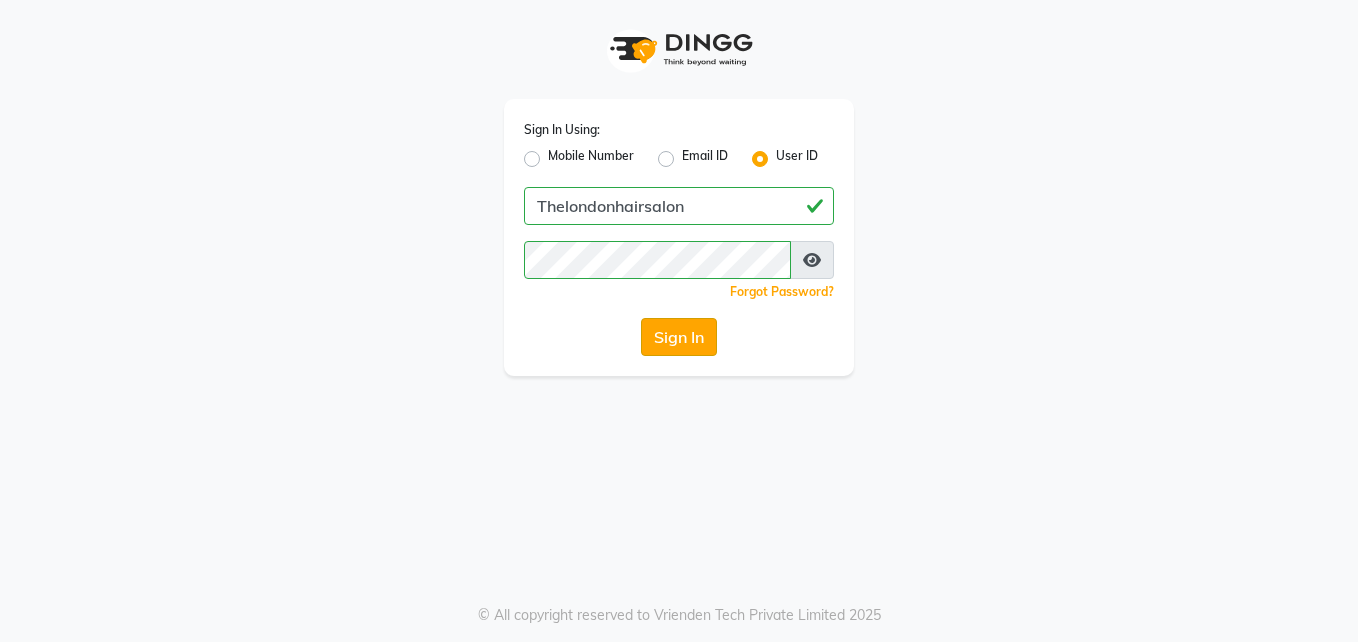 click on "Sign In" 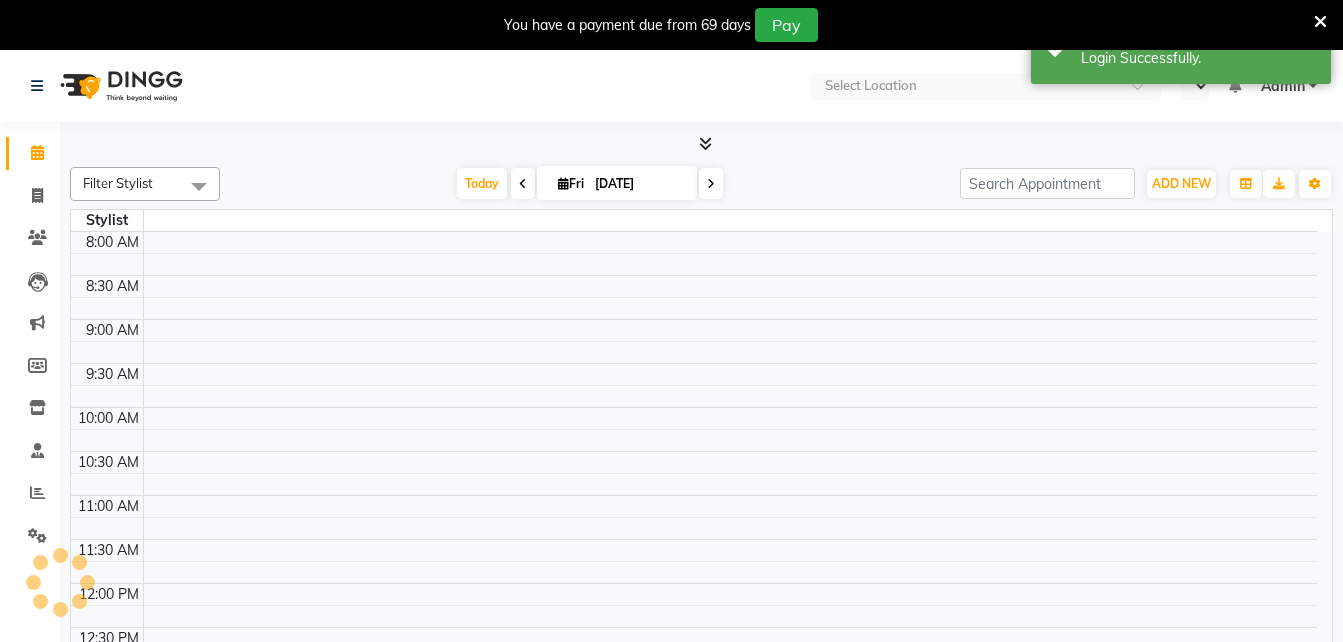 select on "en" 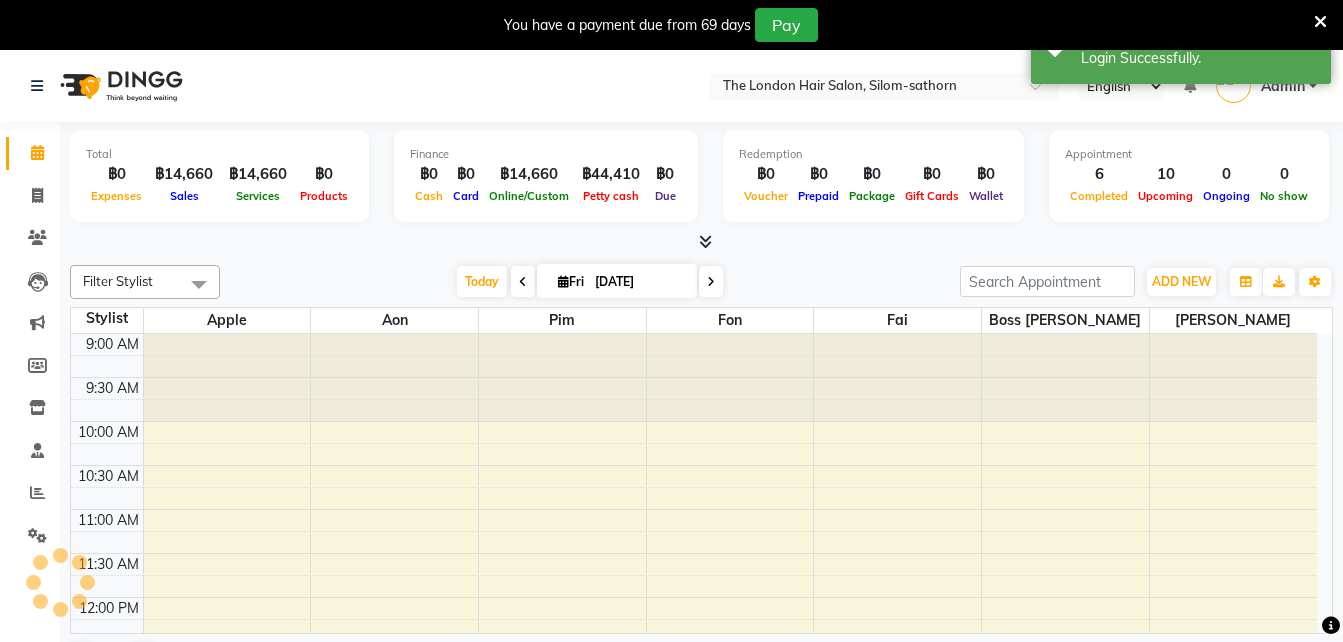 scroll, scrollTop: 0, scrollLeft: 0, axis: both 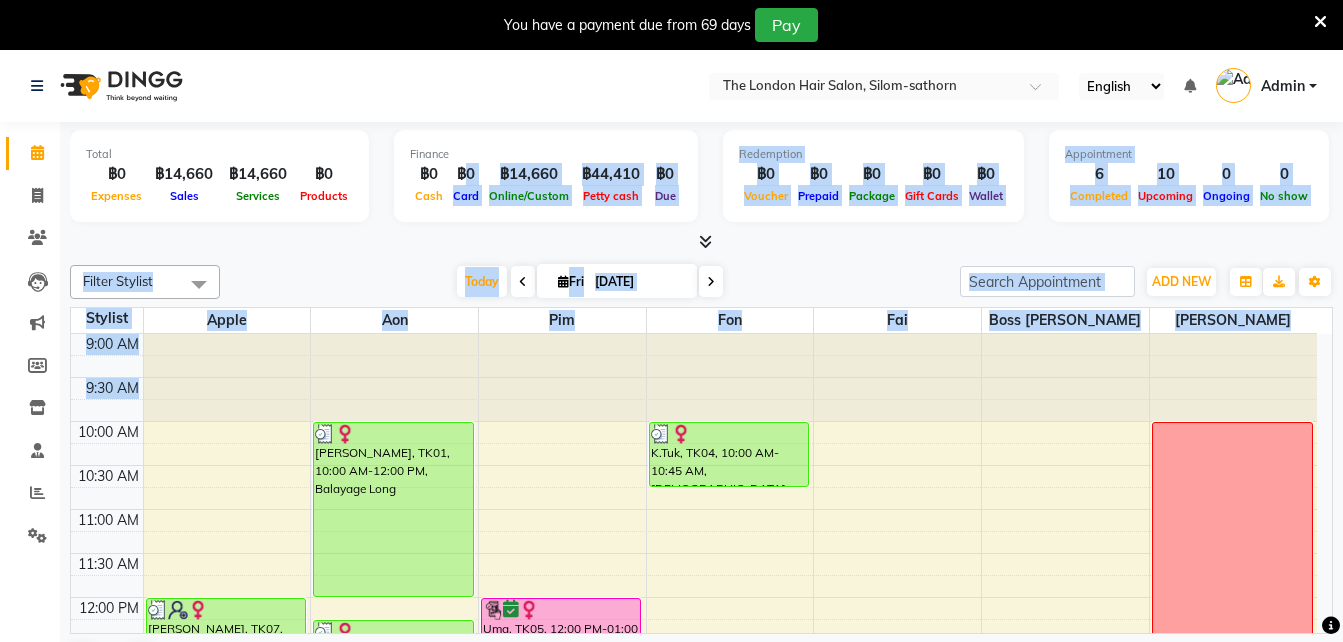 drag, startPoint x: 462, startPoint y: 163, endPoint x: 43, endPoint y: 475, distance: 522.4031 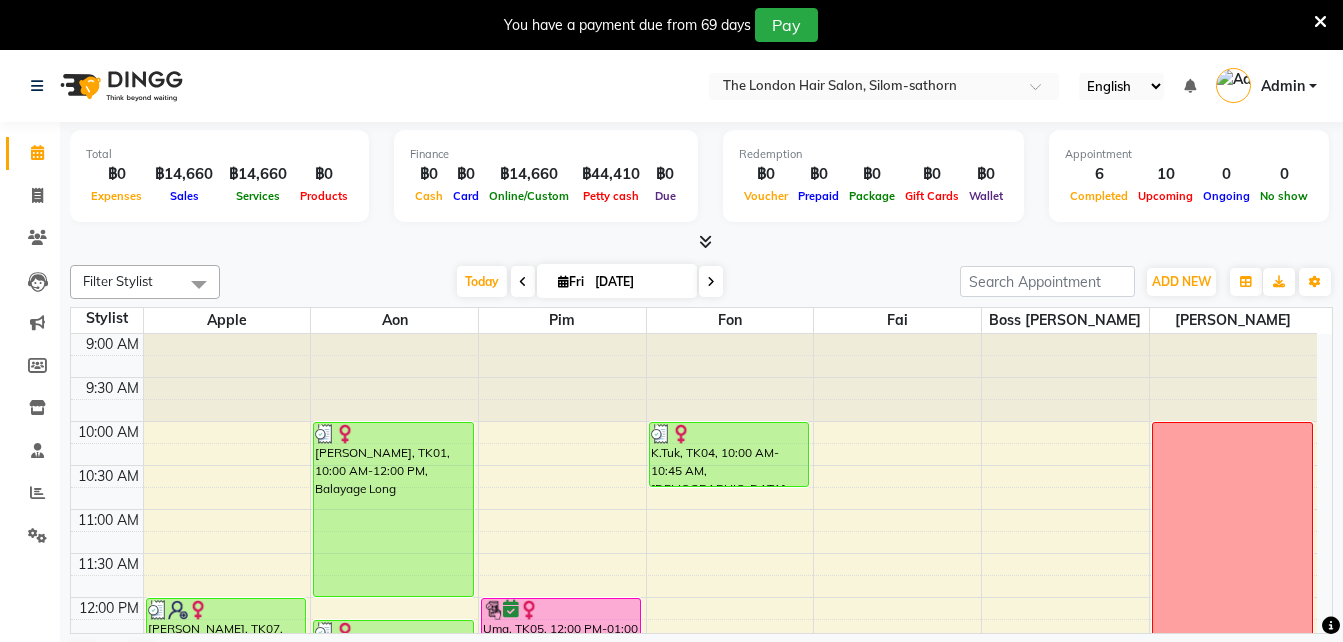 click on "Select Location × The London Hair Salon, Silom-sathorn  English ENGLISH Español العربية मराठी हिंदी ગુજરાતી தமிழ் 中文 Notifications nothing to show Admin Manage Profile Change Password Sign out  Version:3.15.4" 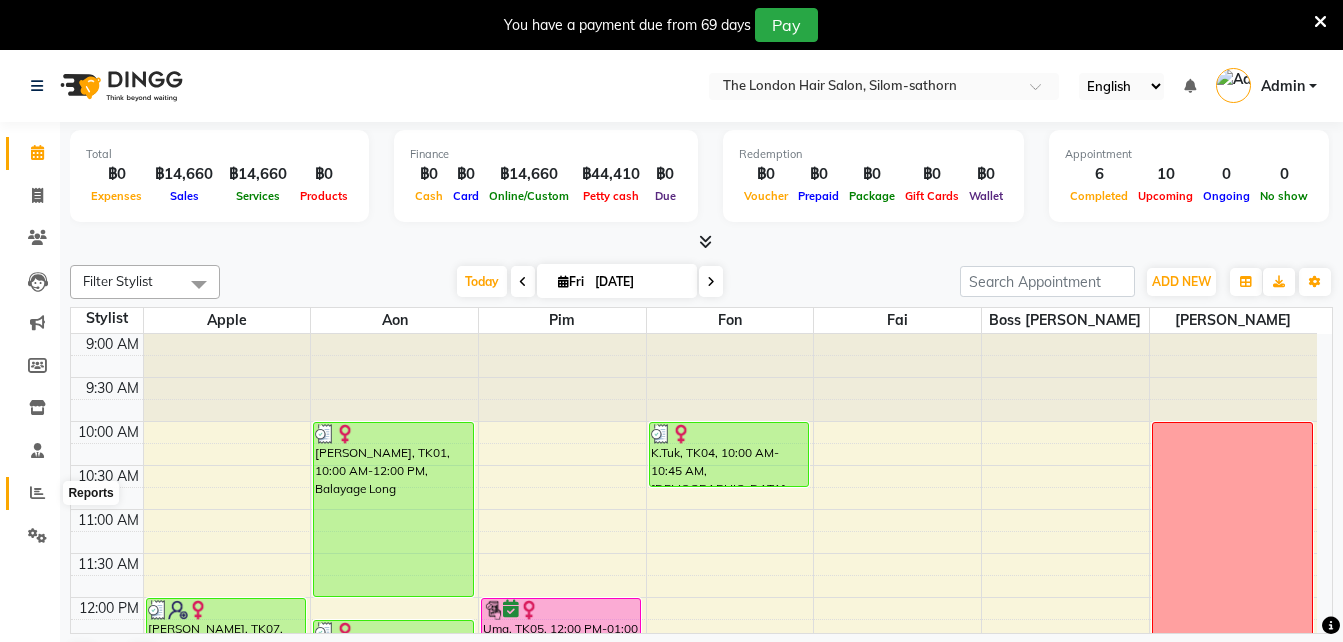 click 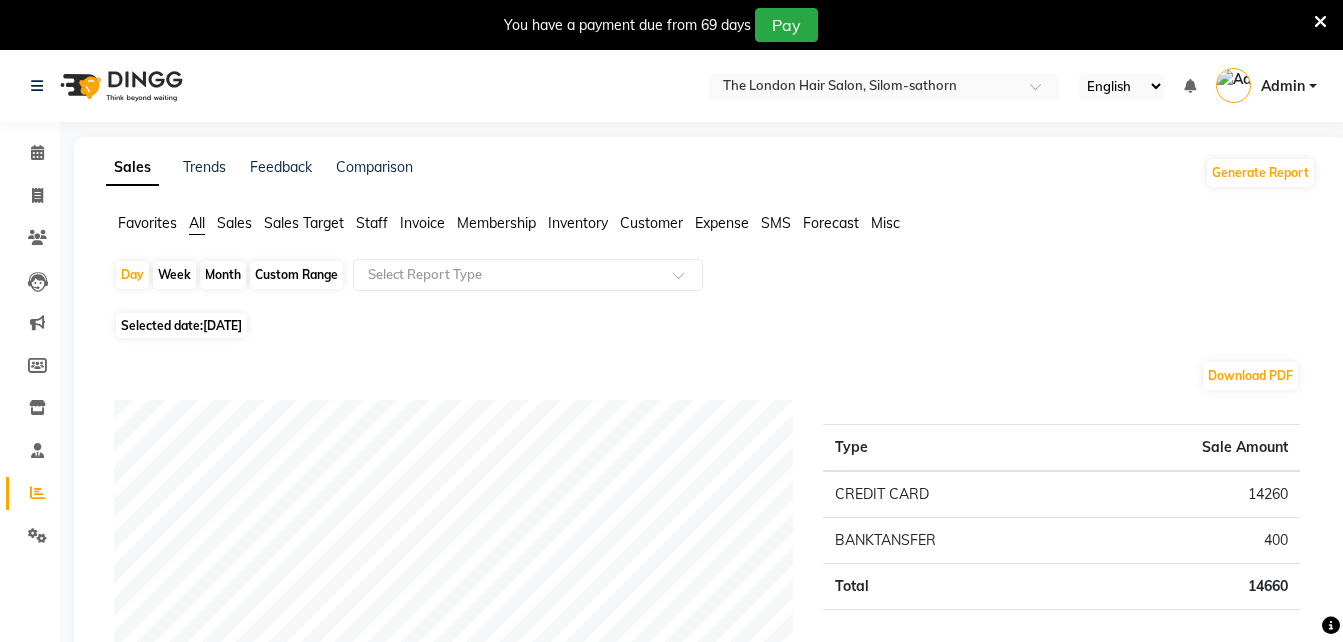click on "[DATE]" 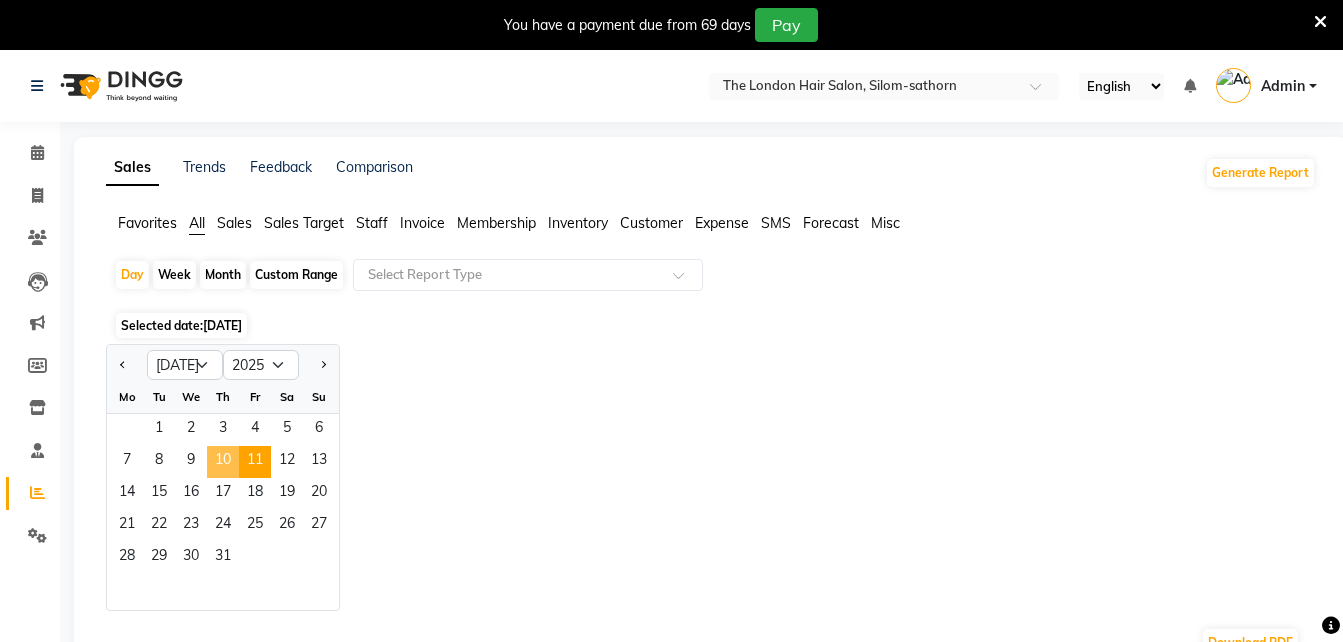 click on "10" 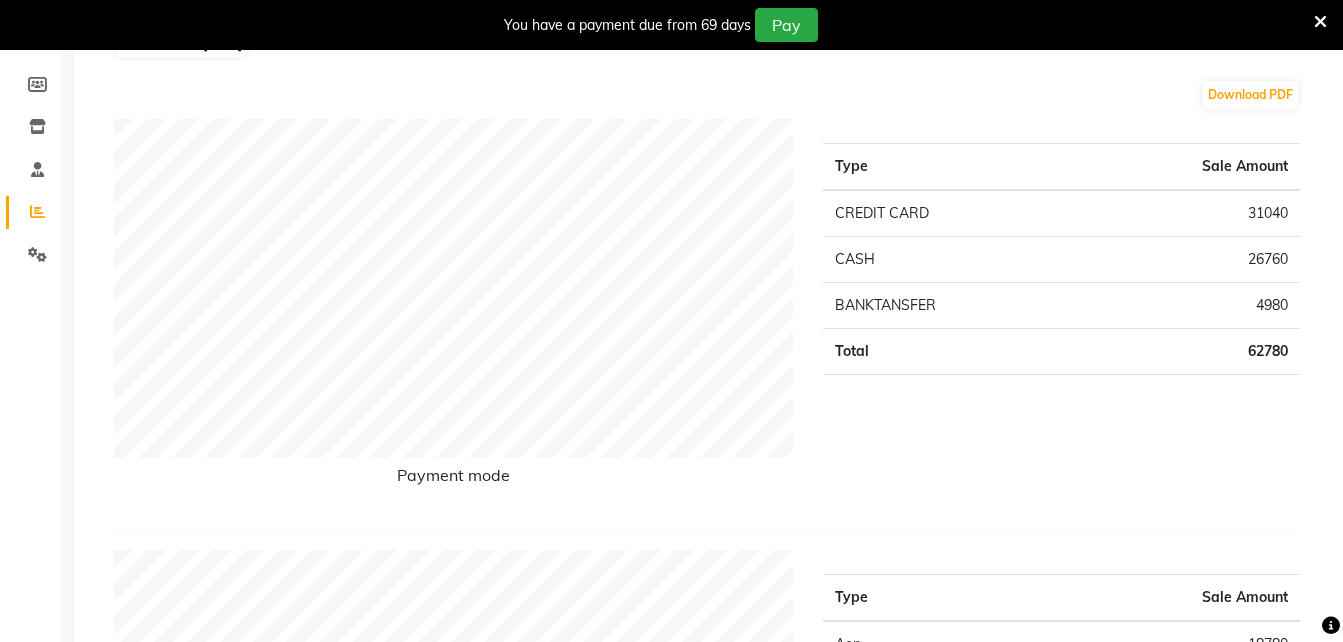 scroll, scrollTop: 287, scrollLeft: 0, axis: vertical 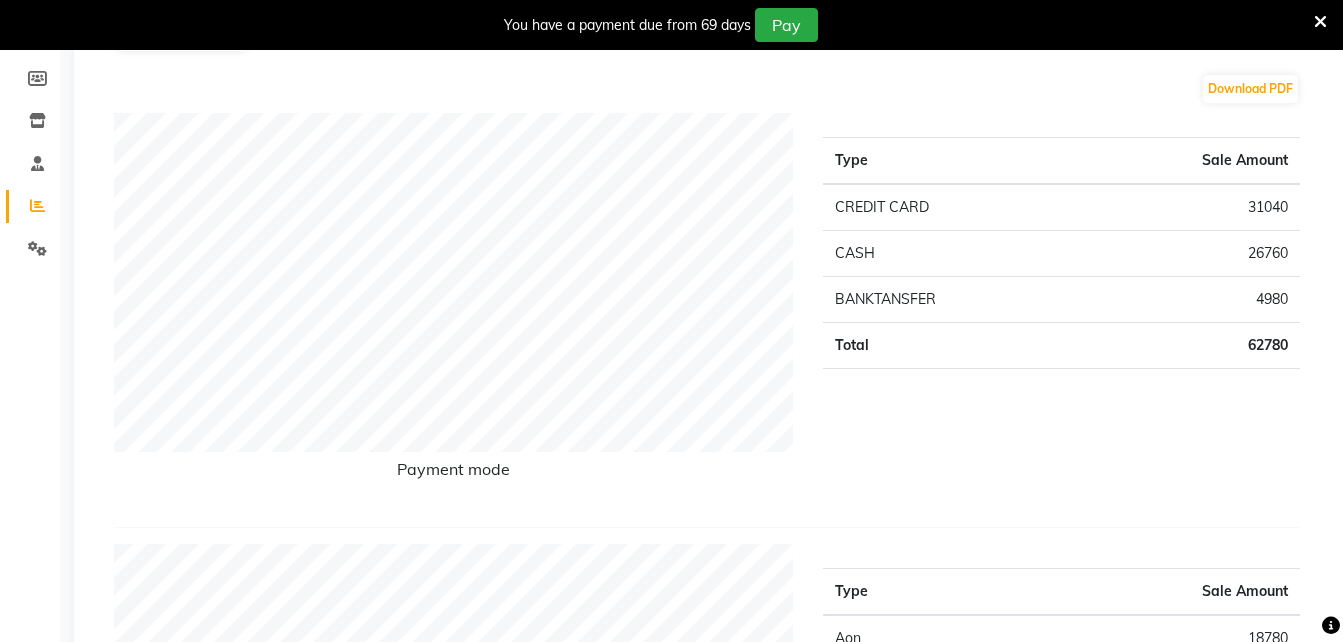 click on "Payment mode" 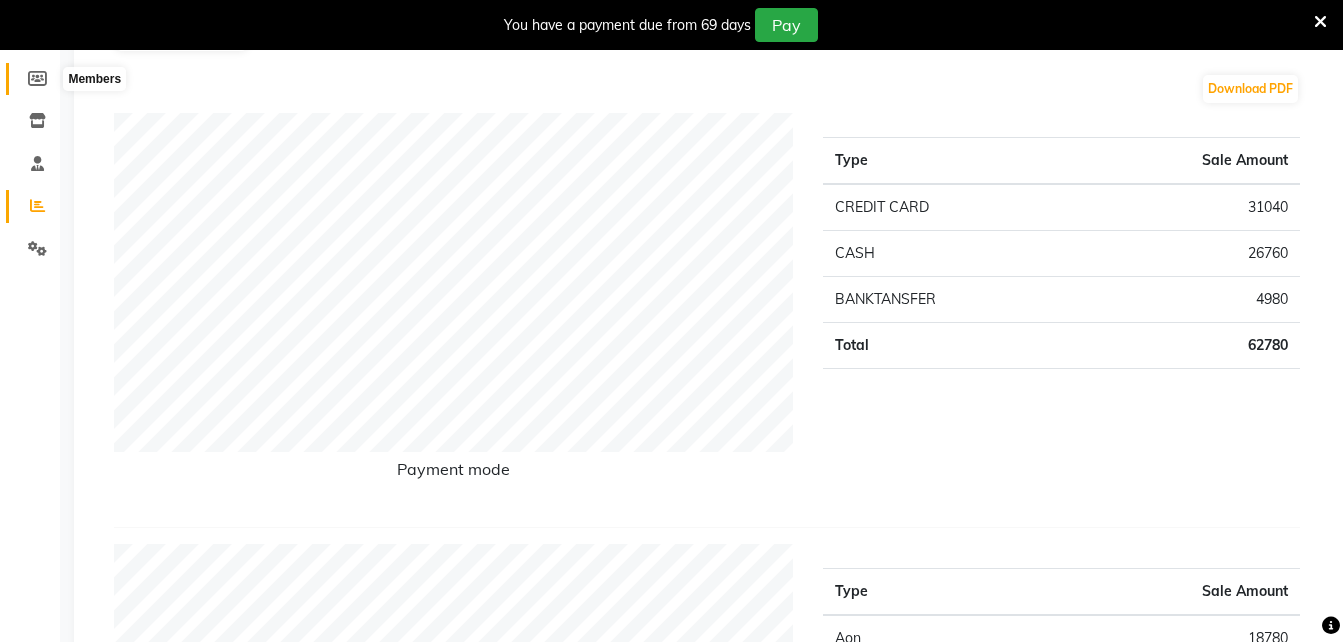 click 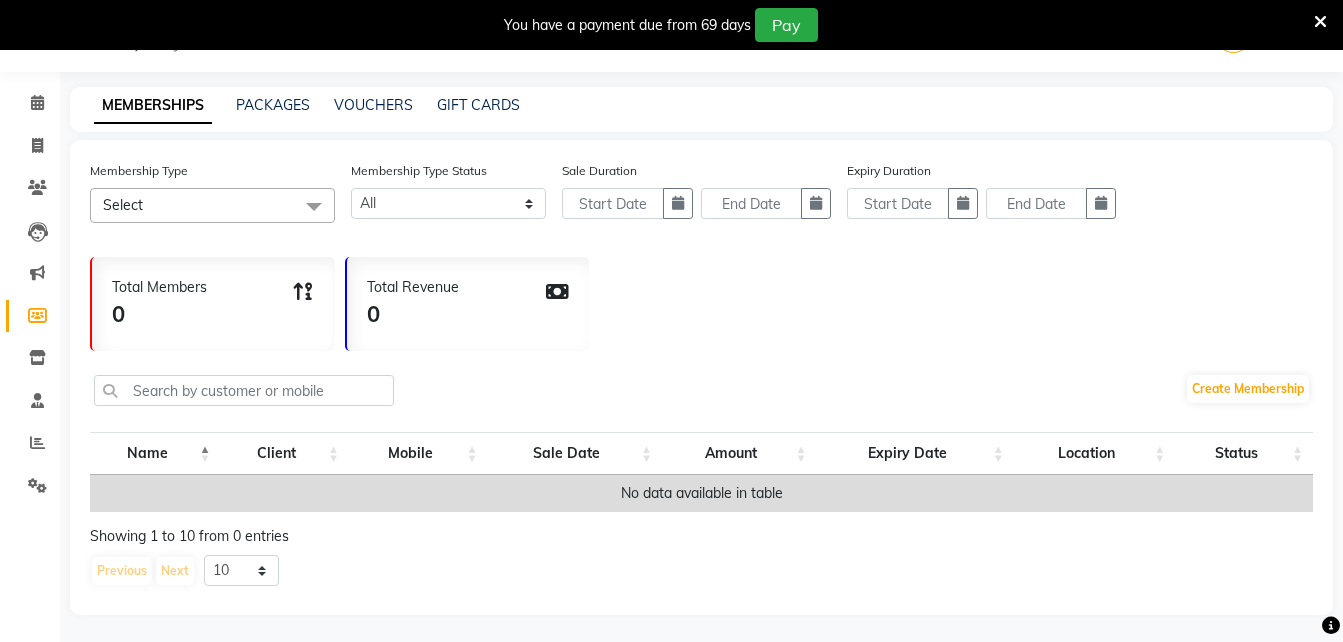 scroll, scrollTop: 0, scrollLeft: 0, axis: both 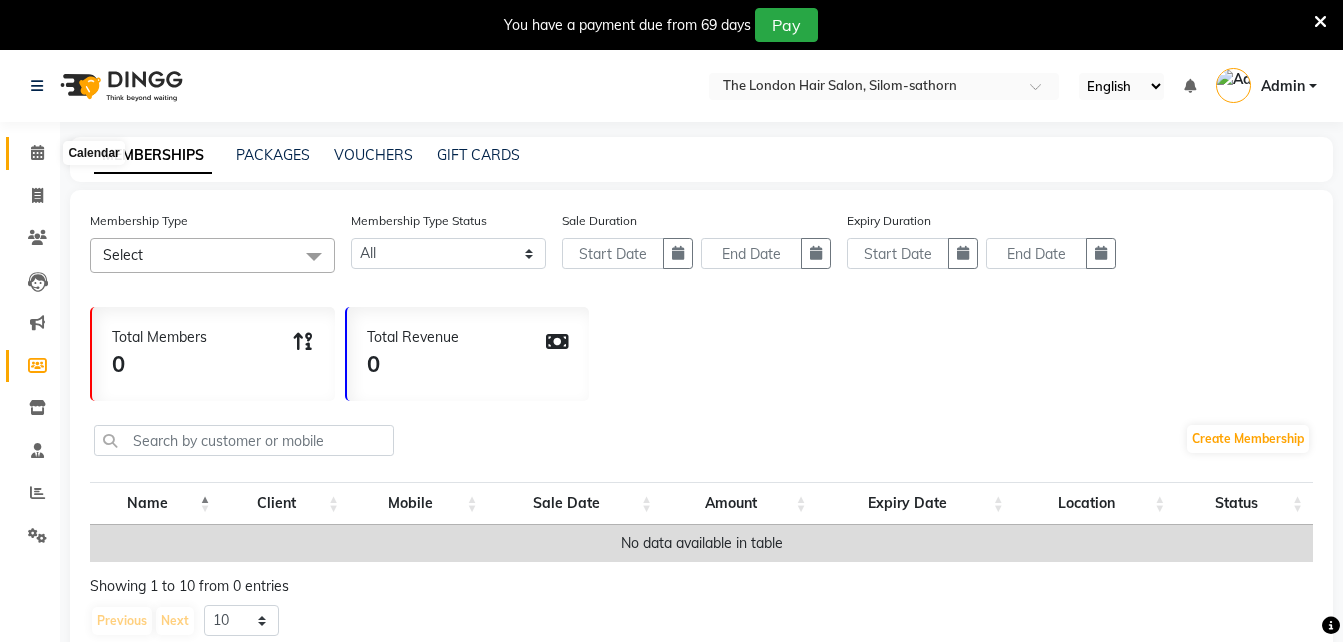 click 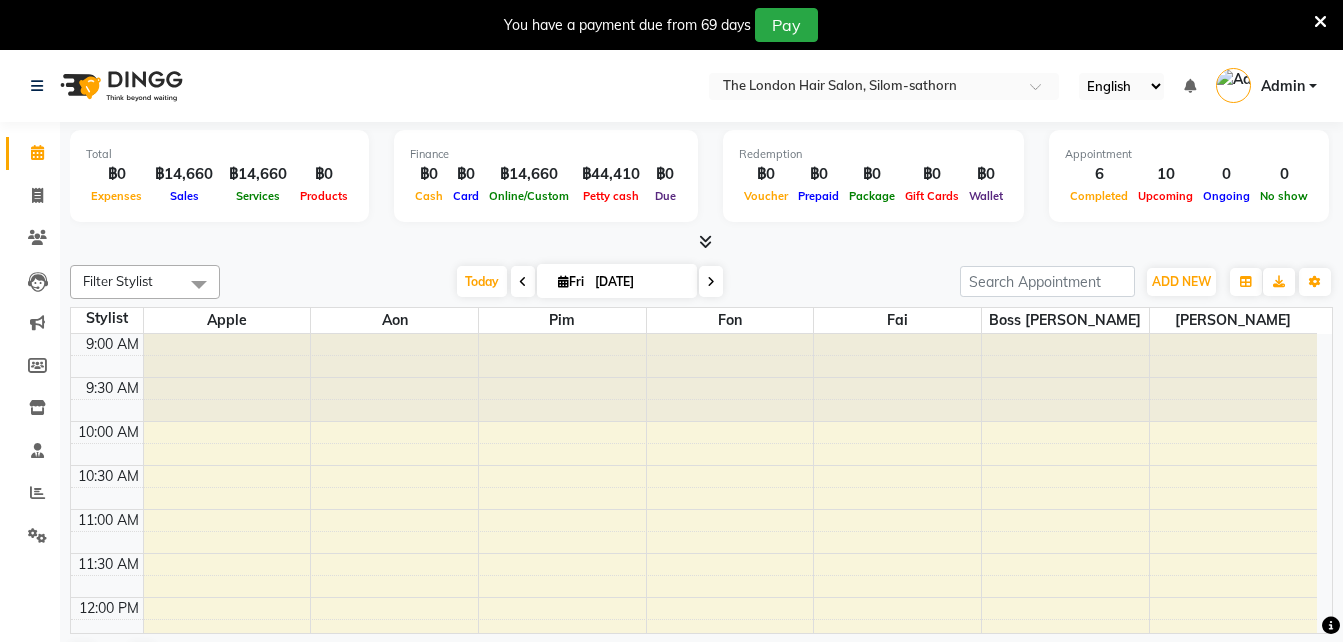 scroll, scrollTop: 0, scrollLeft: 0, axis: both 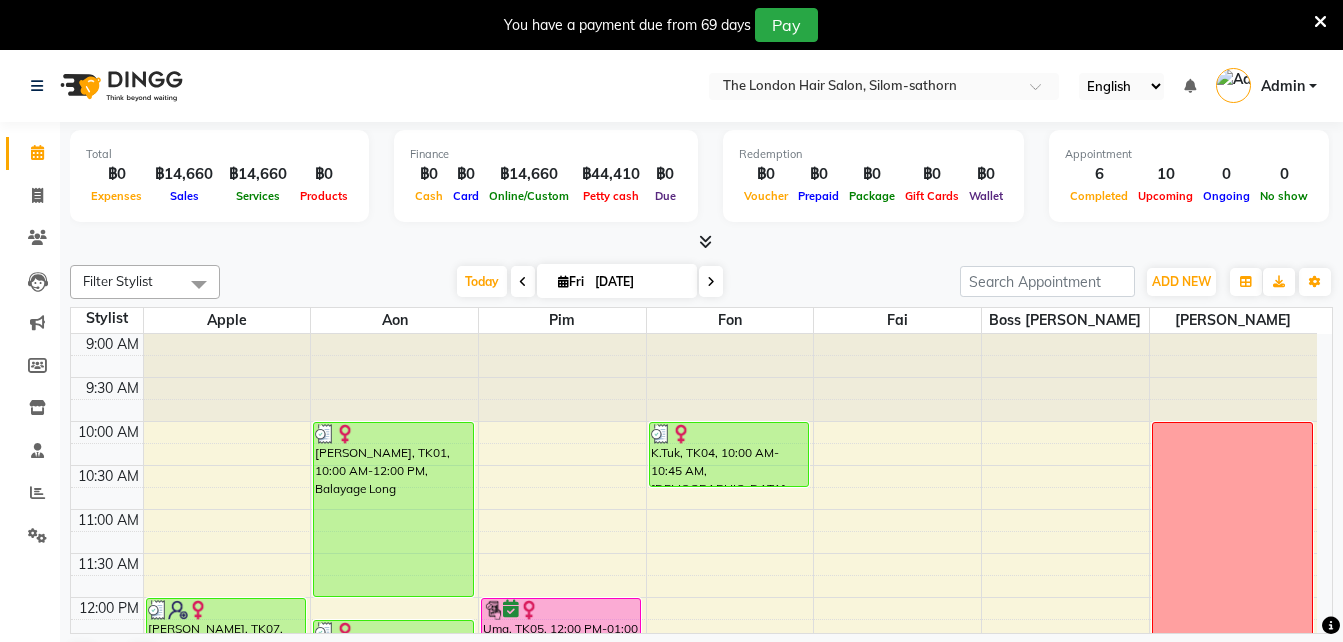click on "[DATE]" at bounding box center [639, 282] 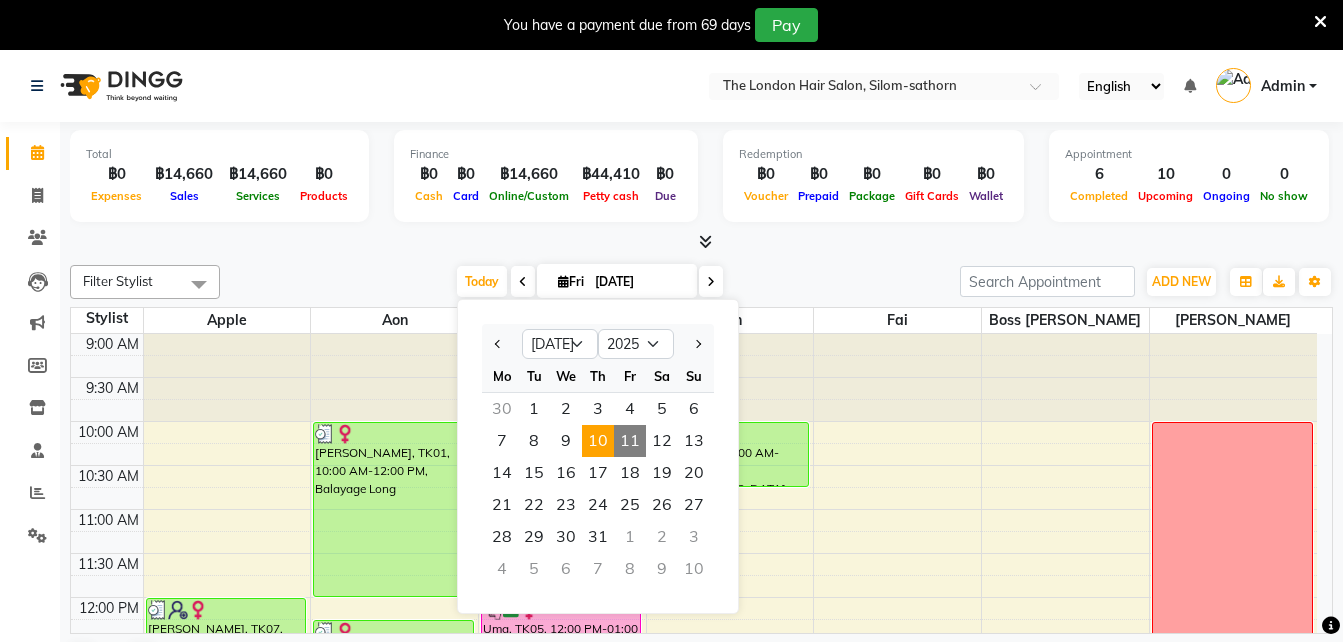 click on "10" at bounding box center (598, 441) 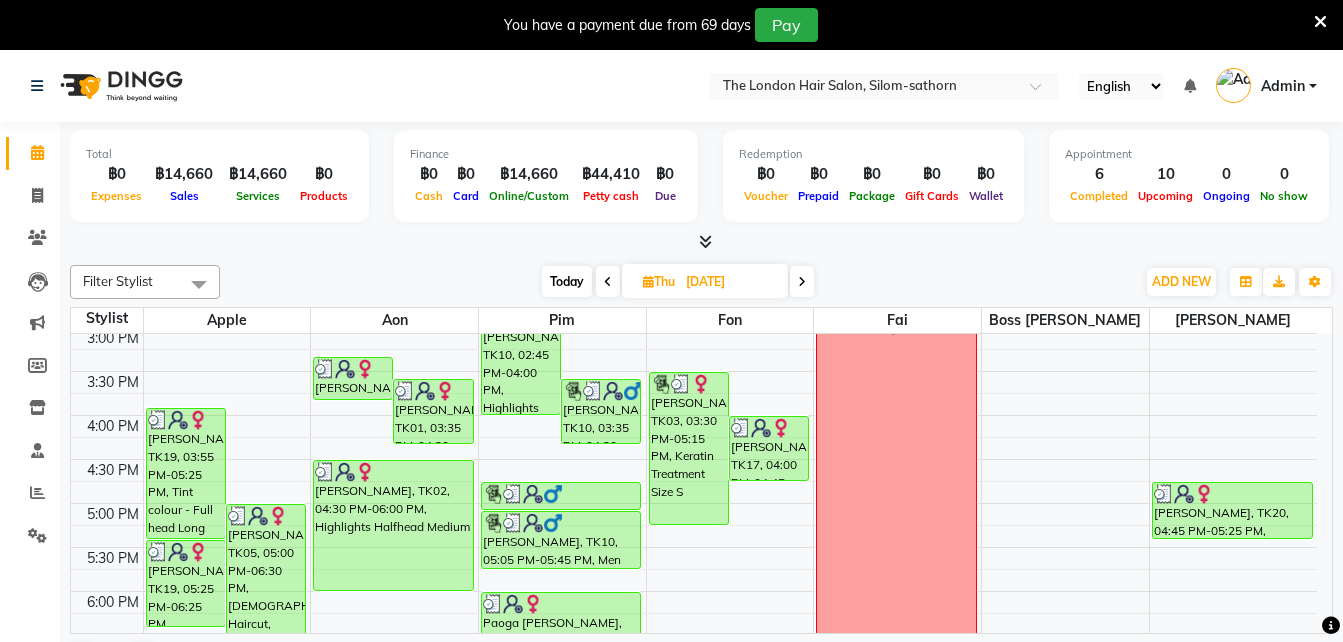 scroll, scrollTop: 533, scrollLeft: 0, axis: vertical 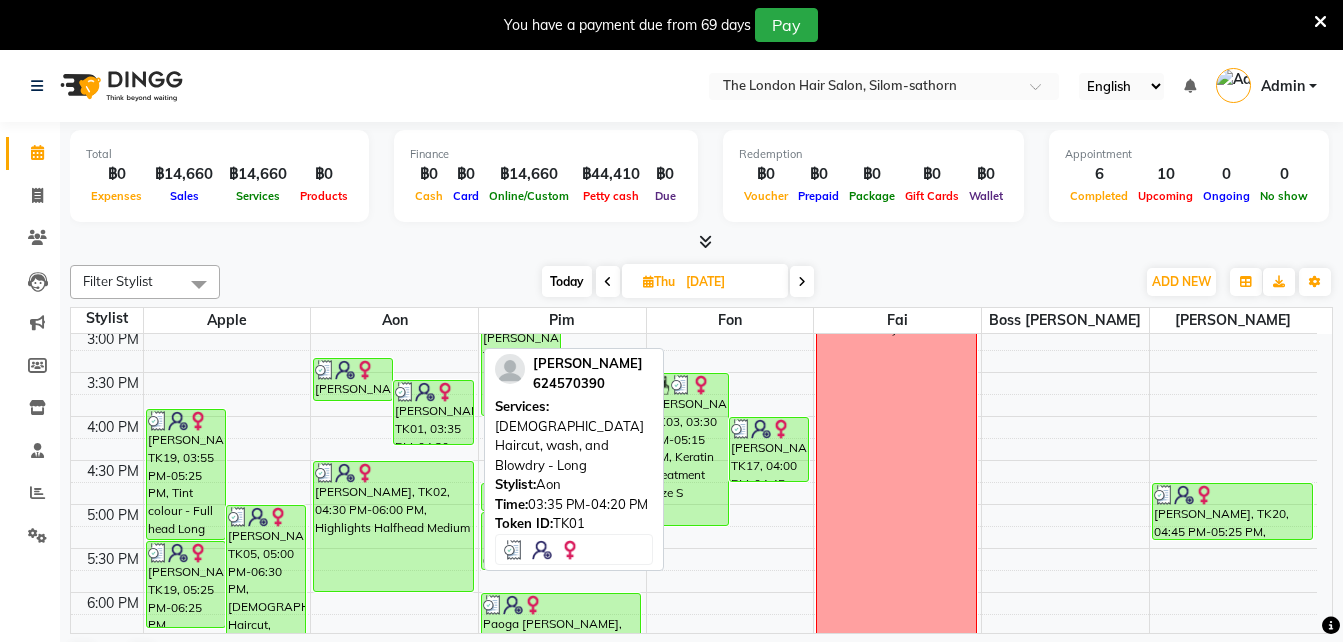 click at bounding box center [425, 392] 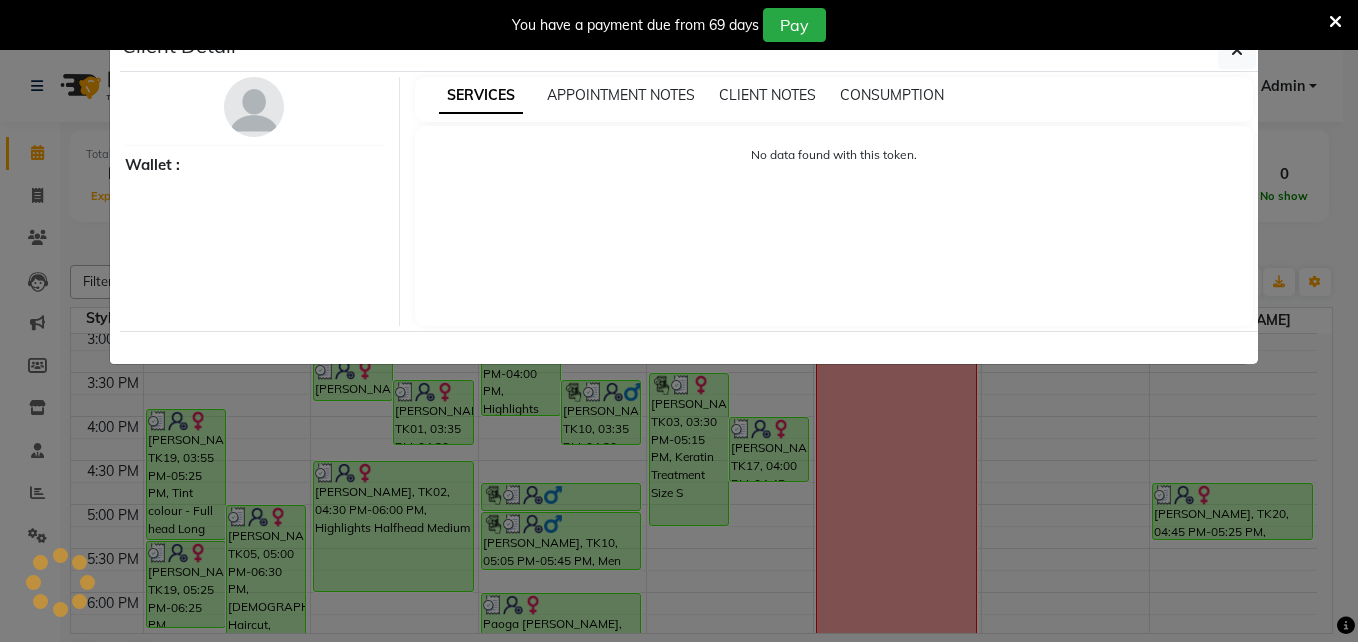 select on "3" 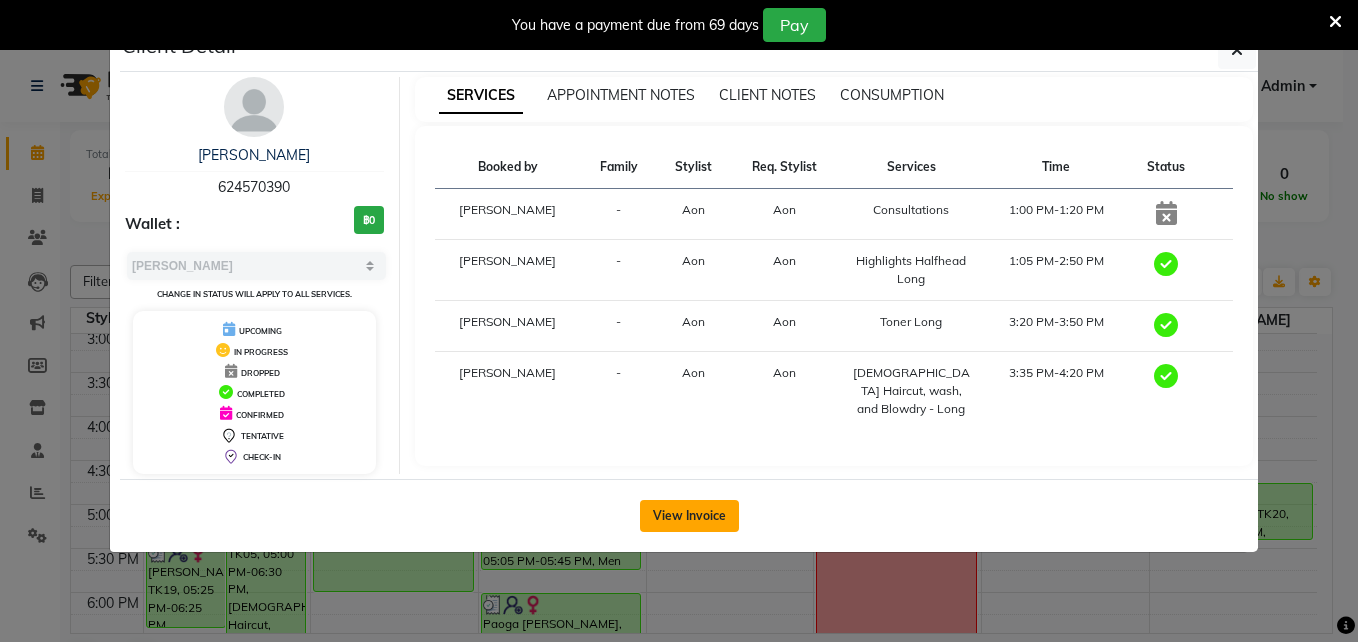 click on "View Invoice" 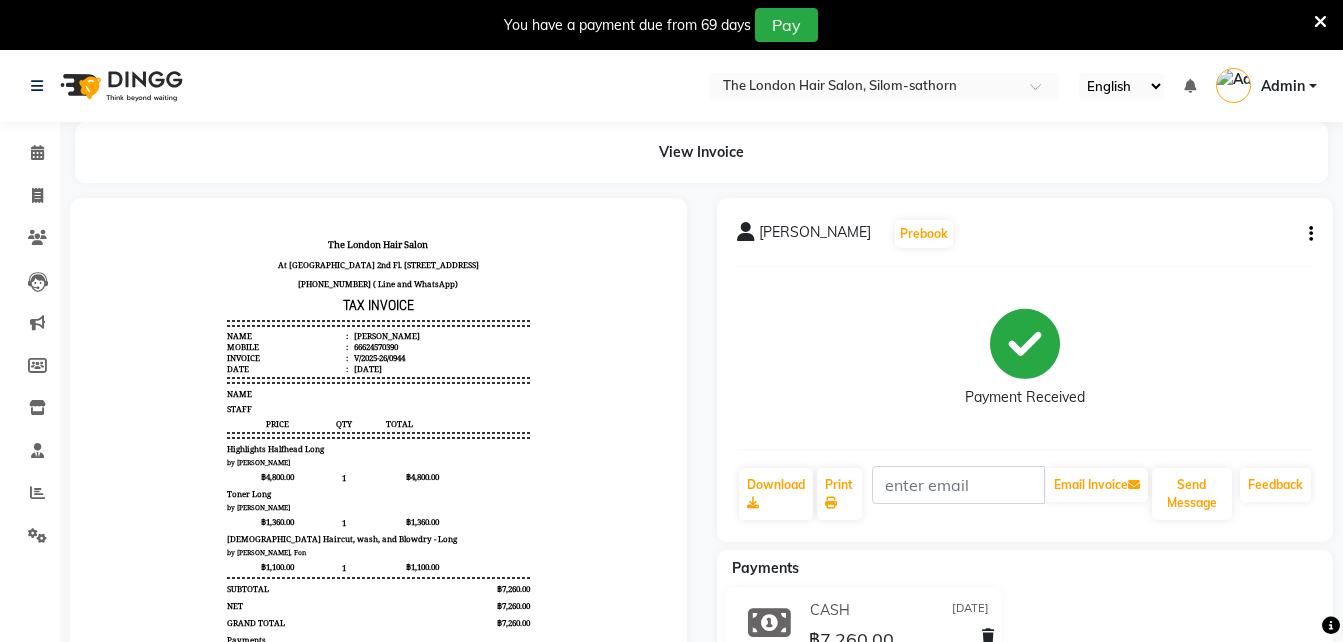 scroll, scrollTop: 16, scrollLeft: 0, axis: vertical 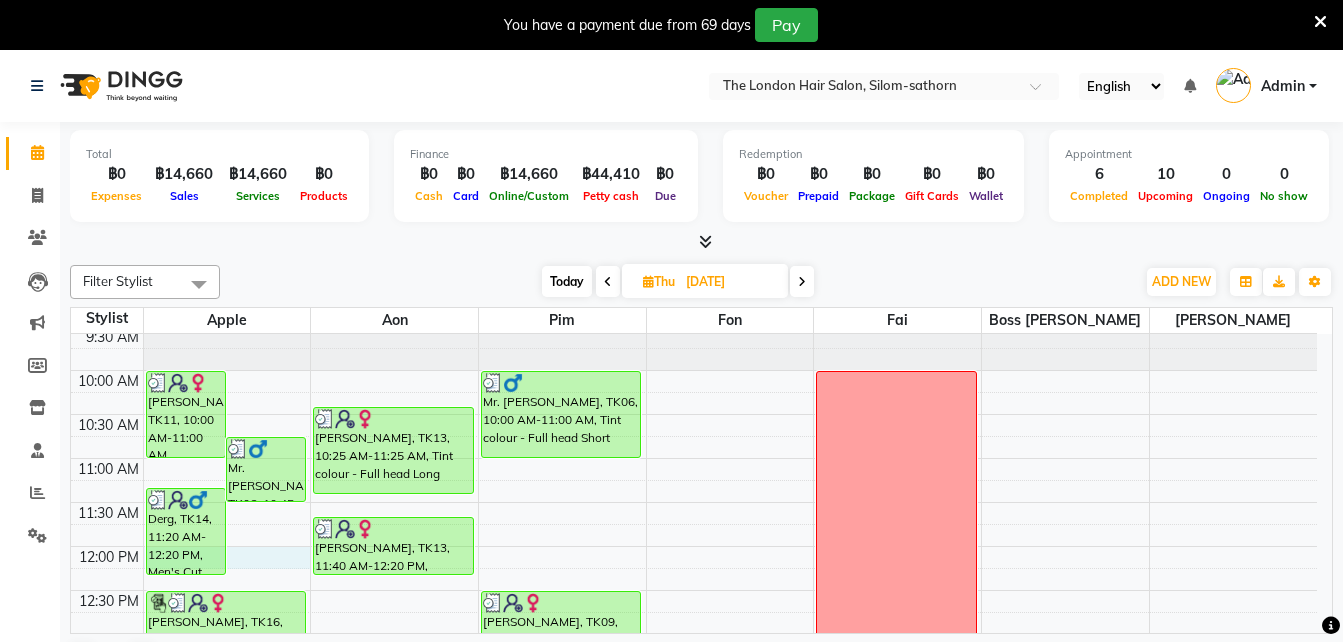 click on "9:00 AM 9:30 AM 10:00 AM 10:30 AM 11:00 AM 11:30 AM 12:00 PM 12:30 PM 1:00 PM 1:30 PM 2:00 PM 2:30 PM 3:00 PM 3:30 PM 4:00 PM 4:30 PM 5:00 PM 5:30 PM 6:00 PM 6:30 PM 7:00 PM 7:30 PM 8:00 PM 8:30 PM     [PERSON_NAME], TK11, 10:00 AM-11:00 AM, [DEMOGRAPHIC_DATA] Haircut, wash, and Blowdry - Long     Mr. [PERSON_NAME], TK06, 10:45 AM-11:30 AM, Men's Cut Short & Medium     Derg, TK14, 11:20 AM-12:20 PM, Men's Cut Short & Medium     [PERSON_NAME], TK19, 03:55 PM-05:25 PM, Tint colour - Full head [PERSON_NAME], TK05, 05:00 PM-06:30 PM, [DEMOGRAPHIC_DATA] Haircut, wash, and Blowdry - [PERSON_NAME], TK19, 05:25 PM-06:25 PM, [DEMOGRAPHIC_DATA] Haircut, wash, and Blowdry - [PERSON_NAME], TK16, 12:30 PM-01:30 PM, [DEMOGRAPHIC_DATA] Haircut, wash, and Blowdry - Short to Medium (฿900)     [PERSON_NAME], TK04, 01:30 PM-02:30 PM, [DEMOGRAPHIC_DATA] Haircut, wash, and Blowdry - Short to Medium     [PERSON_NAME], TK01, 03:20 PM-03:50 PM, Toner Long     [PERSON_NAME], TK01, 03:35 PM-04:20 PM, [DEMOGRAPHIC_DATA] Haircut, wash, and Blowdry - [PERSON_NAME], TK02, 06:30 PM-07:00 PM, Toner Long" at bounding box center (694, 810) 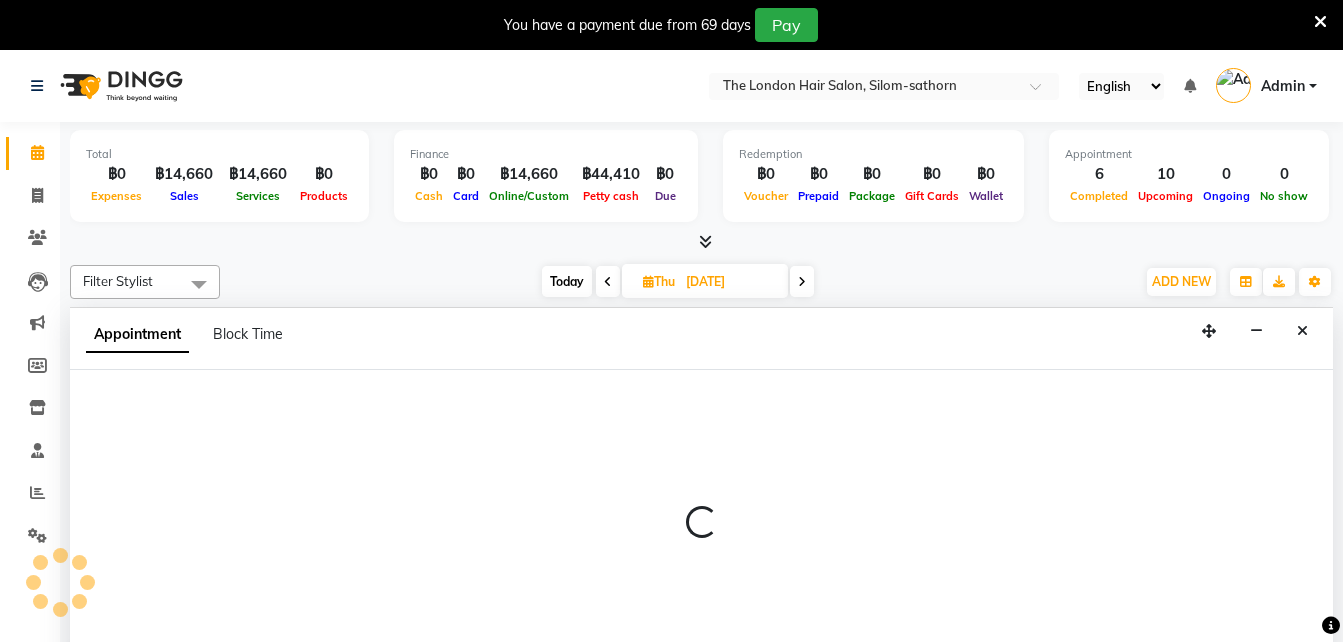 scroll, scrollTop: 51, scrollLeft: 0, axis: vertical 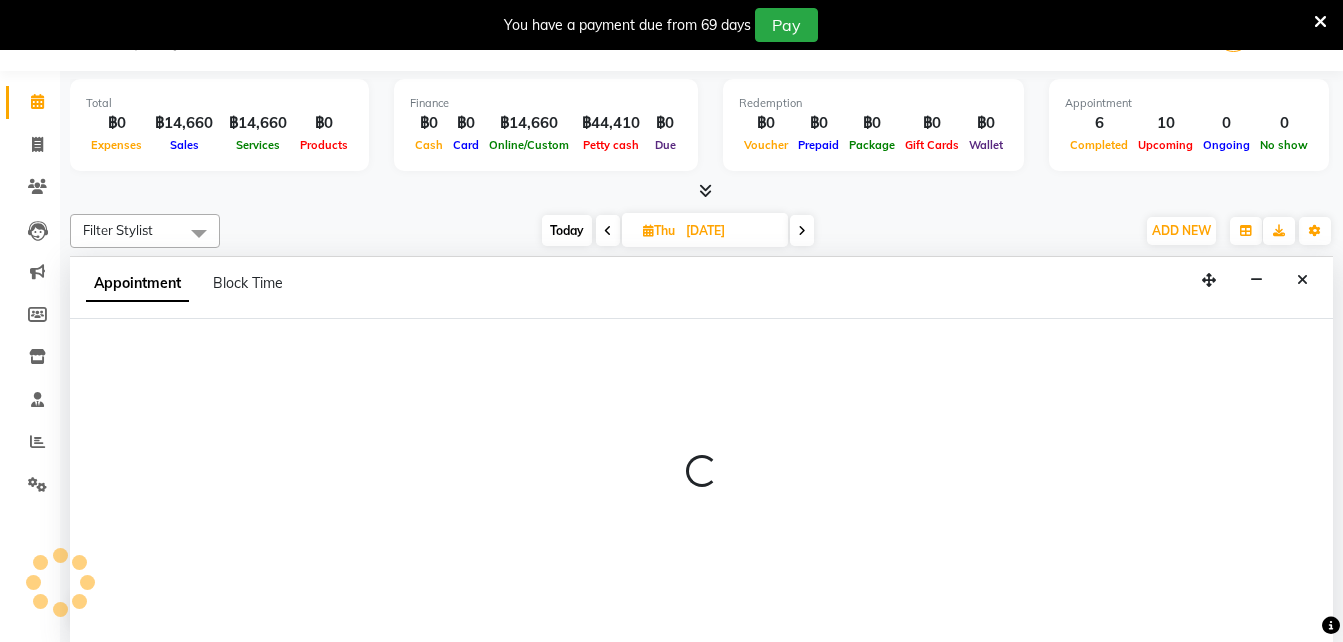 select on "56710" 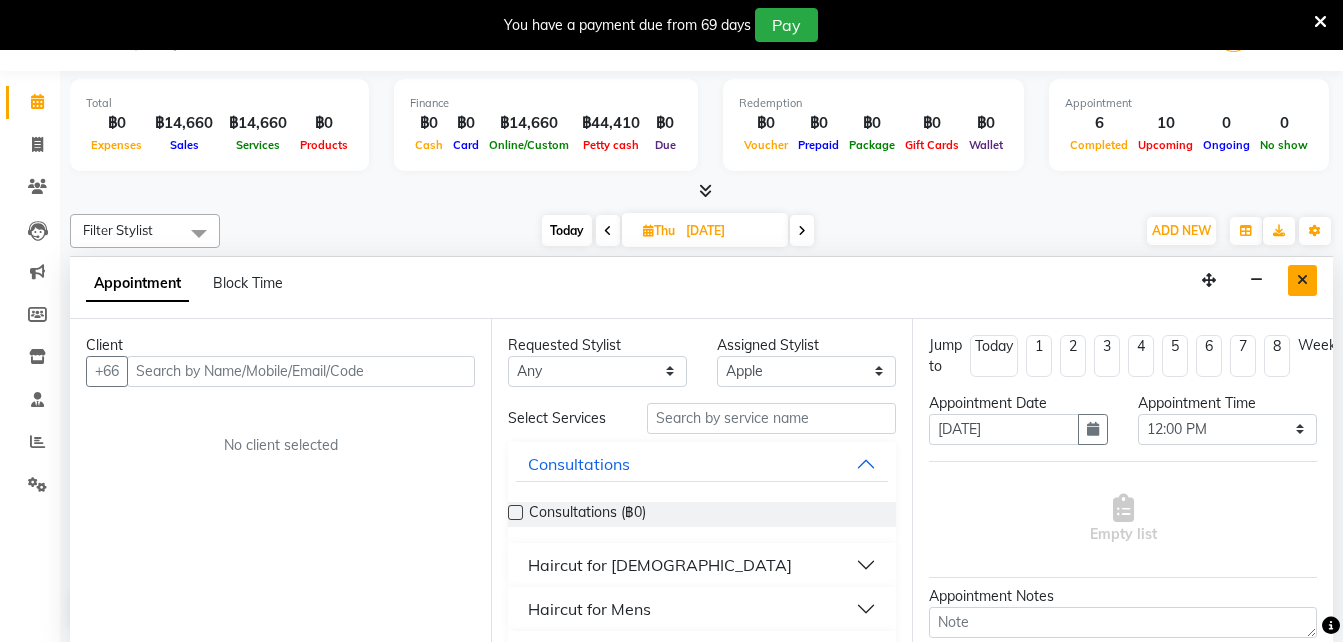 click at bounding box center (1302, 280) 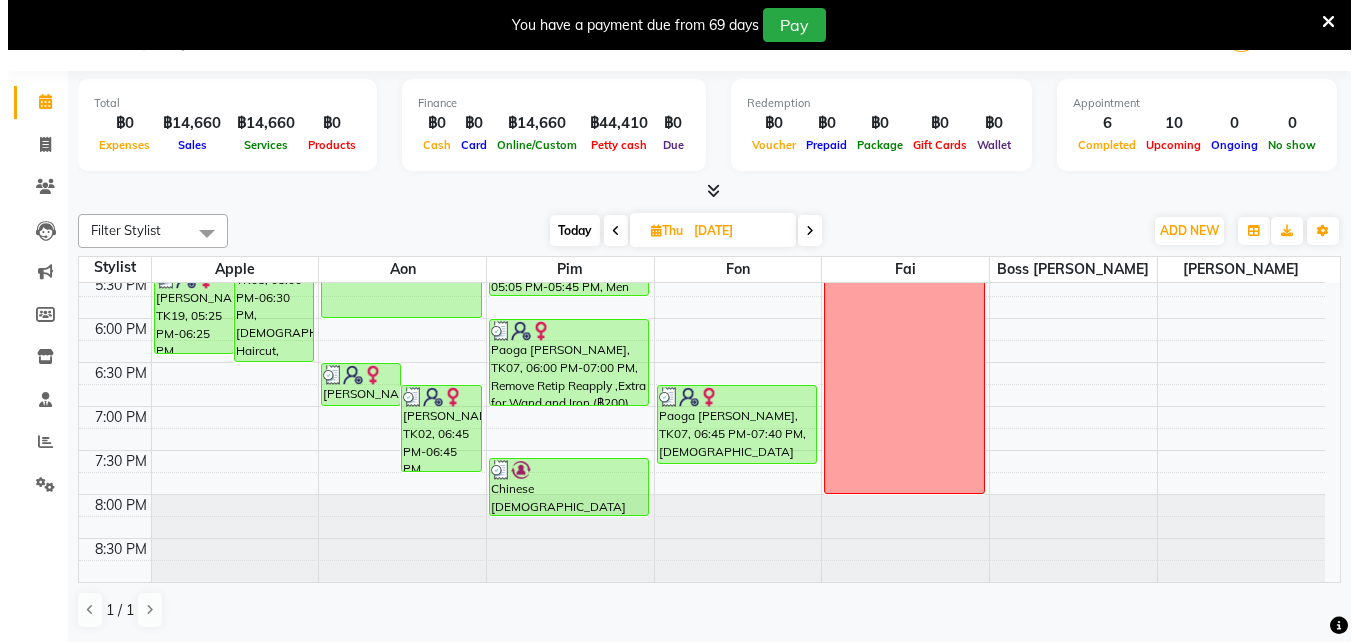 scroll, scrollTop: 756, scrollLeft: 0, axis: vertical 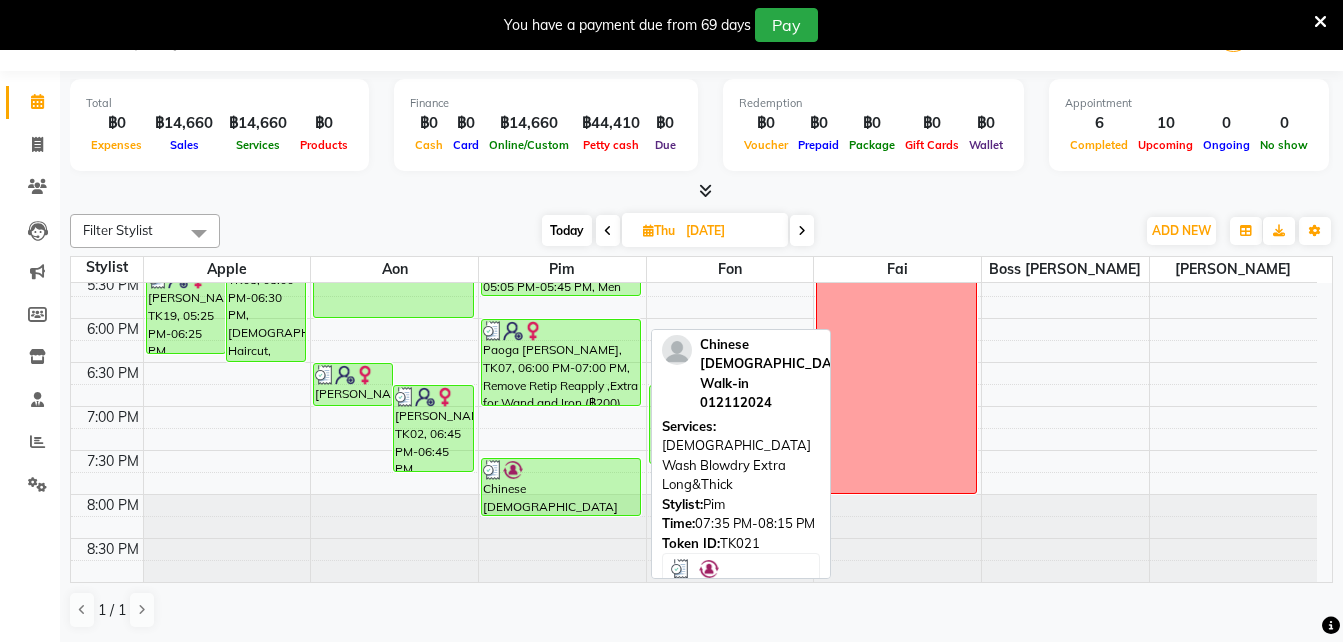 click on "Chinese [DEMOGRAPHIC_DATA] Walk-in , TK21, 07:35 PM-08:15 PM, [DEMOGRAPHIC_DATA] Wash Blowdry Extra Long&Thick" at bounding box center (561, 487) 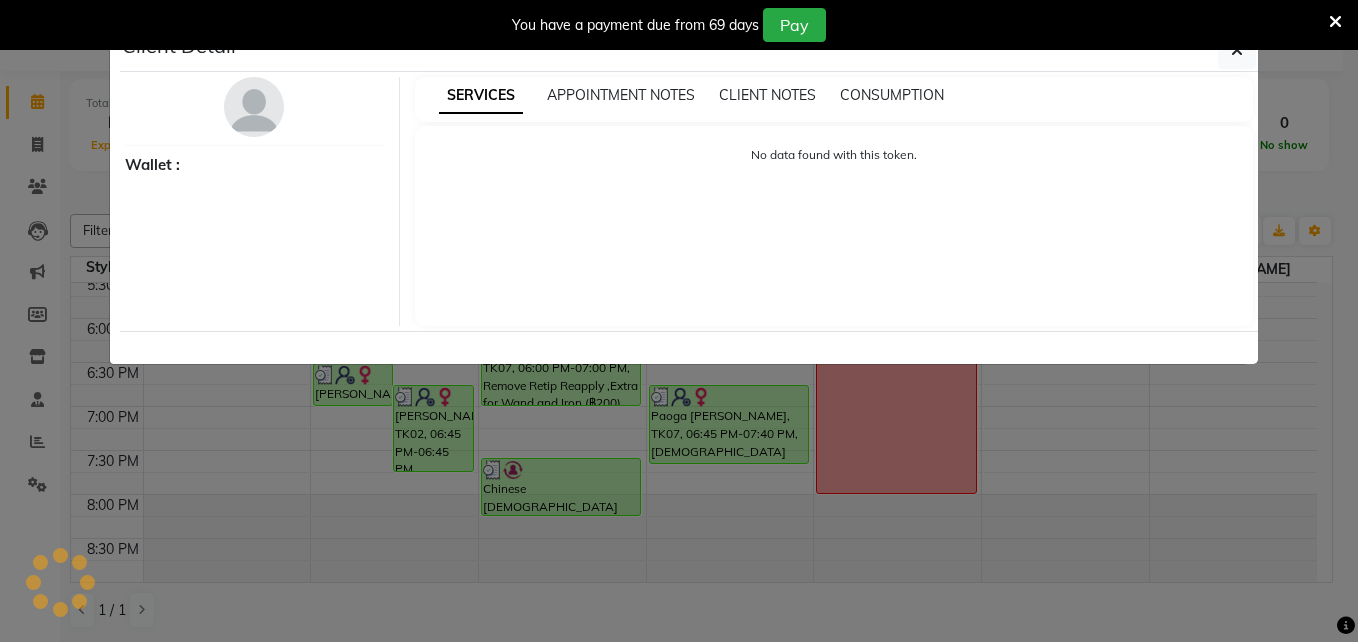 select on "3" 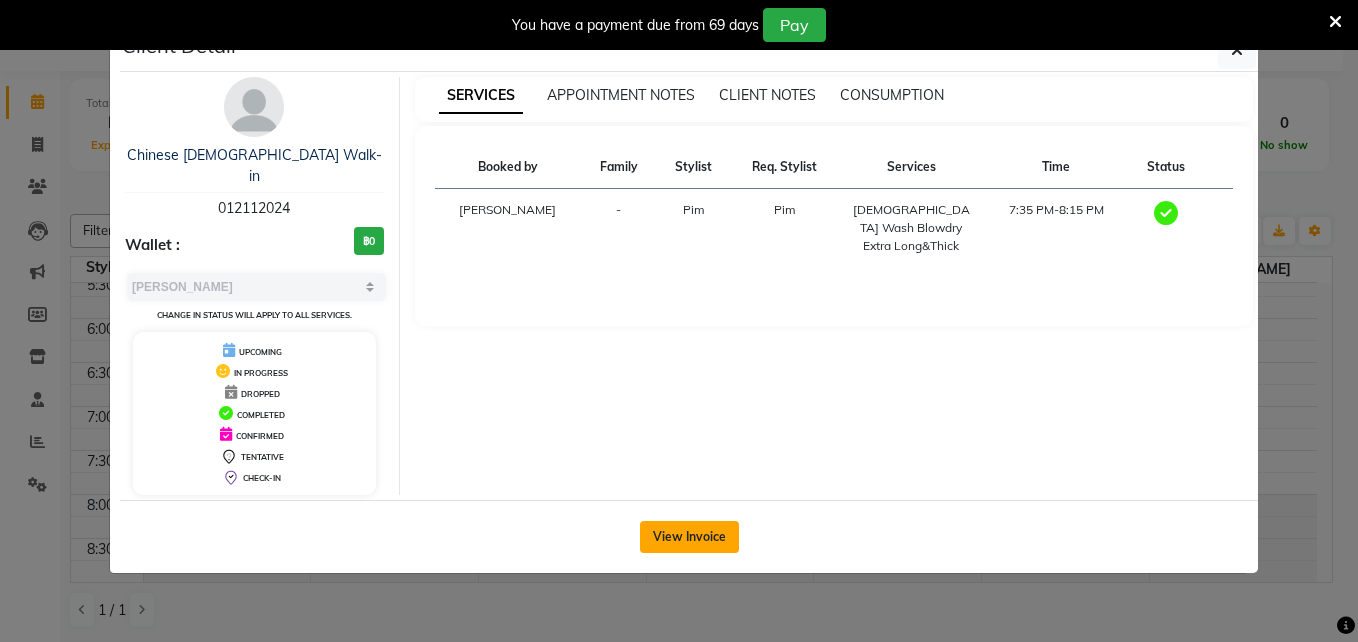 click on "View Invoice" 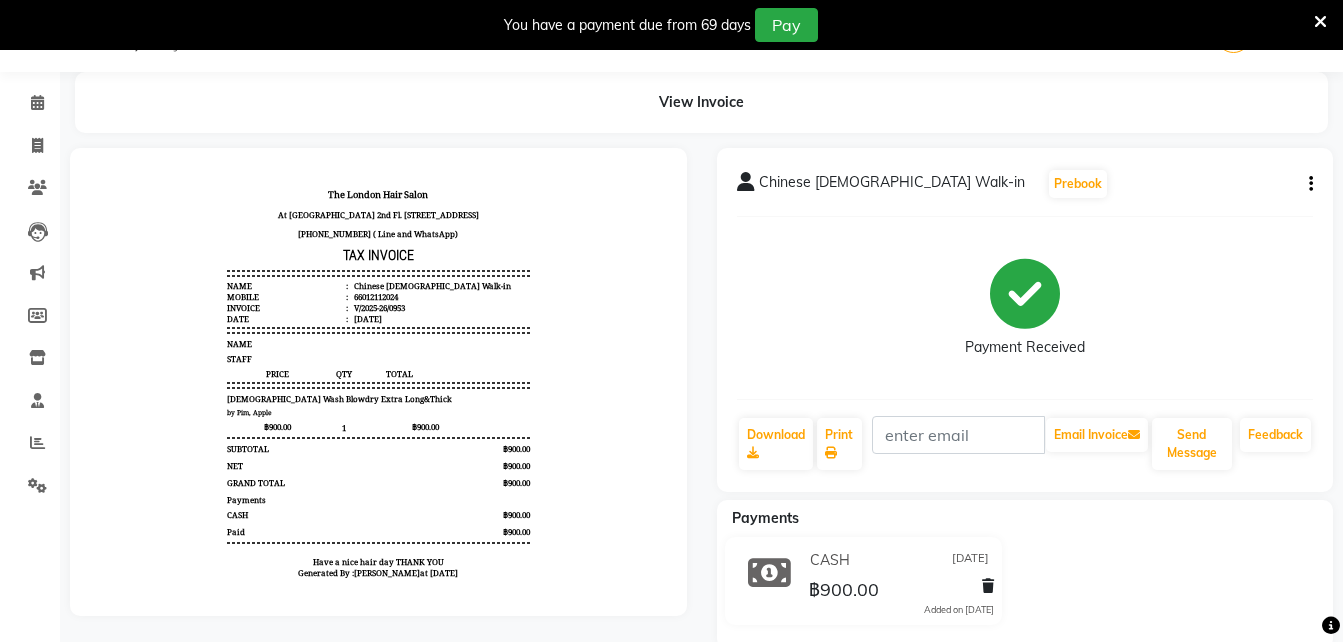 scroll, scrollTop: 0, scrollLeft: 0, axis: both 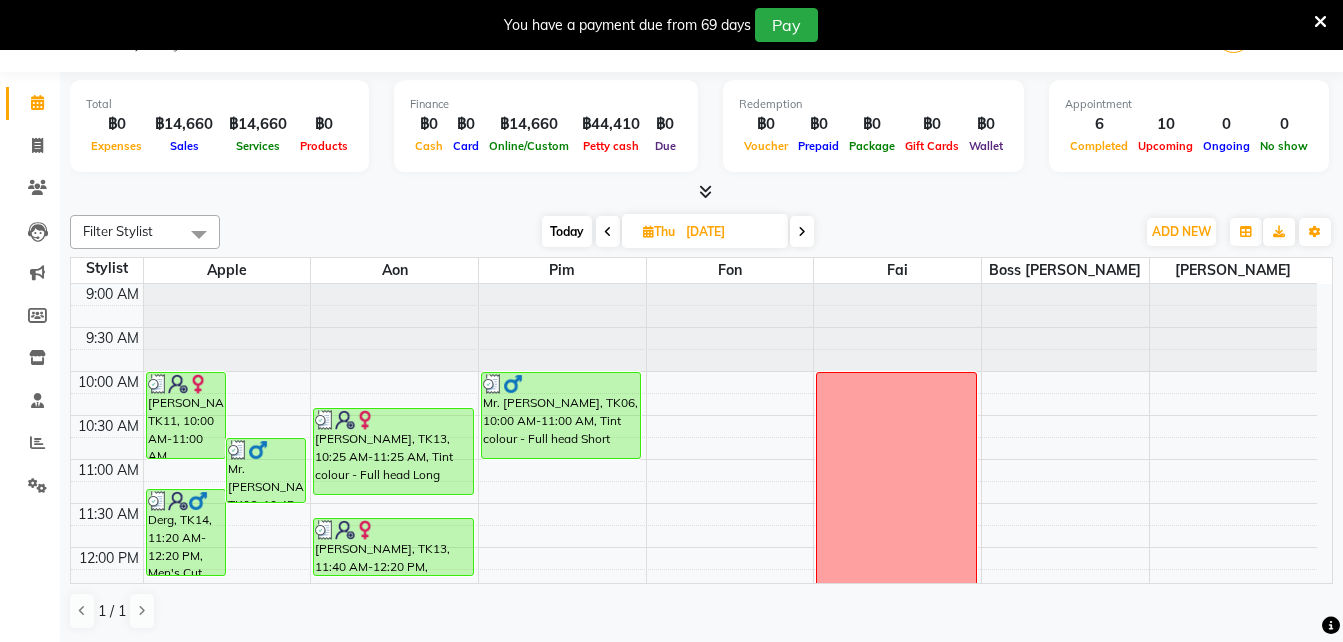 click on "Today" at bounding box center [567, 231] 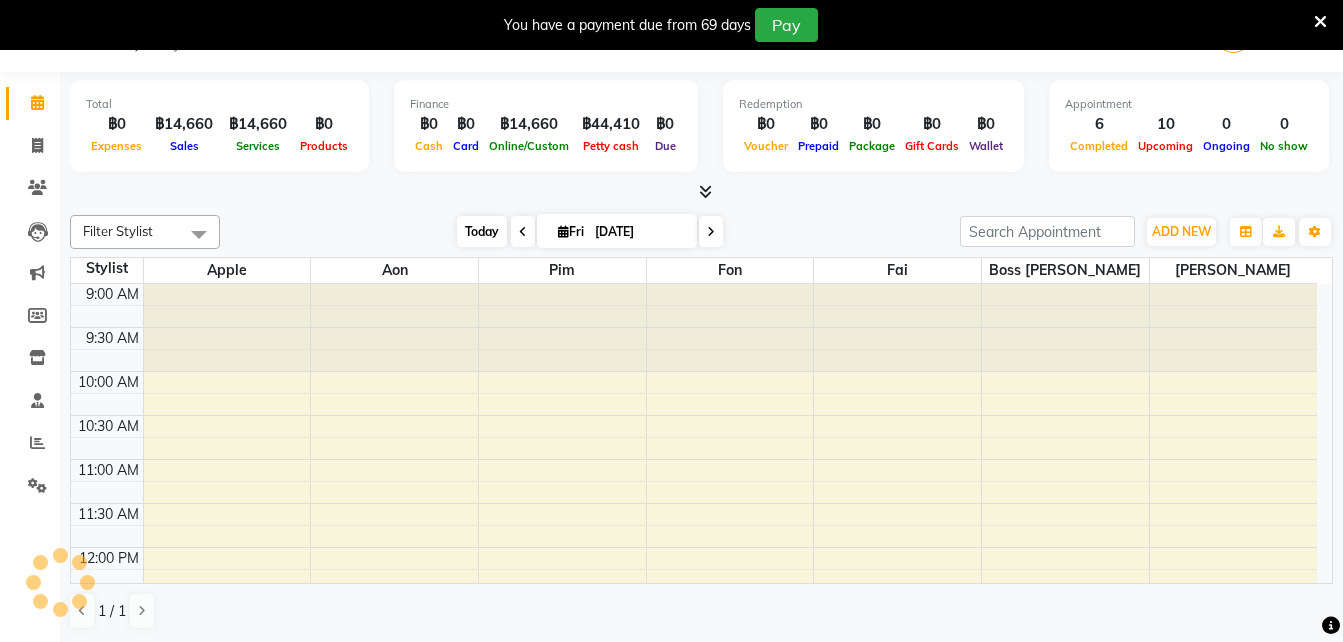 scroll, scrollTop: 529, scrollLeft: 0, axis: vertical 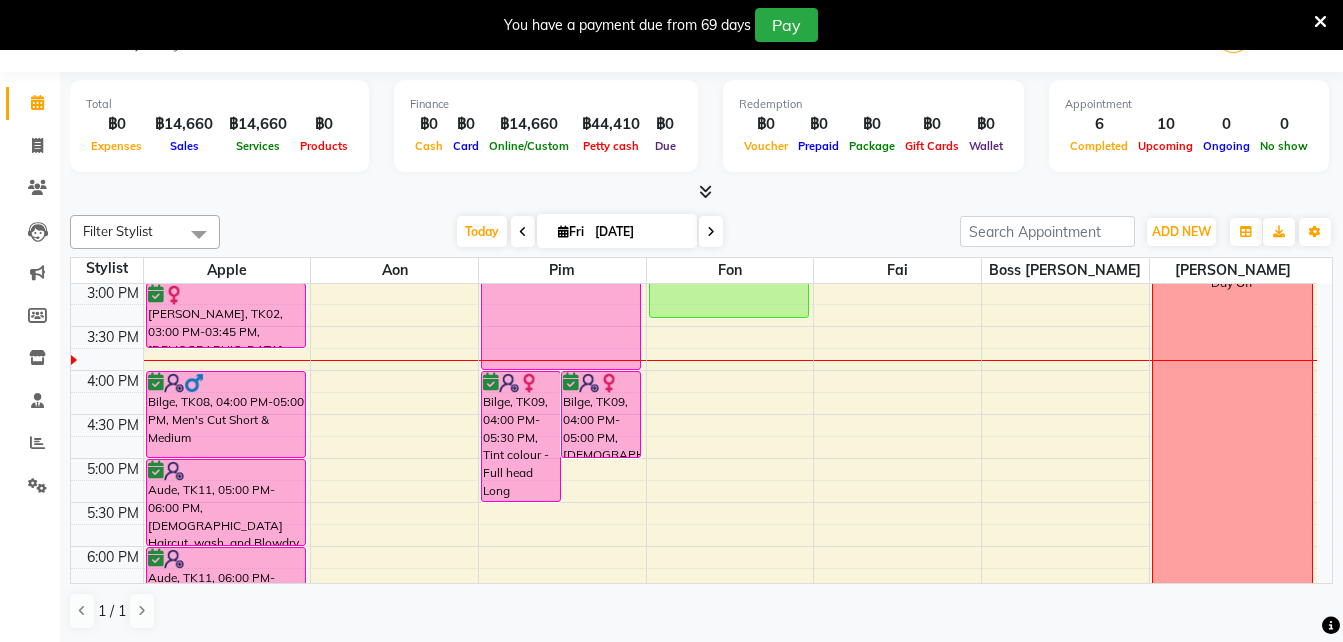 click at bounding box center [523, 231] 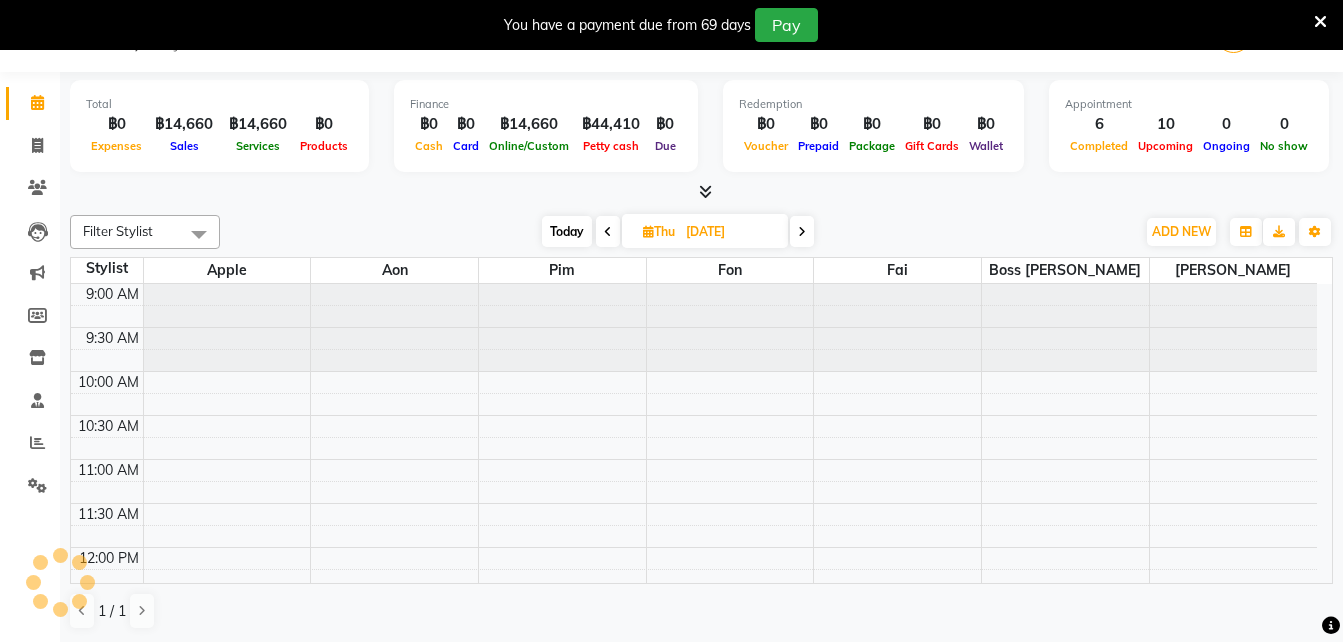 scroll, scrollTop: 529, scrollLeft: 0, axis: vertical 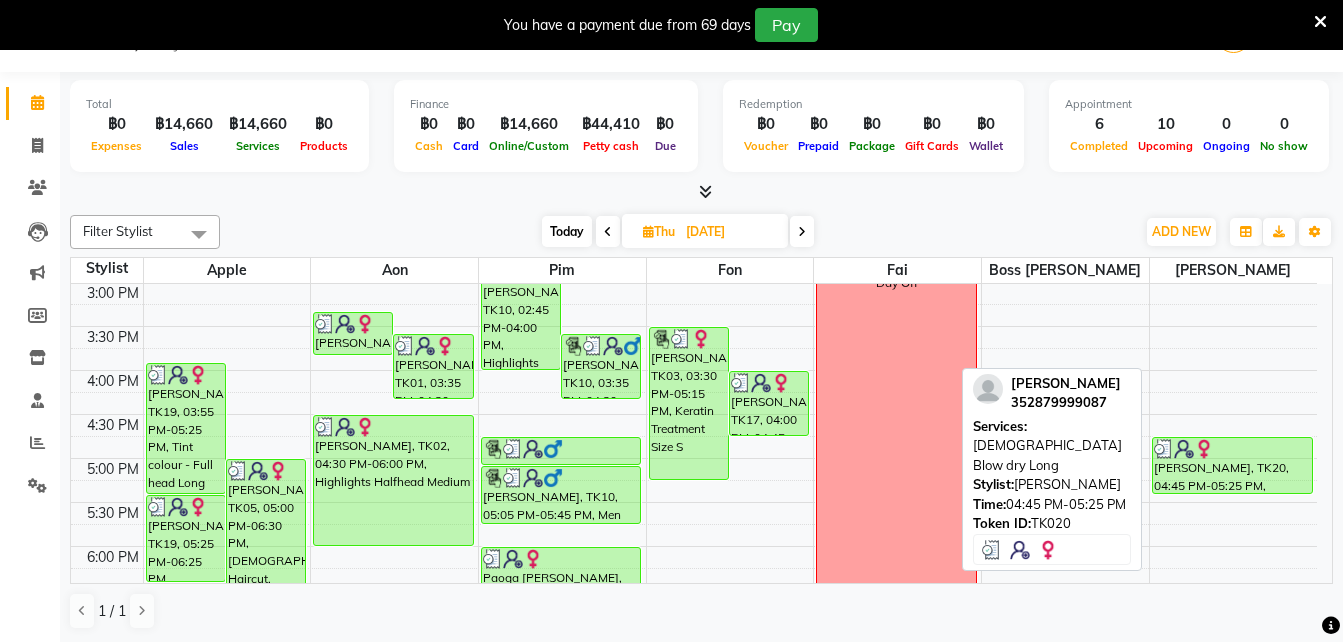 click on "[PERSON_NAME], TK20, 04:45 PM-05:25 PM, [DEMOGRAPHIC_DATA] Blow dry Long" at bounding box center [1232, 465] 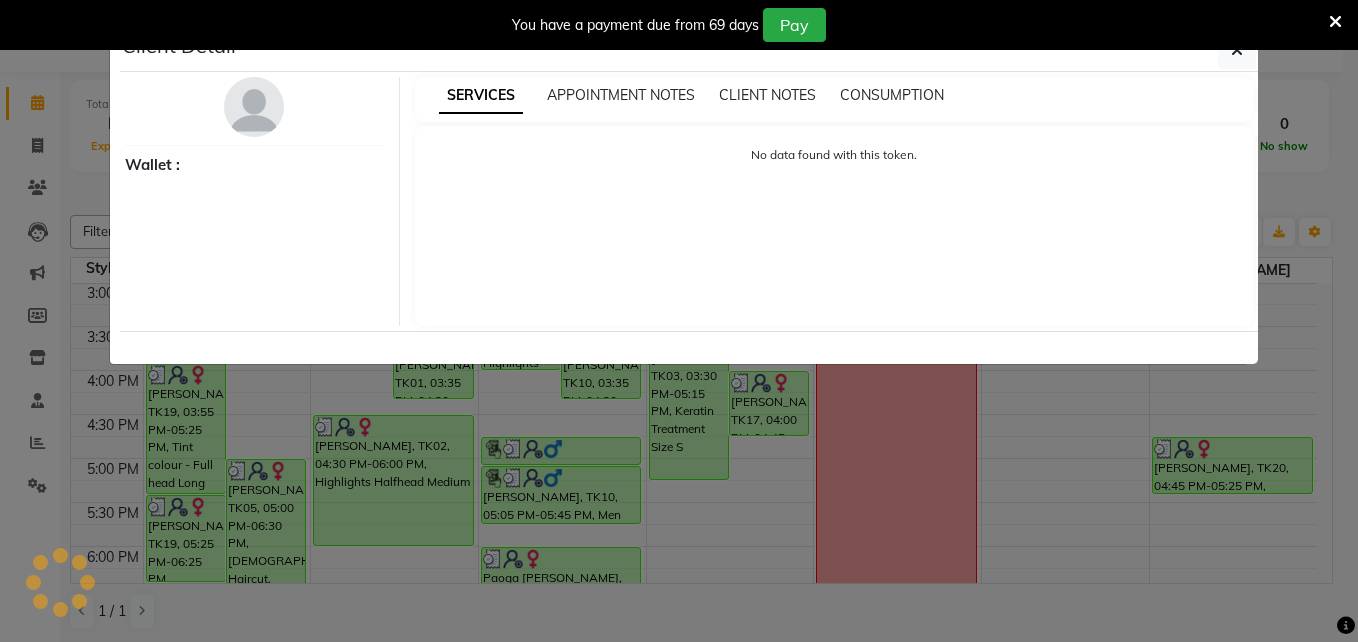 select on "3" 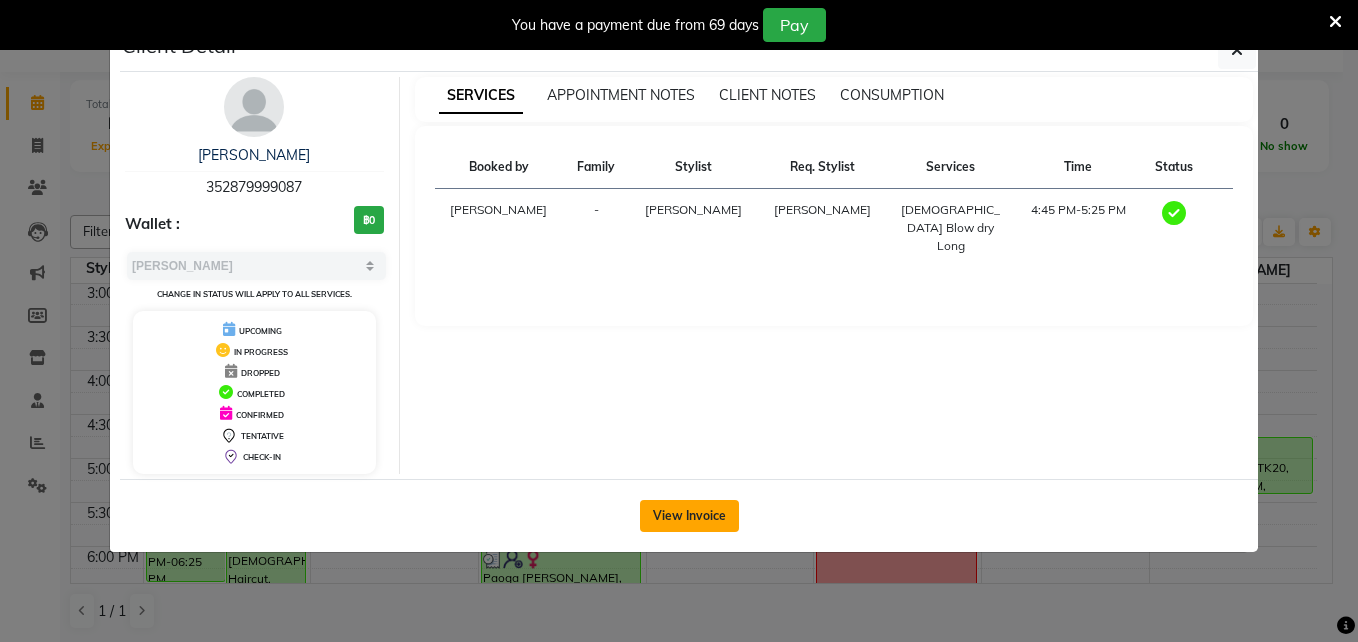 click on "View Invoice" 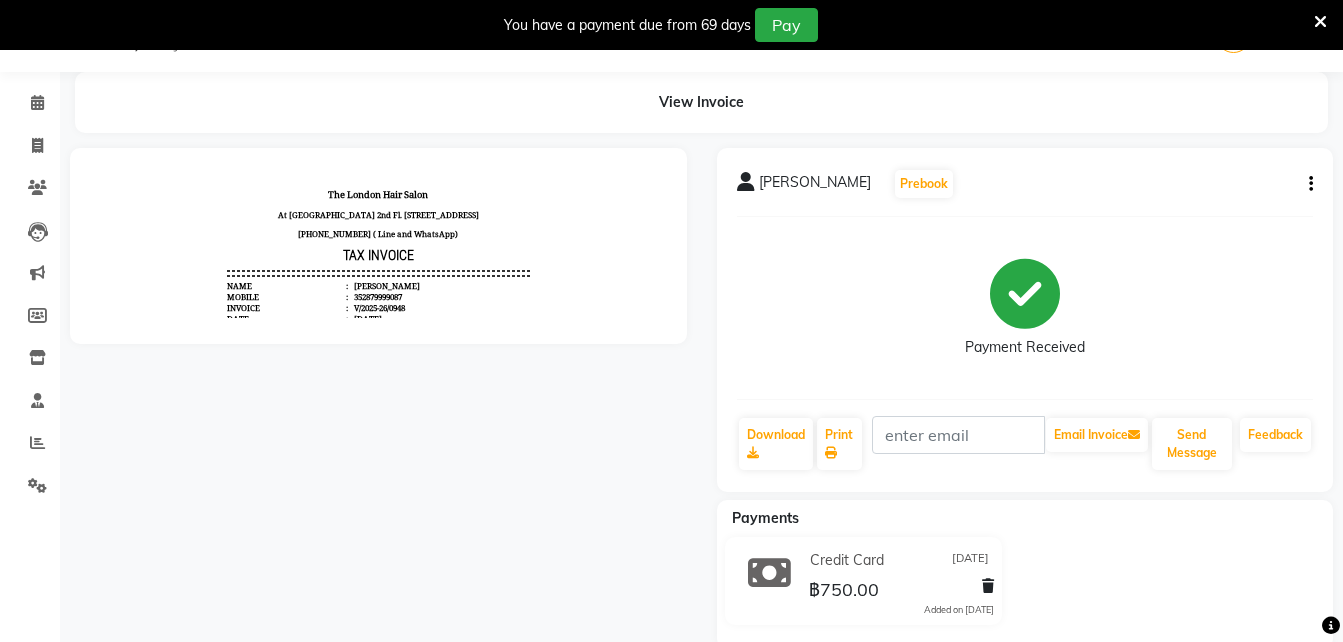 scroll, scrollTop: 0, scrollLeft: 0, axis: both 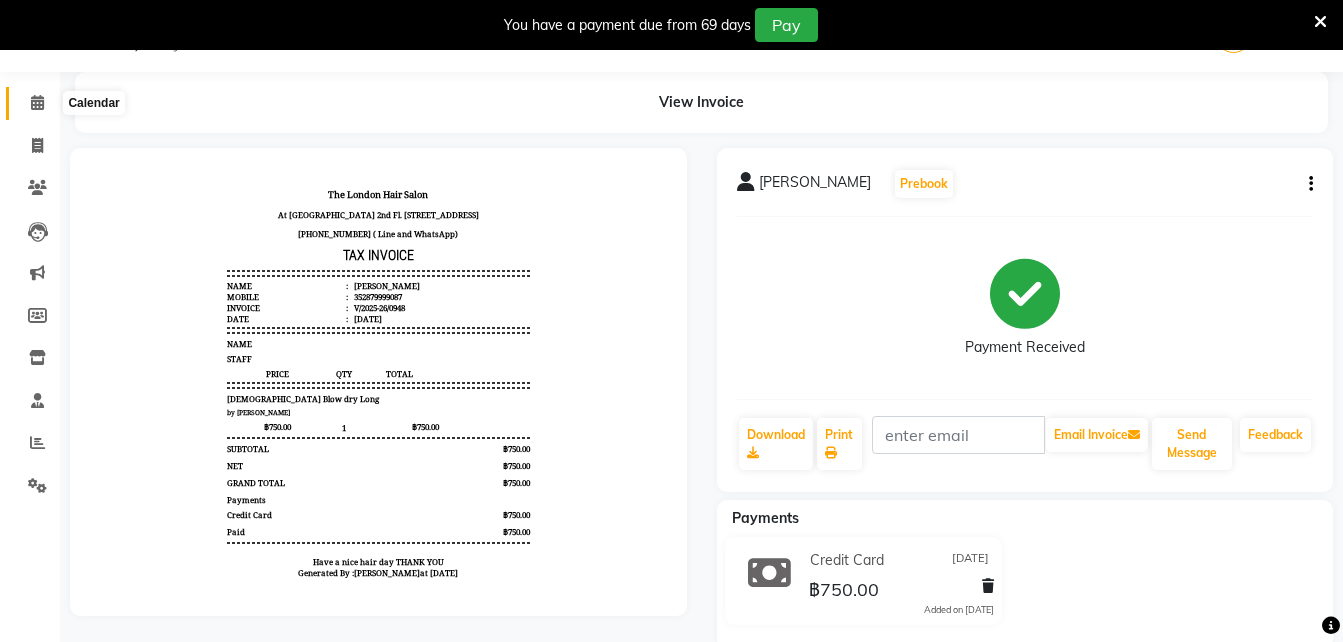click 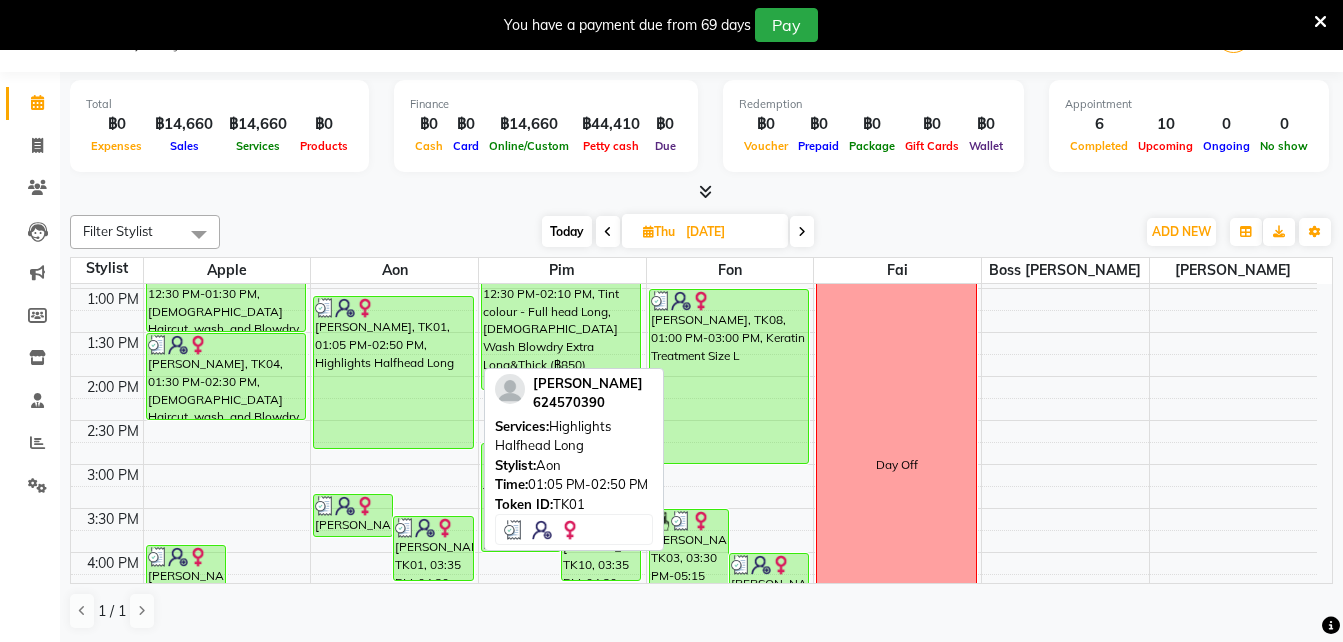 scroll, scrollTop: 0, scrollLeft: 0, axis: both 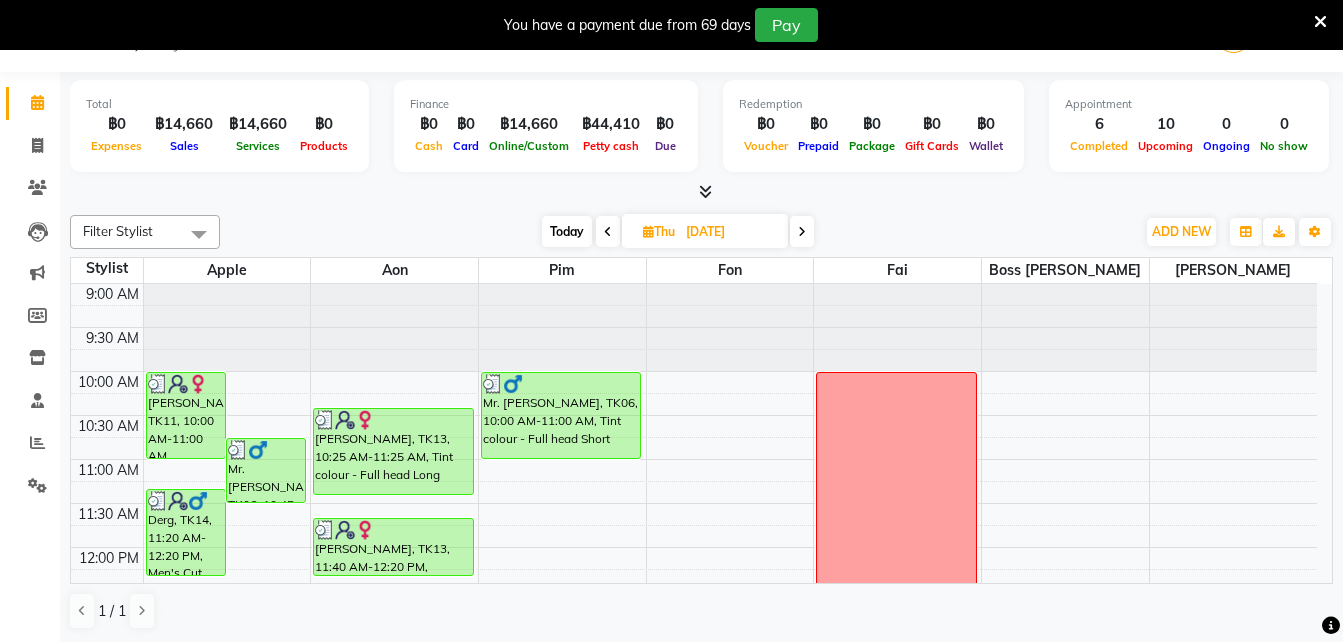 click at bounding box center (394, 328) 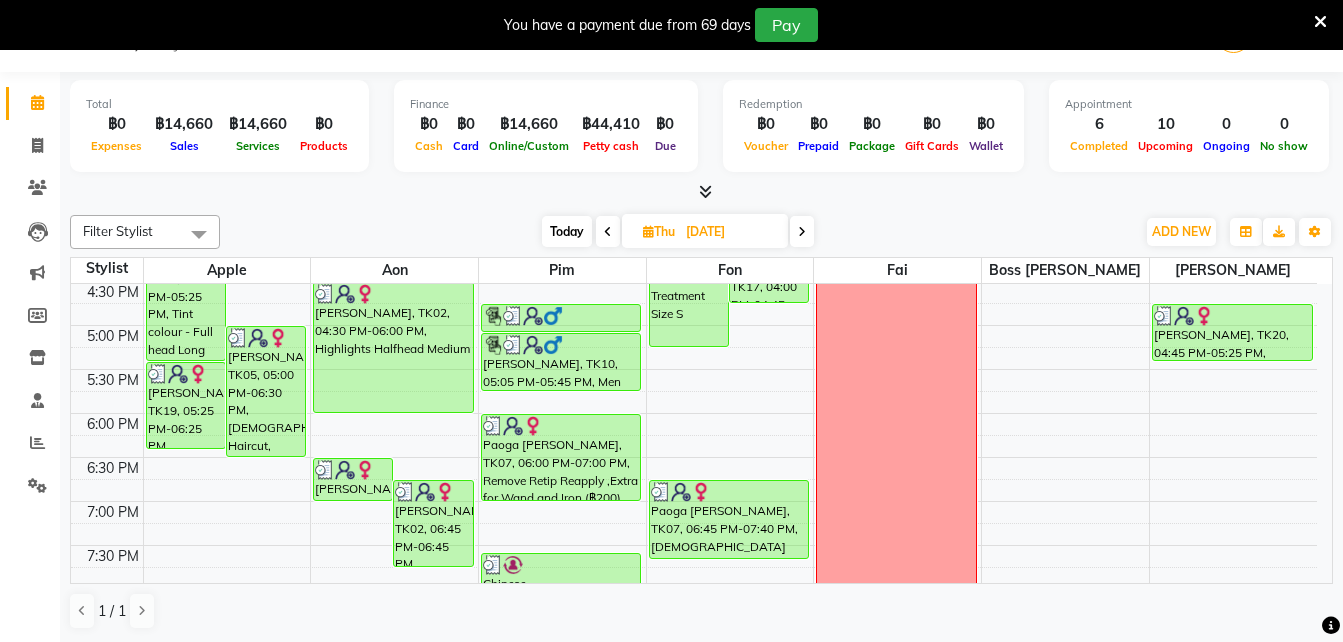 scroll, scrollTop: 756, scrollLeft: 0, axis: vertical 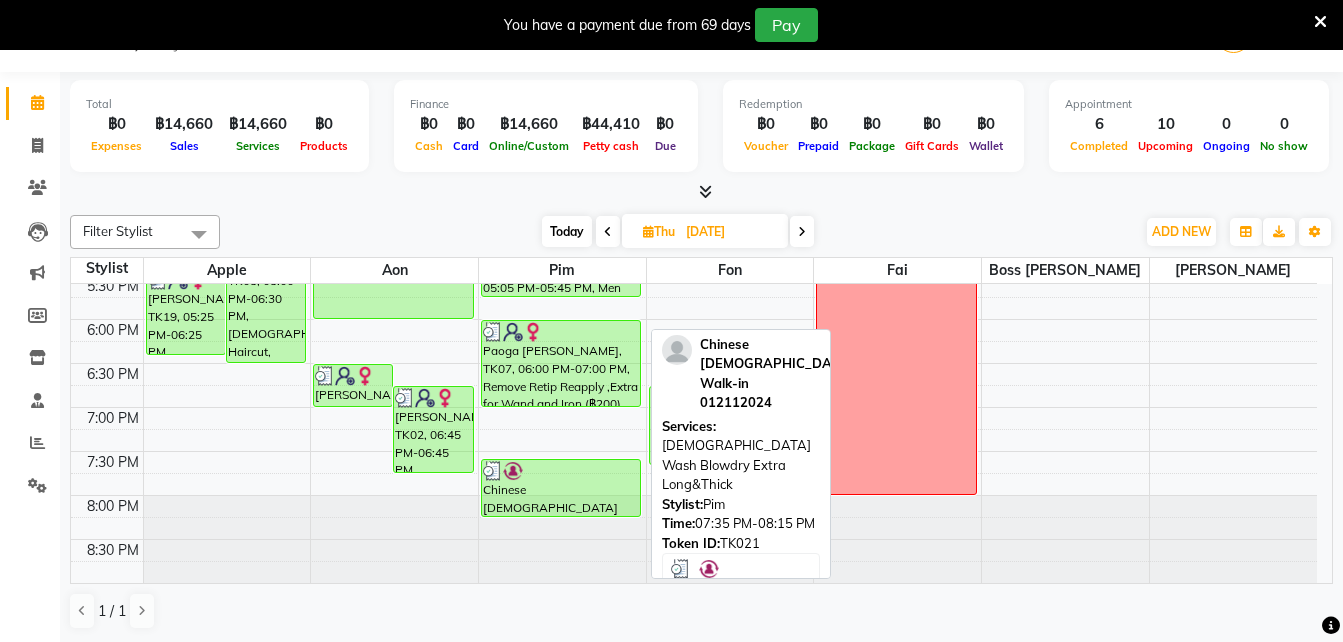 click on "Chinese [DEMOGRAPHIC_DATA] Walk-in , TK21, 07:35 PM-08:15 PM, [DEMOGRAPHIC_DATA] Wash Blowdry Extra Long&Thick" at bounding box center [561, 488] 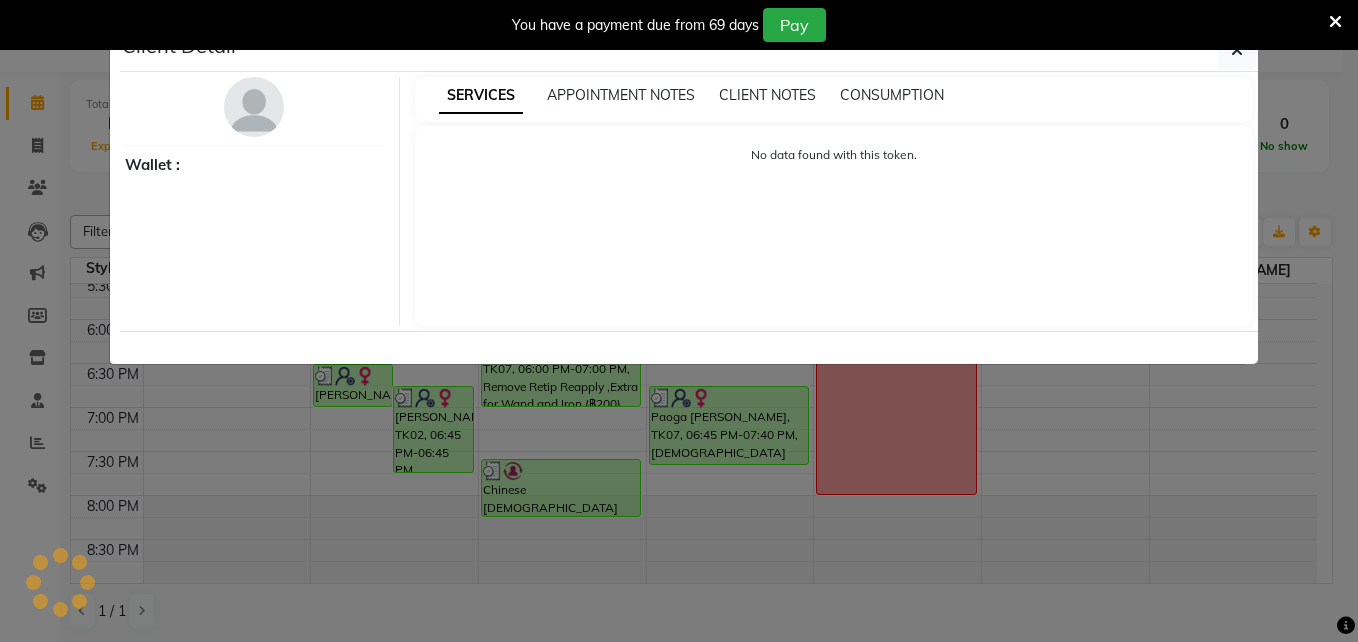 select on "3" 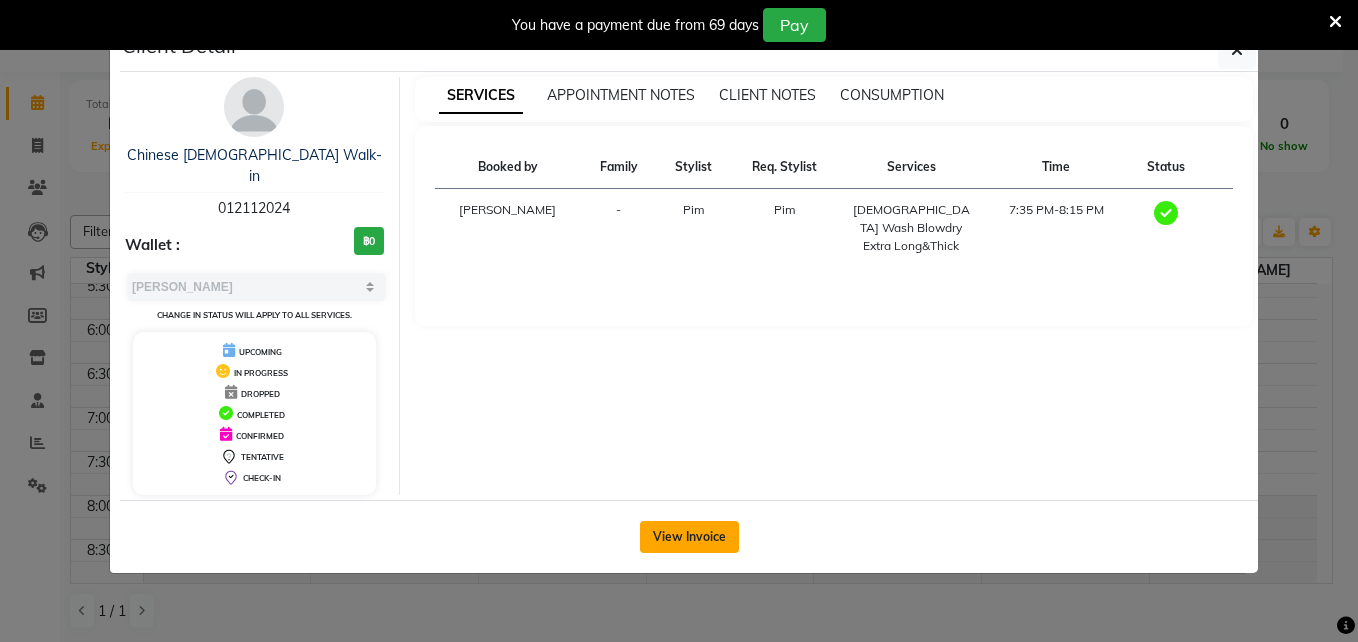 click on "View Invoice" 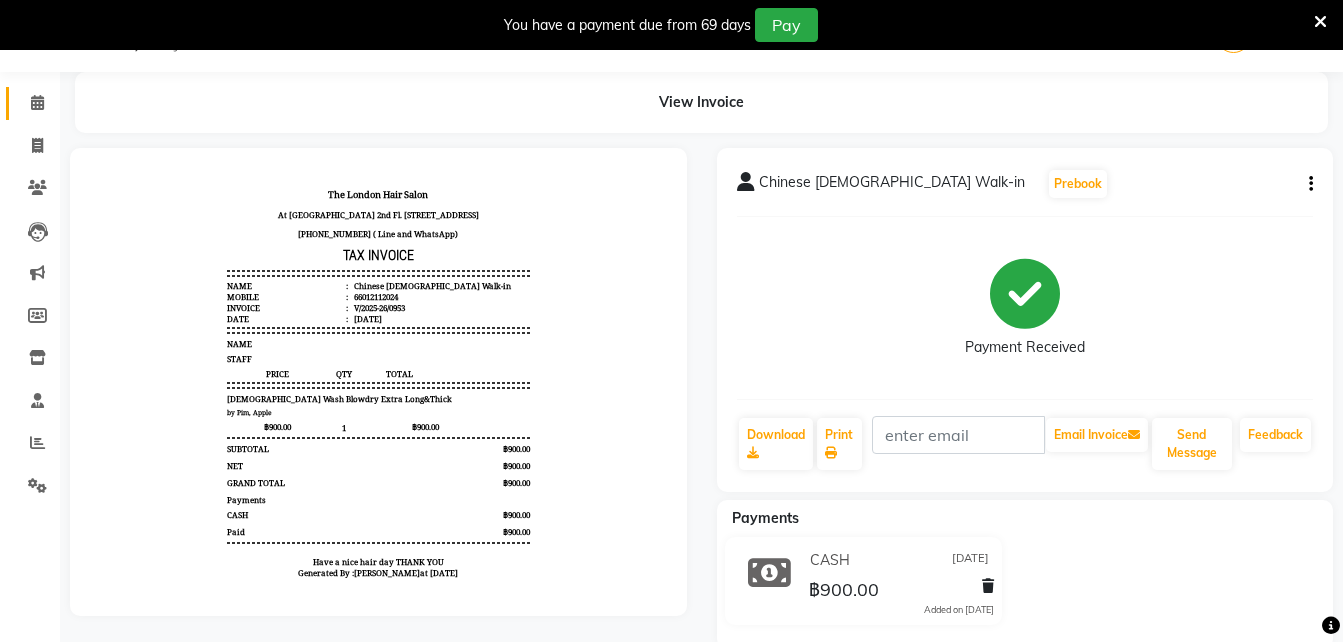 scroll, scrollTop: 0, scrollLeft: 0, axis: both 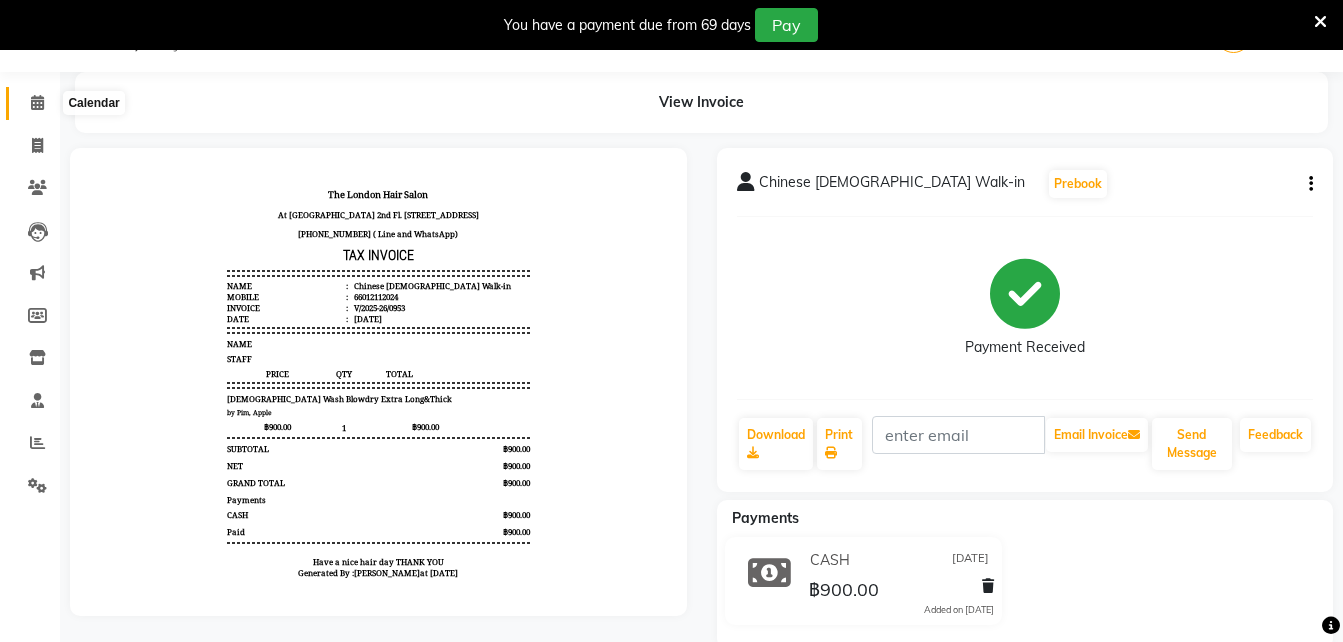 click 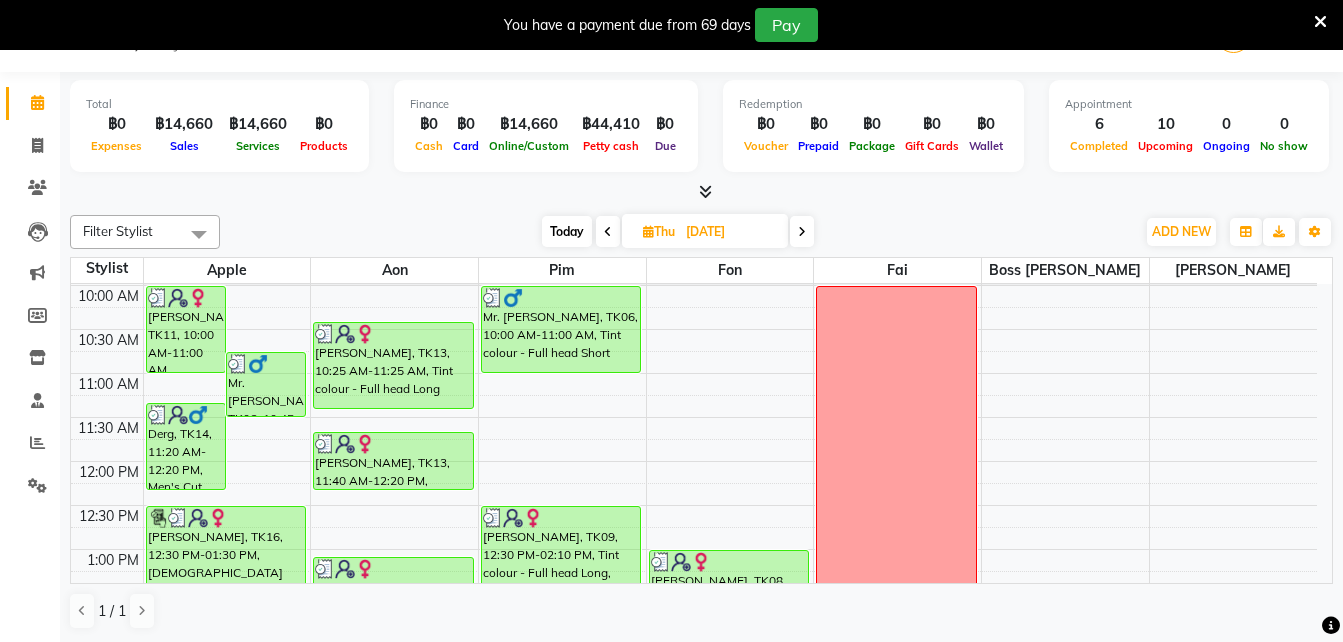 scroll, scrollTop: 87, scrollLeft: 0, axis: vertical 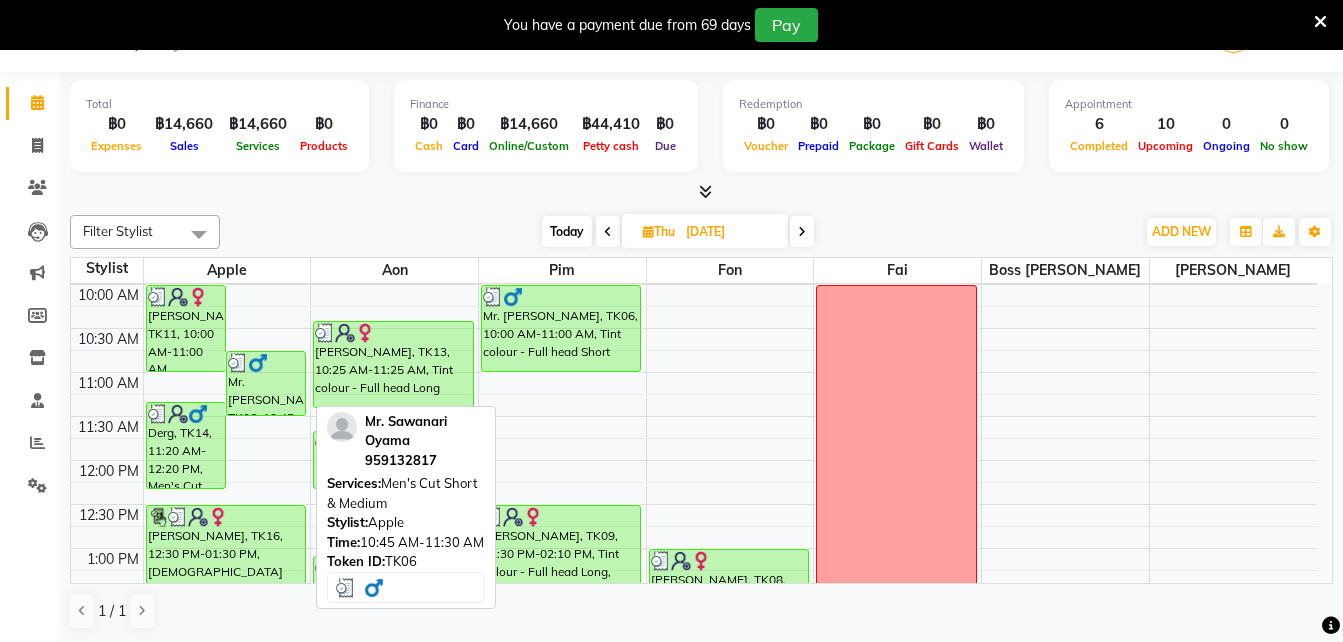 click on "Mr. [PERSON_NAME], TK06, 10:45 AM-11:30 AM, Men's Cut Short & Medium" at bounding box center [266, 383] 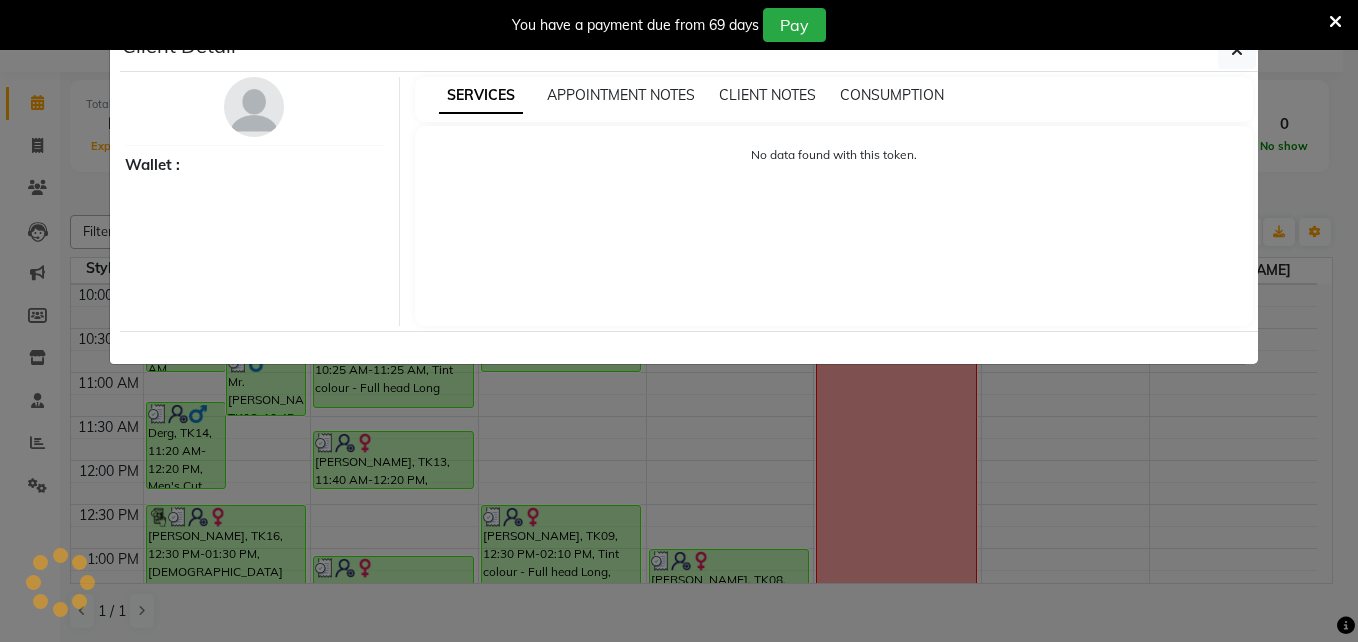 select on "3" 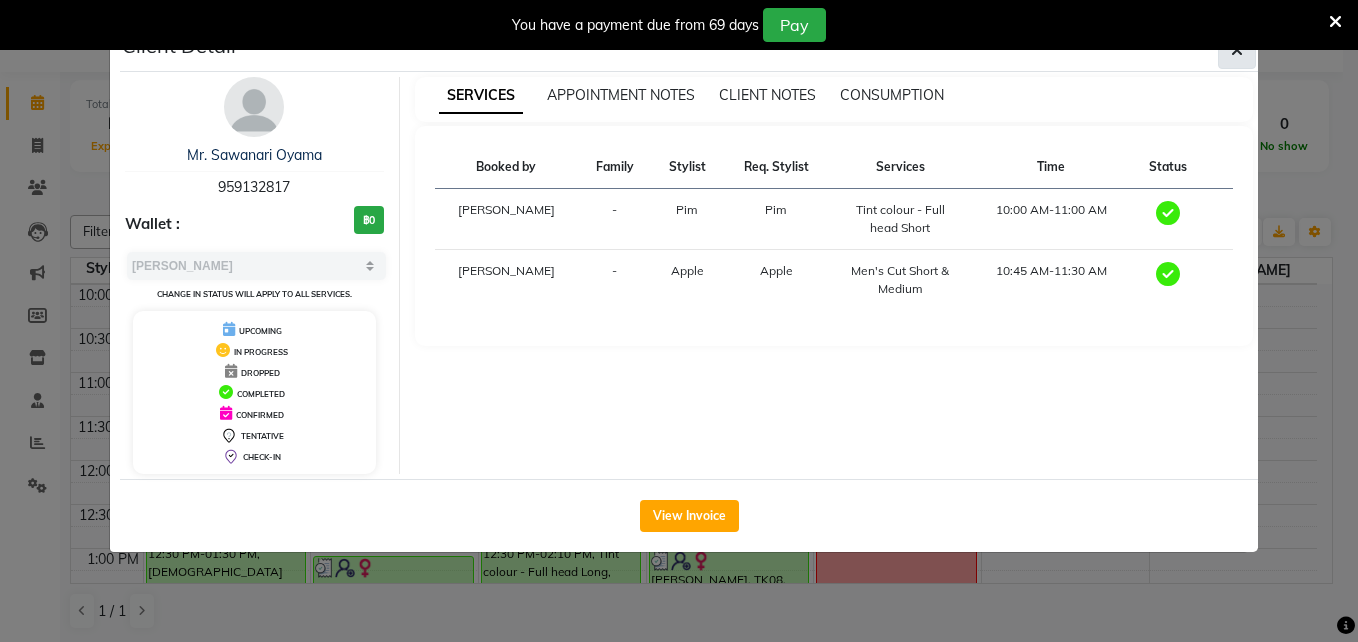 click 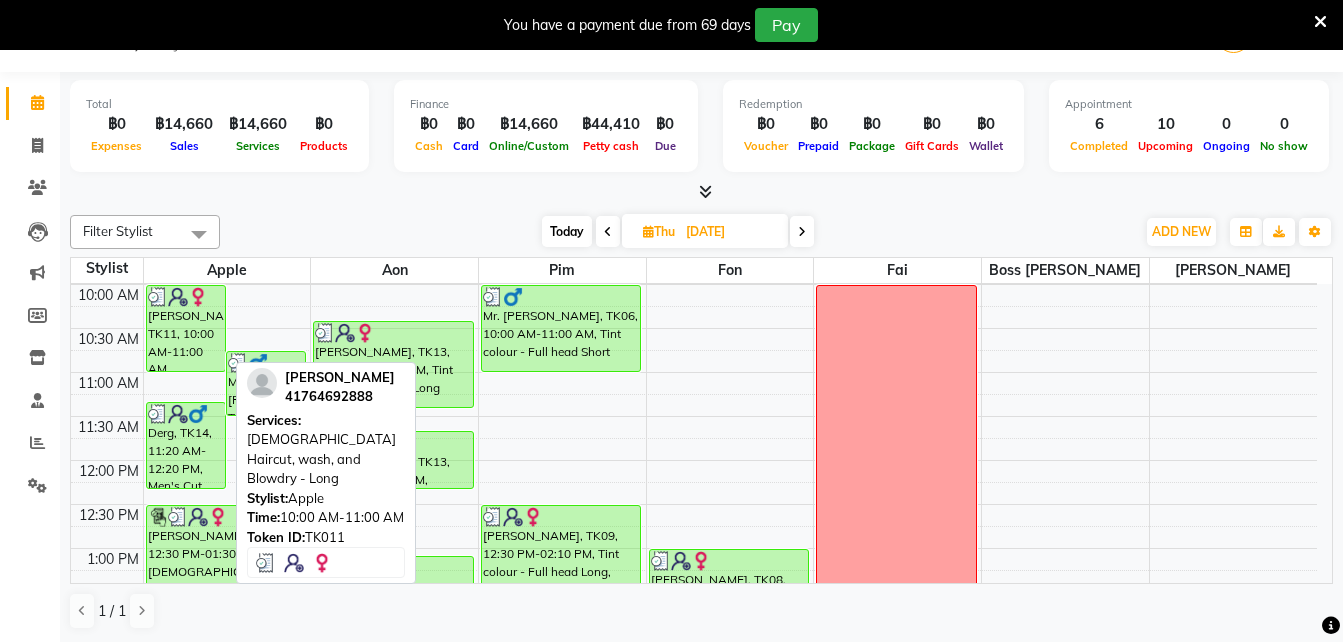 click on "[PERSON_NAME], TK11, 10:00 AM-11:00 AM, [DEMOGRAPHIC_DATA] Haircut, wash, and Blowdry - Long" at bounding box center (186, 328) 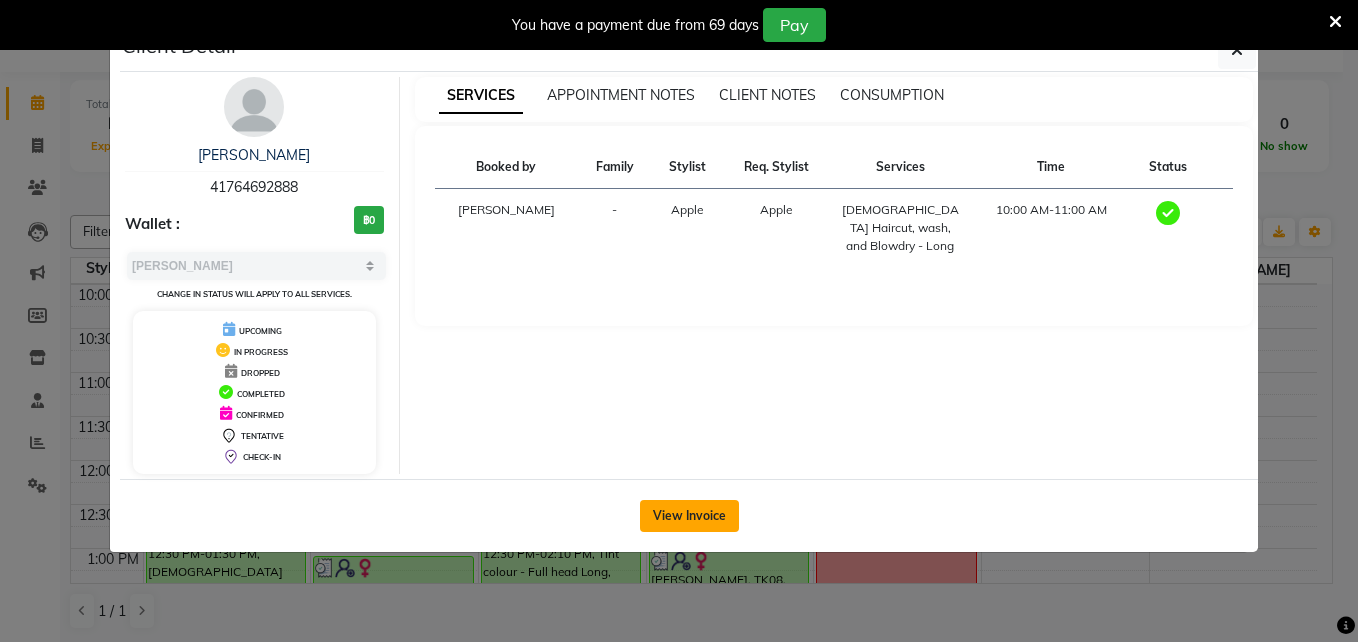 click on "View Invoice" 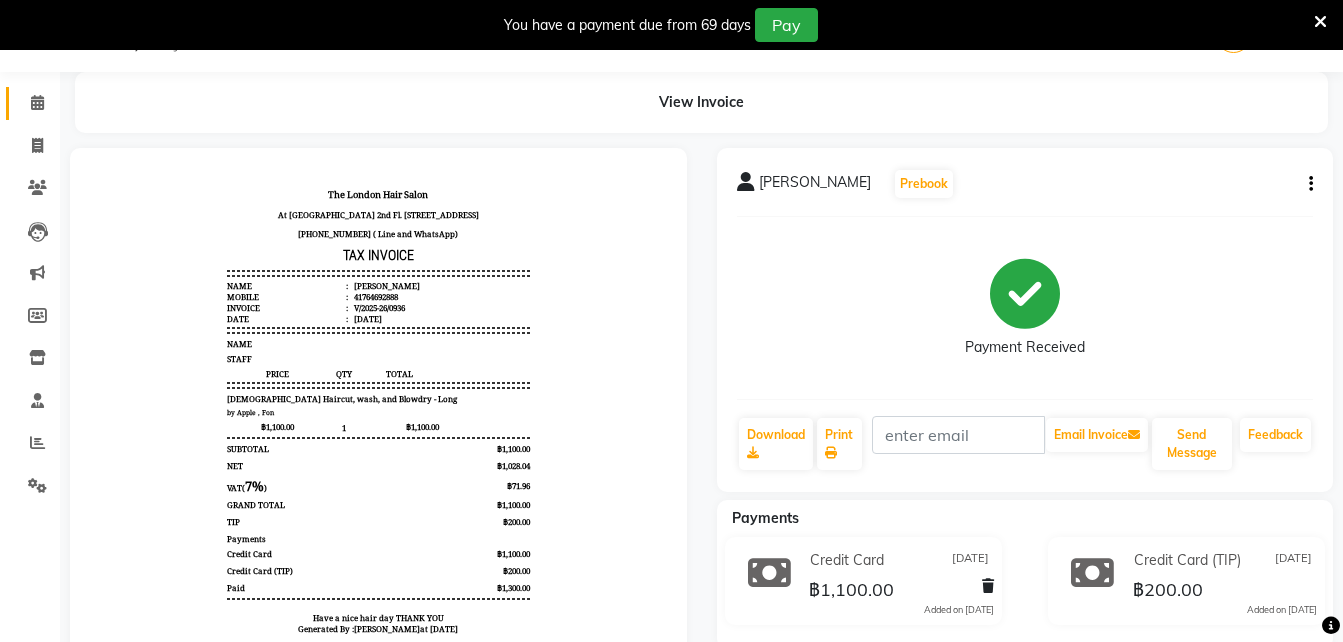 scroll, scrollTop: 0, scrollLeft: 0, axis: both 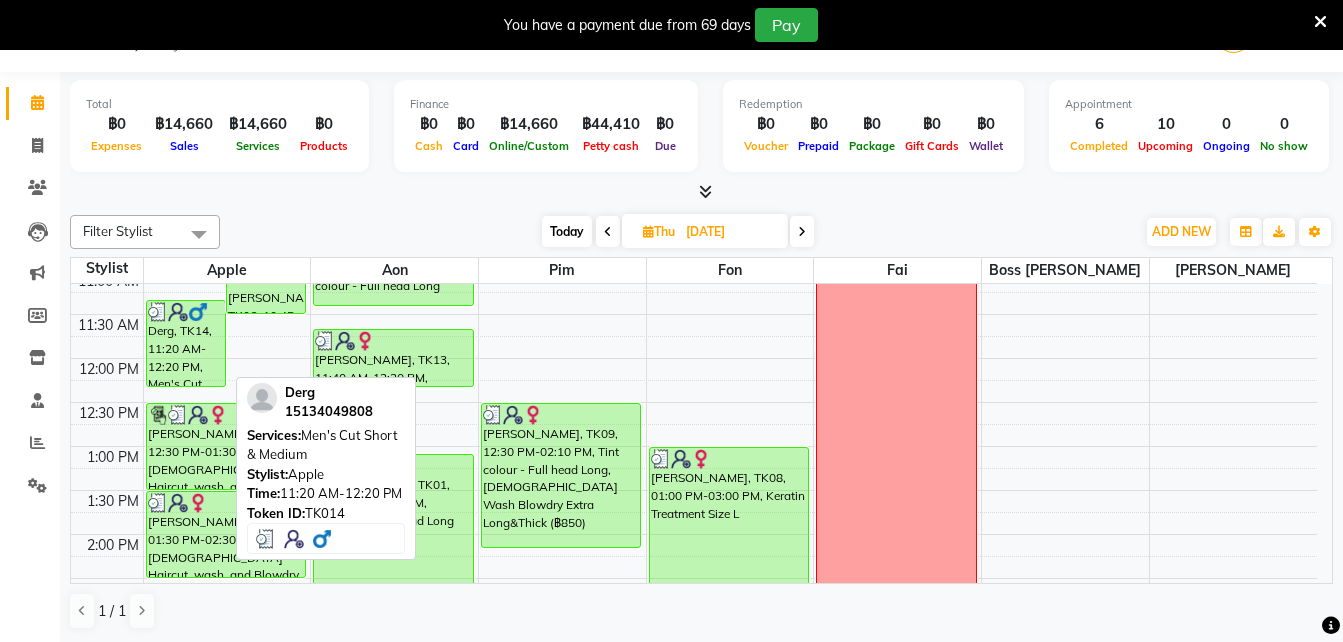 click on "Derg, TK14, 11:20 AM-12:20 PM, Men's Cut Short & Medium" at bounding box center (186, 343) 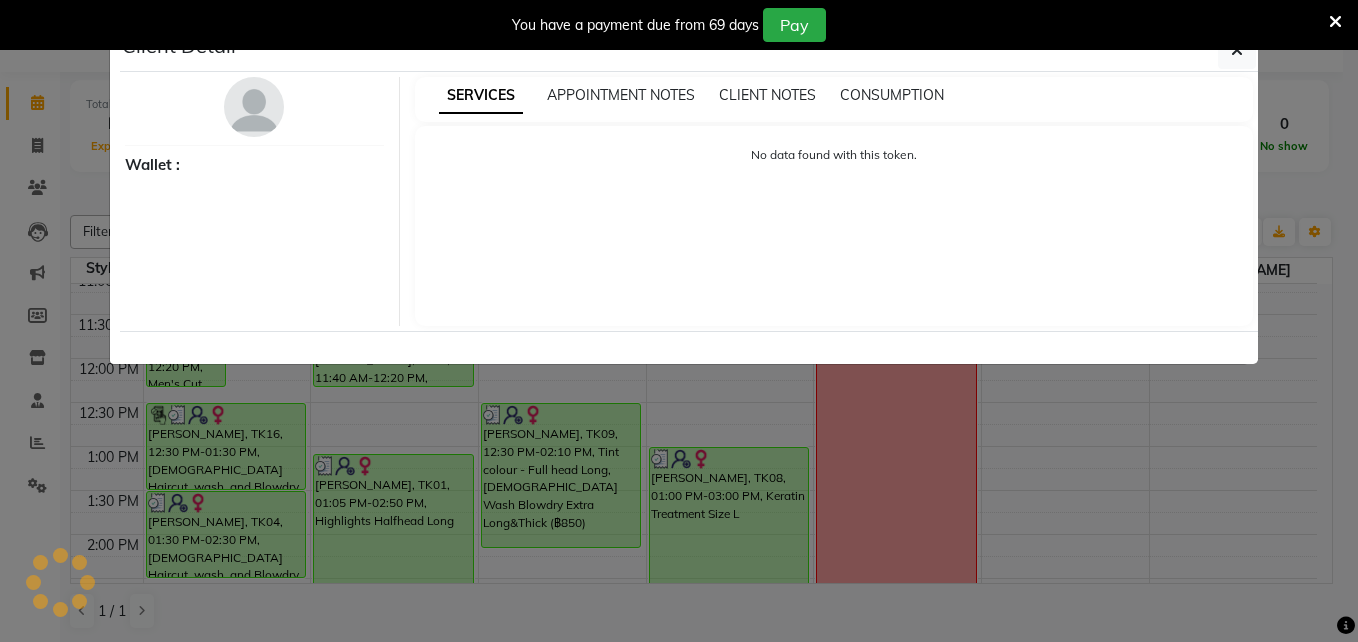 select on "3" 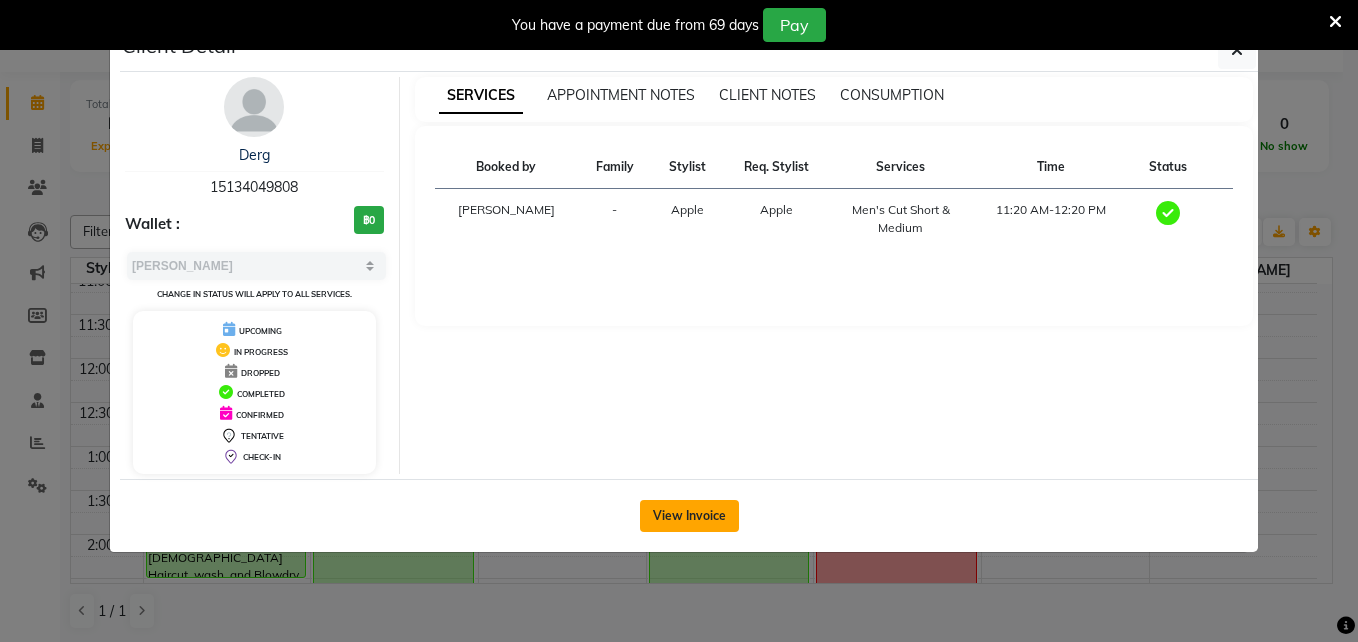 click on "View Invoice" 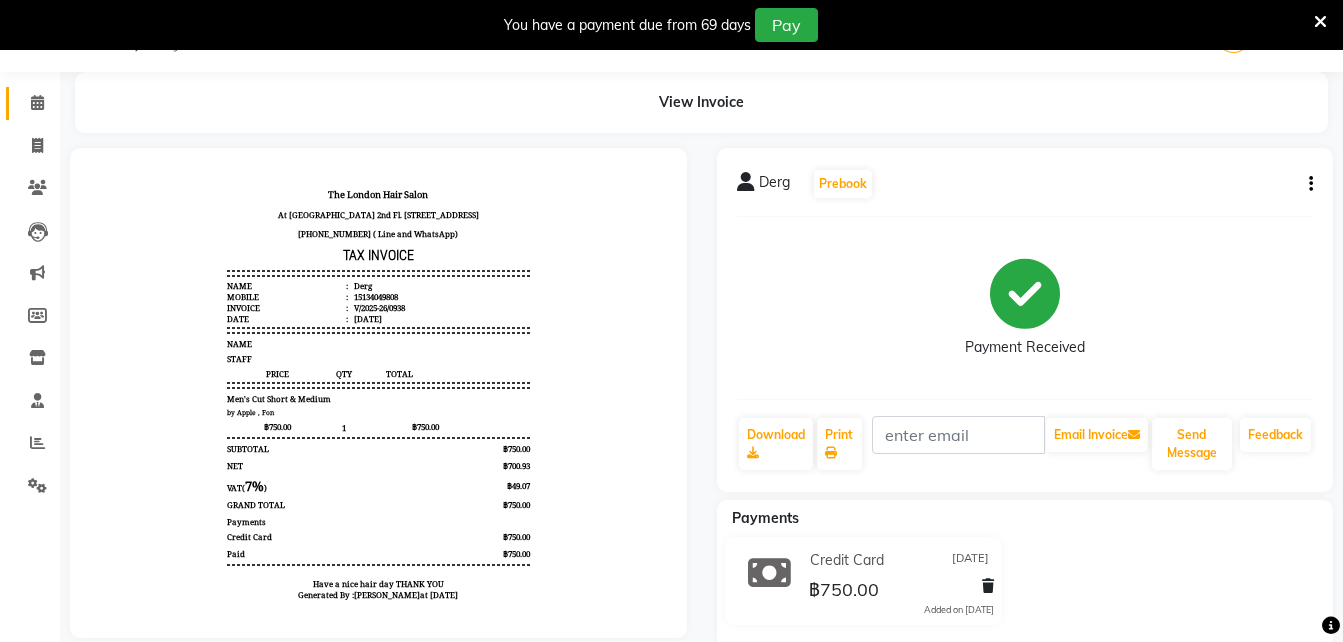 scroll, scrollTop: 0, scrollLeft: 0, axis: both 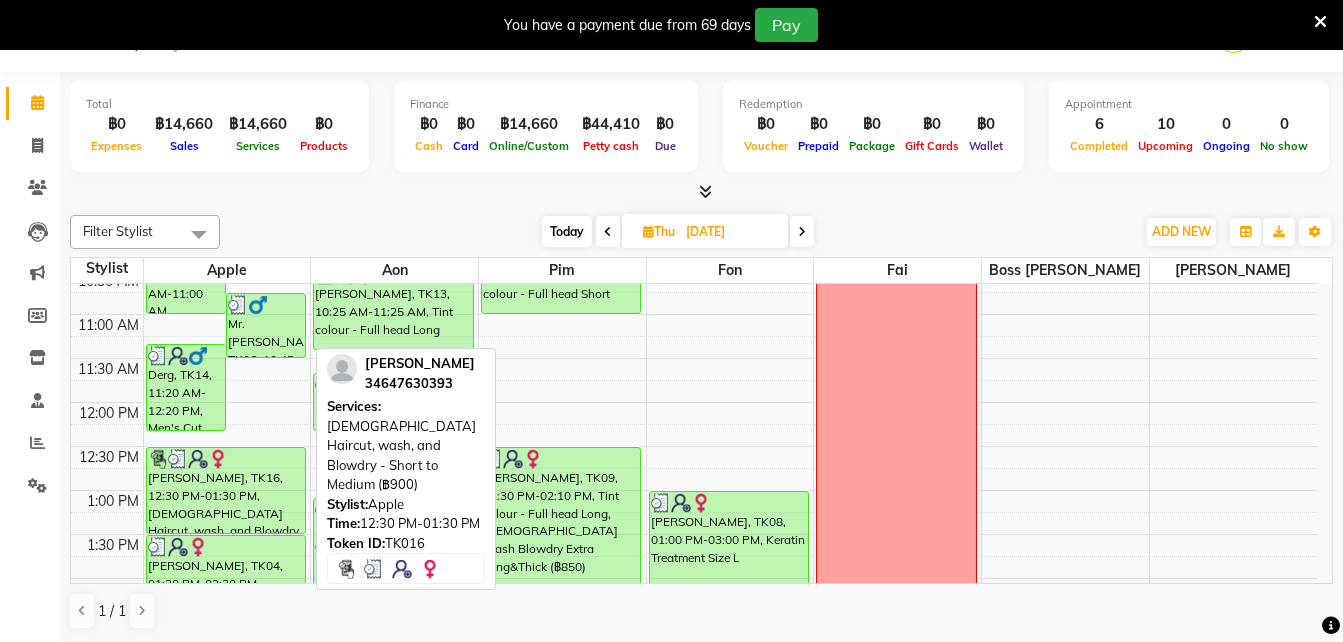 click on "[PERSON_NAME], TK16, 12:30 PM-01:30 PM, [DEMOGRAPHIC_DATA] Haircut, wash, and Blowdry - Short to Medium (฿900)" at bounding box center [226, 490] 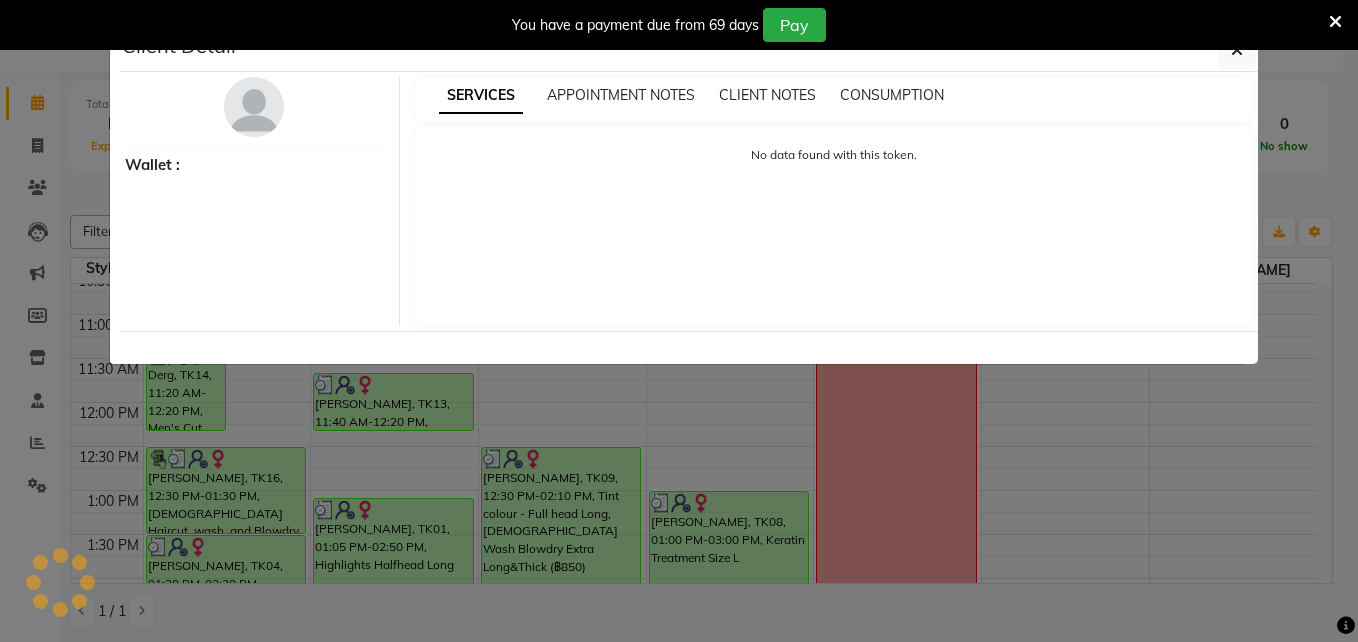 select on "3" 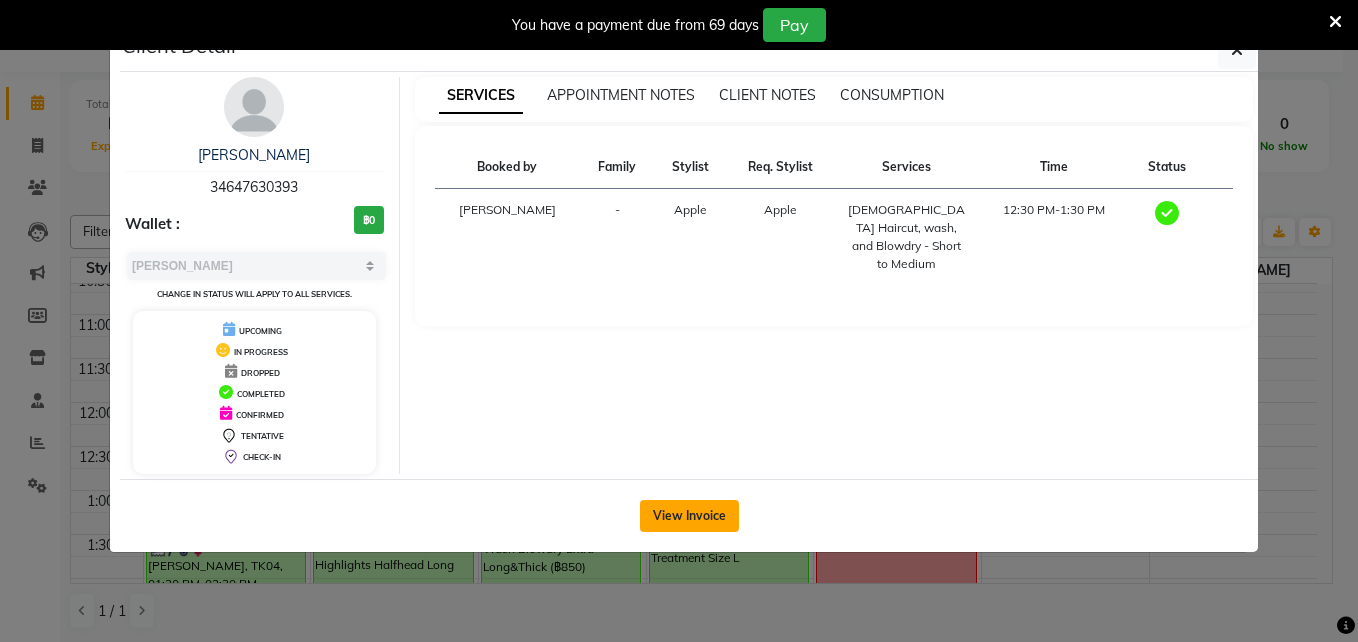 click on "View Invoice" 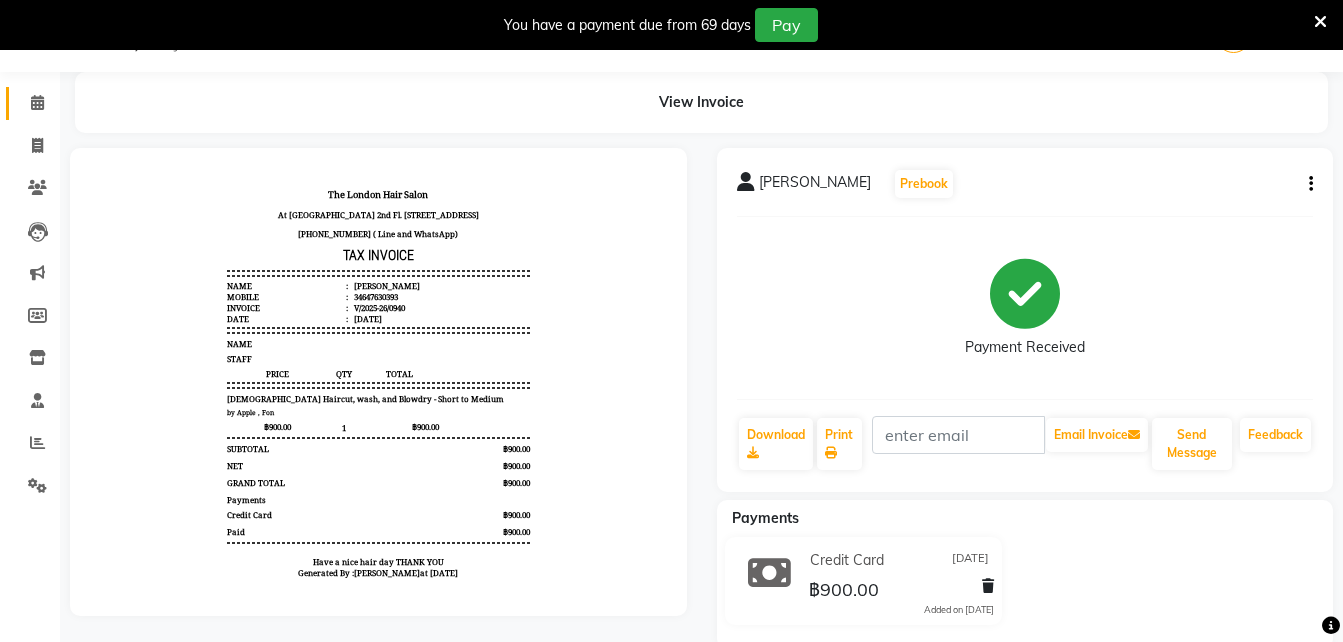 scroll, scrollTop: 0, scrollLeft: 0, axis: both 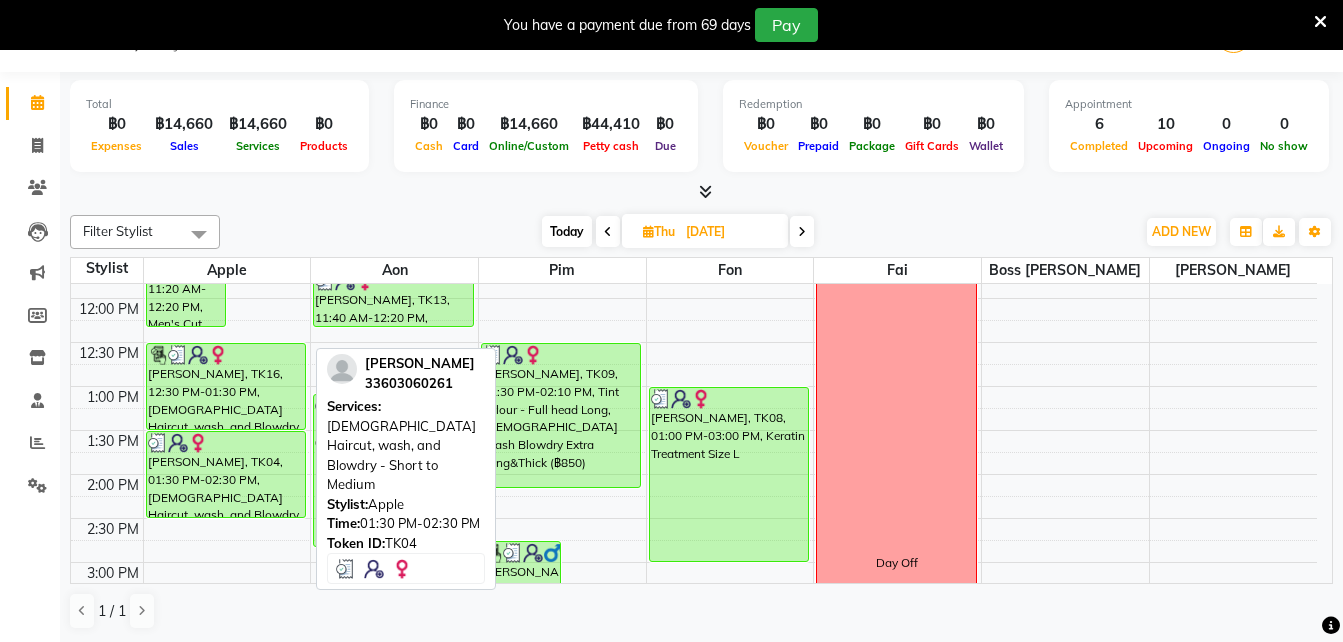 click on "[PERSON_NAME], TK04, 01:30 PM-02:30 PM, [DEMOGRAPHIC_DATA] Haircut, wash, and Blowdry - Short to Medium" at bounding box center [226, 474] 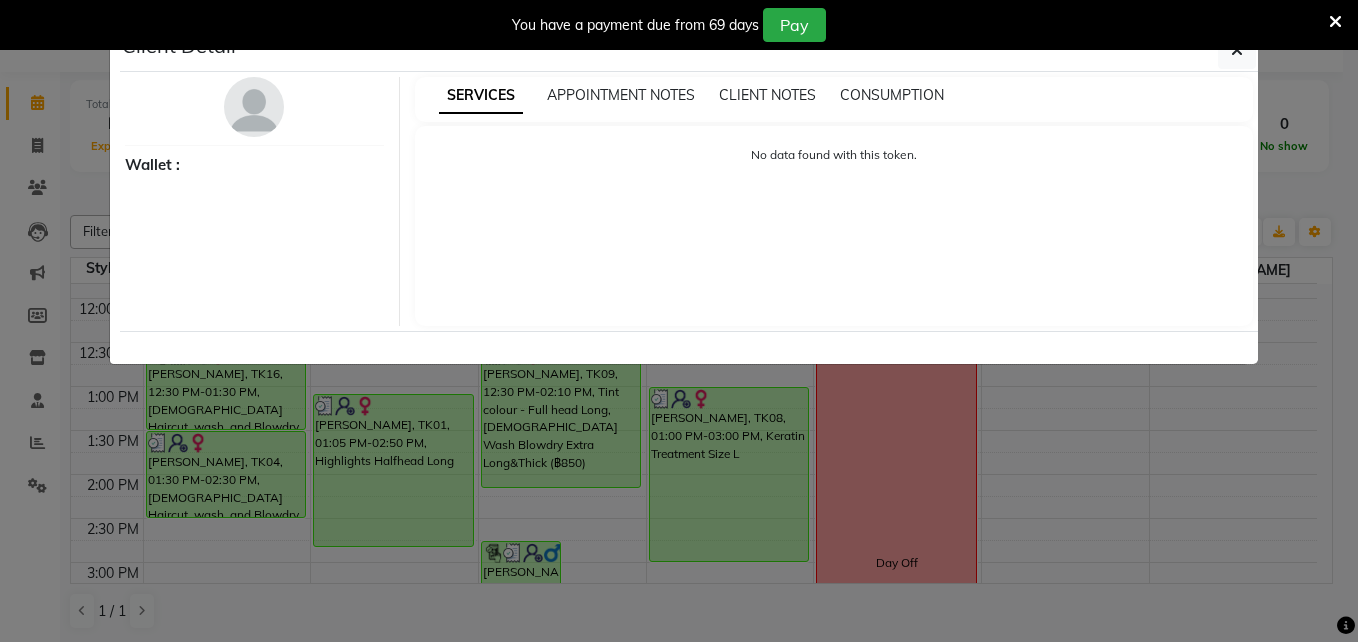 select on "3" 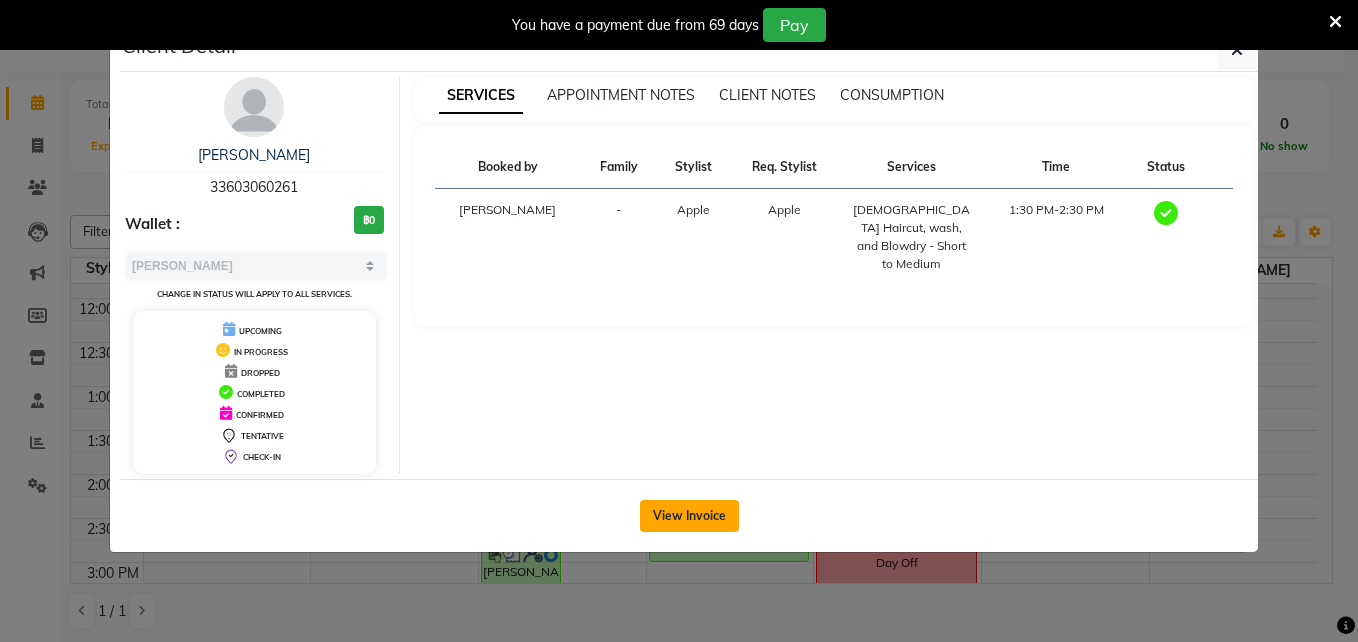 click on "View Invoice" 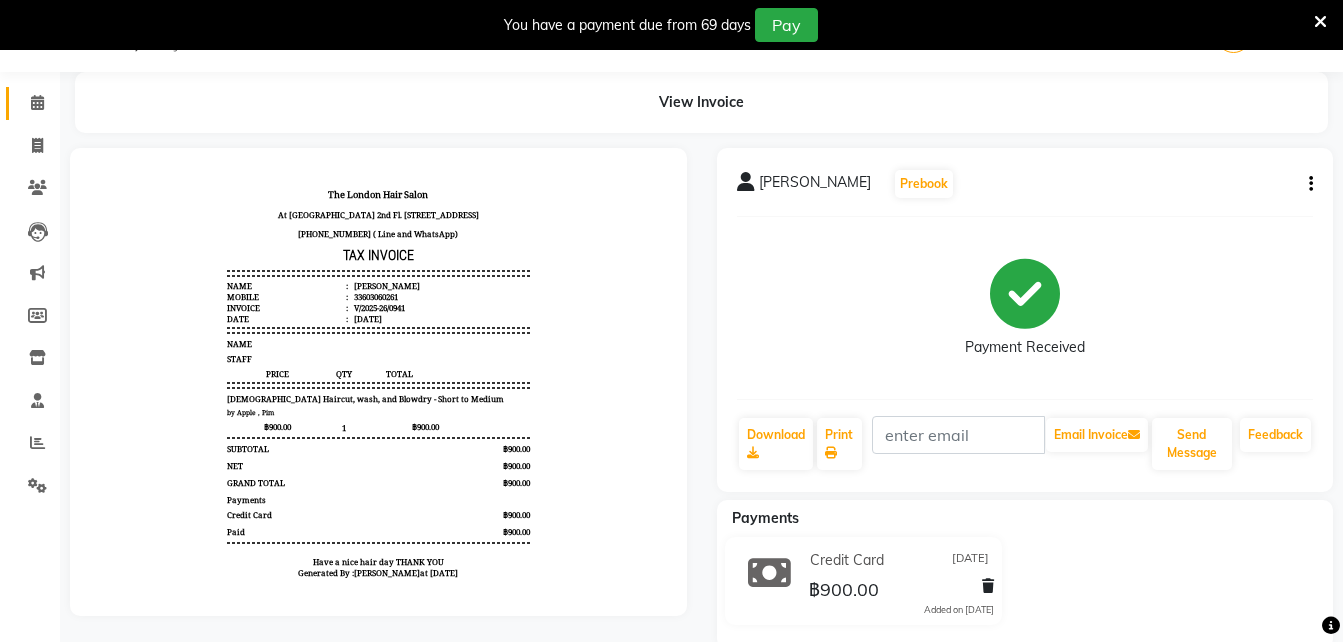 scroll, scrollTop: 0, scrollLeft: 0, axis: both 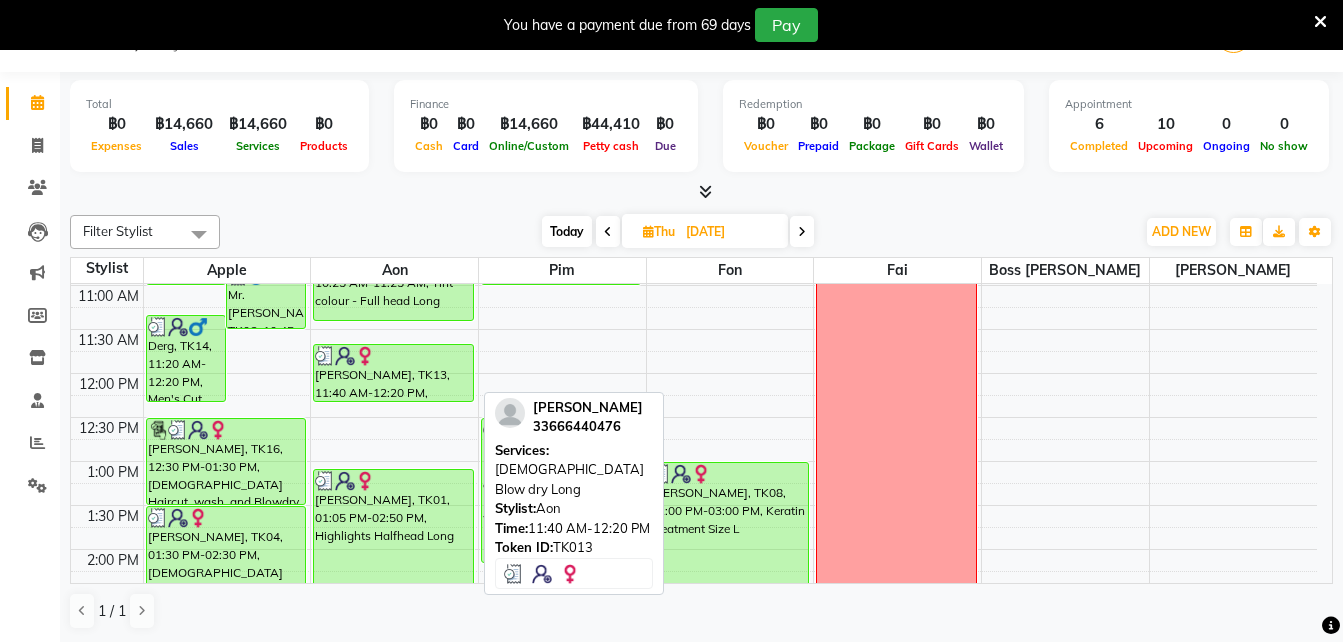 click on "[PERSON_NAME], TK13, 11:40 AM-12:20 PM, [DEMOGRAPHIC_DATA] Blow dry Long" at bounding box center (393, 373) 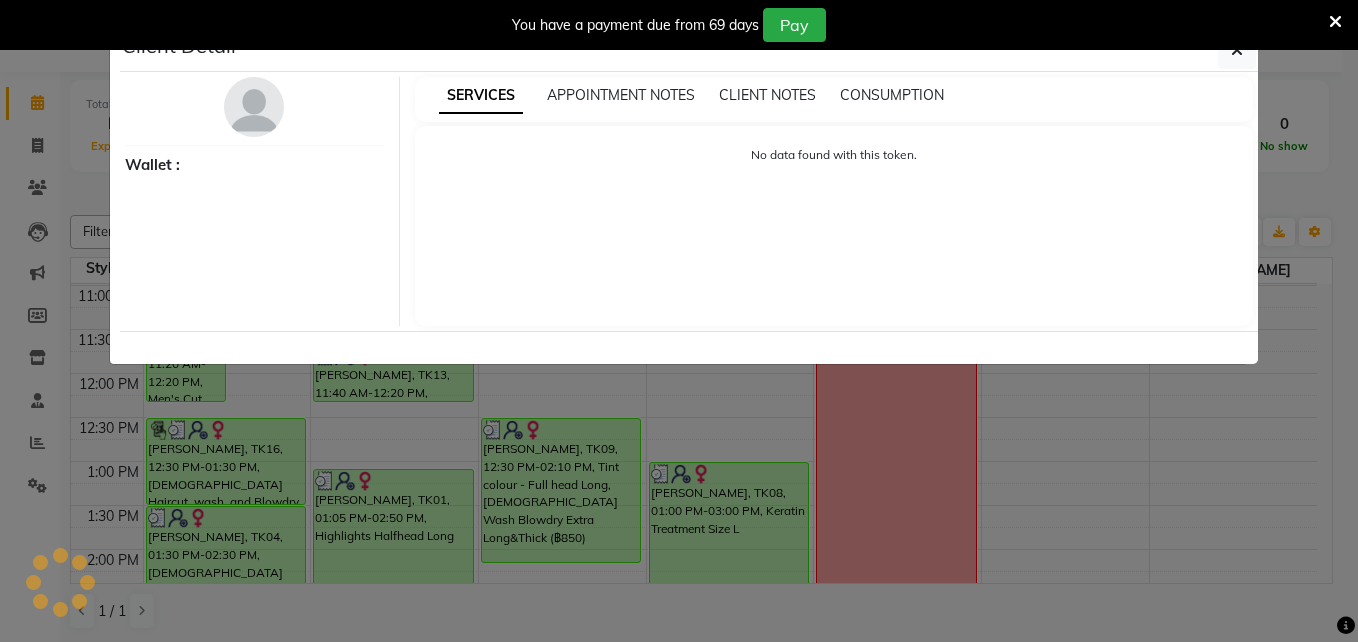 select on "3" 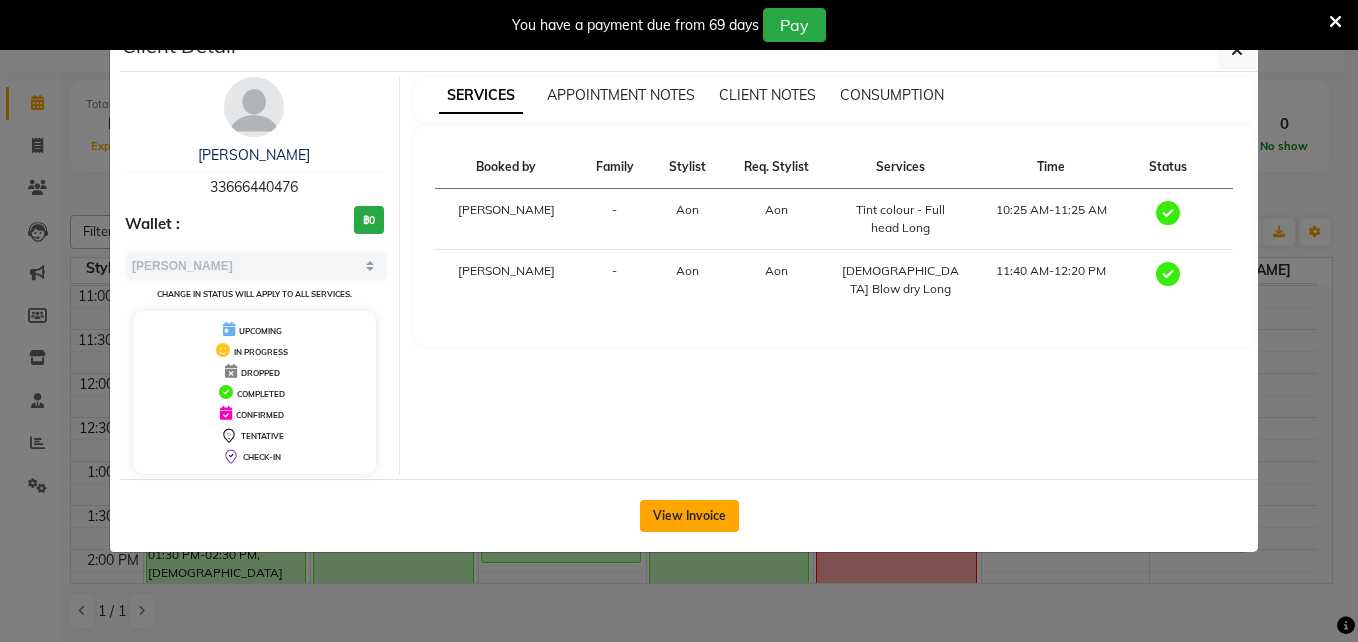 click on "View Invoice" 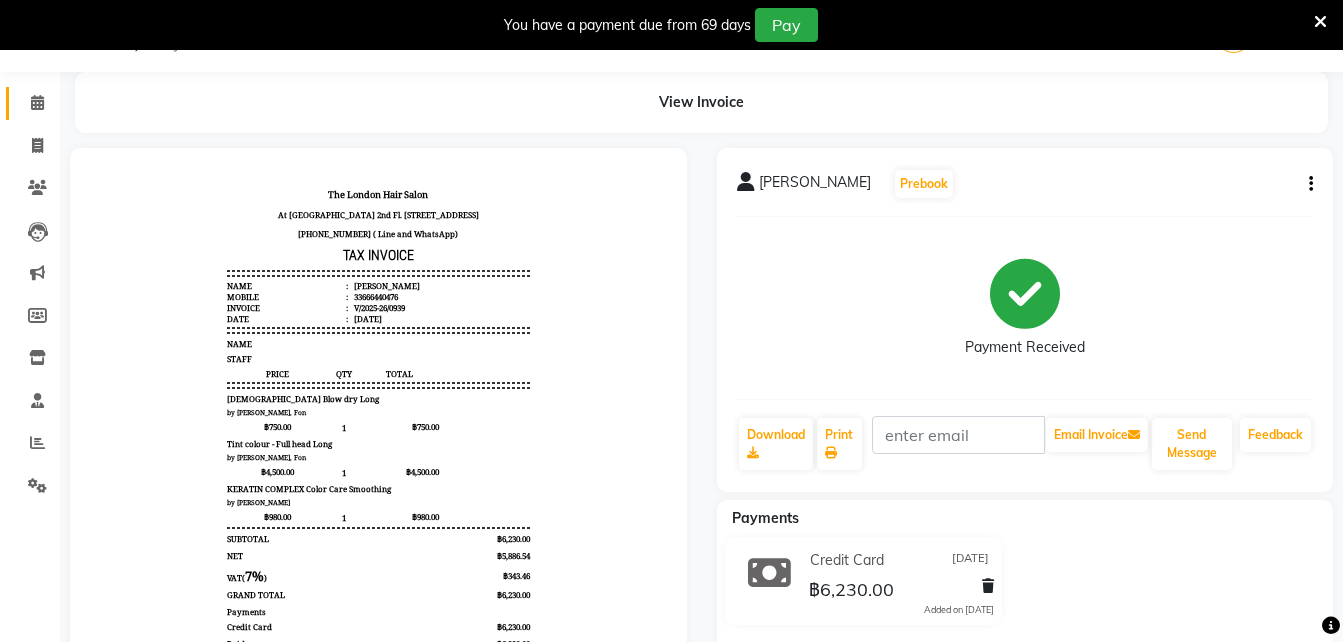 scroll, scrollTop: 16, scrollLeft: 0, axis: vertical 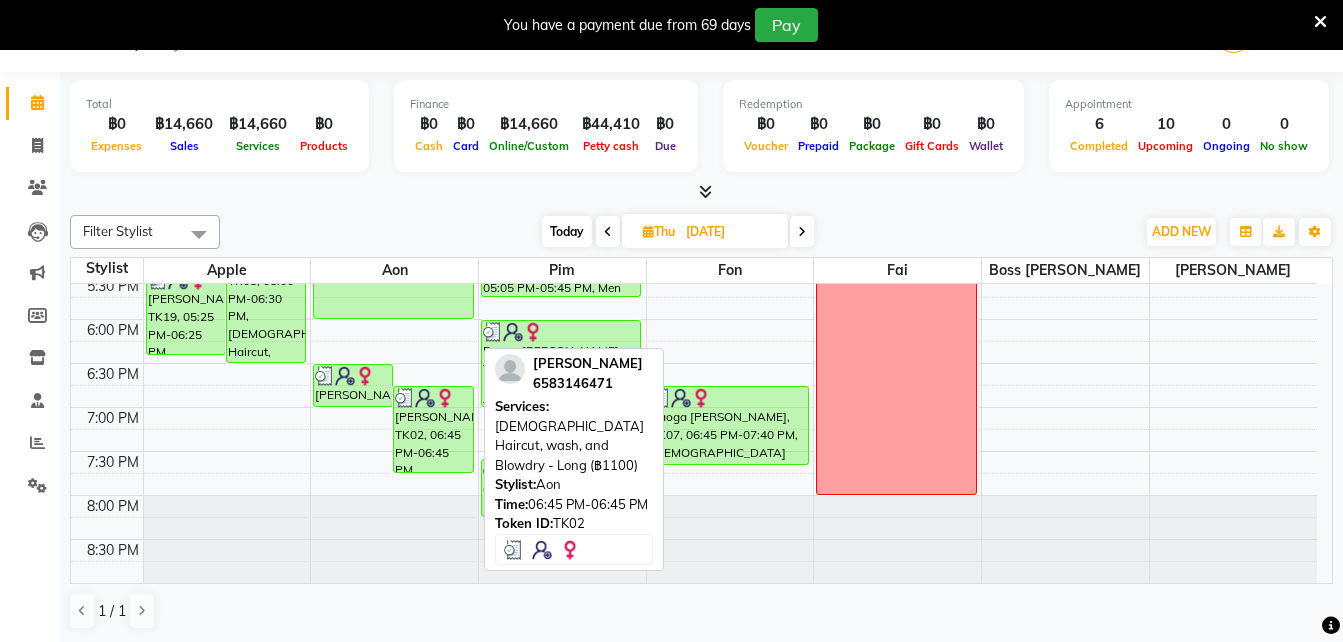 click on "[PERSON_NAME], TK02, 06:45 PM-06:45 PM, [DEMOGRAPHIC_DATA] Haircut, wash, and Blowdry - Long (฿1100)" at bounding box center [433, 429] 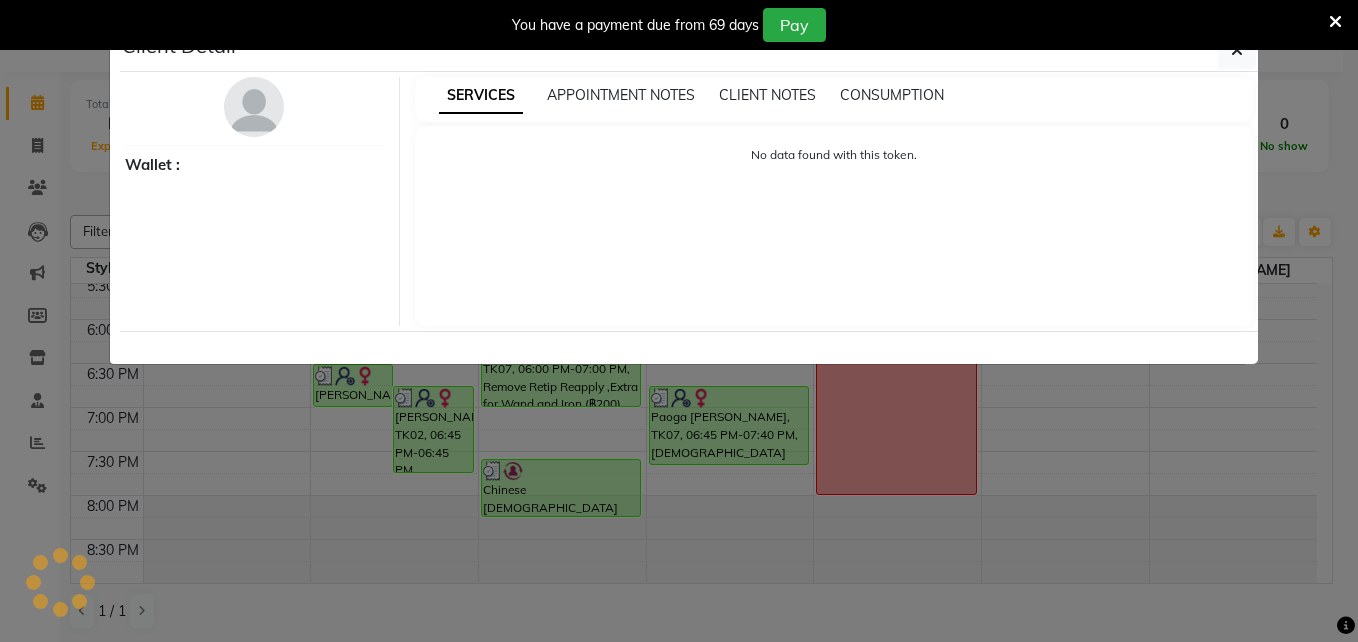 select on "3" 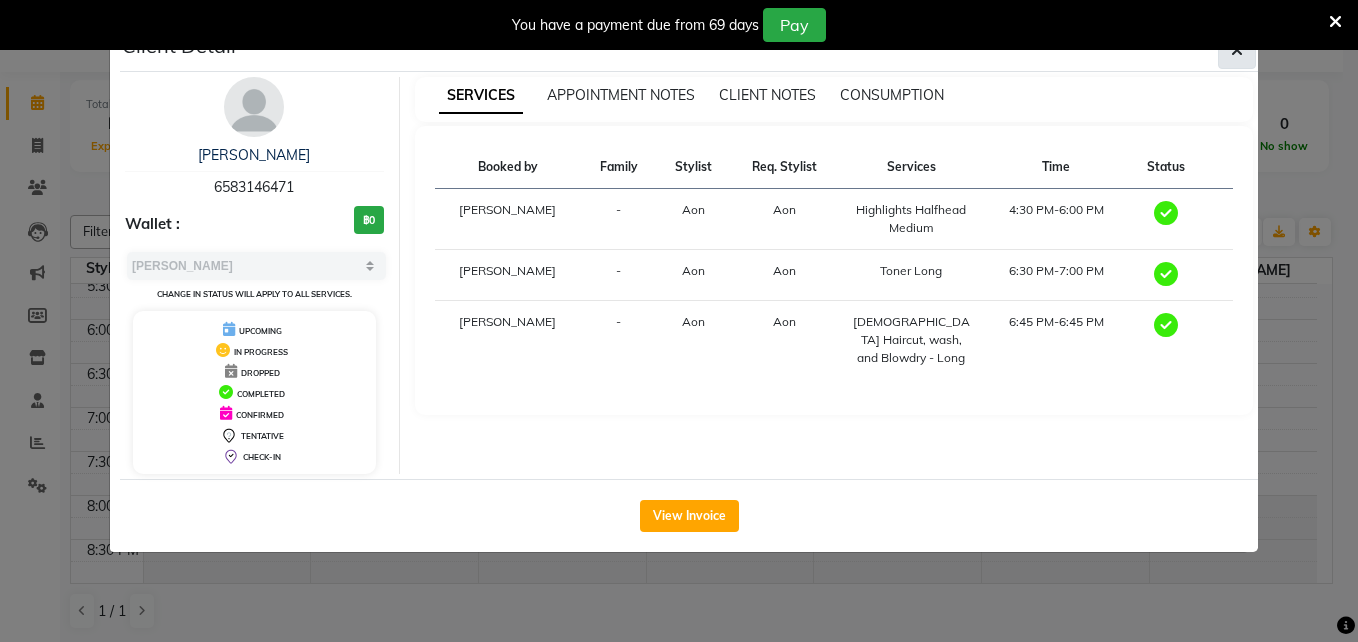 click 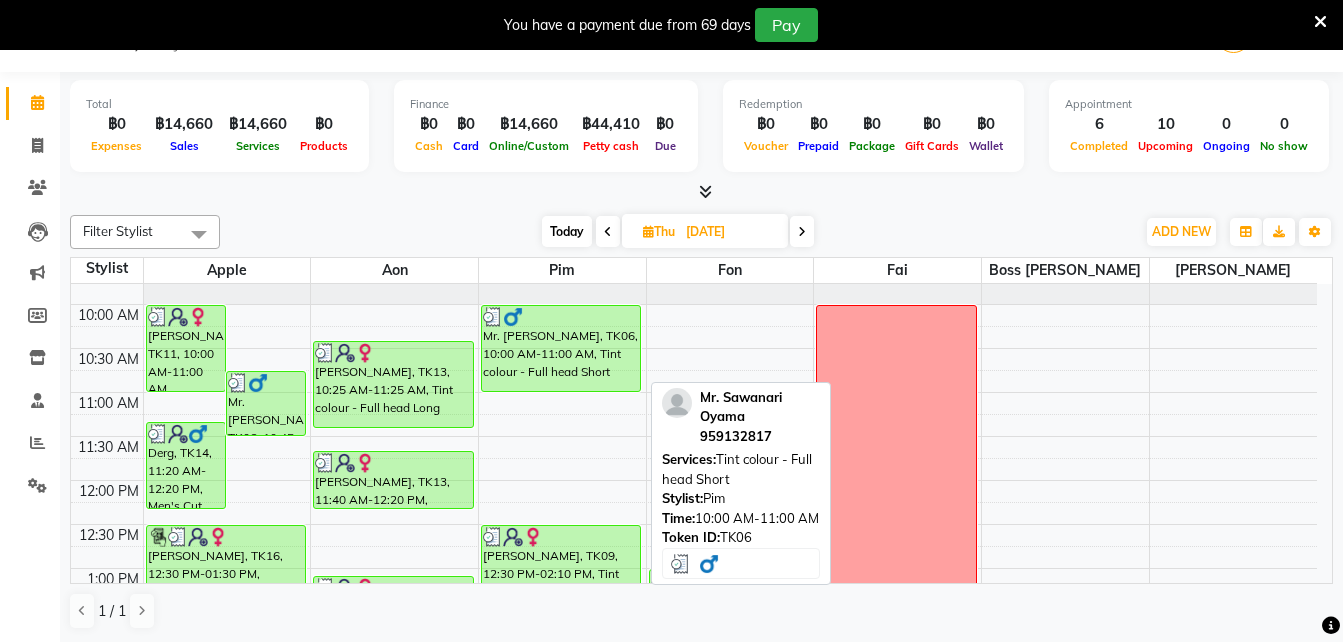 click on "Mr. [PERSON_NAME], TK06, 10:00 AM-11:00 AM, Tint colour - Full head Short" at bounding box center [561, 348] 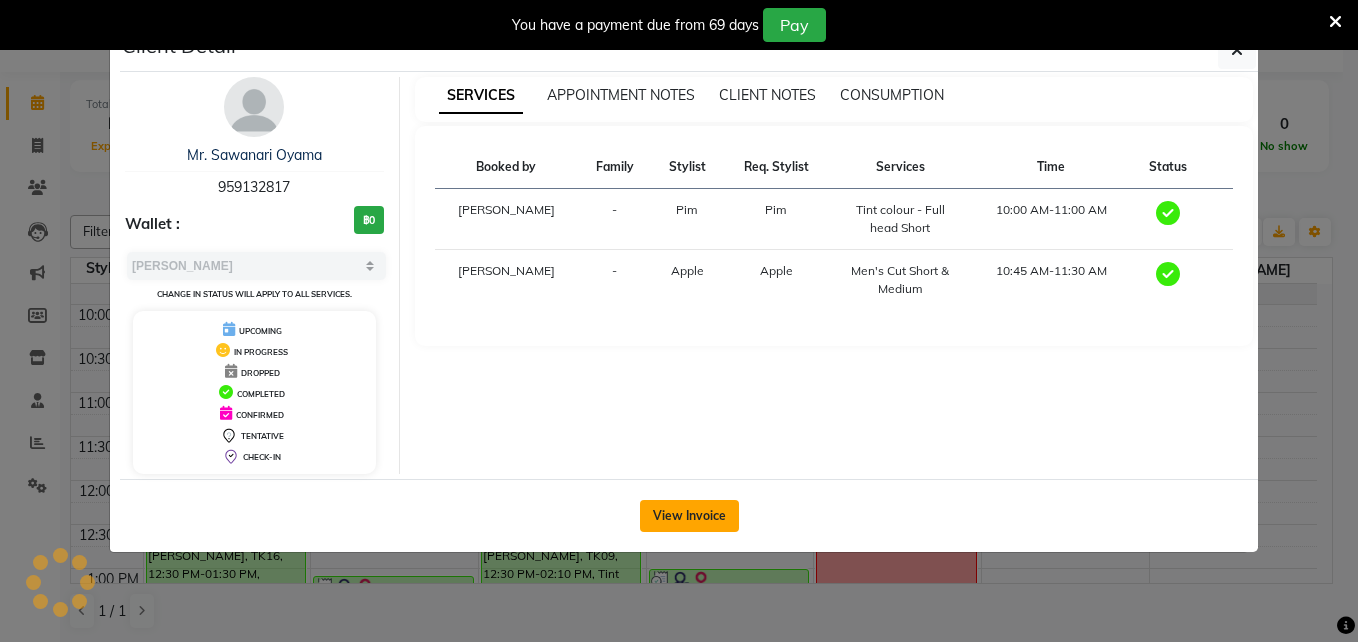 click on "View Invoice" 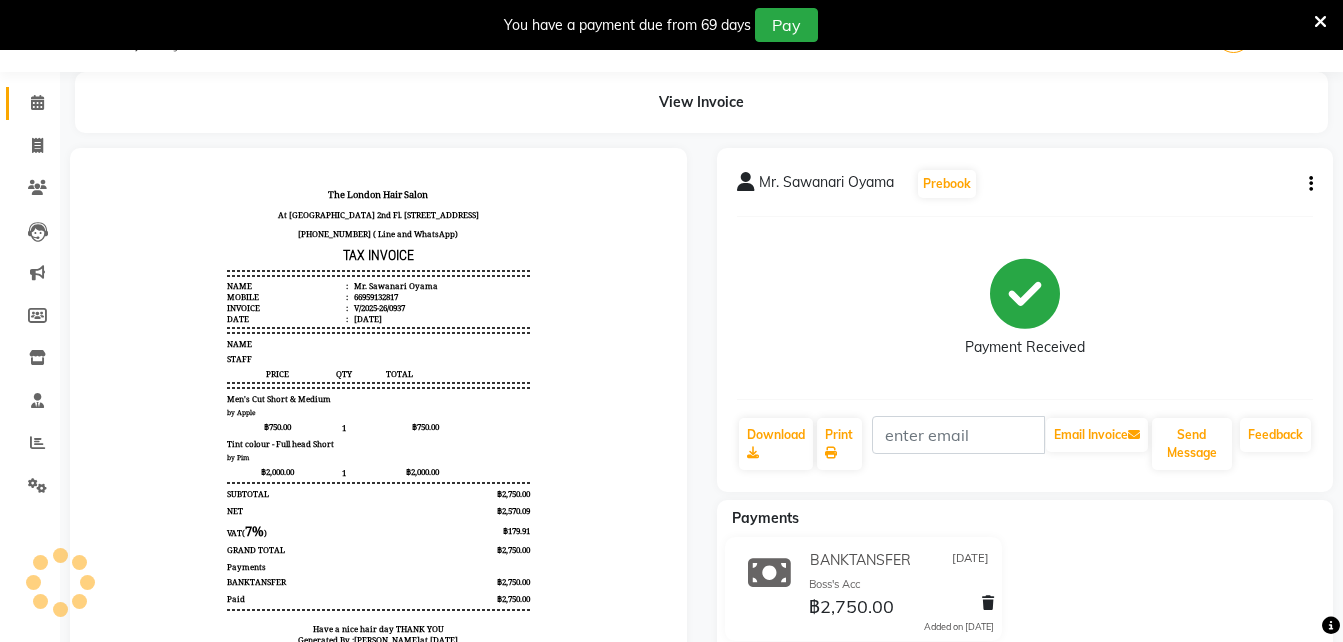 scroll, scrollTop: 0, scrollLeft: 0, axis: both 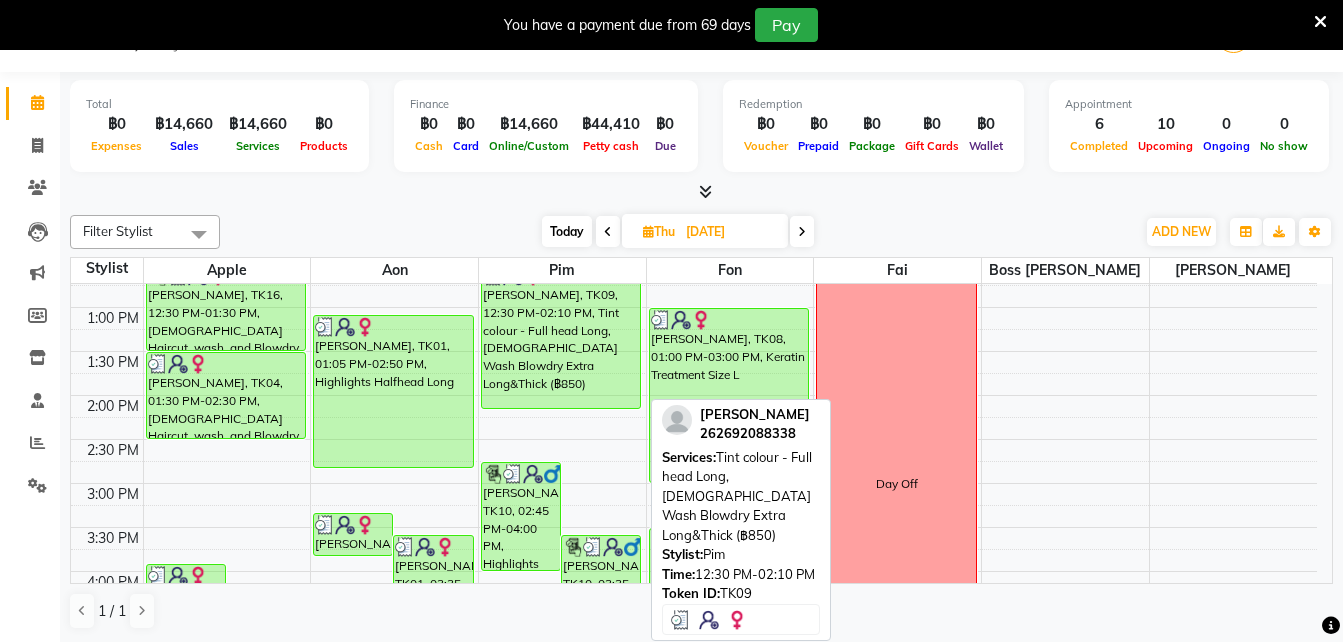 click on "[PERSON_NAME], TK09, 12:30 PM-02:10 PM, Tint colour - Full head Long,[DEMOGRAPHIC_DATA] Wash Blowdry Extra Long&Thick  (฿850)" at bounding box center [561, 336] 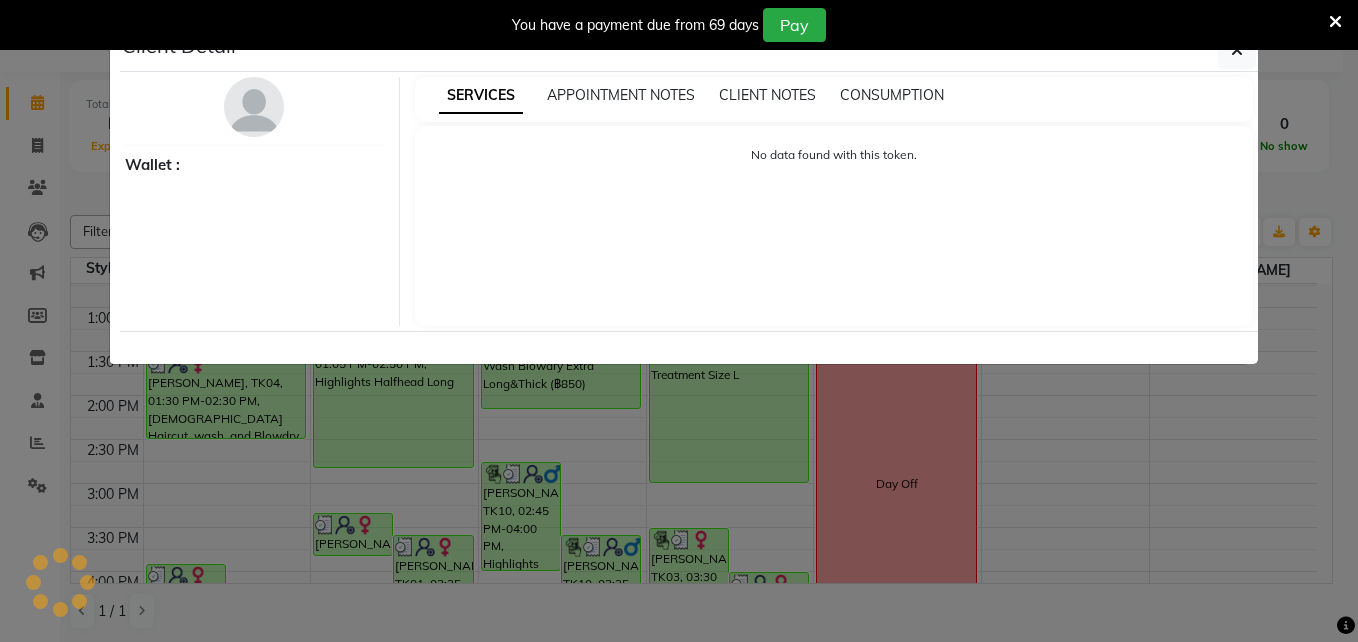 select on "3" 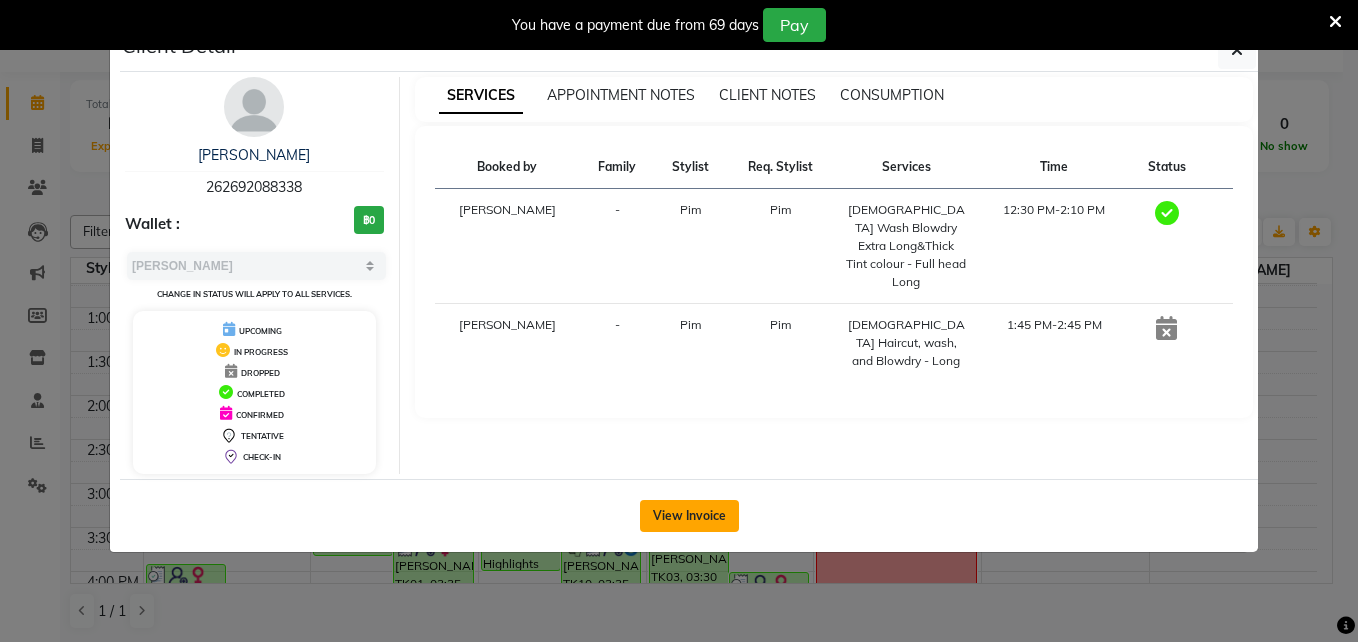 click on "View Invoice" 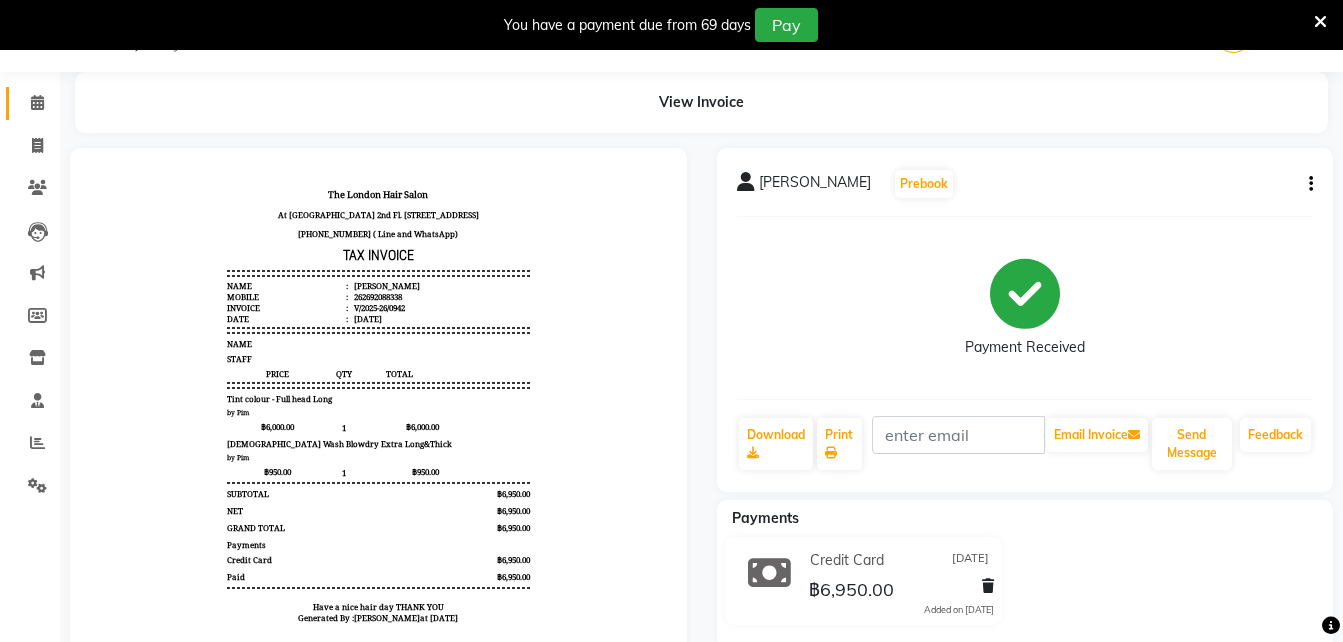 scroll, scrollTop: 0, scrollLeft: 0, axis: both 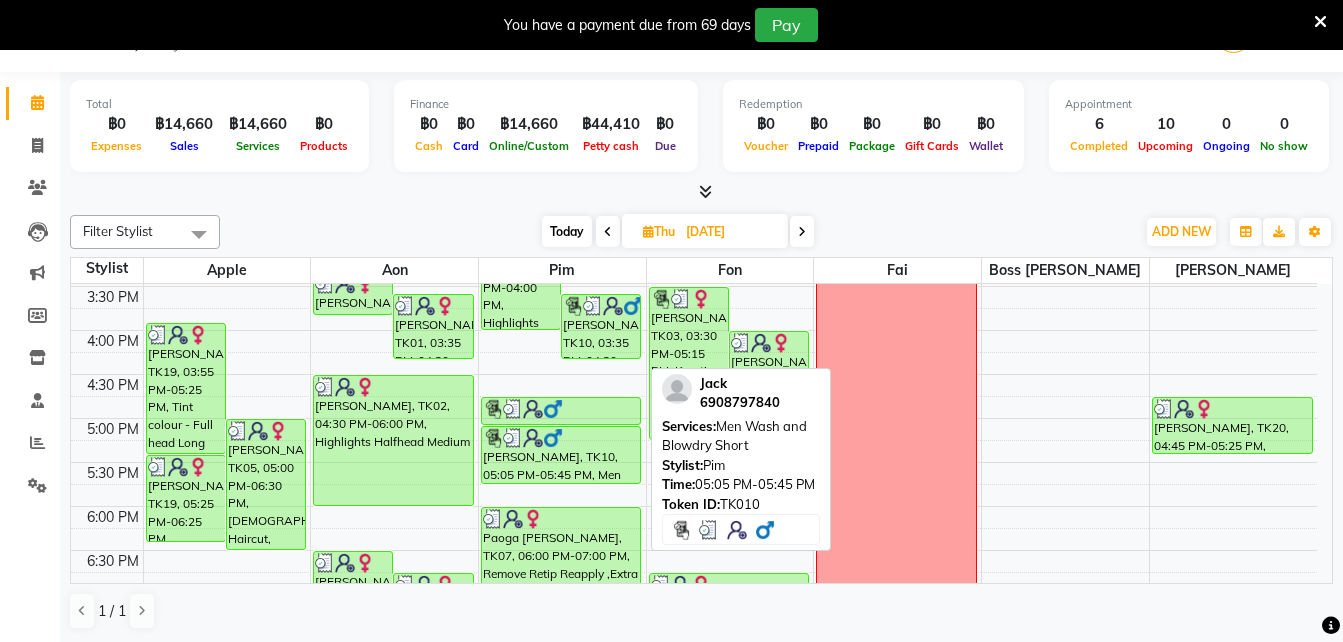 click on "[PERSON_NAME], TK10, 05:05 PM-05:45 PM, Men Wash and Blowdry Short" at bounding box center (561, 455) 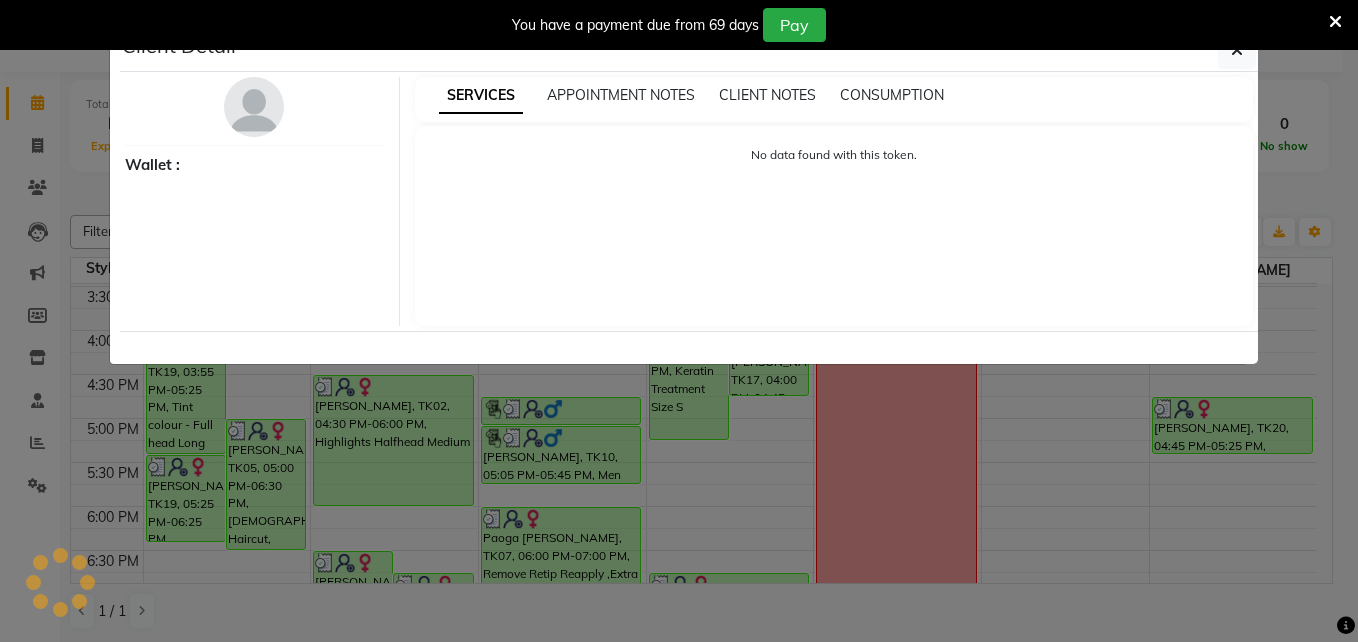 select on "3" 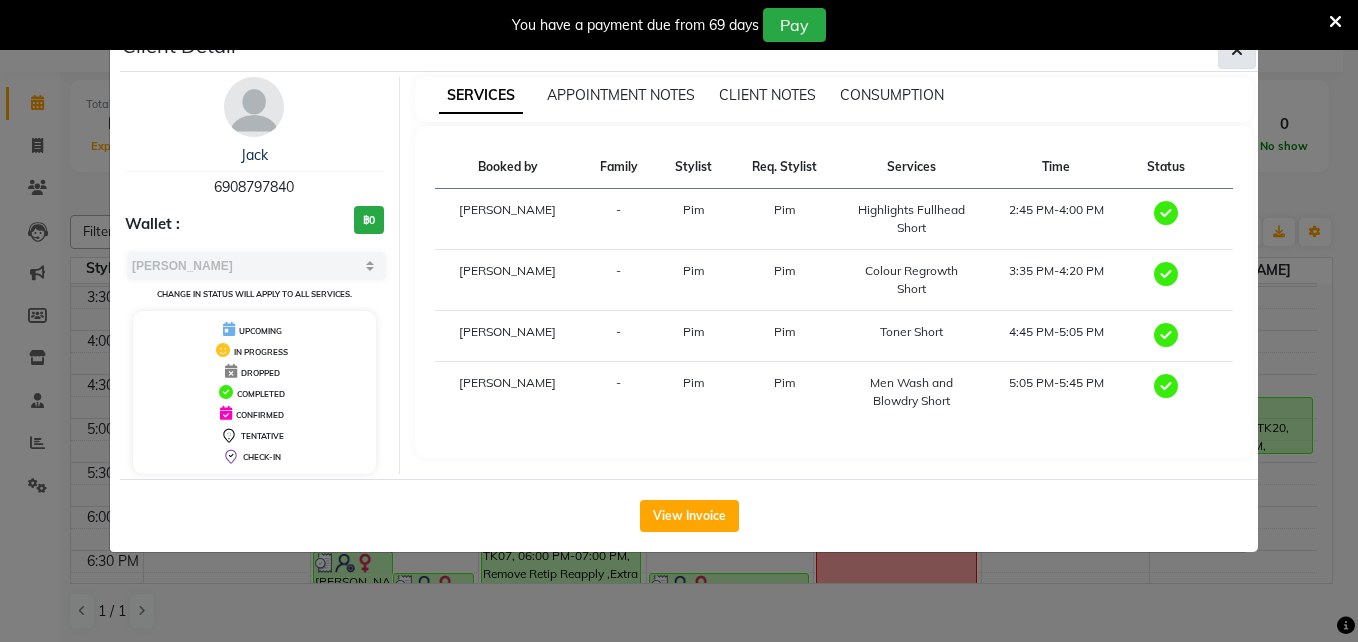 click 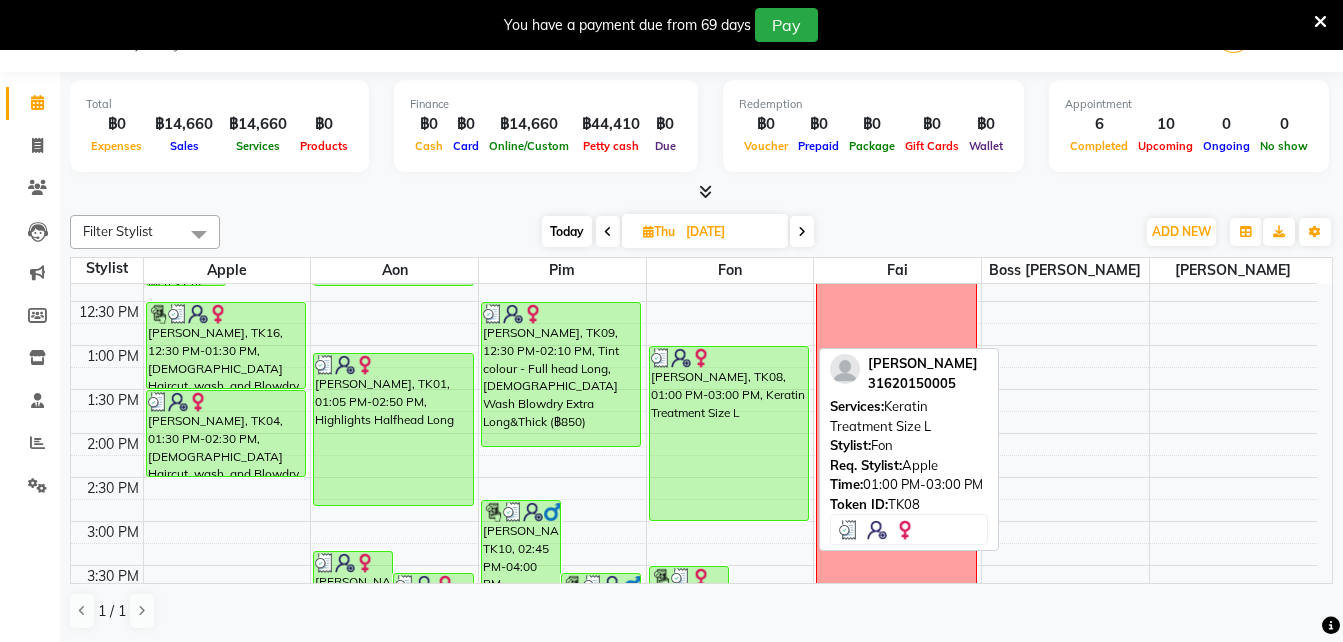 scroll, scrollTop: 289, scrollLeft: 0, axis: vertical 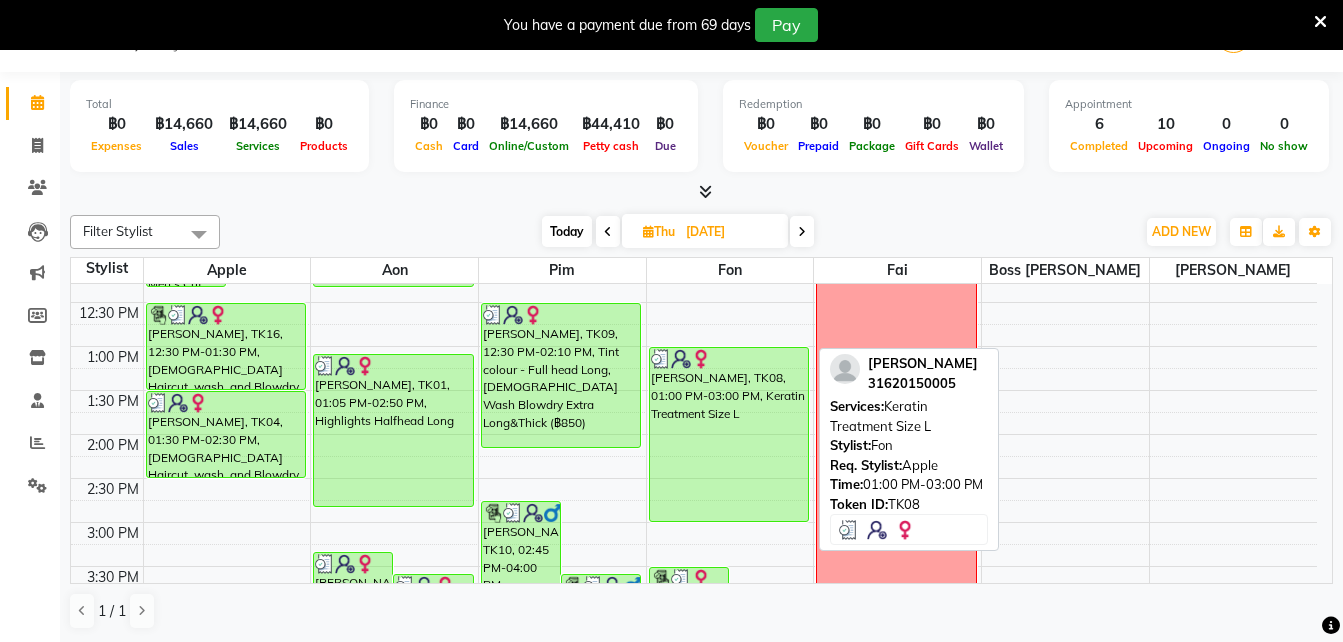 click on "[PERSON_NAME], TK08, 01:00 PM-03:00 PM, Keratin Treatment Size L" at bounding box center (729, 434) 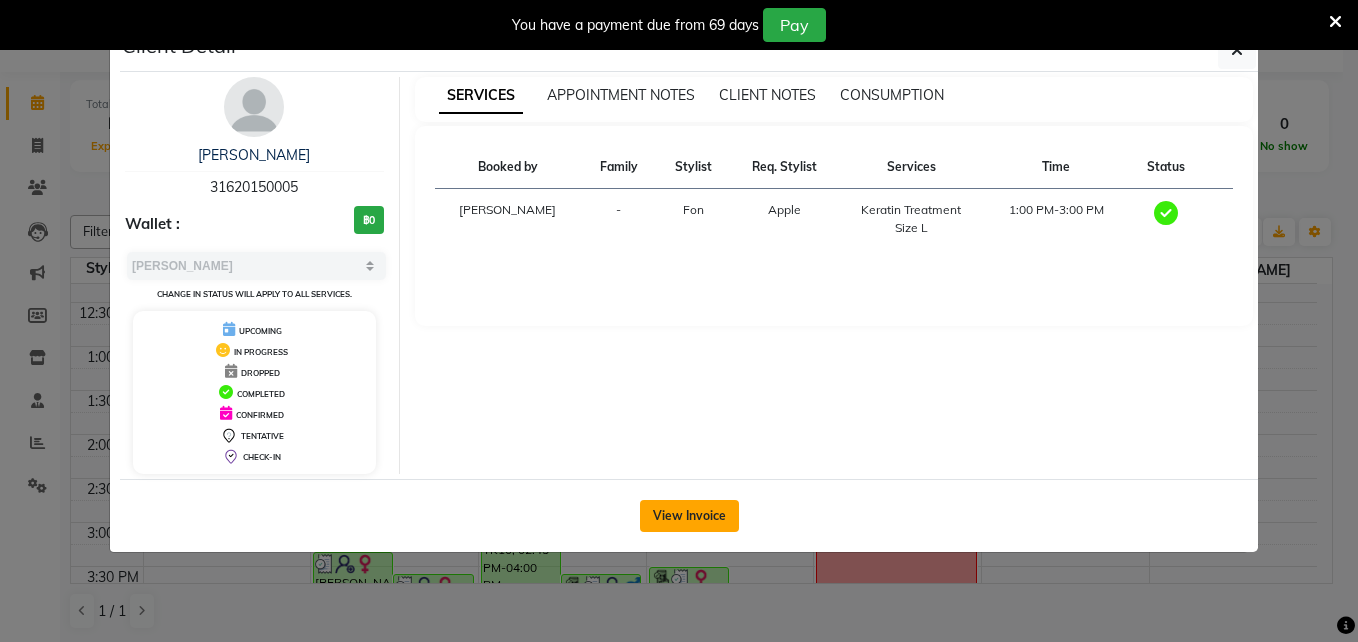 click on "View Invoice" 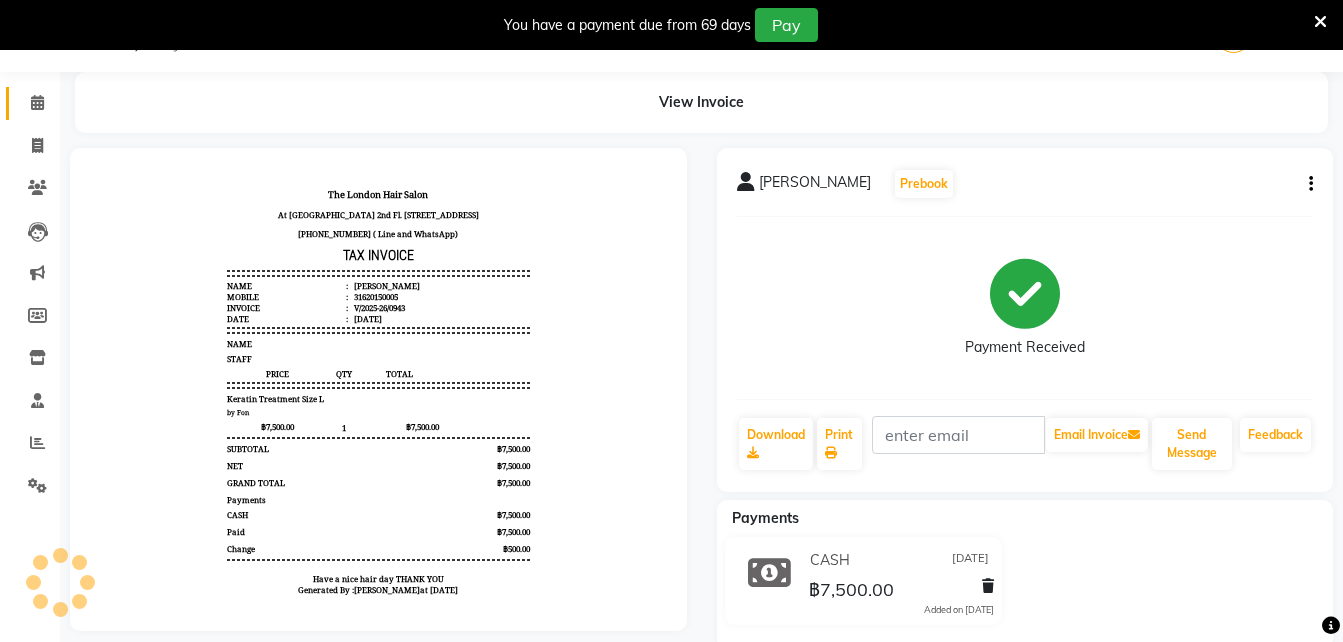 scroll, scrollTop: 0, scrollLeft: 0, axis: both 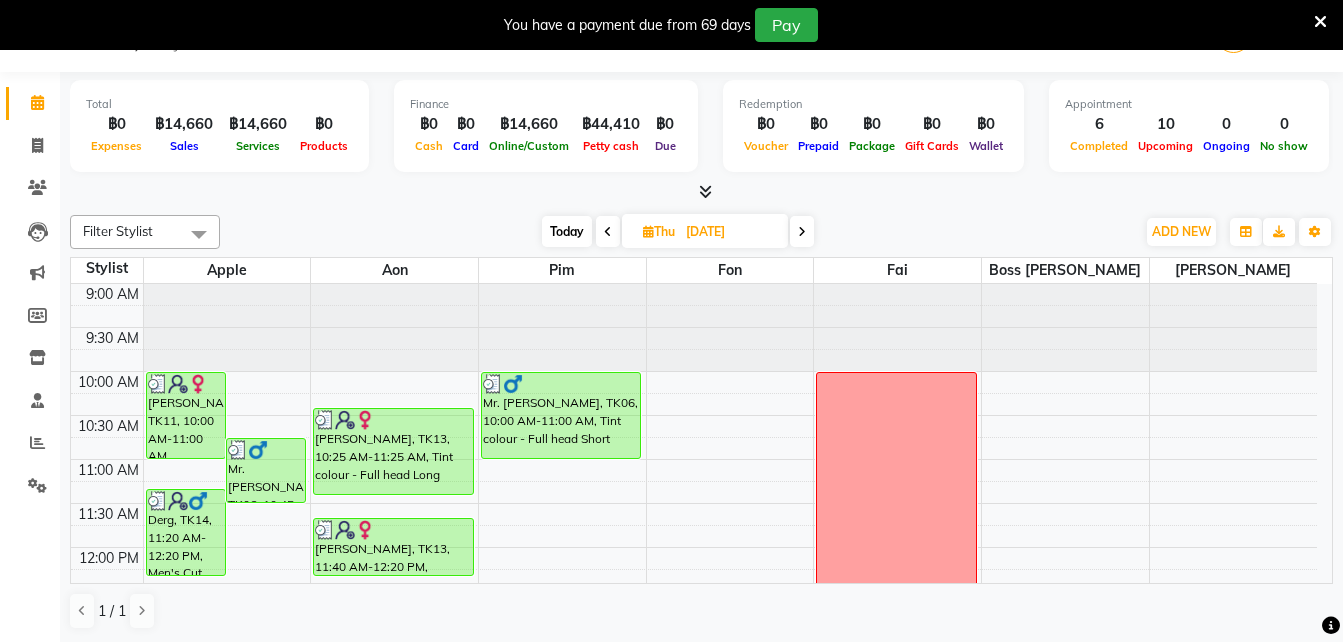 click on "Today" at bounding box center (567, 231) 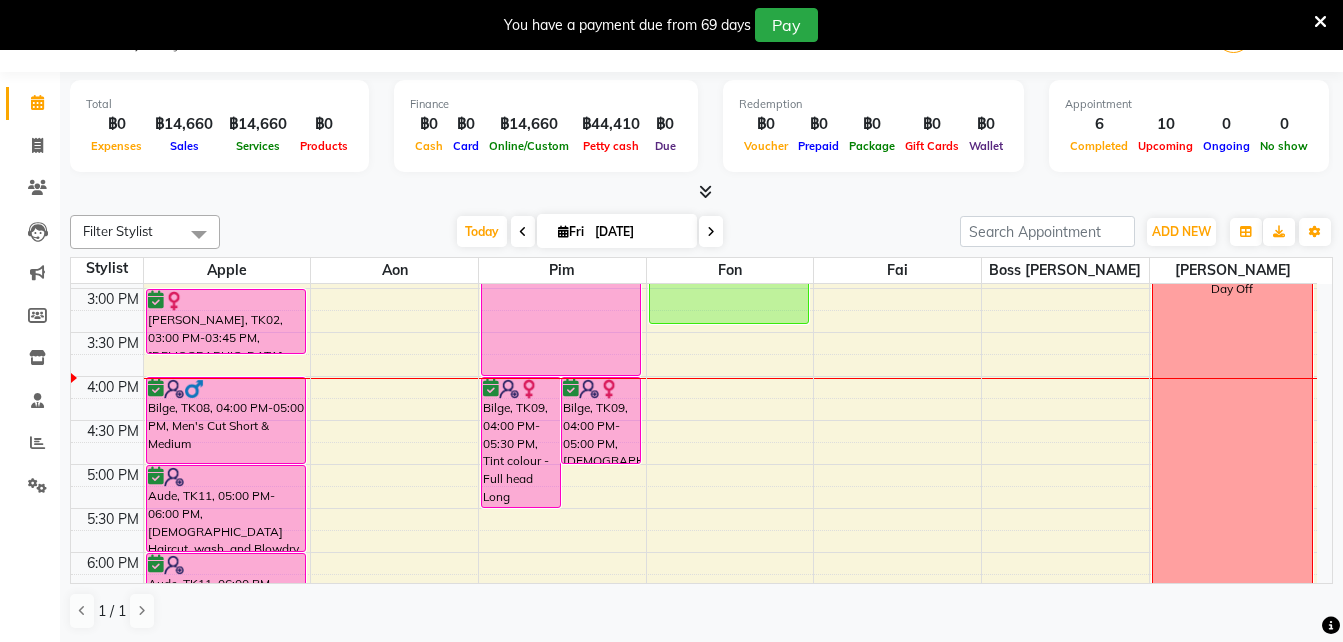 scroll, scrollTop: 524, scrollLeft: 0, axis: vertical 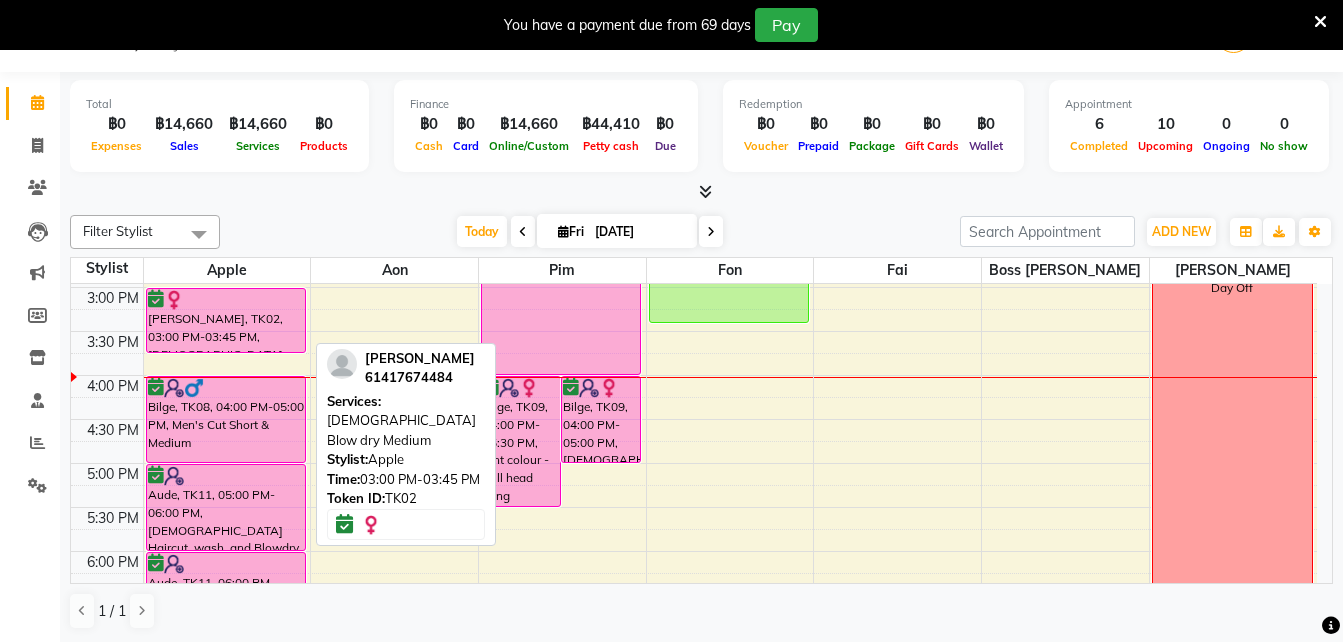 click on "[PERSON_NAME], TK02, 03:00 PM-03:45 PM, [DEMOGRAPHIC_DATA] Blow dry Medium" at bounding box center [226, 320] 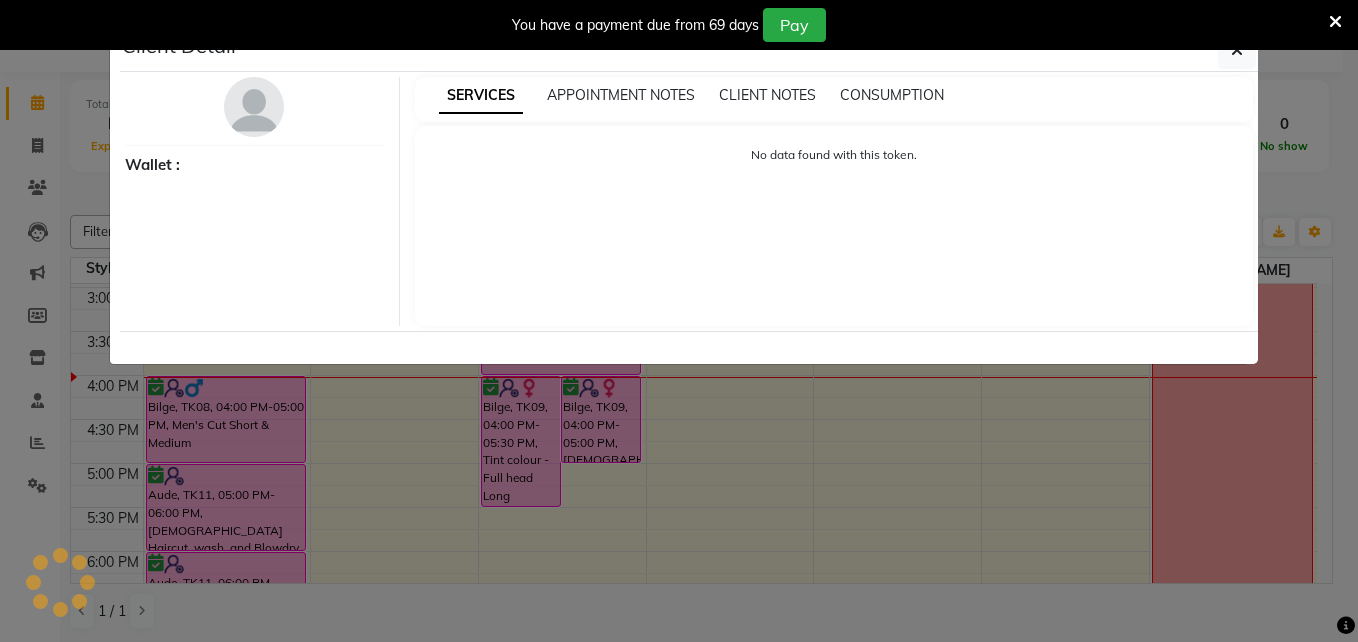 select on "6" 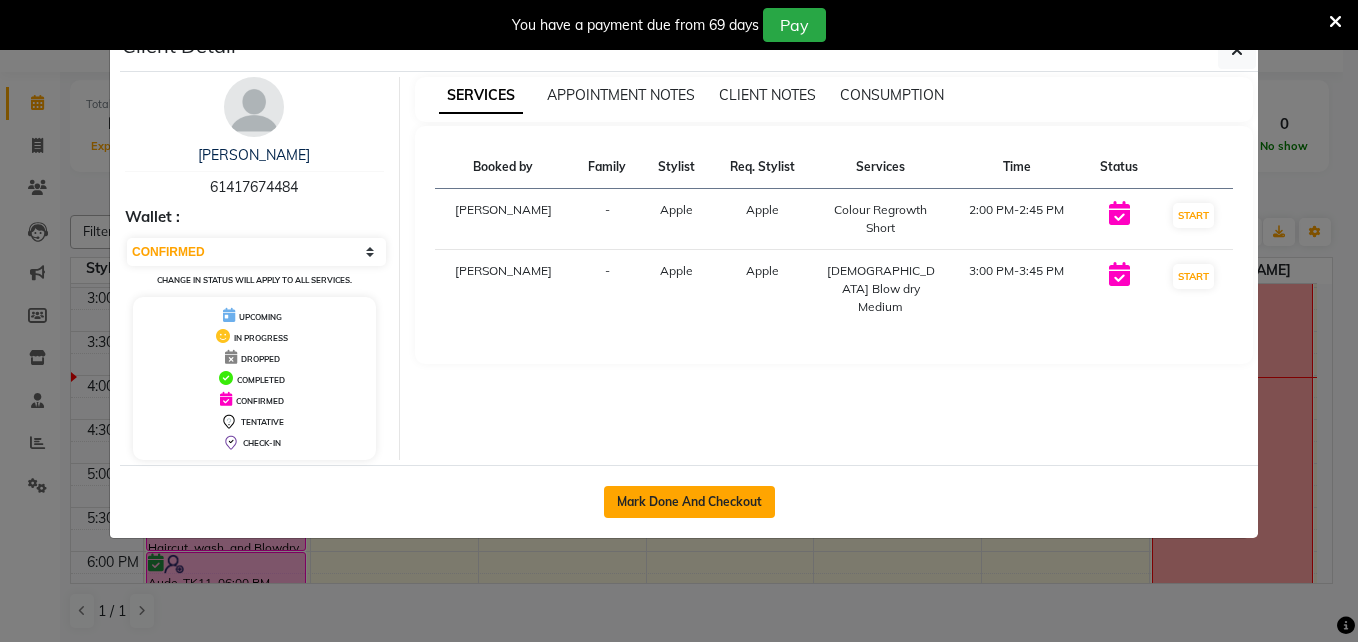 click on "Mark Done And Checkout" 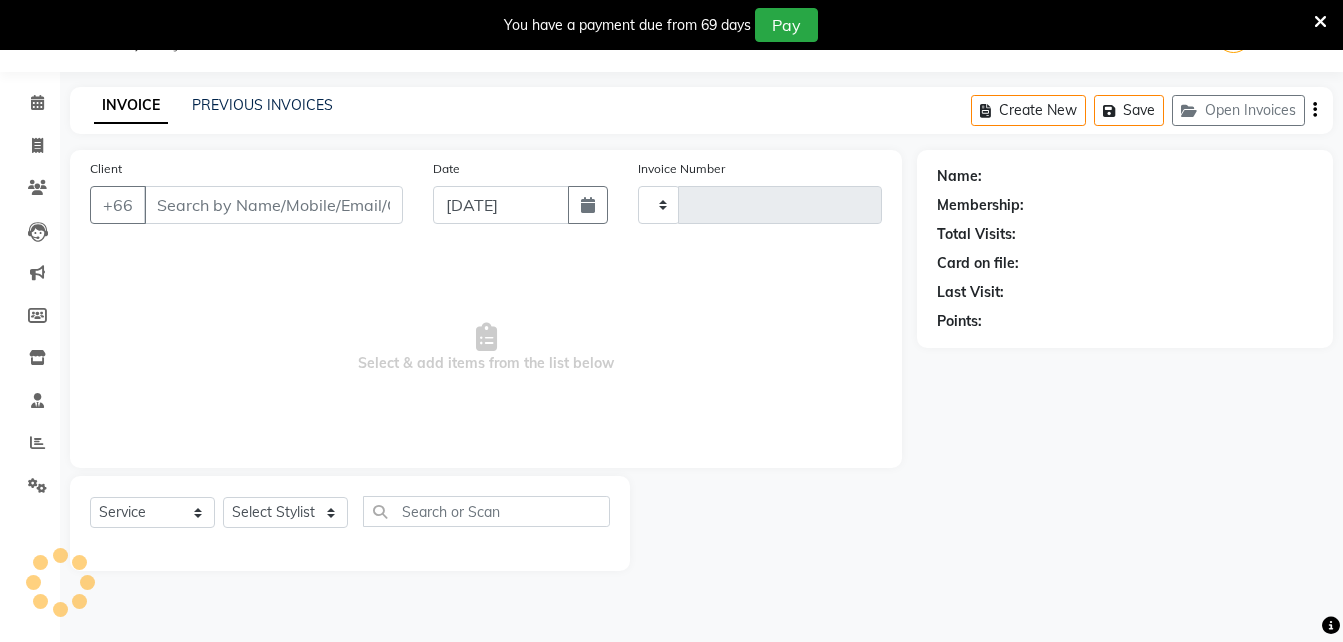 type on "0958" 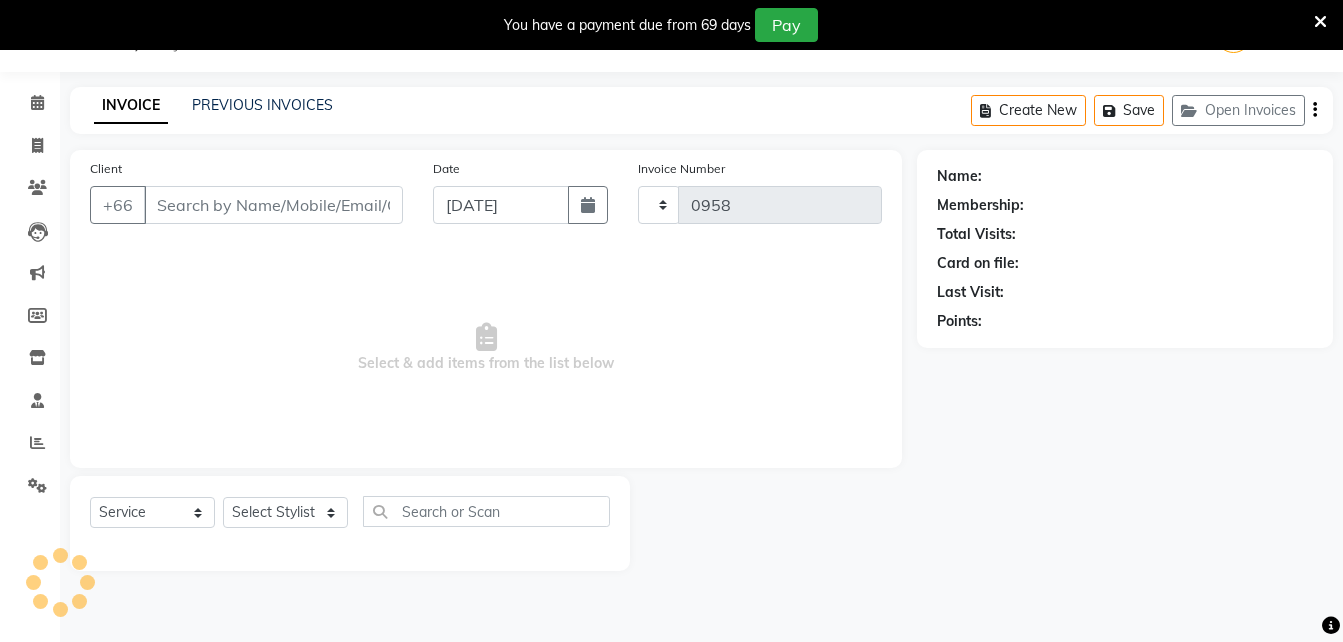 select on "6977" 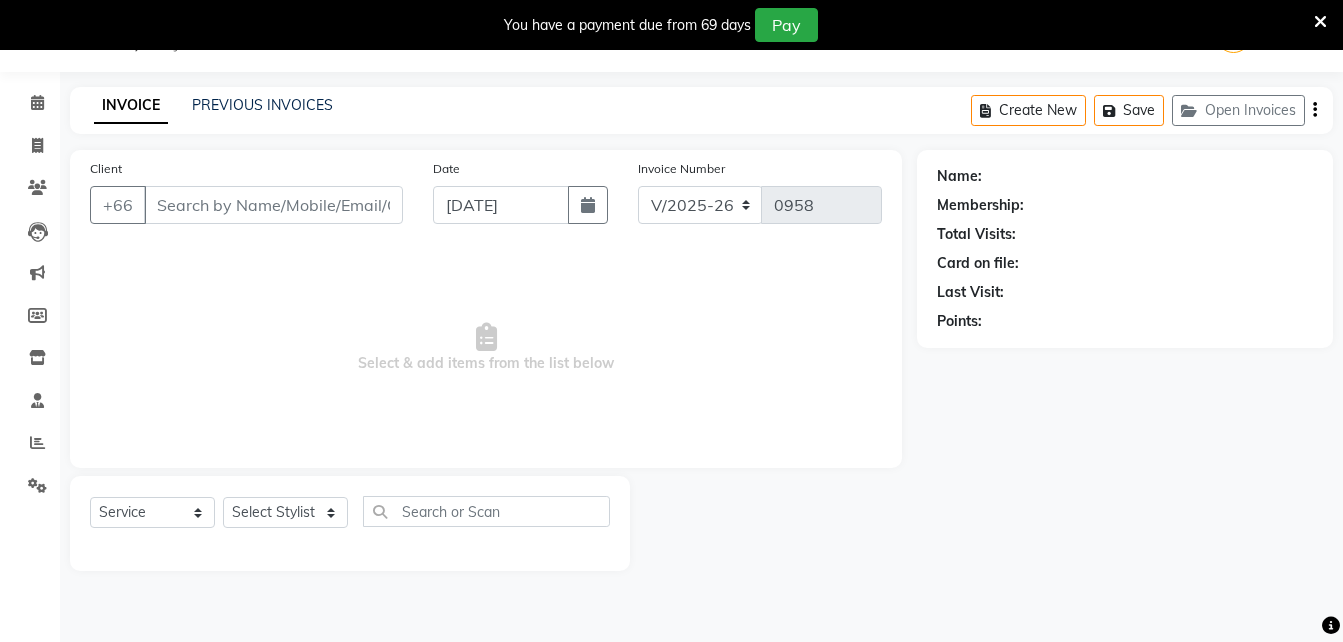 type on "61417674484" 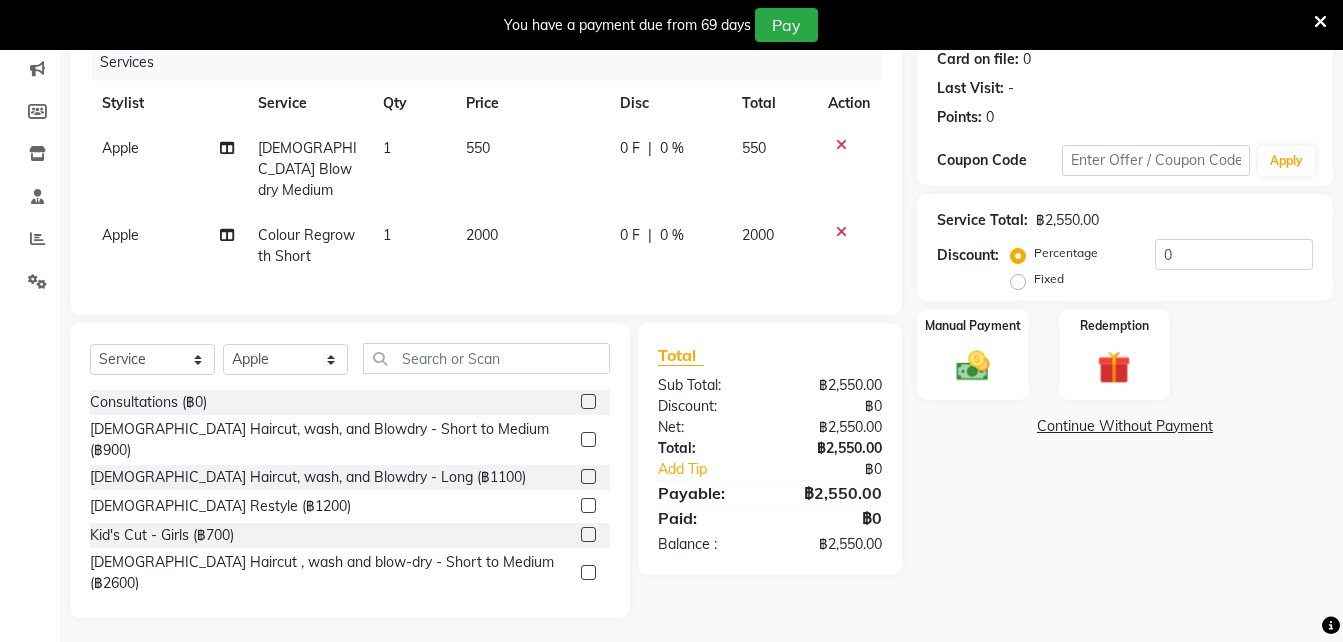 scroll, scrollTop: 0, scrollLeft: 0, axis: both 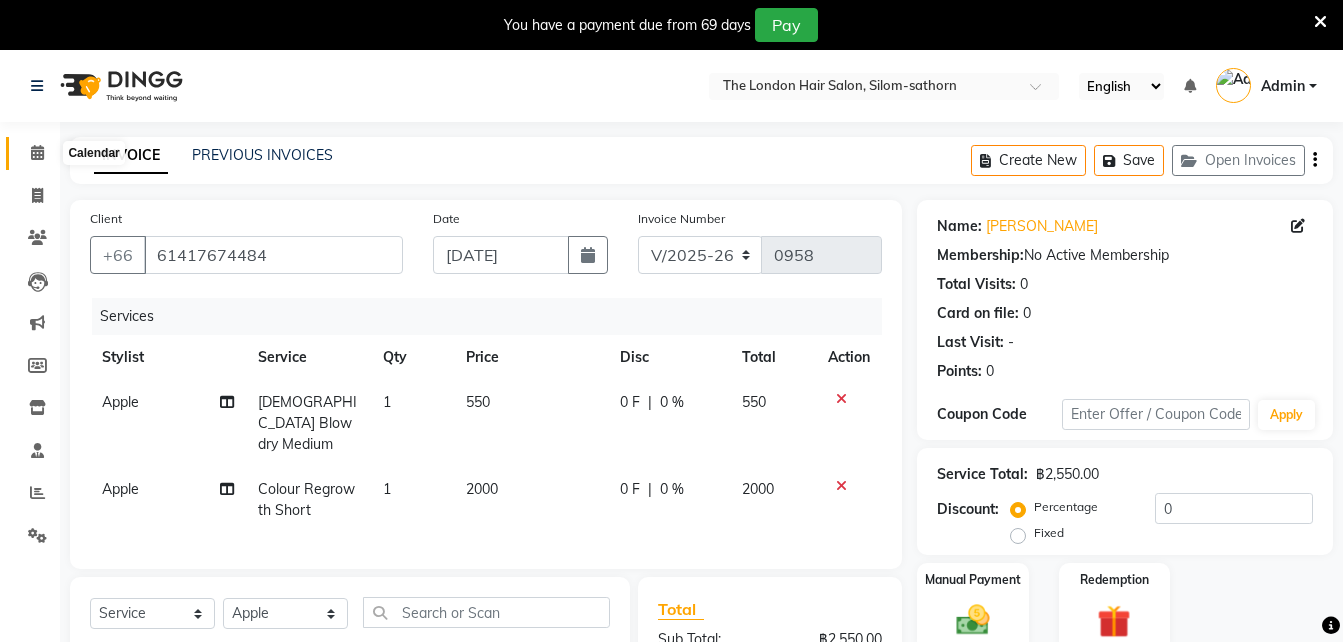 click 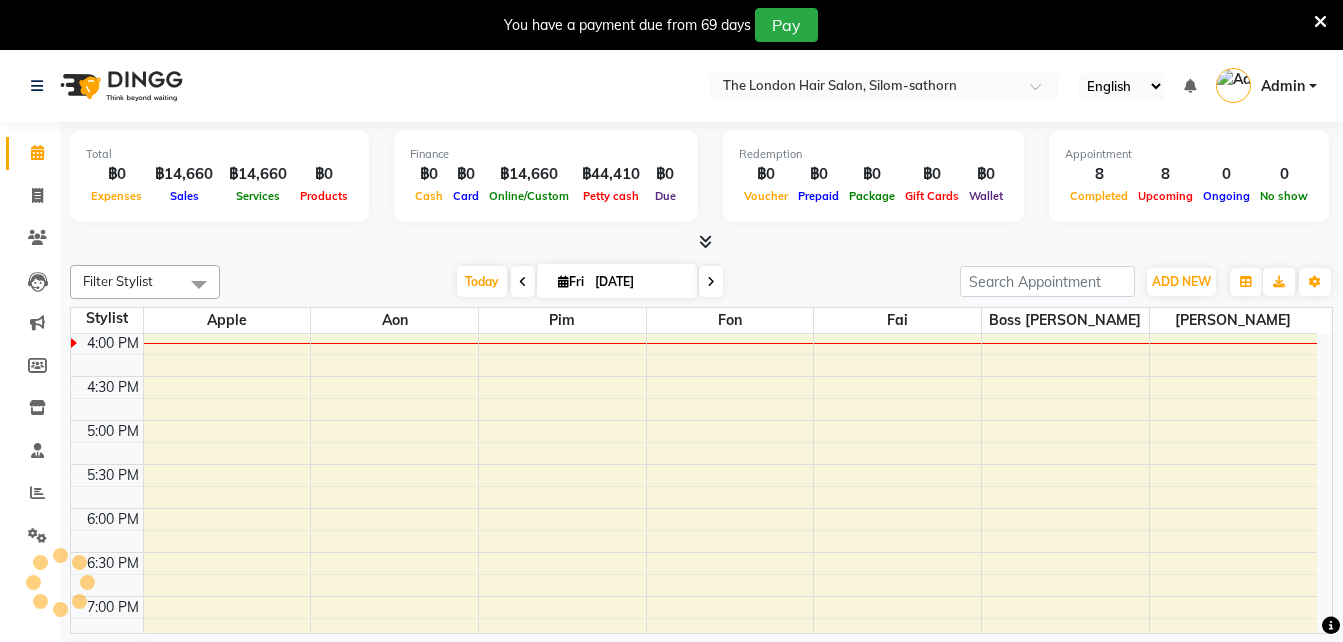 scroll, scrollTop: 0, scrollLeft: 0, axis: both 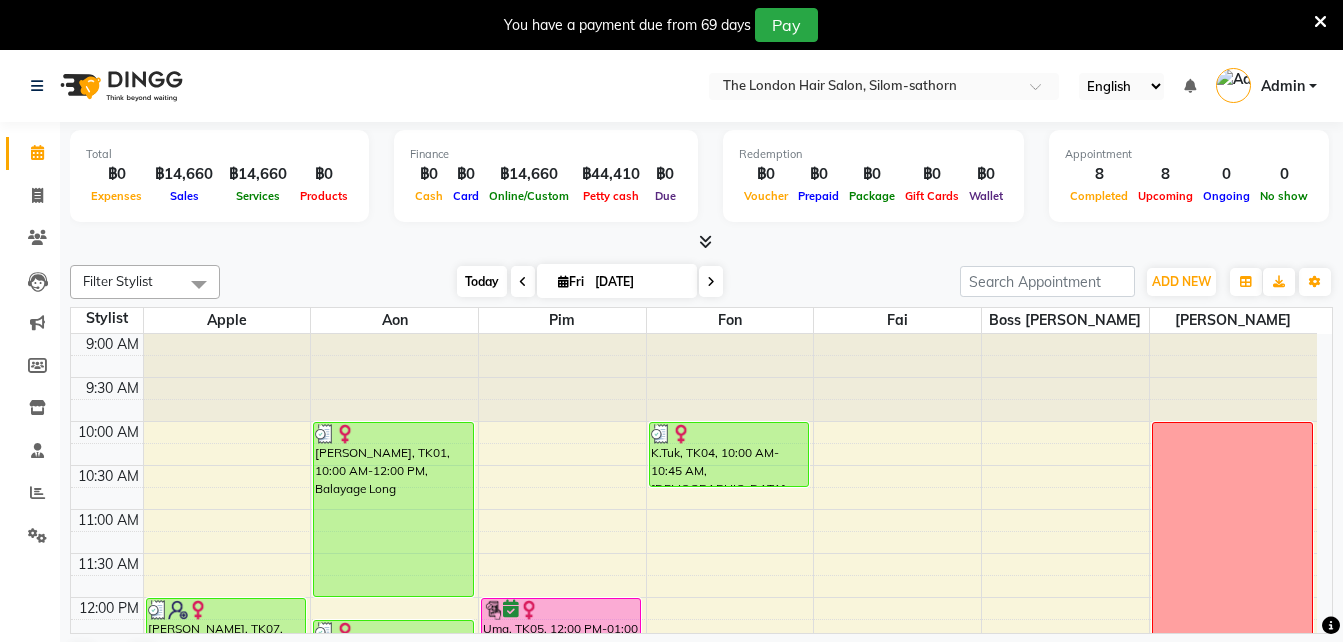 click on "Today" at bounding box center (482, 281) 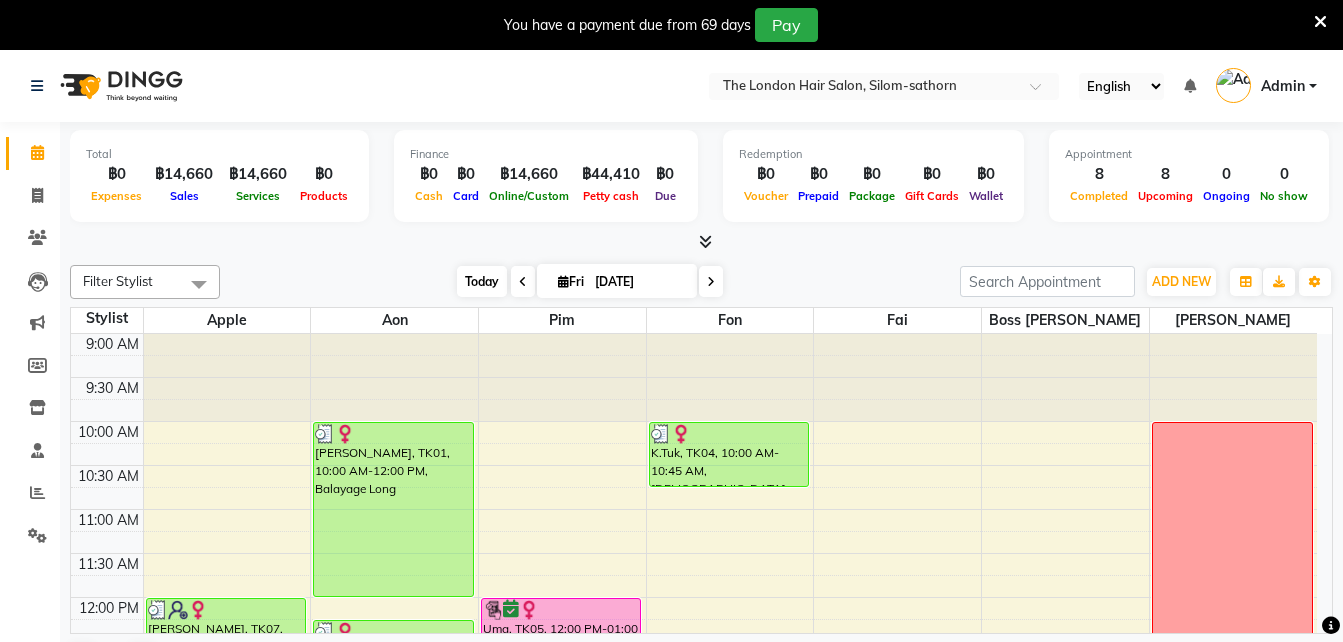 scroll, scrollTop: 617, scrollLeft: 0, axis: vertical 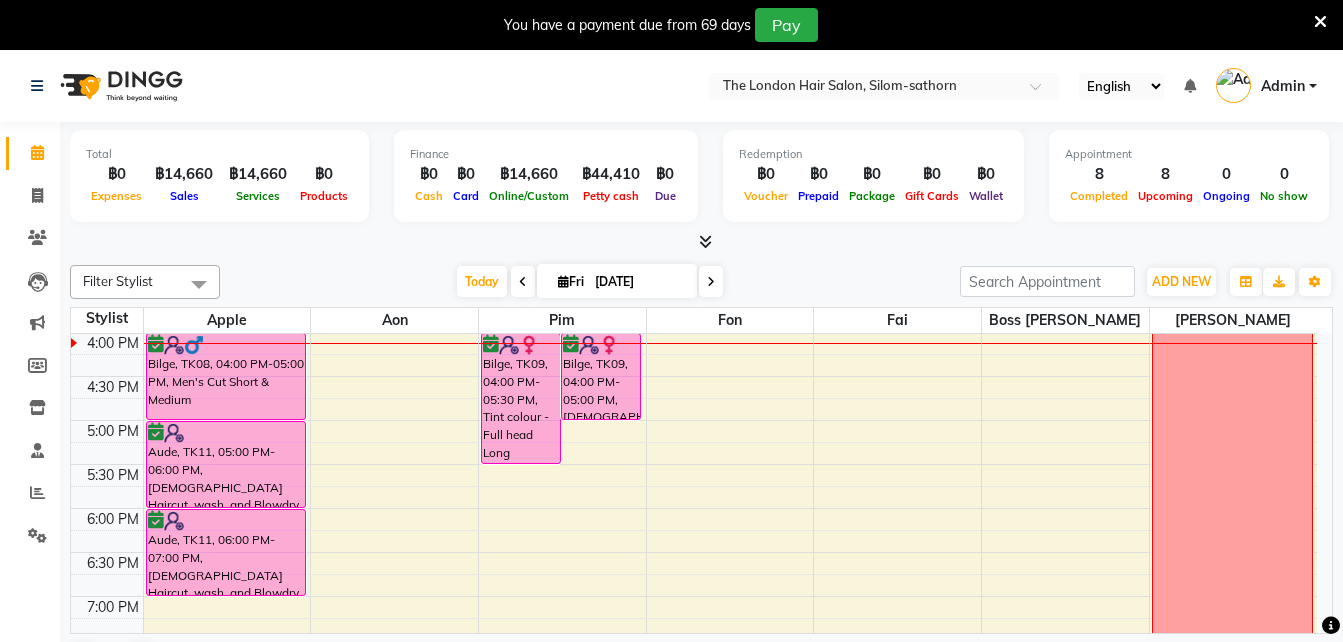click at bounding box center [523, 282] 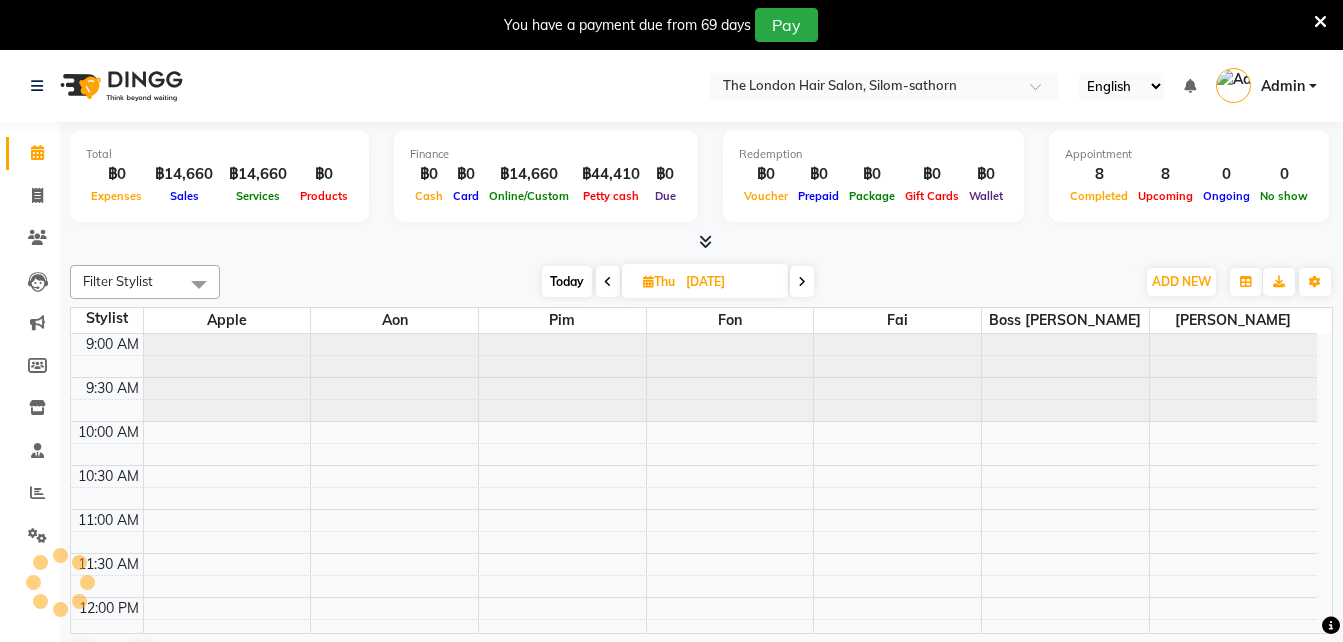 scroll, scrollTop: 617, scrollLeft: 0, axis: vertical 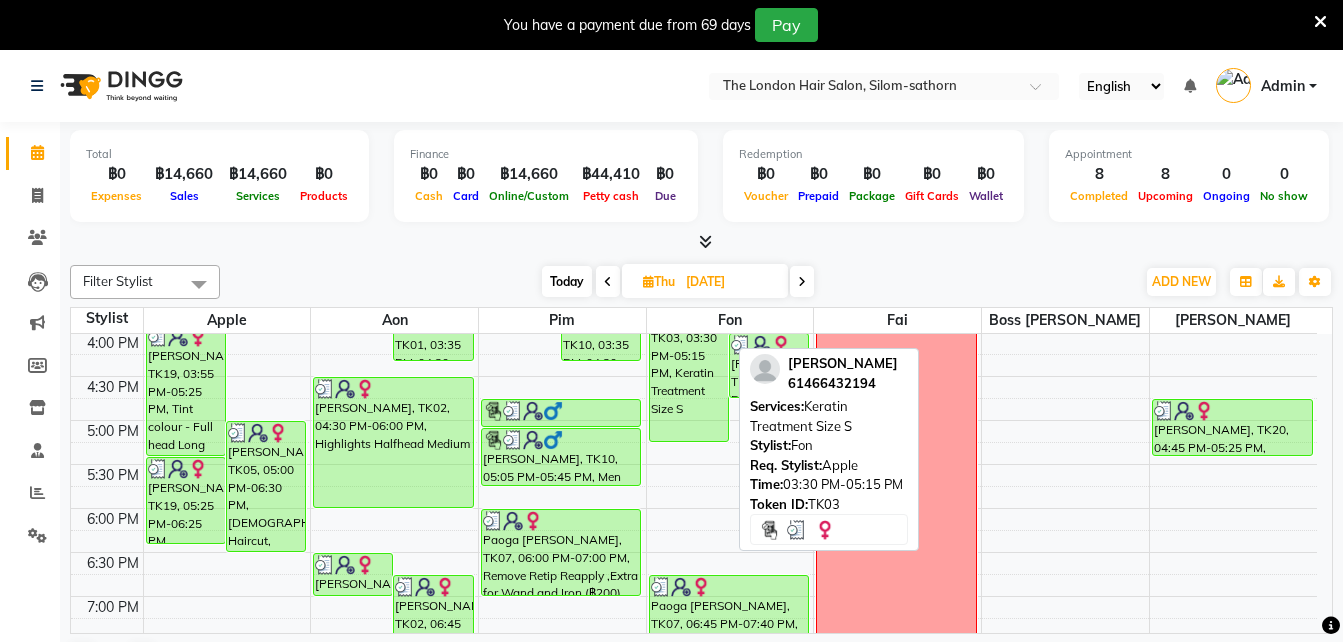 click on "[PERSON_NAME], TK03, 03:30 PM-05:15 PM, Keratin Treatment Size S" at bounding box center [689, 365] 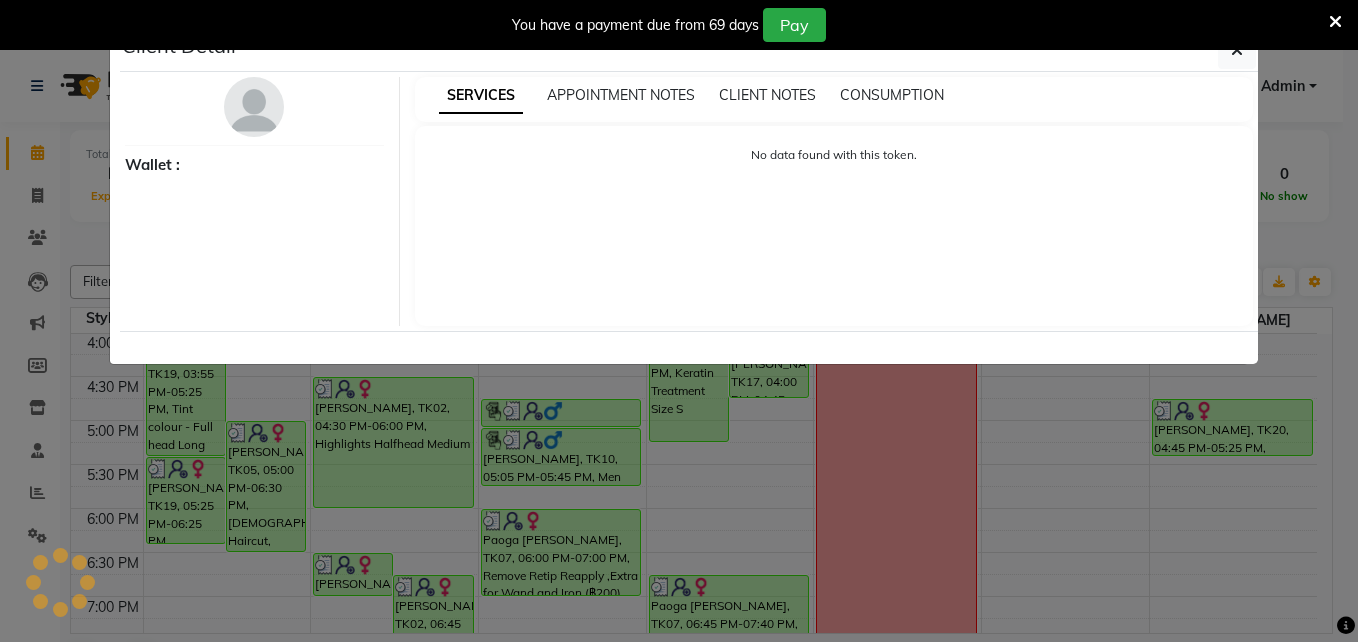 select on "3" 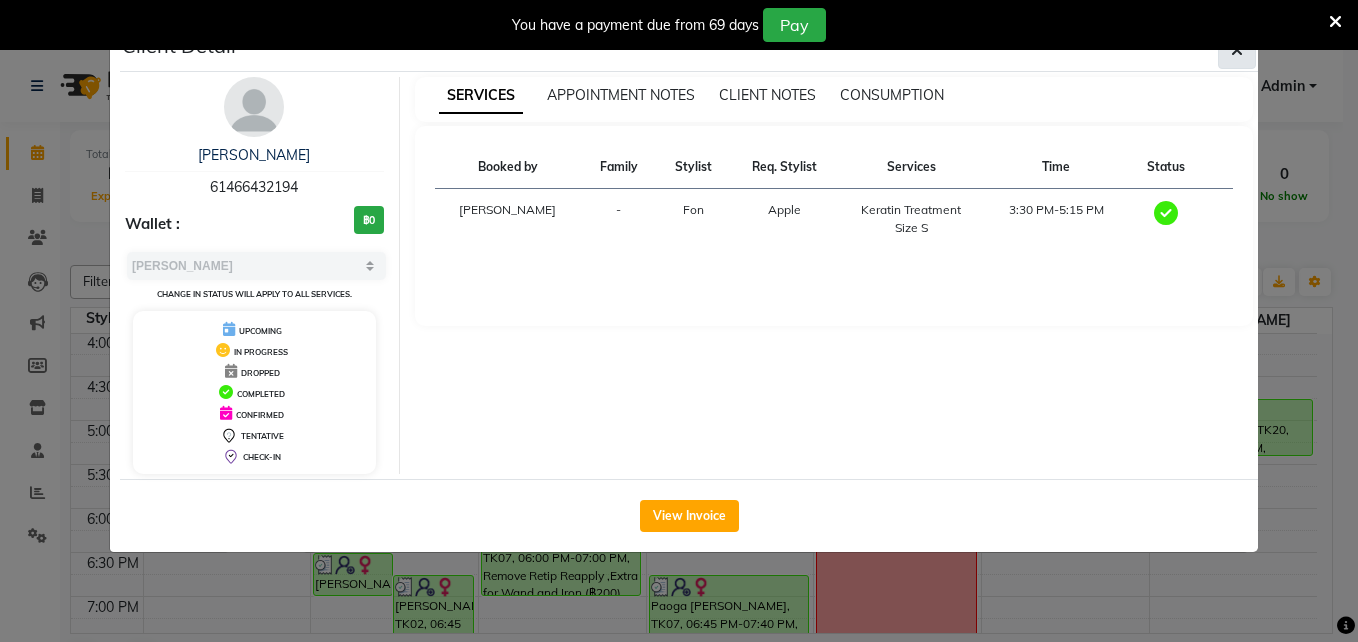 click 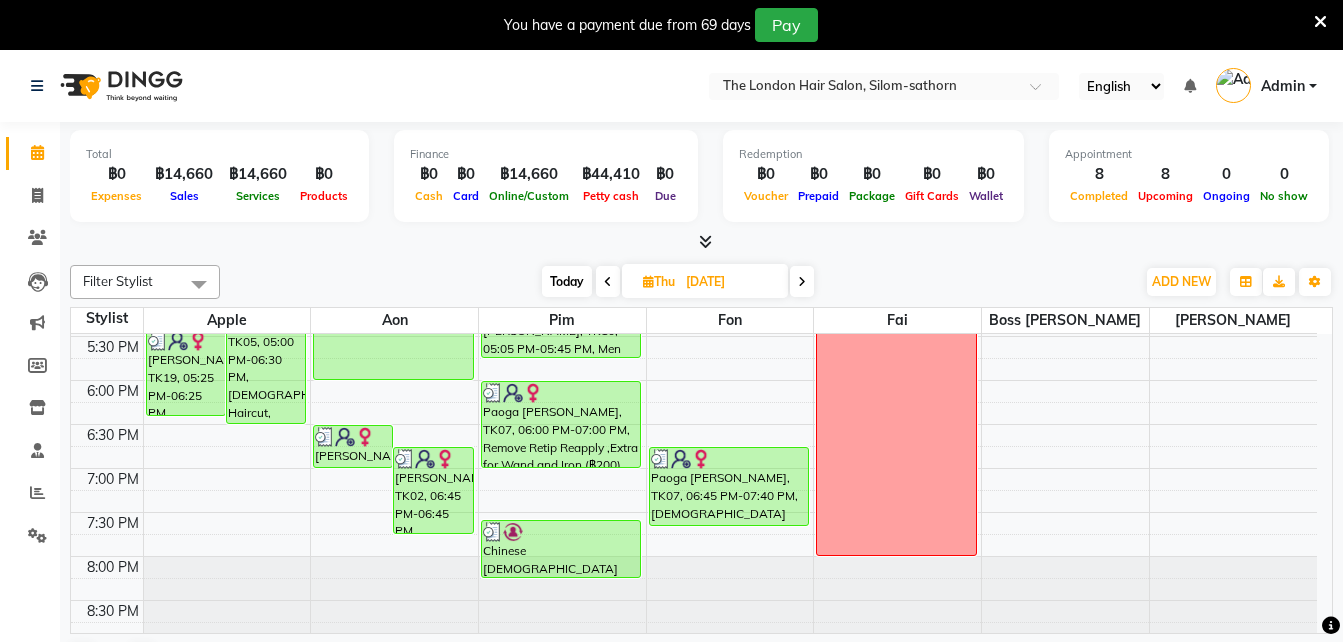 scroll, scrollTop: 744, scrollLeft: 0, axis: vertical 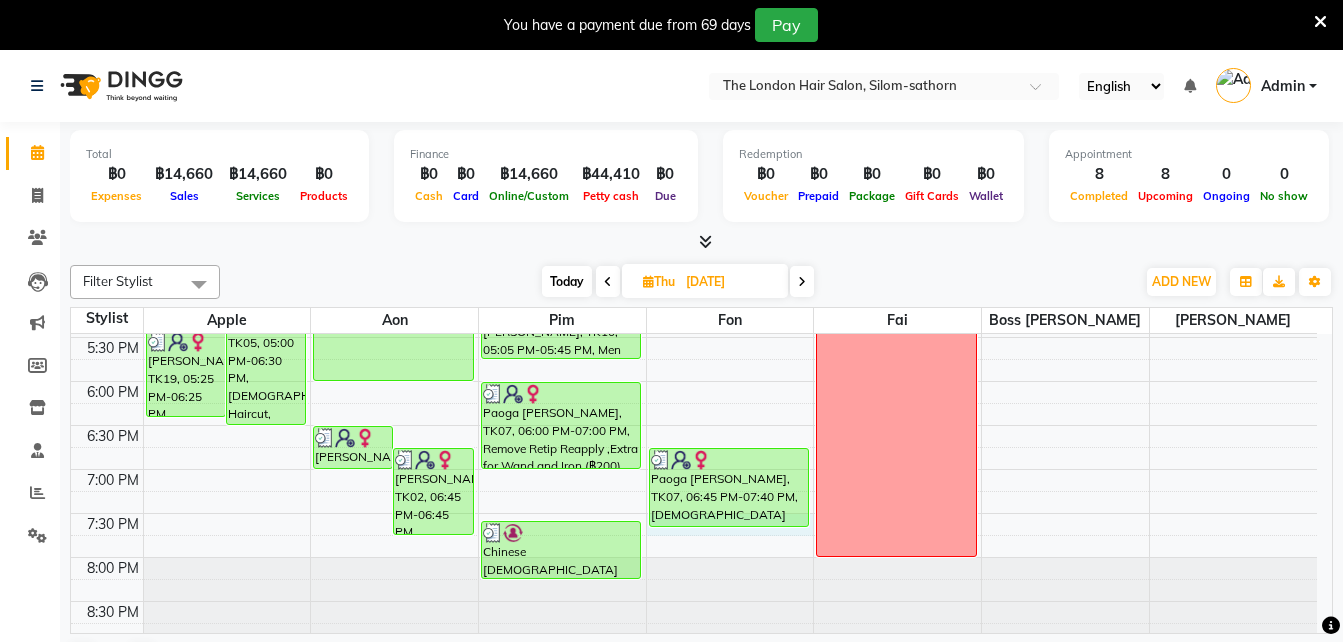 click on "9:00 AM 9:30 AM 10:00 AM 10:30 AM 11:00 AM 11:30 AM 12:00 PM 12:30 PM 1:00 PM 1:30 PM 2:00 PM 2:30 PM 3:00 PM 3:30 PM 4:00 PM 4:30 PM 5:00 PM 5:30 PM 6:00 PM 6:30 PM 7:00 PM 7:30 PM 8:00 PM 8:30 PM     [PERSON_NAME], TK11, 10:00 AM-11:00 AM, [DEMOGRAPHIC_DATA] Haircut, wash, and Blowdry - Long     Mr. [PERSON_NAME], TK06, 10:45 AM-11:30 AM, Men's Cut Short & Medium     Derg, TK14, 11:20 AM-12:20 PM, Men's Cut Short & Medium     [PERSON_NAME], TK19, 03:55 PM-05:25 PM, Tint colour - Full head [PERSON_NAME], TK05, 05:00 PM-06:30 PM, [DEMOGRAPHIC_DATA] Haircut, wash, and Blowdry - [PERSON_NAME], TK19, 05:25 PM-06:25 PM, [DEMOGRAPHIC_DATA] Haircut, wash, and Blowdry - [PERSON_NAME], TK16, 12:30 PM-01:30 PM, [DEMOGRAPHIC_DATA] Haircut, wash, and Blowdry - Short to Medium (฿900)     [PERSON_NAME], TK04, 01:30 PM-02:30 PM, [DEMOGRAPHIC_DATA] Haircut, wash, and Blowdry - Short to Medium     [PERSON_NAME], TK01, 03:20 PM-03:50 PM, Toner Long     [PERSON_NAME], TK01, 03:35 PM-04:20 PM, [DEMOGRAPHIC_DATA] Haircut, wash, and Blowdry - [PERSON_NAME], TK02, 06:30 PM-07:00 PM, Toner Long" at bounding box center (694, 117) 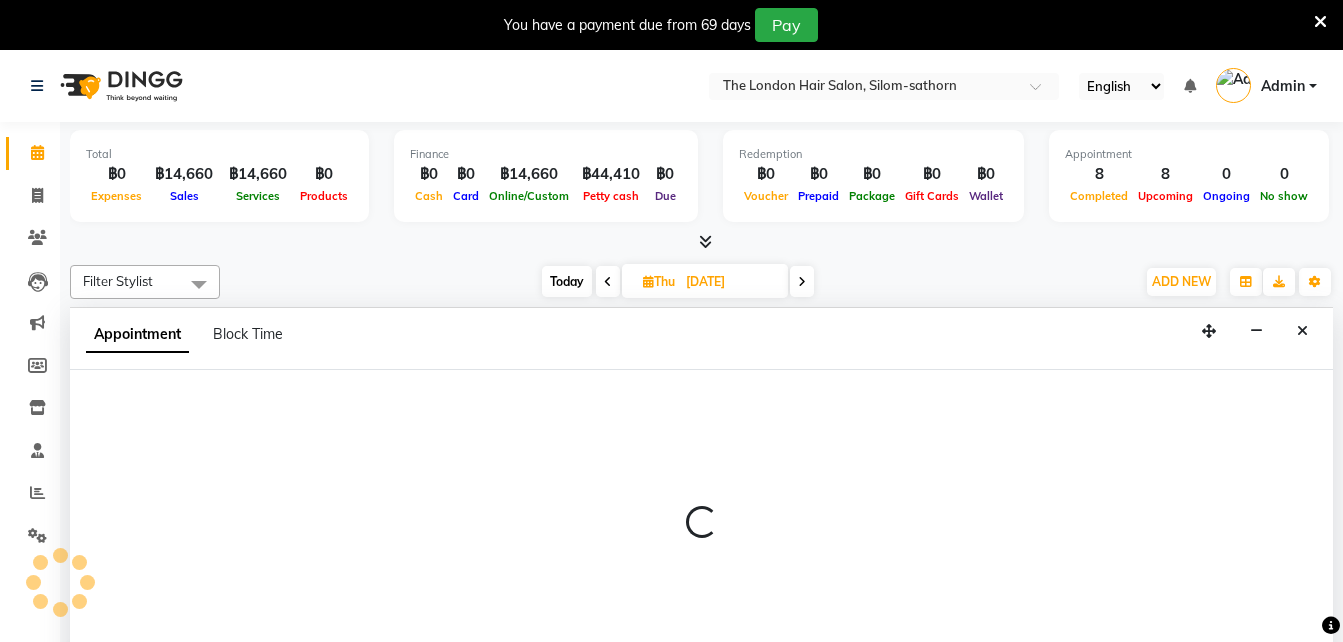 scroll, scrollTop: 51, scrollLeft: 0, axis: vertical 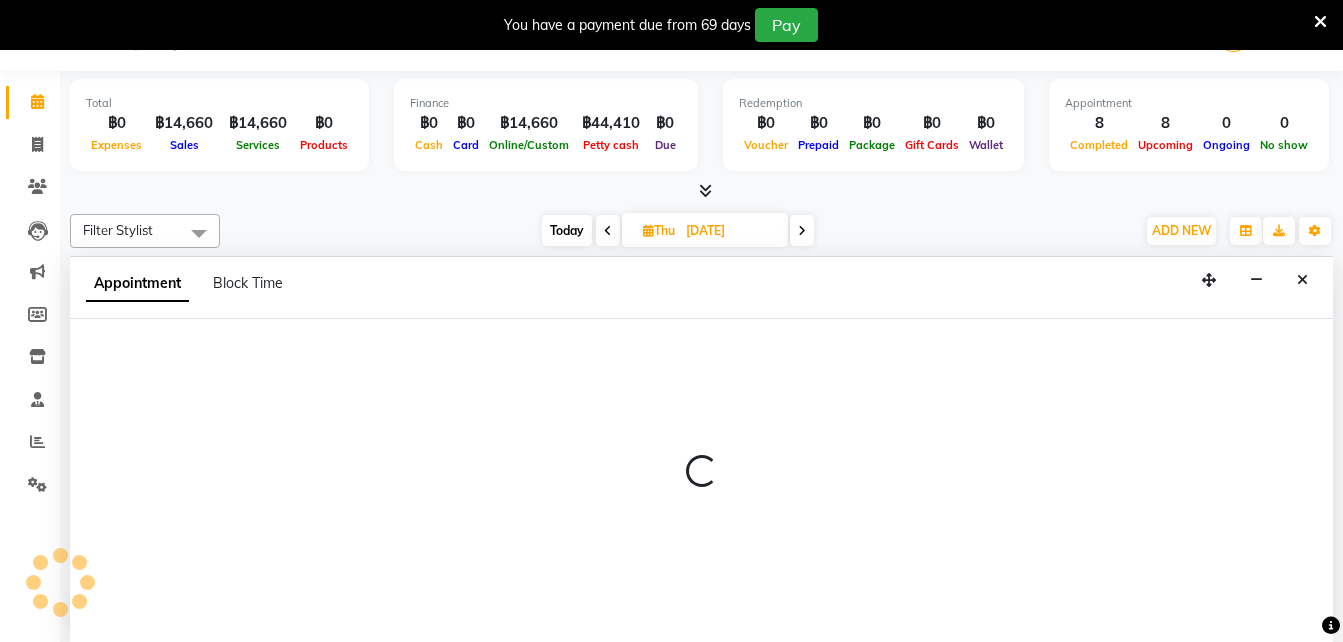 select on "56711" 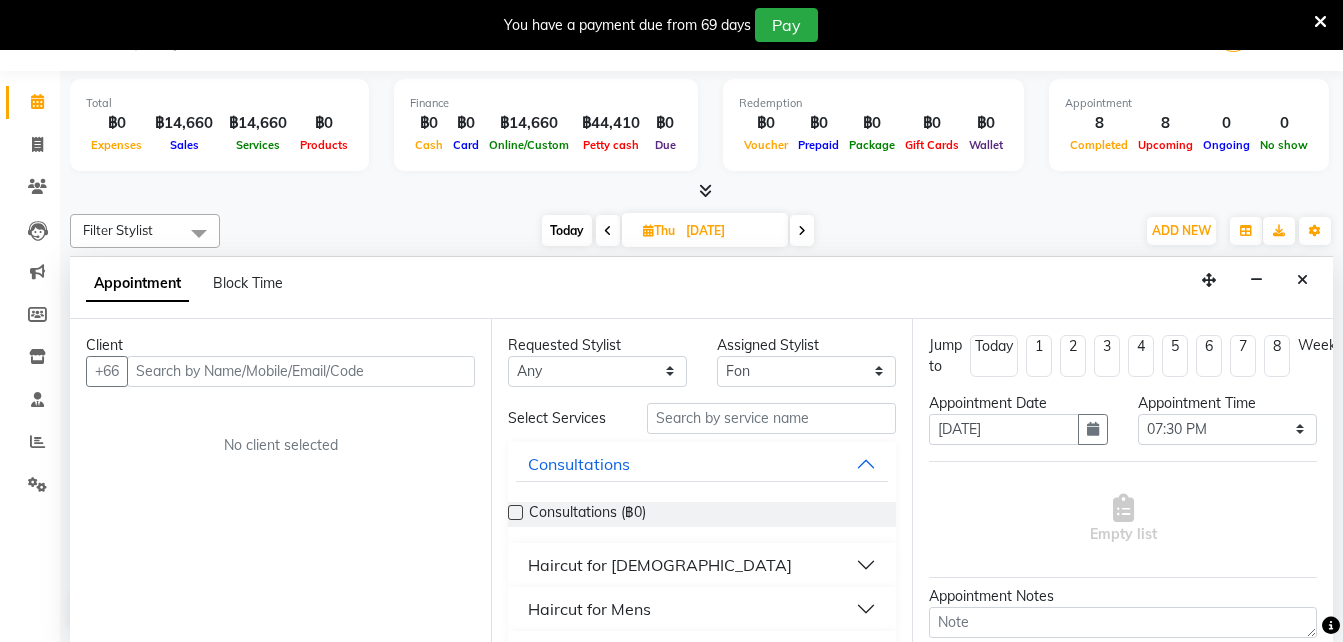 scroll, scrollTop: 31, scrollLeft: 0, axis: vertical 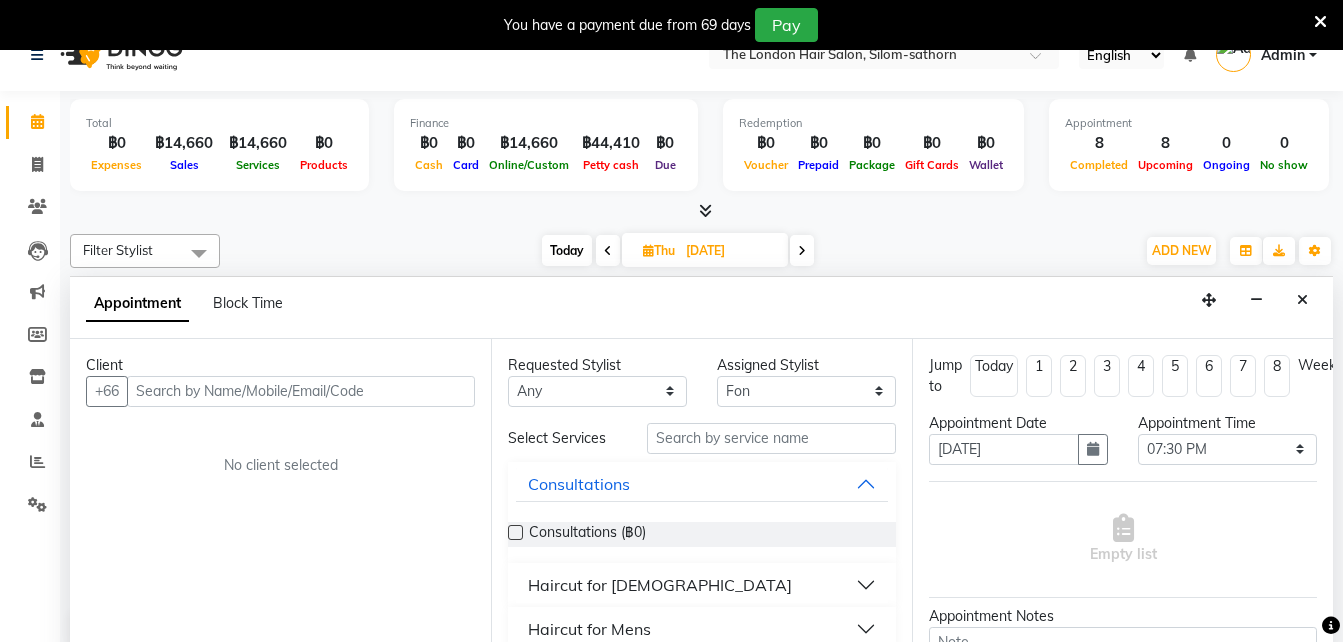 select on "service" 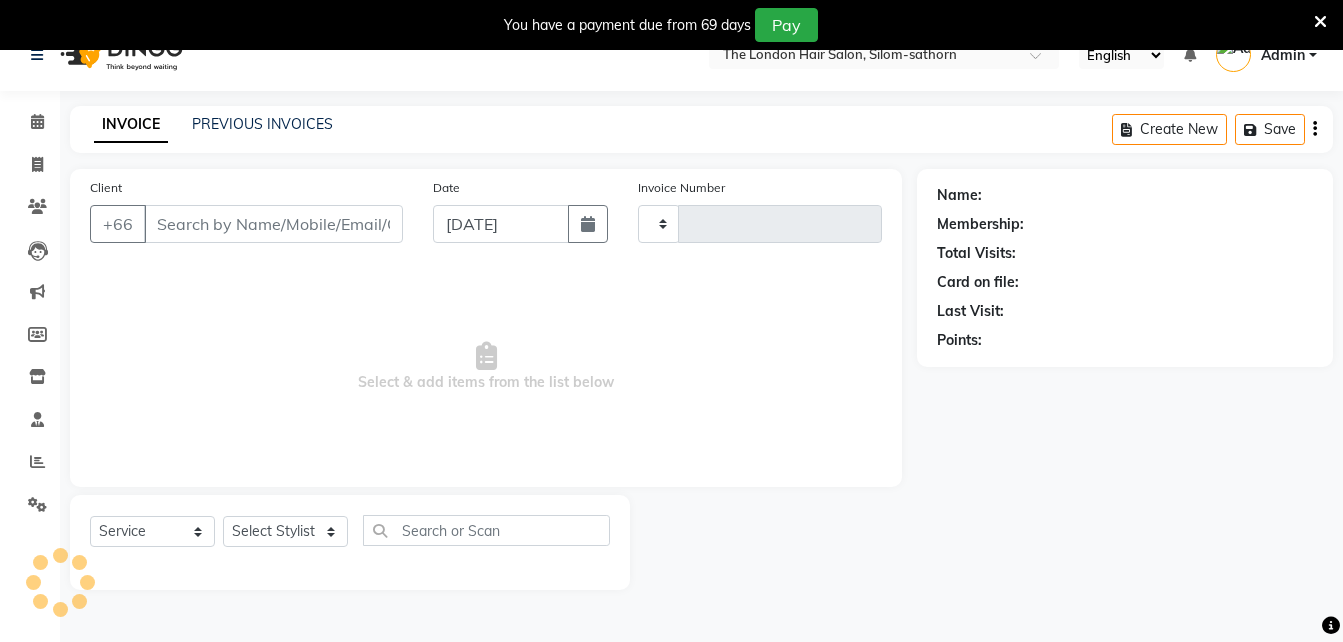 type on "0958" 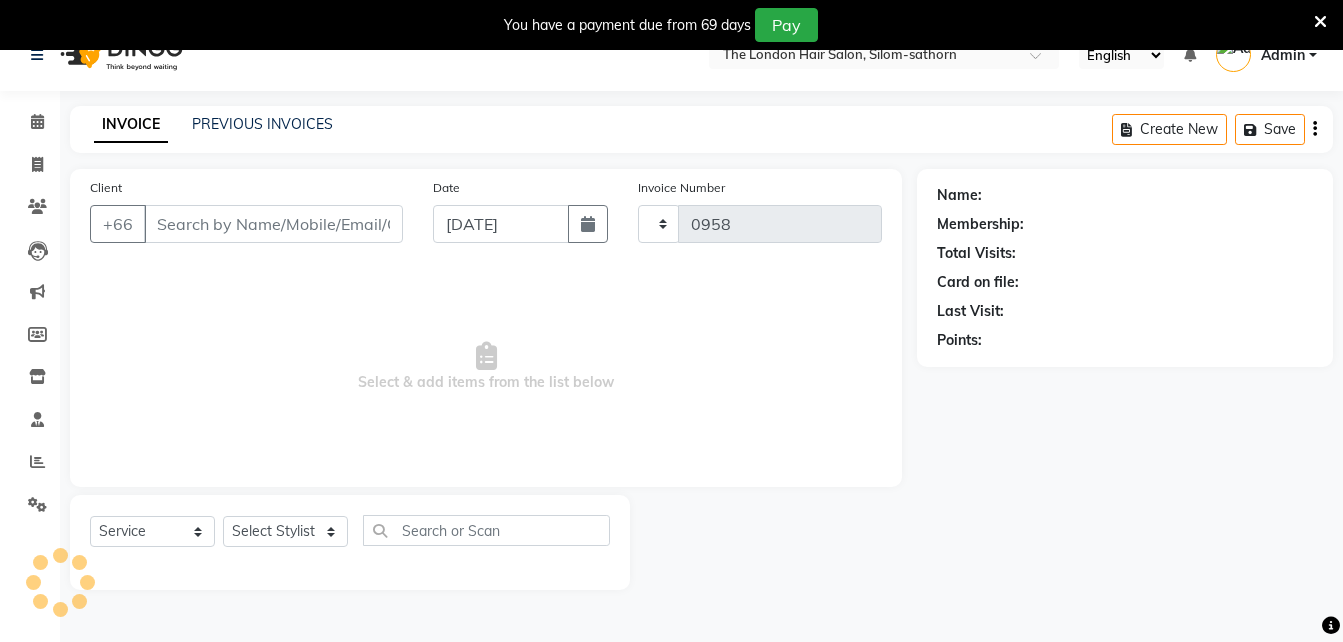 select on "6977" 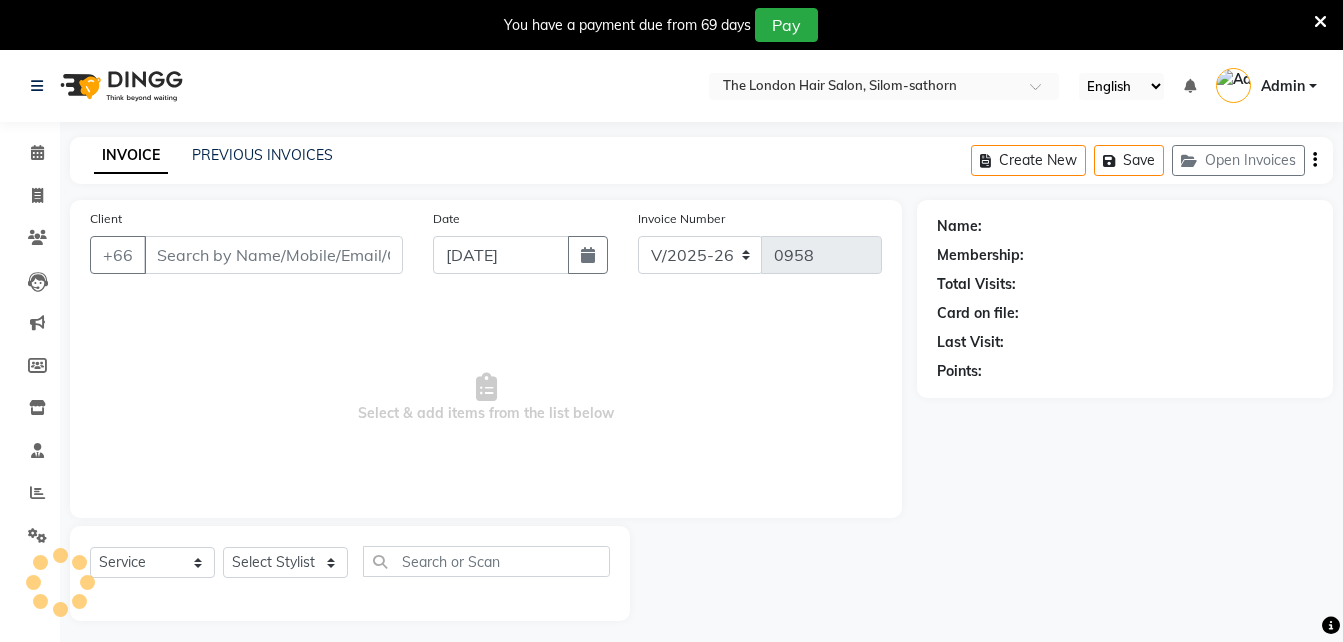 type on "61417674484" 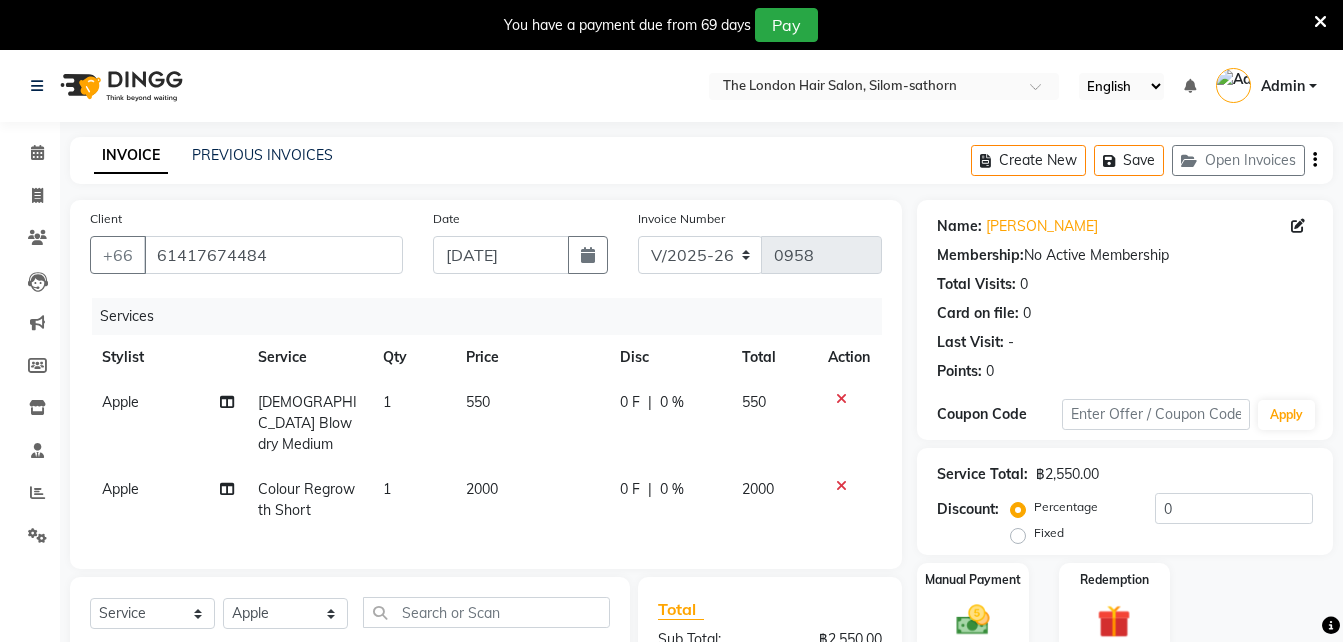 scroll, scrollTop: 254, scrollLeft: 0, axis: vertical 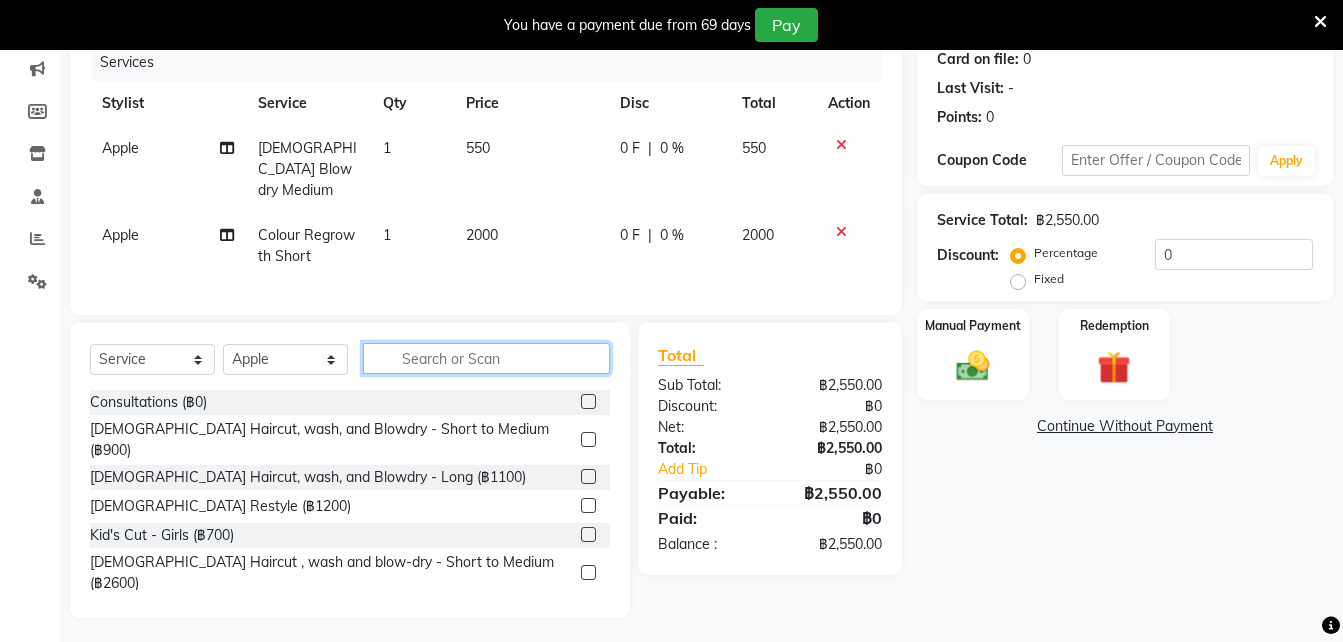 click 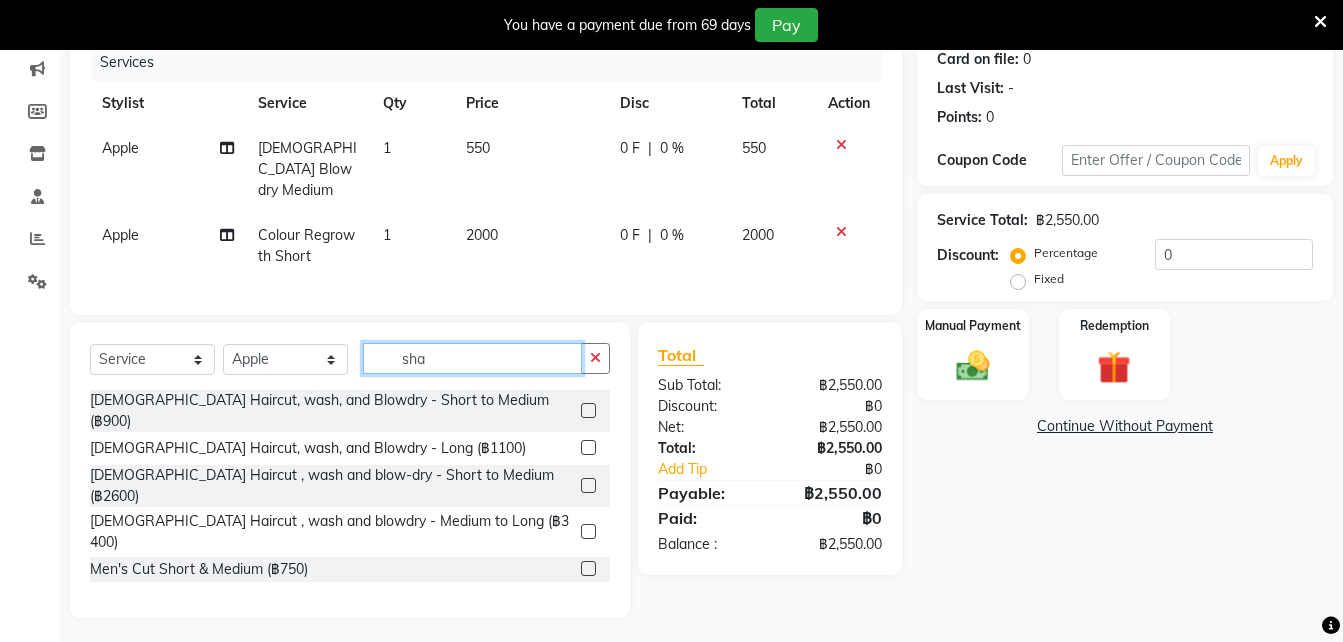 scroll, scrollTop: 211, scrollLeft: 0, axis: vertical 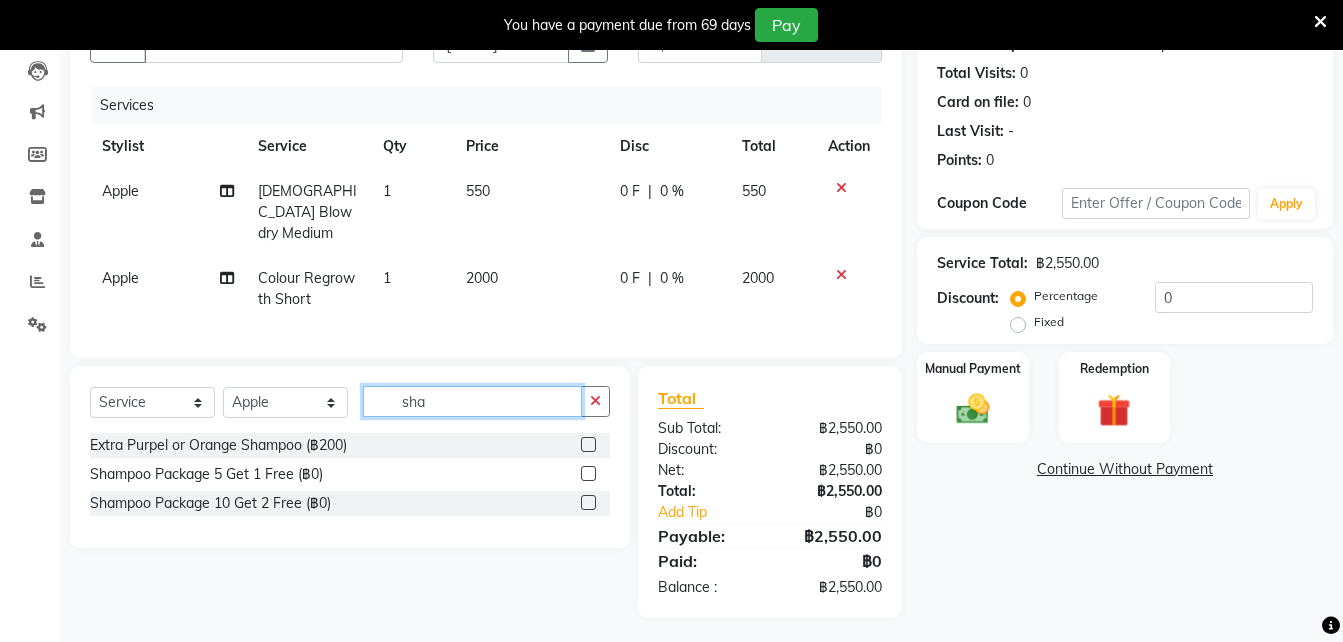 type on "sha" 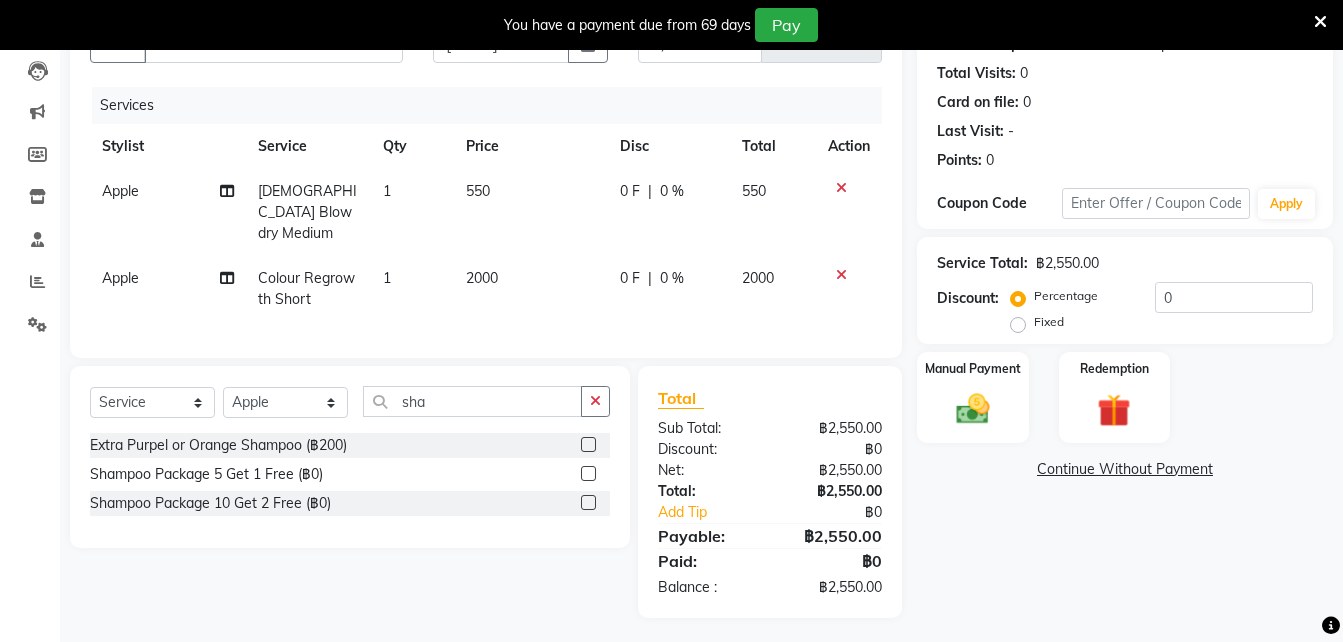 click 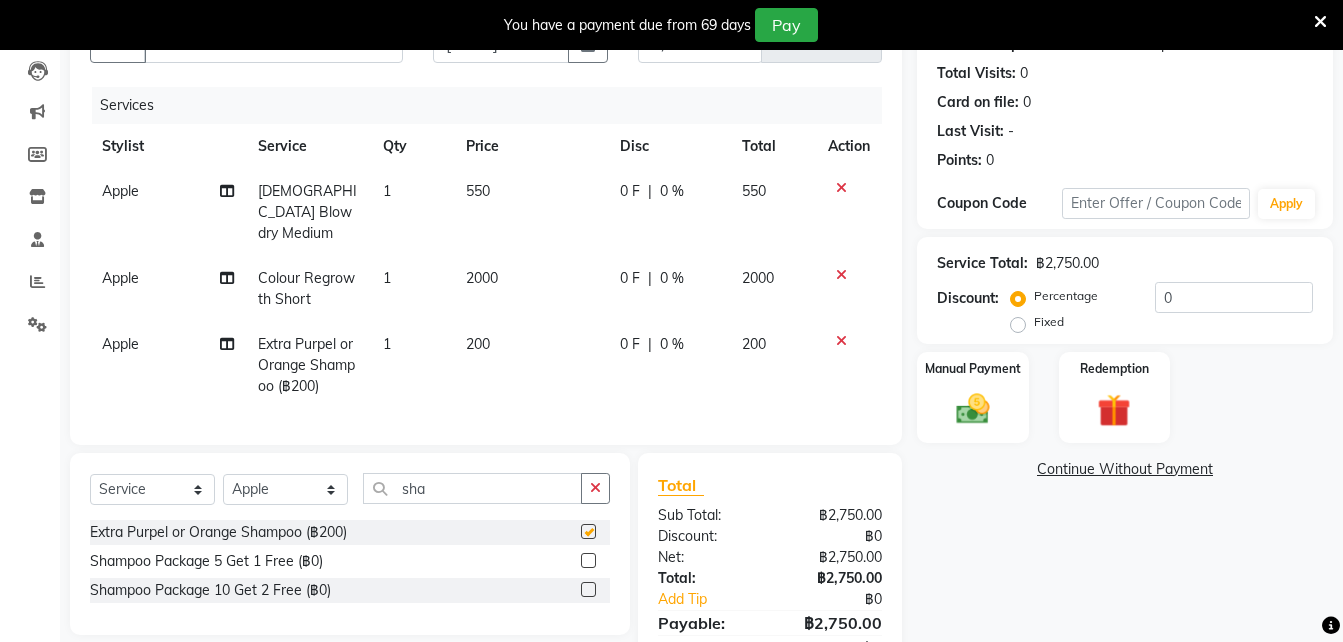 checkbox on "false" 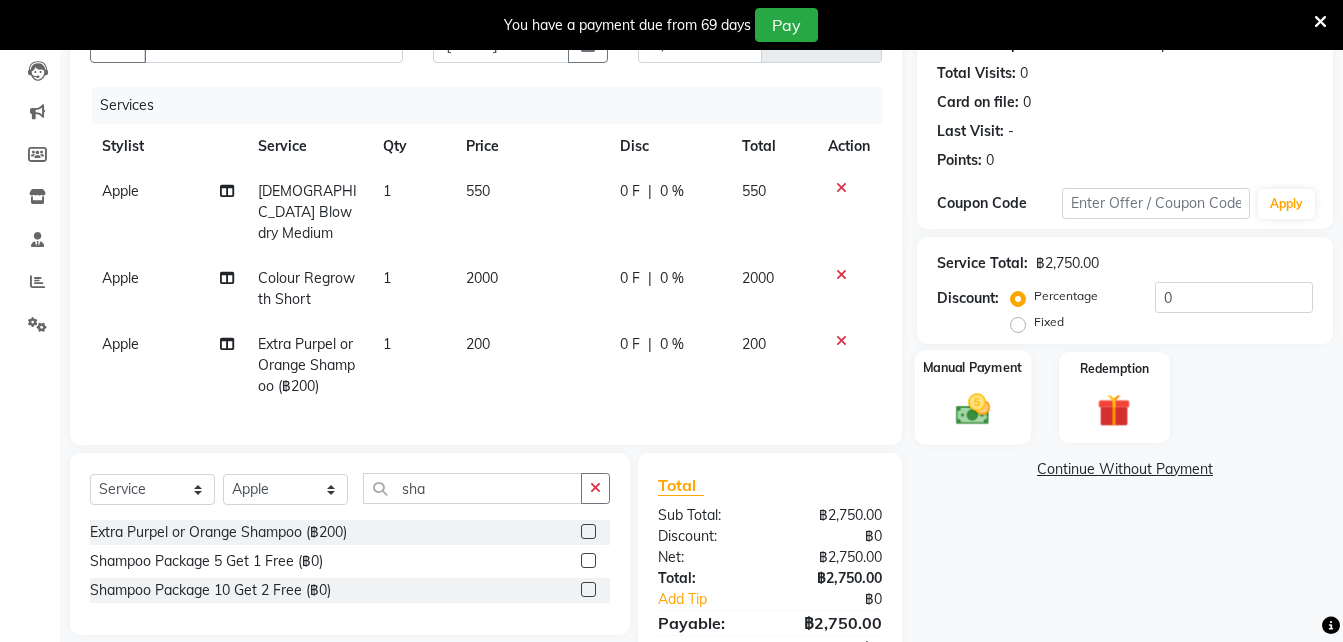 click on "Manual Payment" 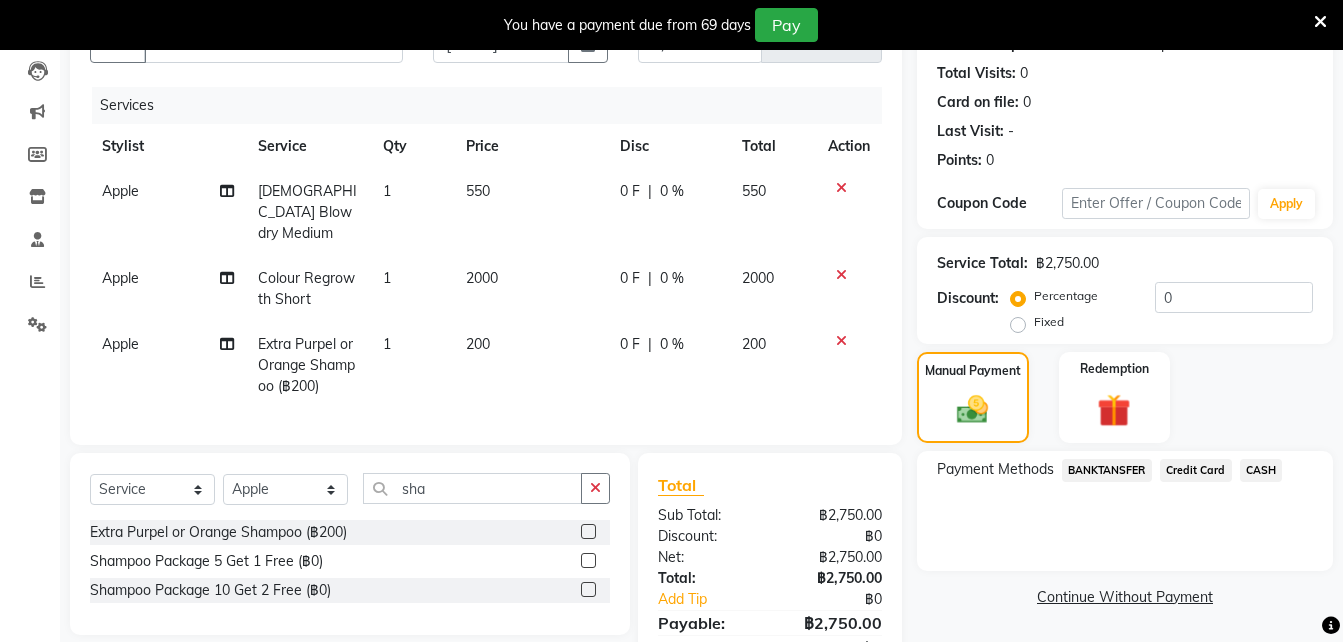 click on "Credit Card" 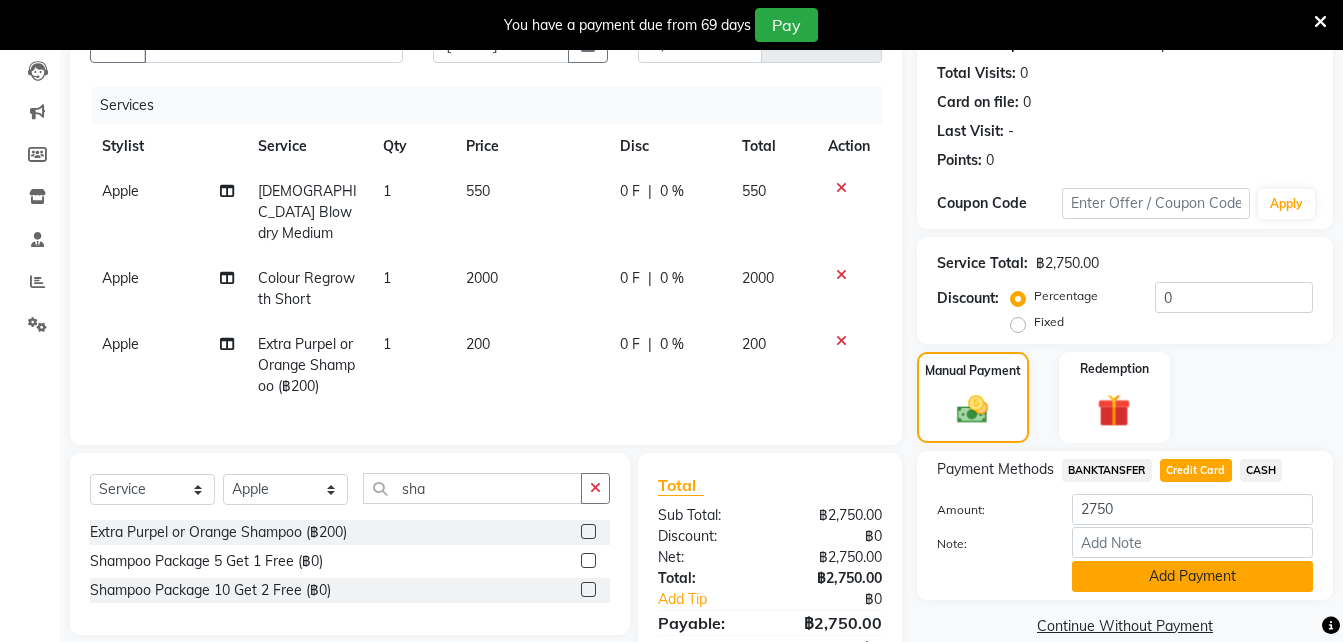 click on "Add Payment" 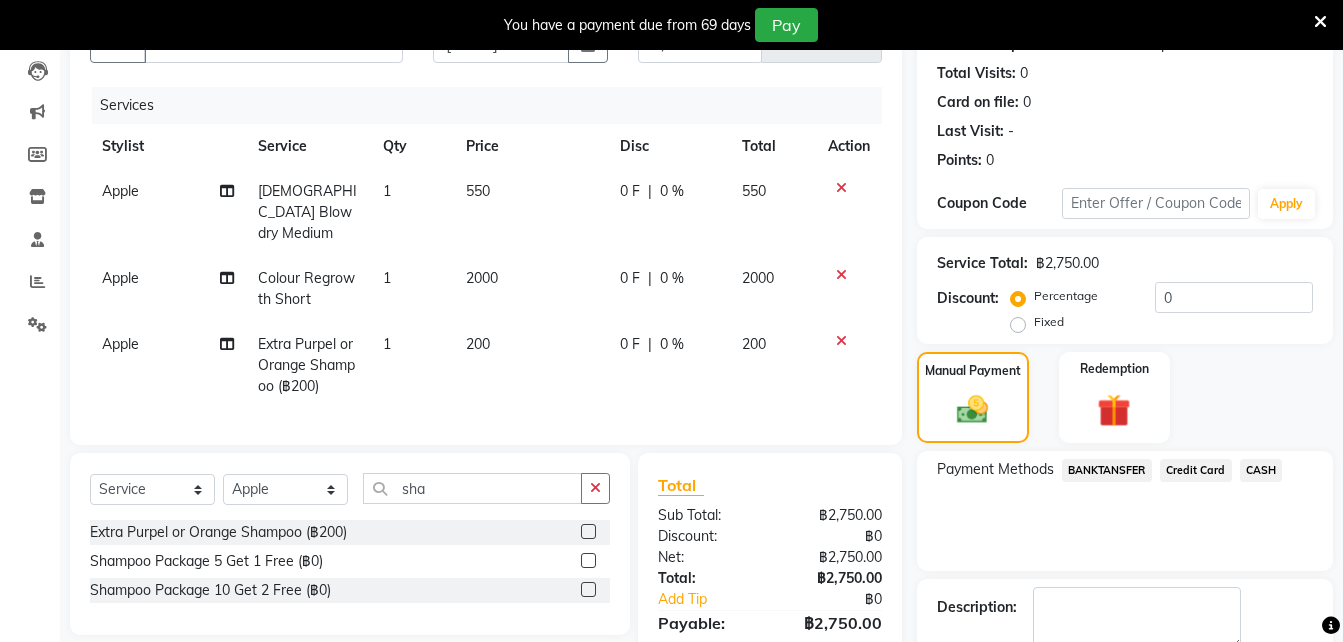 scroll, scrollTop: 340, scrollLeft: 0, axis: vertical 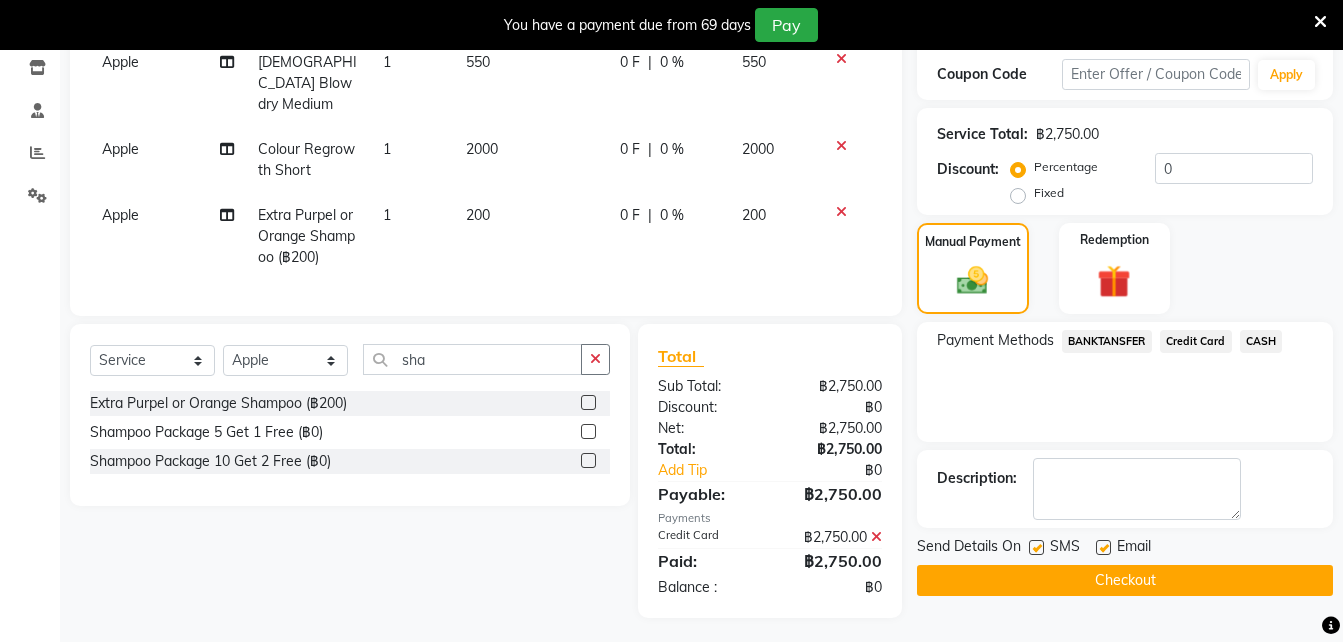 click on "Checkout" 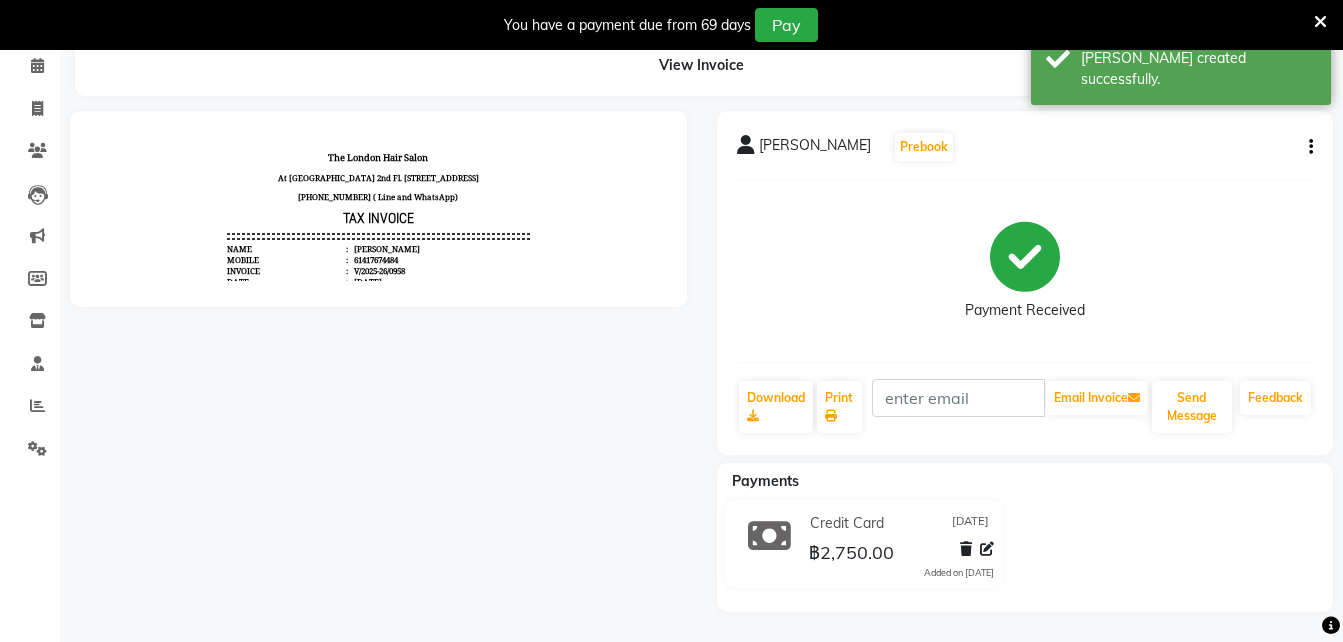 scroll, scrollTop: 0, scrollLeft: 0, axis: both 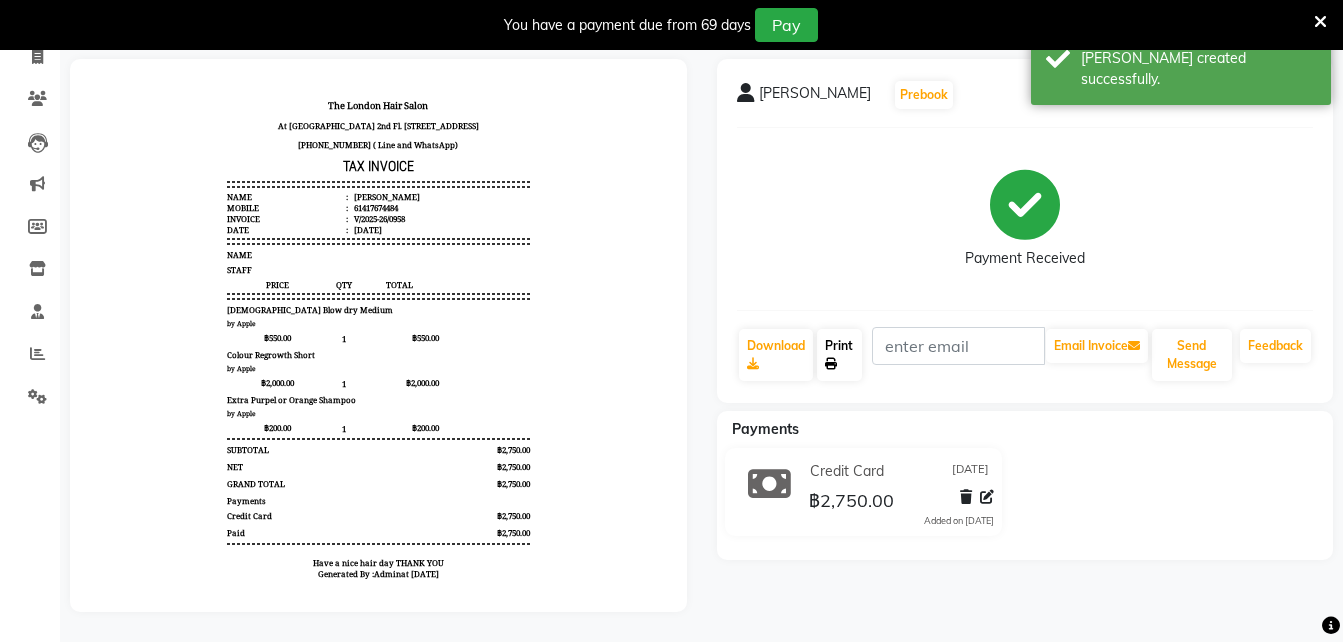 click on "Print" 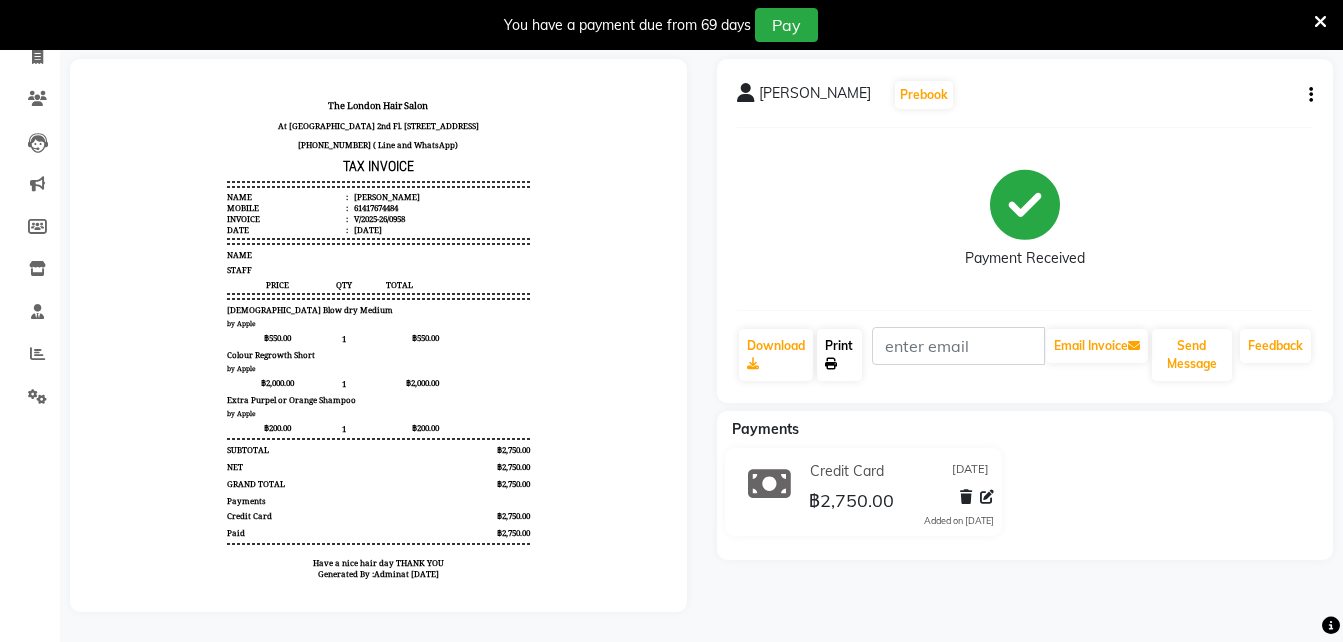 click on "Print" 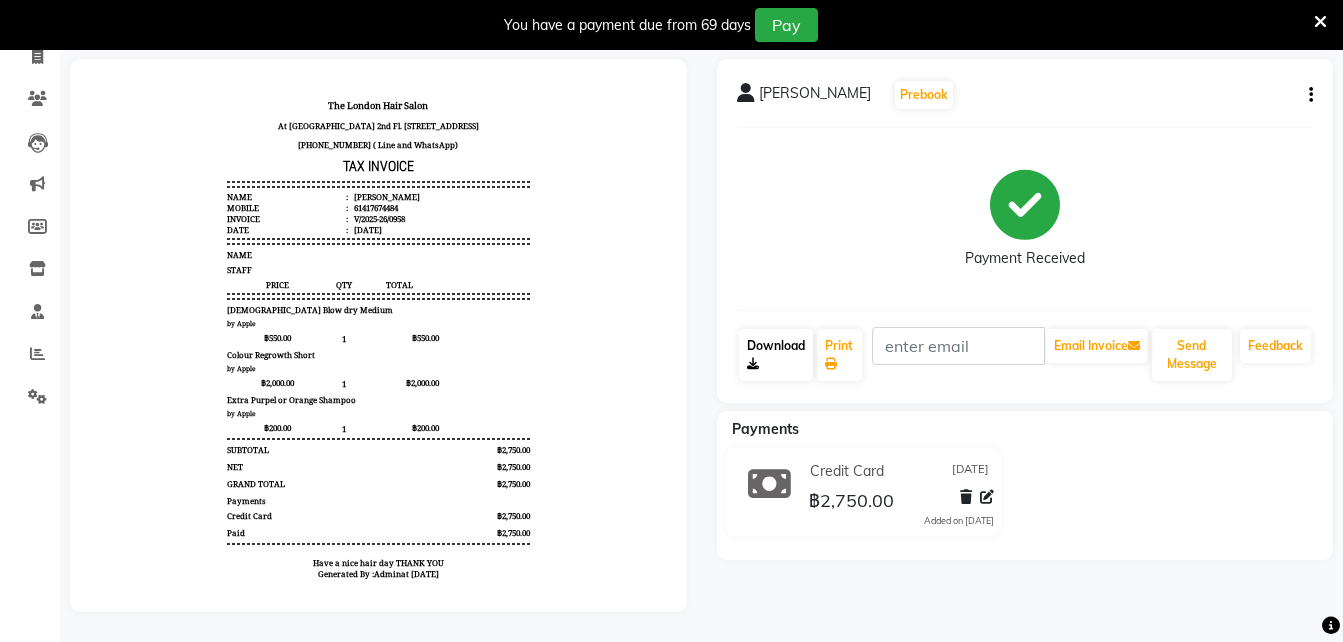 click on "Download" 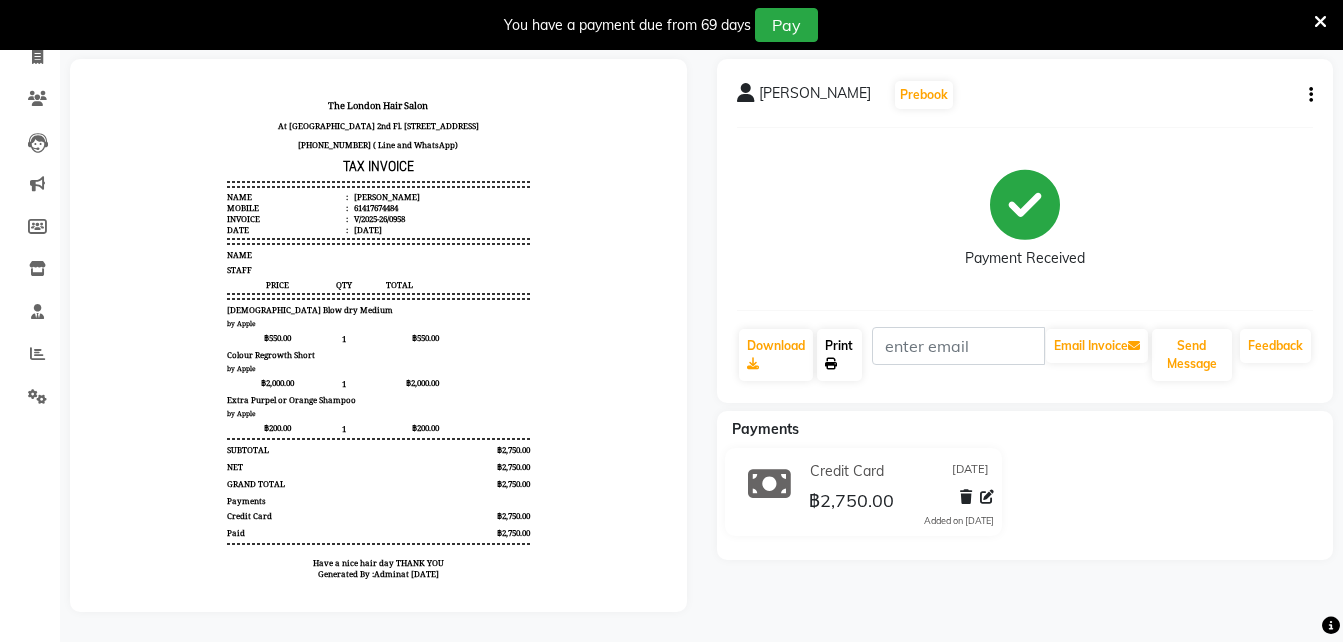 click on "Print" 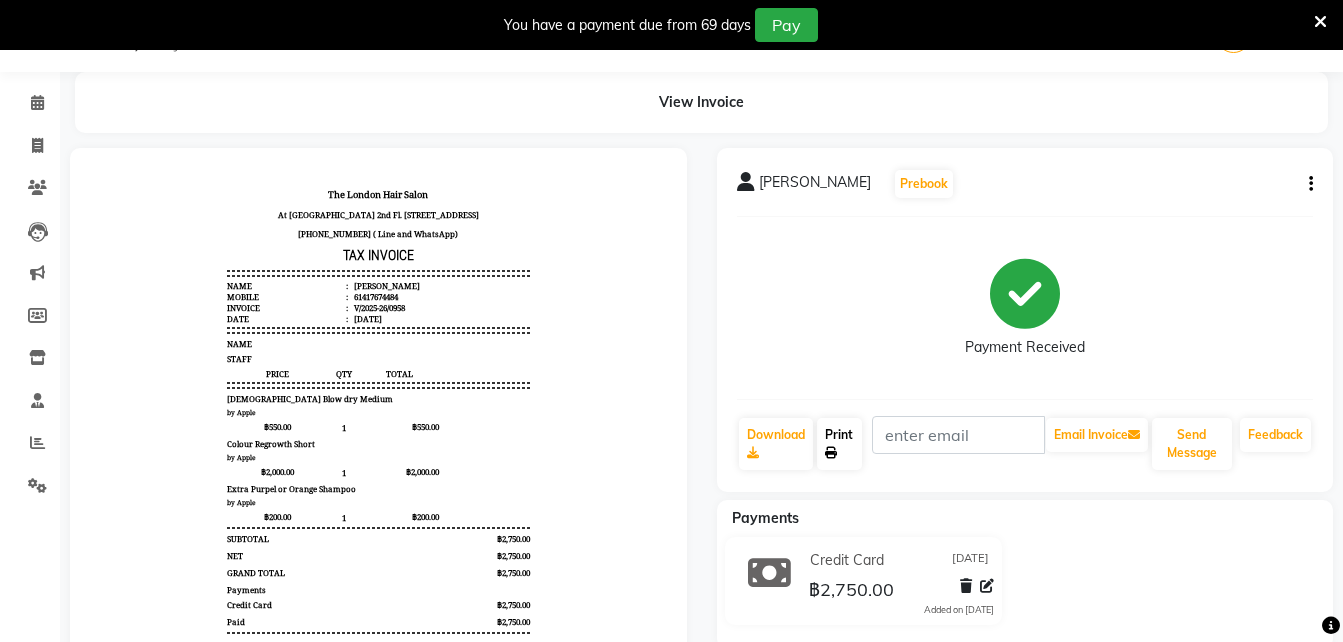 select on "service" 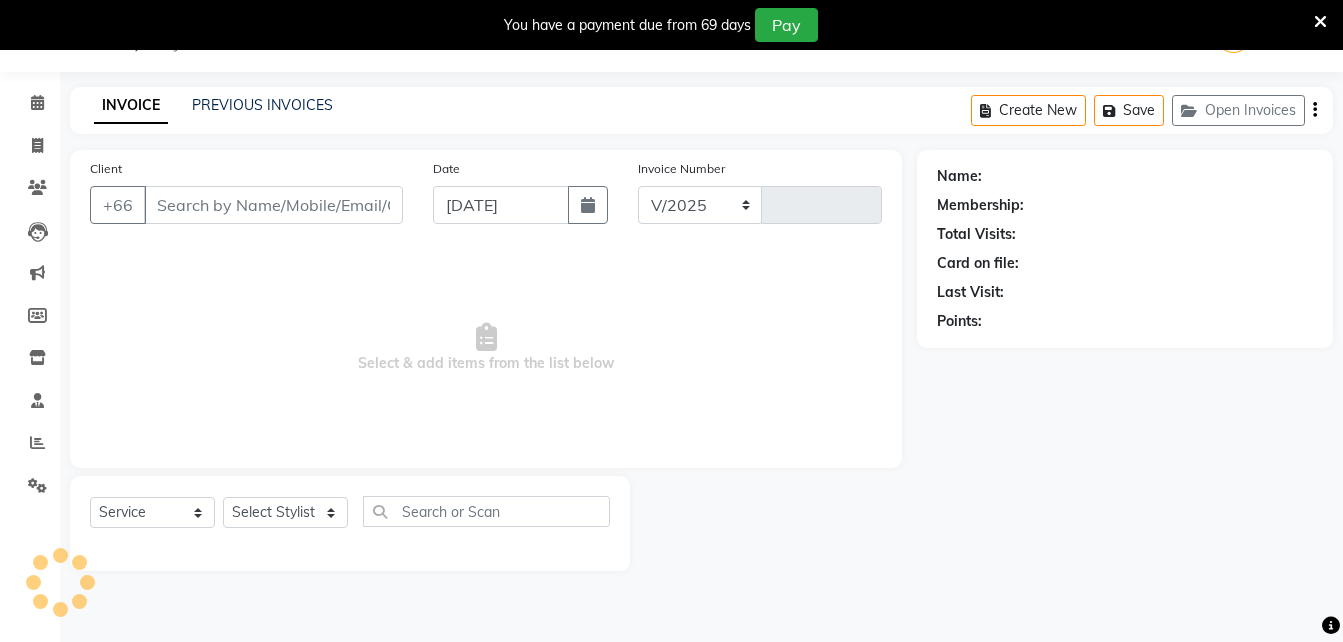 select on "6977" 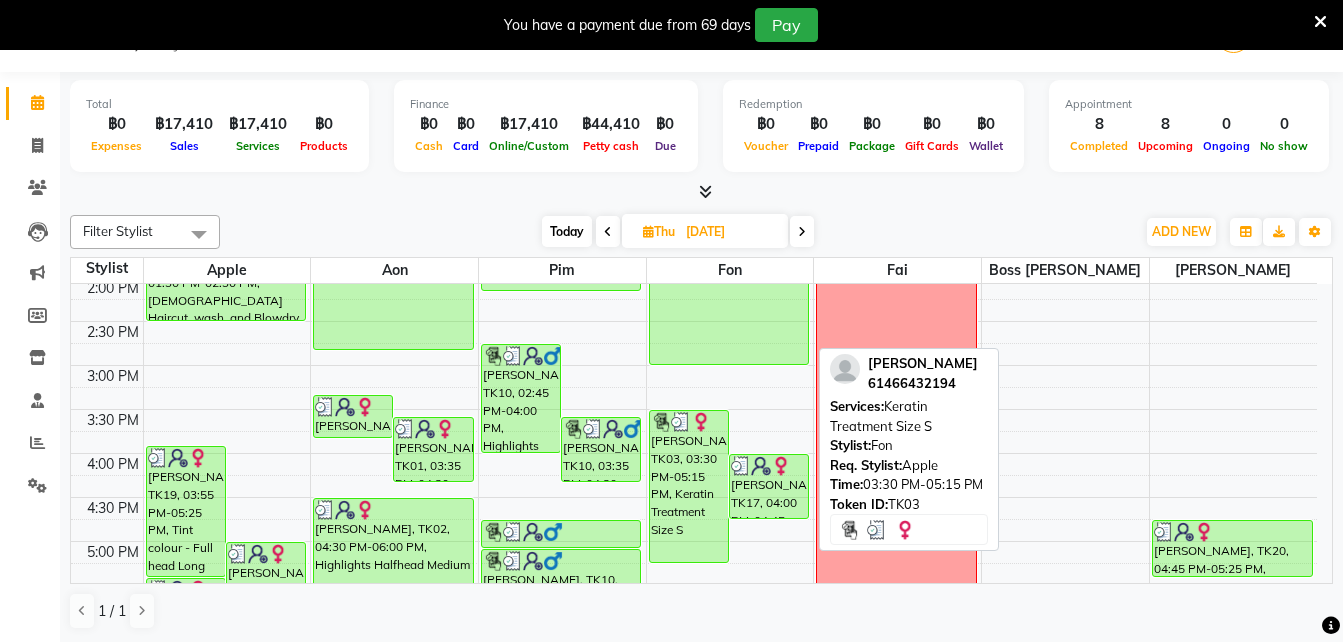 scroll, scrollTop: 448, scrollLeft: 0, axis: vertical 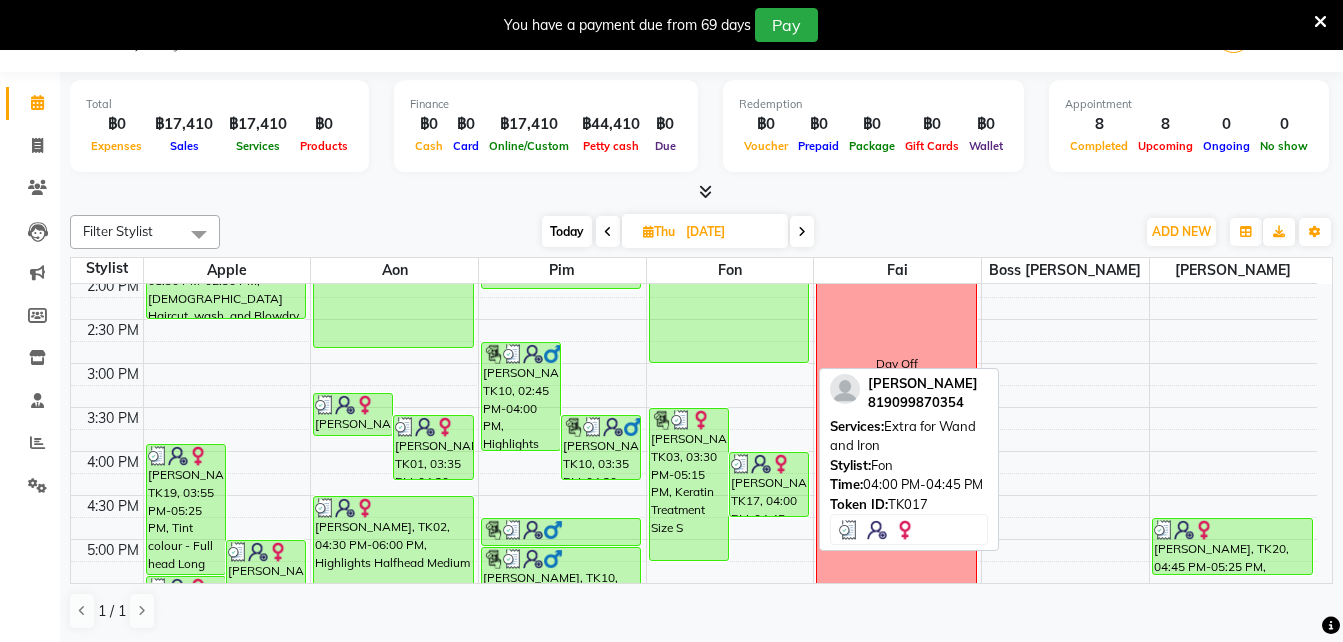 click on "[PERSON_NAME], TK17, 04:00 PM-04:45 PM, Extra for Wand and Iron" at bounding box center (769, 484) 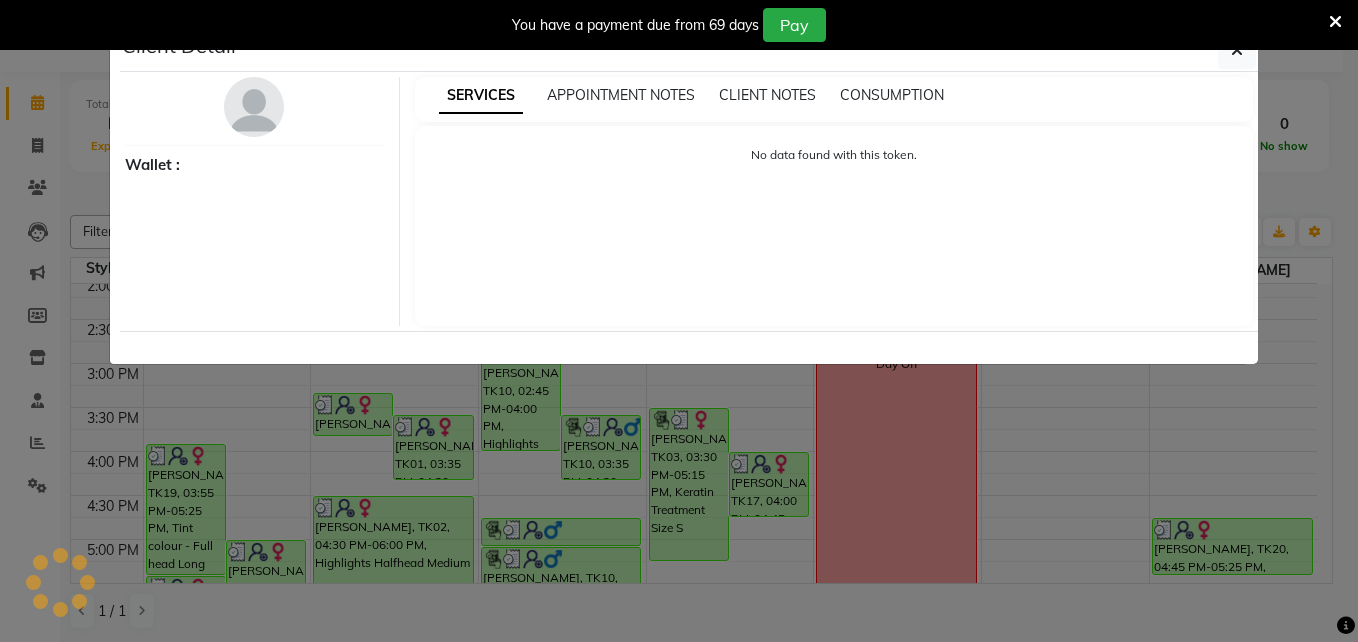 select on "3" 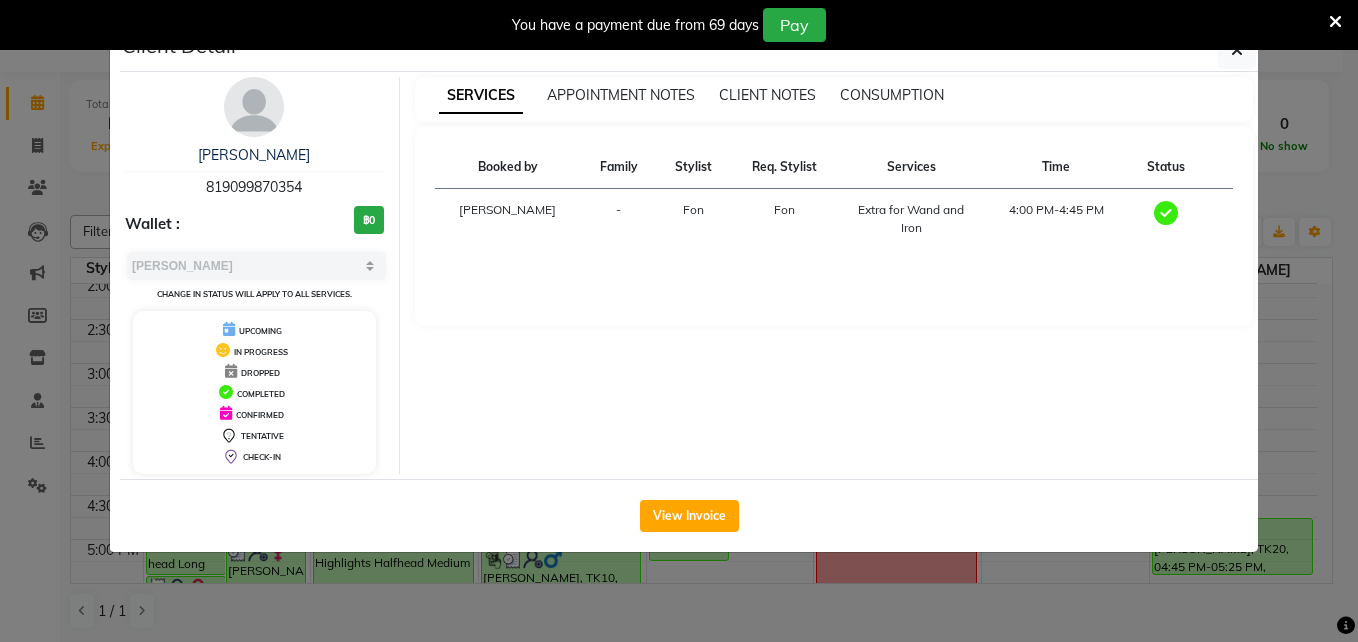 click on "View Invoice" 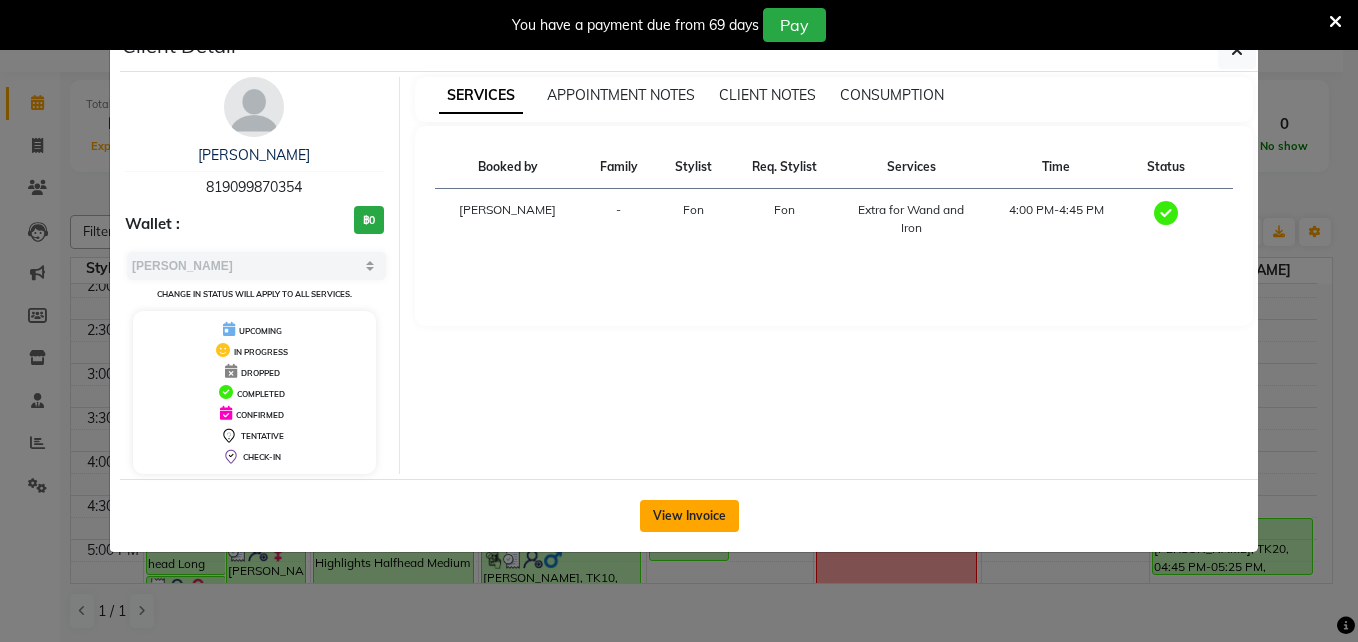 click on "View Invoice" 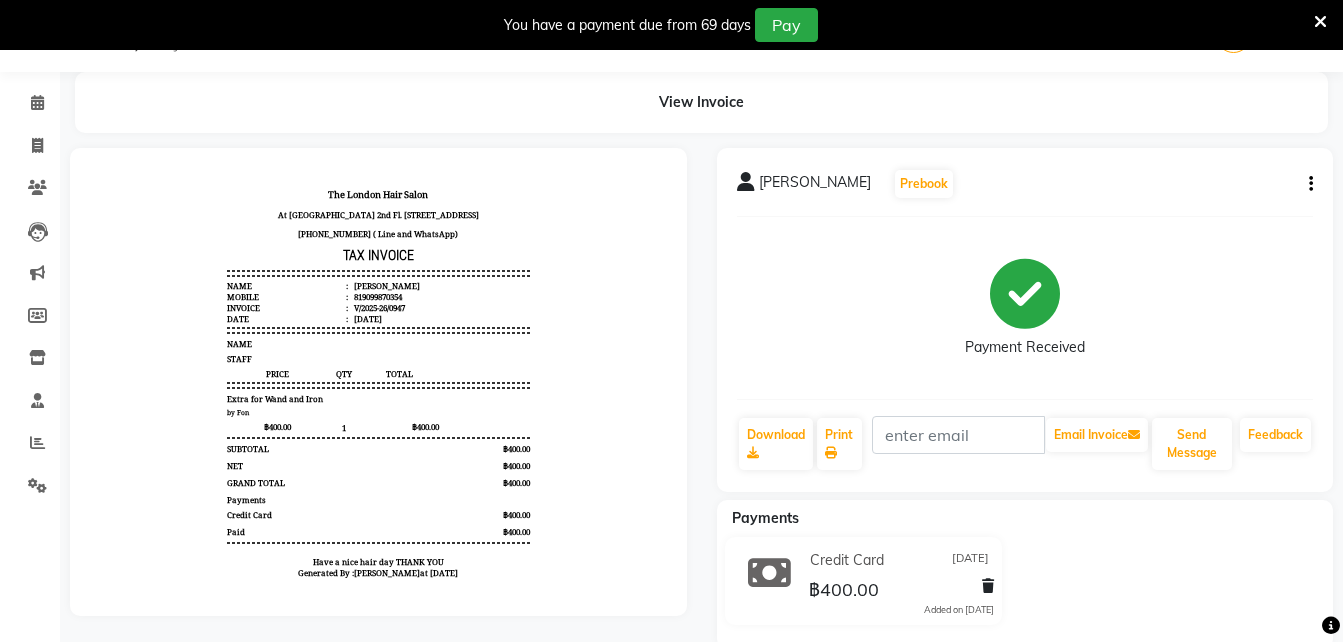scroll, scrollTop: 16, scrollLeft: 0, axis: vertical 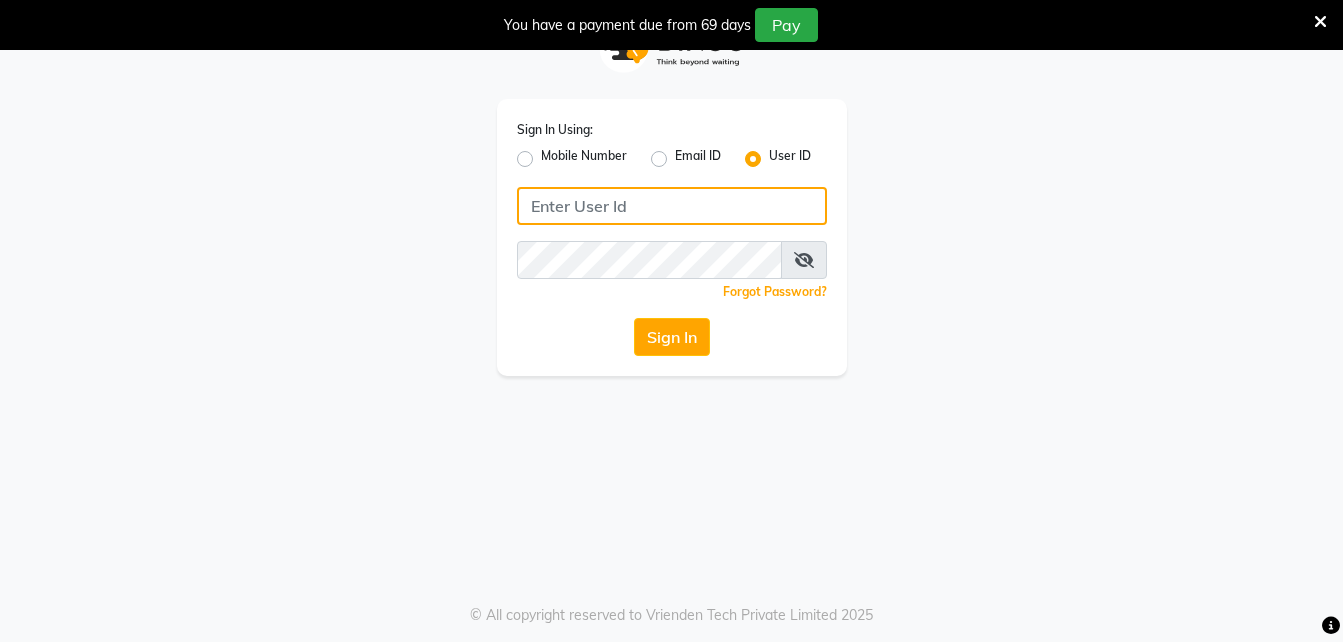click 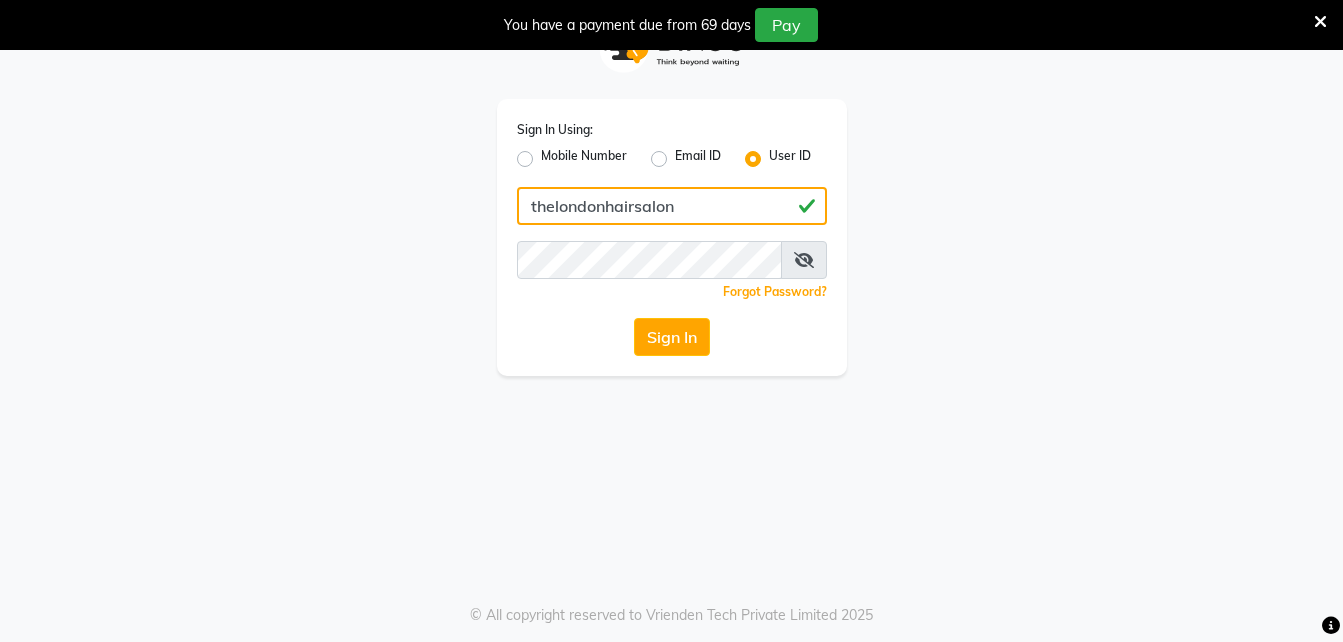 type on "thelondonhairsalon" 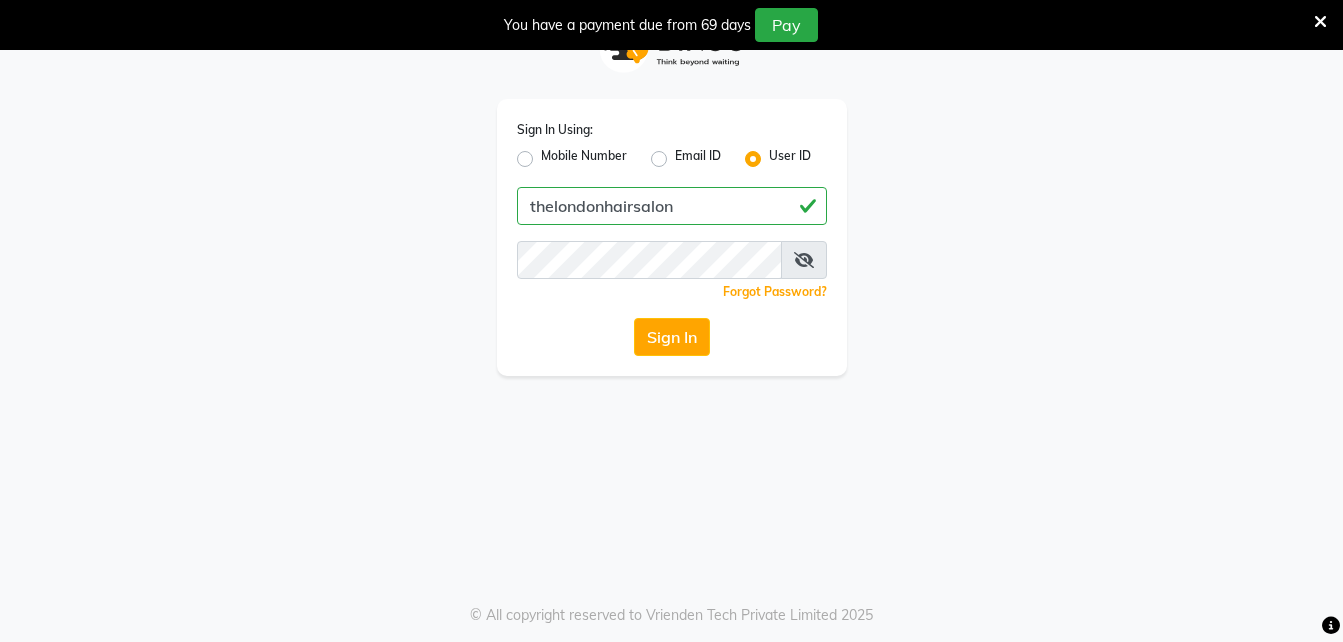 click on "Forgot Password?" 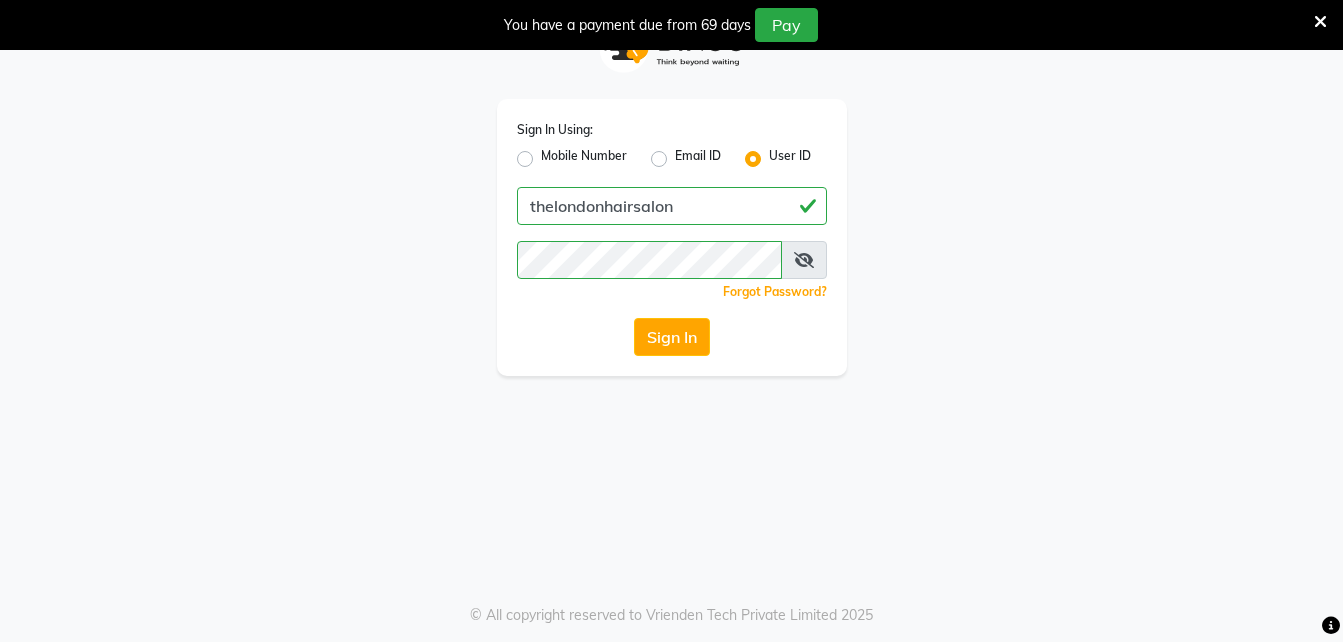 click at bounding box center [804, 260] 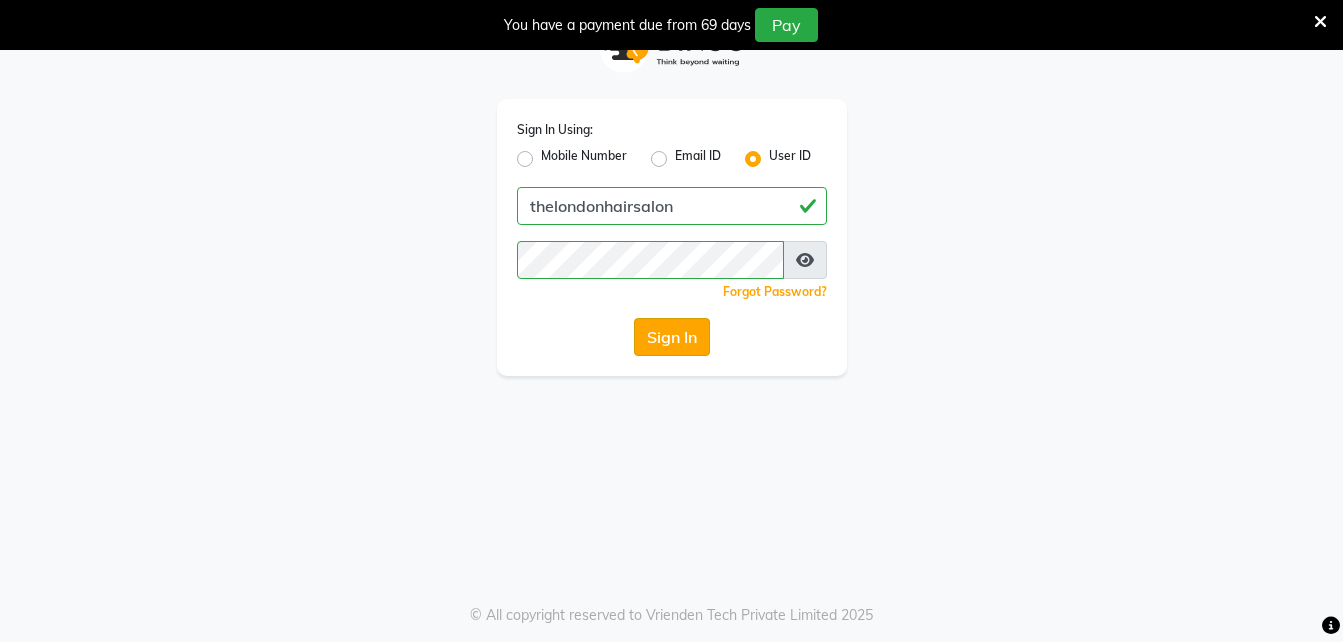 click on "Sign In" 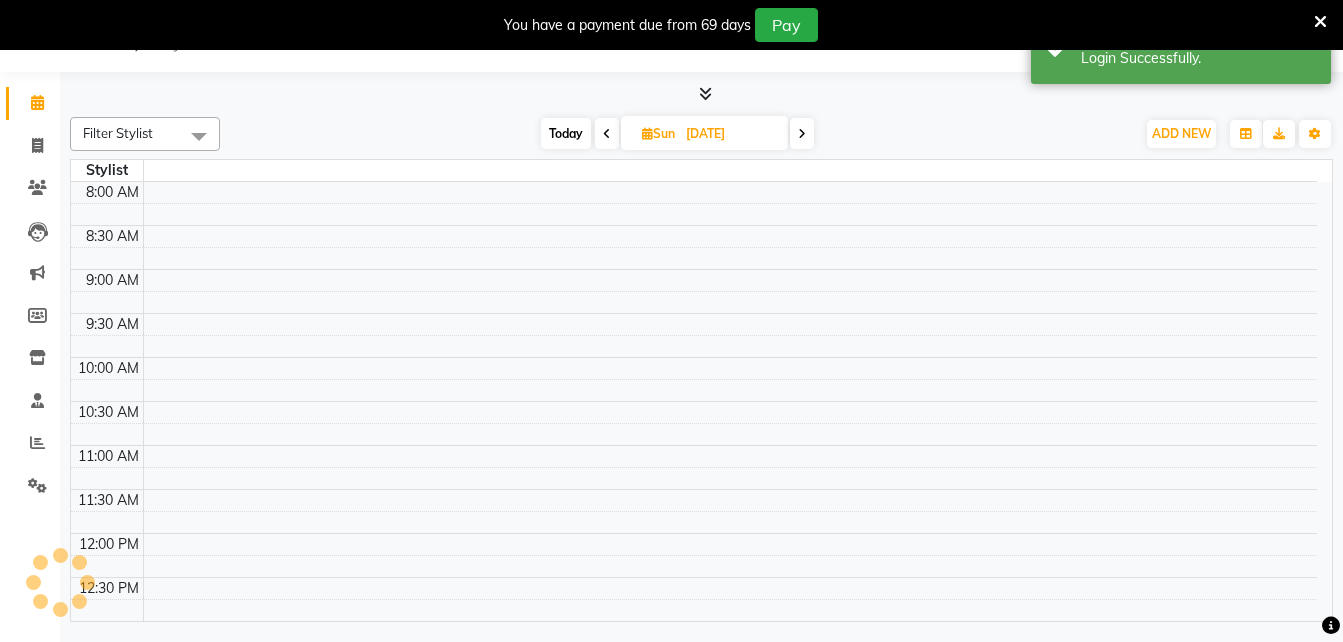 select on "en" 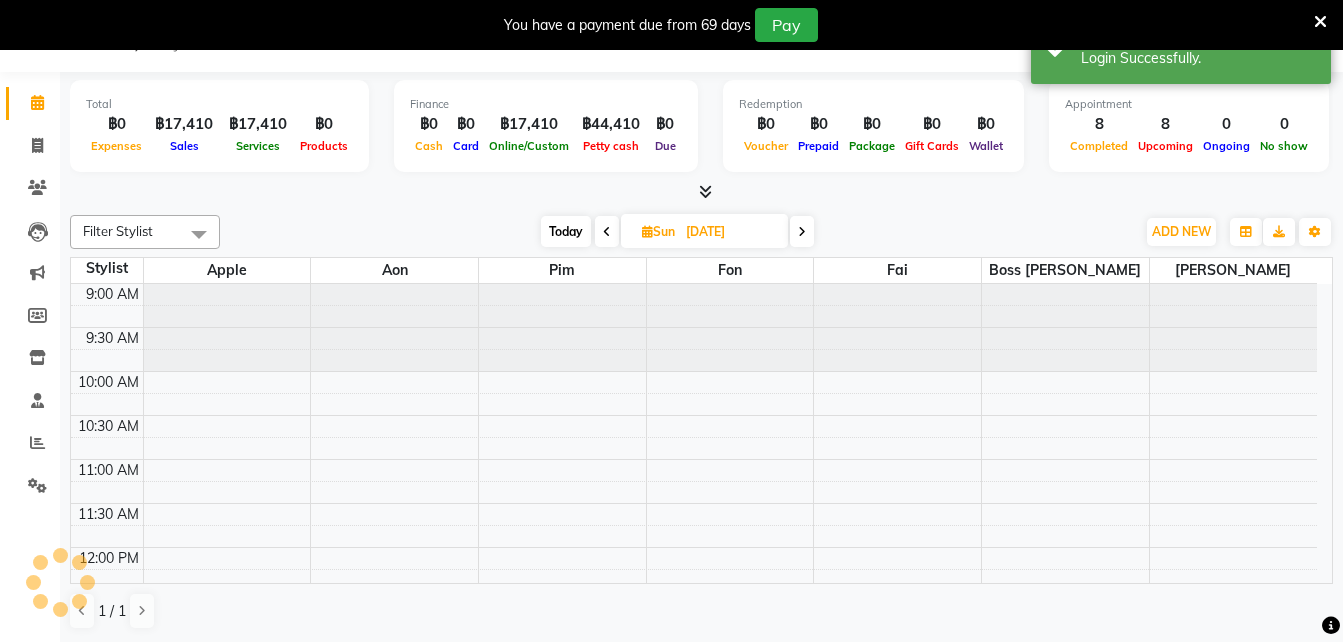 scroll, scrollTop: 0, scrollLeft: 0, axis: both 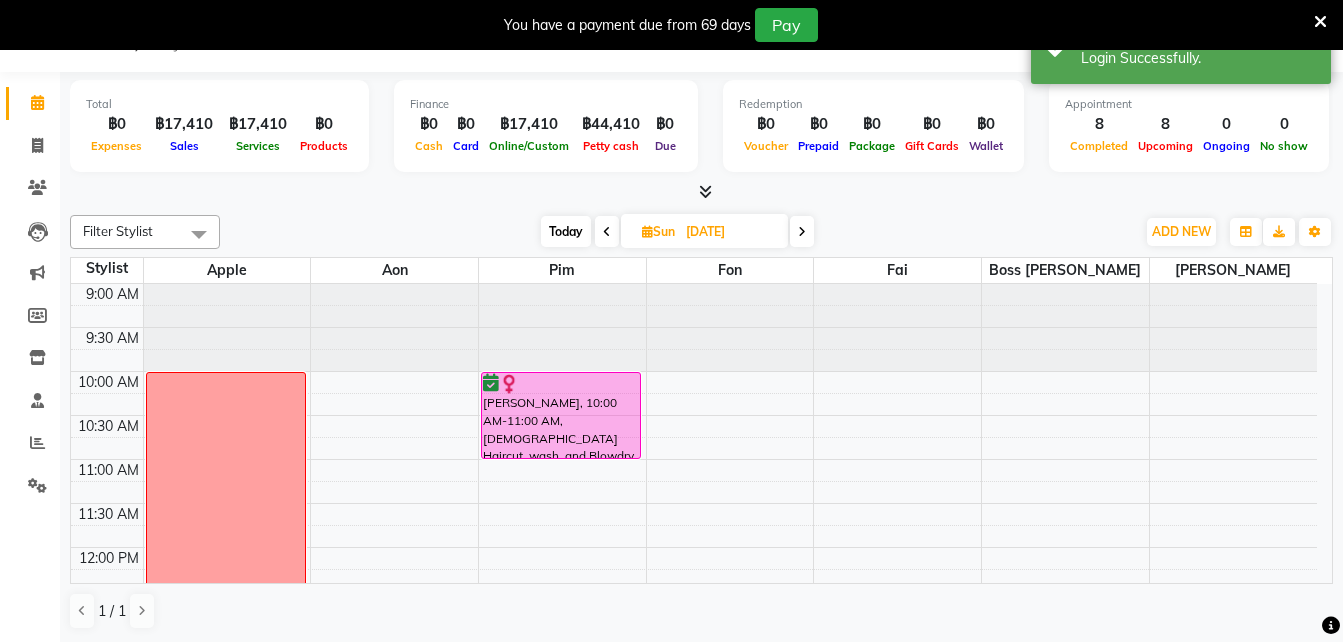 click on "Filter Stylist Select All Aon Apple   Boss [PERSON_NAME]  [PERSON_NAME]  Pim [DATE]  [DATE] Toggle Dropdown Add Appointment Add Invoice Add Expense Add Attendance Add Client Add Transaction Toggle Dropdown Add Appointment Add Invoice Add Expense Add Attendance Add Client ADD NEW Toggle Dropdown Add Appointment Add Invoice Add Expense Add Attendance Add Client Add Transaction Filter Stylist Select All Aon Apple   Boss [PERSON_NAME]  [PERSON_NAME]  Pim Group By  Staff View   Room View  View as Vertical  Vertical - Week View  Horizontal  Horizontal - Week View  List  Toggle Dropdown Calendar Settings Manage Tags   Arrange Stylists   Reset Stylists  Full Screen Appointment Form Zoom 100% Staff/Room Display Count 7 Stylist Apple   Aon Pim Fon Fai  Boss [PERSON_NAME]  9:00 AM 9:30 AM 10:00 AM 10:30 AM 11:00 AM 11:30 AM 12:00 PM 12:30 PM 1:00 PM 1:30 PM 2:00 PM 2:30 PM 3:00 PM 3:30 PM 4:00 PM 4:30 PM 5:00 PM 5:30 PM 6:00 PM 6:30 PM 7:00 PM 7:30 PM 8:00 PM 8:30 PM  Day Off           1 / 1" 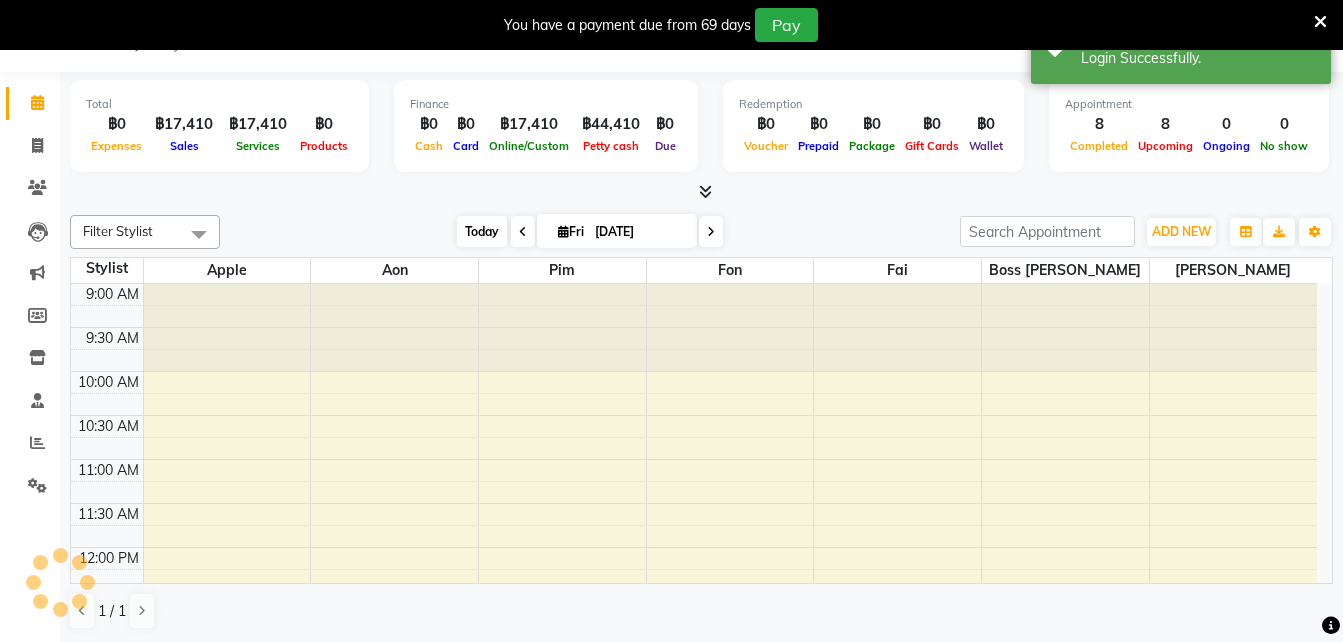 scroll, scrollTop: 617, scrollLeft: 0, axis: vertical 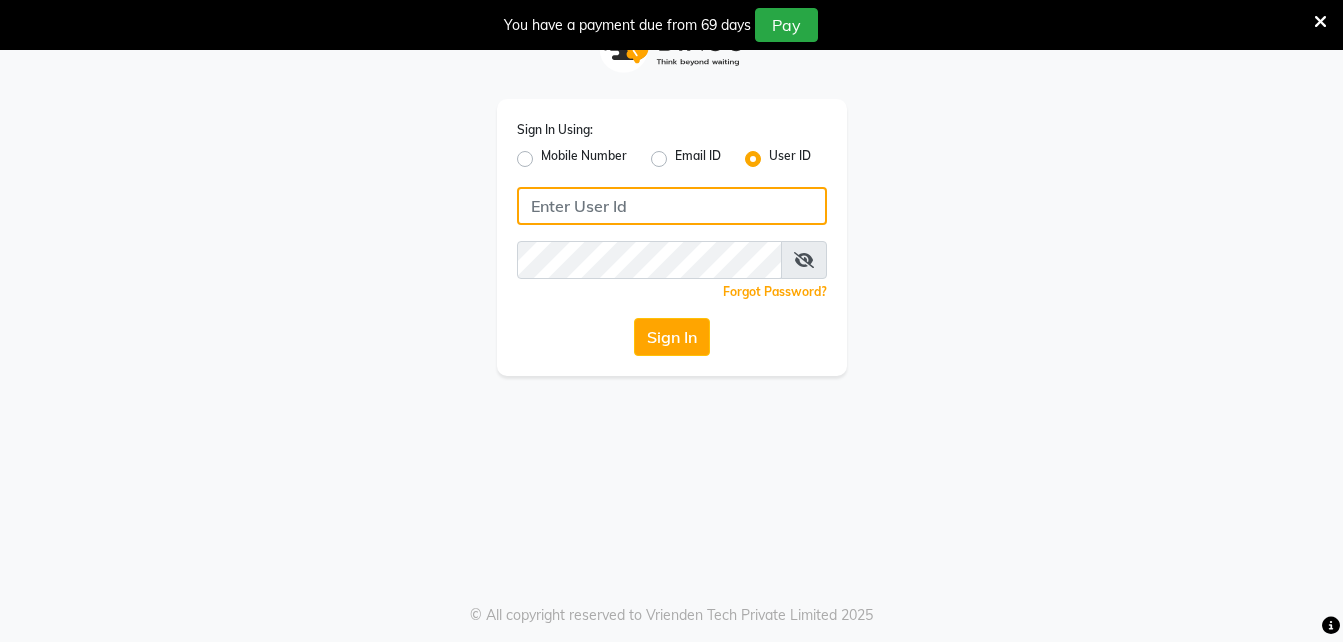 click 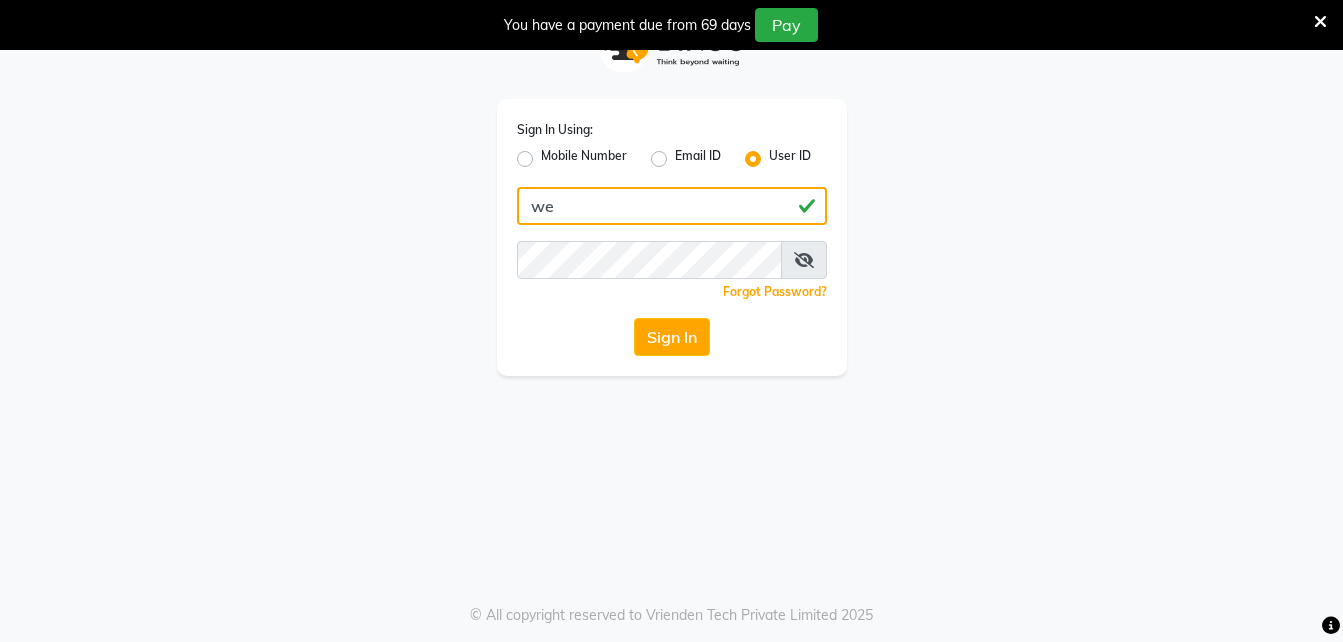 type on "w" 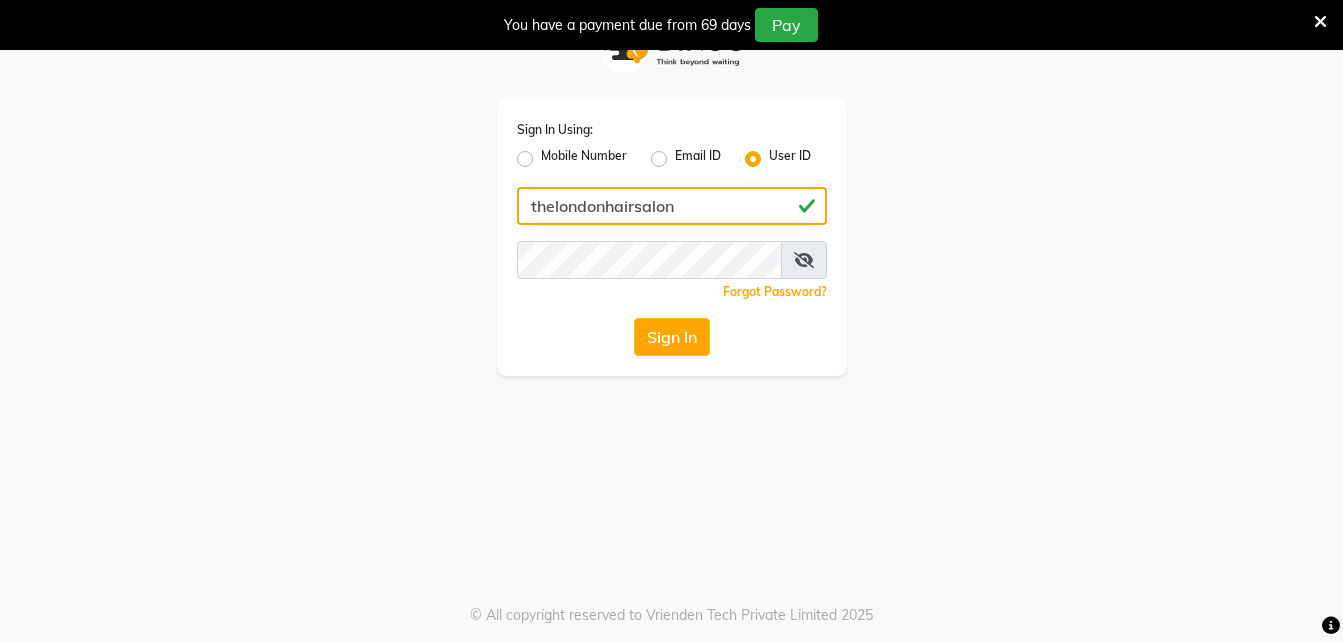 type on "thelondonhairsalon" 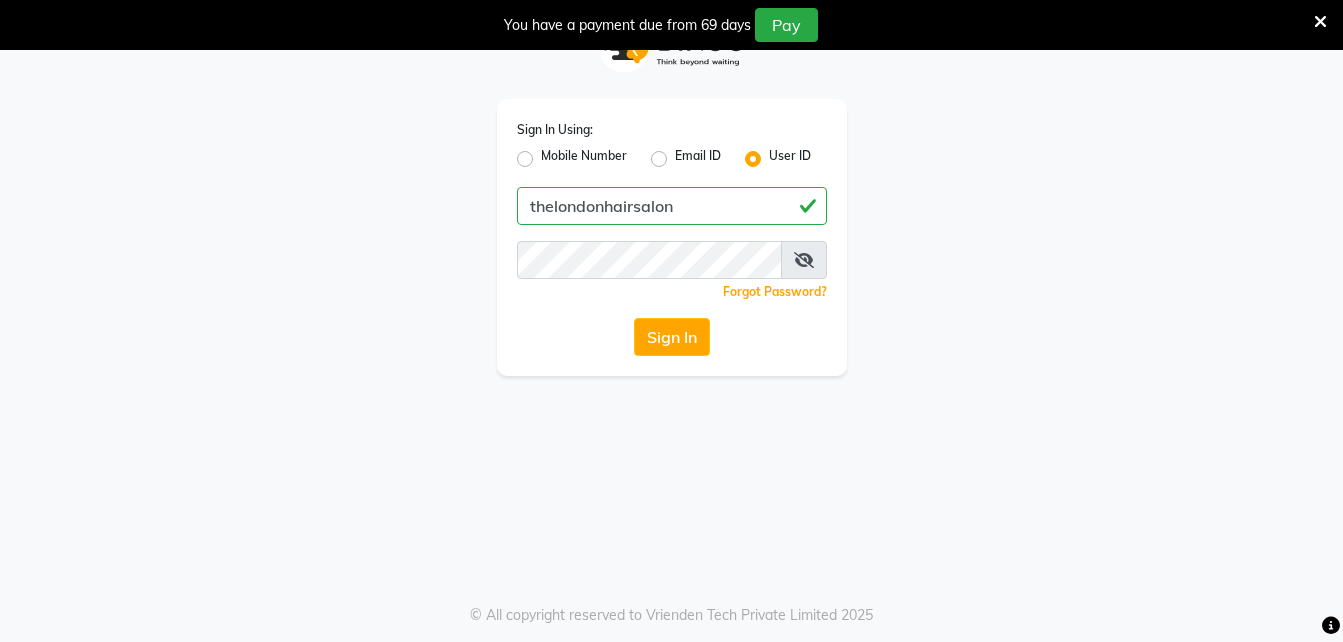 click on "Sign In Using: Mobile Number Email ID User ID thelondonhairsalon  Remember me Forgot Password?  Sign In" 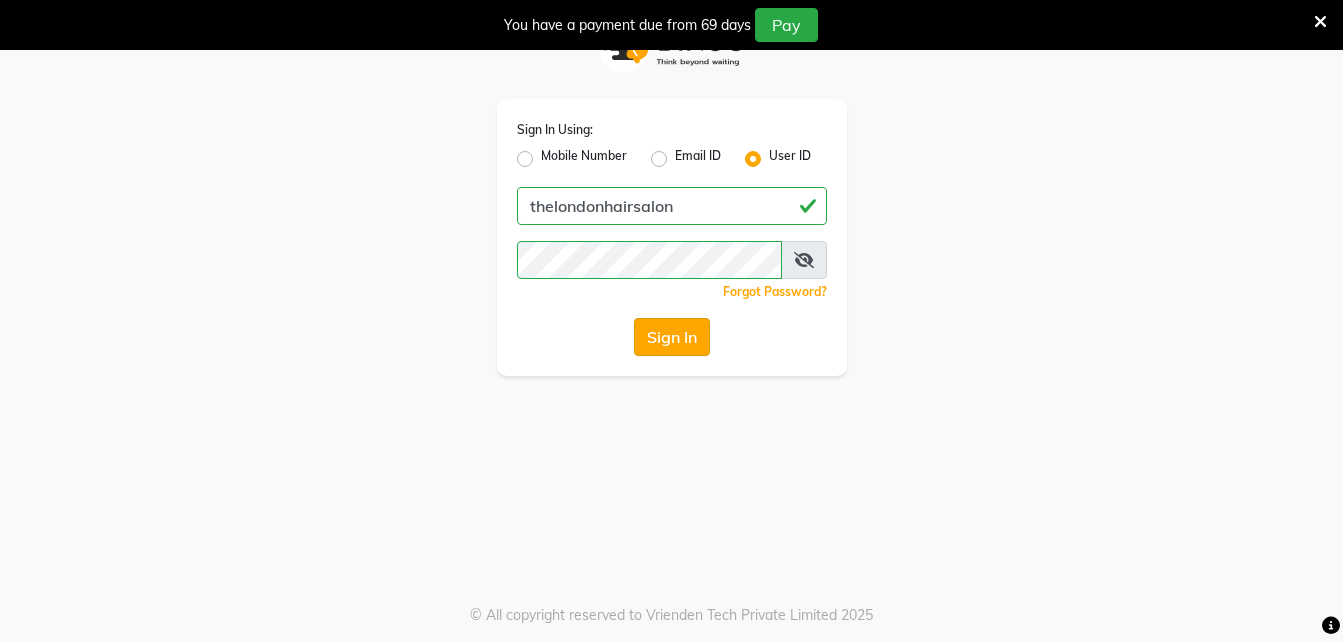 click on "Sign In" 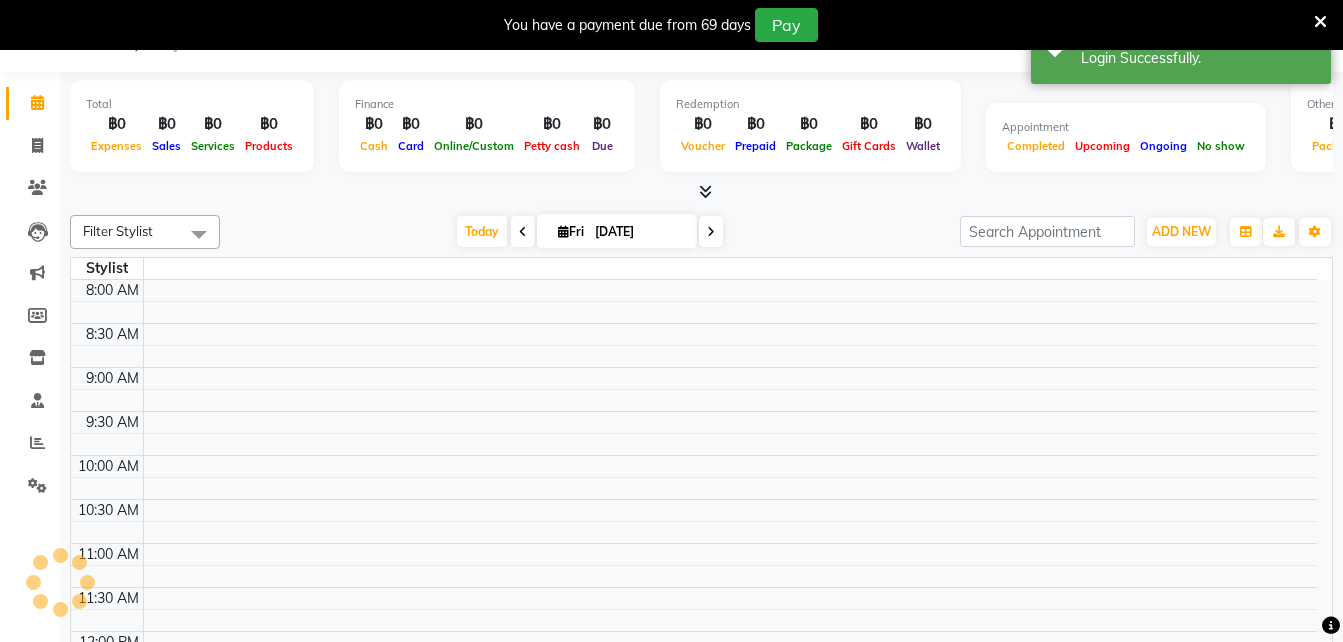 select on "en" 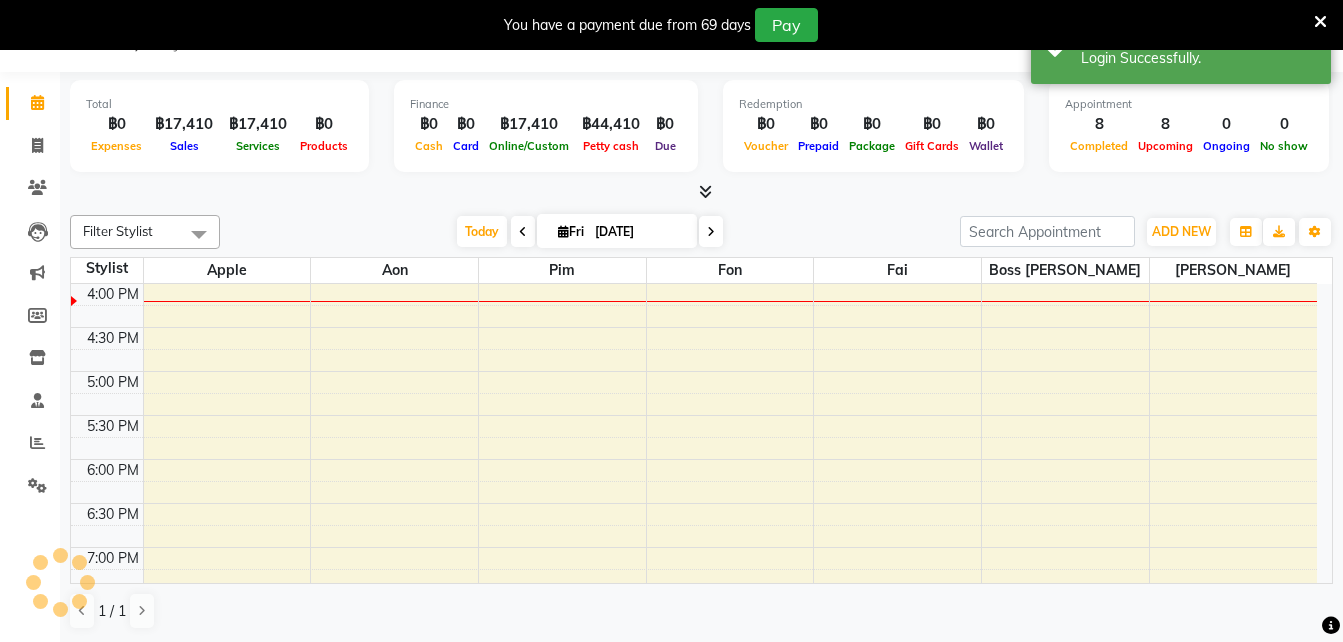 scroll, scrollTop: 0, scrollLeft: 0, axis: both 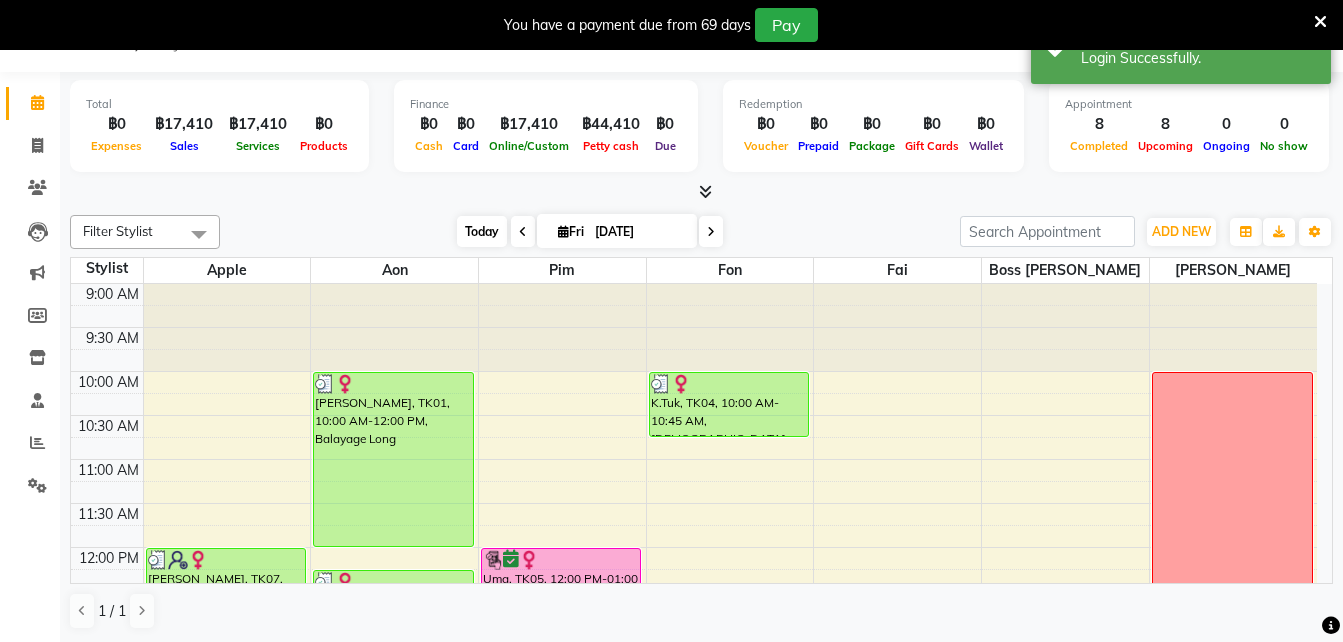 click on "Today" at bounding box center (482, 231) 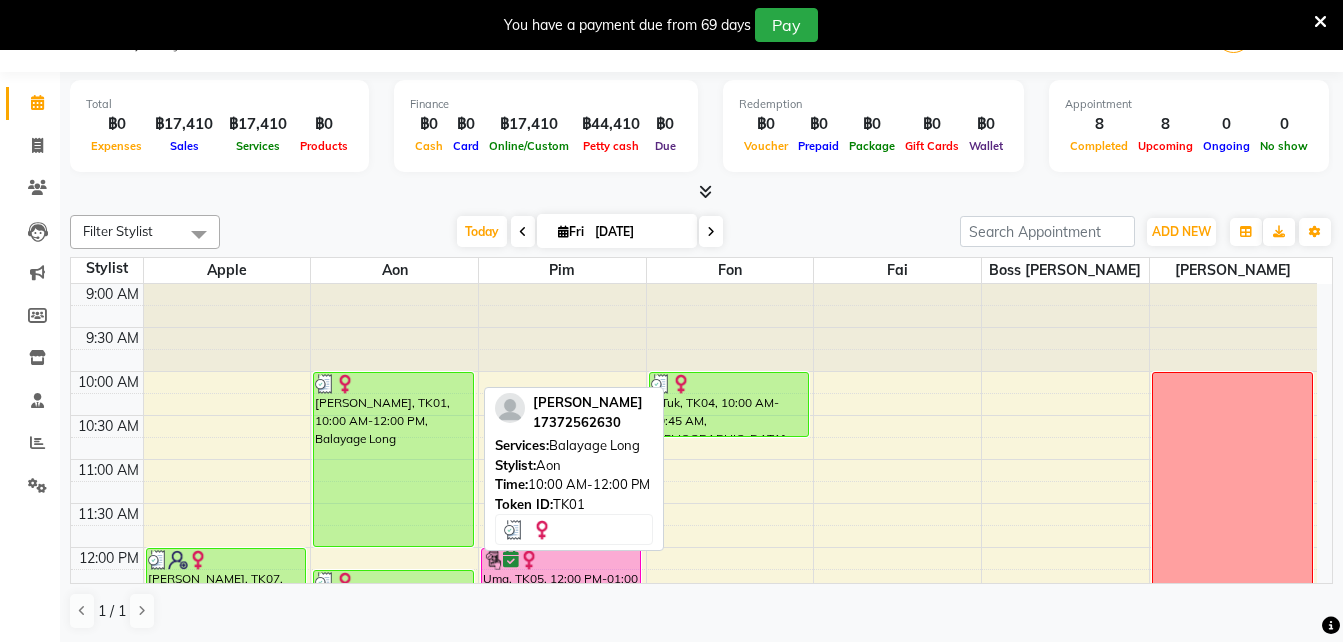 scroll, scrollTop: 82, scrollLeft: 0, axis: vertical 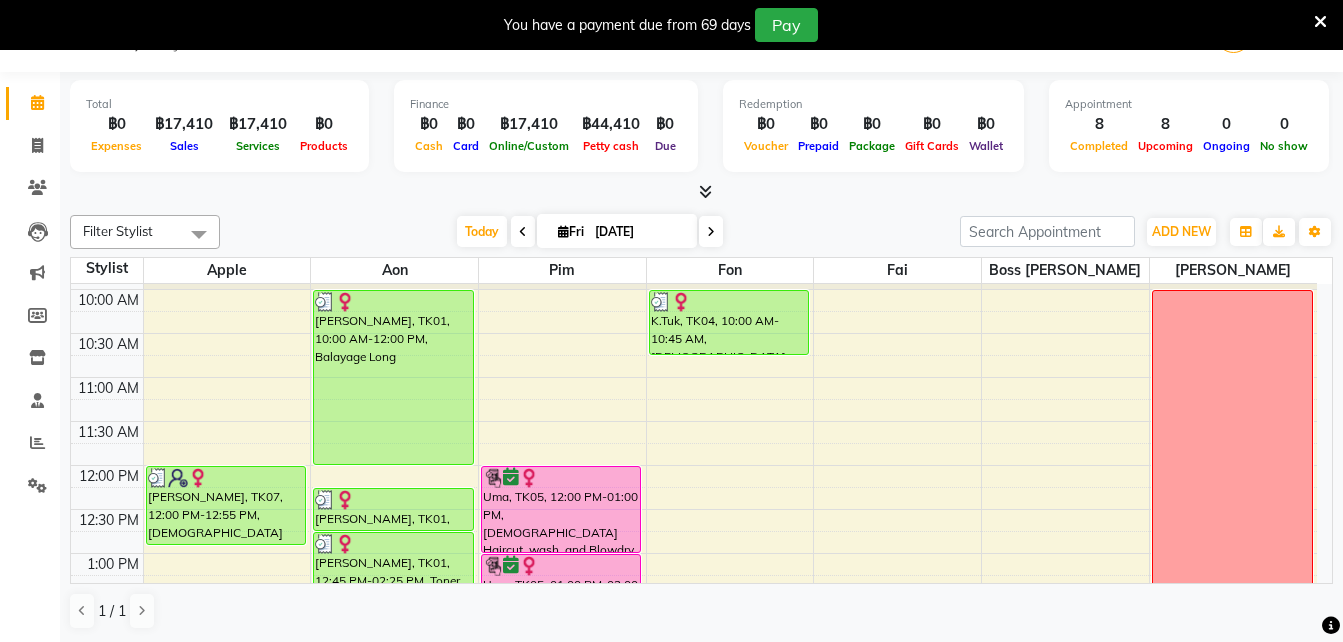 click at bounding box center (563, 231) 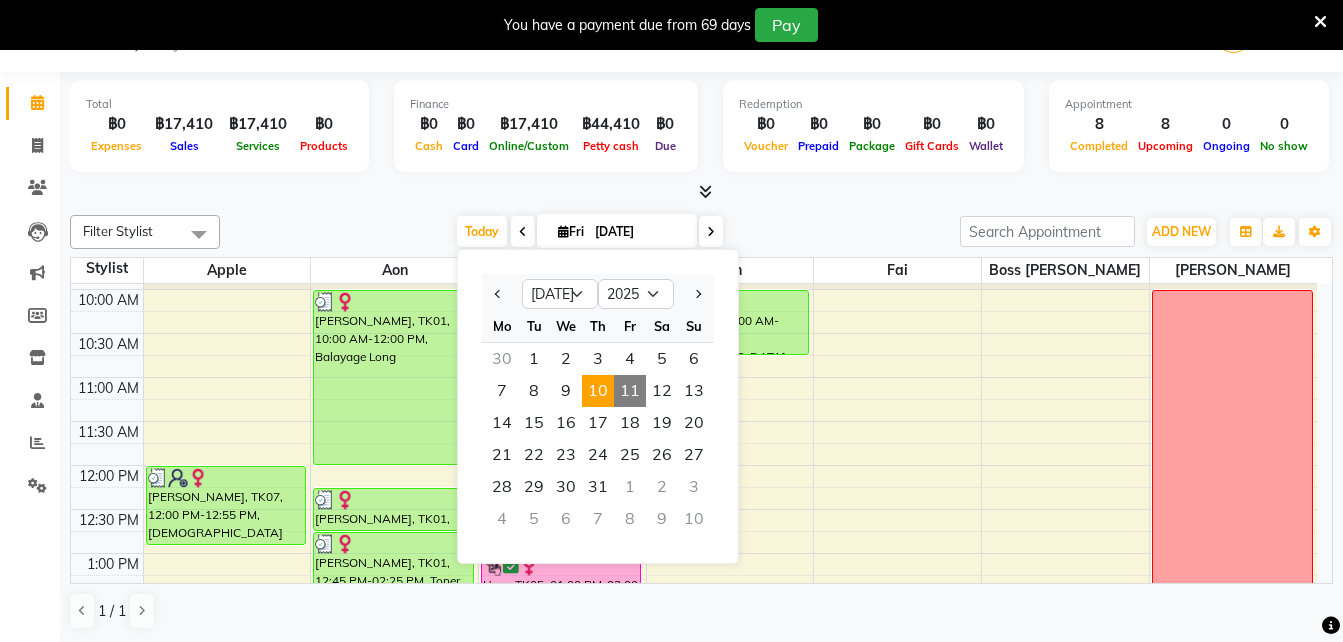 click on "10" at bounding box center [598, 391] 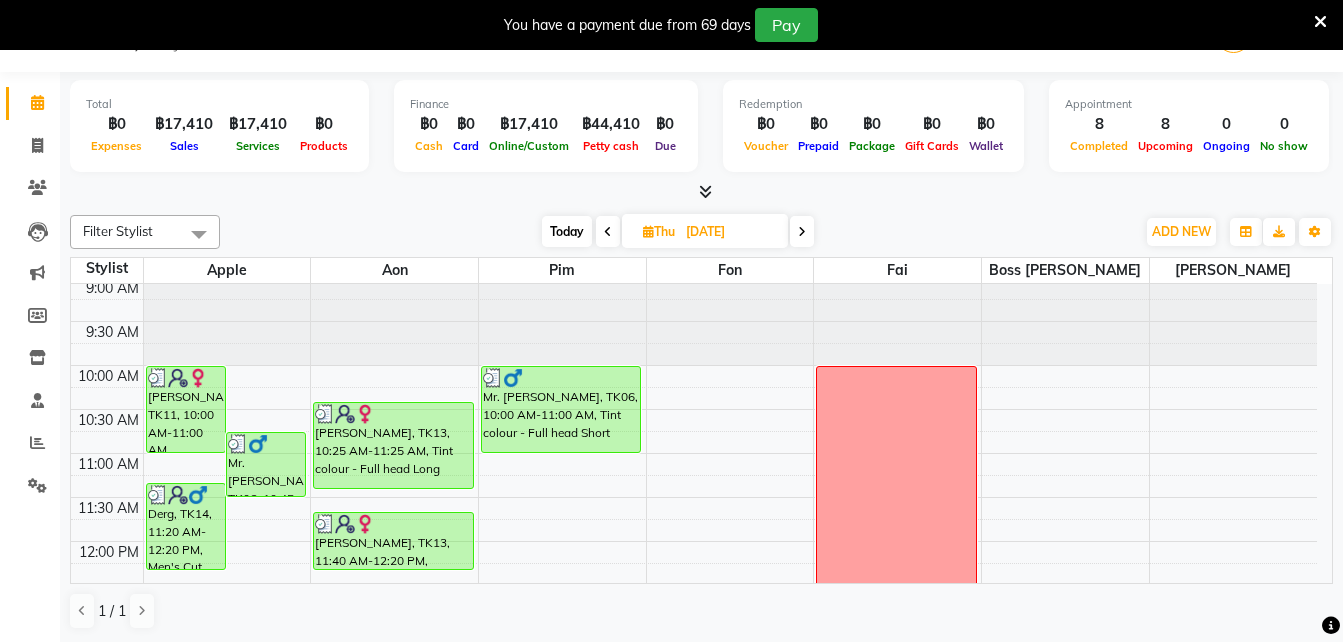 scroll, scrollTop: 0, scrollLeft: 0, axis: both 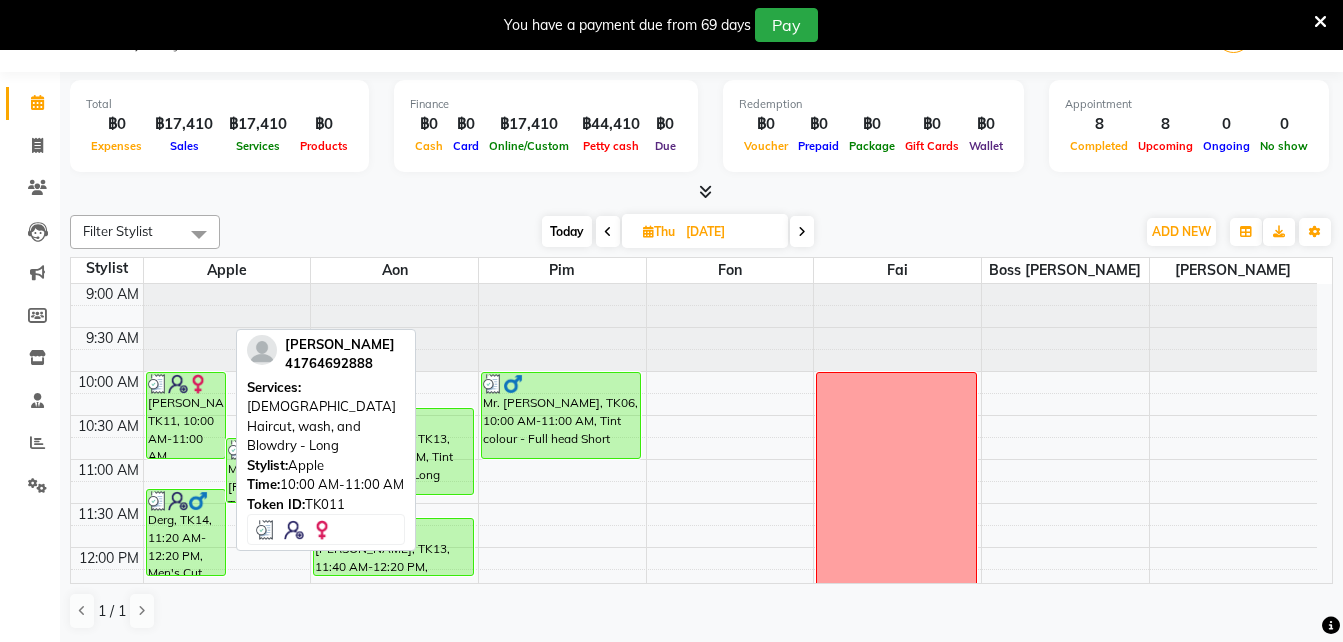 click on "[PERSON_NAME], TK11, 10:00 AM-11:00 AM, [DEMOGRAPHIC_DATA] Haircut, wash, and Blowdry - Long" at bounding box center [186, 415] 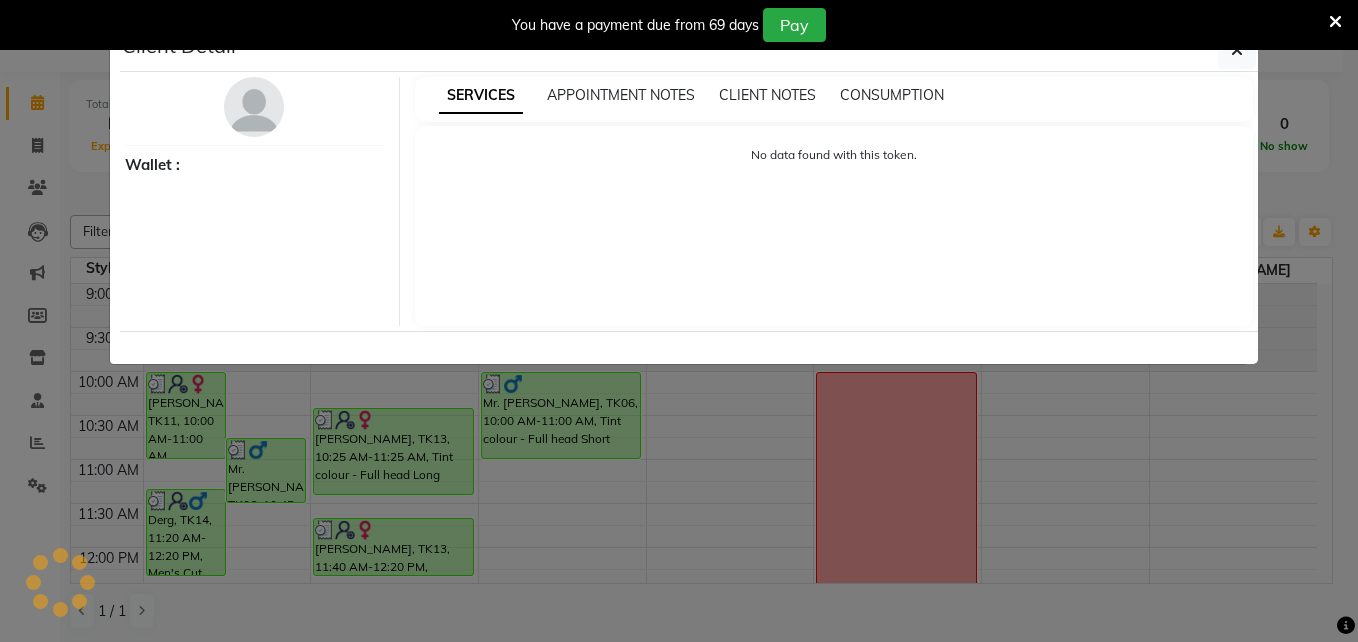 select on "3" 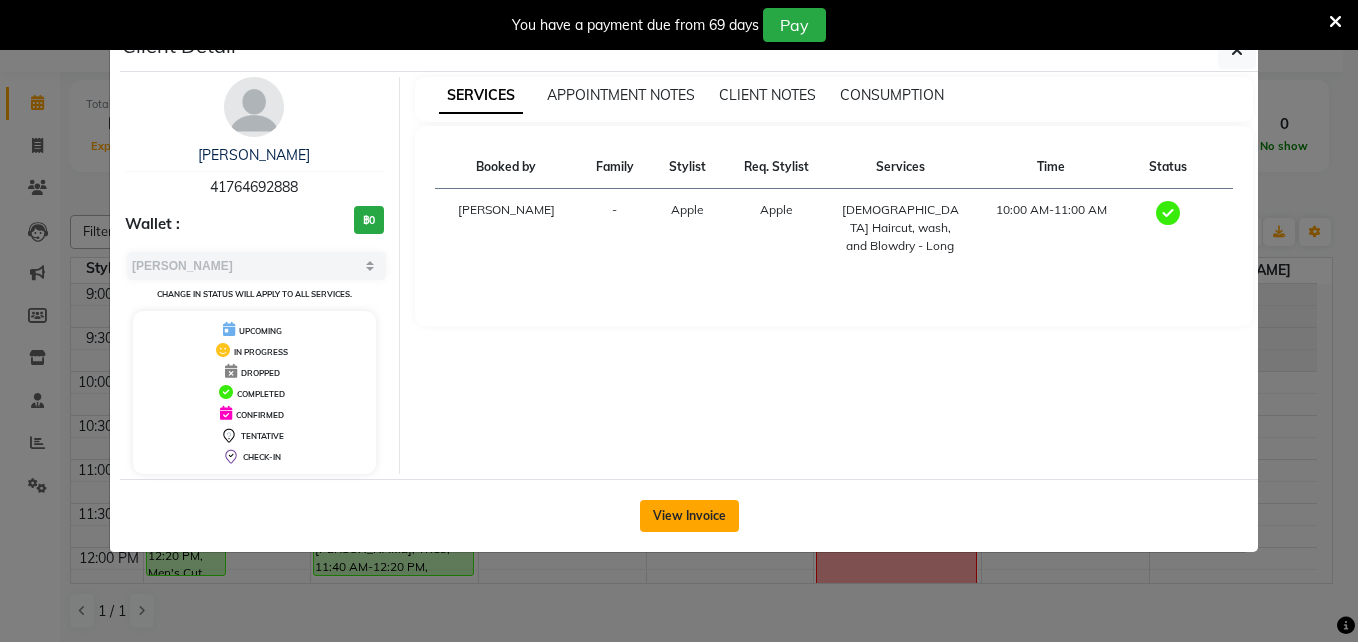 click on "View Invoice" 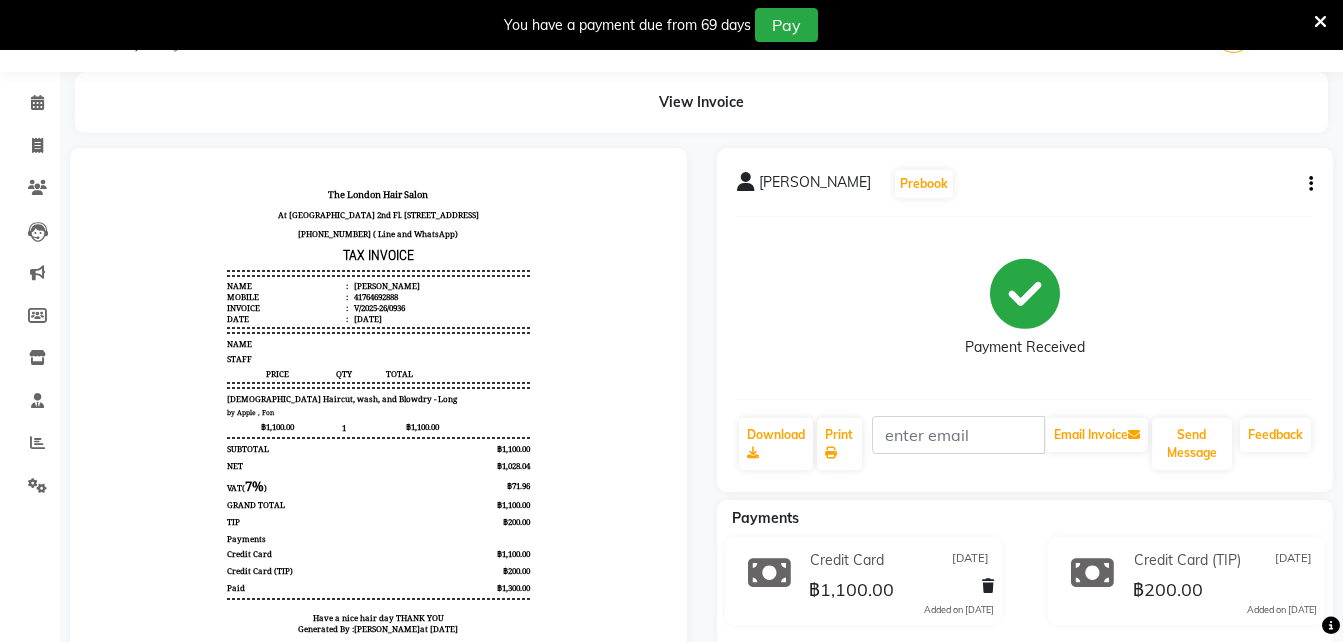 scroll, scrollTop: 0, scrollLeft: 0, axis: both 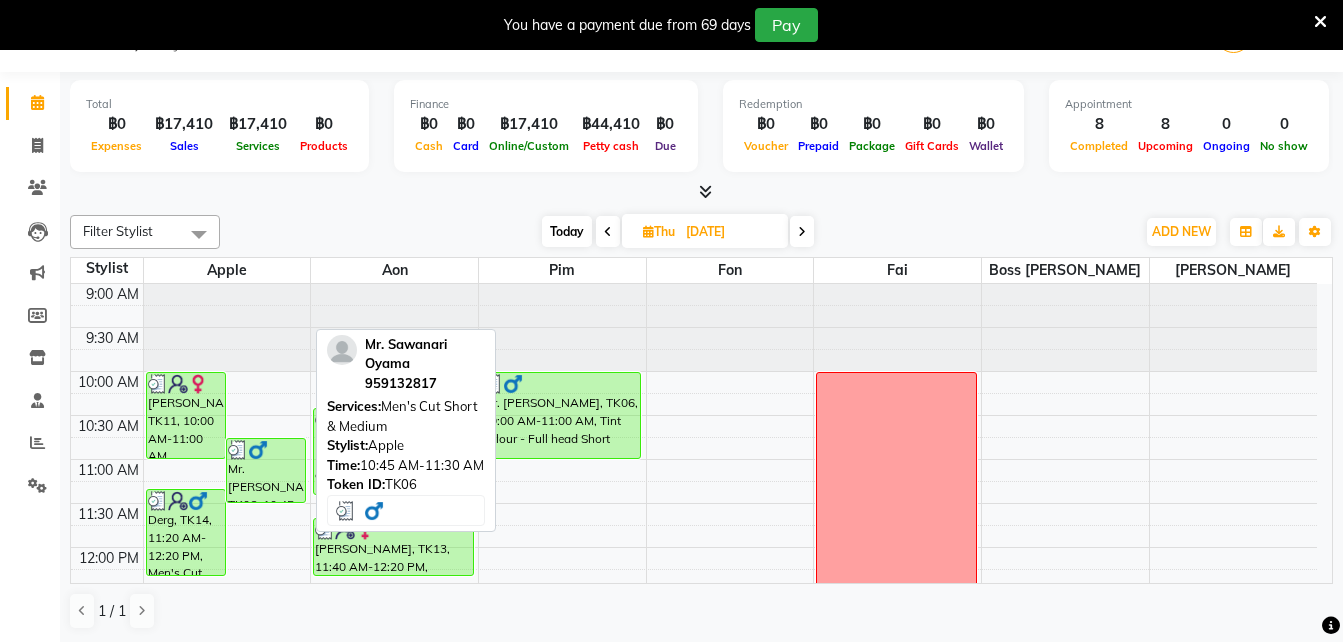 click on "Mr. [PERSON_NAME], TK06, 10:45 AM-11:30 AM, Men's Cut Short & Medium" at bounding box center [266, 470] 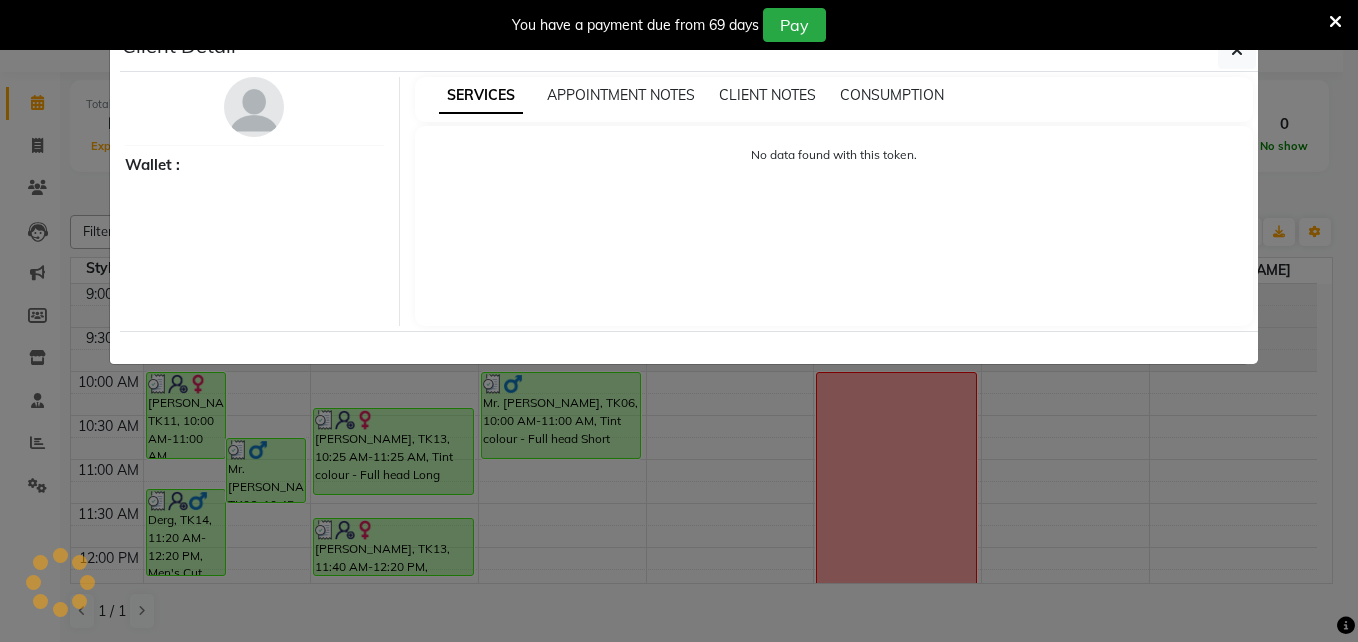 select on "3" 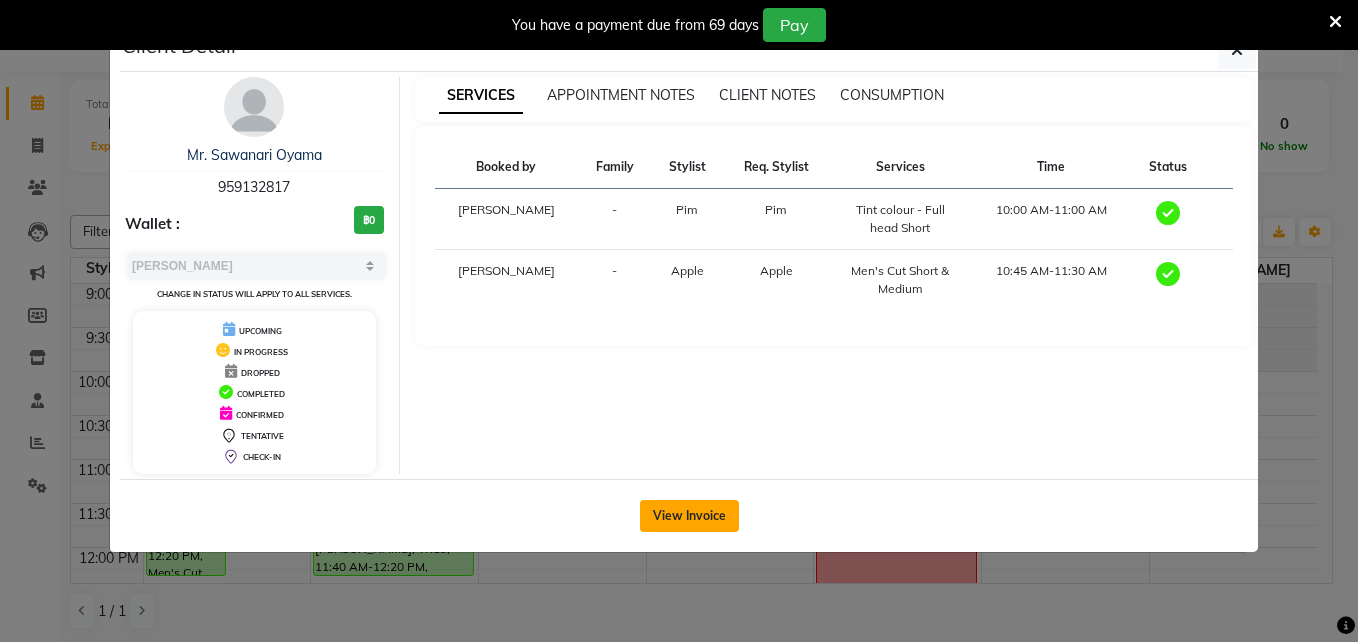 click on "View Invoice" 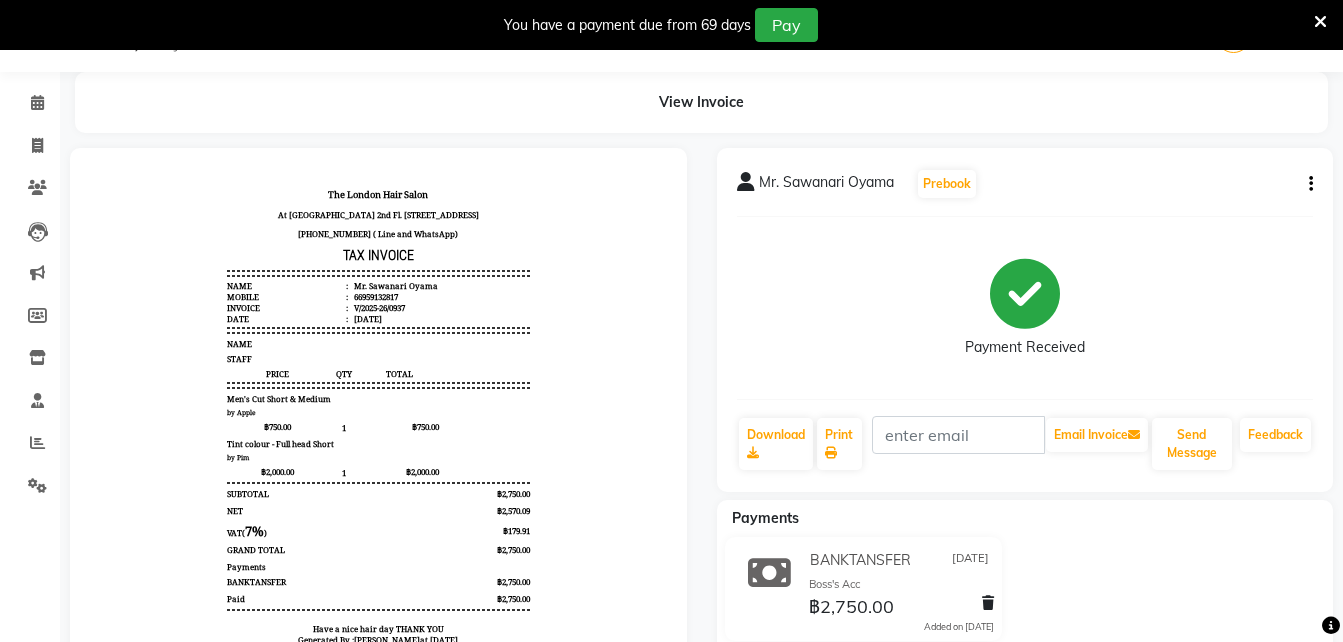 scroll, scrollTop: 0, scrollLeft: 0, axis: both 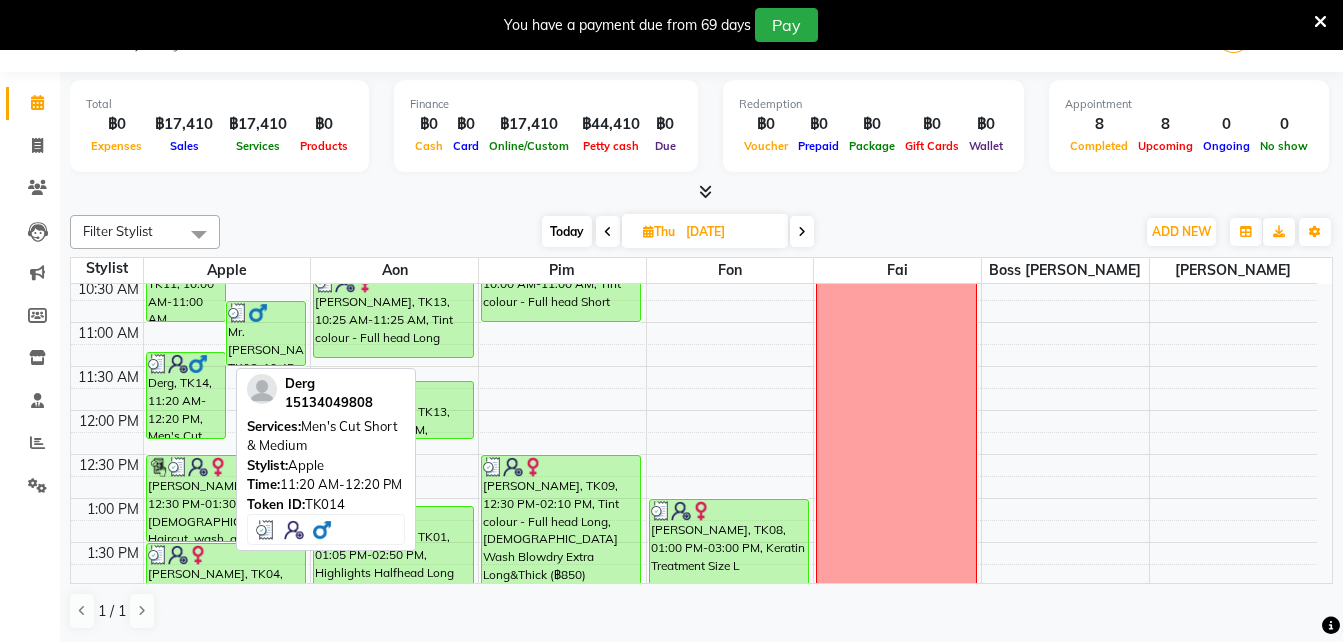 click on "Derg, TK14, 11:20 AM-12:20 PM, Men's Cut Short & Medium" at bounding box center [186, 395] 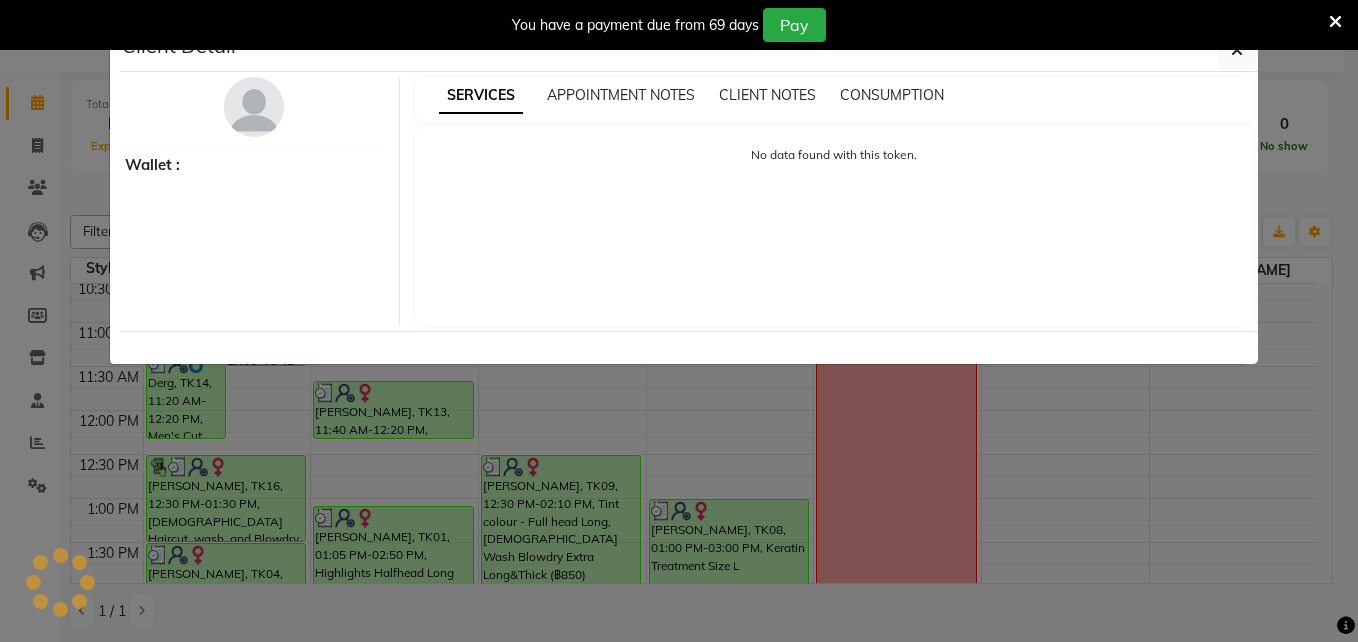 select on "3" 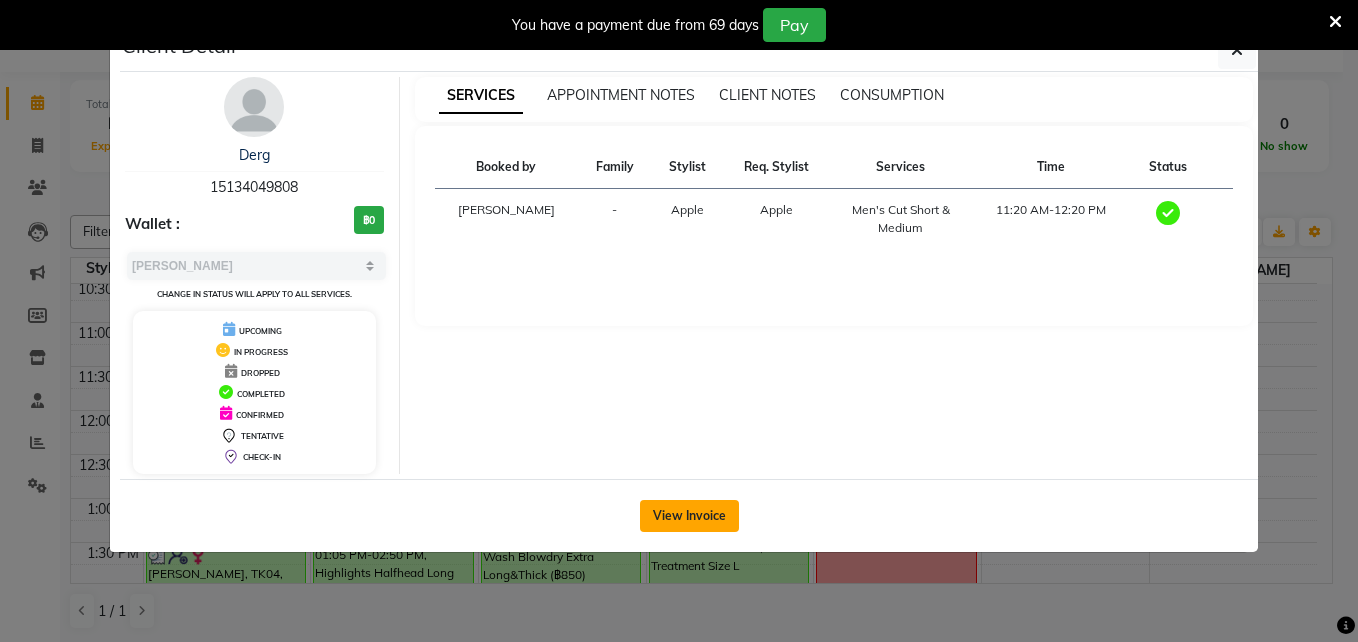 click on "View Invoice" 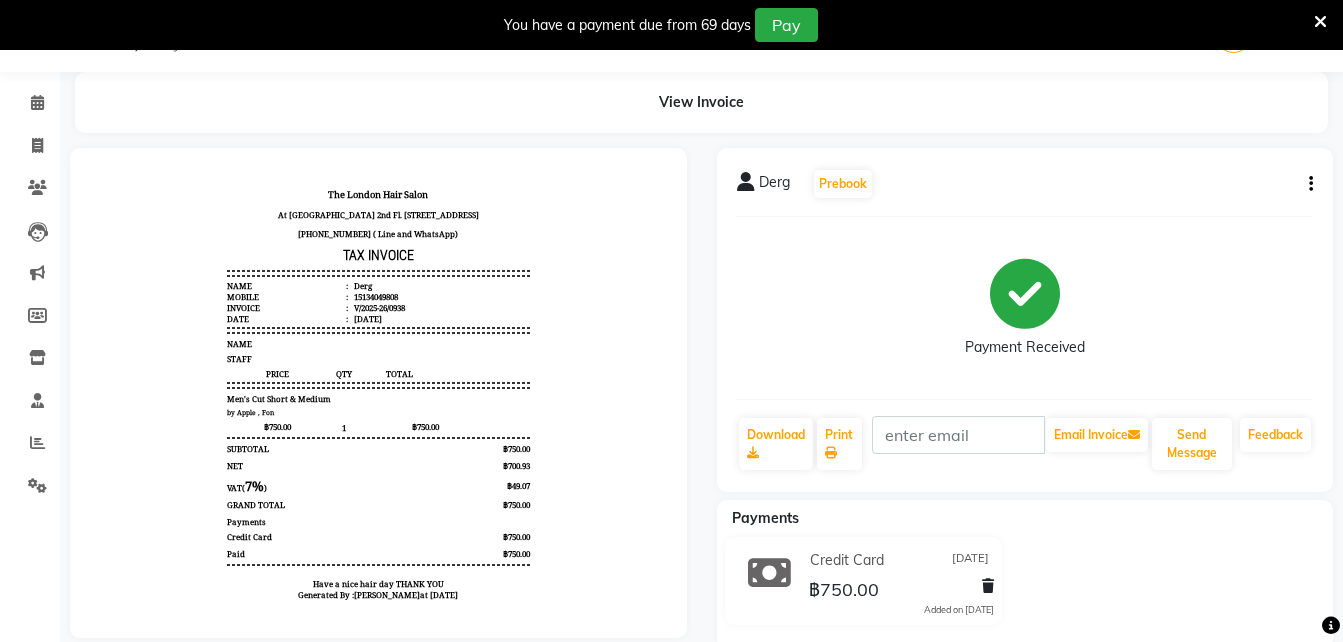 scroll, scrollTop: 0, scrollLeft: 0, axis: both 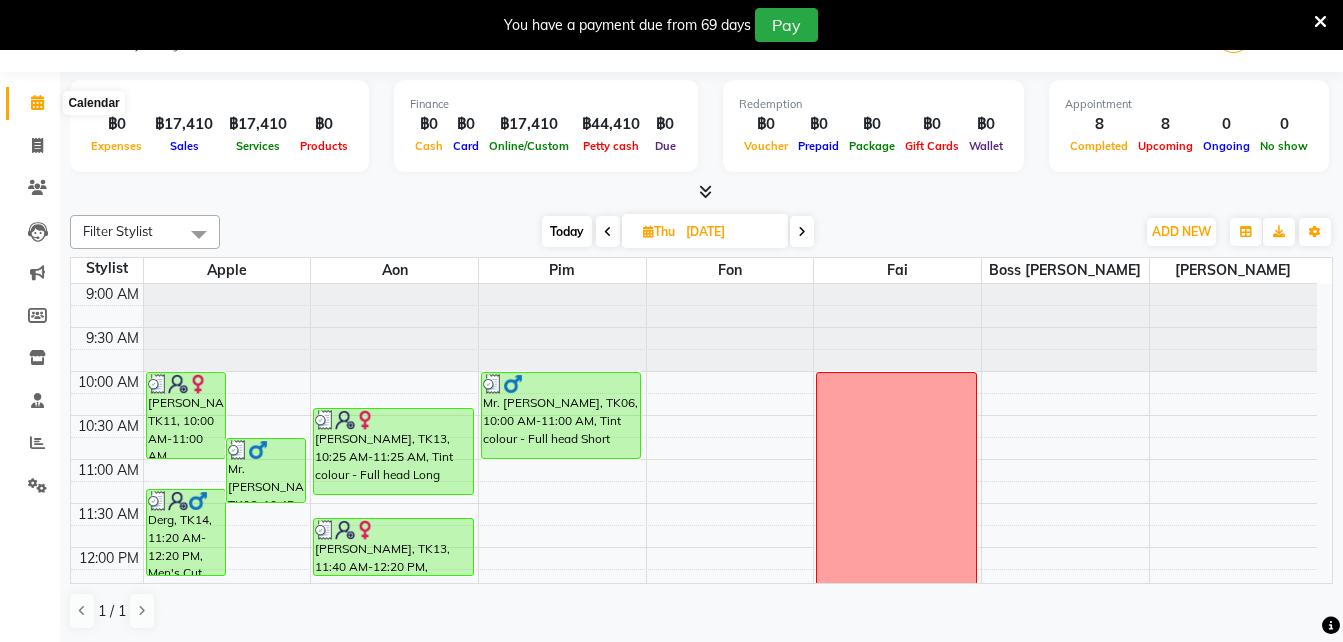 click 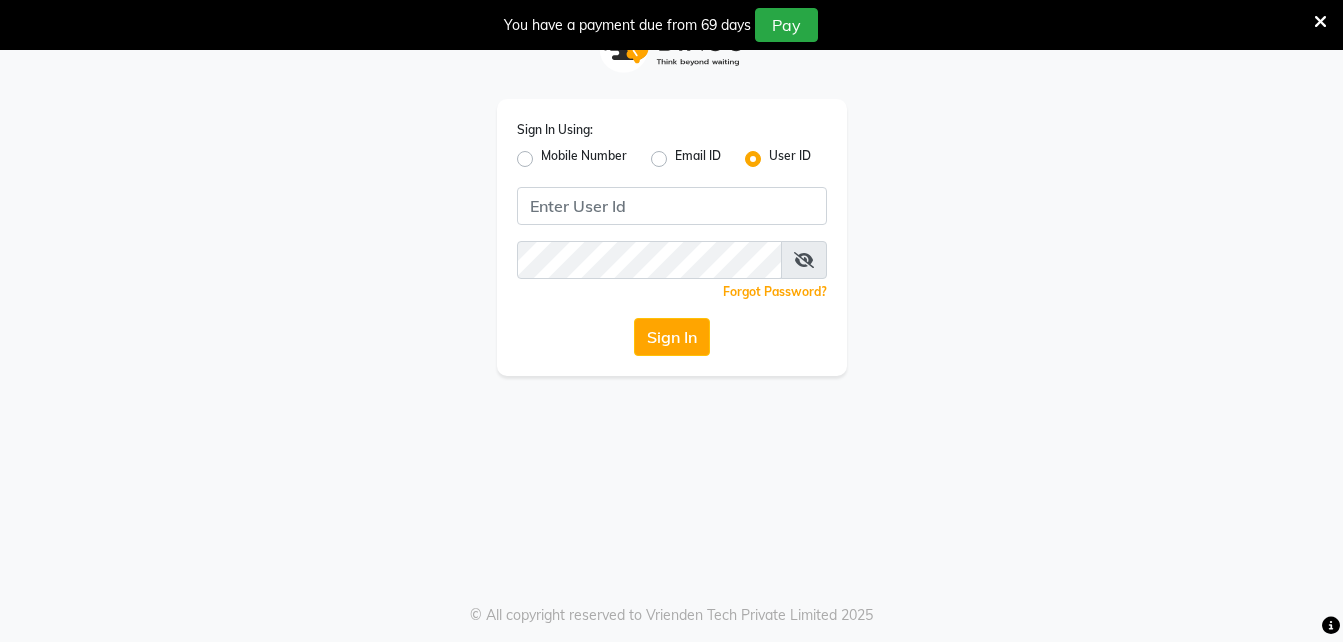 click on "Sign In Using: Mobile Number Email ID User ID  Remember me Forgot Password?  Sign In" 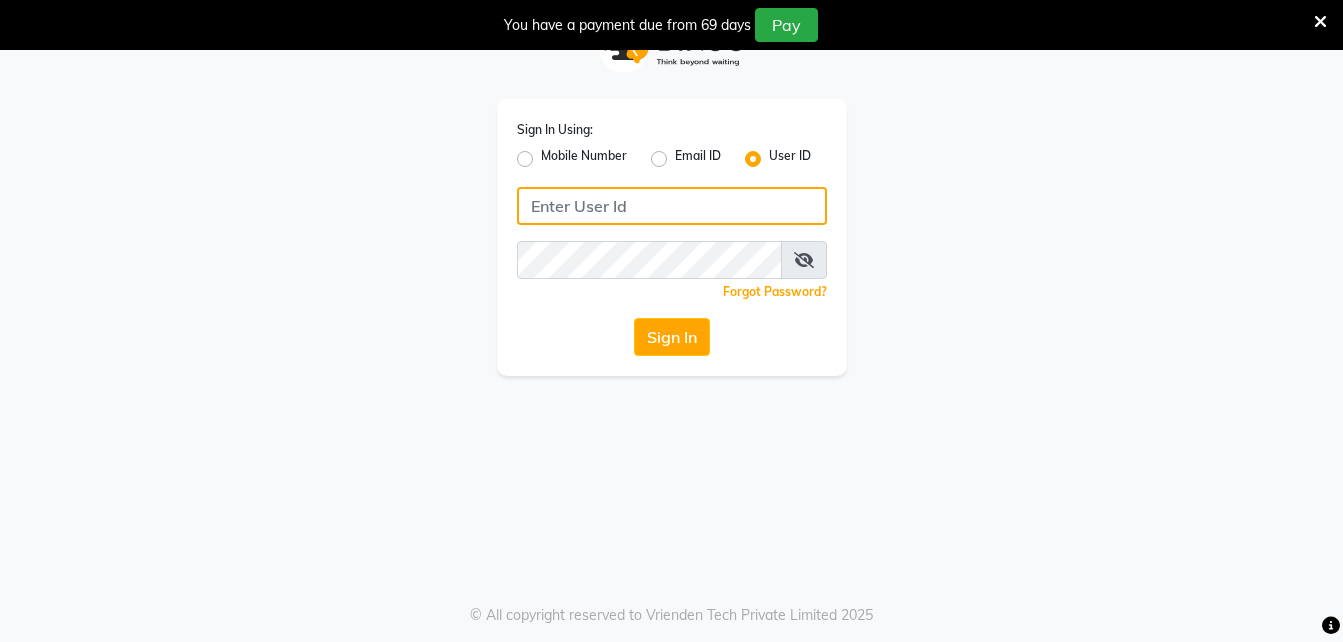 click 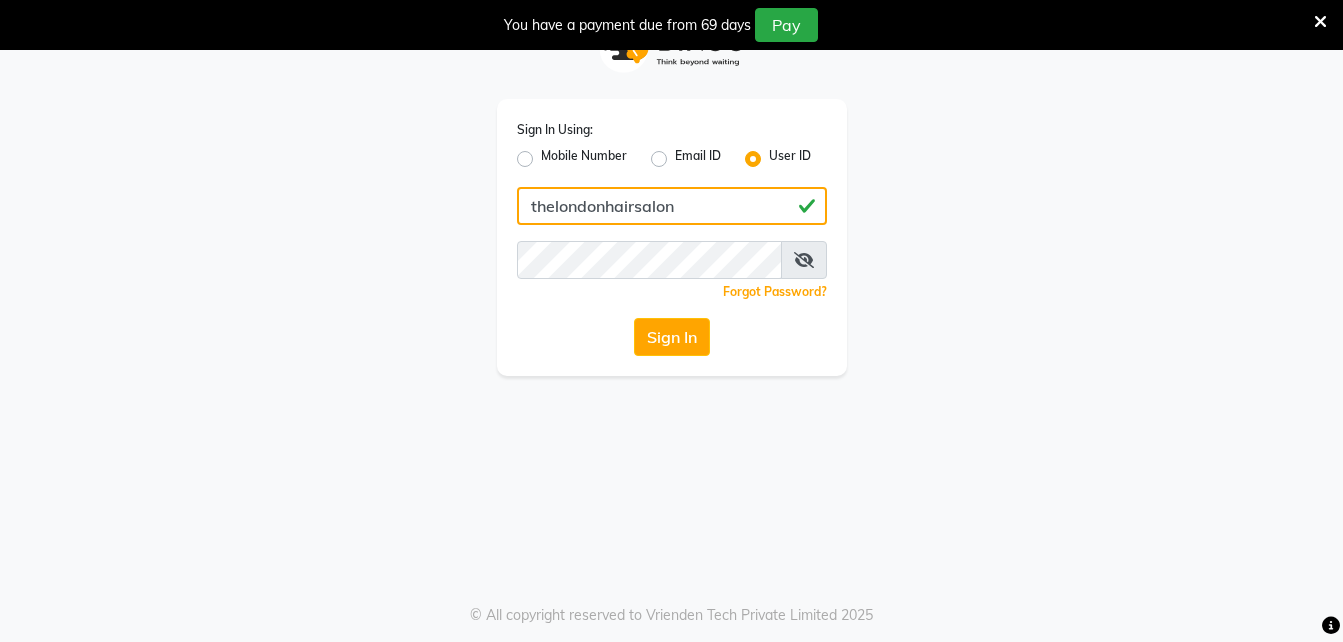 type on "thelondonhairsalon" 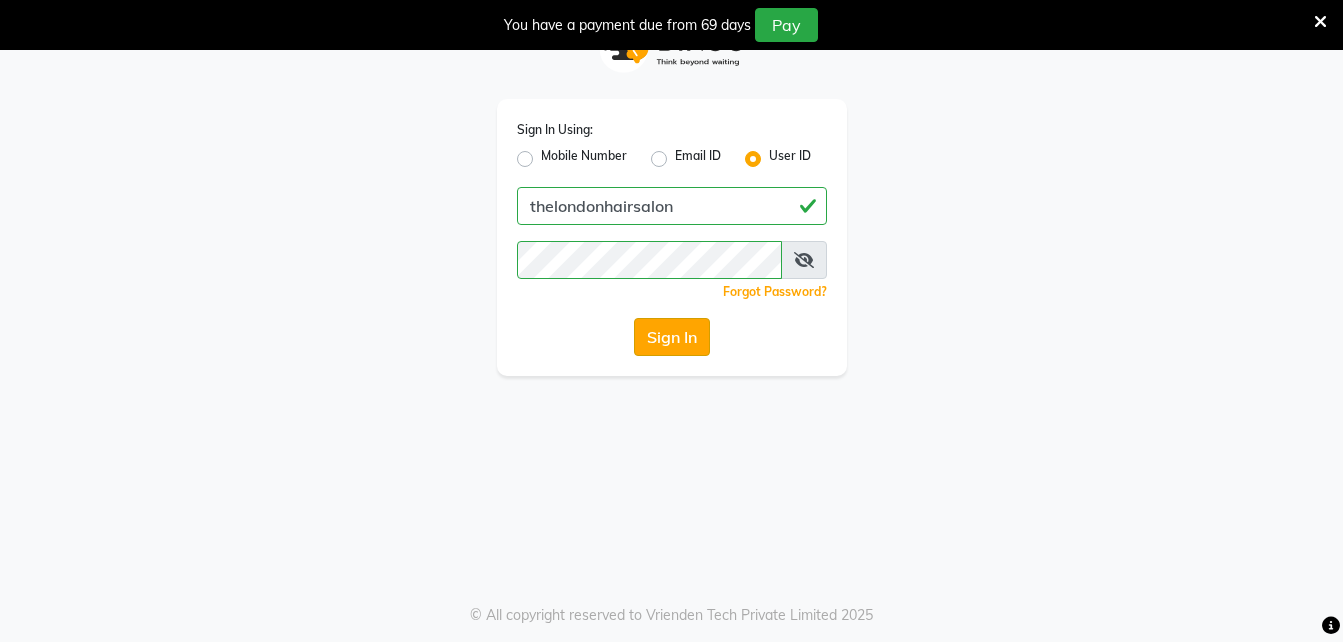 click on "Sign In" 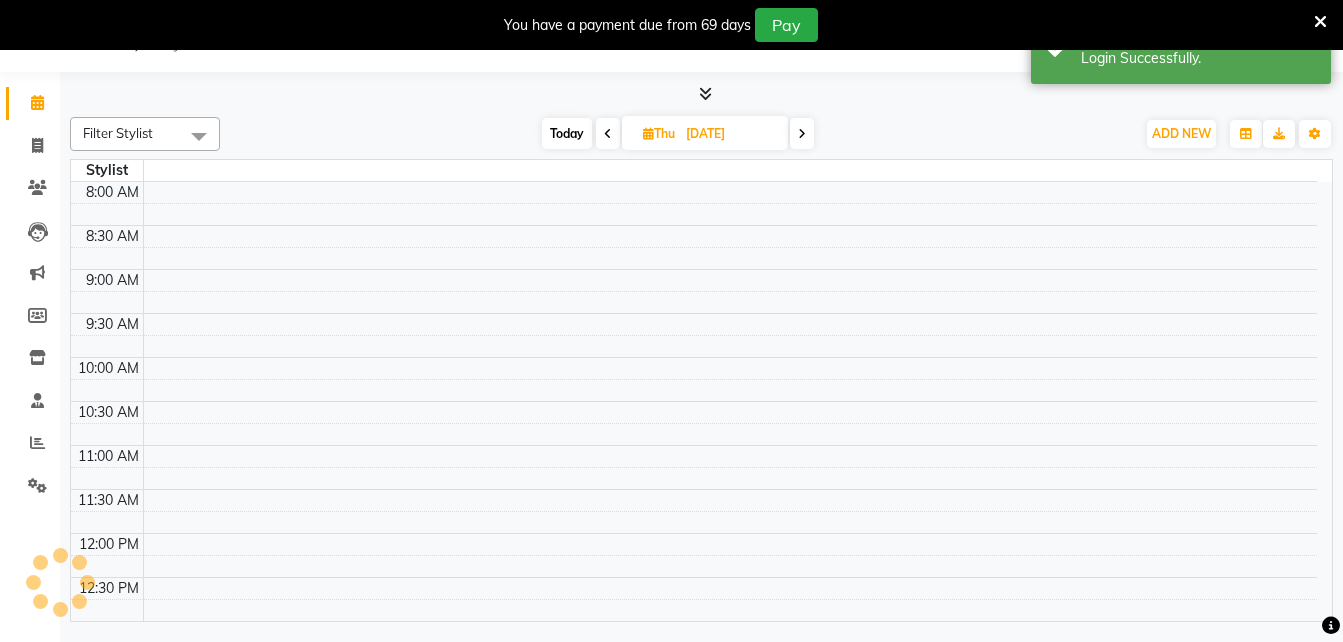 select on "en" 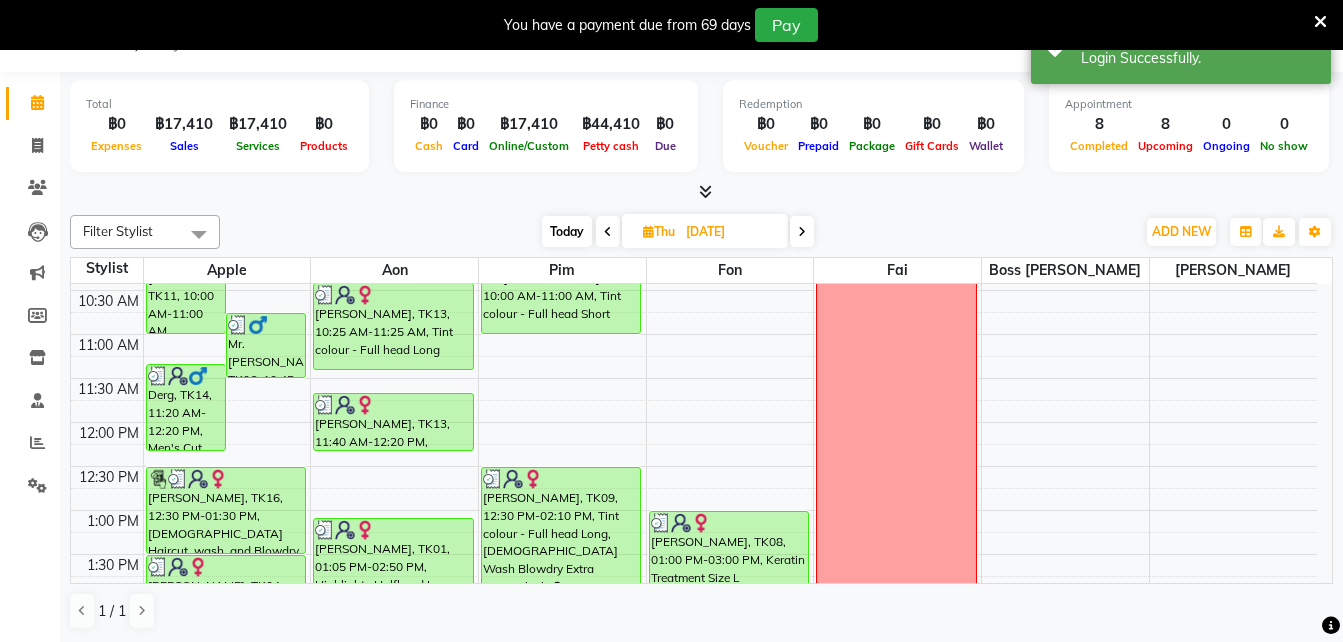 scroll, scrollTop: 126, scrollLeft: 0, axis: vertical 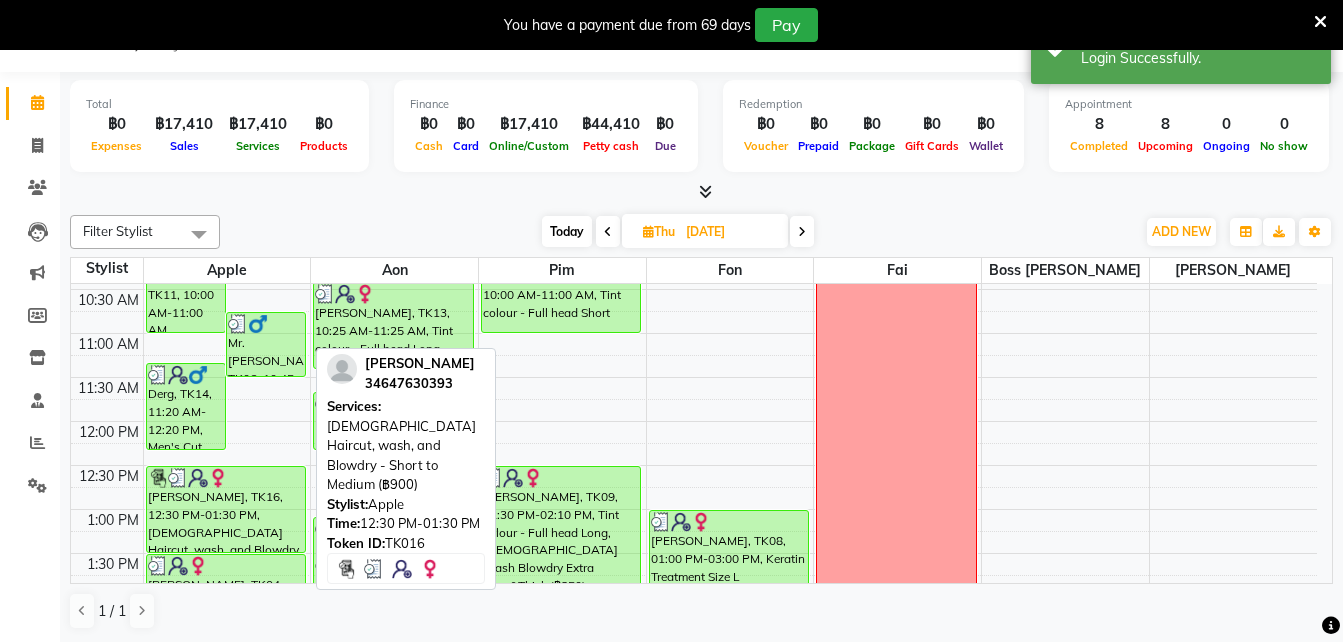 click on "[PERSON_NAME], TK16, 12:30 PM-01:30 PM, [DEMOGRAPHIC_DATA] Haircut, wash, and Blowdry - Short to Medium (฿900)" at bounding box center (226, 509) 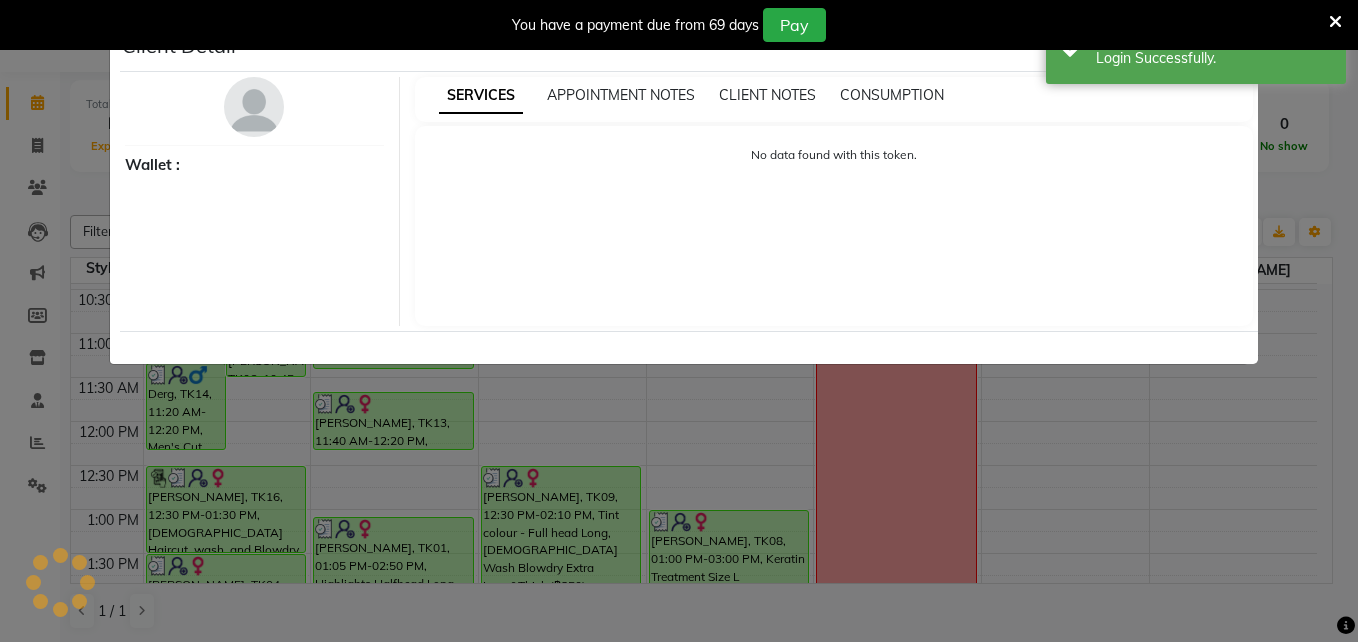 select on "3" 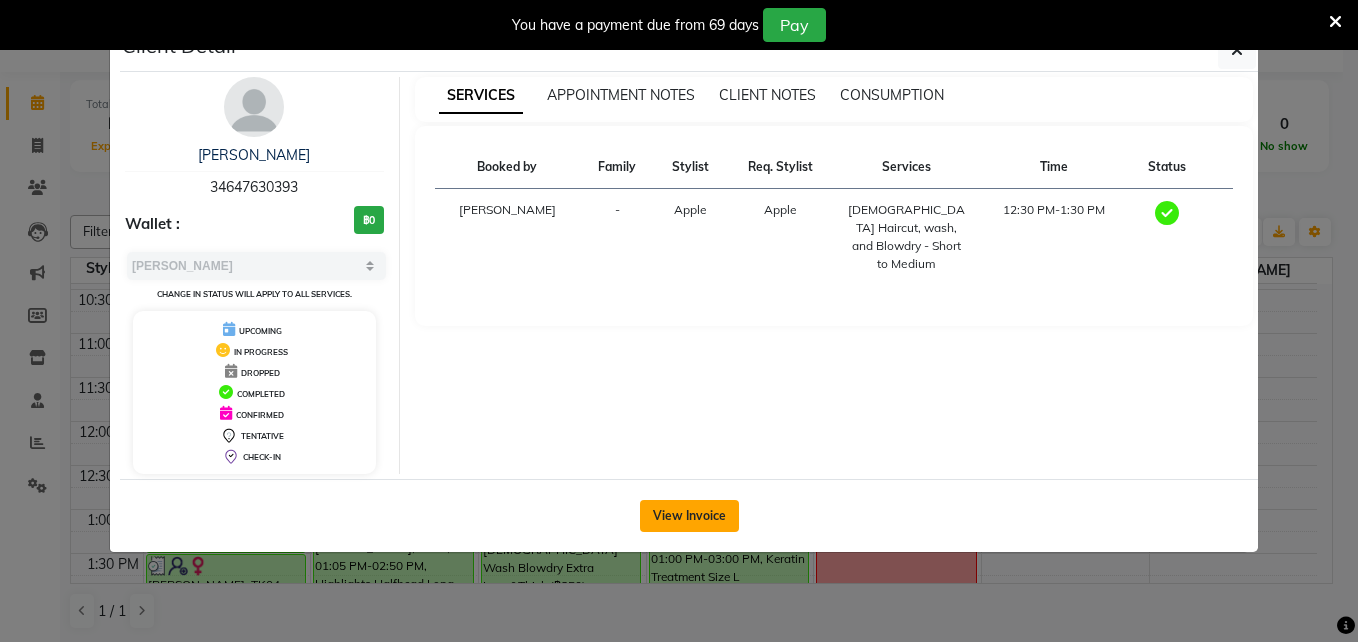 click on "View Invoice" 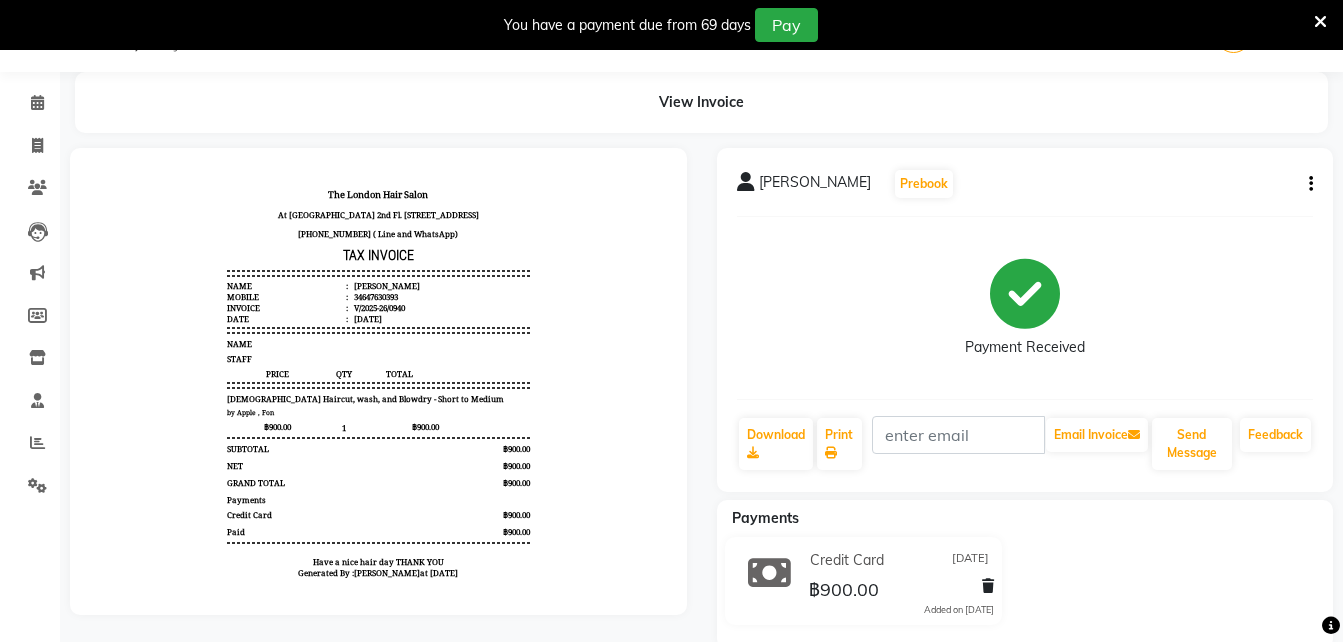 scroll, scrollTop: 0, scrollLeft: 0, axis: both 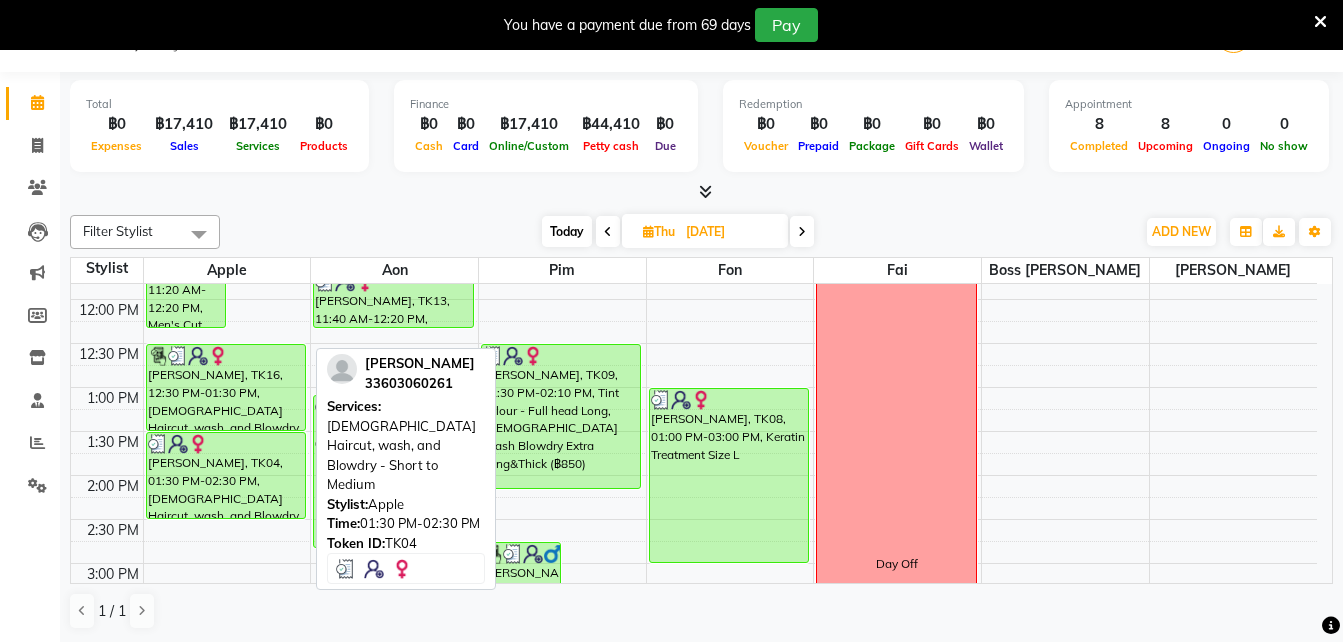 click on "[PERSON_NAME], TK04, 01:30 PM-02:30 PM, [DEMOGRAPHIC_DATA] Haircut, wash, and Blowdry - Short to Medium" at bounding box center [226, 475] 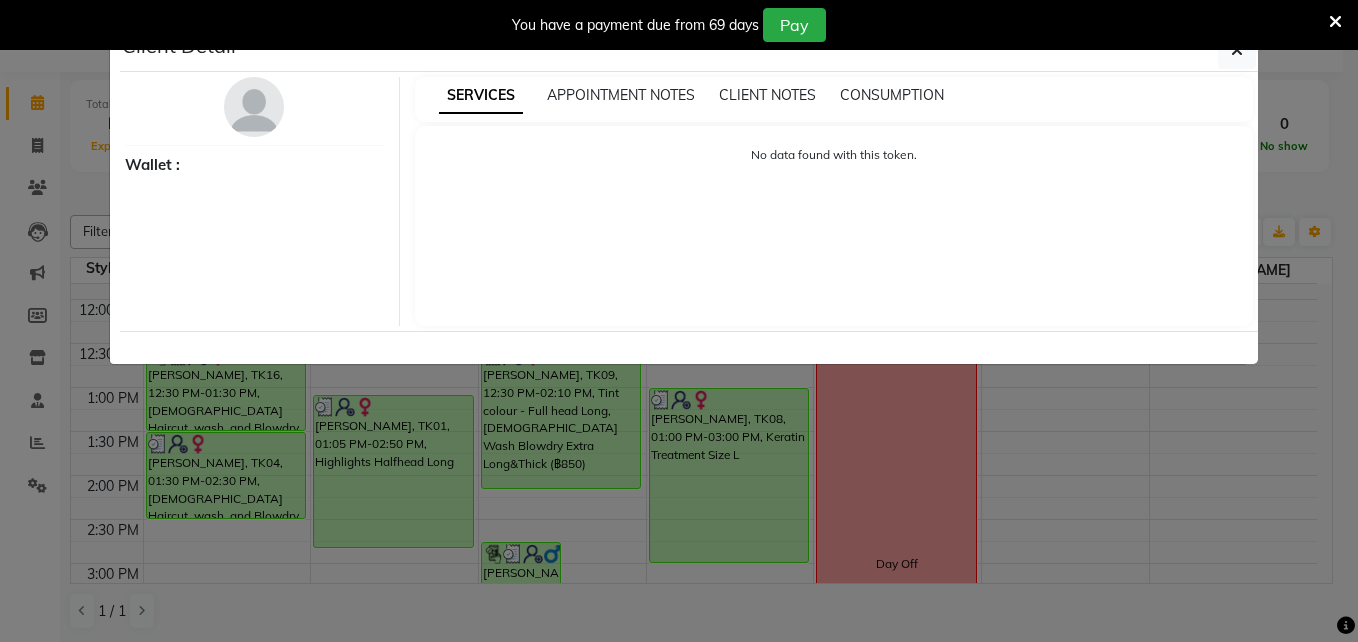 select on "3" 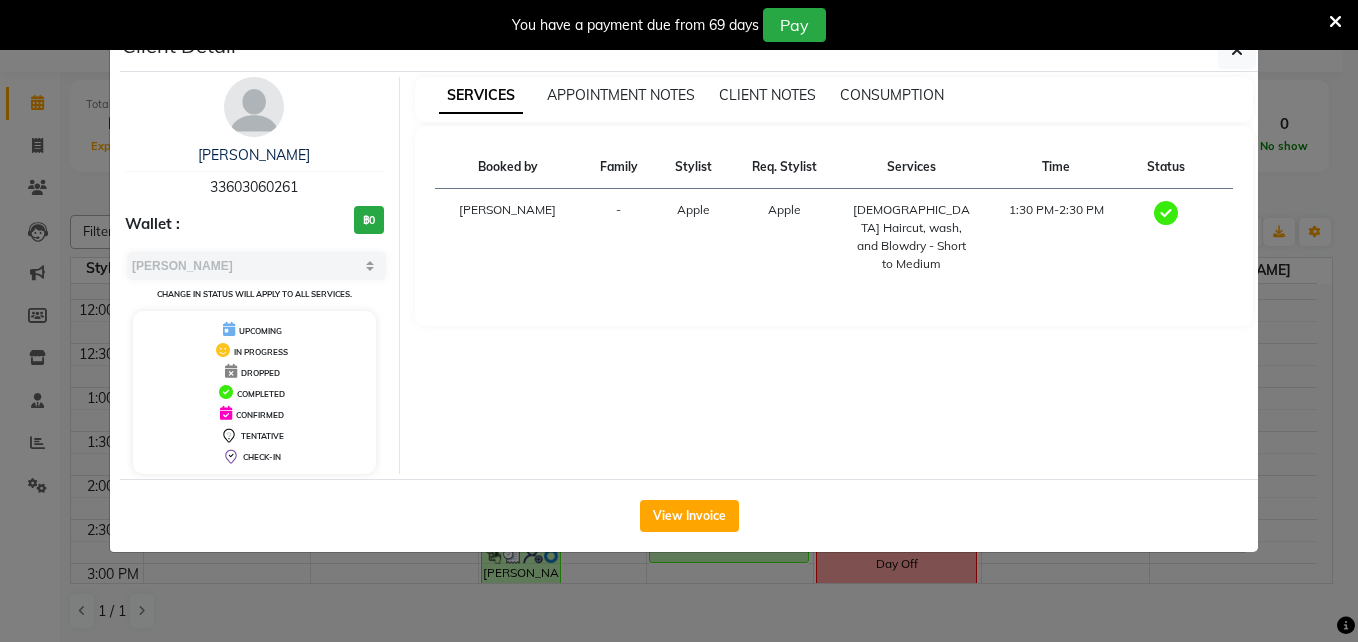 click on "View Invoice" 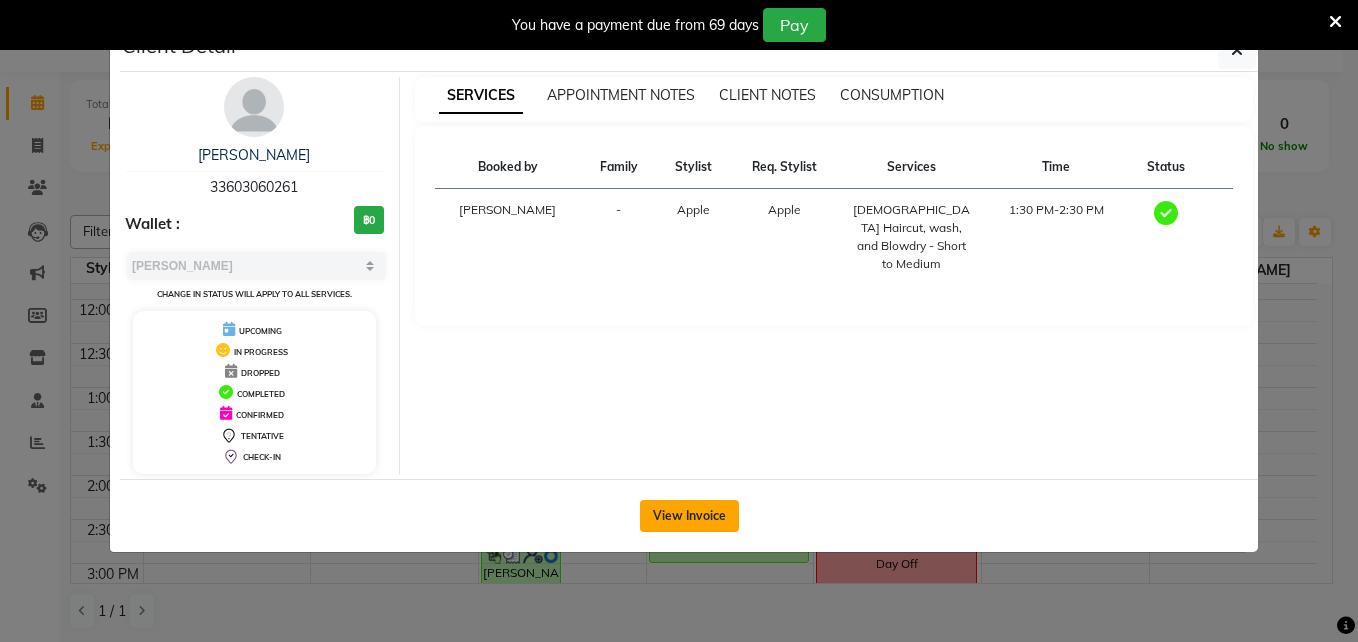 click on "View Invoice" 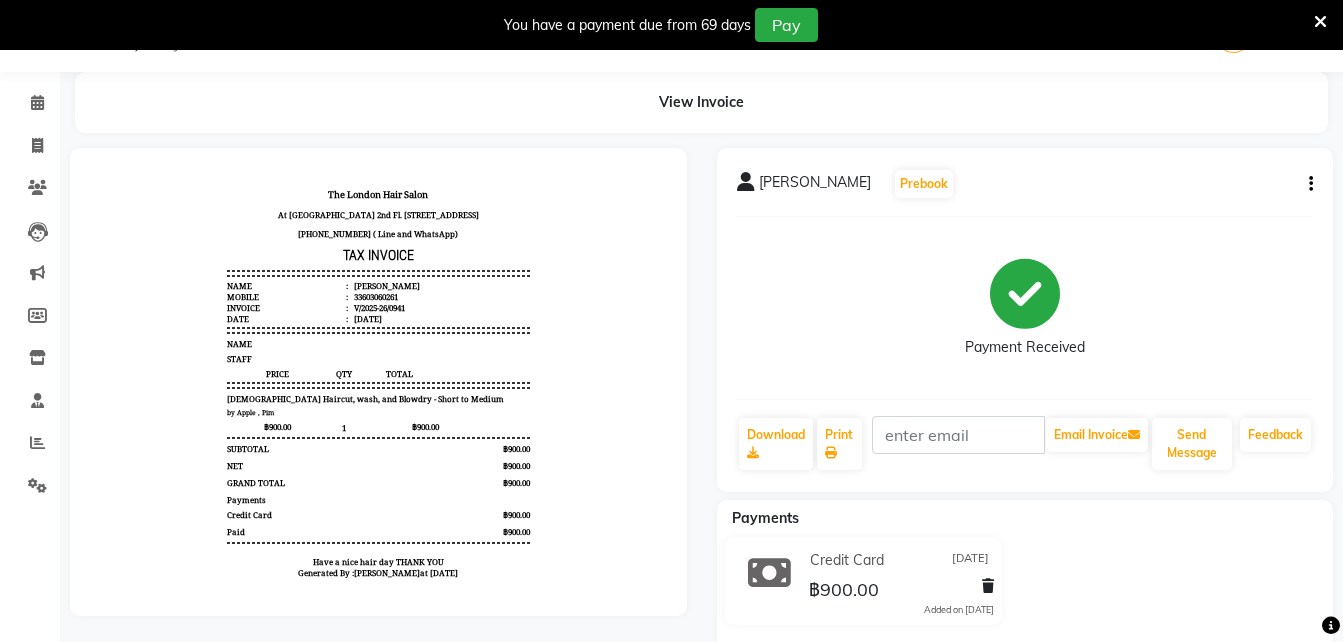 scroll, scrollTop: 0, scrollLeft: 0, axis: both 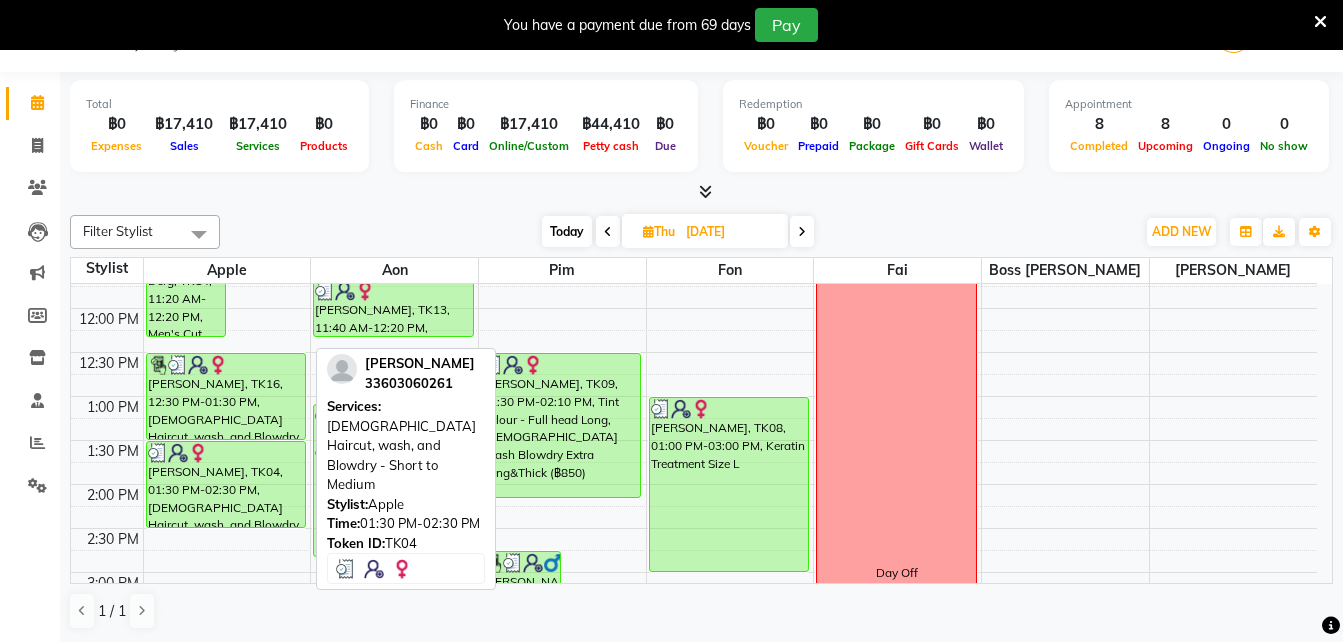 click on "[PERSON_NAME], TK04, 01:30 PM-02:30 PM, [DEMOGRAPHIC_DATA] Haircut, wash, and Blowdry - Short to Medium" at bounding box center [226, 484] 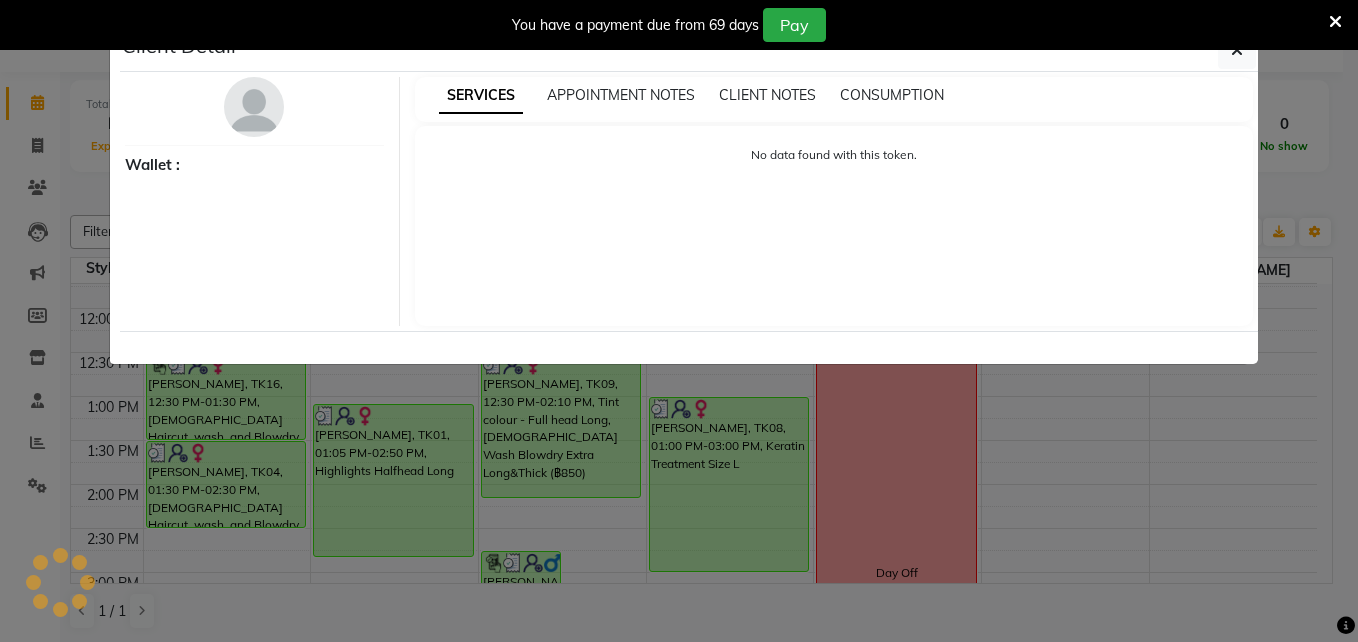 select on "3" 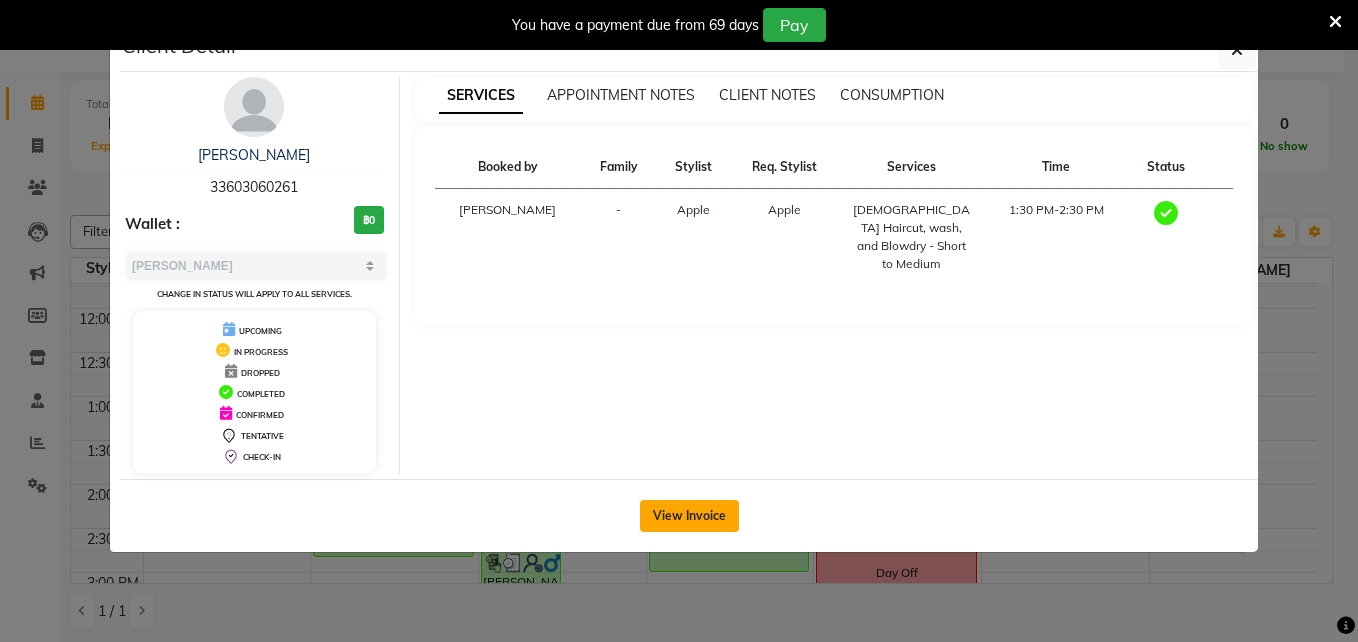 click on "View Invoice" 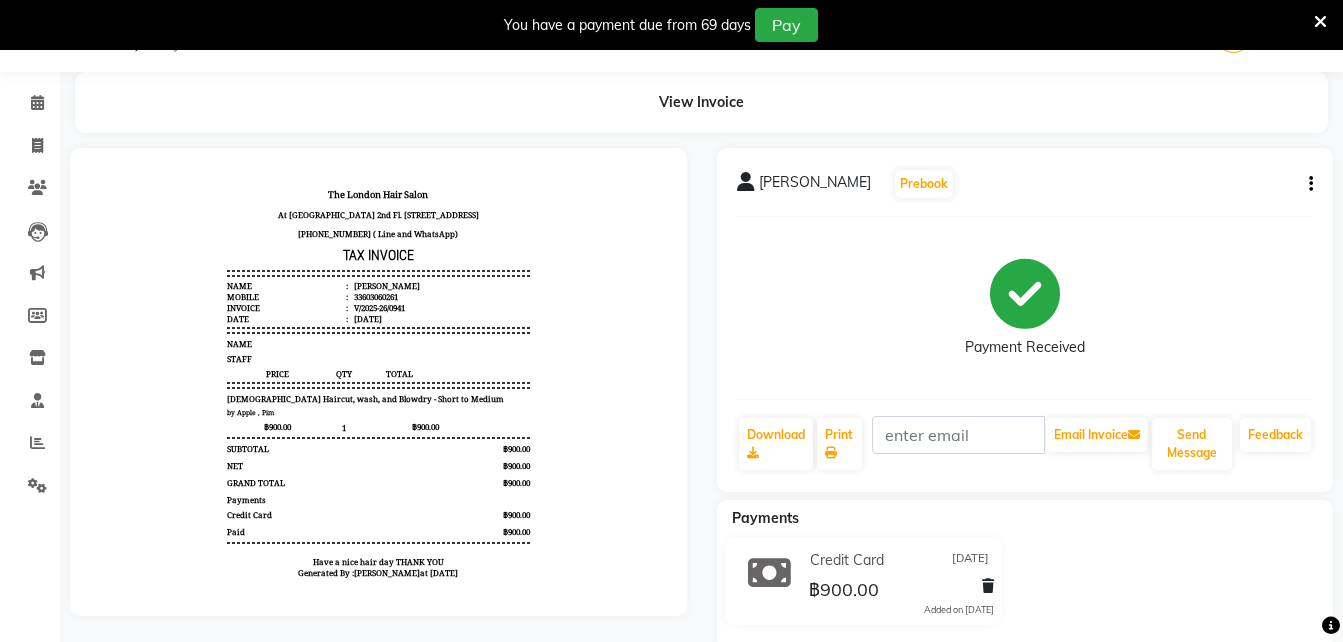 scroll, scrollTop: 0, scrollLeft: 0, axis: both 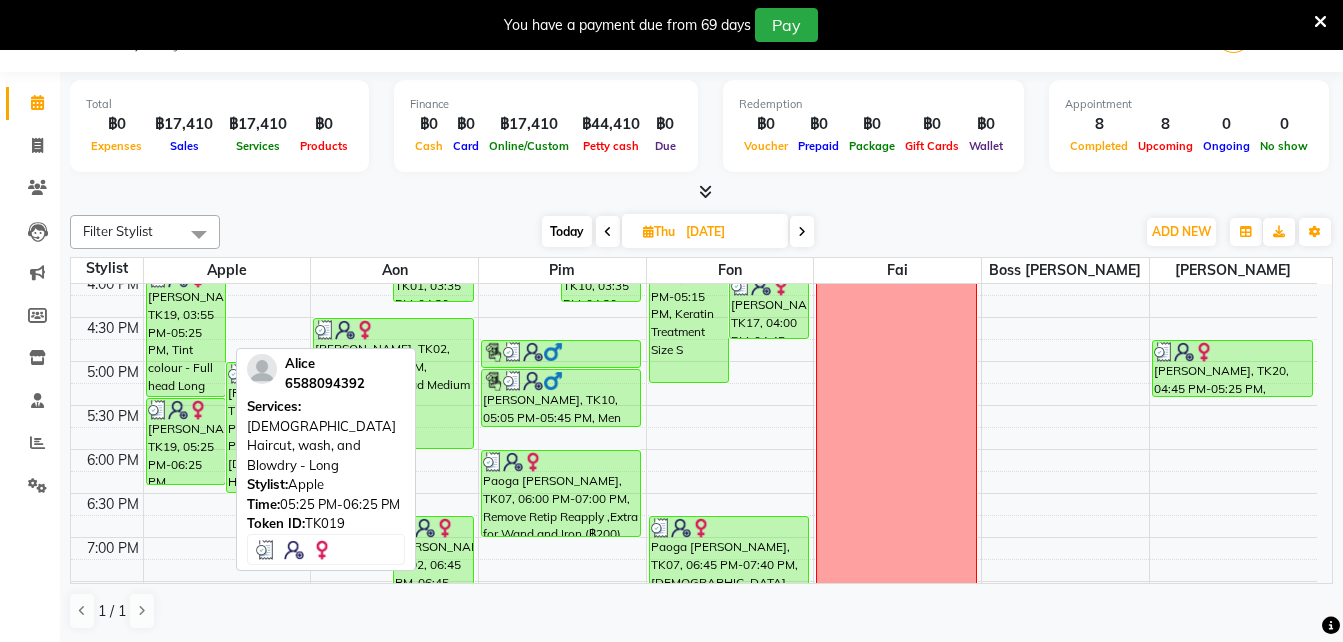 click on "[PERSON_NAME], TK19, 05:25 PM-06:25 PM, [DEMOGRAPHIC_DATA] Haircut, wash, and Blowdry - Long" at bounding box center (186, 441) 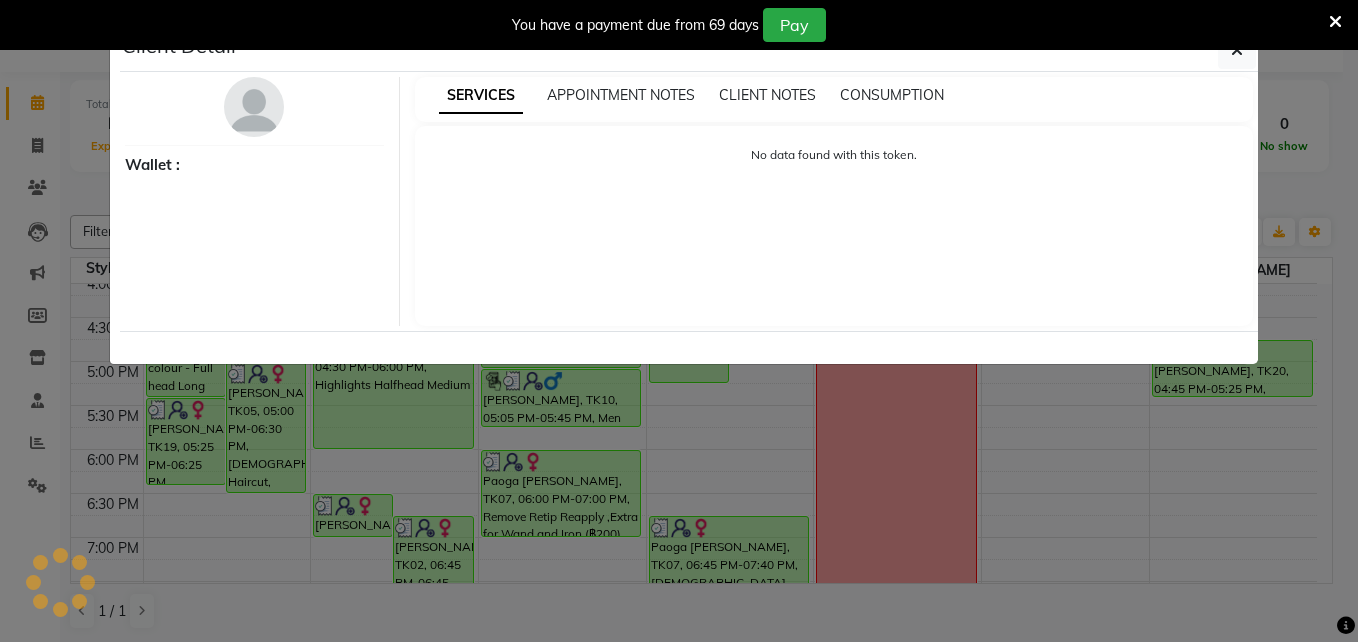 select on "3" 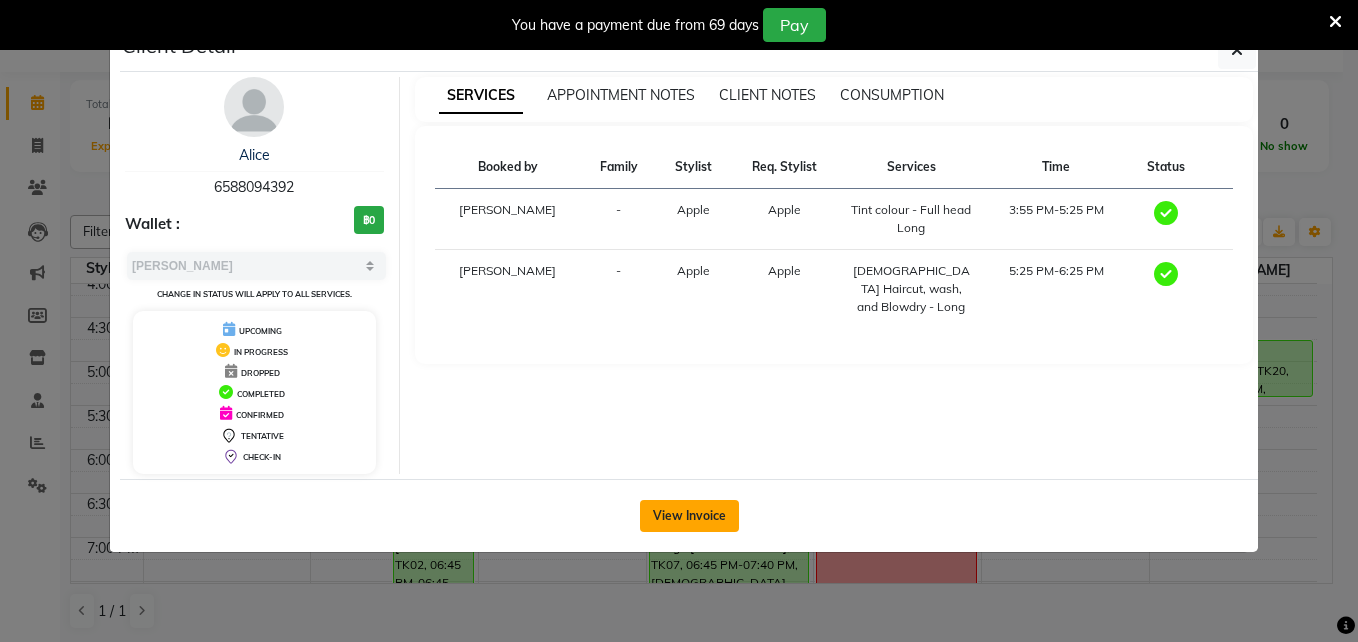 click on "View Invoice" 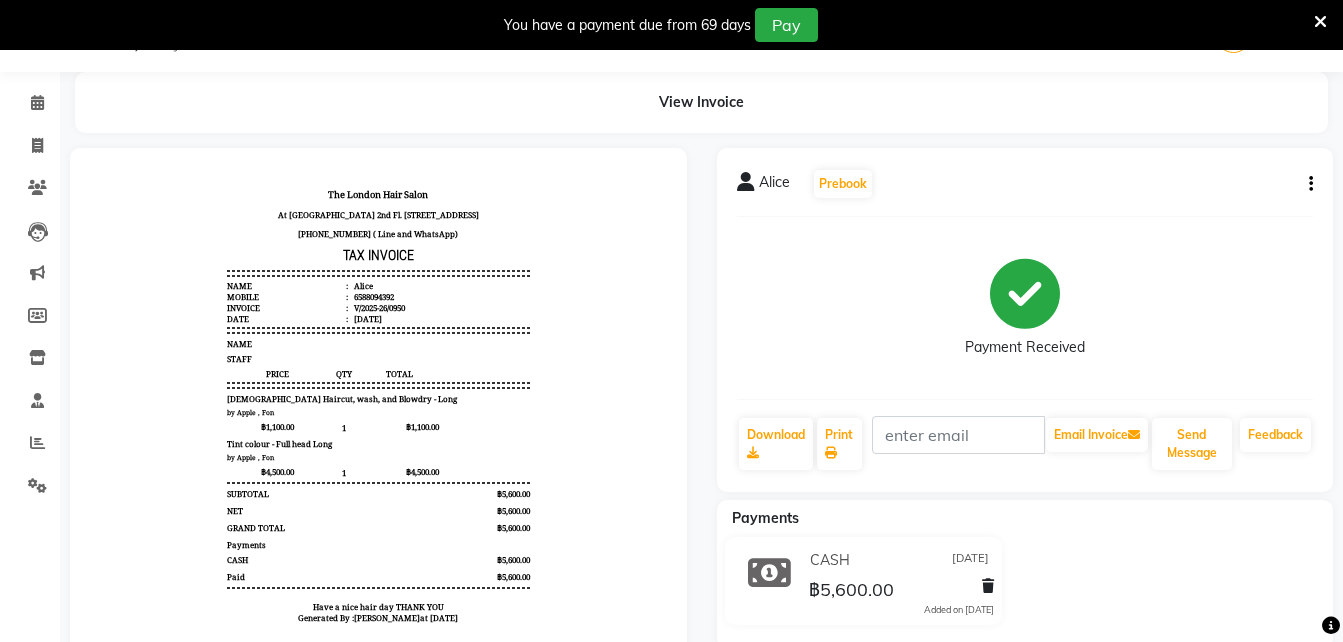scroll, scrollTop: 0, scrollLeft: 0, axis: both 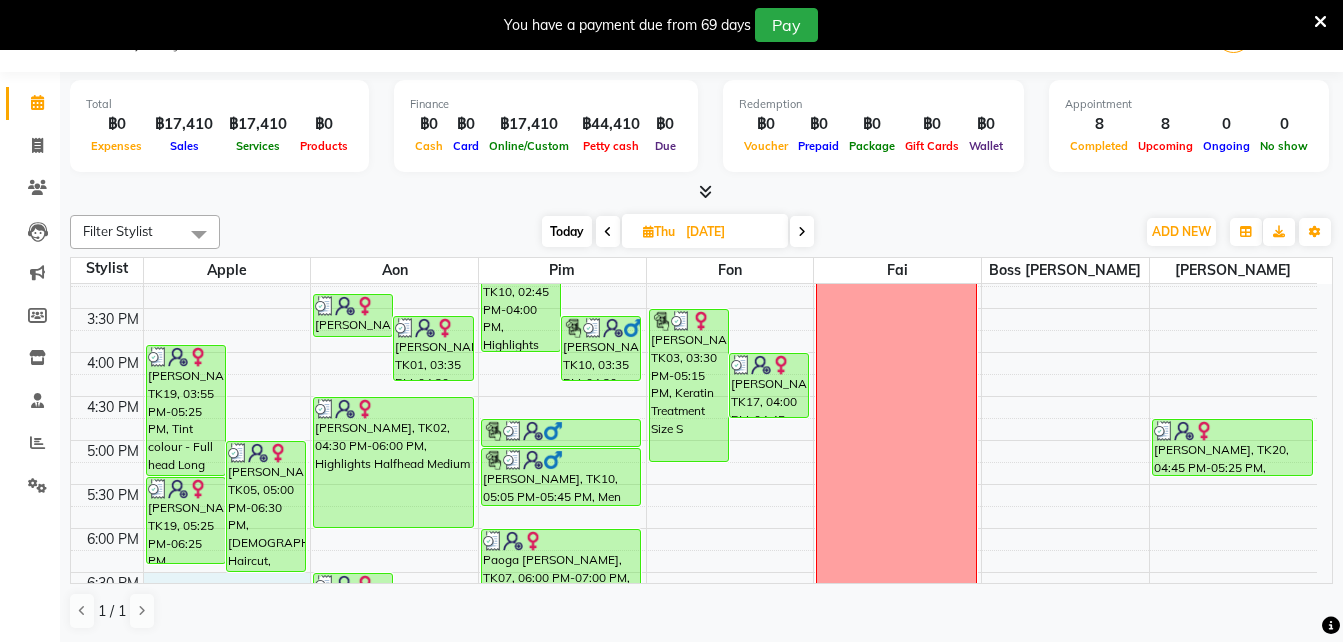 click on "9:00 AM 9:30 AM 10:00 AM 10:30 AM 11:00 AM 11:30 AM 12:00 PM 12:30 PM 1:00 PM 1:30 PM 2:00 PM 2:30 PM 3:00 PM 3:30 PM 4:00 PM 4:30 PM 5:00 PM 5:30 PM 6:00 PM 6:30 PM 7:00 PM 7:30 PM 8:00 PM 8:30 PM     [PERSON_NAME], TK11, 10:00 AM-11:00 AM, [DEMOGRAPHIC_DATA] Haircut, wash, and Blowdry - Long     Mr. [PERSON_NAME], TK06, 10:45 AM-11:30 AM, Men's Cut Short & Medium     Derg, TK14, 11:20 AM-12:20 PM, Men's Cut Short & Medium     [PERSON_NAME], TK19, 03:55 PM-05:25 PM, Tint colour - Full head [PERSON_NAME], TK05, 05:00 PM-06:30 PM, [DEMOGRAPHIC_DATA] Haircut, wash, and Blowdry - [PERSON_NAME], TK19, 05:25 PM-06:25 PM, [DEMOGRAPHIC_DATA] Haircut, wash, and Blowdry - [PERSON_NAME], TK16, 12:30 PM-01:30 PM, [DEMOGRAPHIC_DATA] Haircut, wash, and Blowdry - Short to Medium (฿900)     [PERSON_NAME], TK04, 01:30 PM-02:30 PM, [DEMOGRAPHIC_DATA] Haircut, wash, and Blowdry - Short to Medium     [PERSON_NAME], TK01, 03:20 PM-03:50 PM, Toner Long     [PERSON_NAME], TK01, 03:35 PM-04:20 PM, [DEMOGRAPHIC_DATA] Haircut, wash, and Blowdry - [PERSON_NAME], TK02, 06:30 PM-07:00 PM, Toner Long" at bounding box center (694, 264) 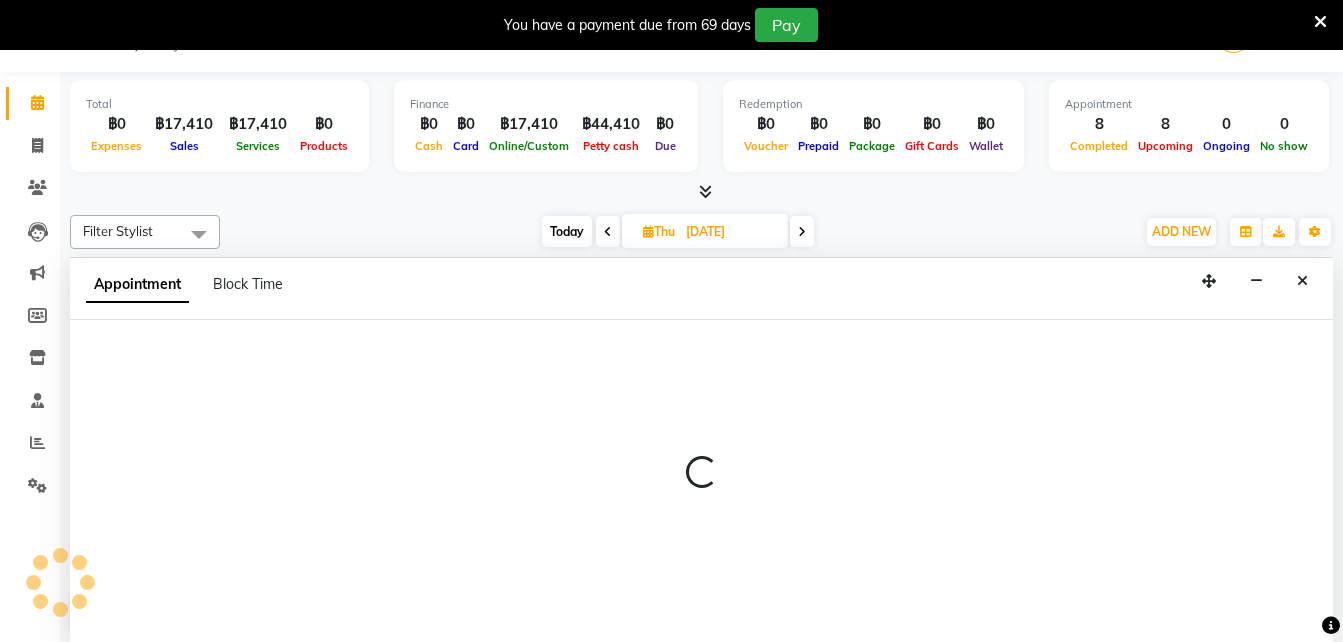 scroll, scrollTop: 51, scrollLeft: 0, axis: vertical 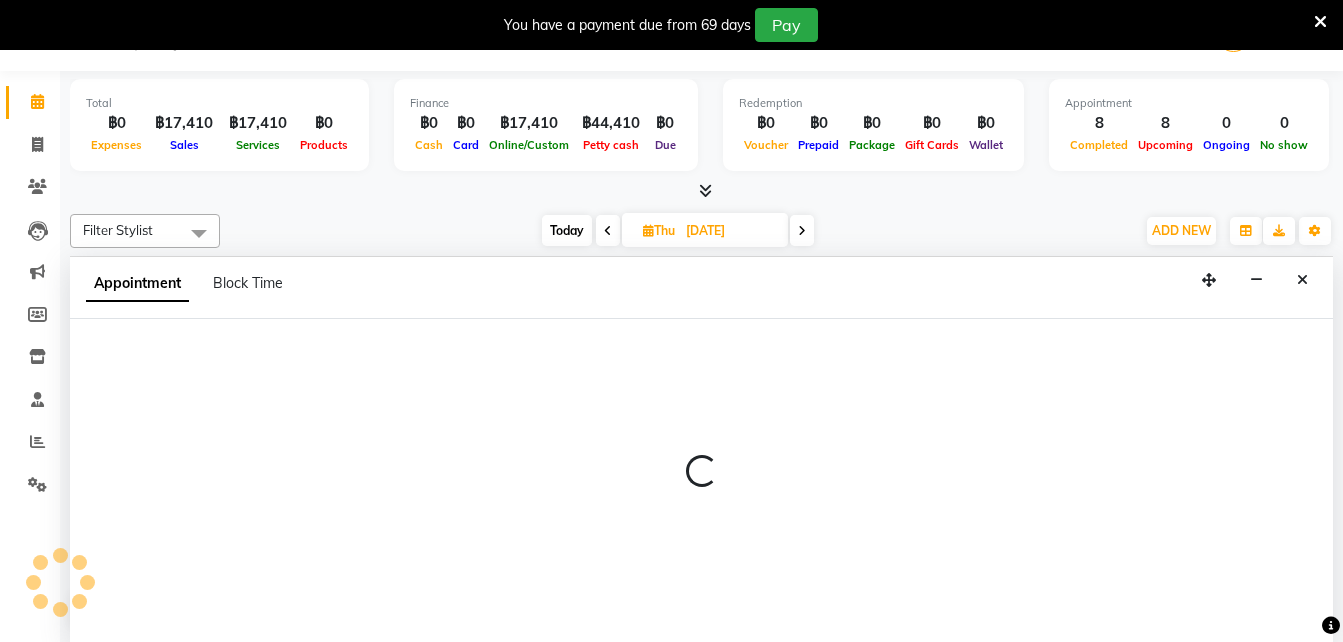 select on "56710" 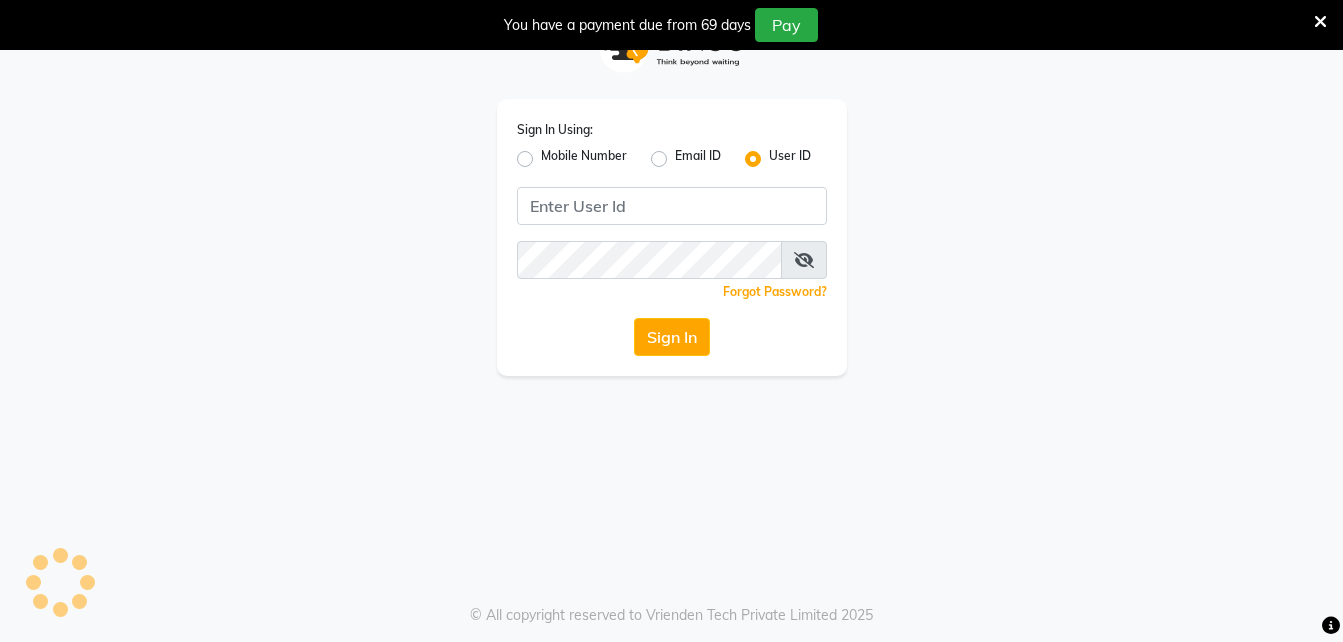 scroll, scrollTop: 0, scrollLeft: 0, axis: both 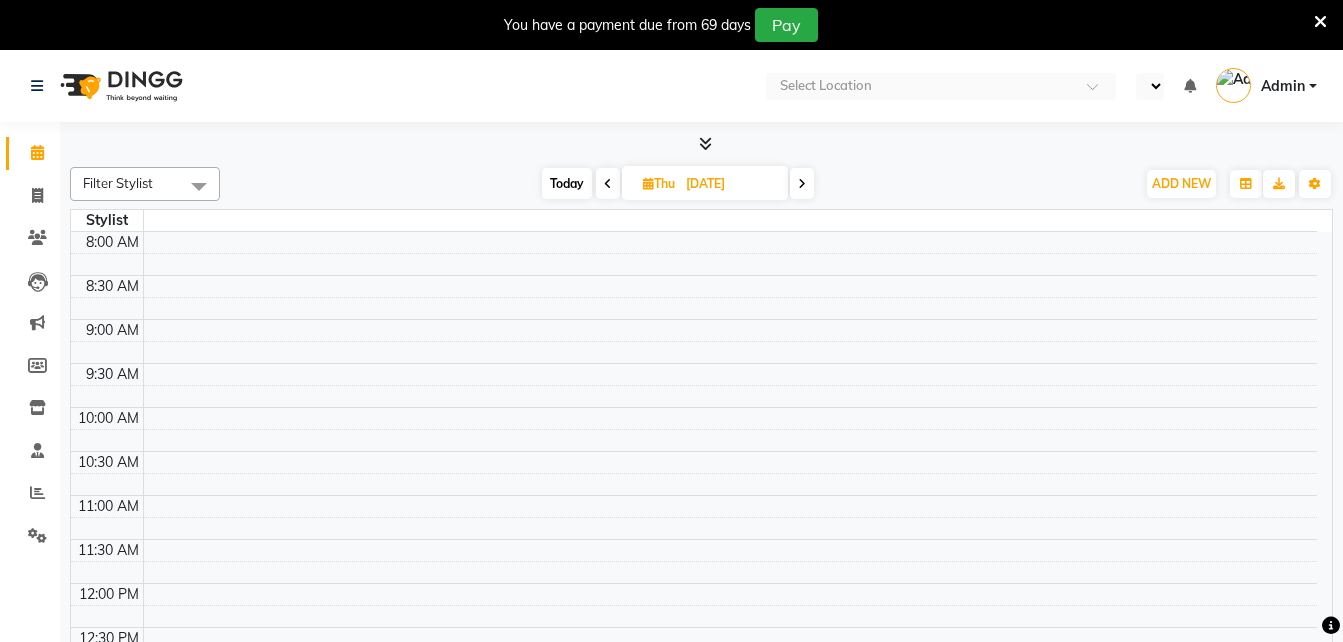 select on "en" 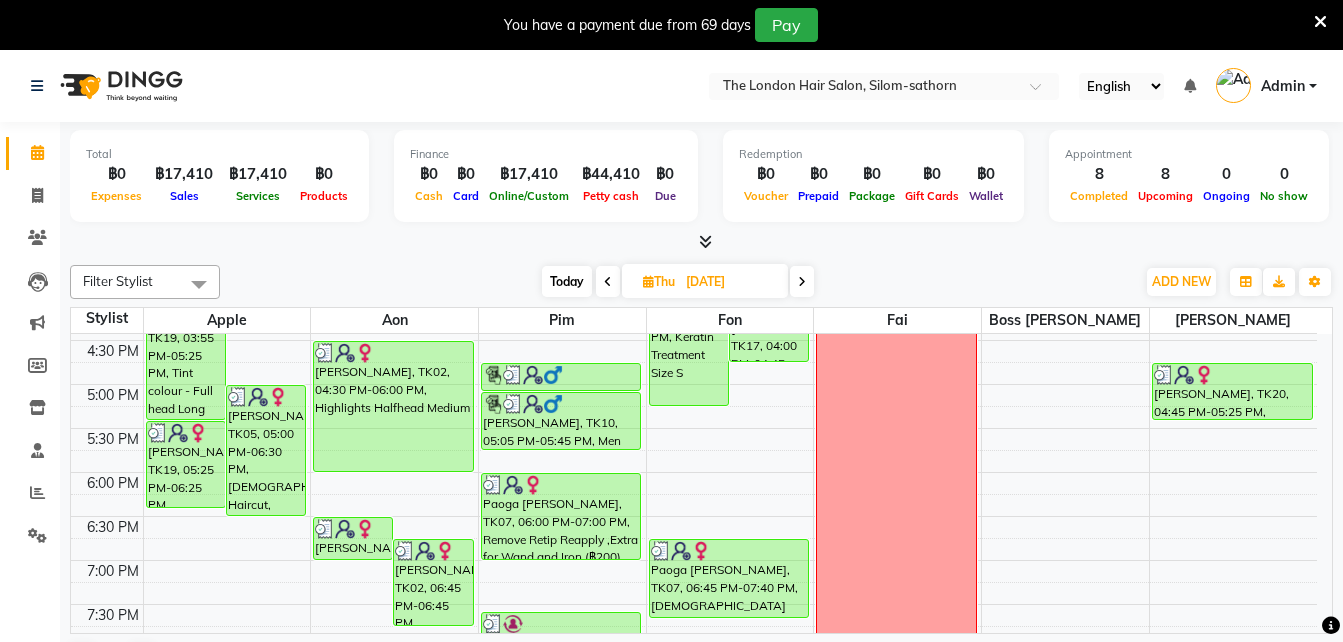 scroll, scrollTop: 654, scrollLeft: 0, axis: vertical 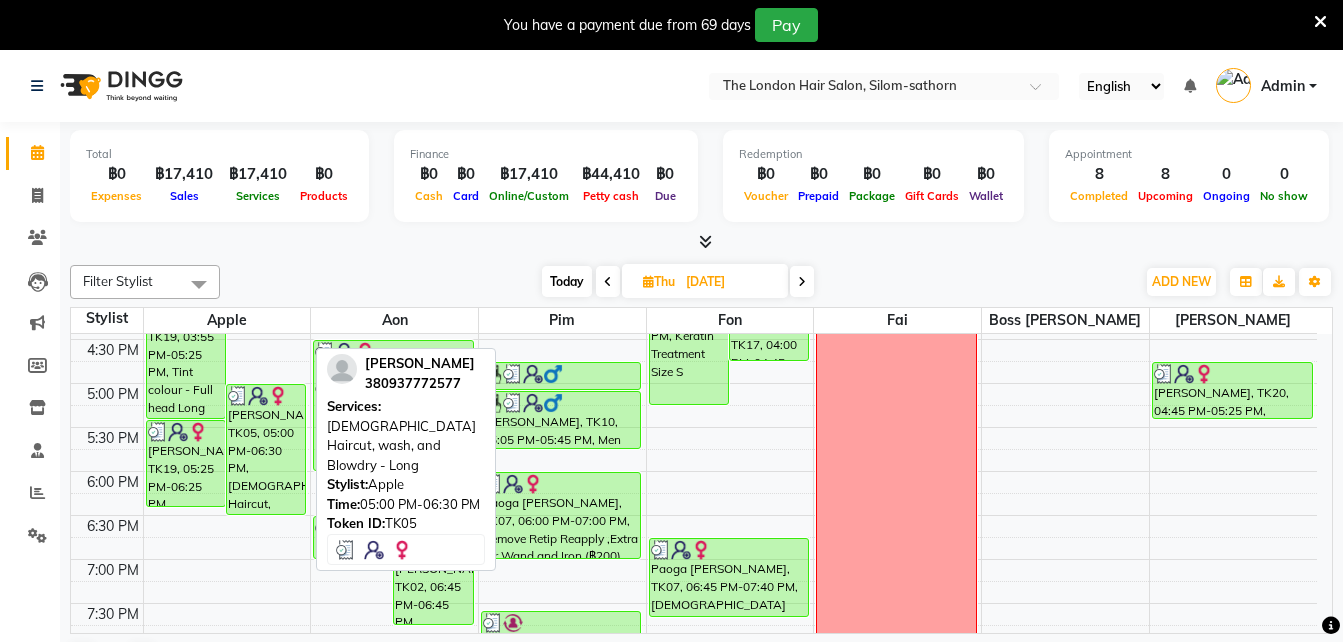click on "[PERSON_NAME], TK05, 05:00 PM-06:30 PM, [DEMOGRAPHIC_DATA] Haircut, wash, and Blowdry - Long" at bounding box center (266, 449) 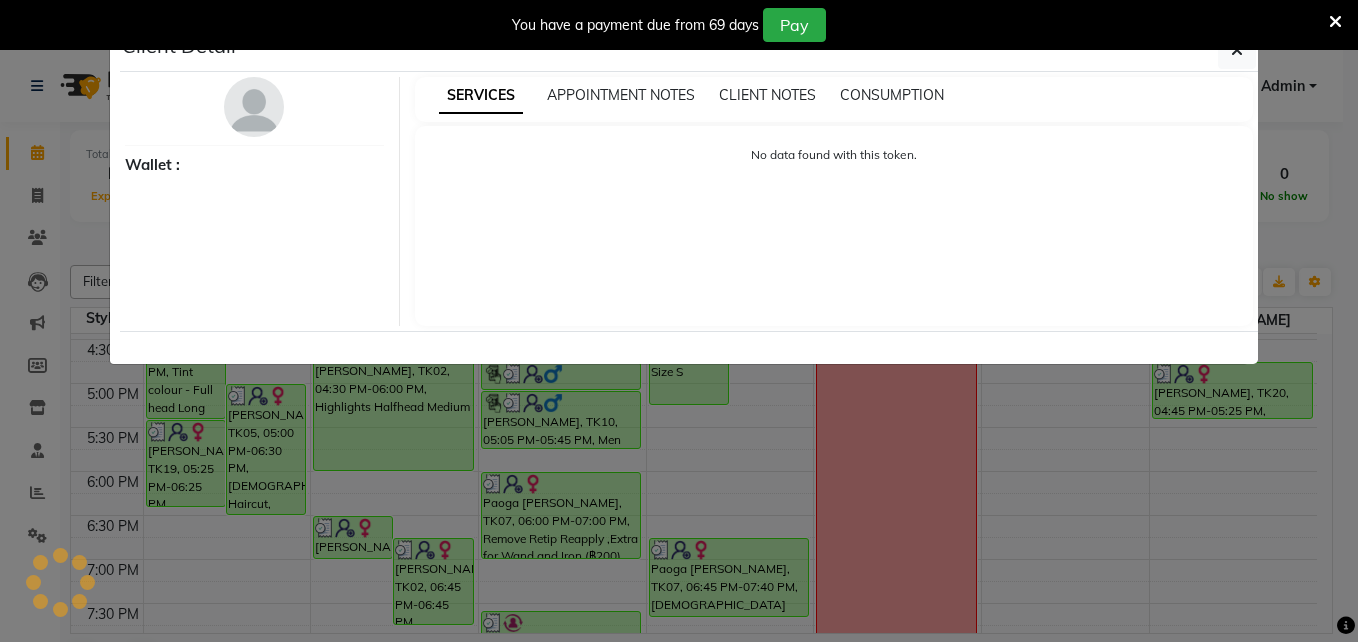 select on "3" 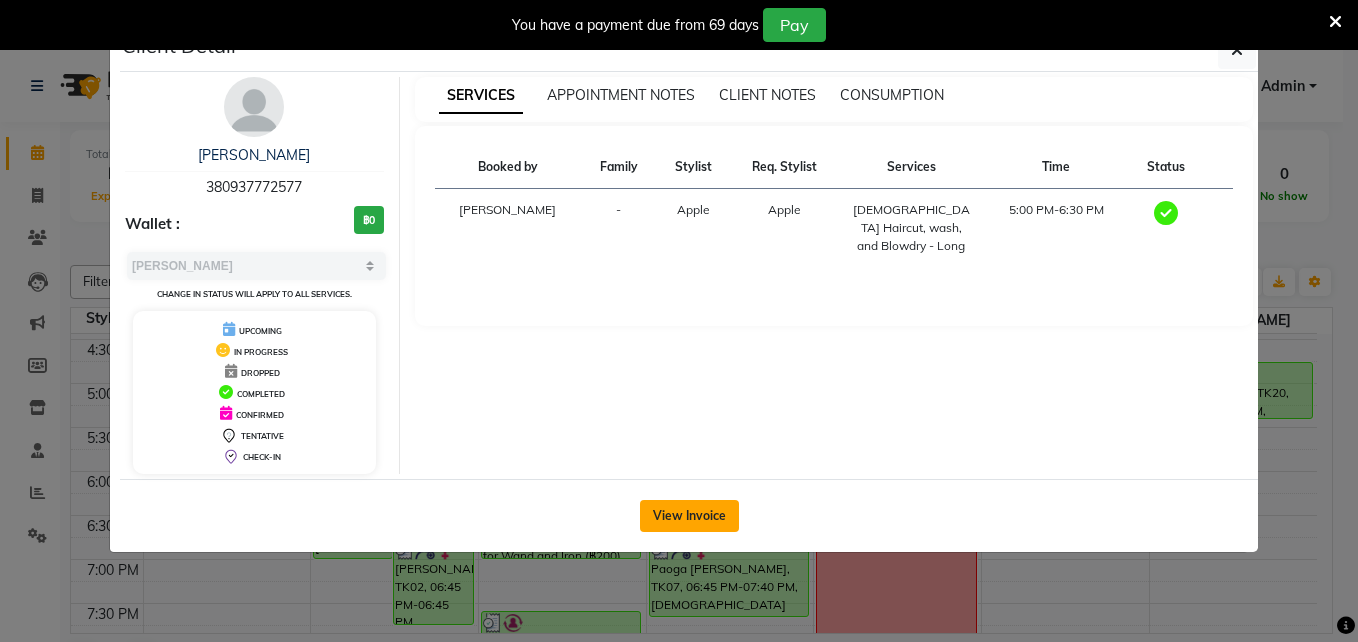 click on "View Invoice" 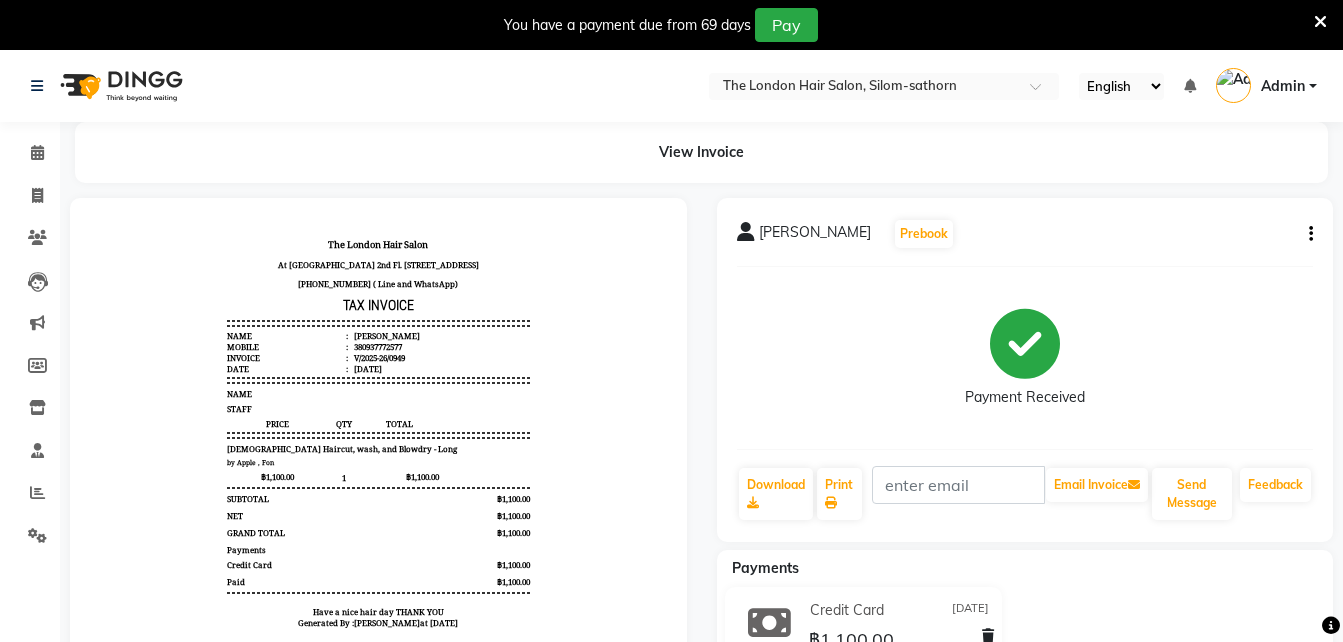 scroll, scrollTop: 0, scrollLeft: 0, axis: both 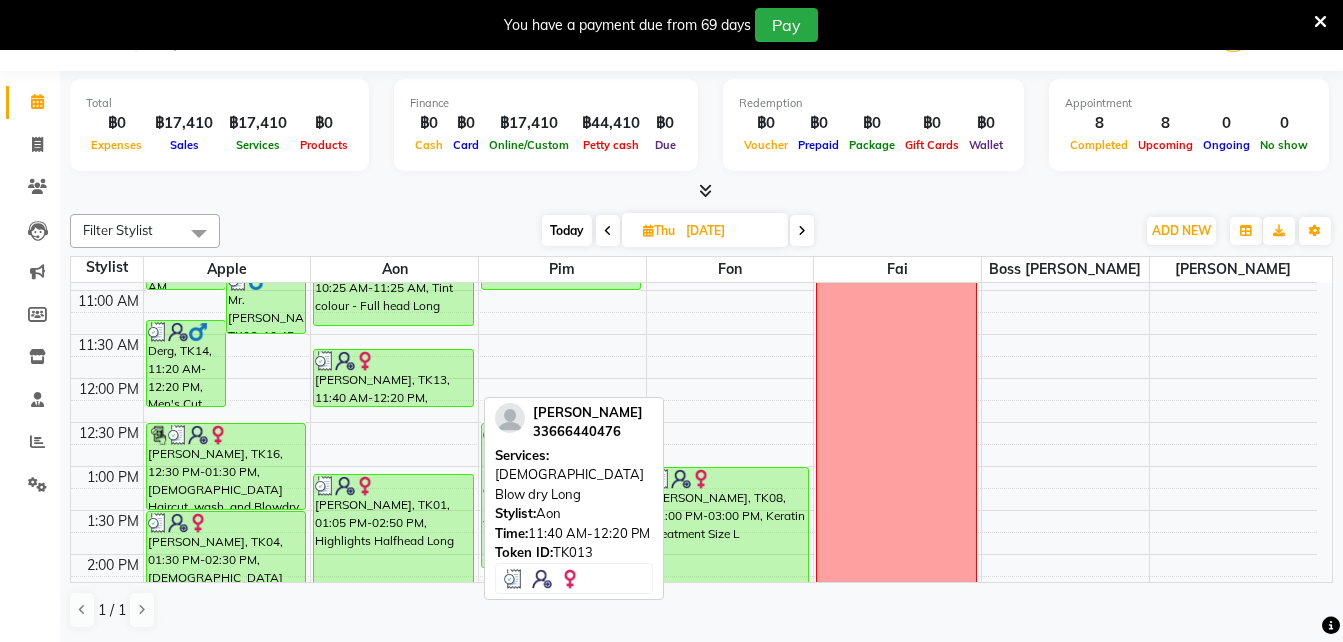 click on "[PERSON_NAME], TK13, 11:40 AM-12:20 PM, [DEMOGRAPHIC_DATA] Blow dry Long" at bounding box center (393, 378) 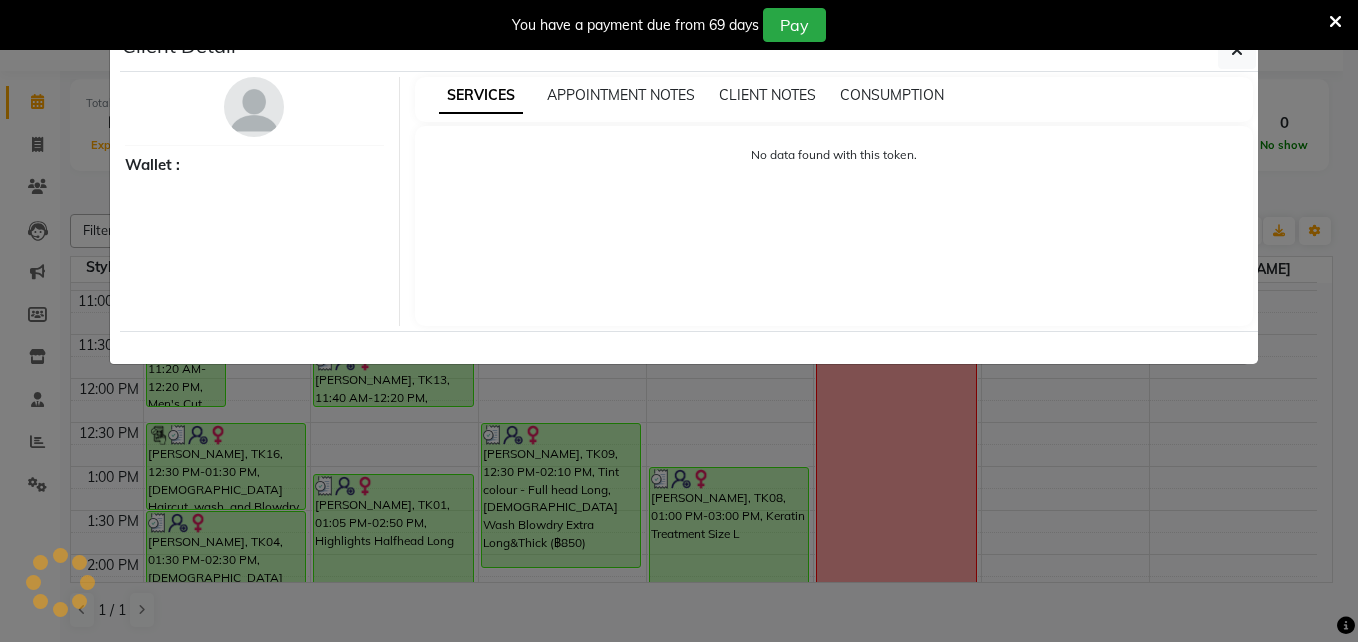 select on "3" 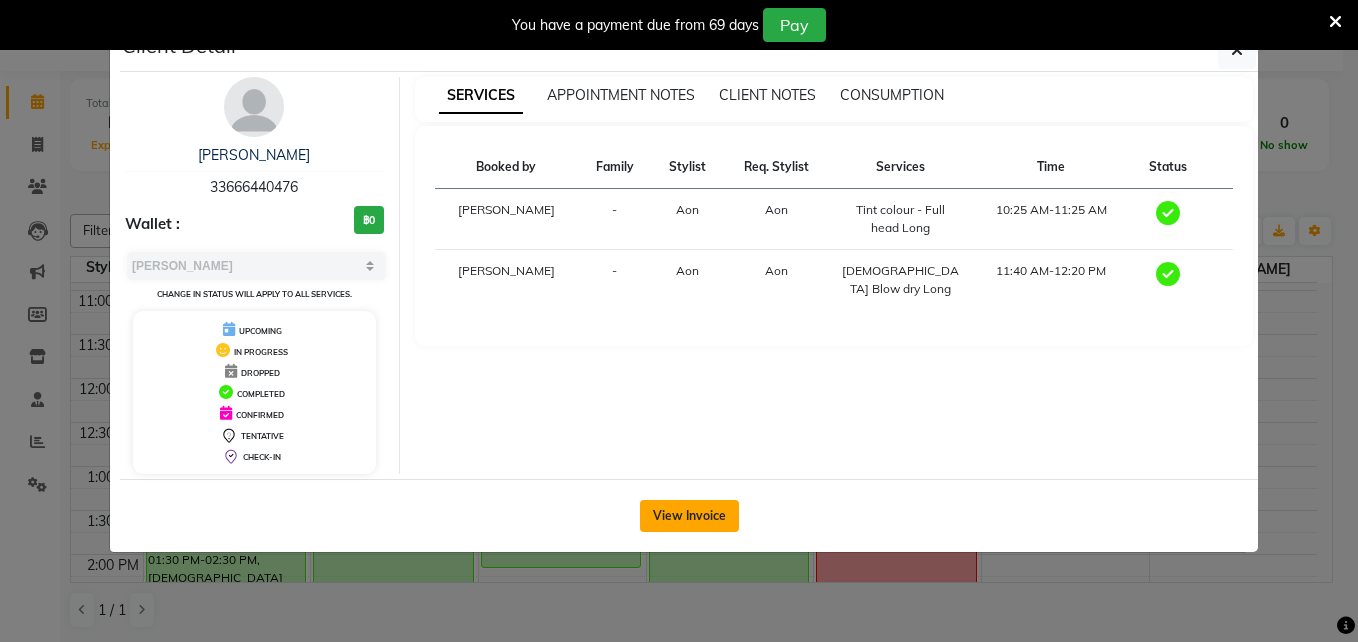 click on "View Invoice" 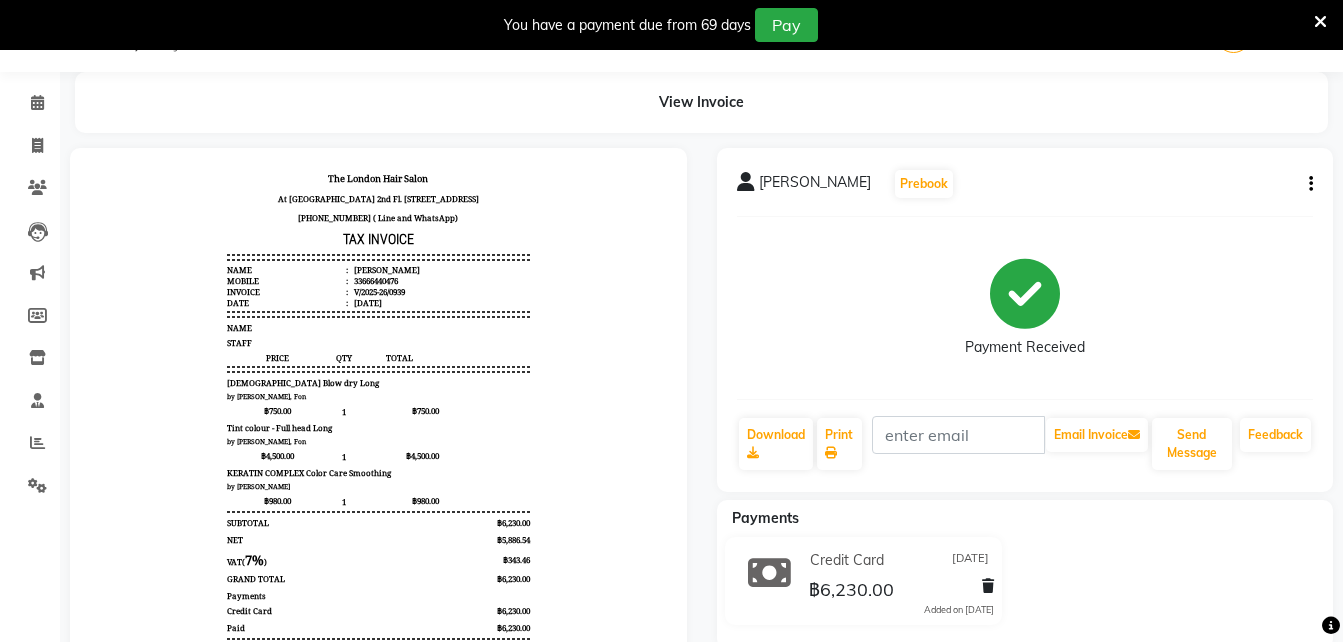 scroll, scrollTop: 177, scrollLeft: 0, axis: vertical 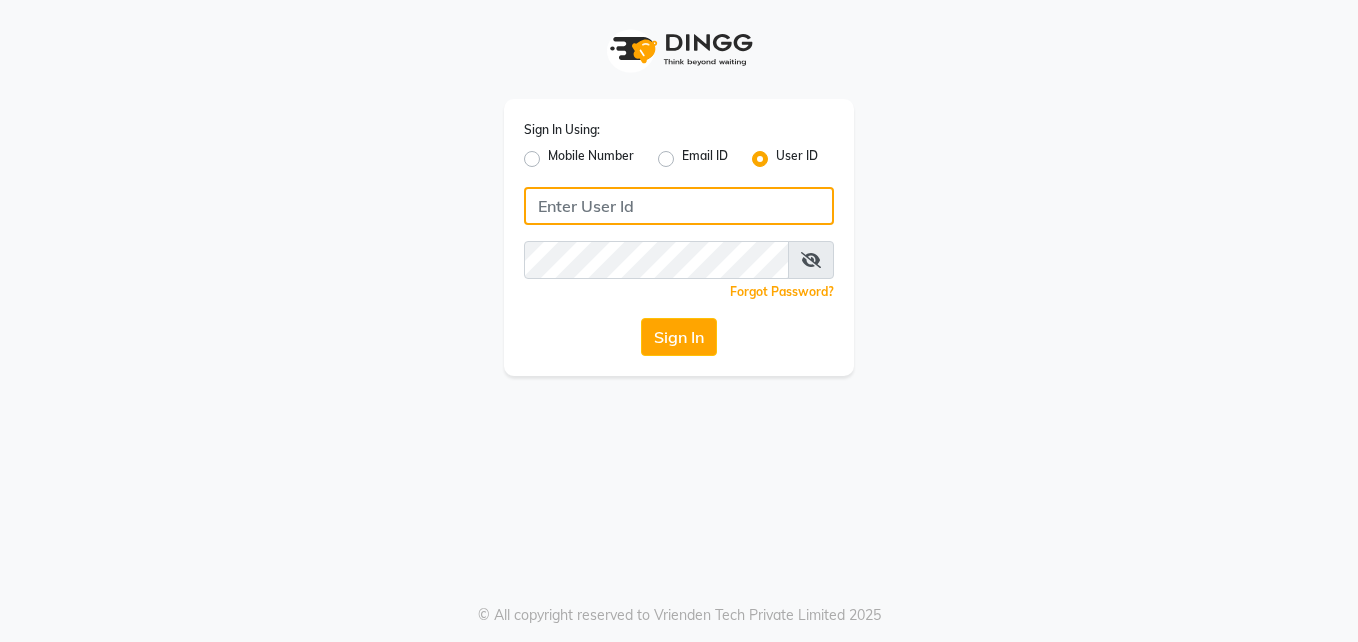click 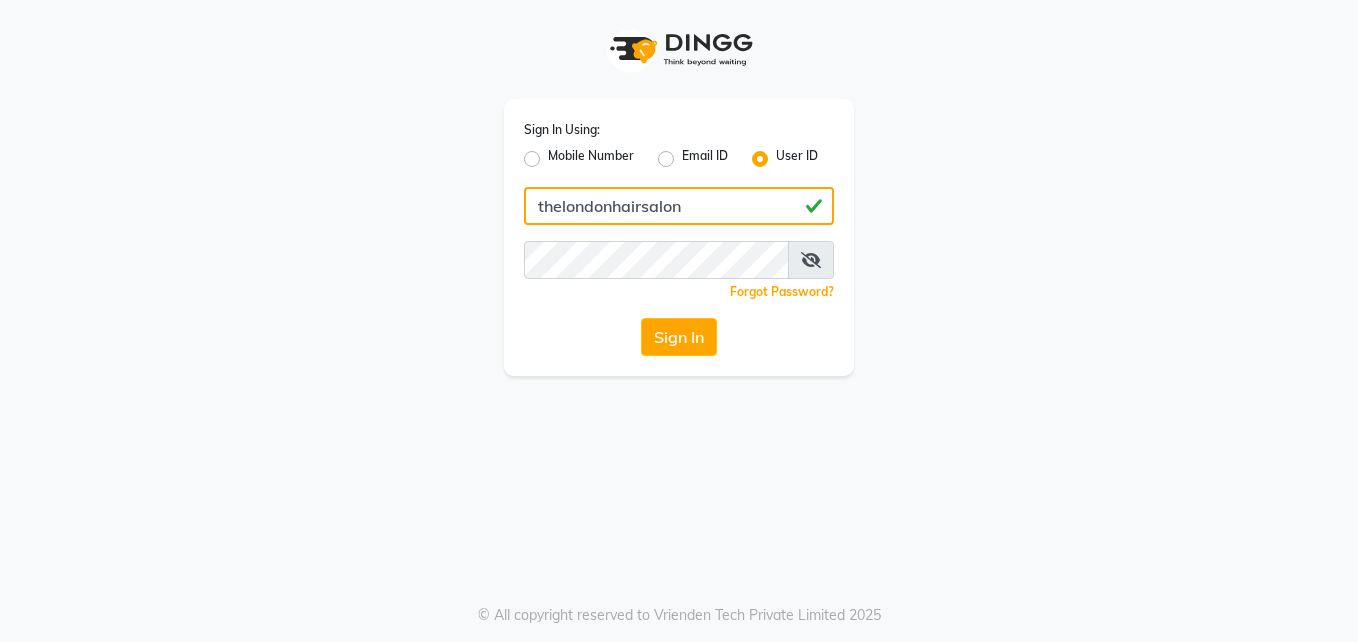 type on "thelondonhairsalon" 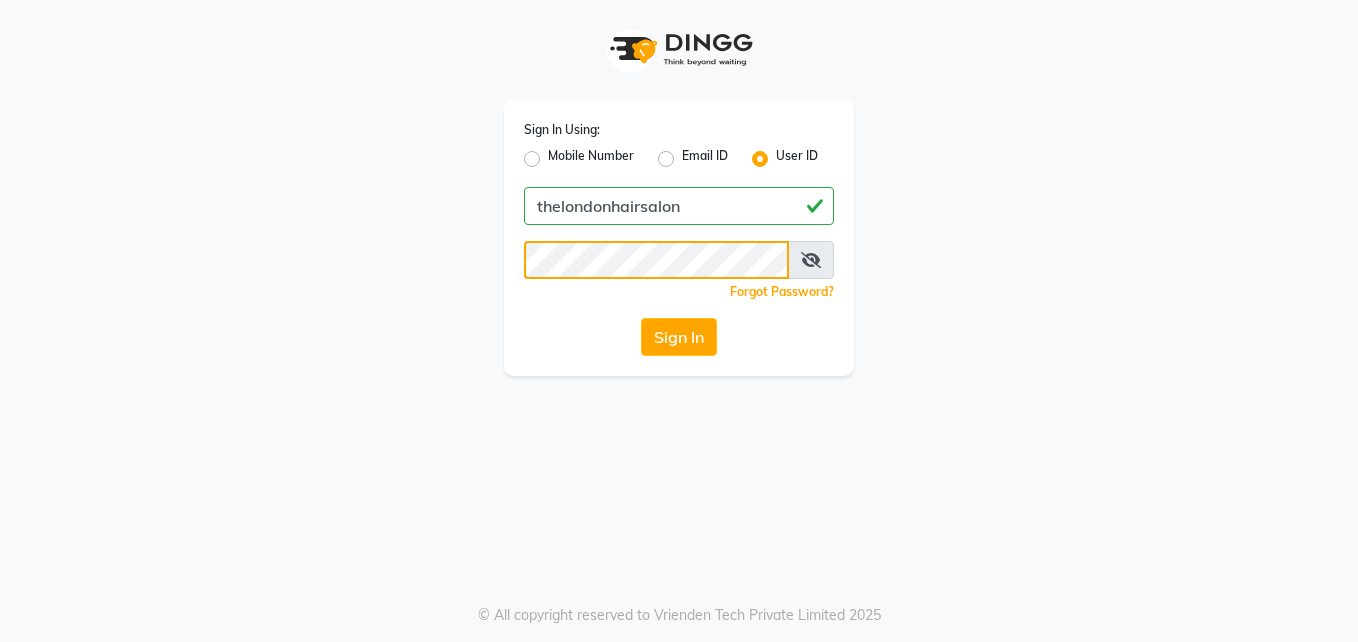 click on "Sign In" 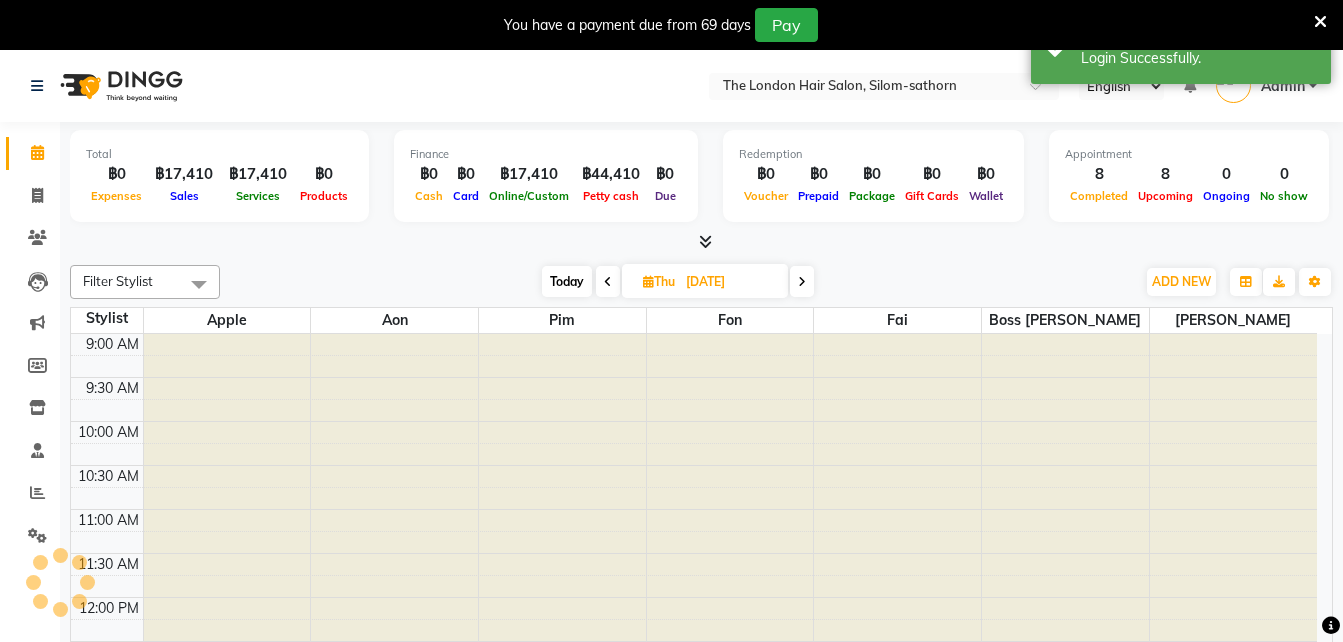 select on "en" 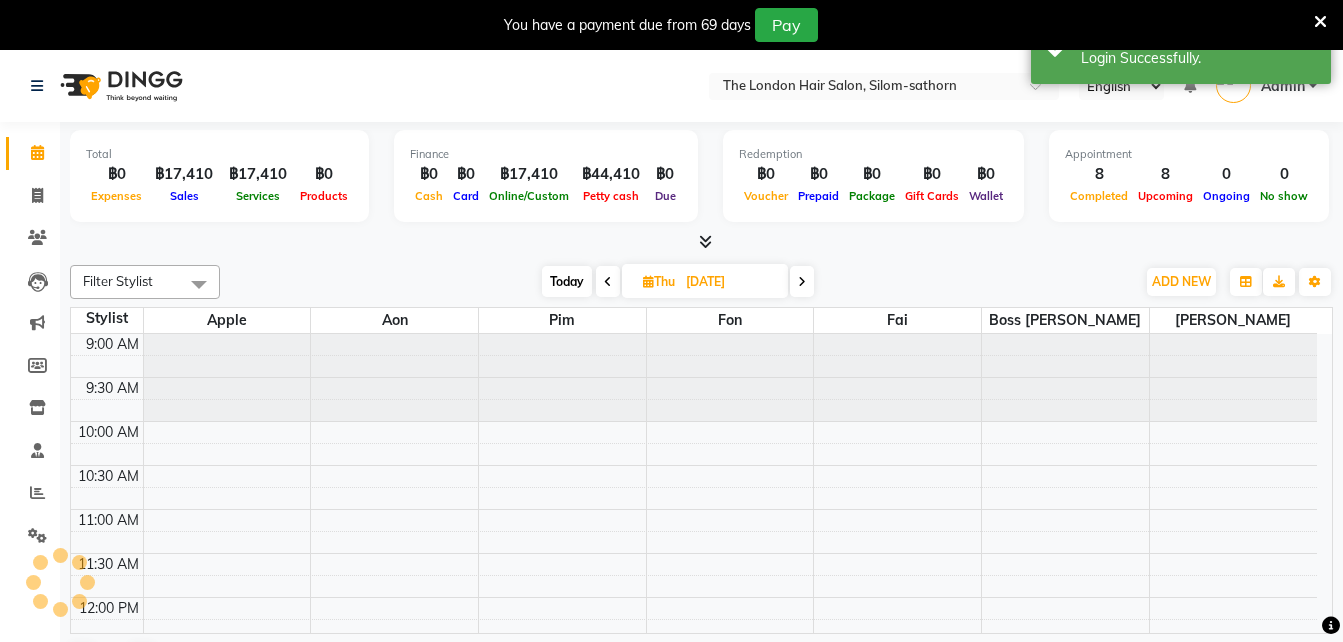 scroll, scrollTop: 0, scrollLeft: 0, axis: both 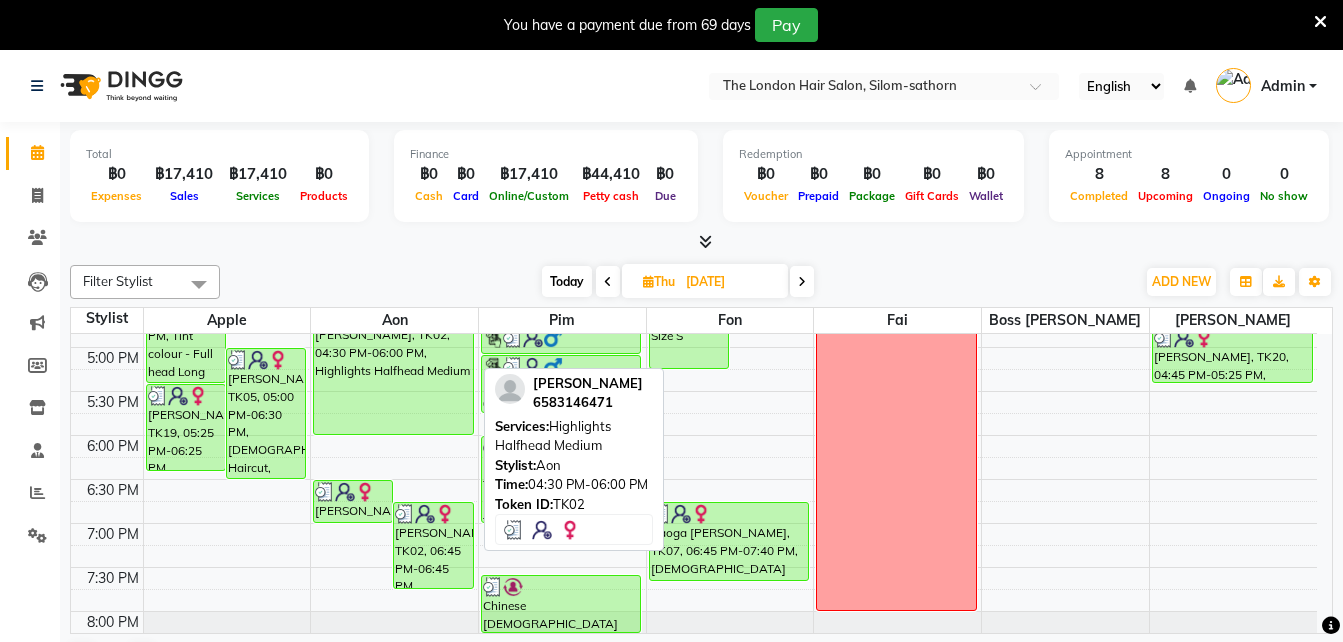 click on "[PERSON_NAME], TK02, 04:30 PM-06:00 PM, Highlights Halfhead Medium" at bounding box center [393, 369] 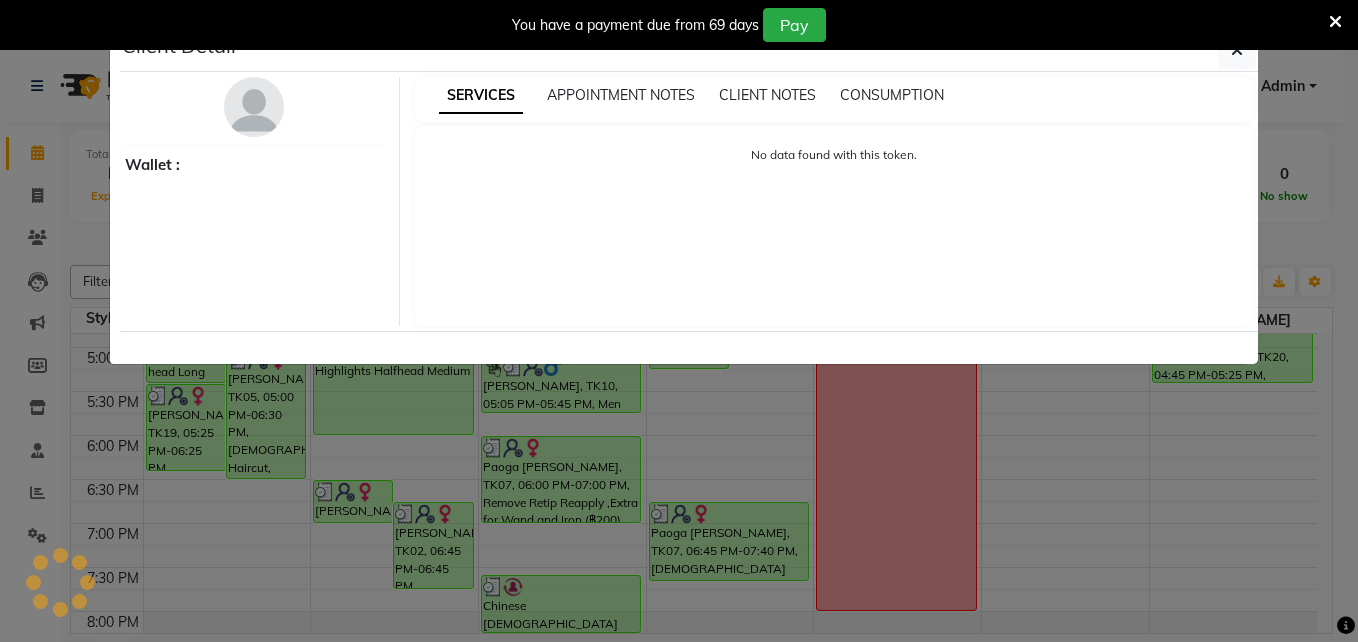 select on "3" 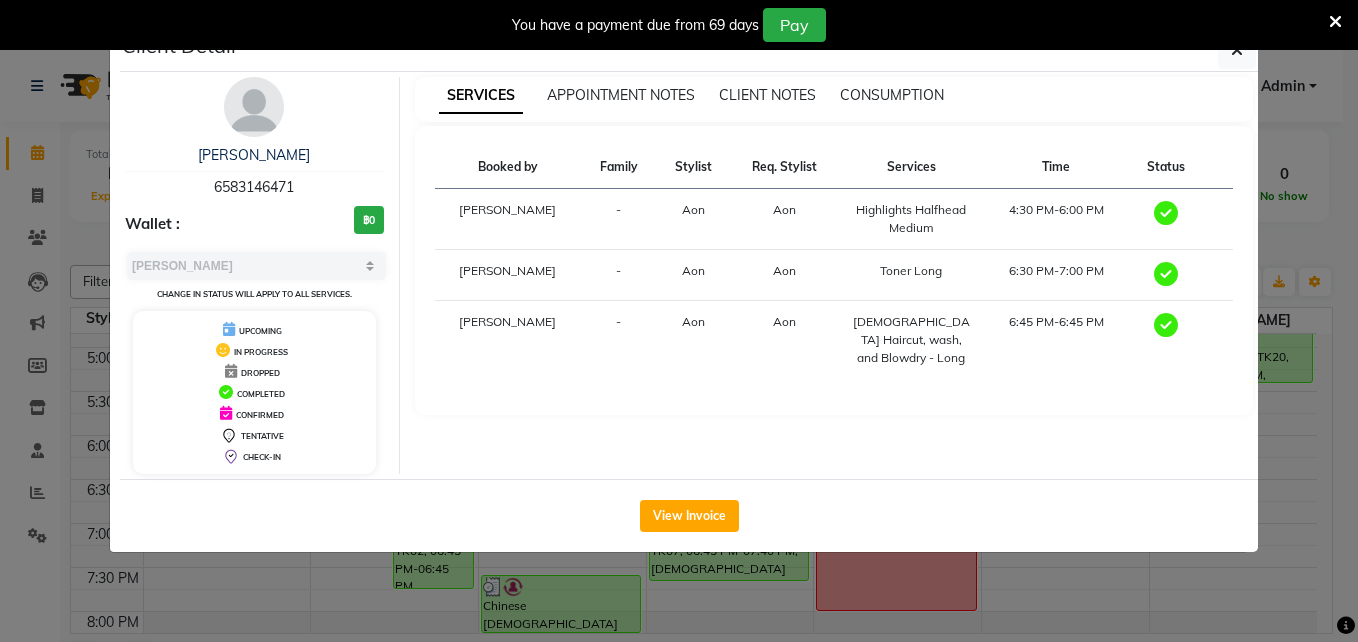 click on "Client Detail" 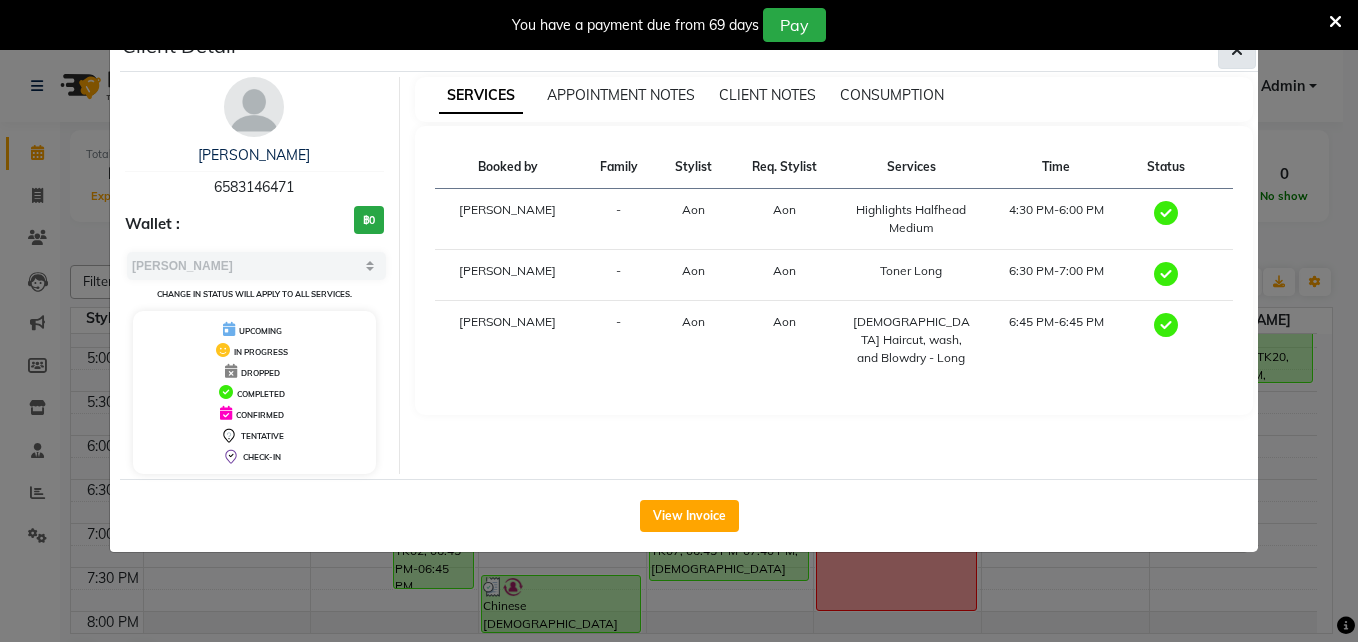 click 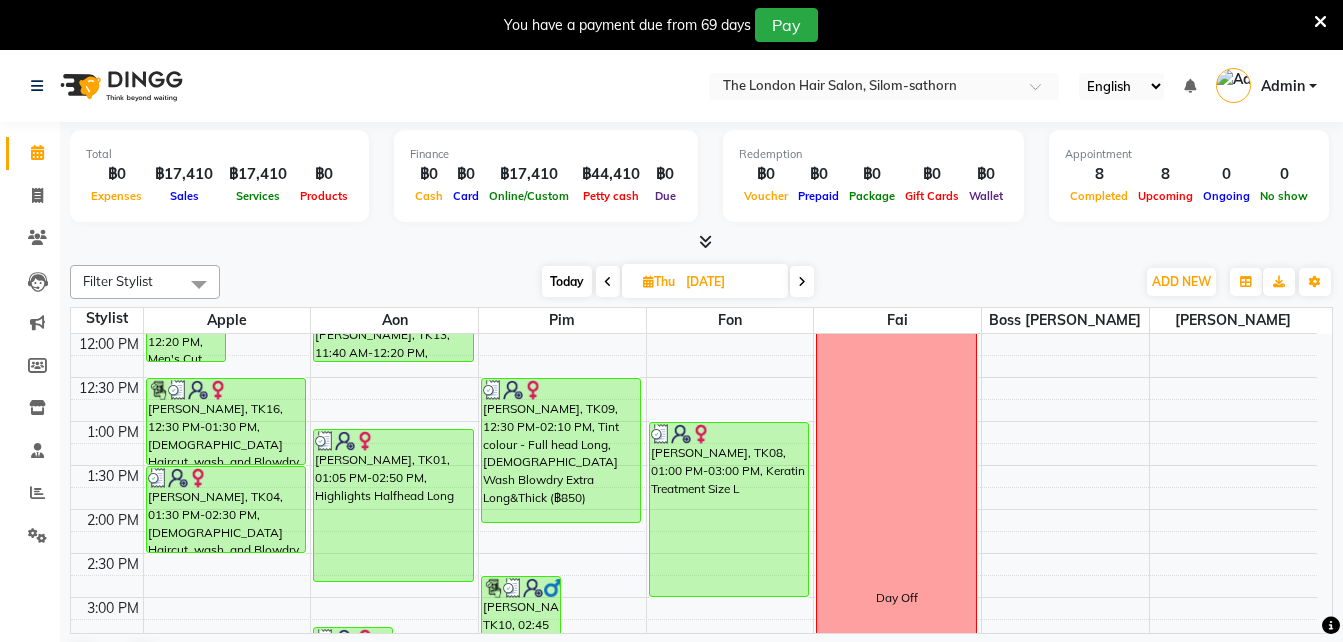 scroll, scrollTop: 265, scrollLeft: 0, axis: vertical 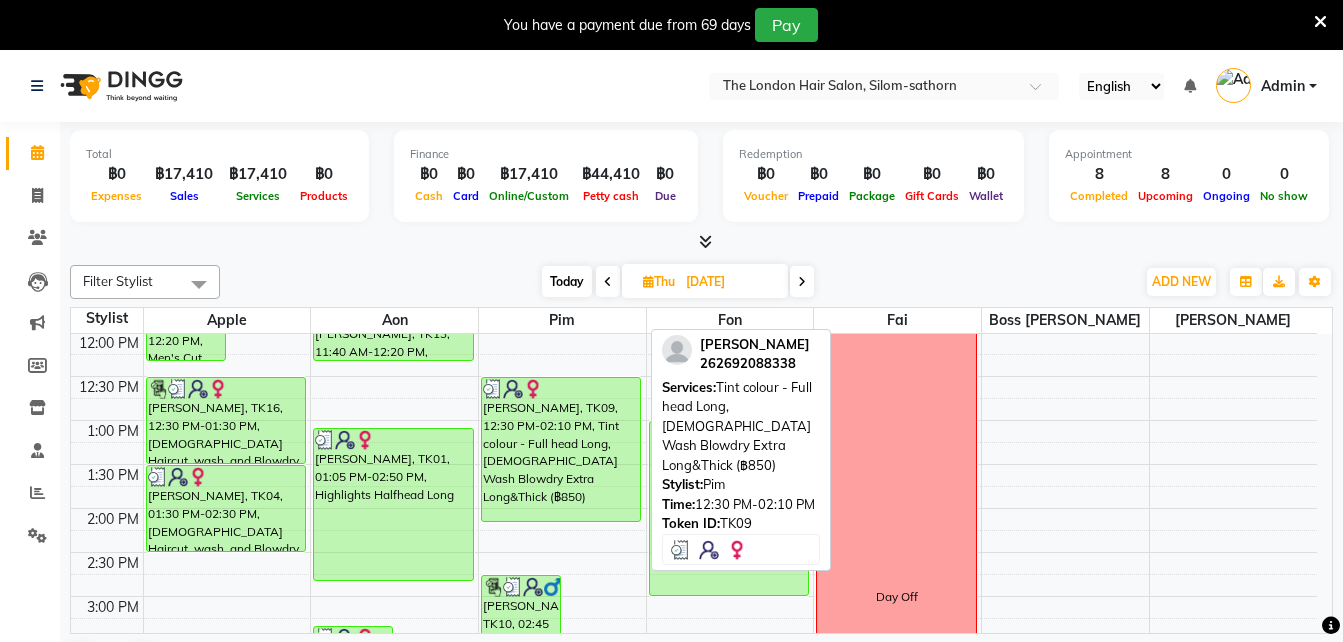 click on "[PERSON_NAME], TK09, 12:30 PM-02:10 PM, Tint colour - Full head Long,[DEMOGRAPHIC_DATA] Wash Blowdry Extra Long&Thick  (฿850)" at bounding box center [561, 449] 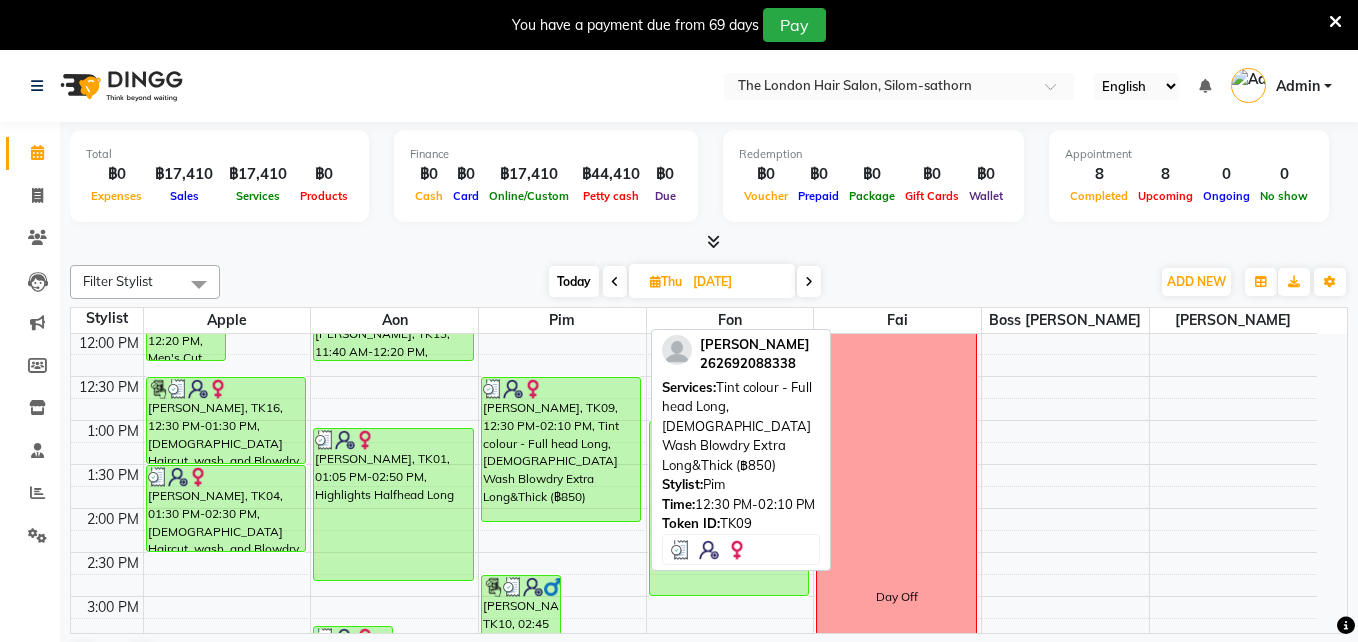 select on "3" 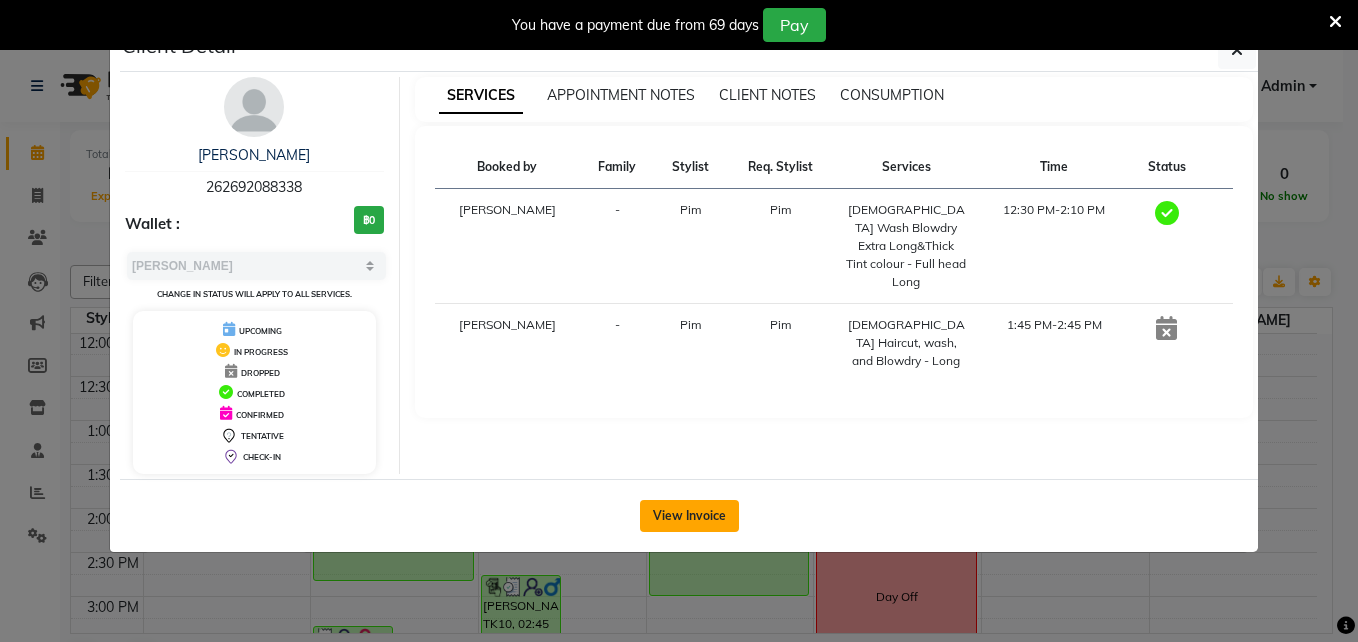 click on "View Invoice" 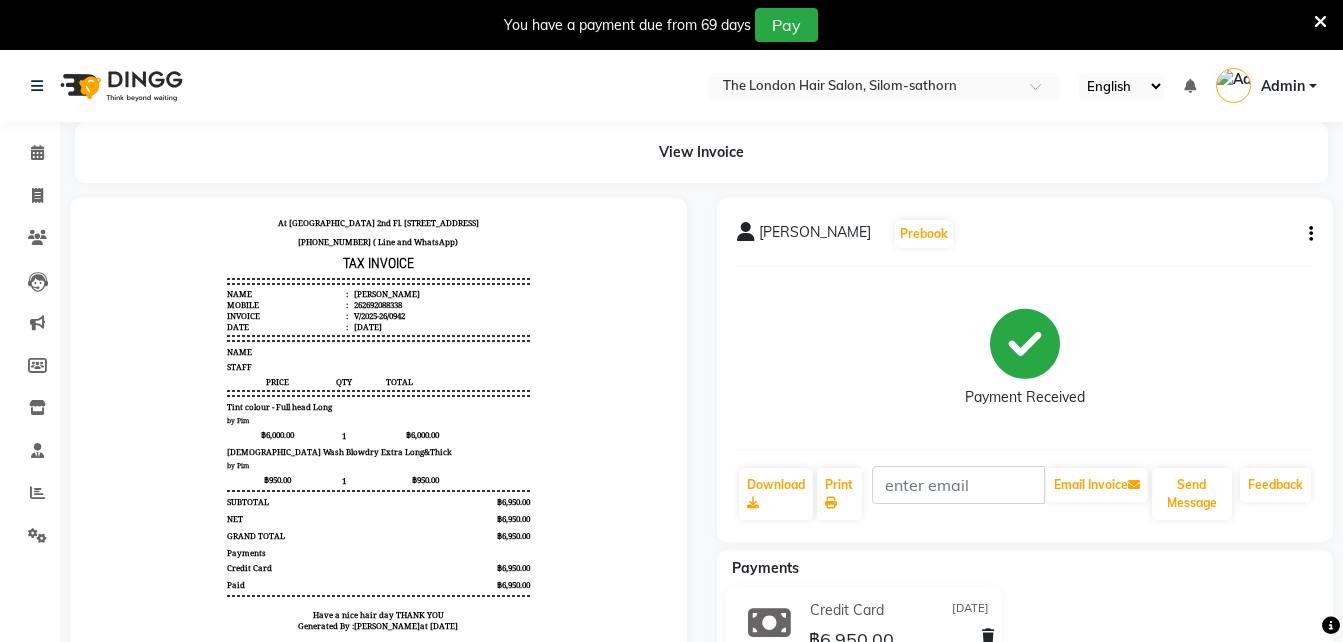 scroll, scrollTop: 61, scrollLeft: 0, axis: vertical 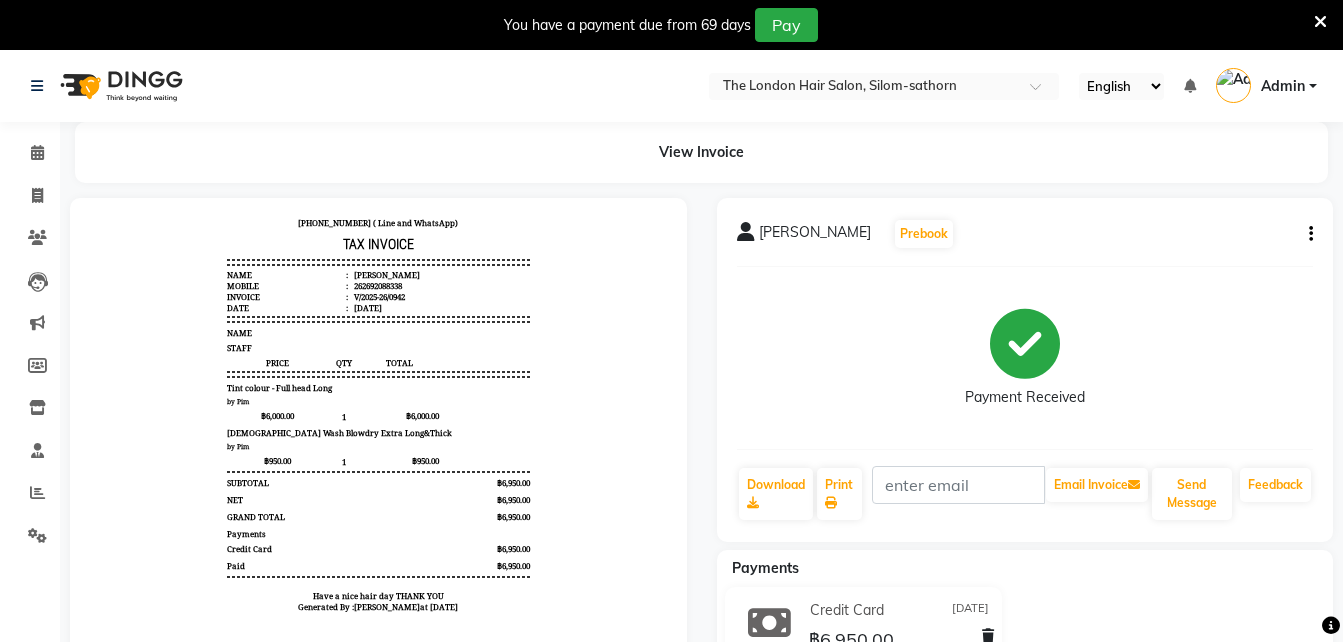 click on "The London Hair Salon
At Mahanakhon Cube Building 2nd Fl. Unit 206,  96 Naradhiwas Rajanagarindra Rd, Silom Bangrak , Bangkok 10500
0986946246 ( Line and WhatsApp)
TAX INVOICE
Name  :
Hanae Hoarau
Mobile :
262692088338
Invoice  :
V/2025-26/0942
Date  :
10/07/2025
QTY" at bounding box center [378, 398] 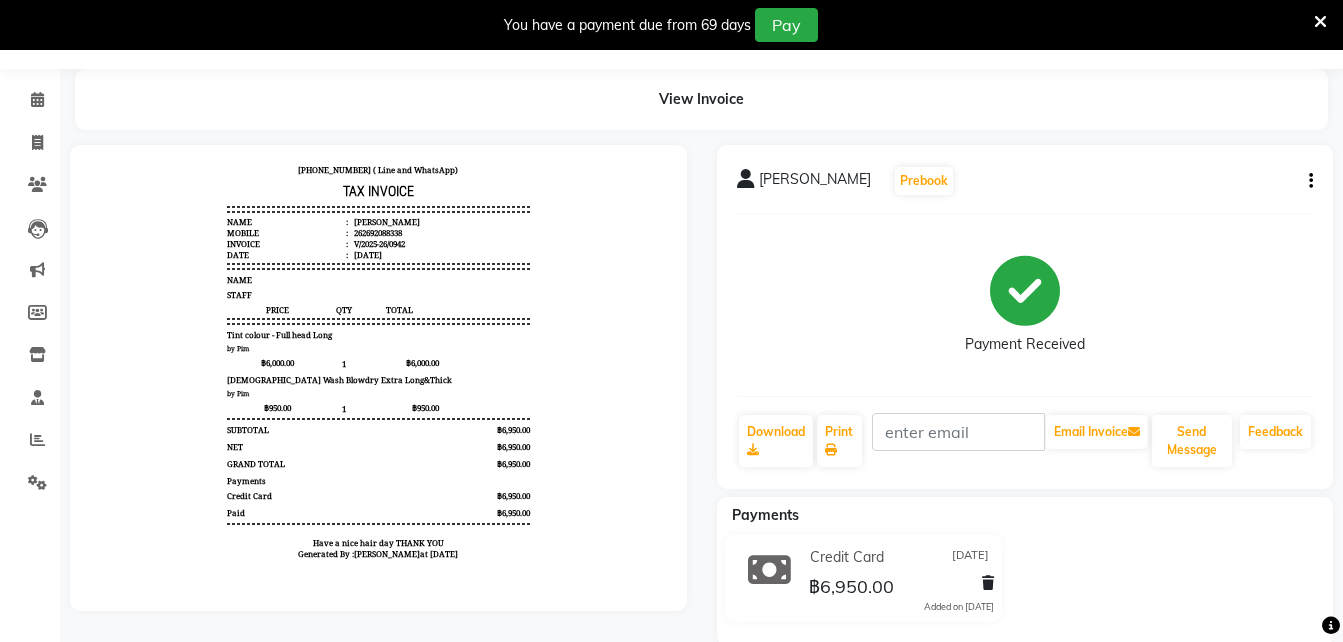 scroll, scrollTop: 87, scrollLeft: 0, axis: vertical 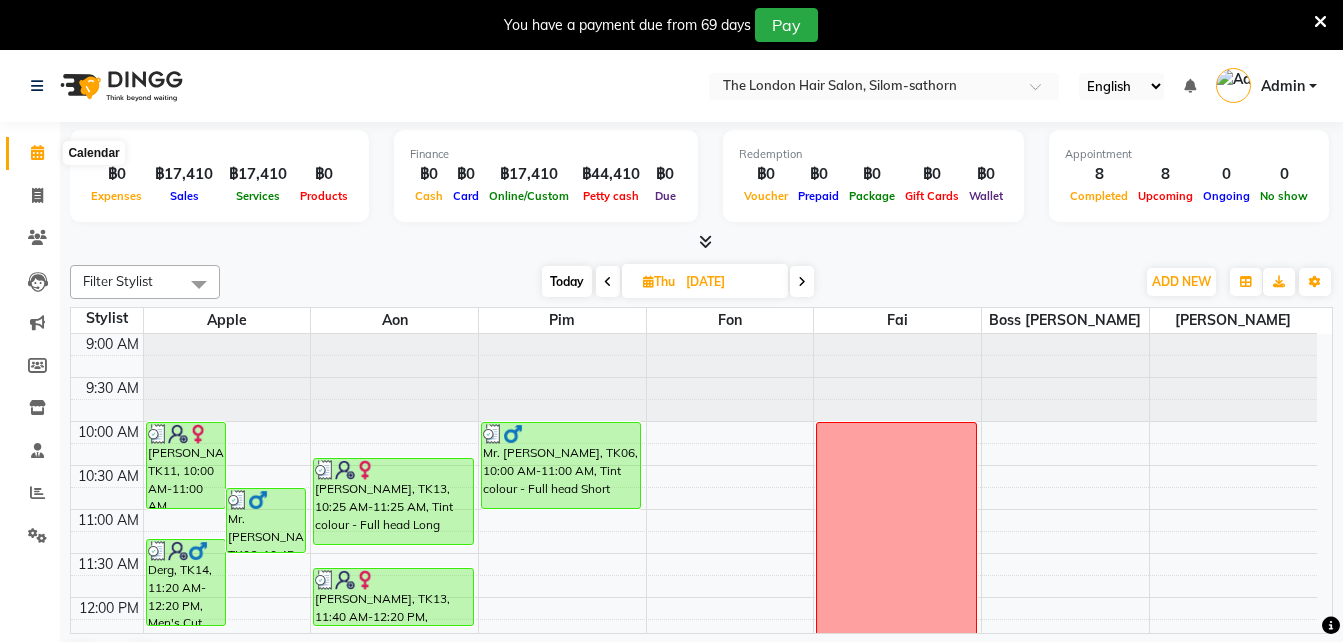 click 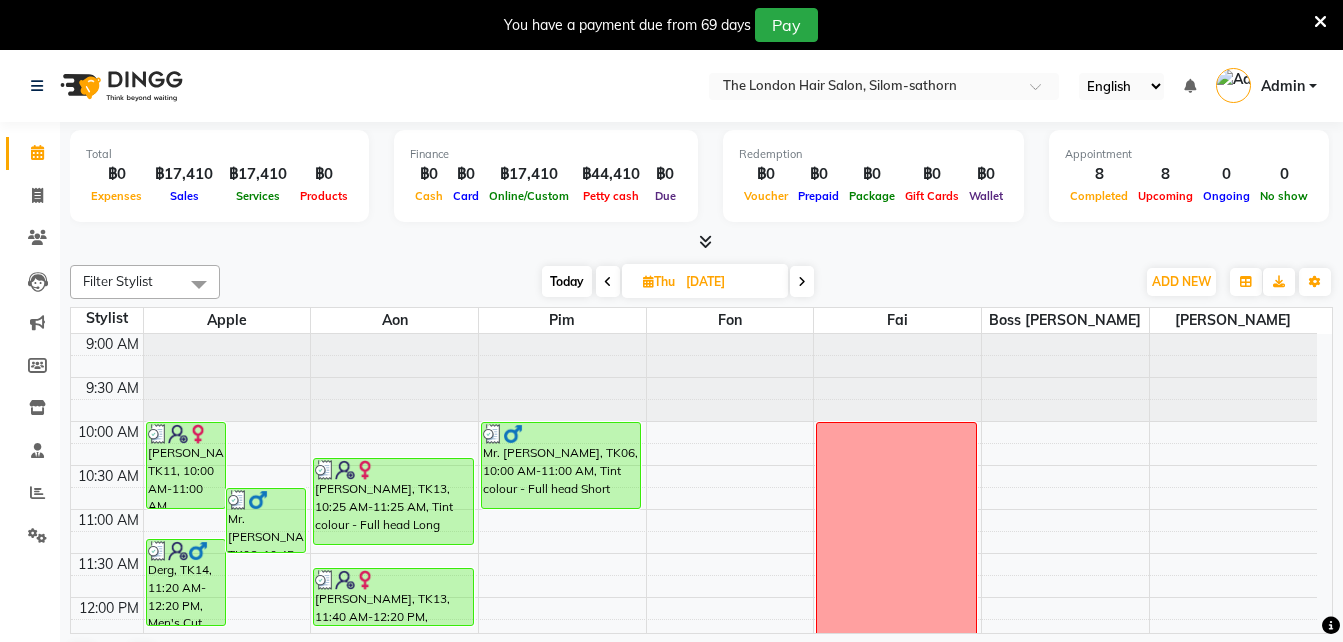 click 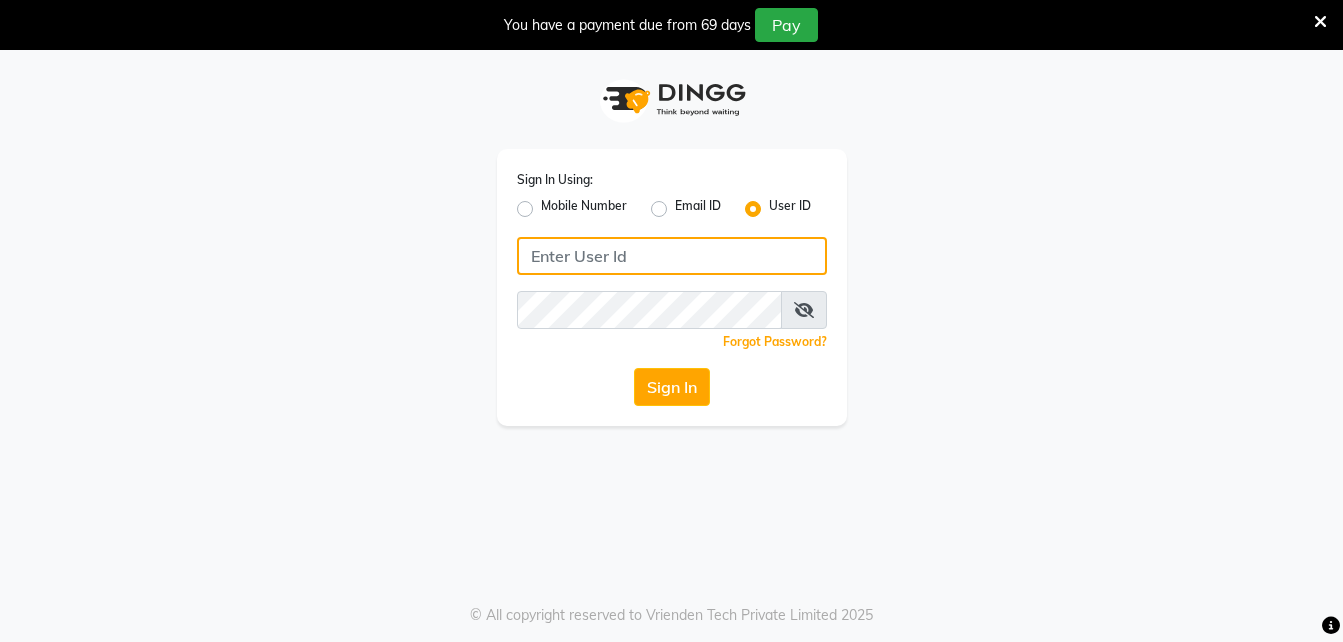 click 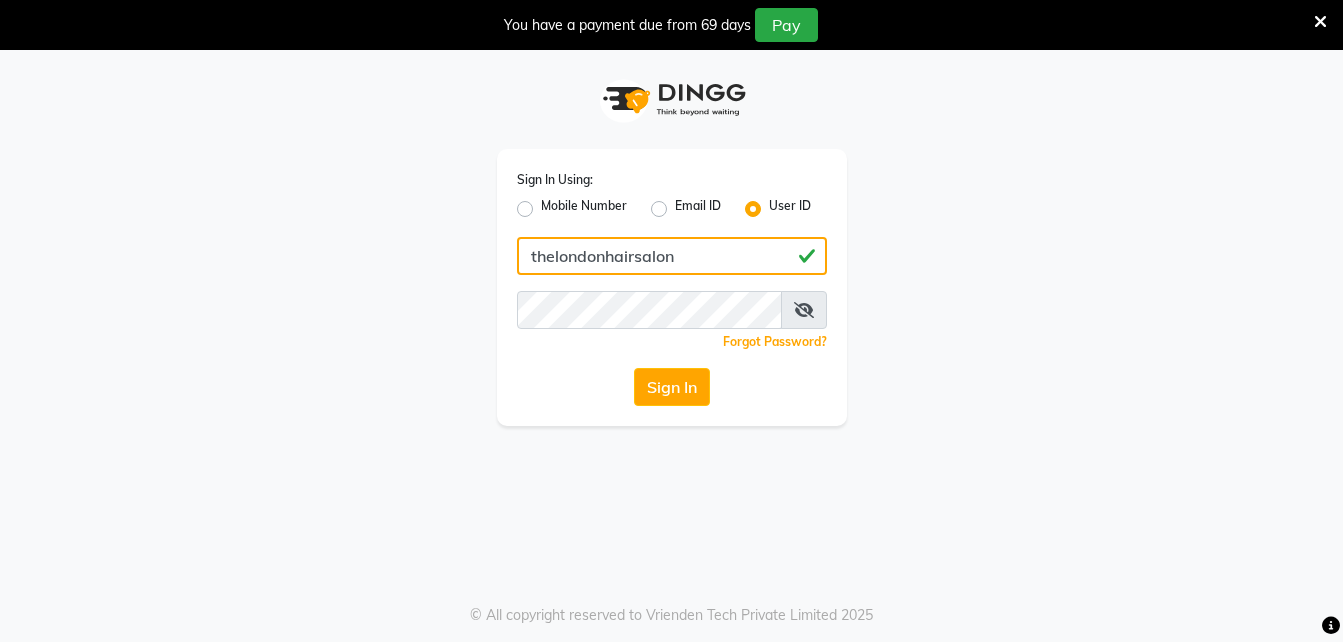 type on "thelondonhairsalon" 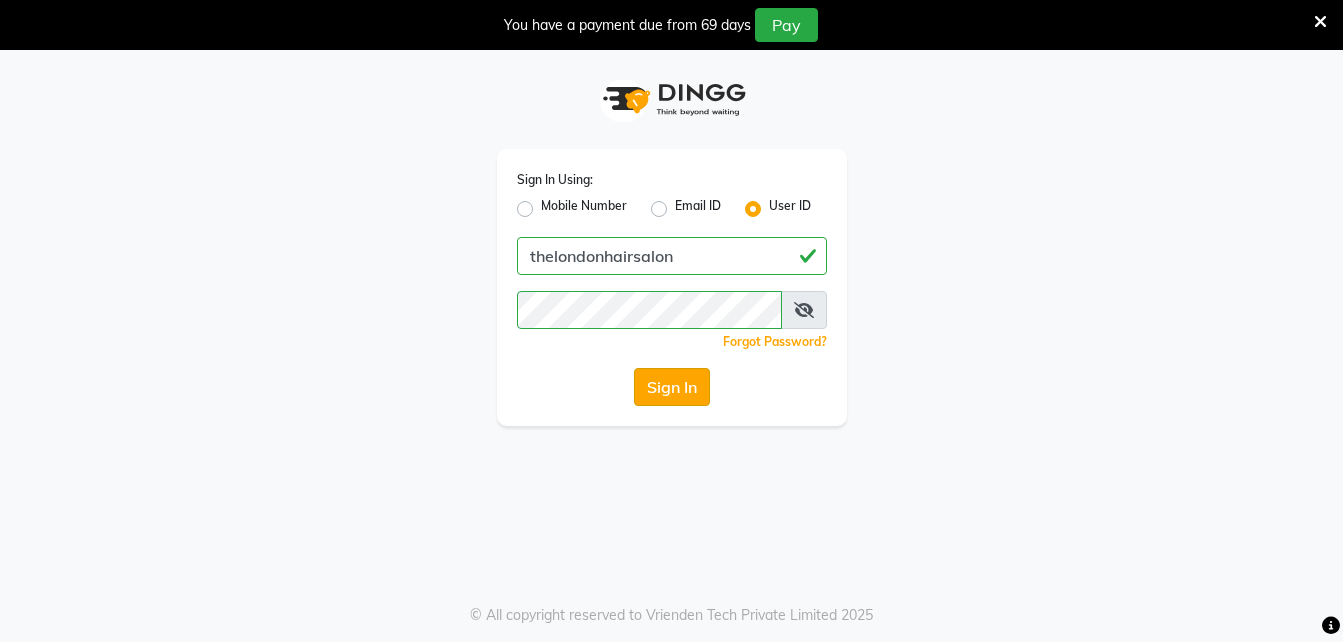 click on "Sign In" 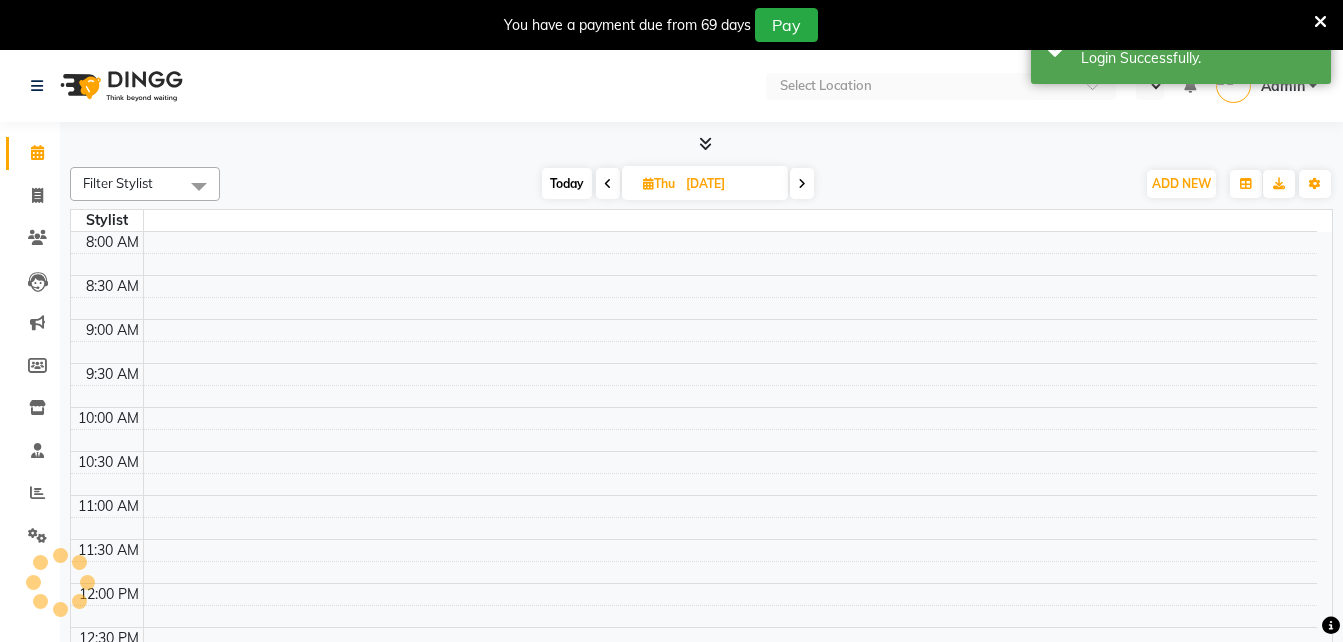 select on "en" 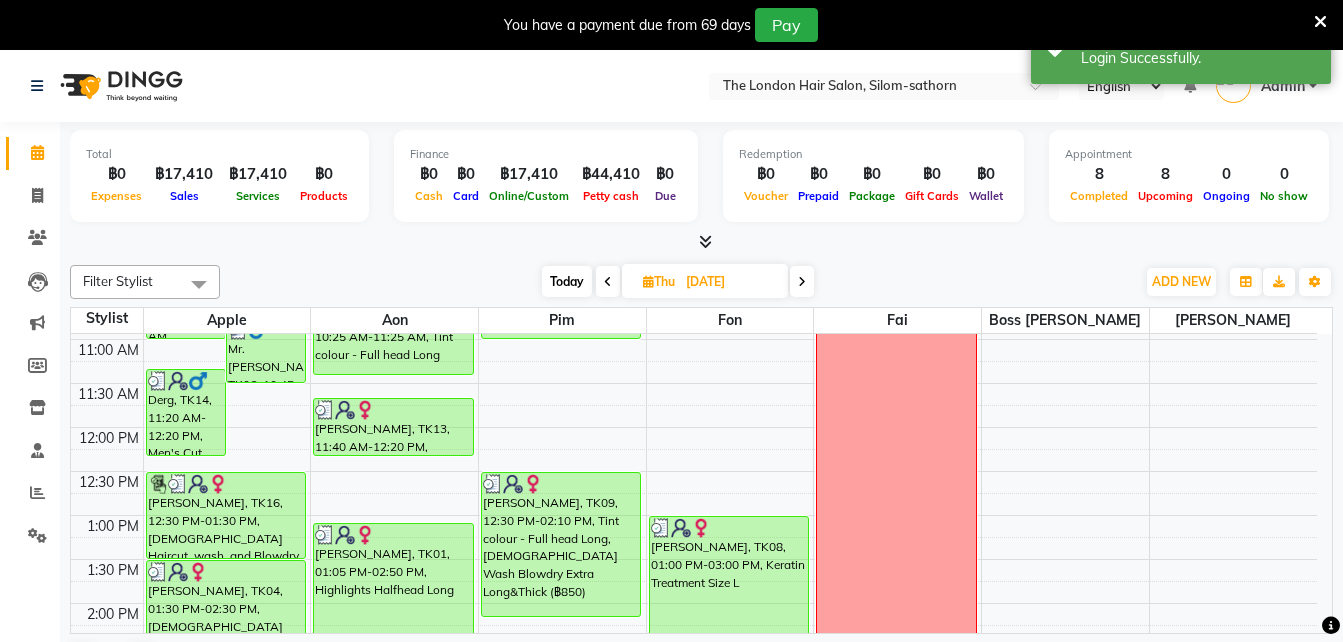 scroll, scrollTop: 172, scrollLeft: 0, axis: vertical 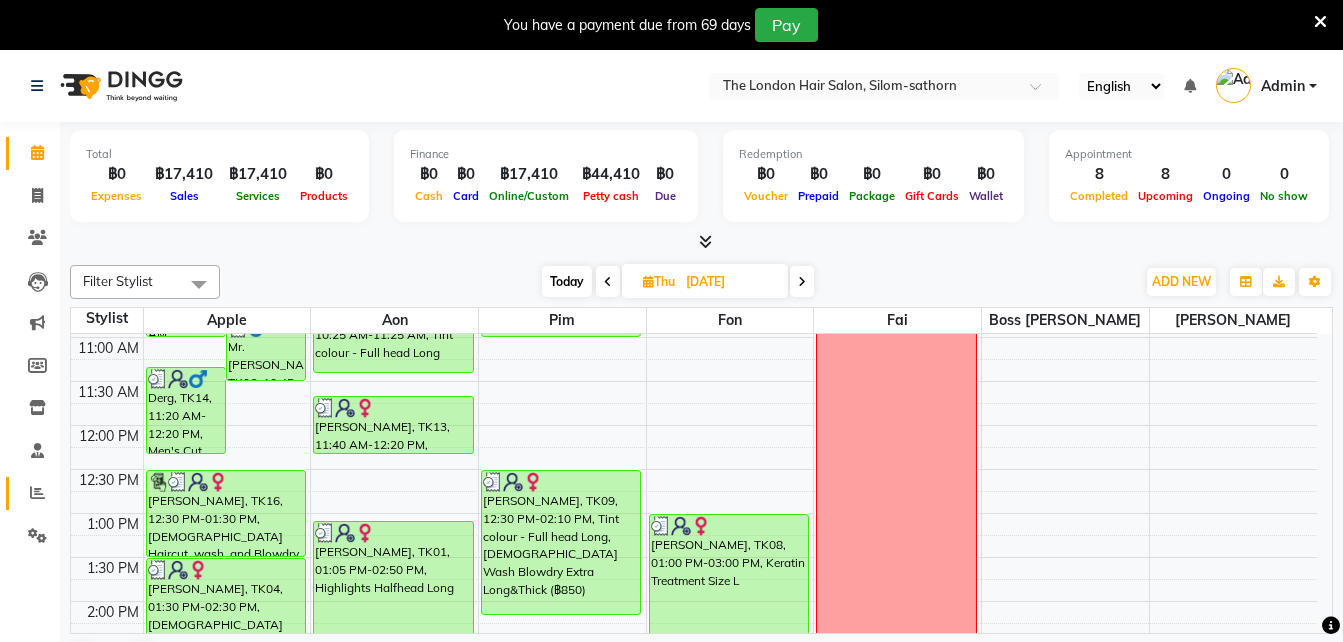 click on "Reports" 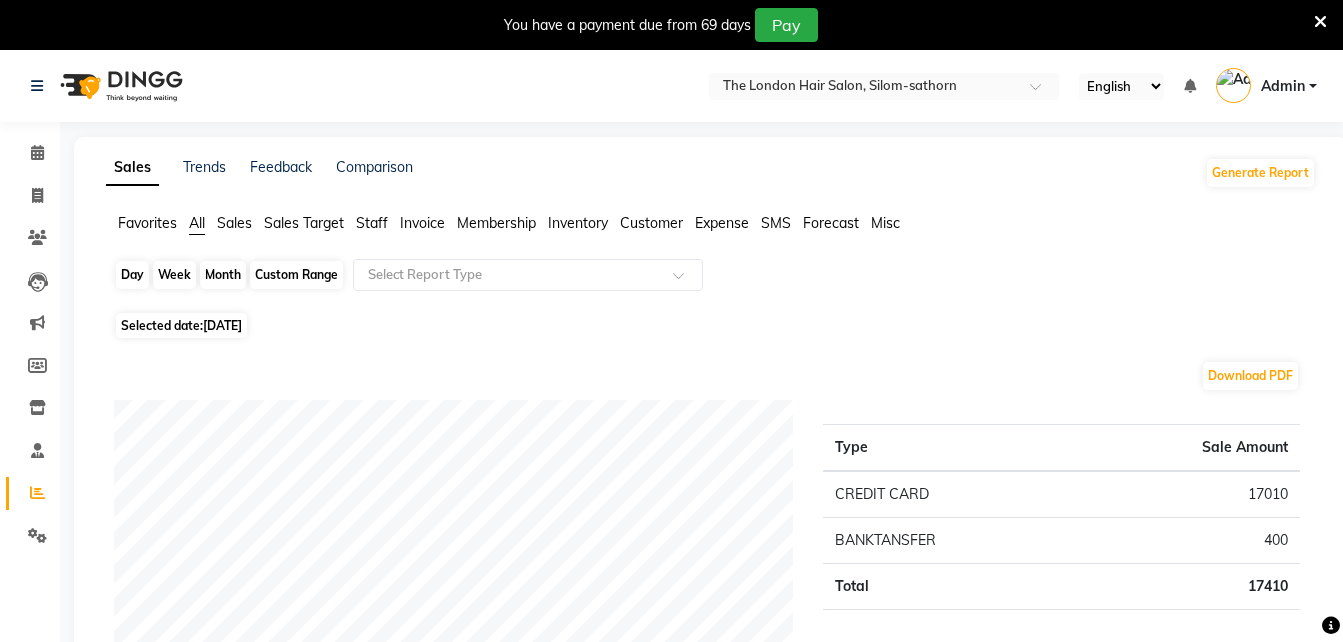 click on "Day" 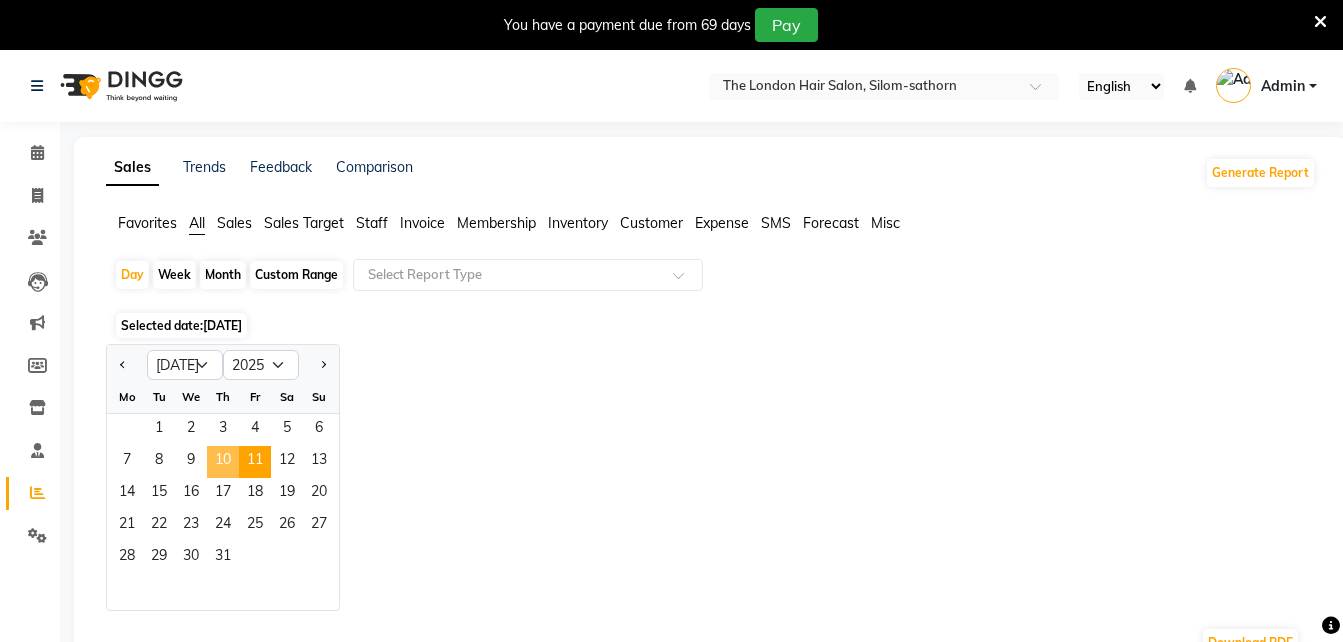 click on "10" 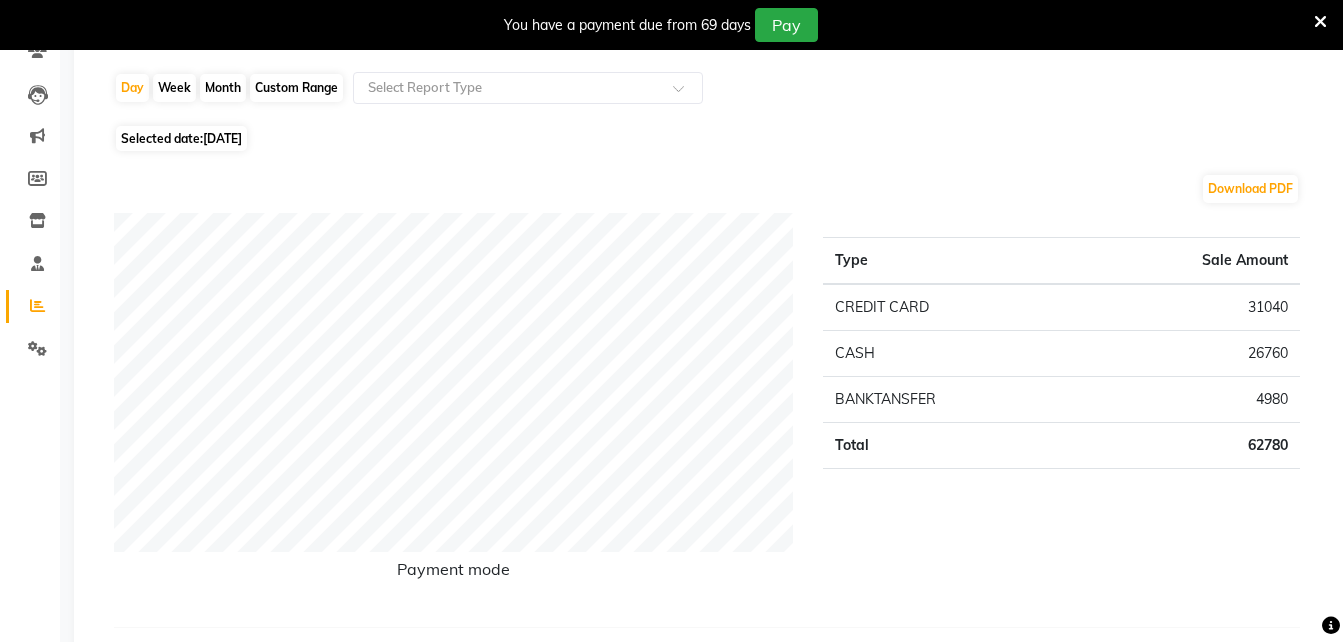 scroll, scrollTop: 187, scrollLeft: 0, axis: vertical 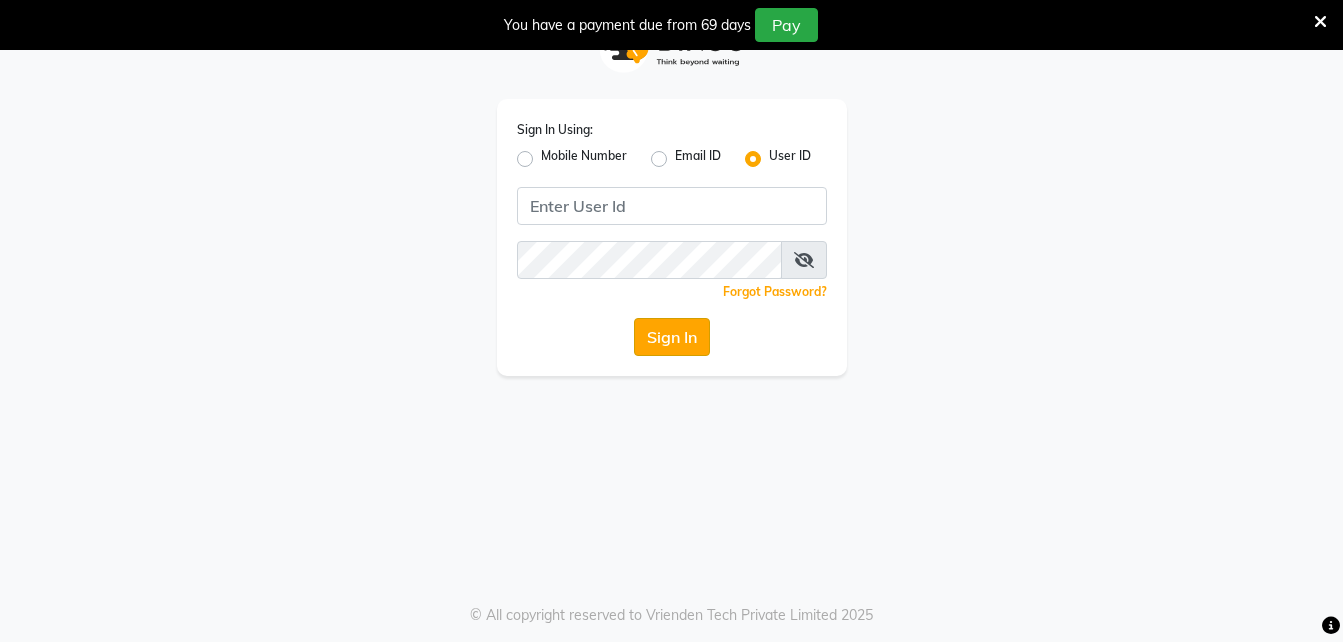 click on "Sign In" 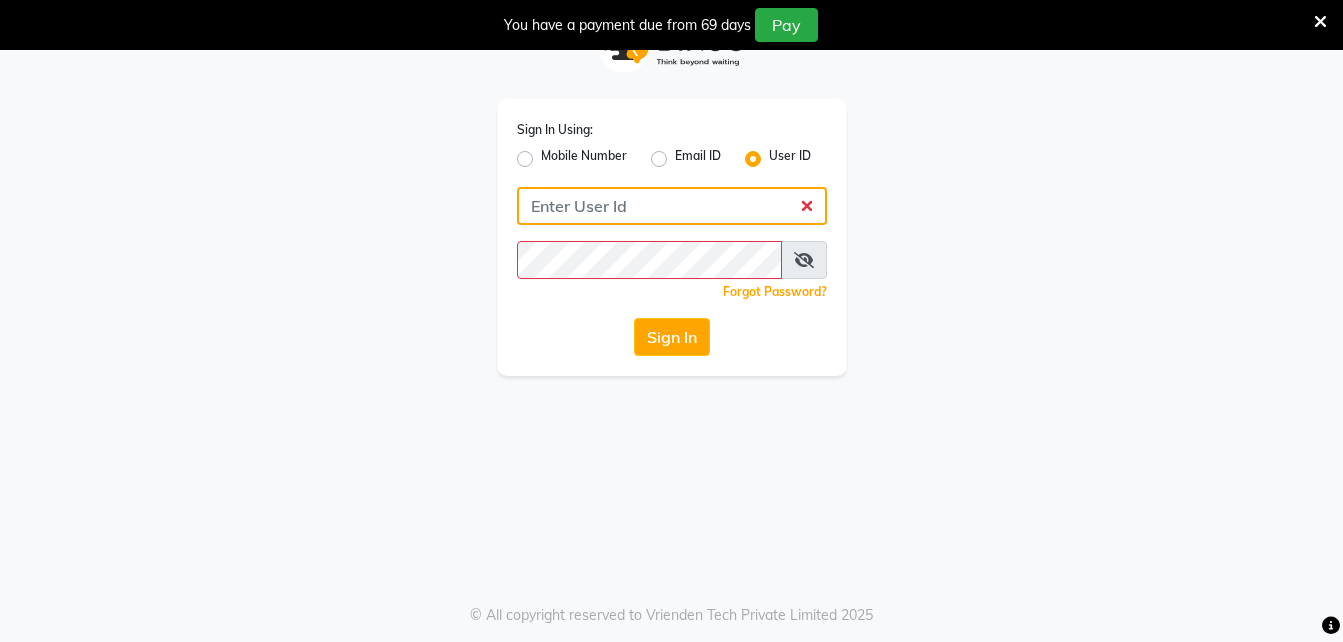 click 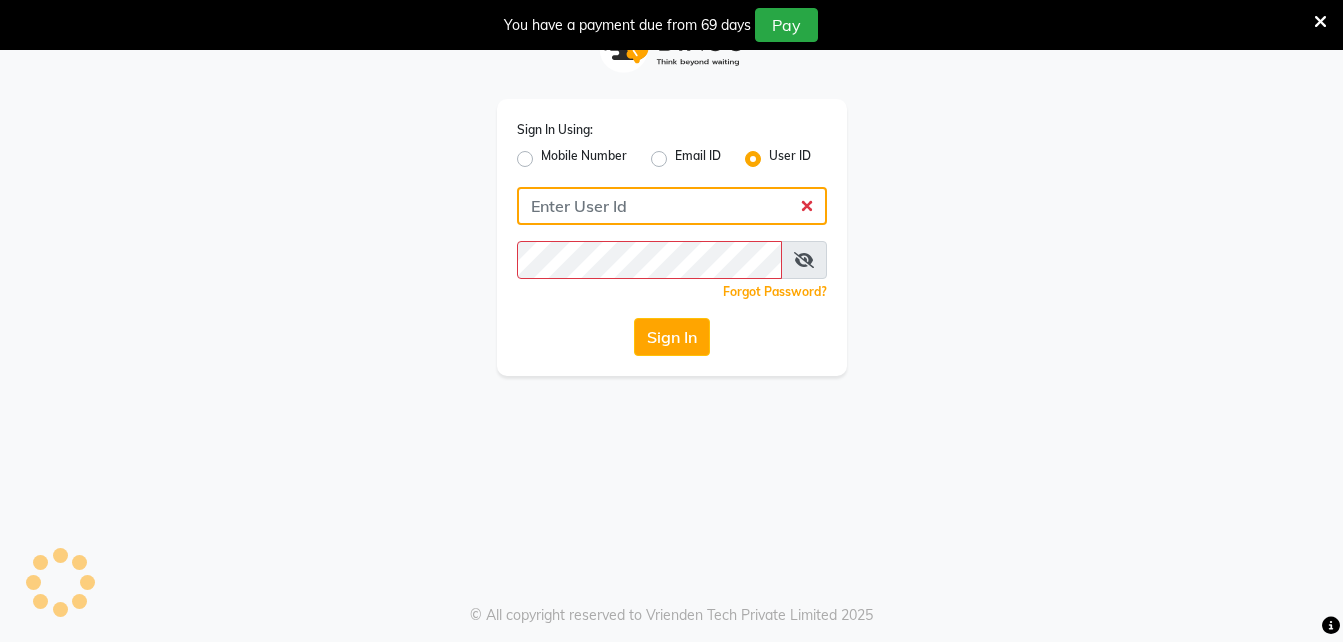 drag, startPoint x: 729, startPoint y: 201, endPoint x: 729, endPoint y: 174, distance: 27 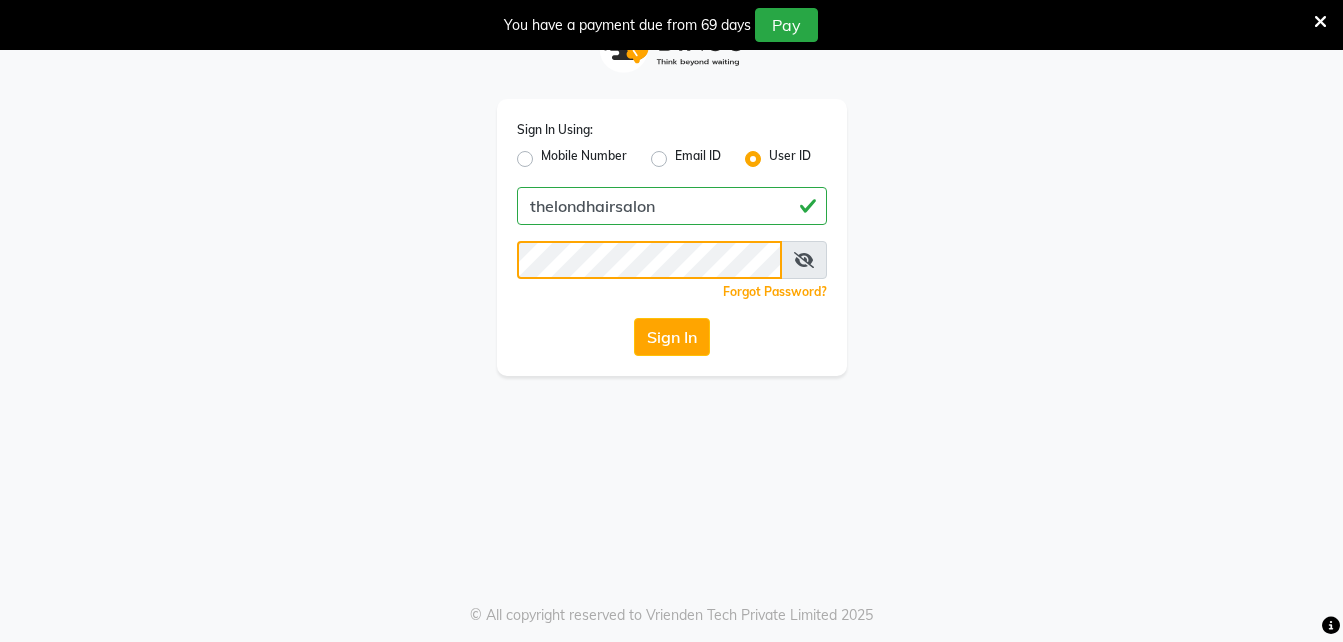 click on "Sign In" 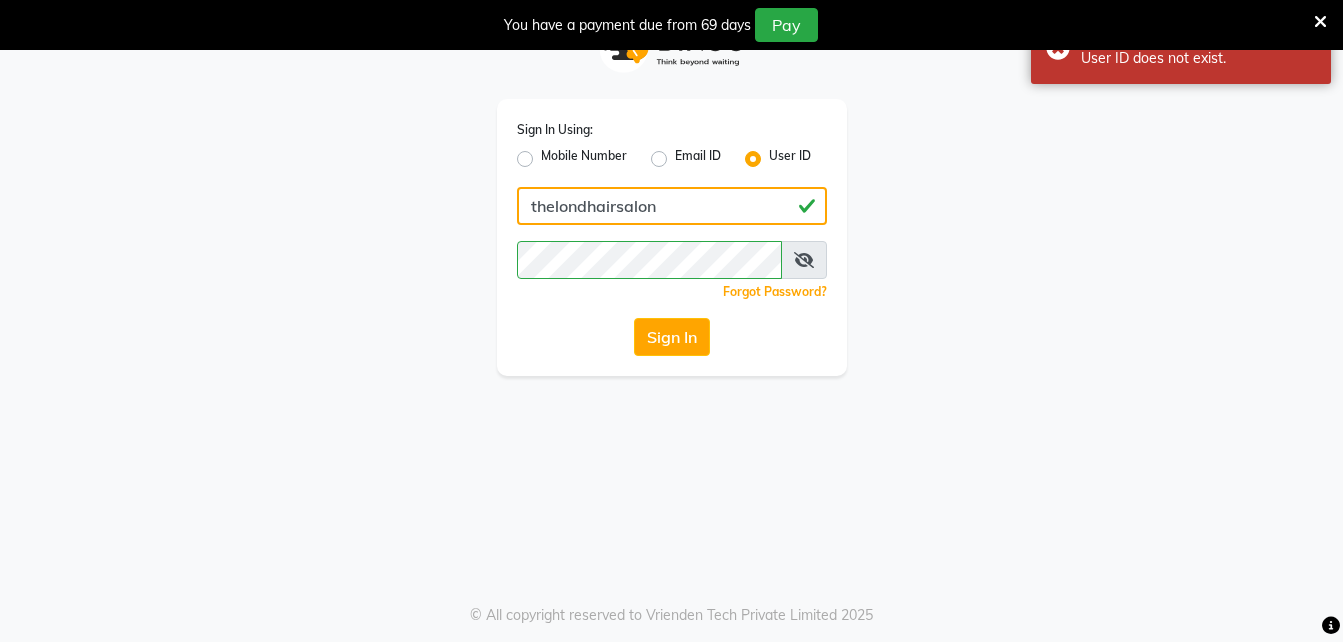 click on "thelondhairsalon" 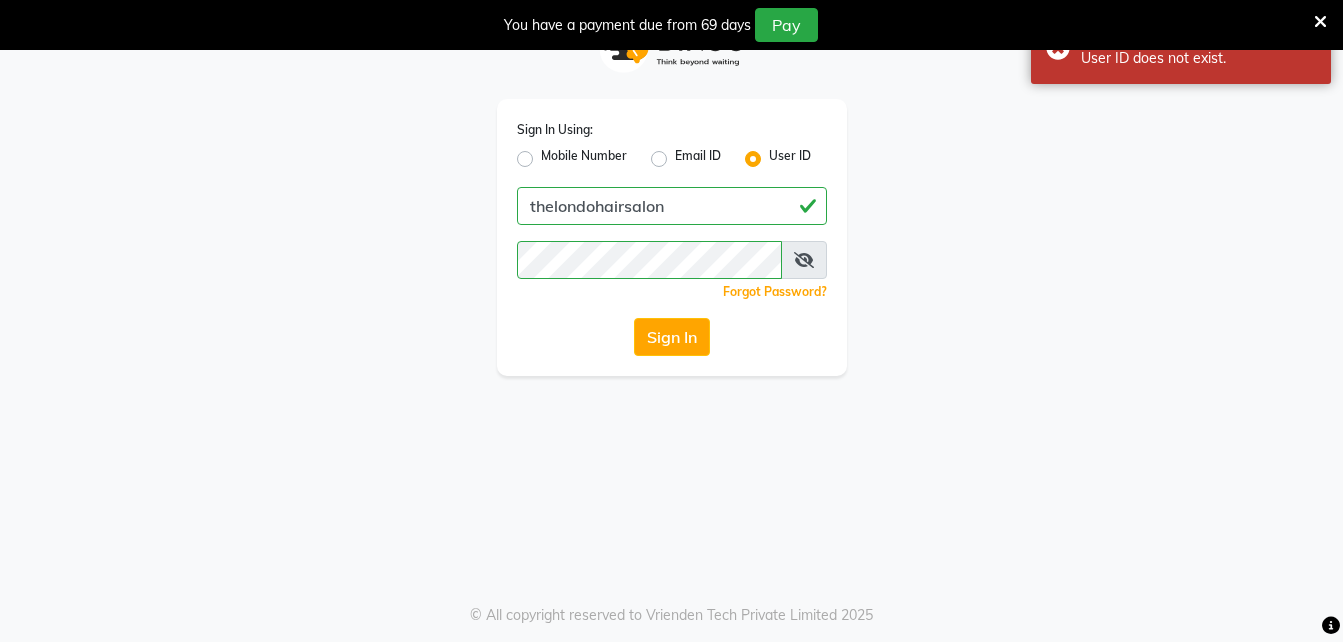click on "Sign In Using: Mobile Number Email ID User ID thelondohairsalon  Remember me Forgot Password?  Sign In" 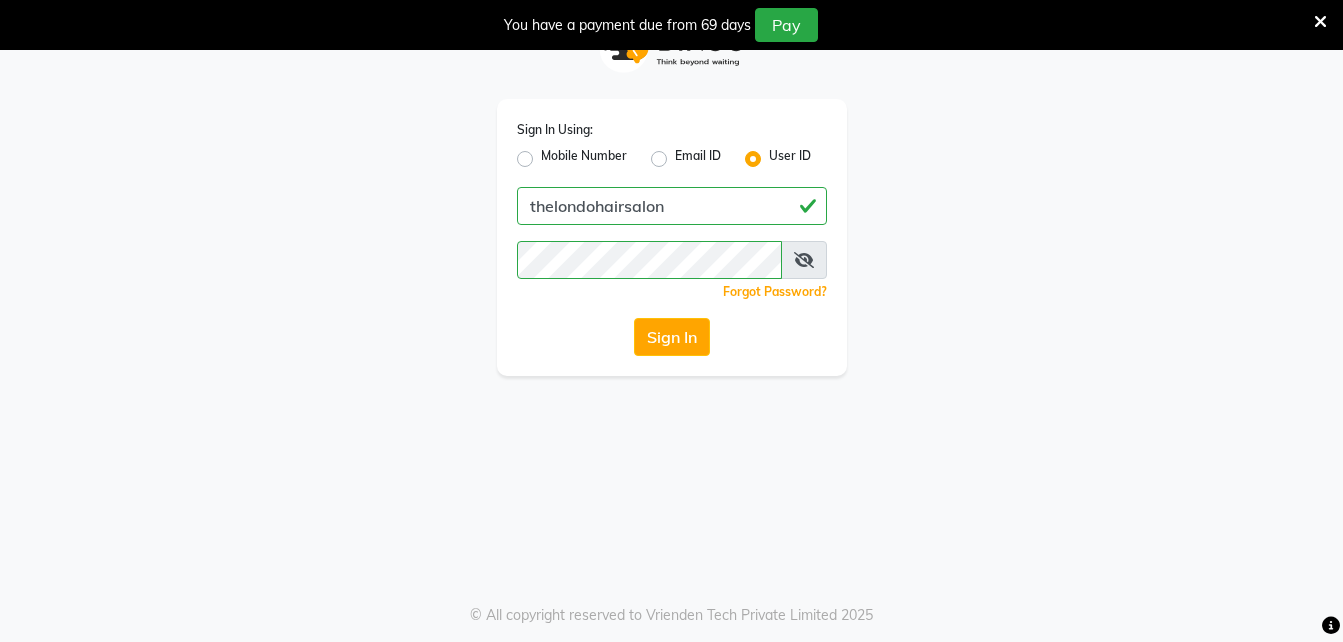 click on "Sign In Using: Mobile Number Email ID User ID thelondohairsalon  Remember me Forgot Password?  Sign In" 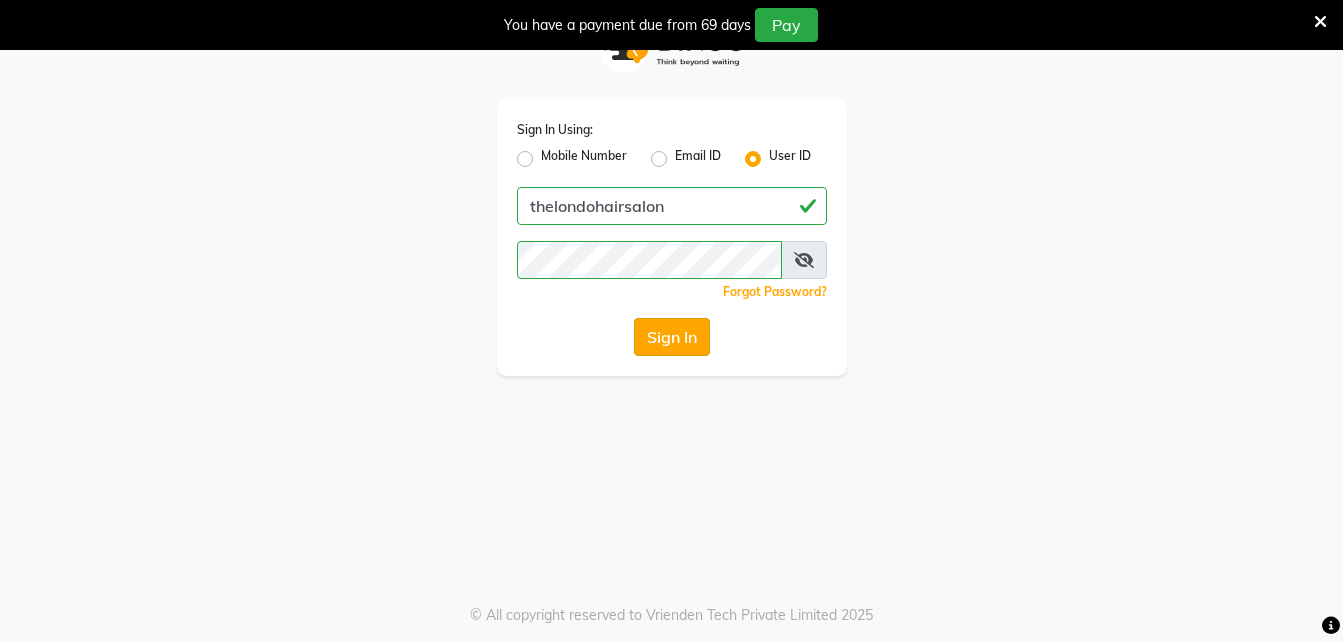 click on "Sign In" 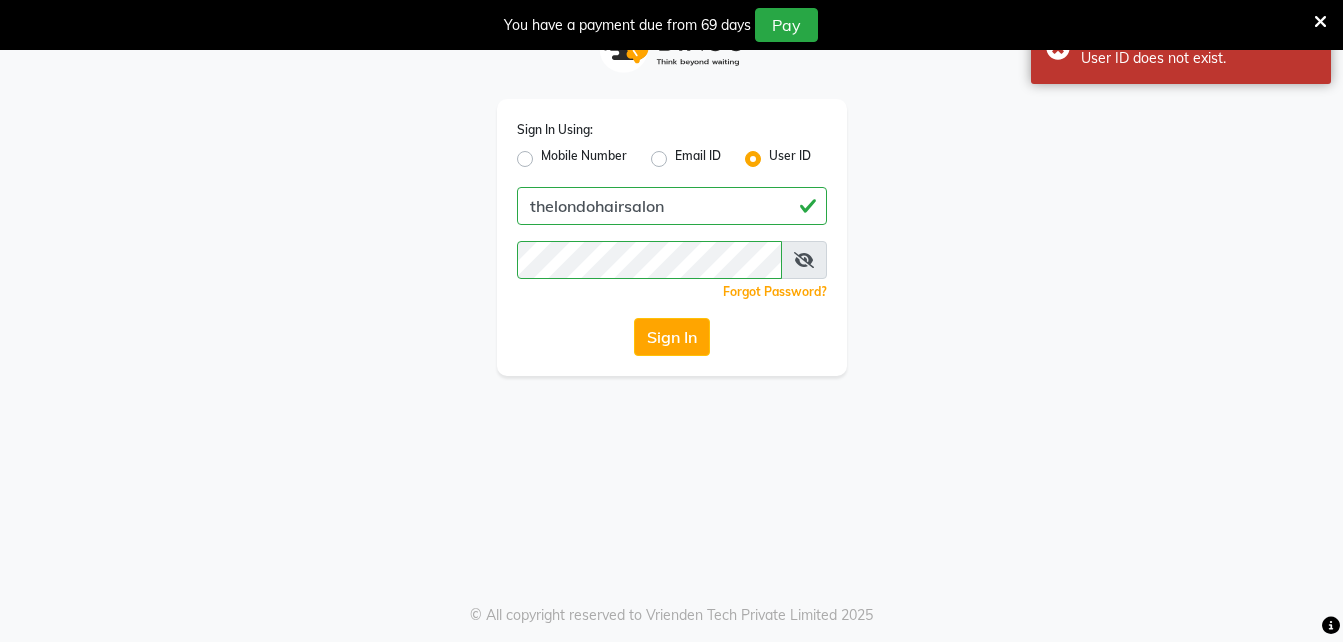 click at bounding box center (804, 260) 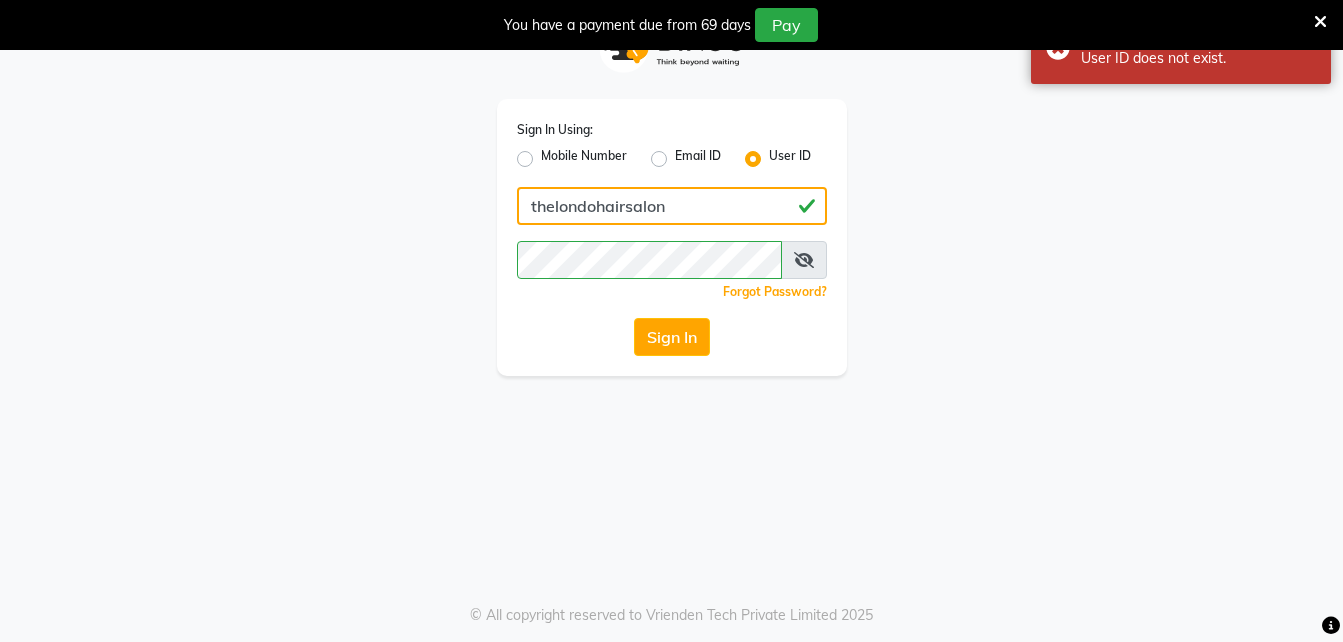 click on "thelondohairsalon" 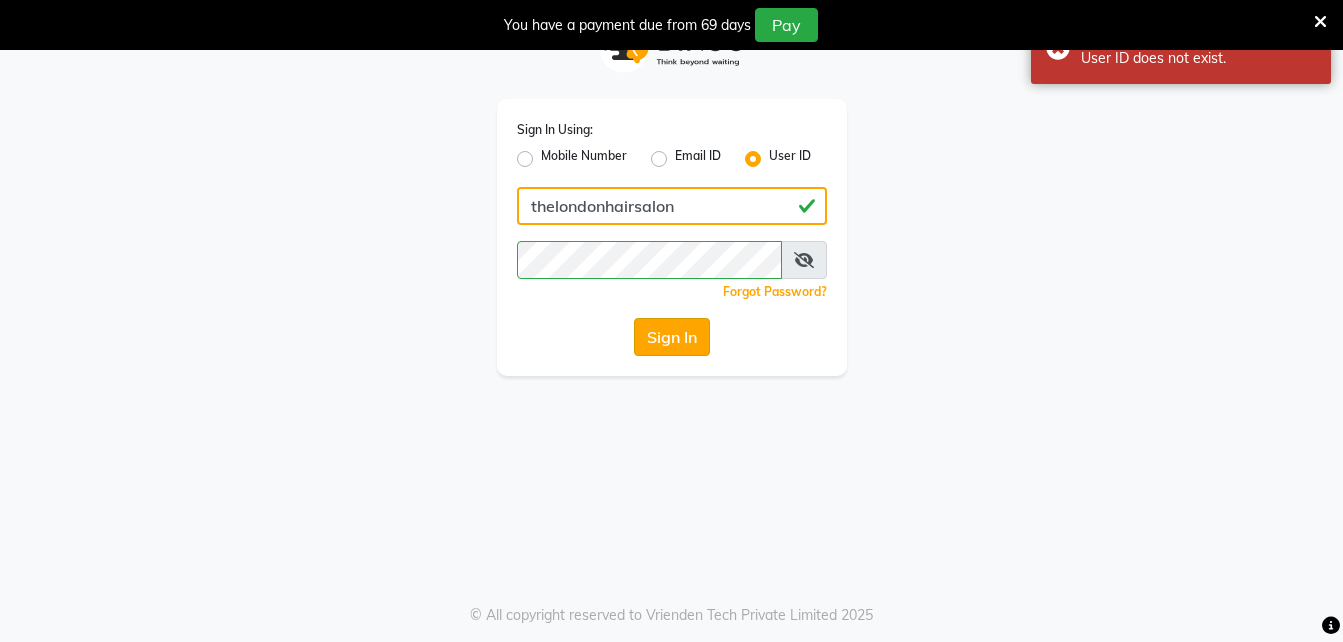type on "thelondonhairsalon" 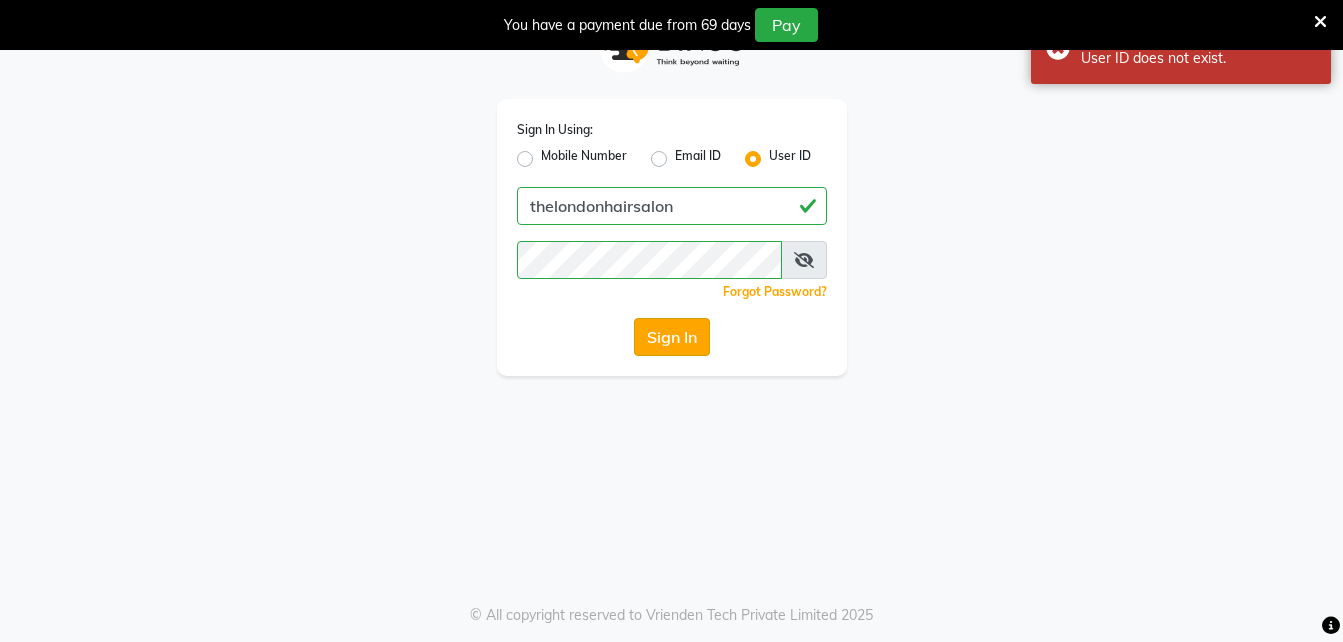 click on "Sign In" 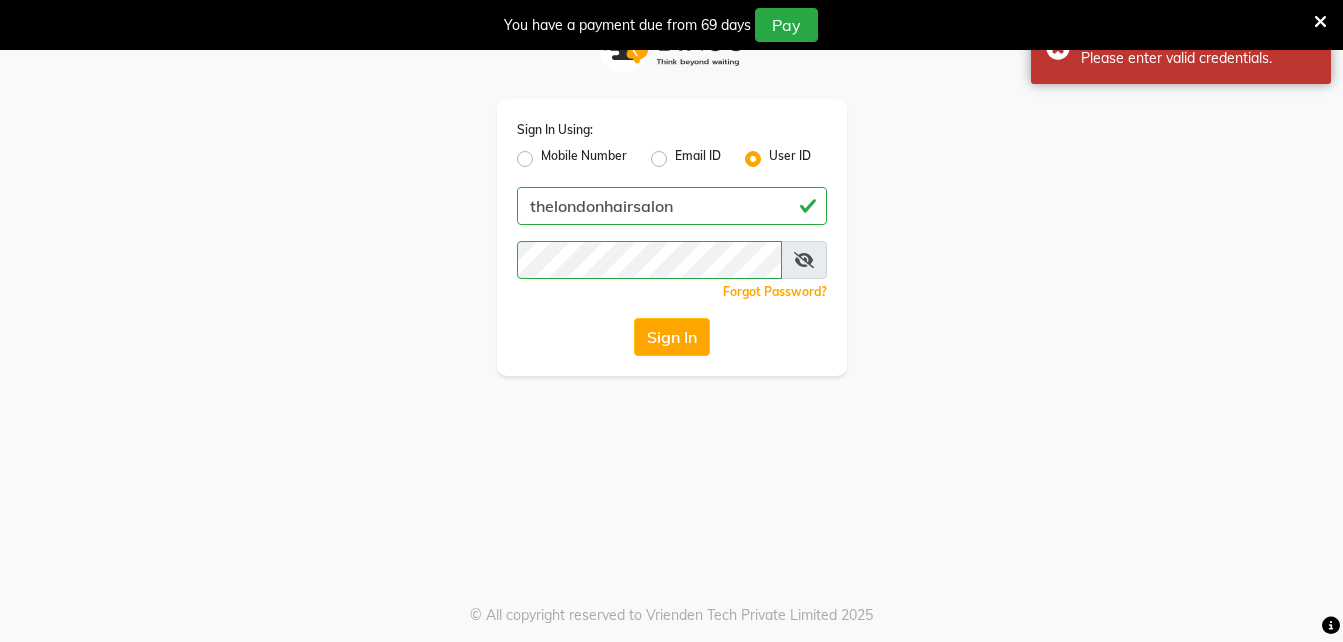 click at bounding box center (804, 260) 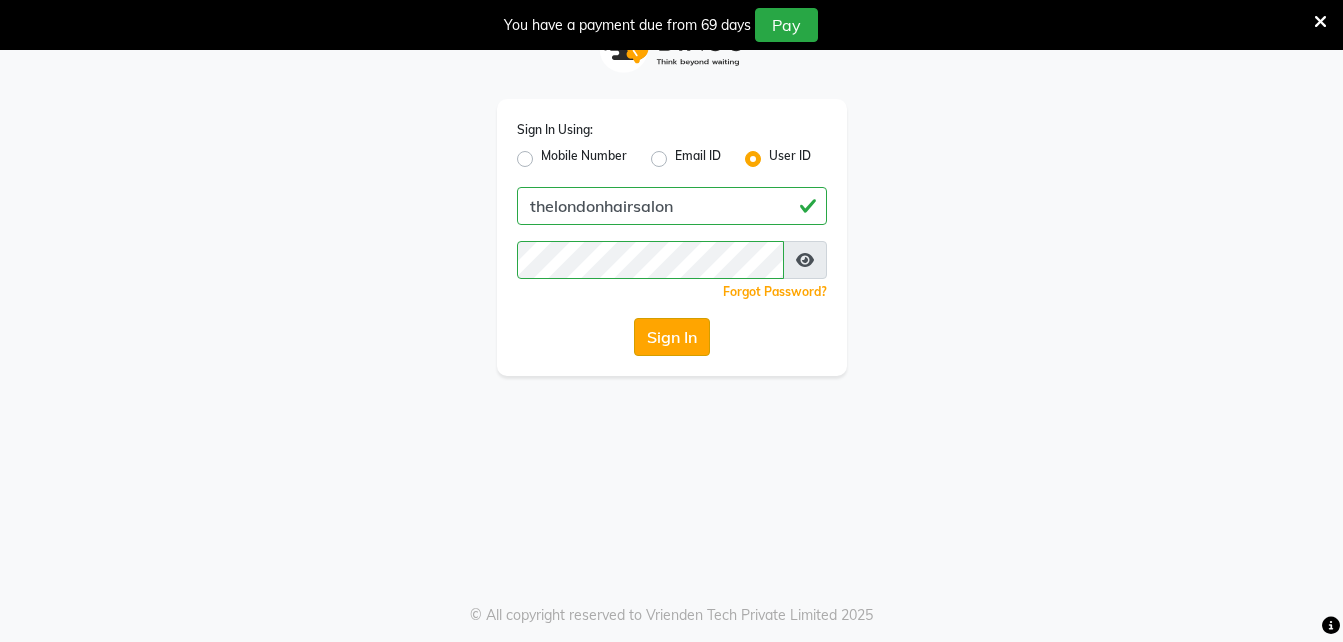 click on "Sign In" 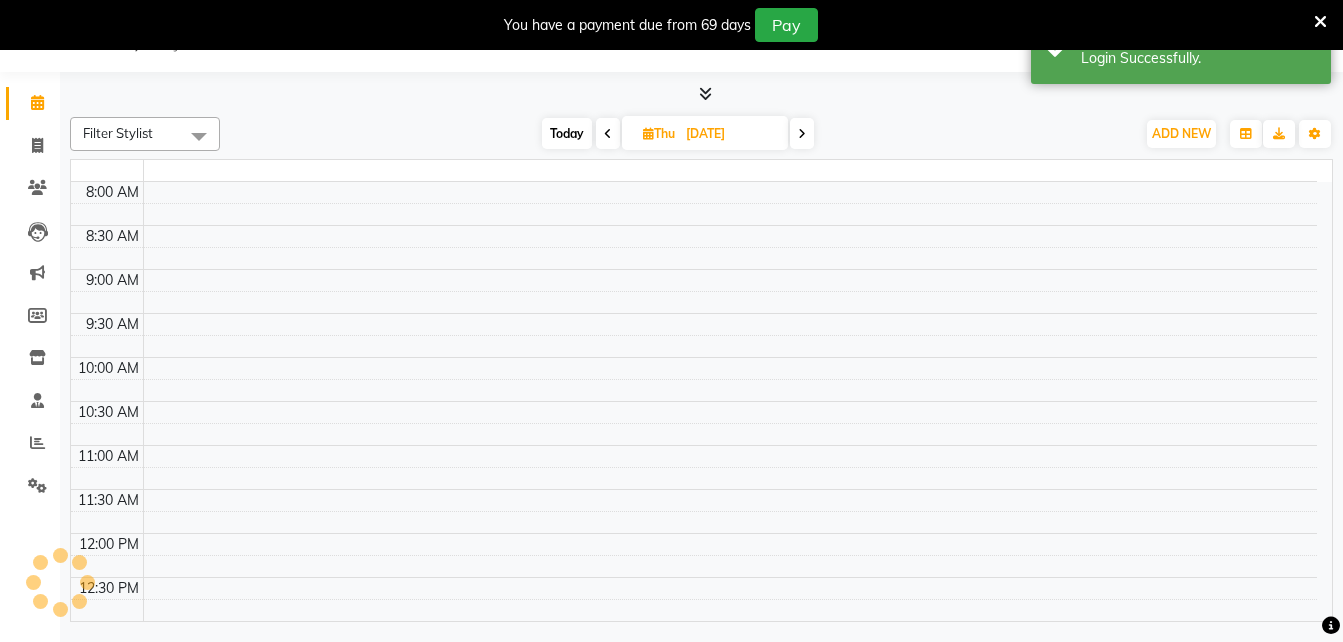 select on "en" 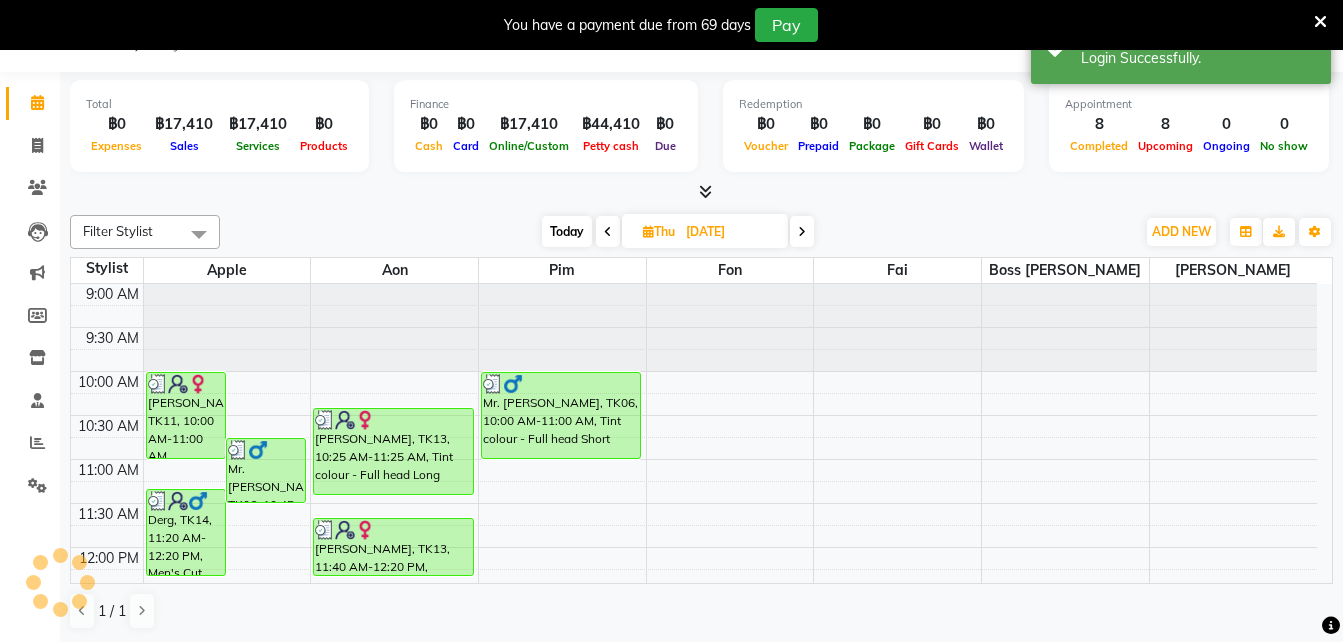 scroll, scrollTop: 0, scrollLeft: 0, axis: both 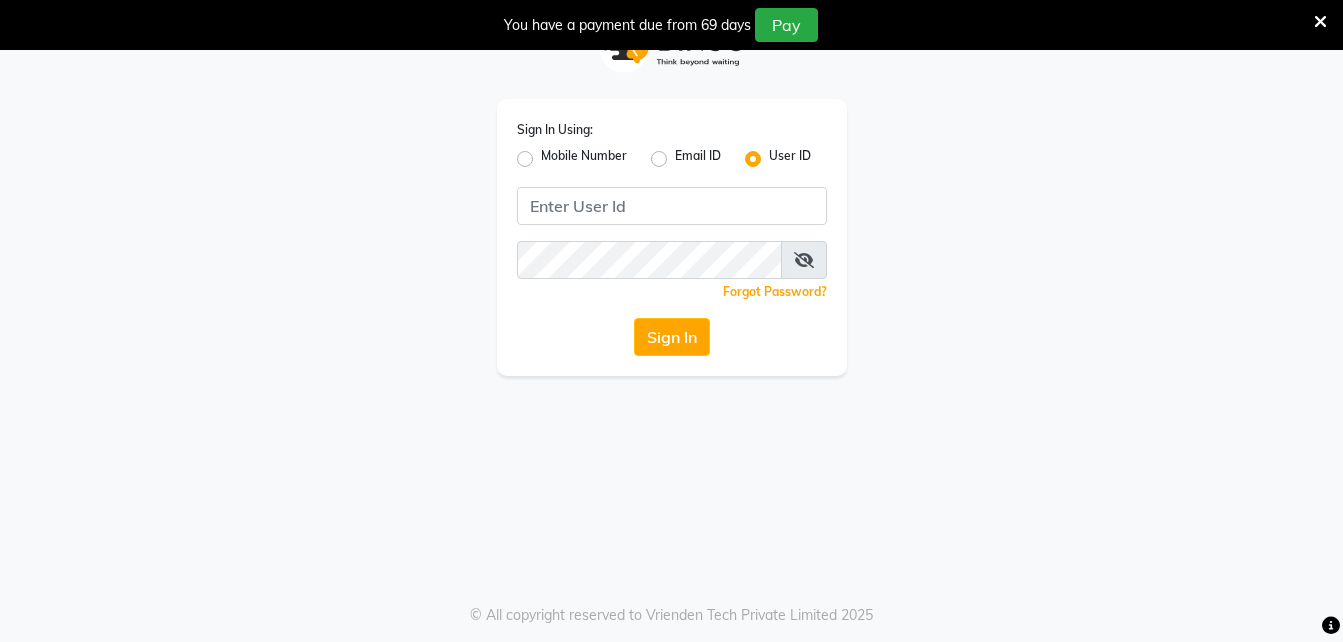 click on "Sign In" 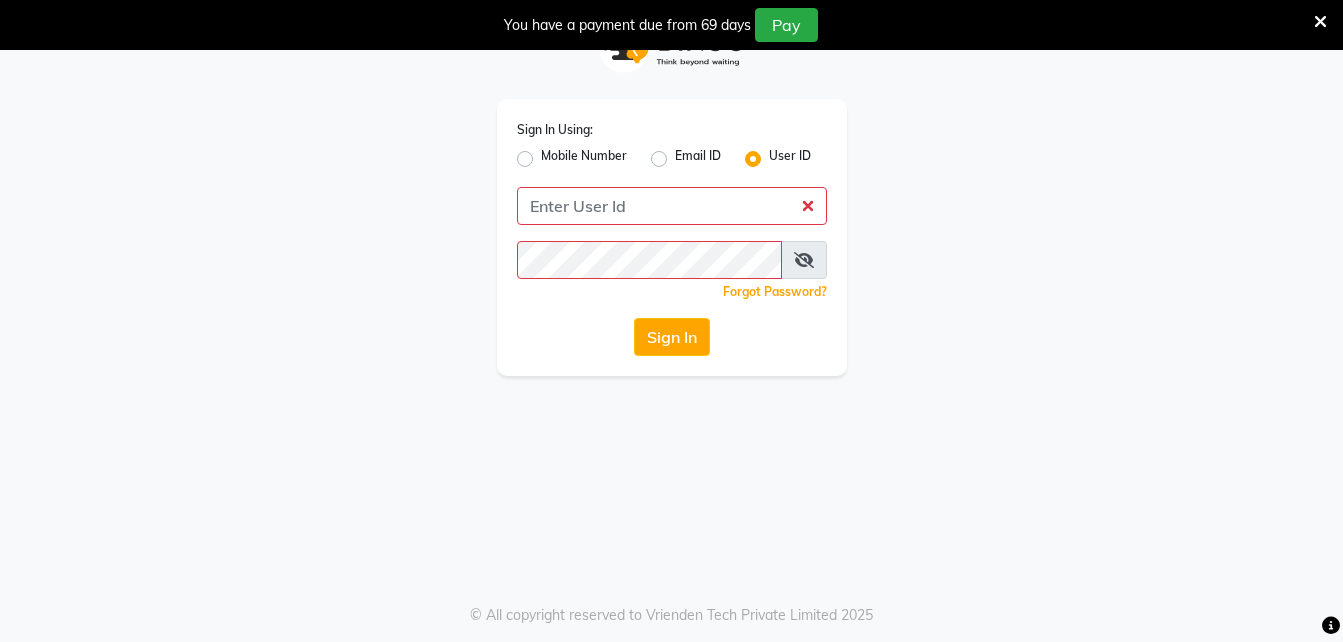 click on "Sign In Using: Mobile Number Email ID User ID  Remember me Forgot Password?  Sign In" 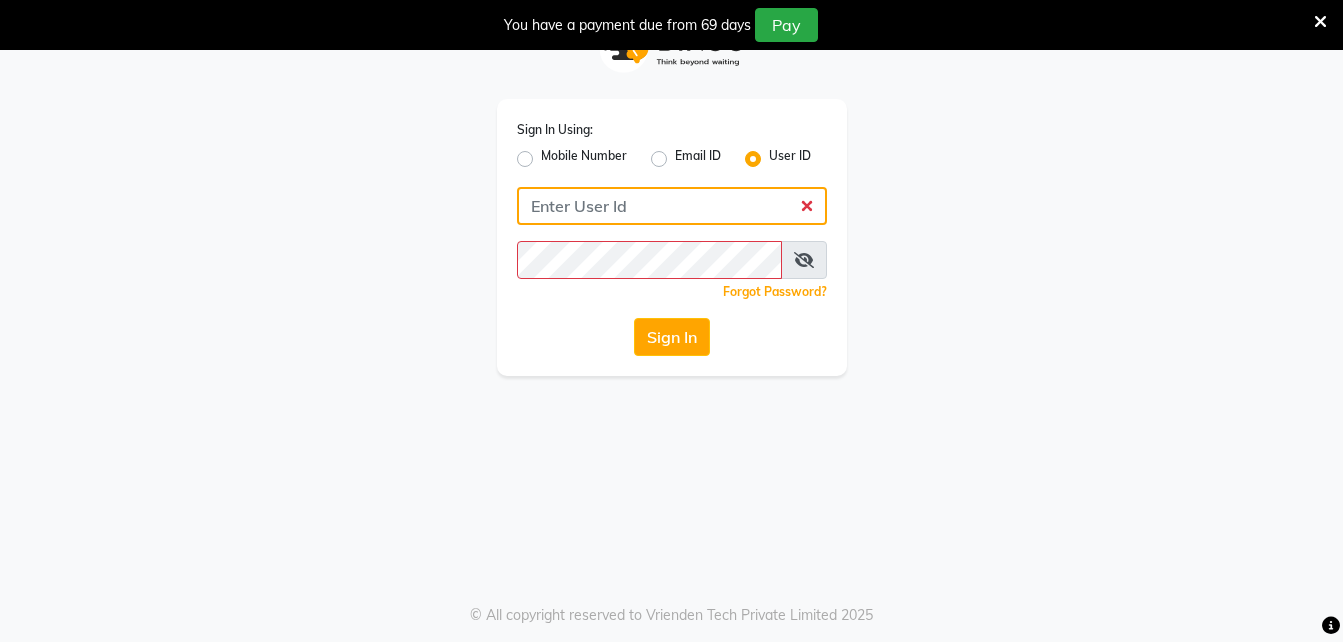click 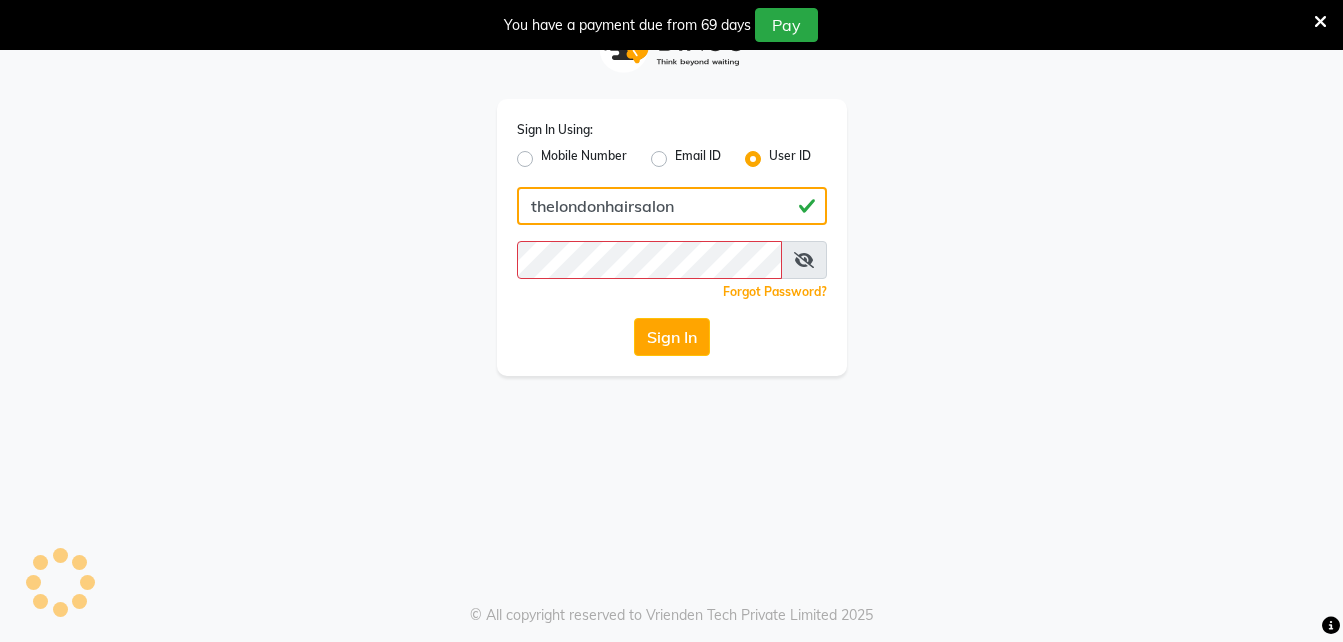 type on "thelondonhairsalon" 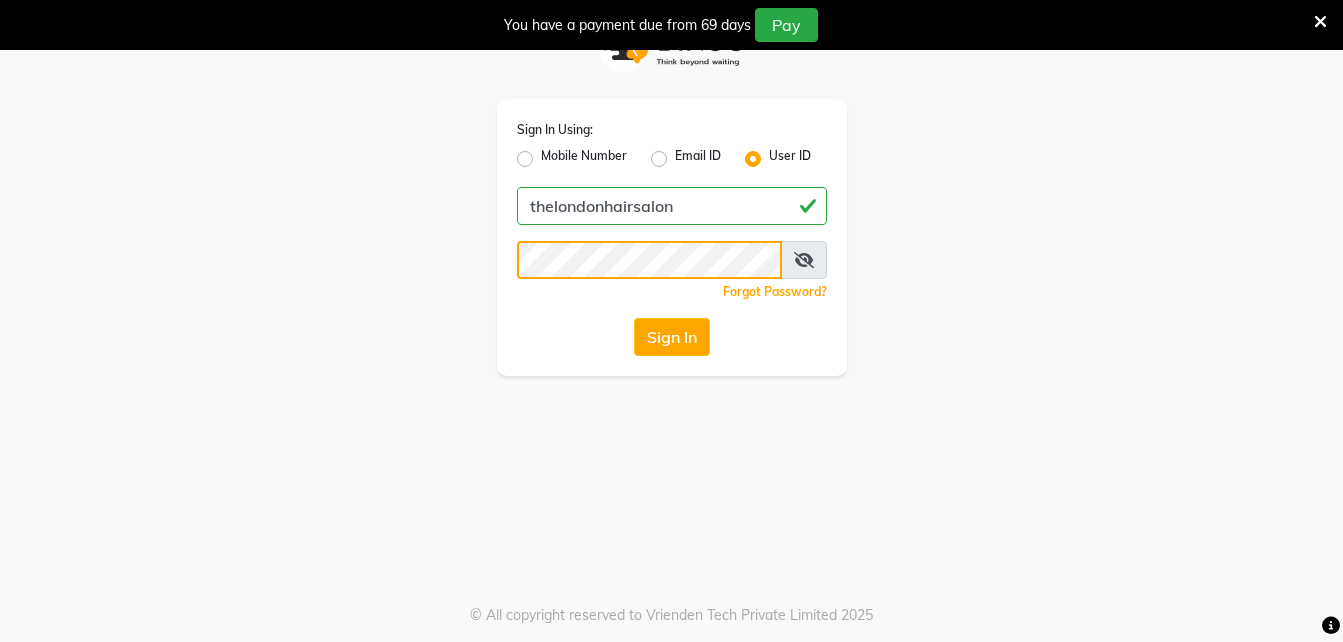 click on "Sign In" 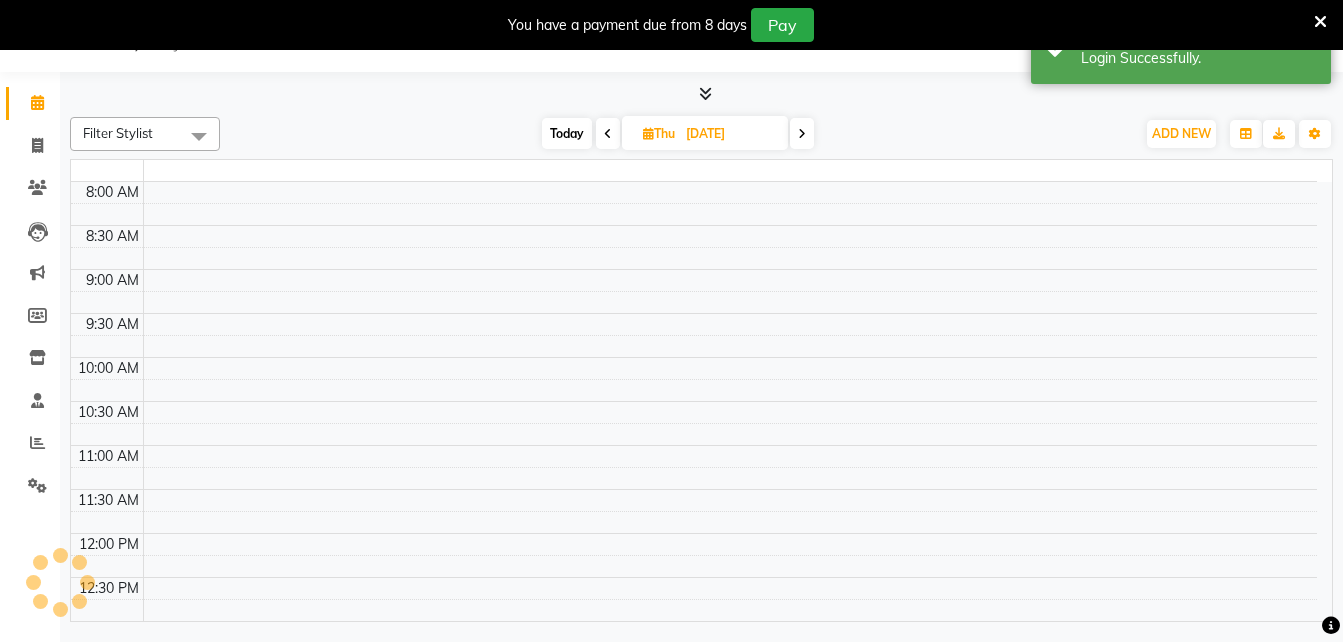 scroll, scrollTop: 0, scrollLeft: 0, axis: both 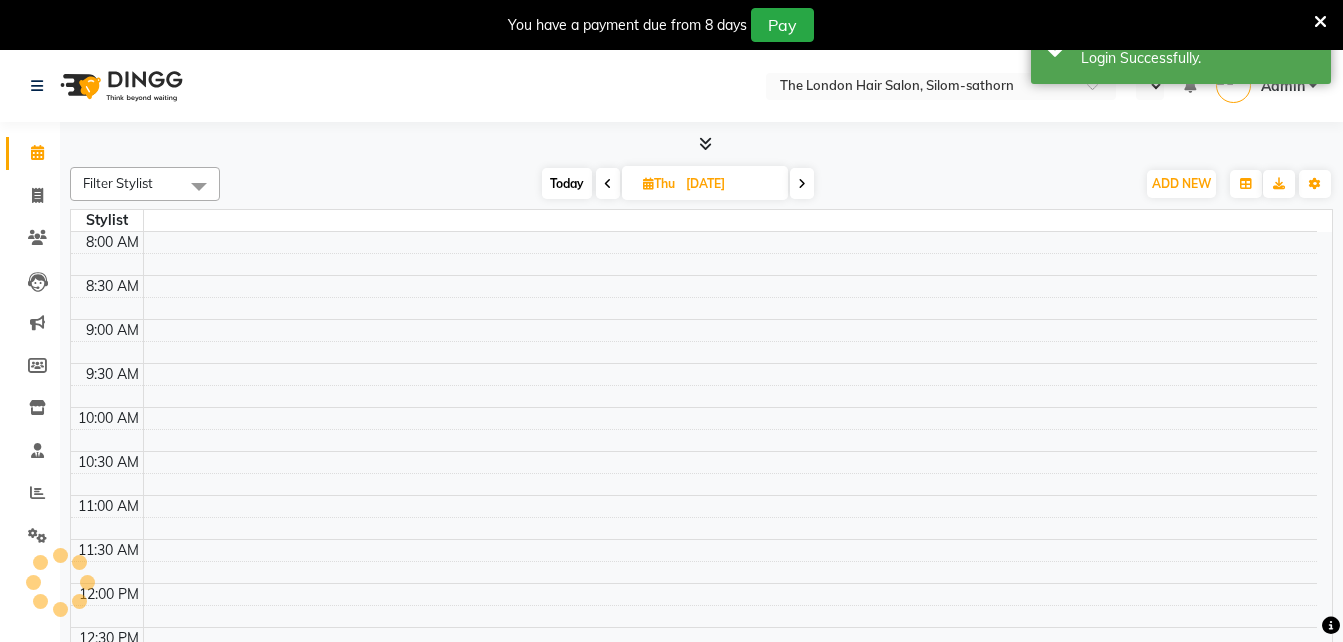select on "en" 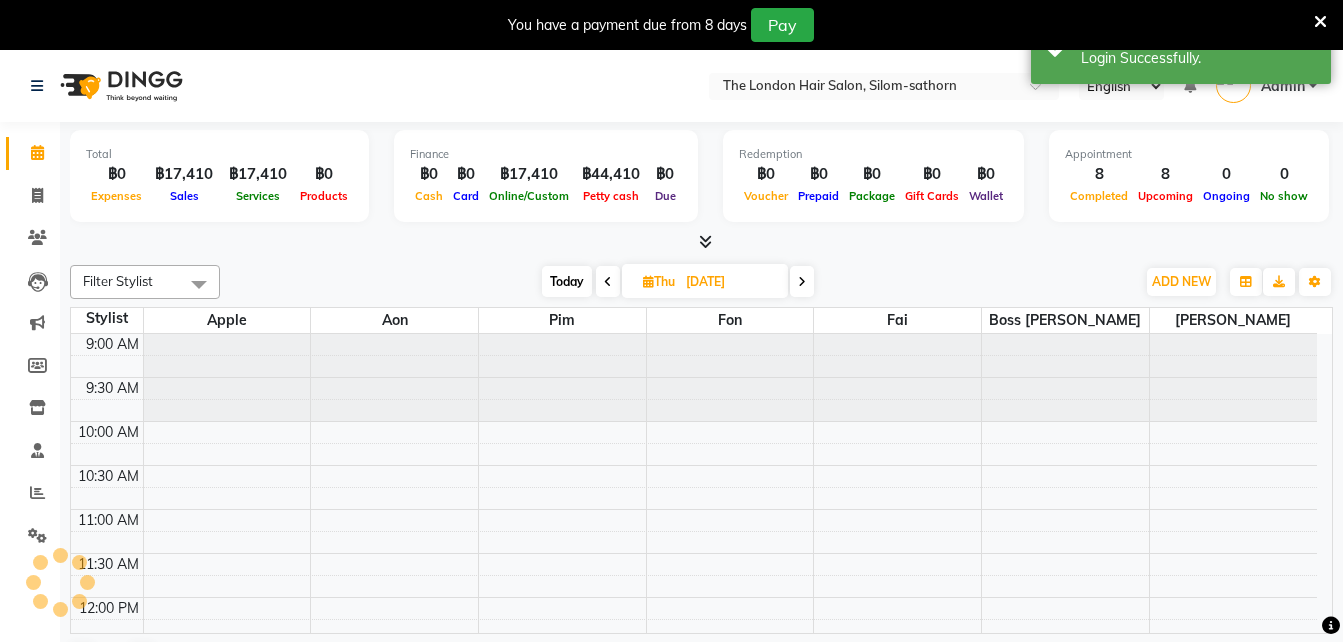 scroll, scrollTop: 0, scrollLeft: 0, axis: both 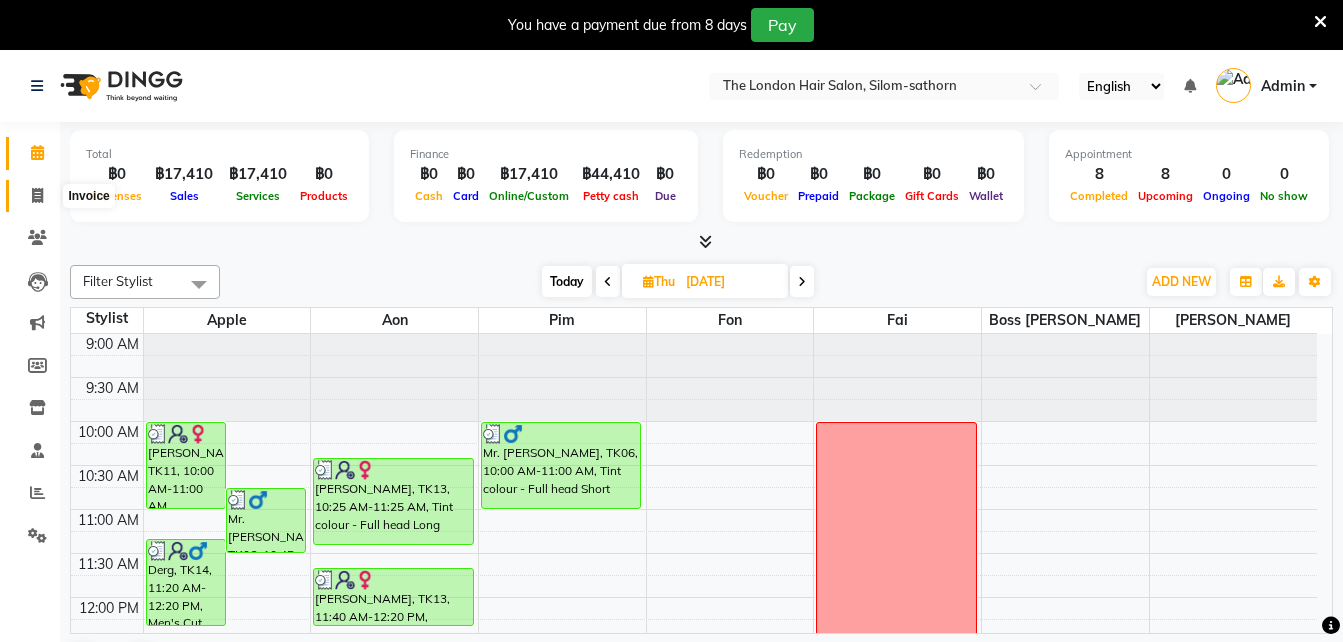 click 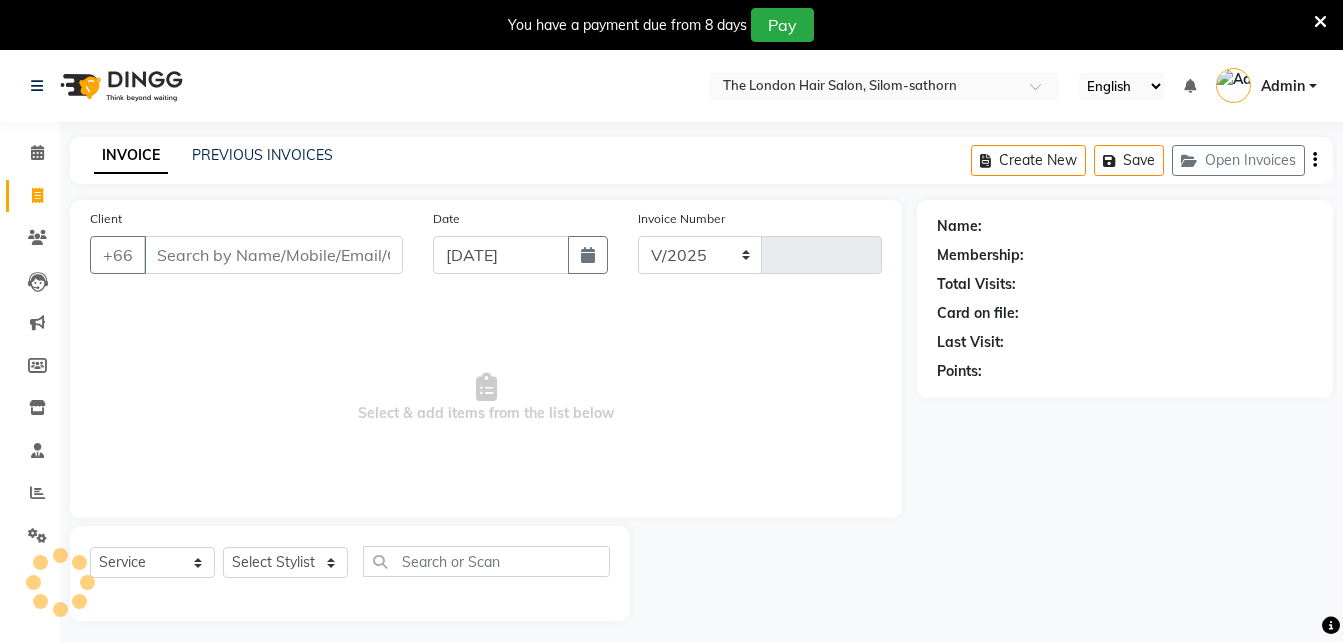 select on "6977" 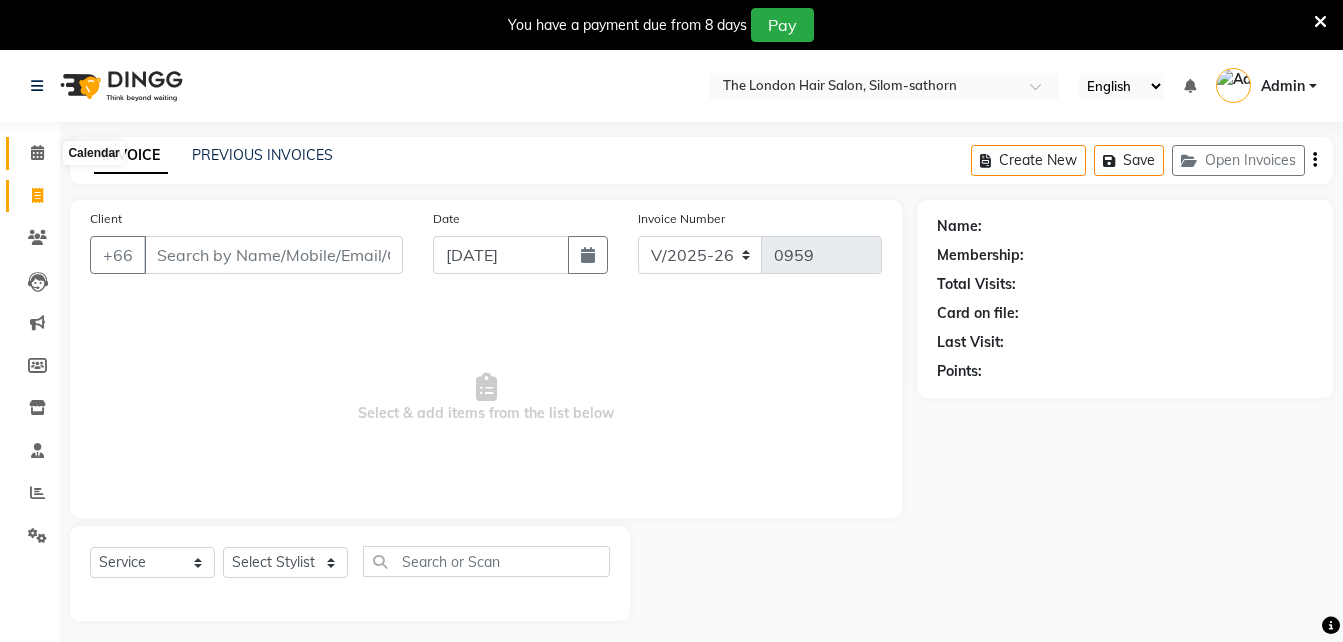 click 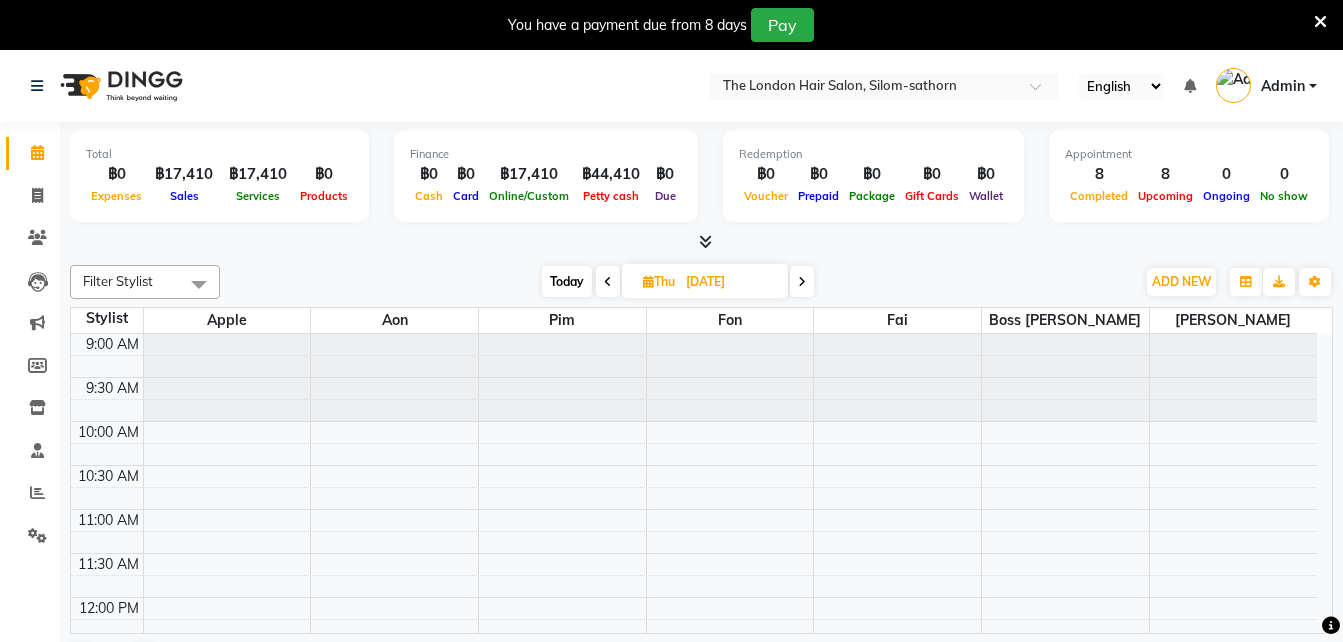 scroll, scrollTop: 0, scrollLeft: 0, axis: both 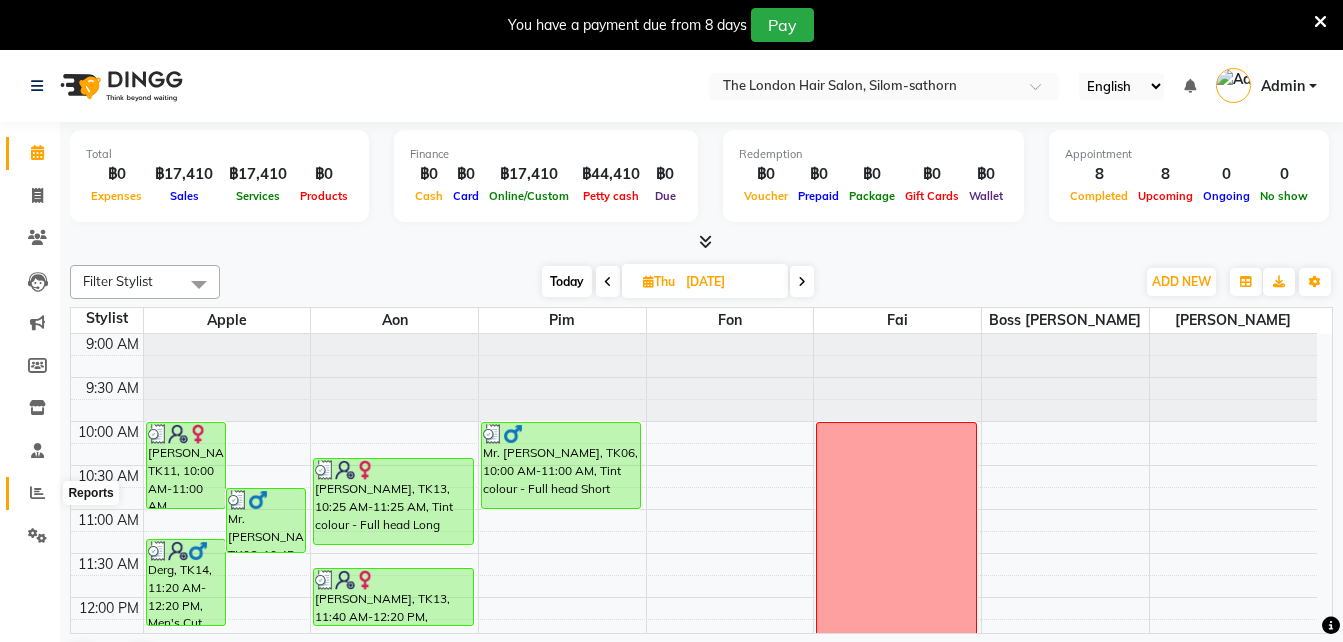 click 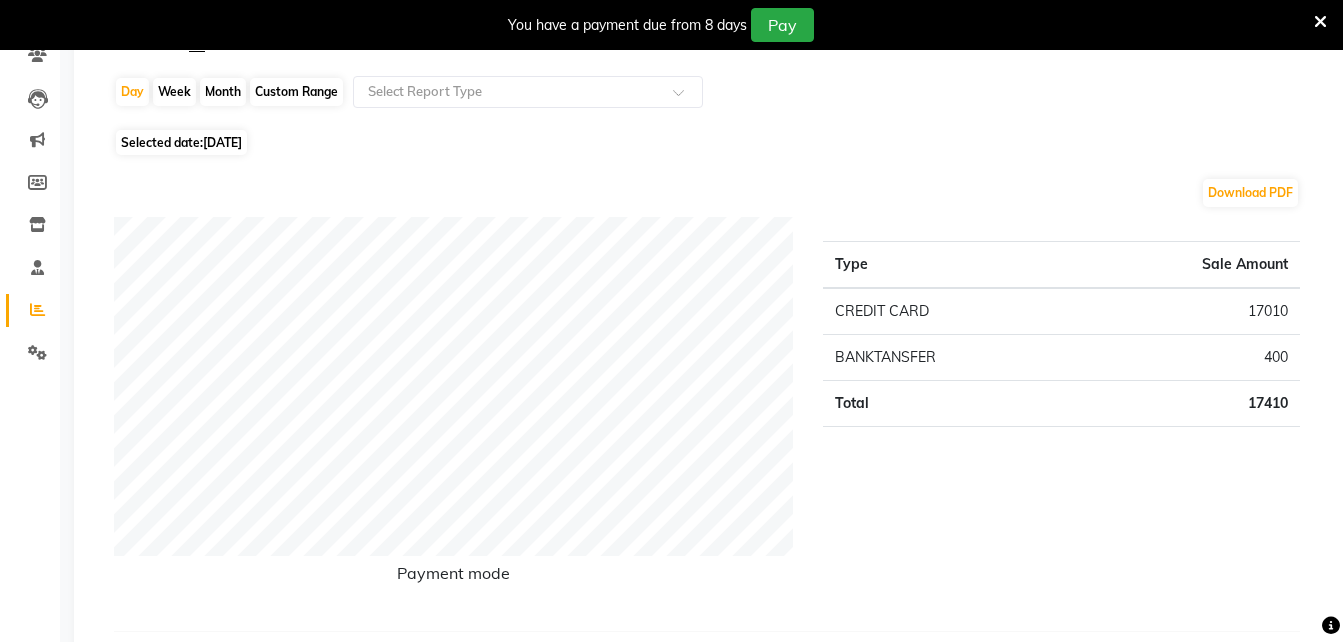 scroll, scrollTop: 0, scrollLeft: 0, axis: both 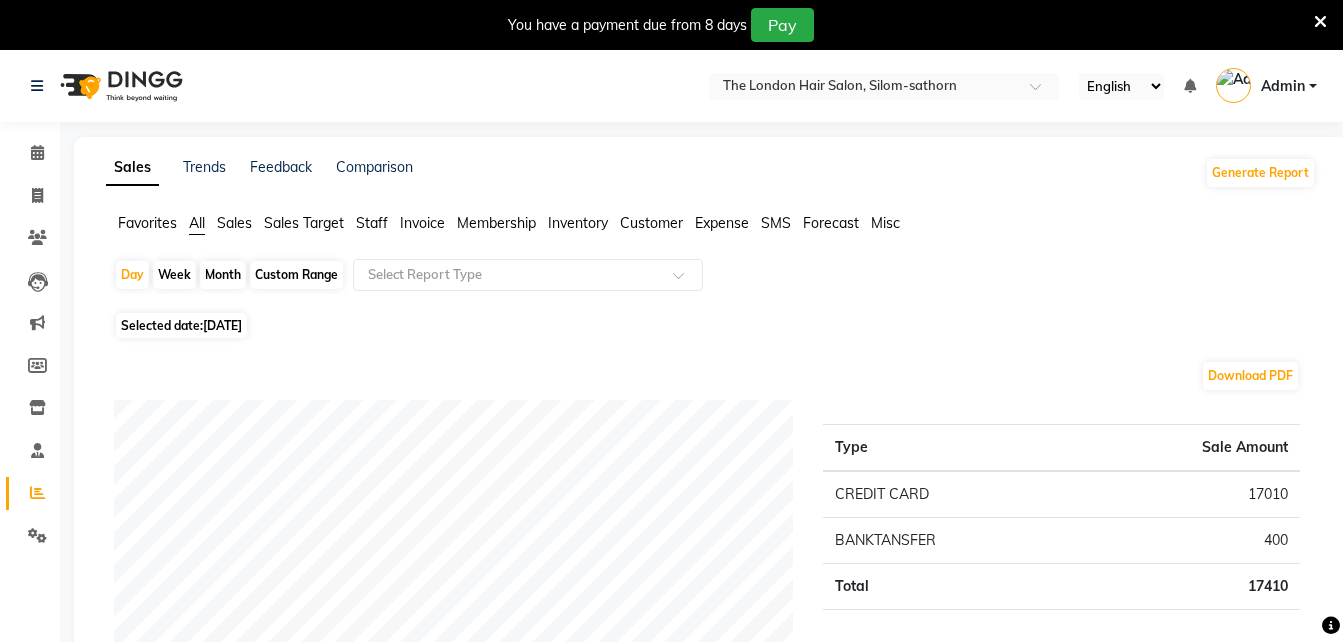 click on "Selected date:  11-07-2025" 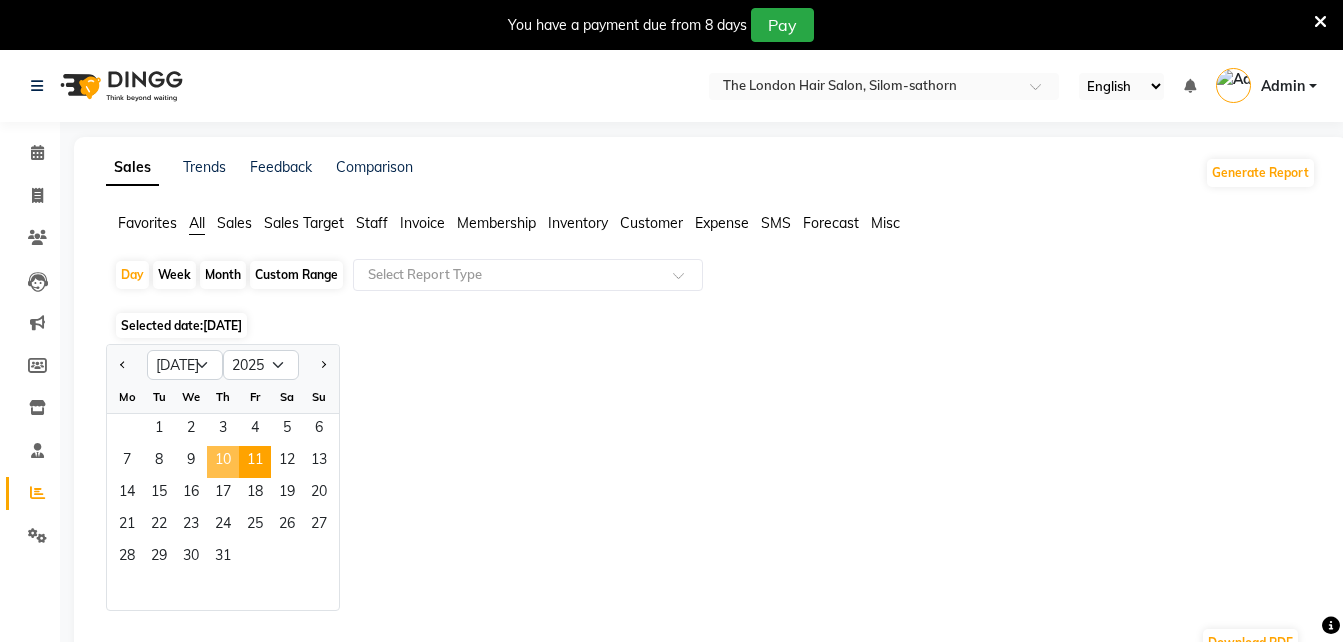 click on "10" 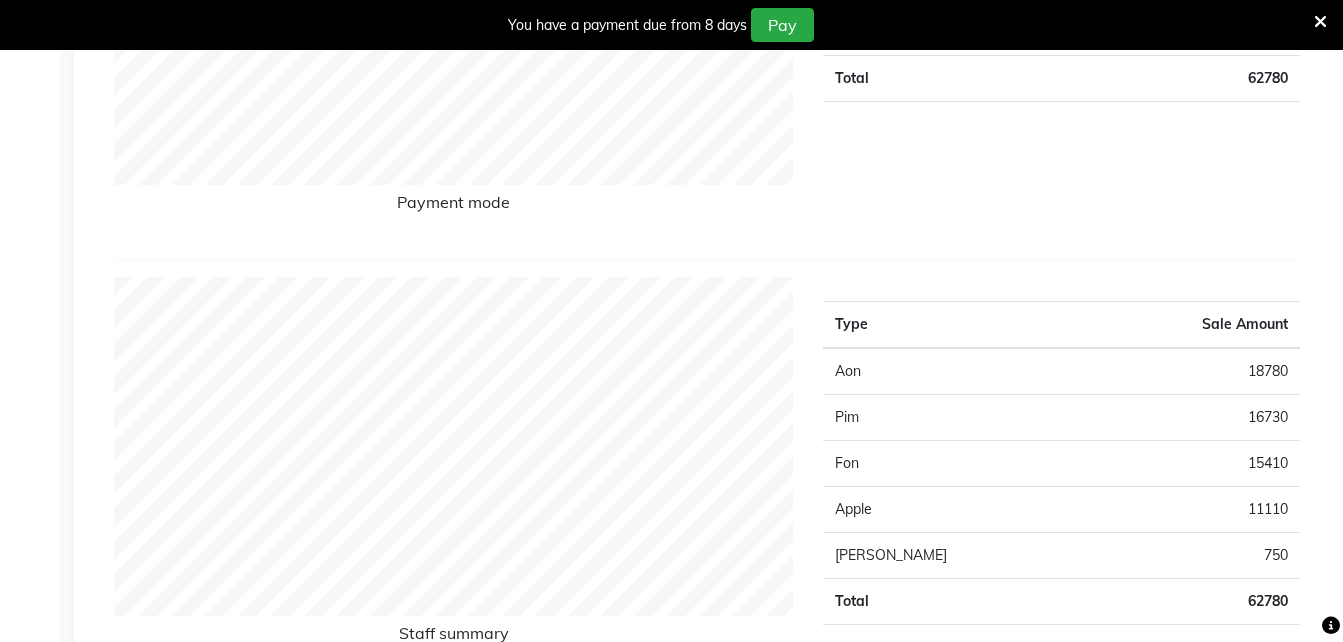 scroll, scrollTop: 0, scrollLeft: 0, axis: both 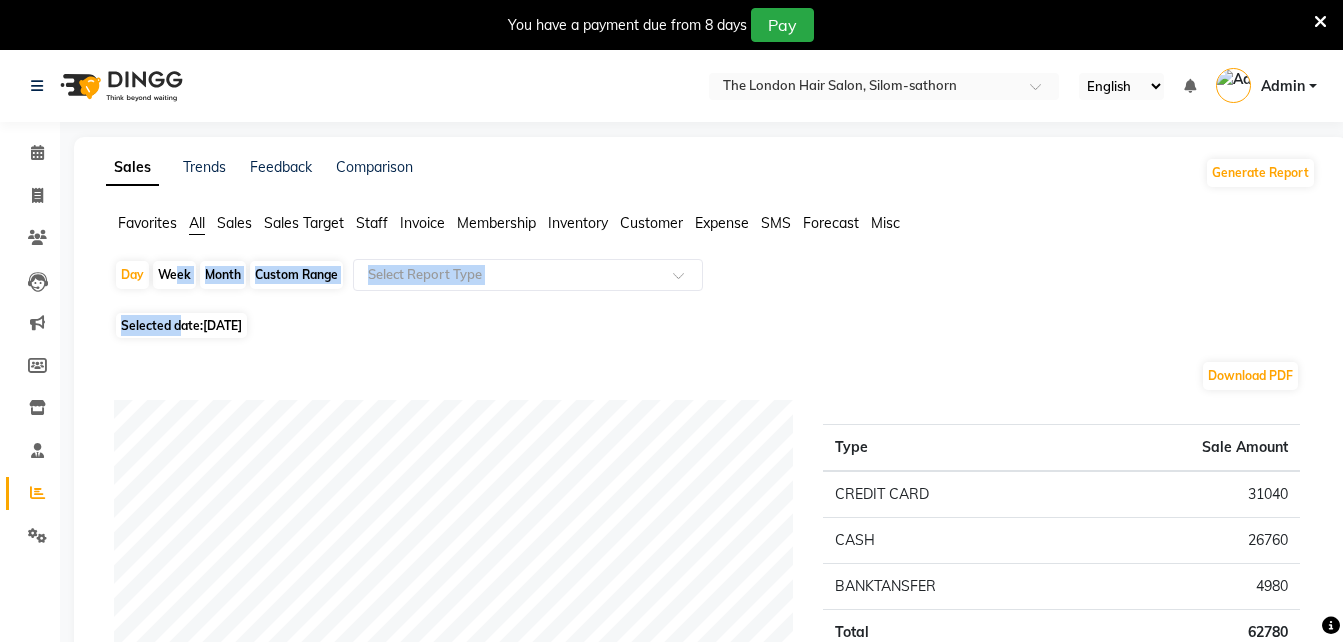 drag, startPoint x: 174, startPoint y: 266, endPoint x: 179, endPoint y: 333, distance: 67.18631 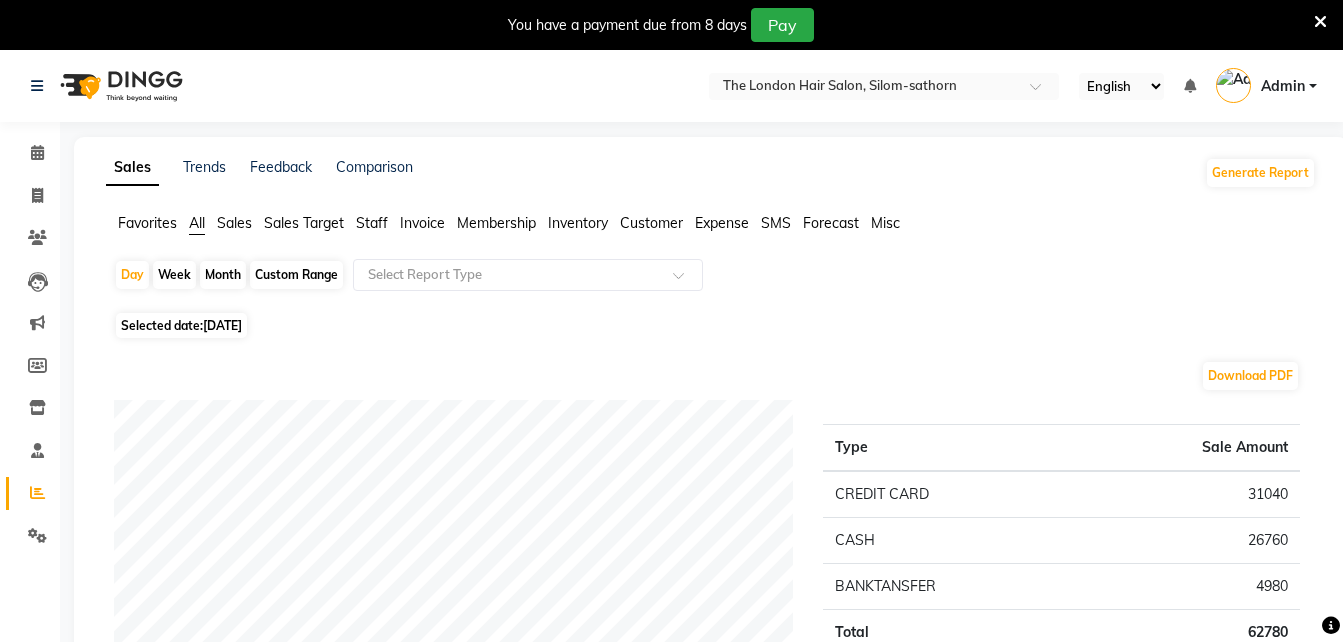 drag, startPoint x: 179, startPoint y: 333, endPoint x: 259, endPoint y: 337, distance: 80.09994 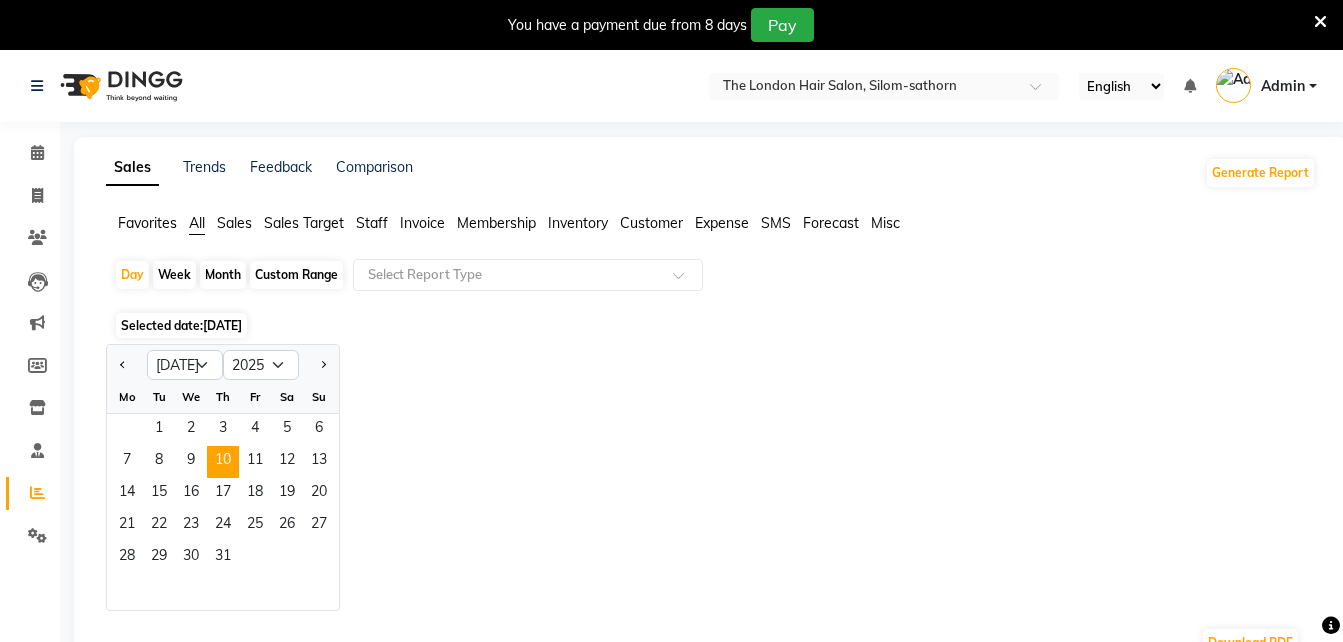 click on "Selected date:  10-07-2025" 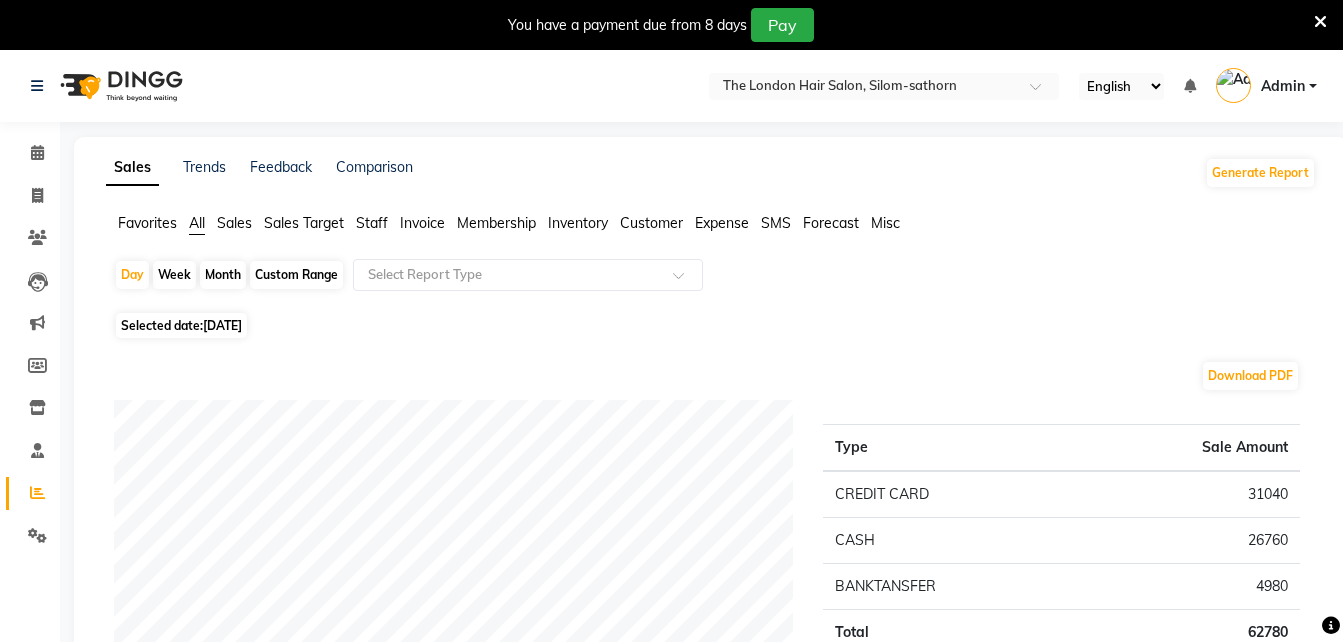 click on "Selected date:  10-07-2025" 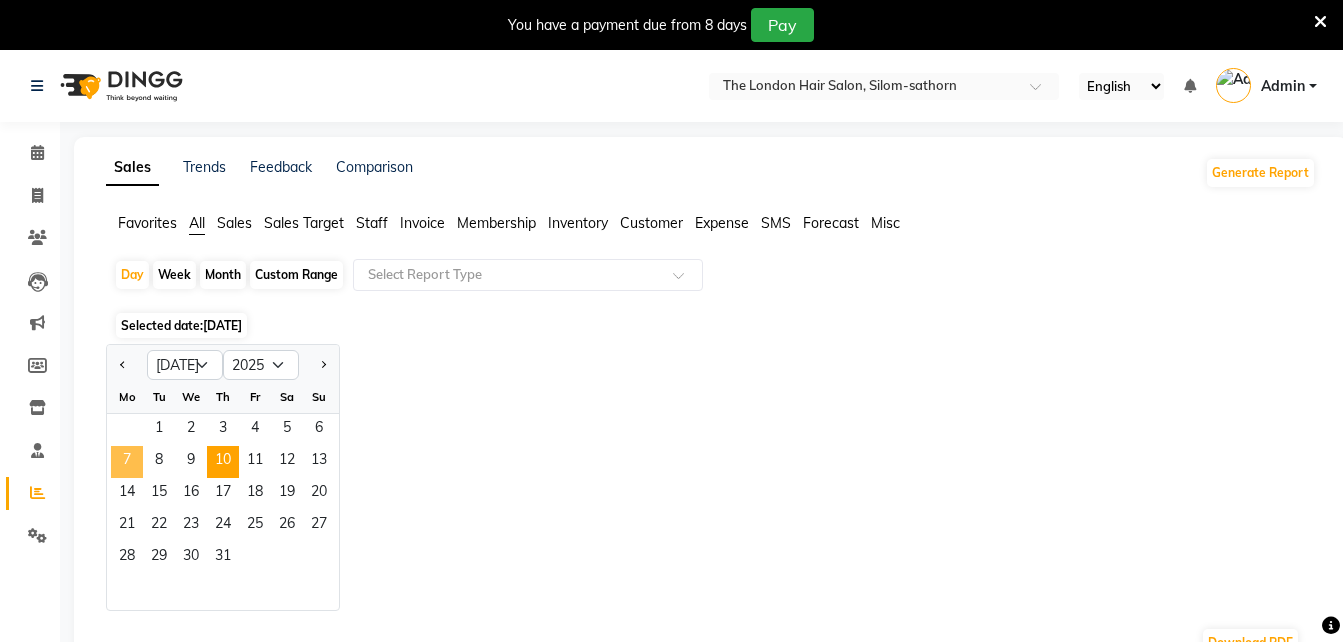 click on "7" 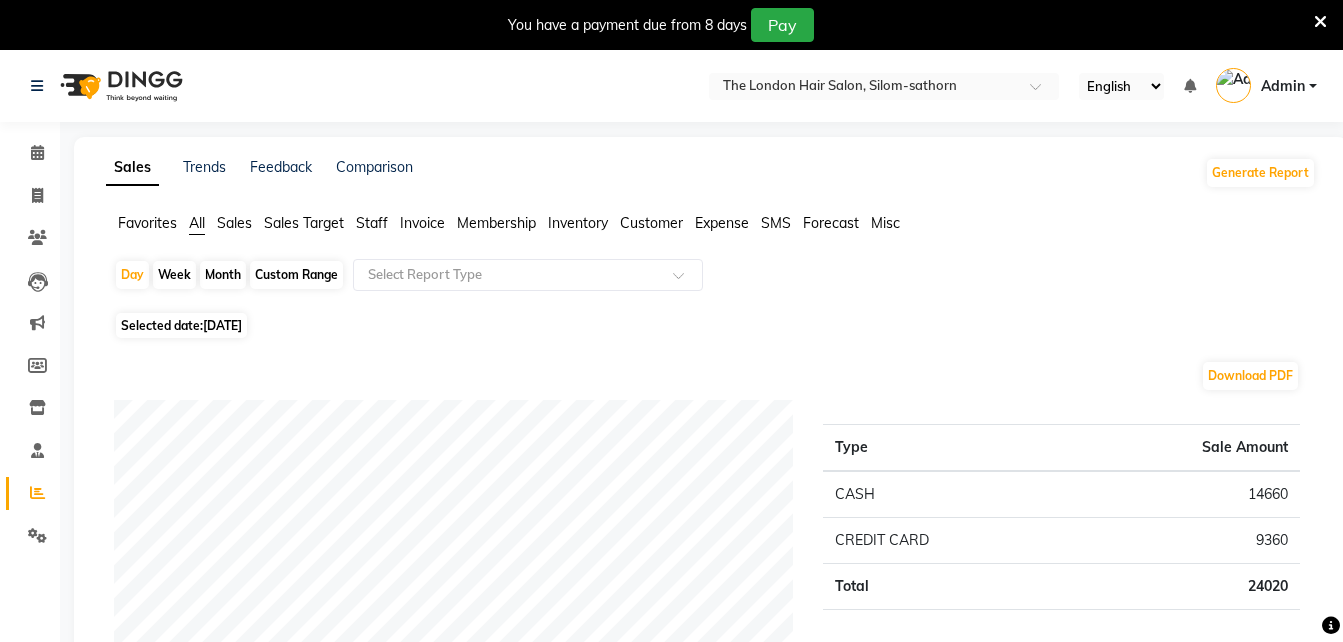 click on "Inventory" 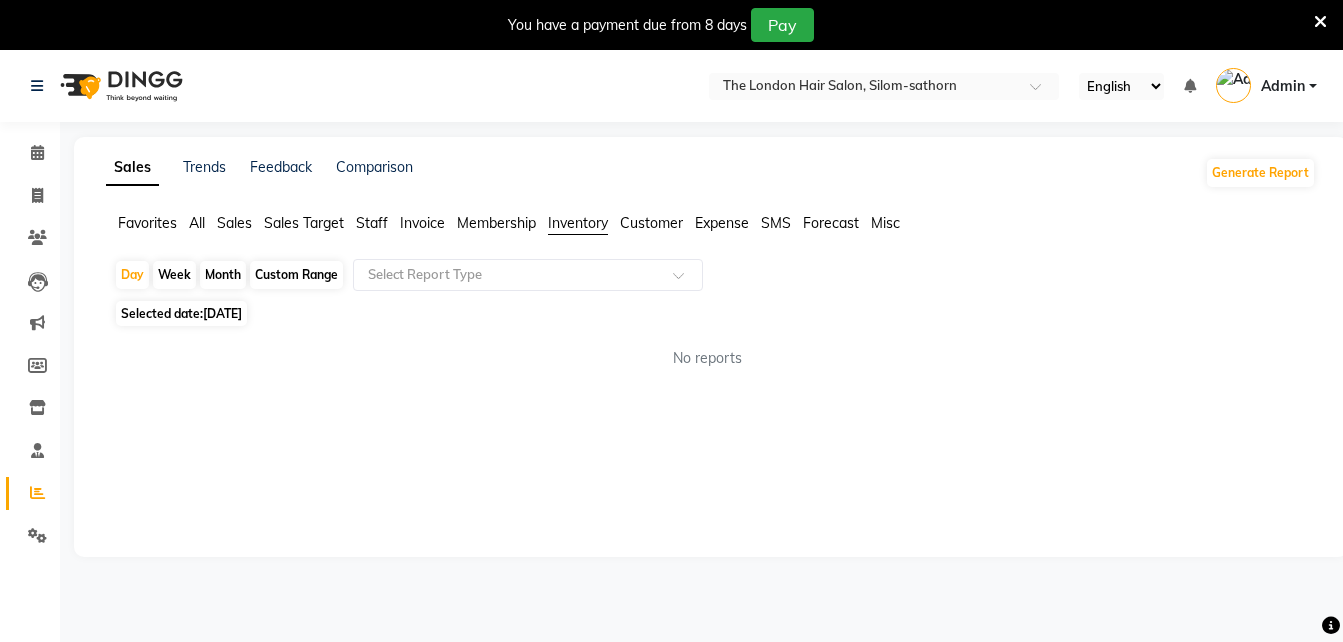 click on "Favorites All Sales Sales Target Staff Invoice Membership Inventory Customer Expense SMS Forecast Misc" 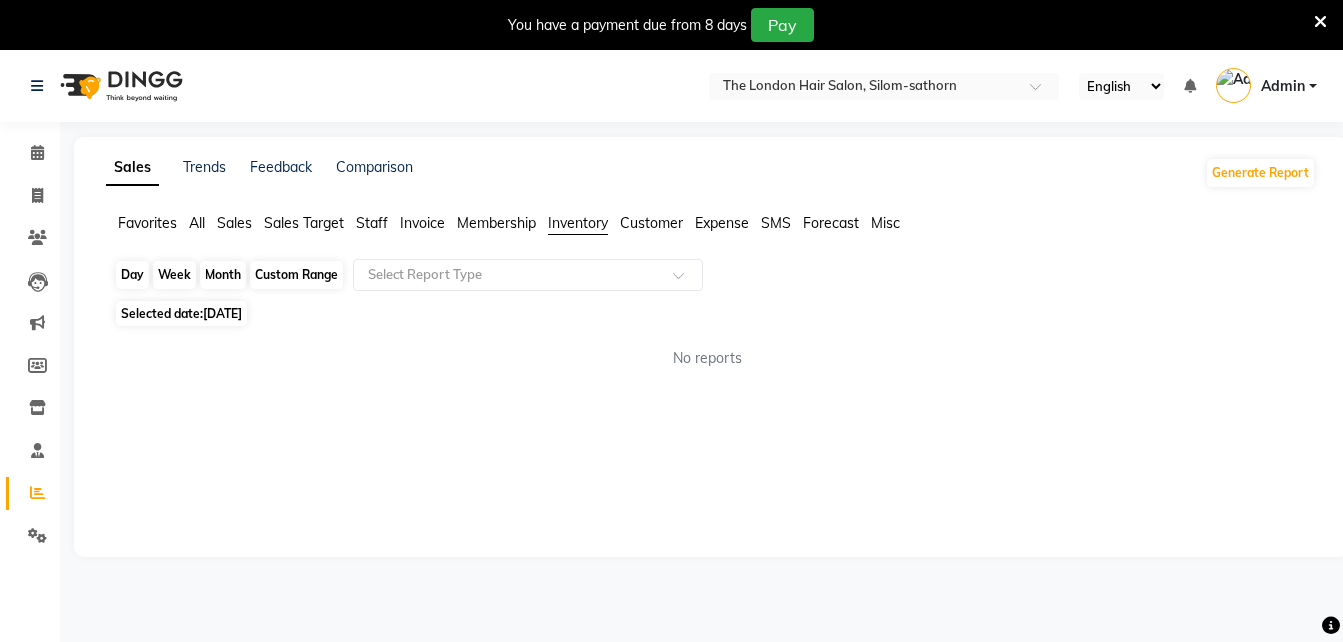 click on "Day" 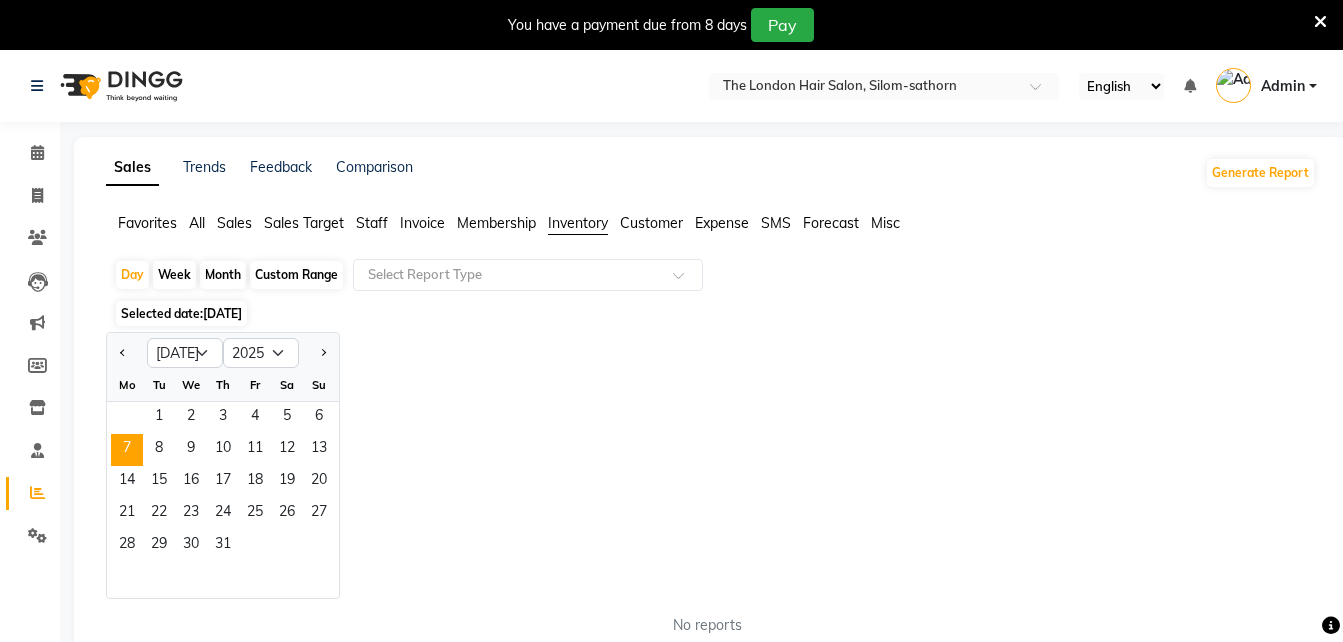 click on "Selected date:  07-07-2025" 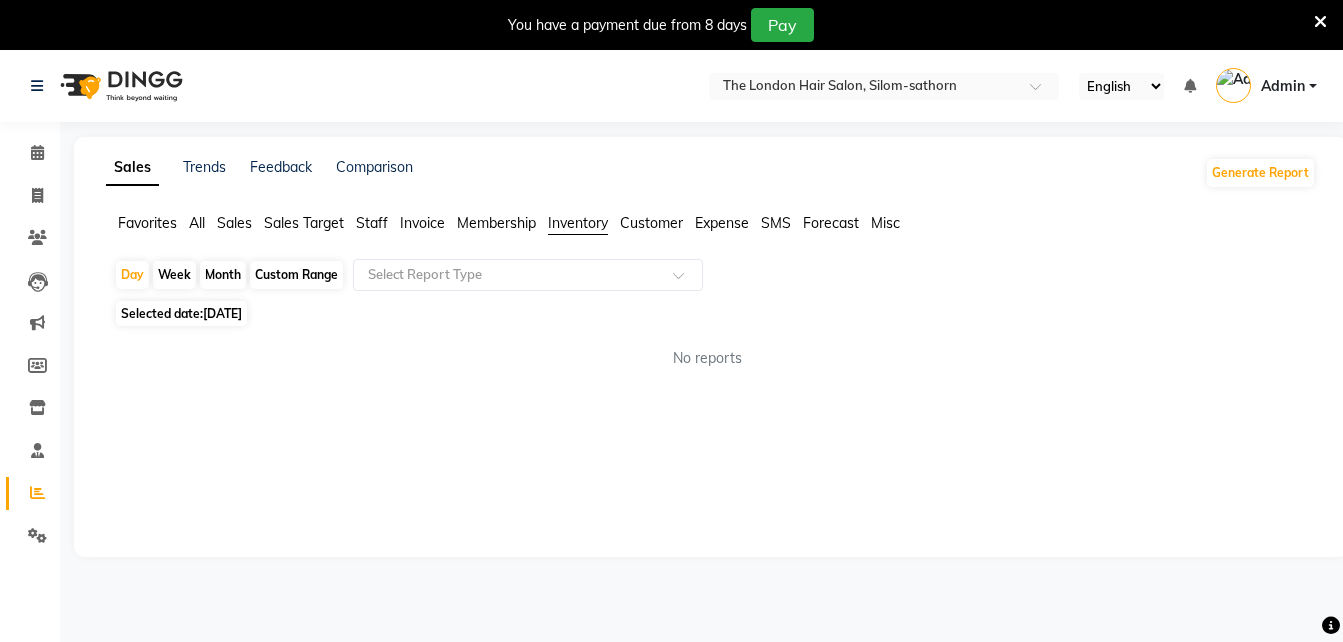 click on "Day   Week   Month   Custom Range  Select Report Type Selected date:  07-07-2025  No reports ★ Mark as Favorite  Choose how you'd like to save "" report to favorites  Save to Personal Favorites:   Only you can see this report in your favorites tab. Share with Organization:   Everyone in your organization can see this report in their favorites tab.  Save to Favorites" 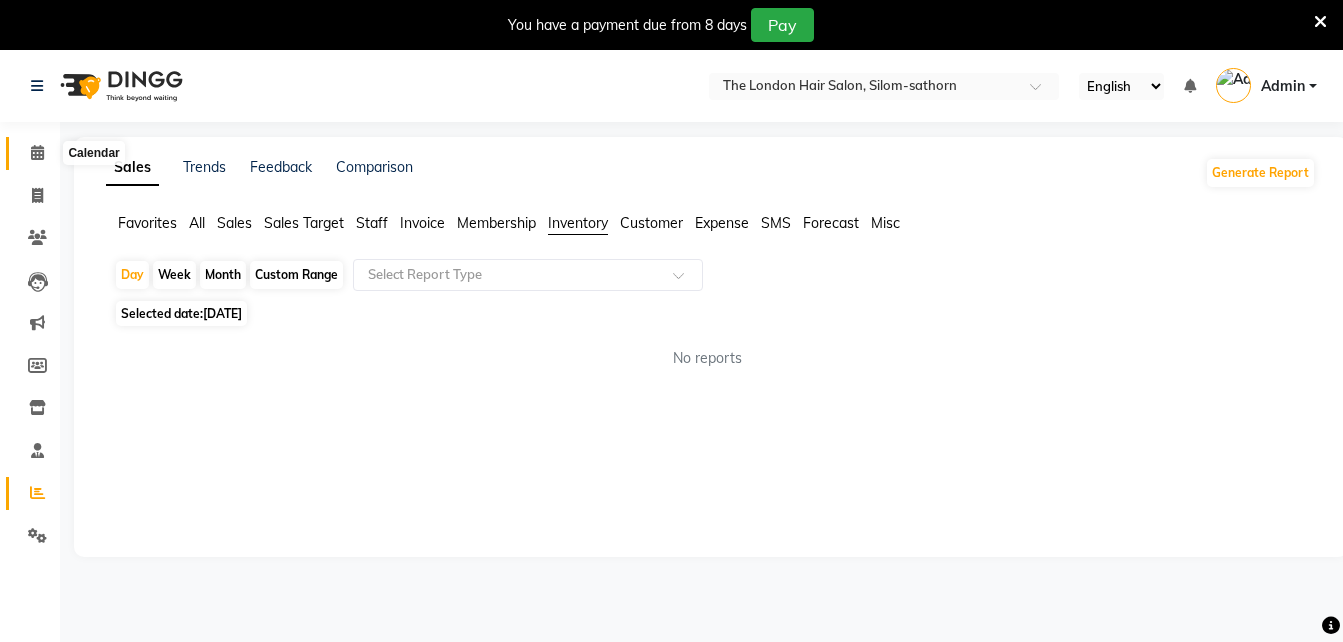 click 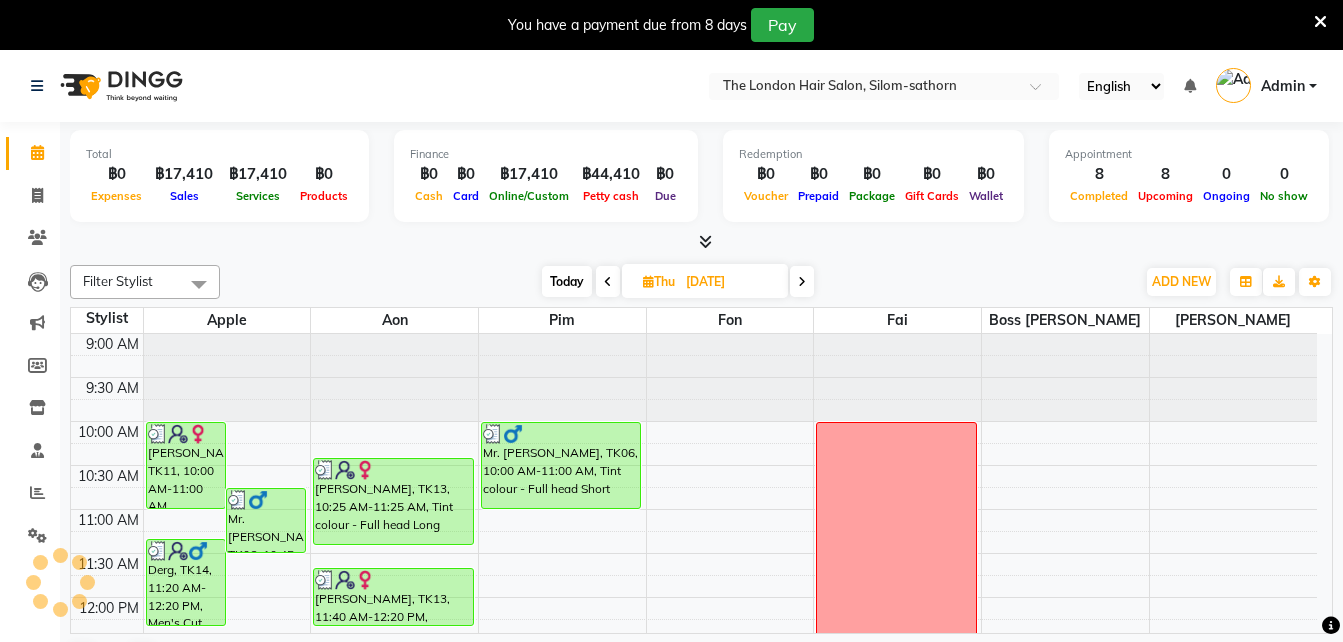 scroll, scrollTop: 0, scrollLeft: 0, axis: both 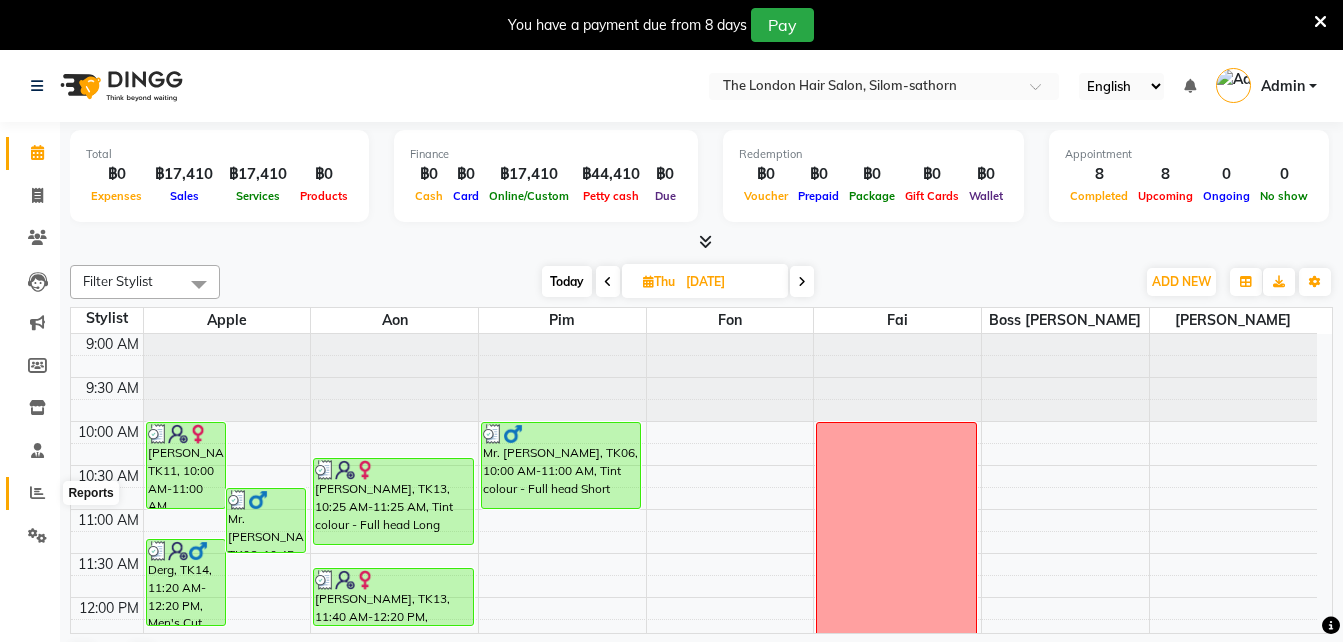 click 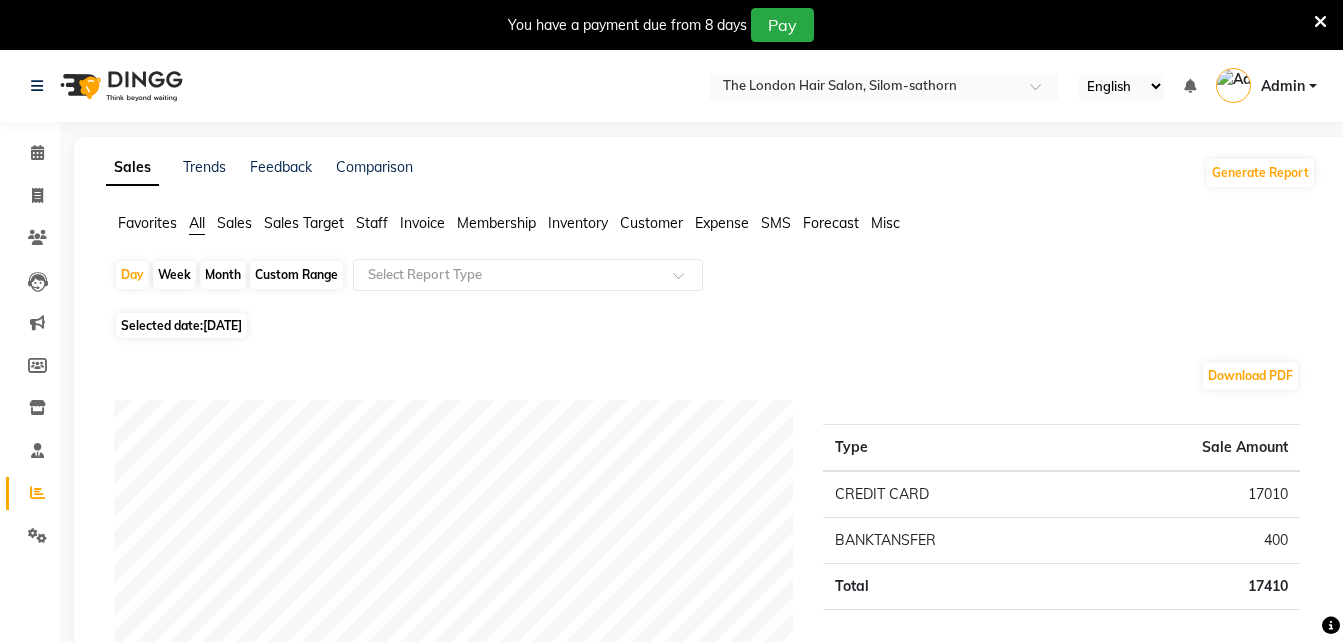 click on "[DATE]" 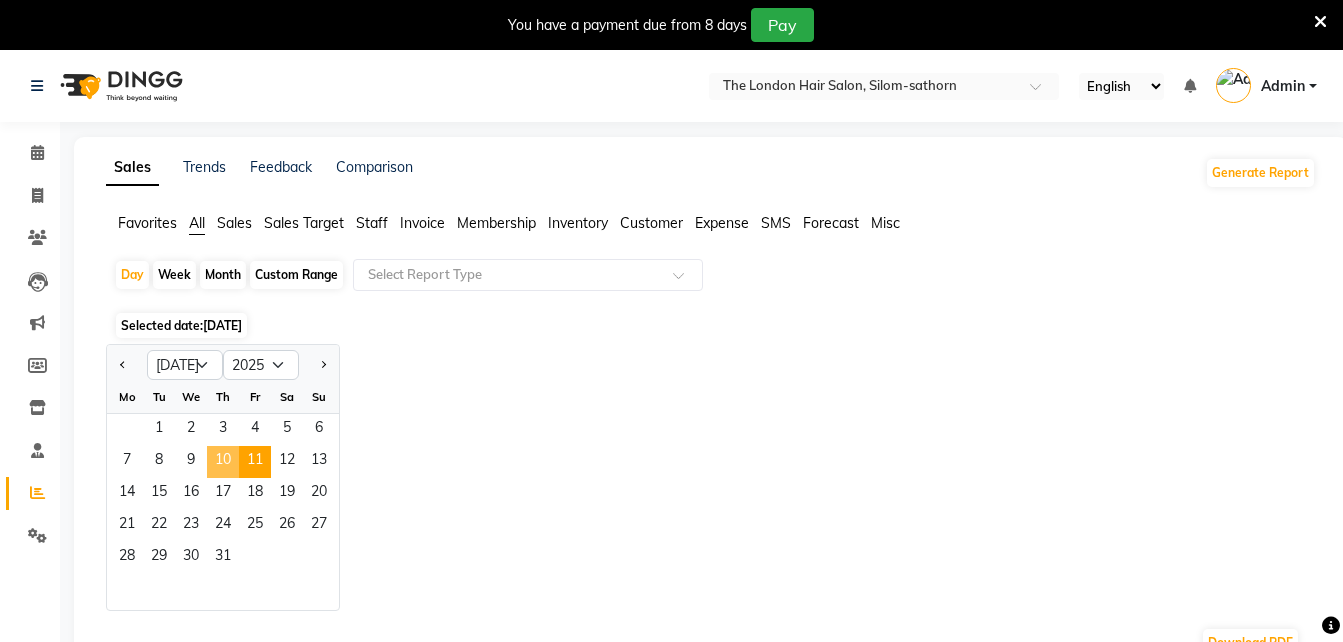 click on "10" 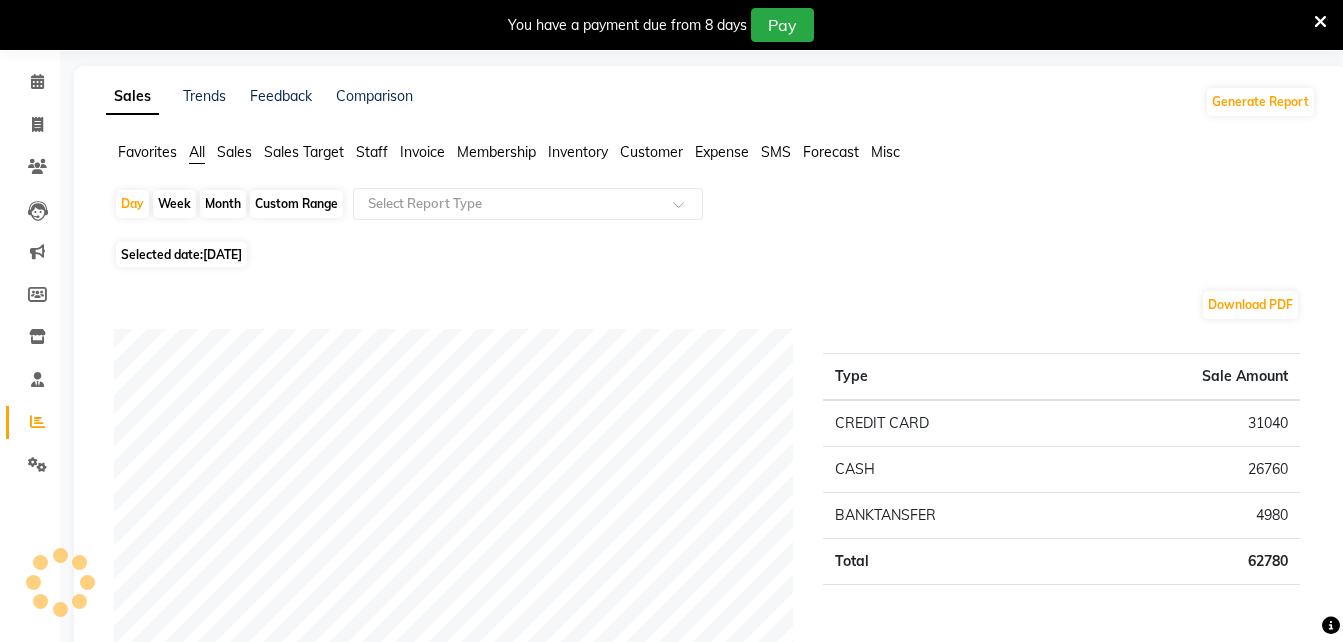 scroll, scrollTop: 72, scrollLeft: 0, axis: vertical 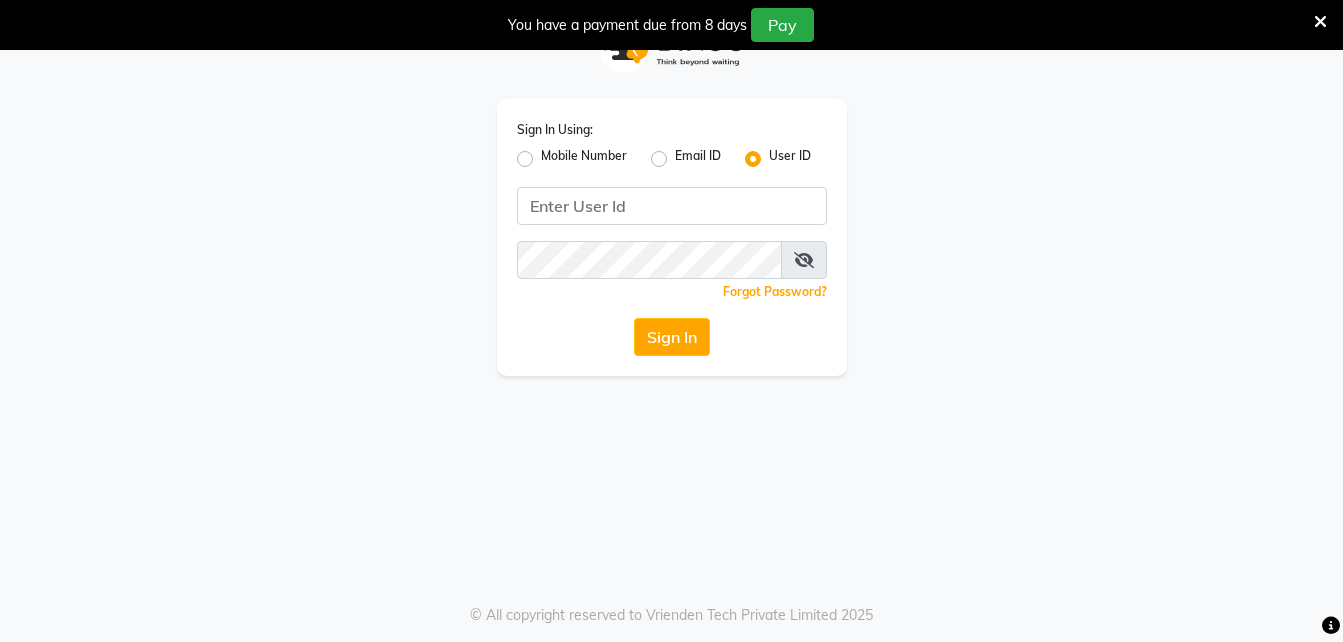 click on "Sign In Using: Mobile Number Email ID User ID  Remember me Forgot Password?  Sign In   © All copyright reserved to Vrienden Tech Private Limited 2025" at bounding box center [671, 321] 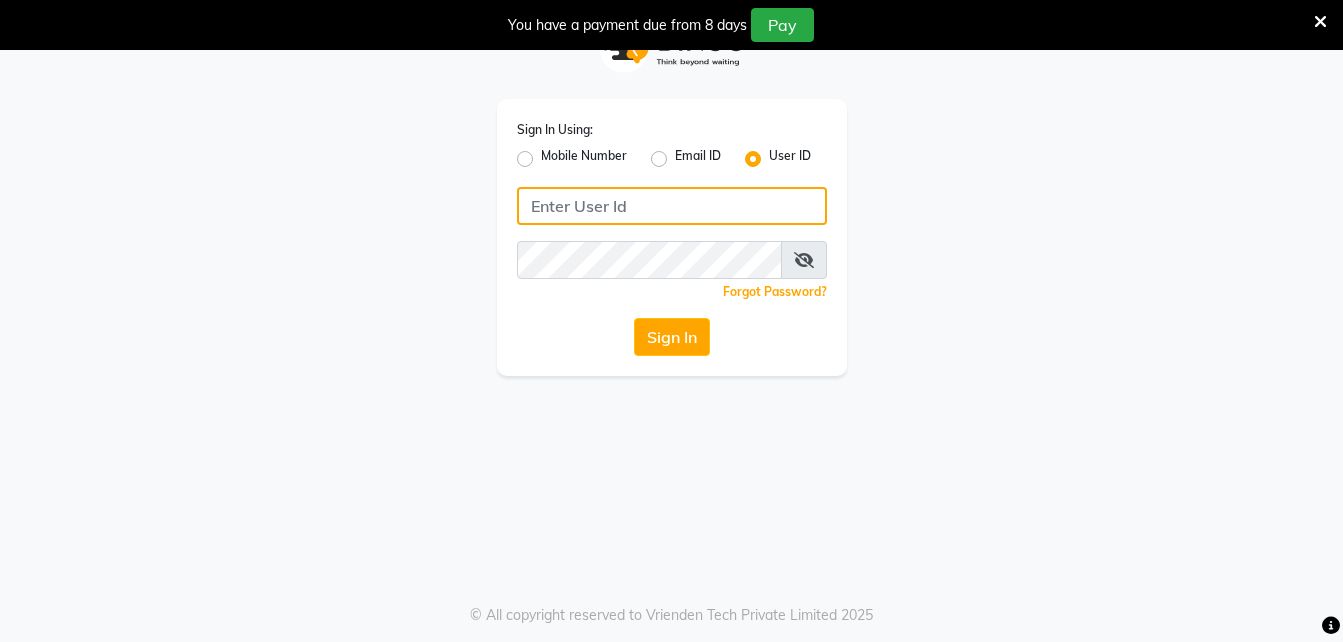 click 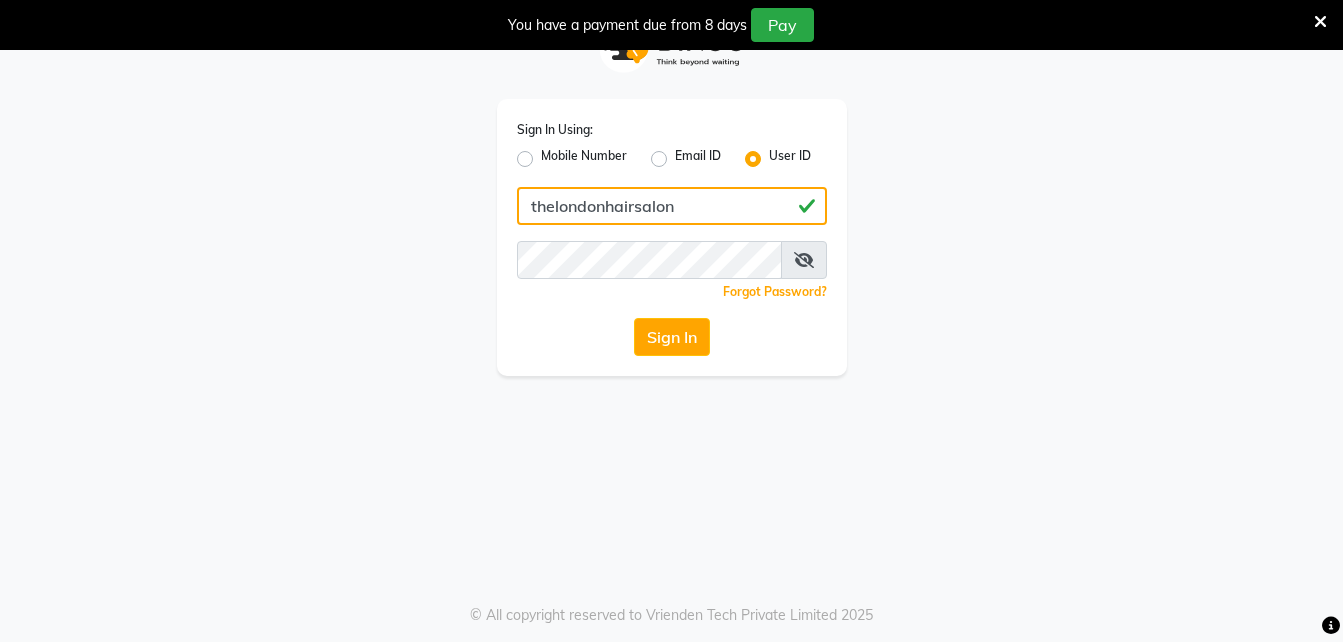 type on "thelondonhairsalon" 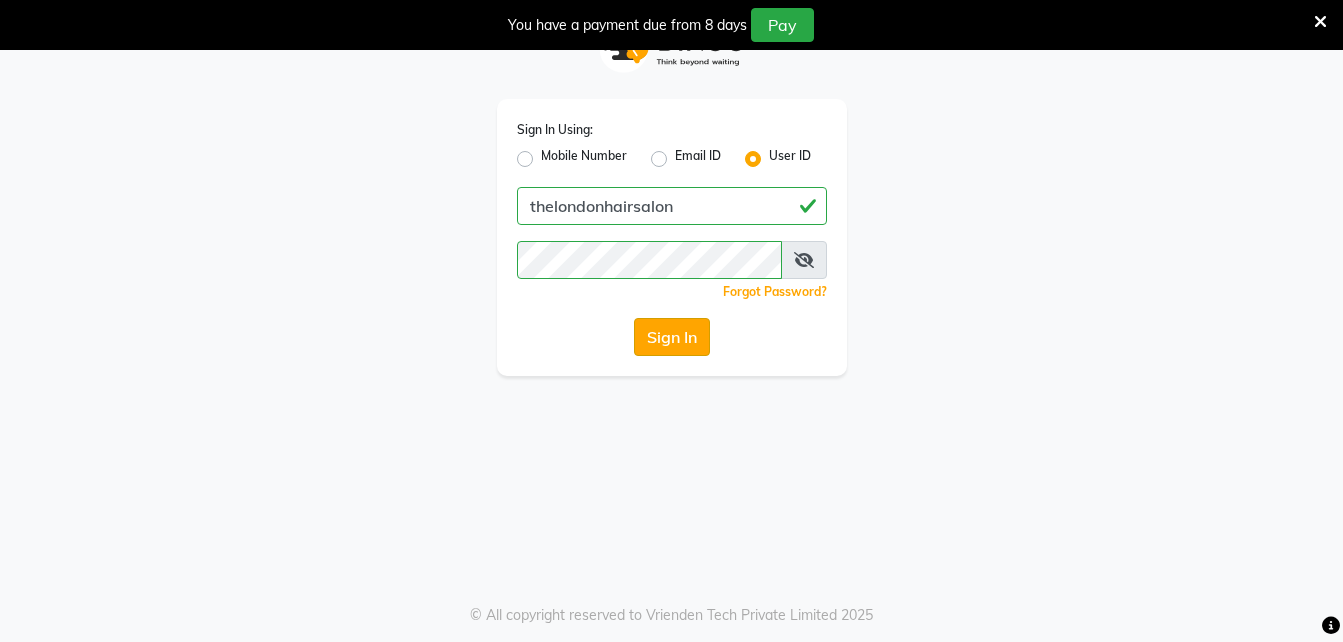 click on "Sign In" 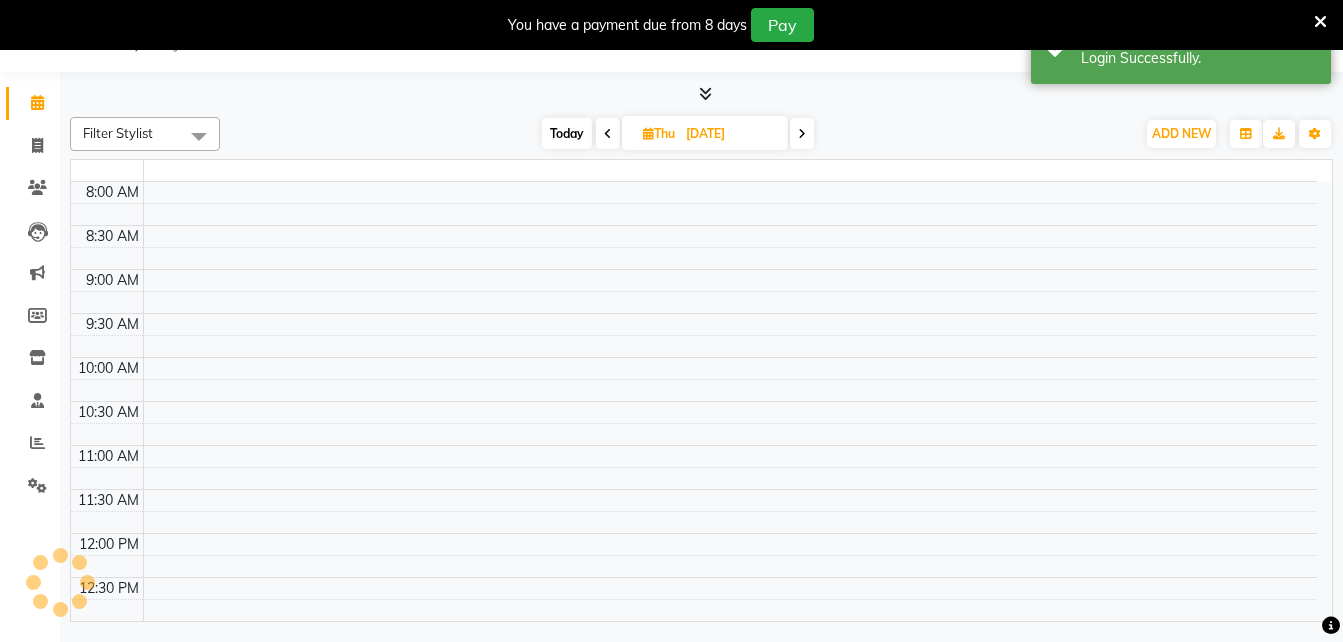 select on "en" 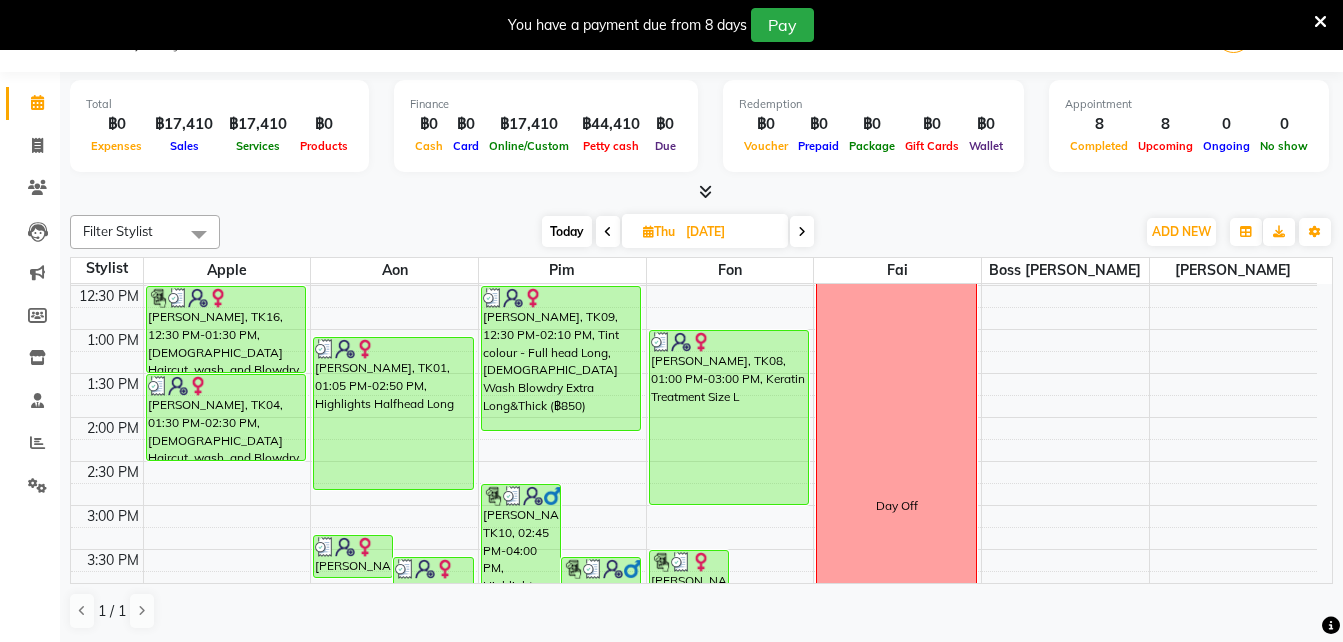 scroll, scrollTop: 303, scrollLeft: 0, axis: vertical 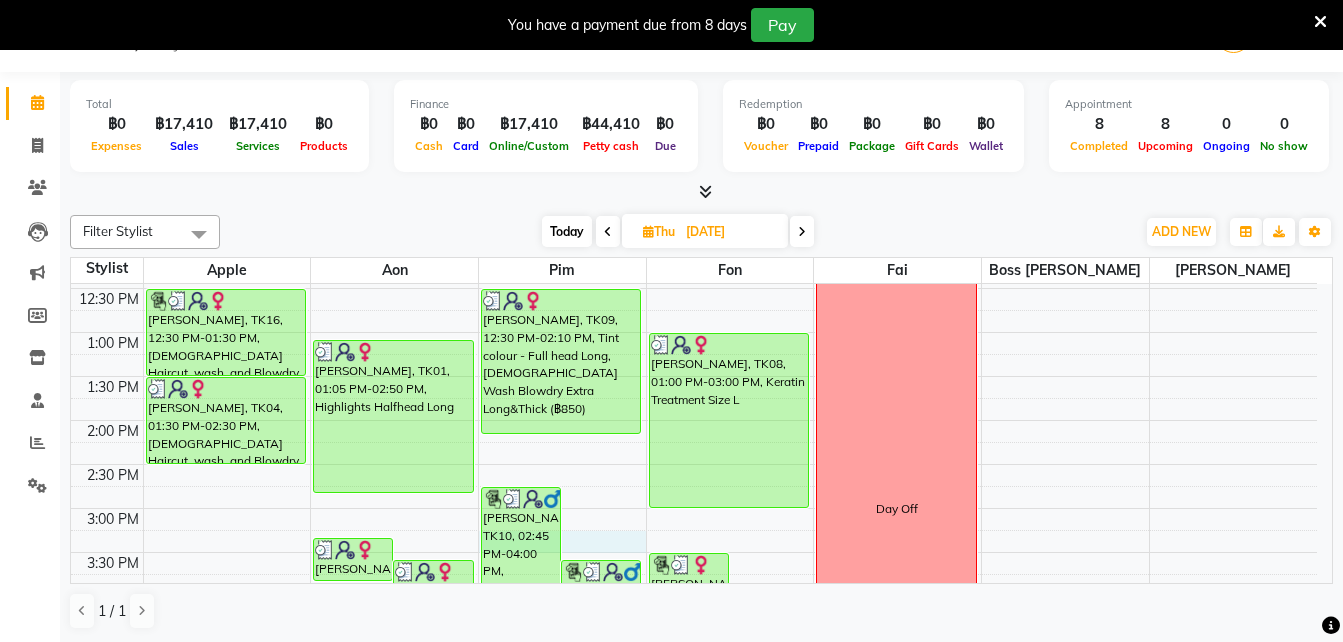 click on "9:00 AM 9:30 AM 10:00 AM 10:30 AM 11:00 AM 11:30 AM 12:00 PM 12:30 PM 1:00 PM 1:30 PM 2:00 PM 2:30 PM 3:00 PM 3:30 PM 4:00 PM 4:30 PM 5:00 PM 5:30 PM 6:00 PM 6:30 PM 7:00 PM 7:30 PM 8:00 PM 8:30 PM     [PERSON_NAME], TK11, 10:00 AM-11:00 AM, [DEMOGRAPHIC_DATA] Haircut, wash, and Blowdry - Long     Mr. [PERSON_NAME], TK06, 10:45 AM-11:30 AM, Men's Cut Short & Medium     Derg, TK14, 11:20 AM-12:20 PM, Men's Cut Short & Medium     [PERSON_NAME], TK19, 03:55 PM-05:25 PM, Tint colour - Full head [PERSON_NAME], TK05, 05:00 PM-06:30 PM, [DEMOGRAPHIC_DATA] Haircut, wash, and Blowdry - [PERSON_NAME], TK19, 05:25 PM-06:25 PM, [DEMOGRAPHIC_DATA] Haircut, wash, and Blowdry - [PERSON_NAME], TK16, 12:30 PM-01:30 PM, [DEMOGRAPHIC_DATA] Haircut, wash, and Blowdry - Short to Medium (฿900)     [PERSON_NAME], TK04, 01:30 PM-02:30 PM, [DEMOGRAPHIC_DATA] Haircut, wash, and Blowdry - Short to Medium     [PERSON_NAME], TK01, 03:20 PM-03:50 PM, Toner Long     [PERSON_NAME], TK01, 03:35 PM-04:20 PM, [DEMOGRAPHIC_DATA] Haircut, wash, and Blowdry - [PERSON_NAME], TK02, 06:30 PM-07:00 PM, Toner Long" at bounding box center (694, 508) 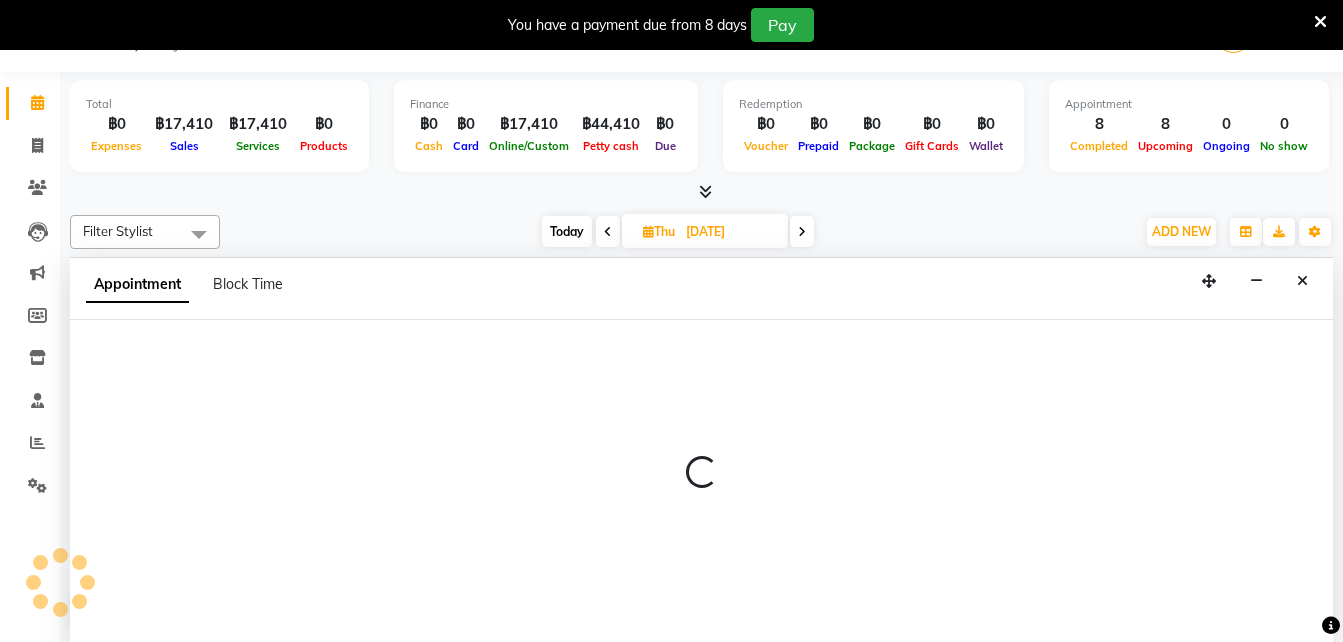 scroll, scrollTop: 51, scrollLeft: 0, axis: vertical 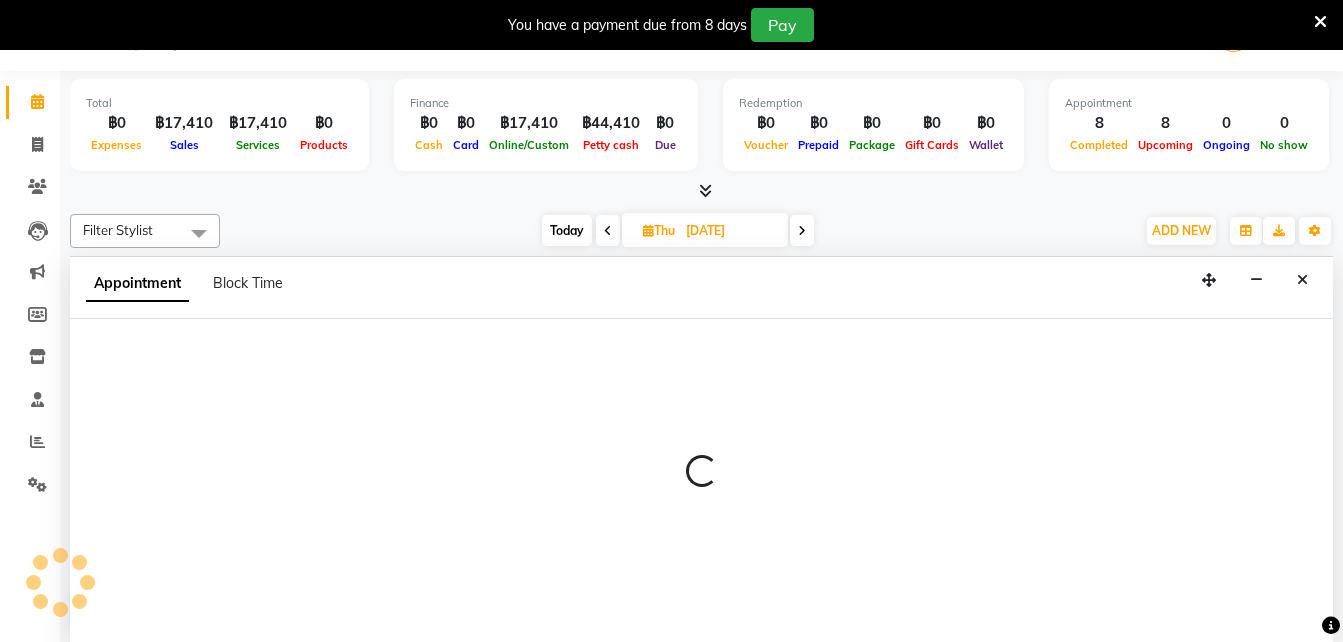 select on "65351" 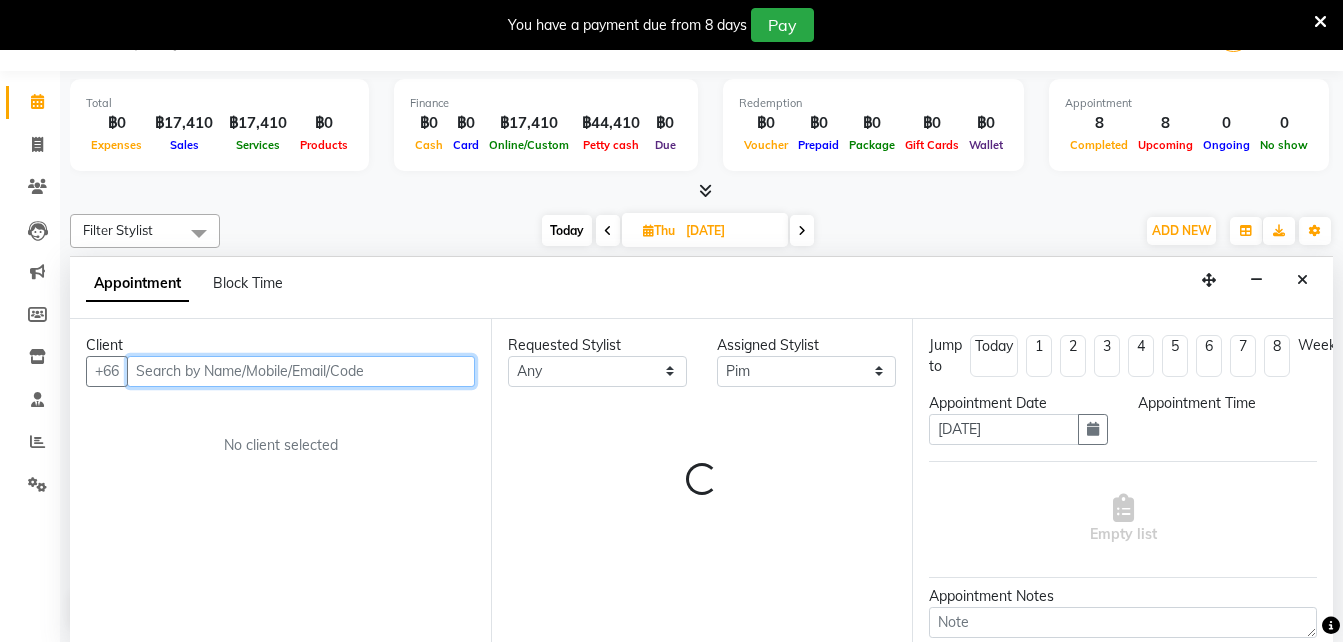 select on "915" 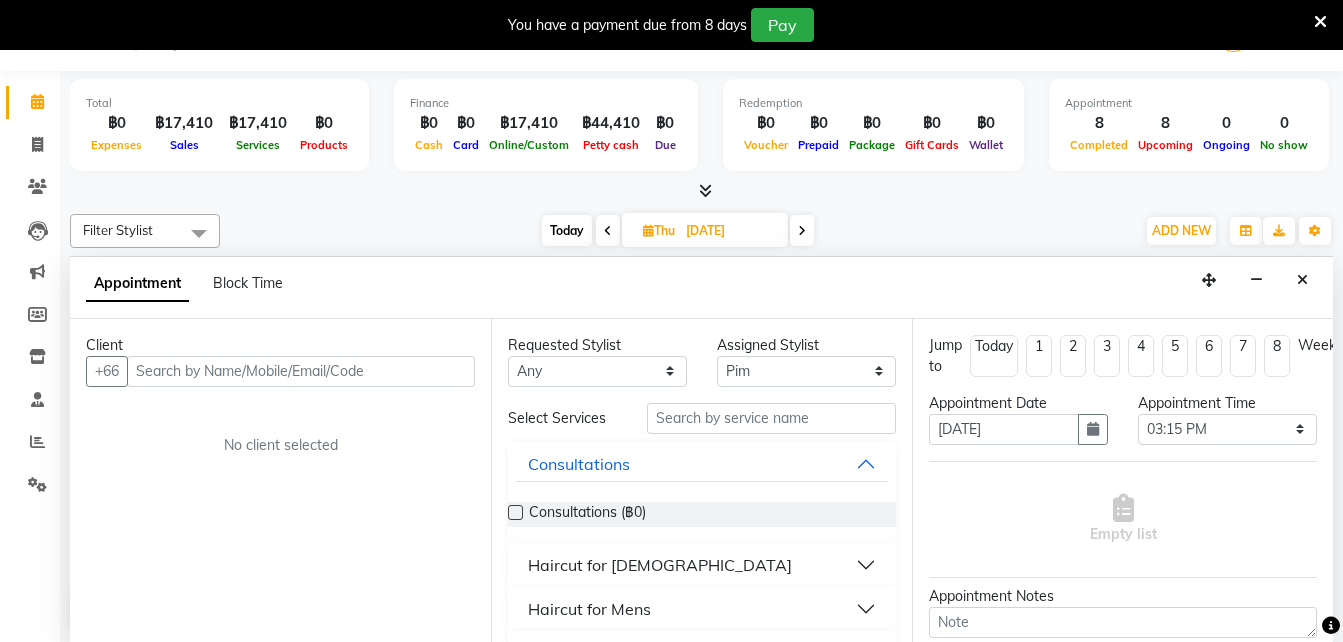 click on "Calendar" 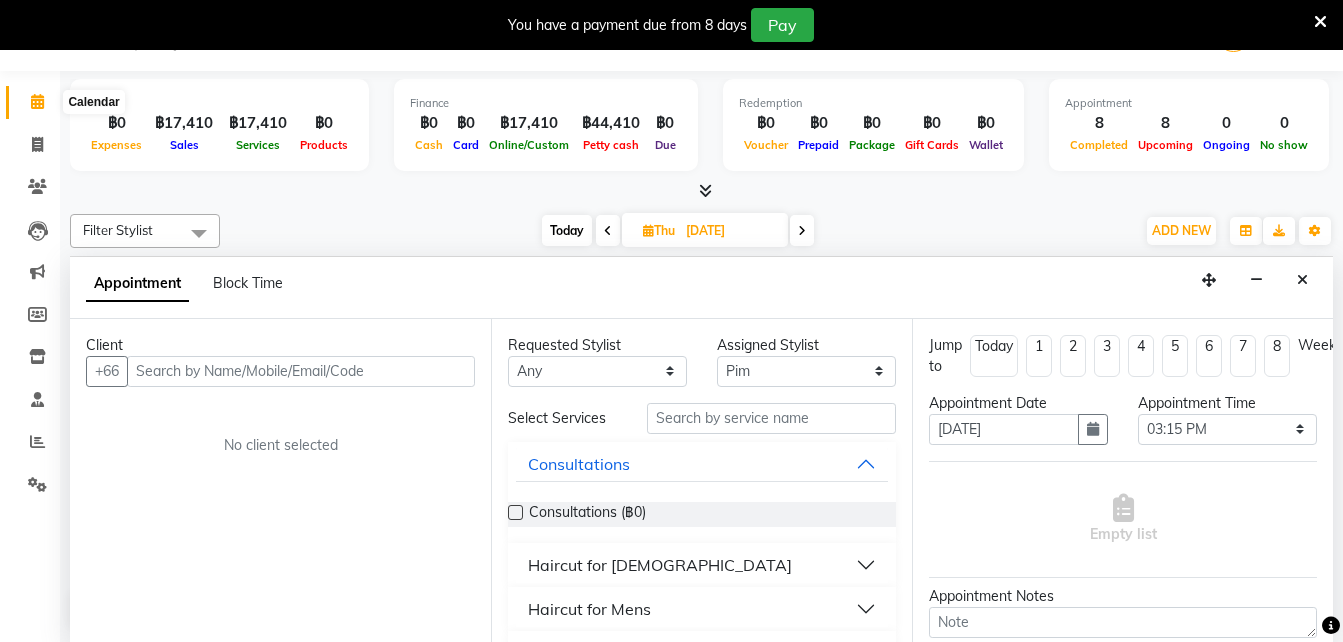 click 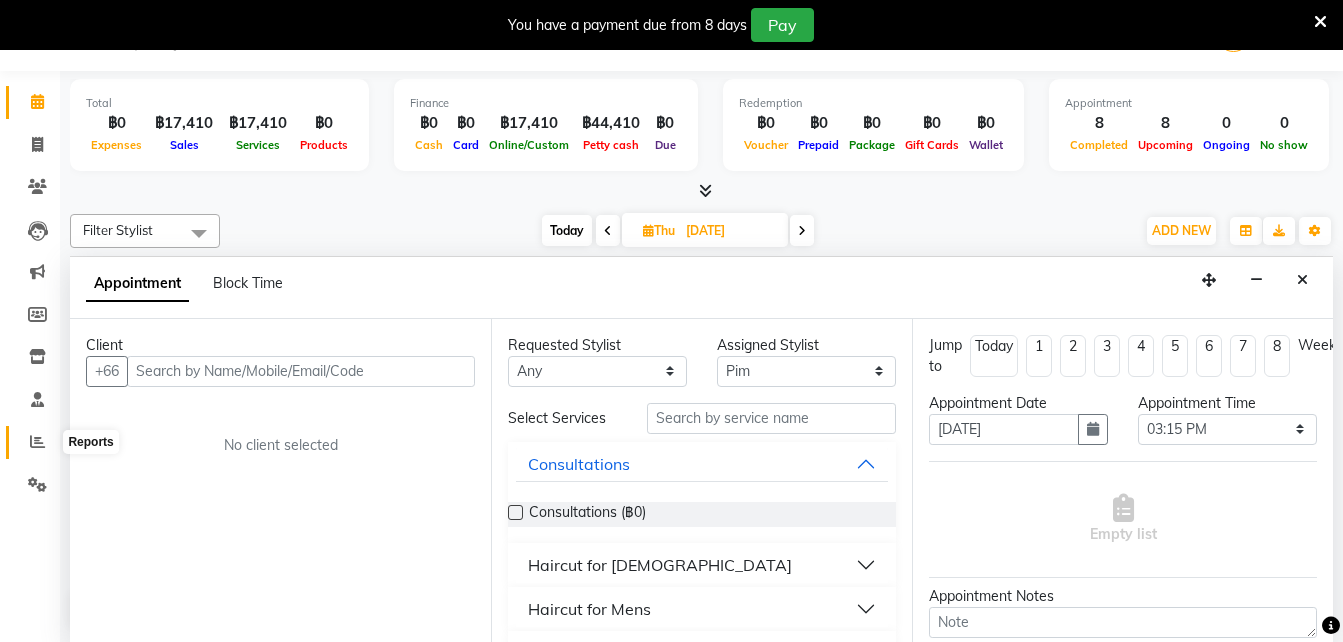click 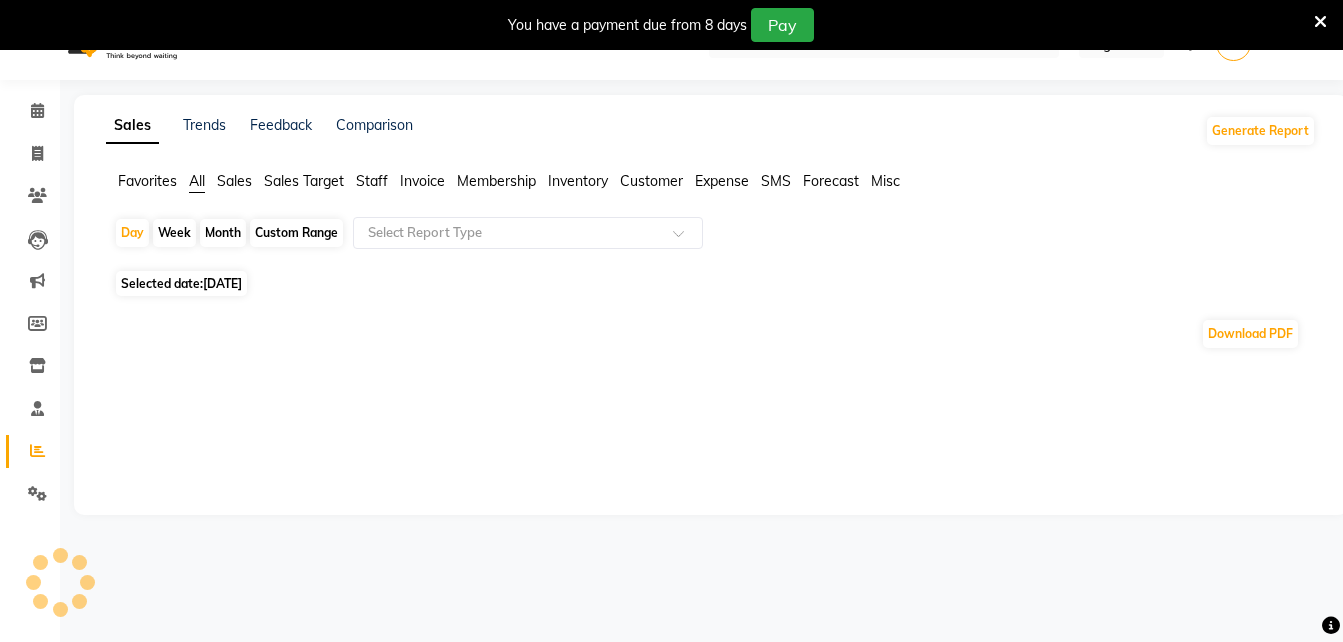 scroll, scrollTop: 0, scrollLeft: 0, axis: both 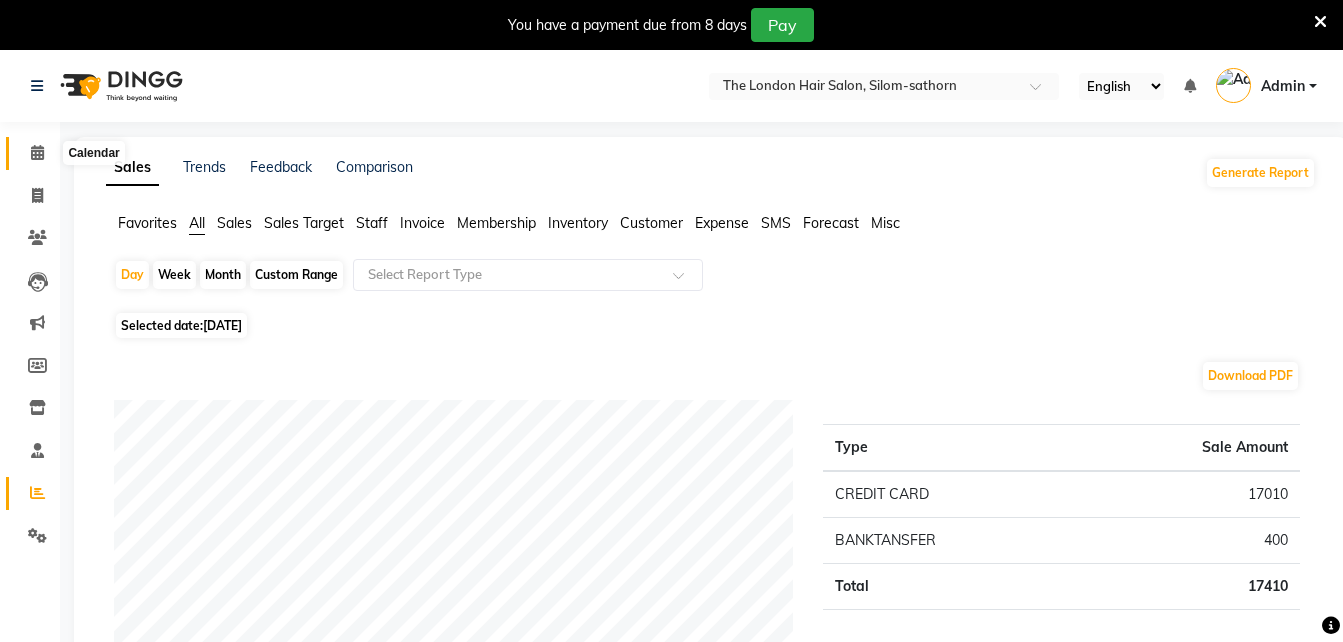 click 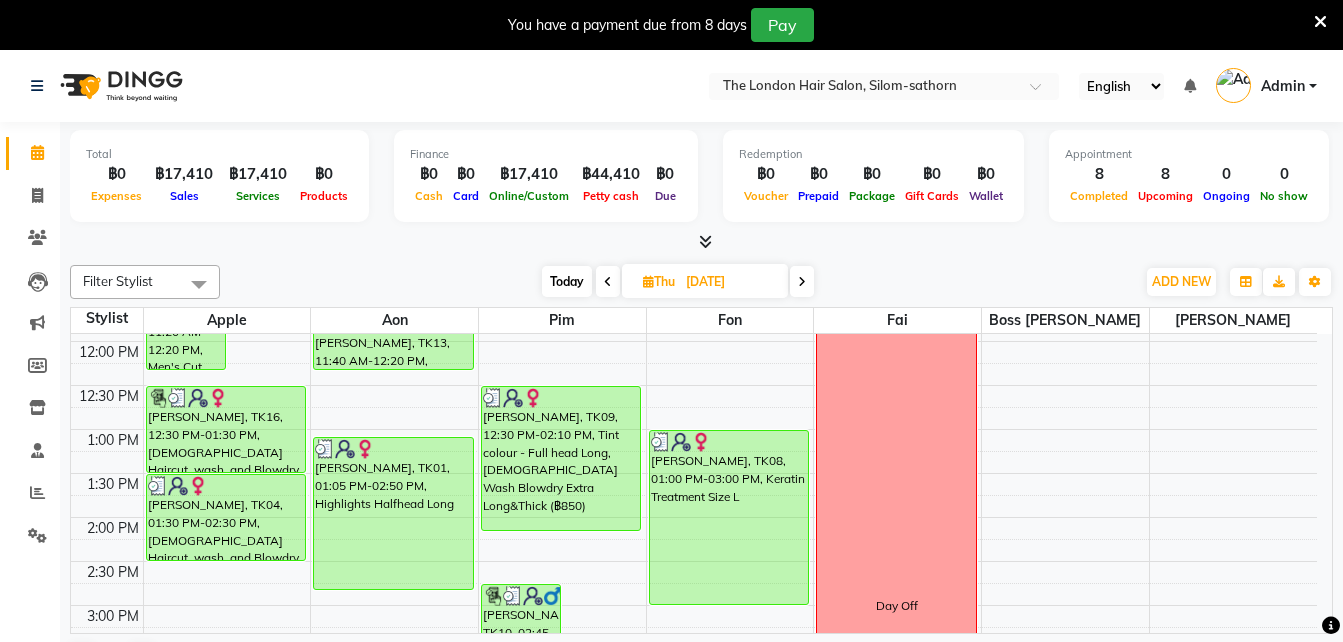 scroll, scrollTop: 212, scrollLeft: 0, axis: vertical 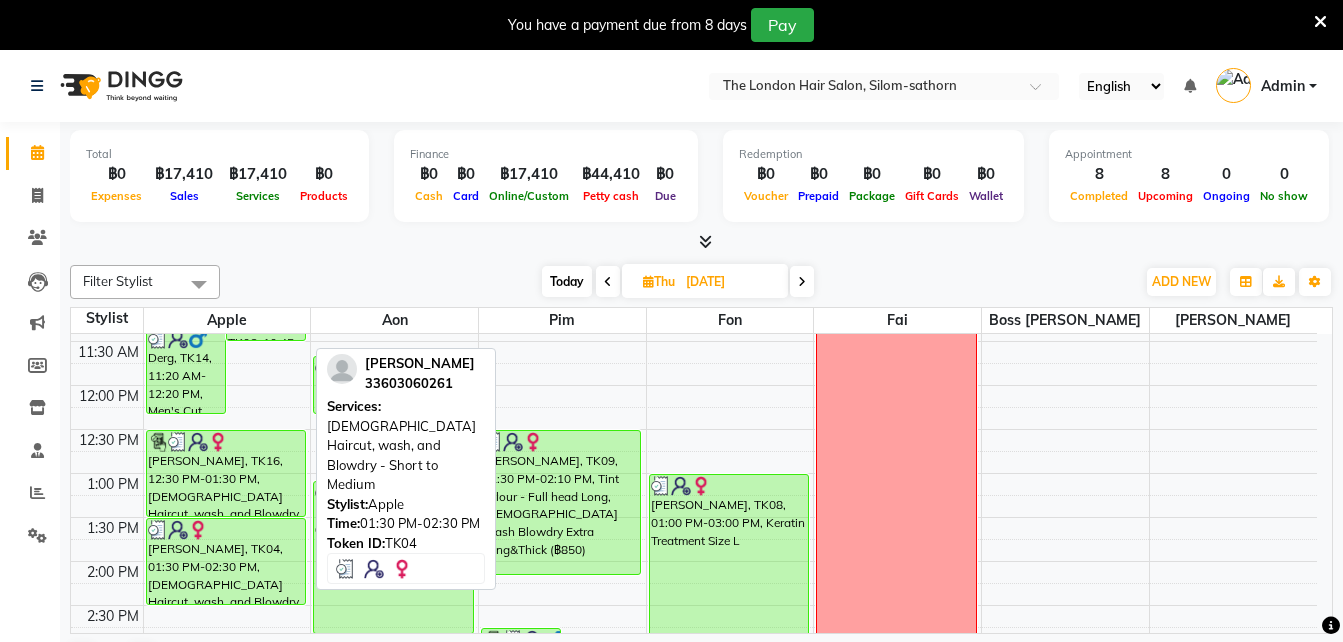 click on "[PERSON_NAME], TK04, 01:30 PM-02:30 PM, [DEMOGRAPHIC_DATA] Haircut, wash, and Blowdry - Short to Medium" at bounding box center [226, 561] 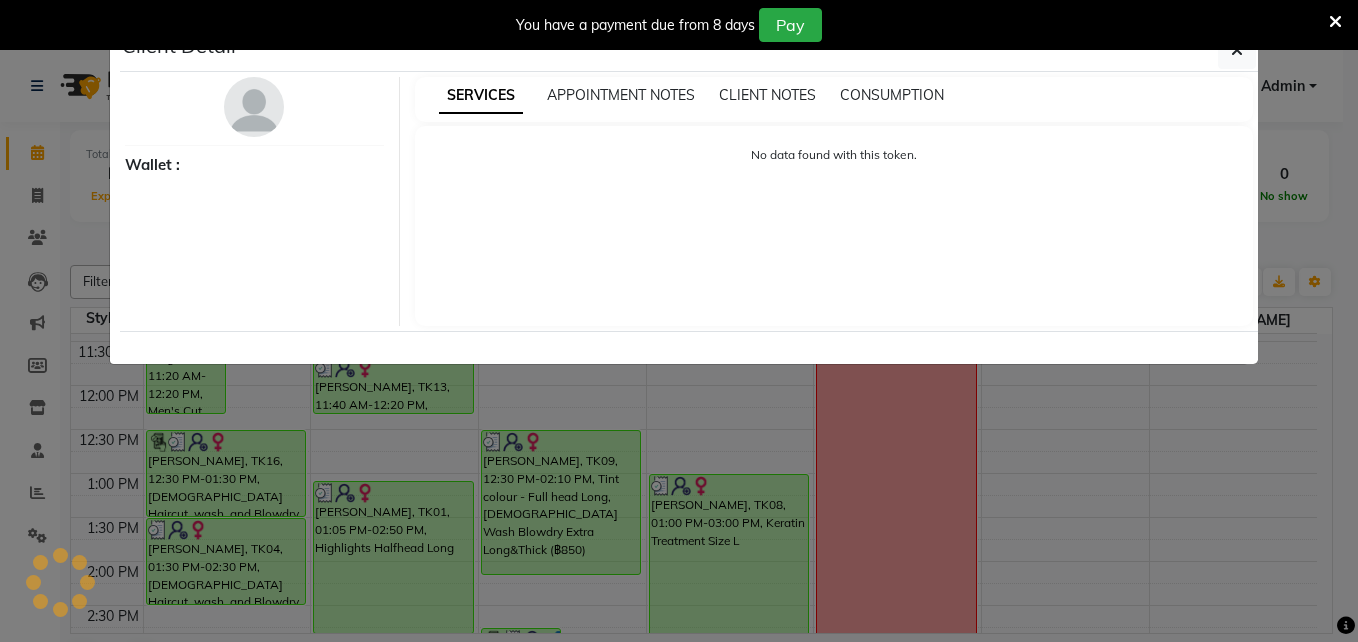 select on "3" 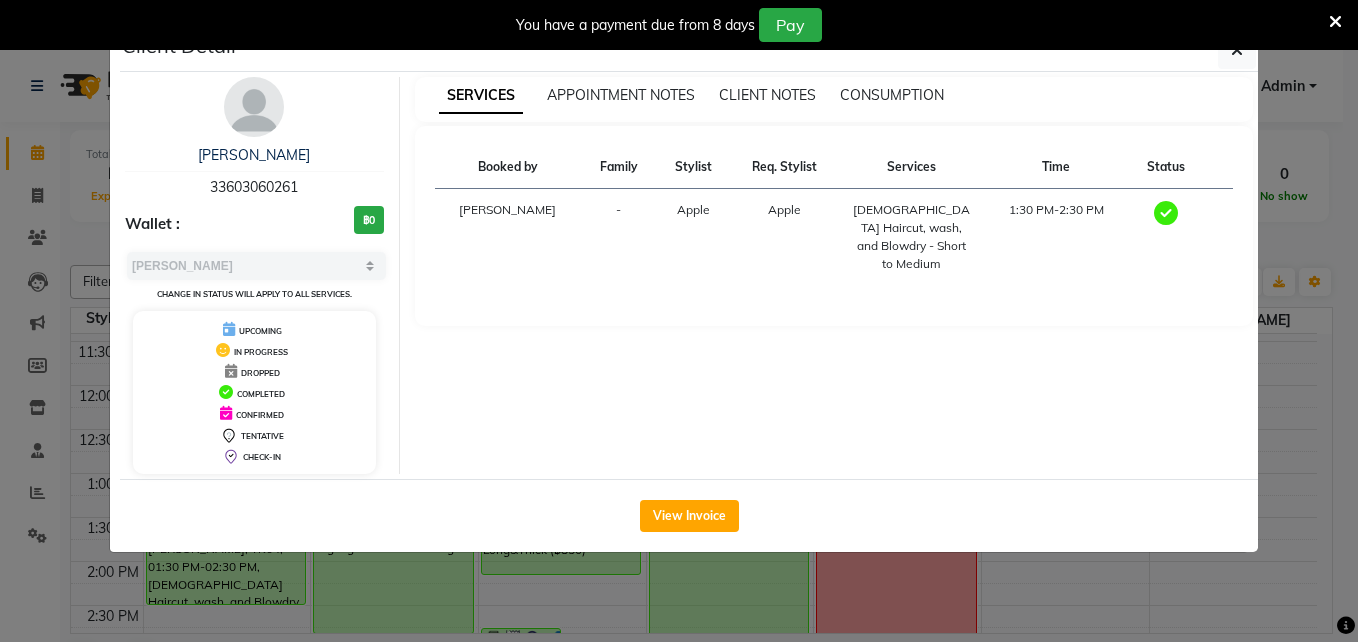 click on "View Invoice" 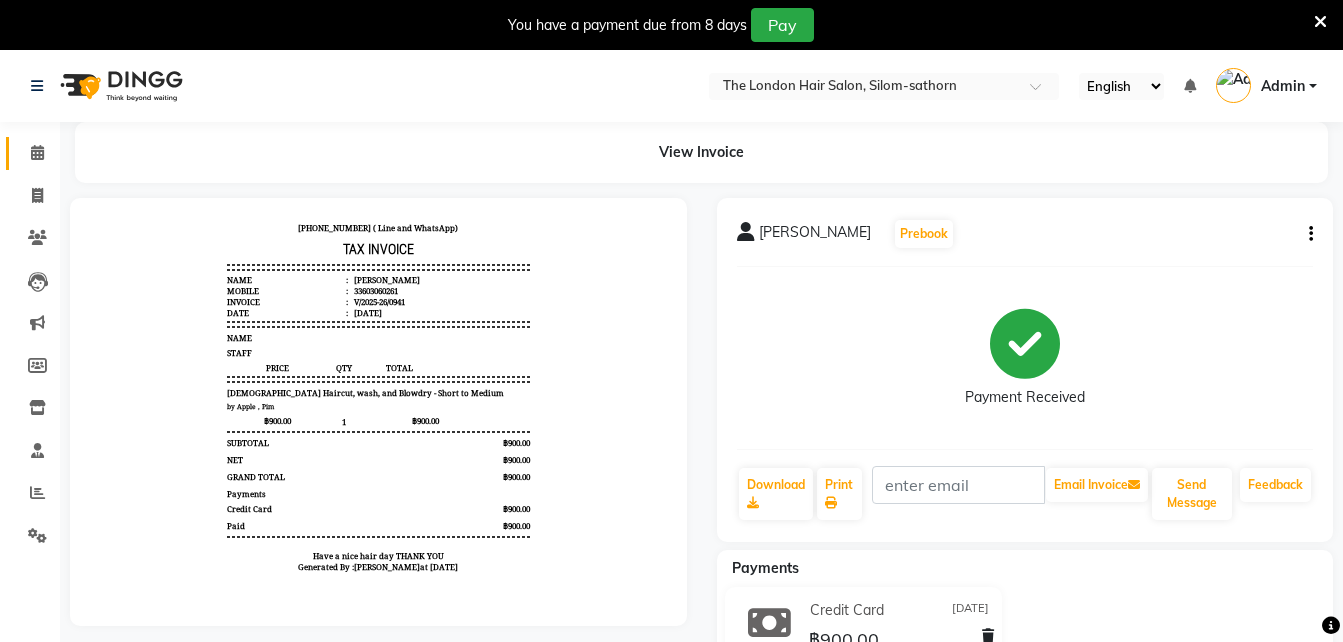 scroll, scrollTop: 87, scrollLeft: 0, axis: vertical 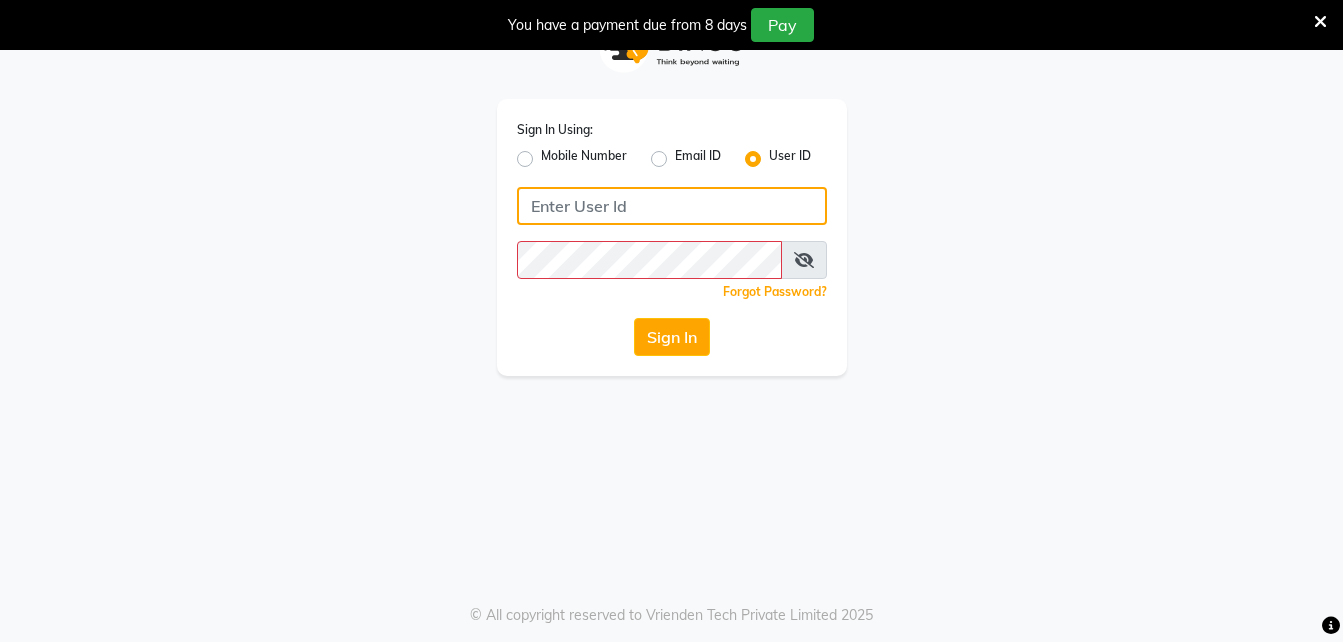 click 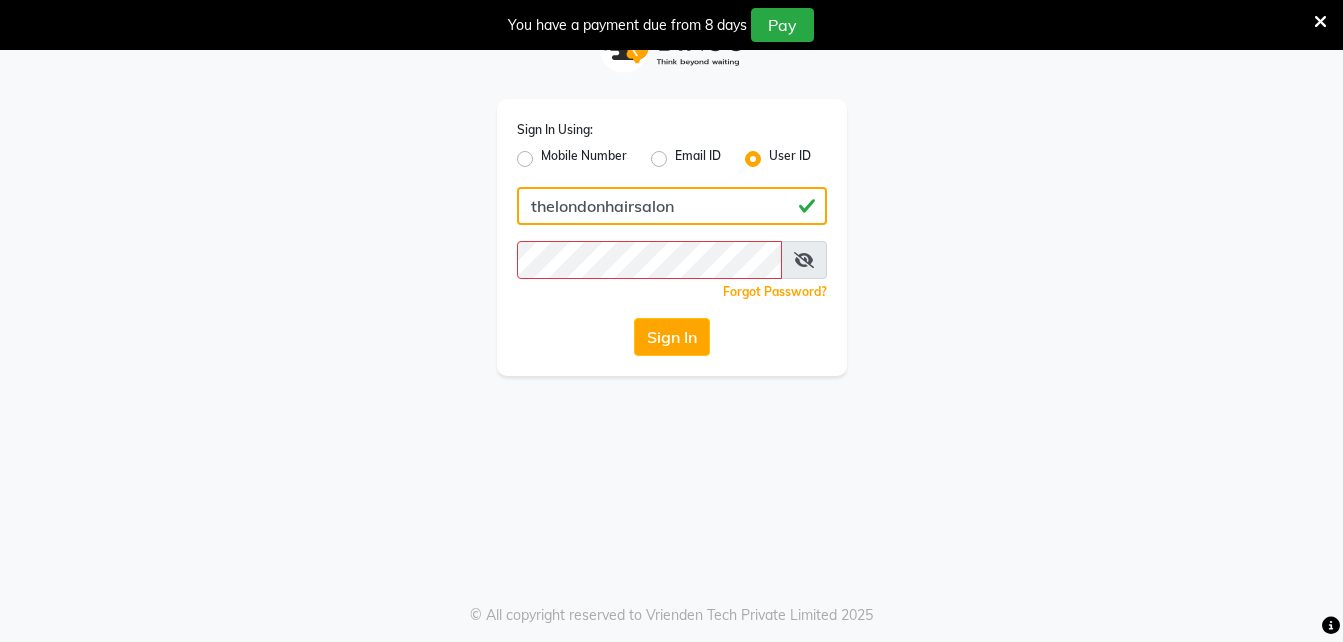 type on "thelondonhairsalon" 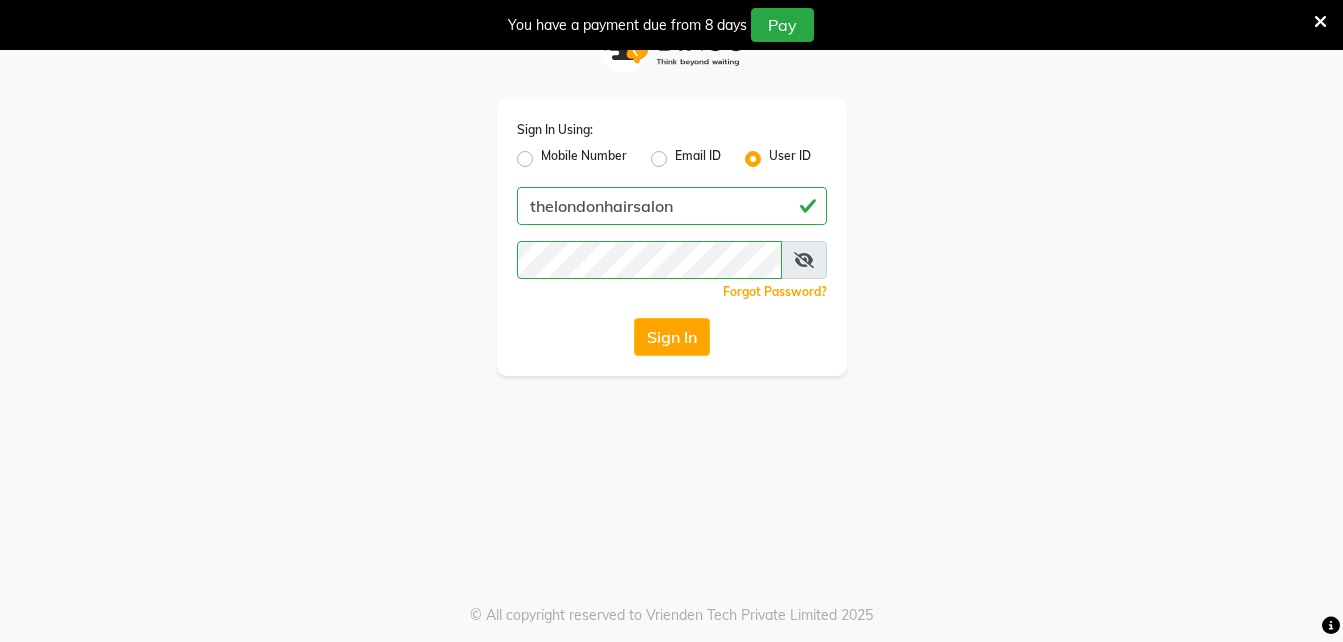 click at bounding box center [804, 260] 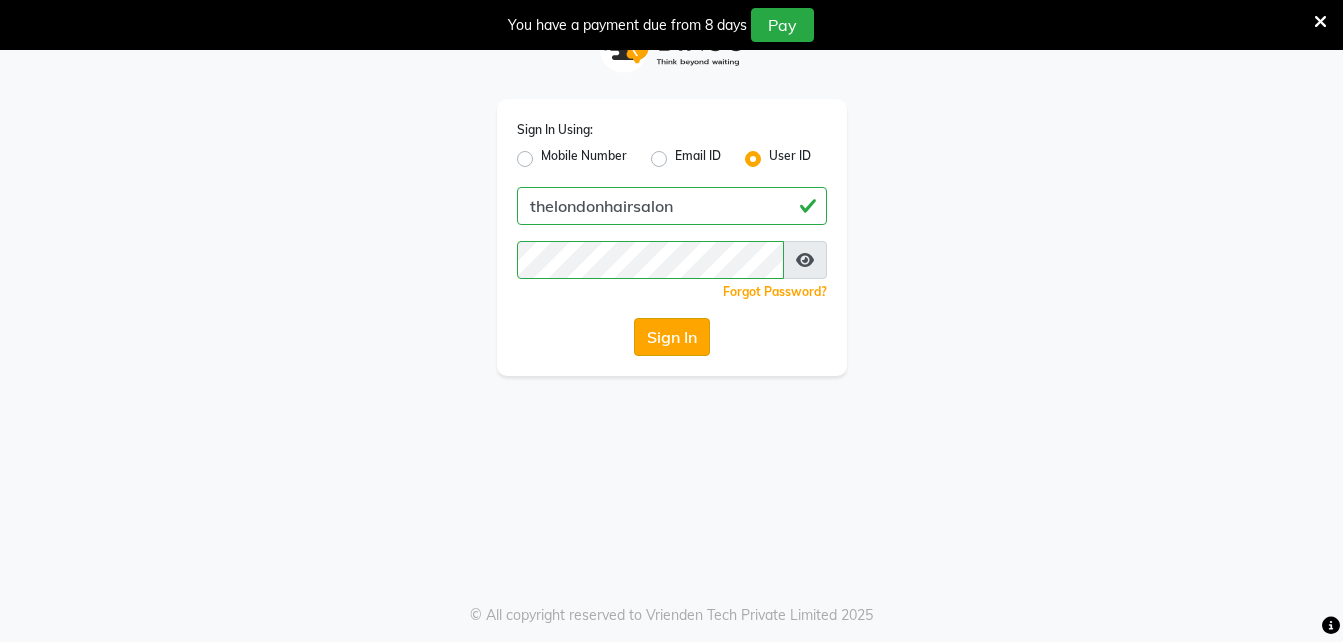 click on "Sign In" 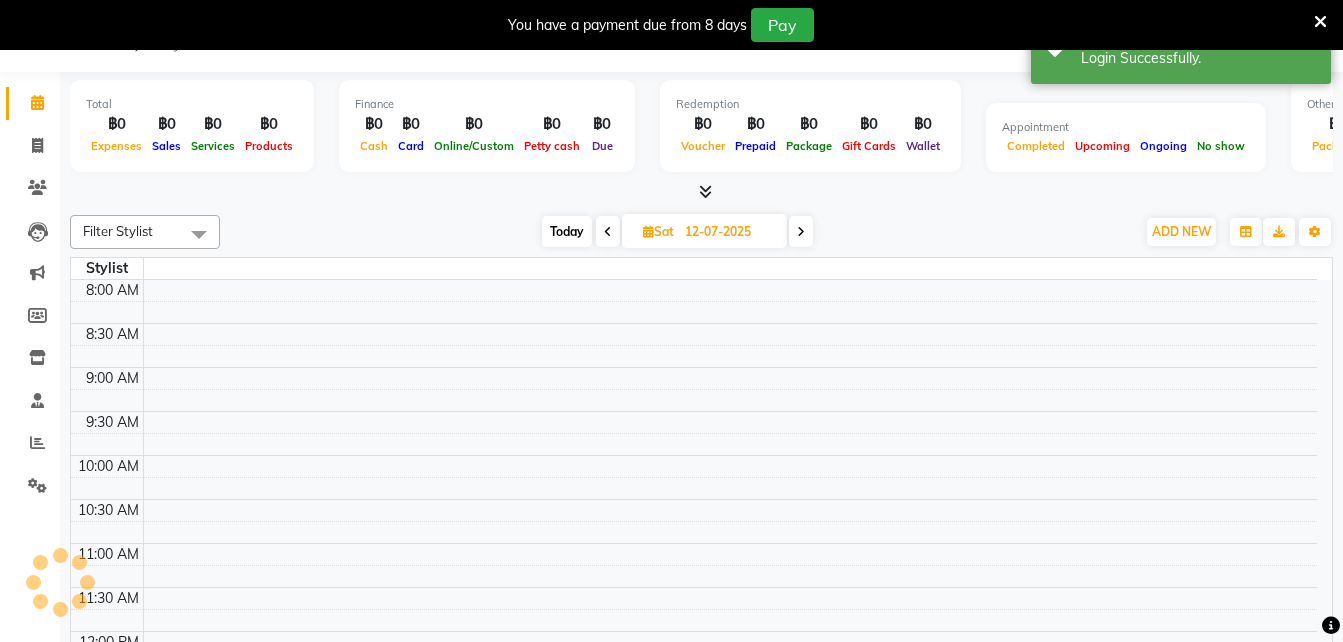select on "en" 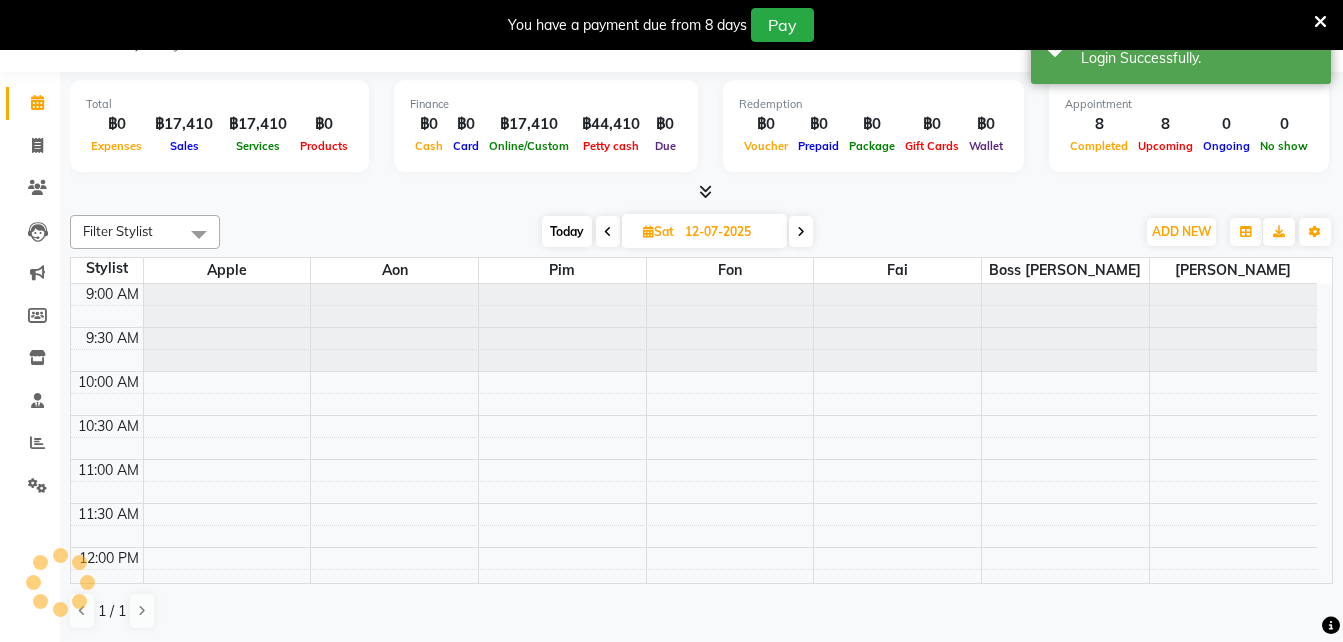 scroll, scrollTop: 0, scrollLeft: 0, axis: both 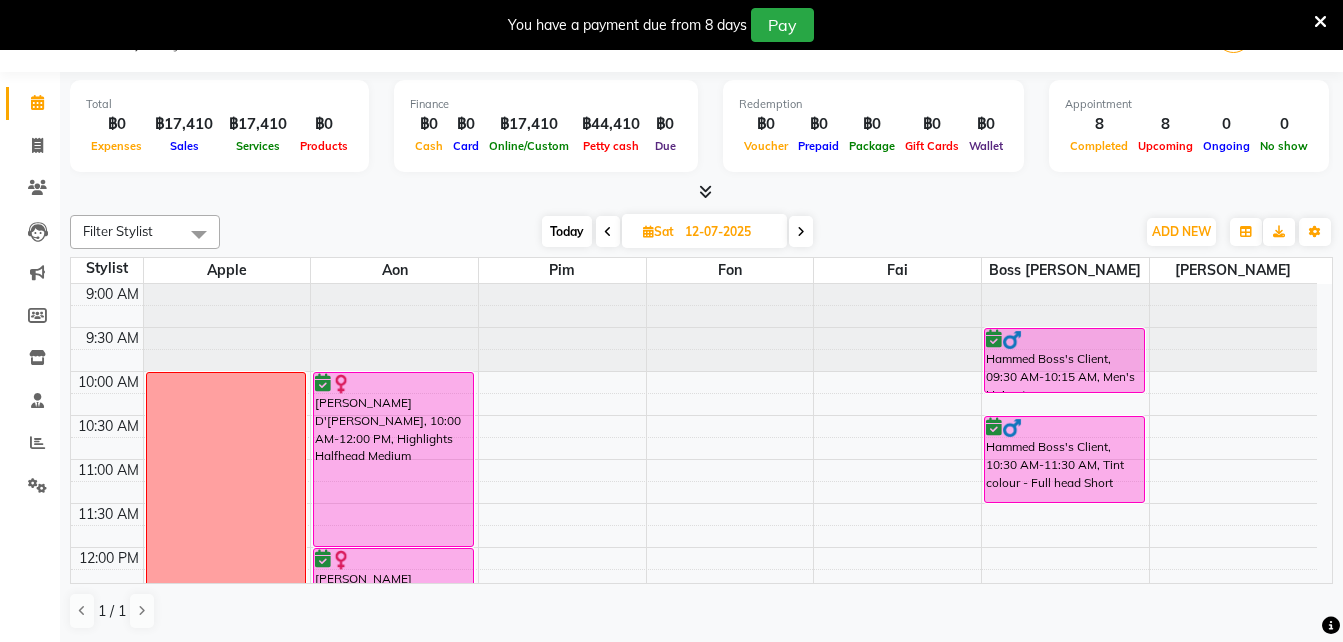 click on "Sat" at bounding box center (658, 231) 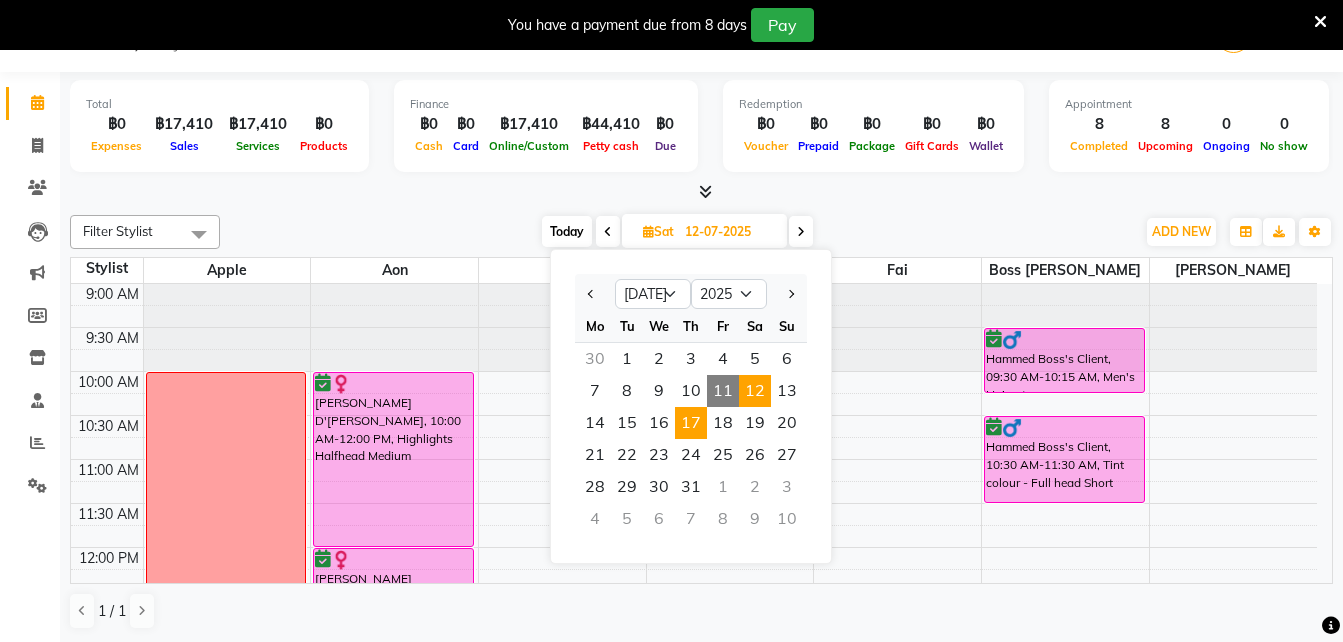 click on "17" at bounding box center (691, 423) 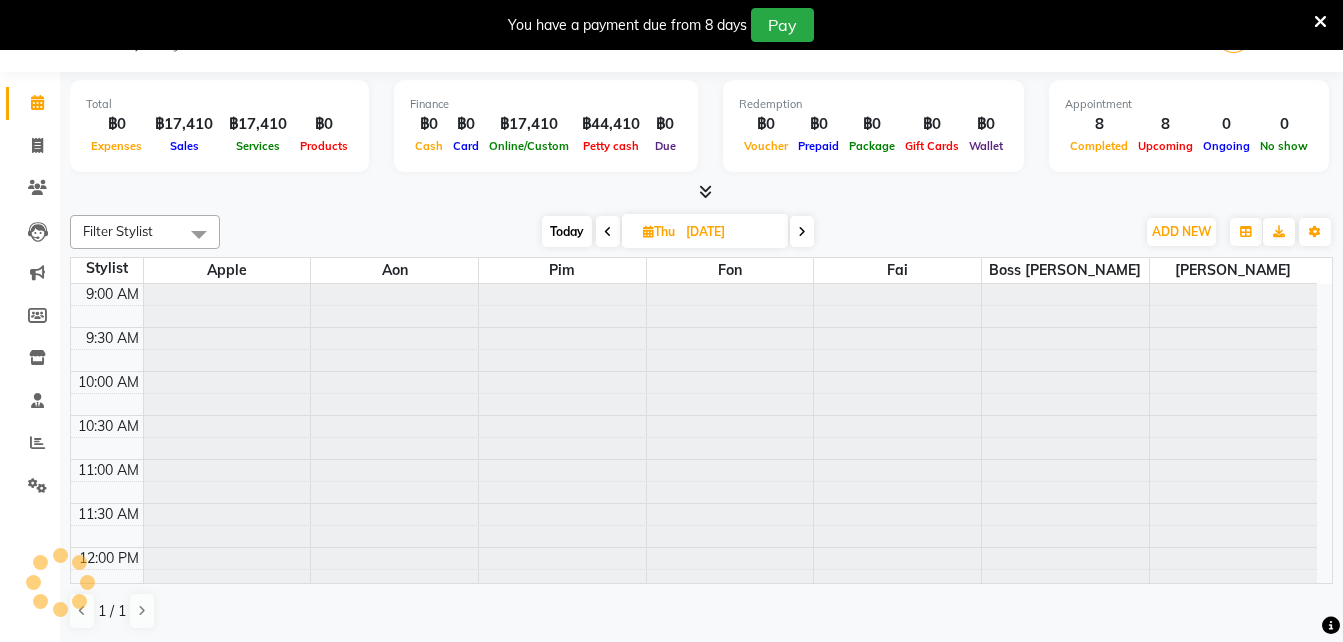 click on "17-07-2025" at bounding box center [730, 232] 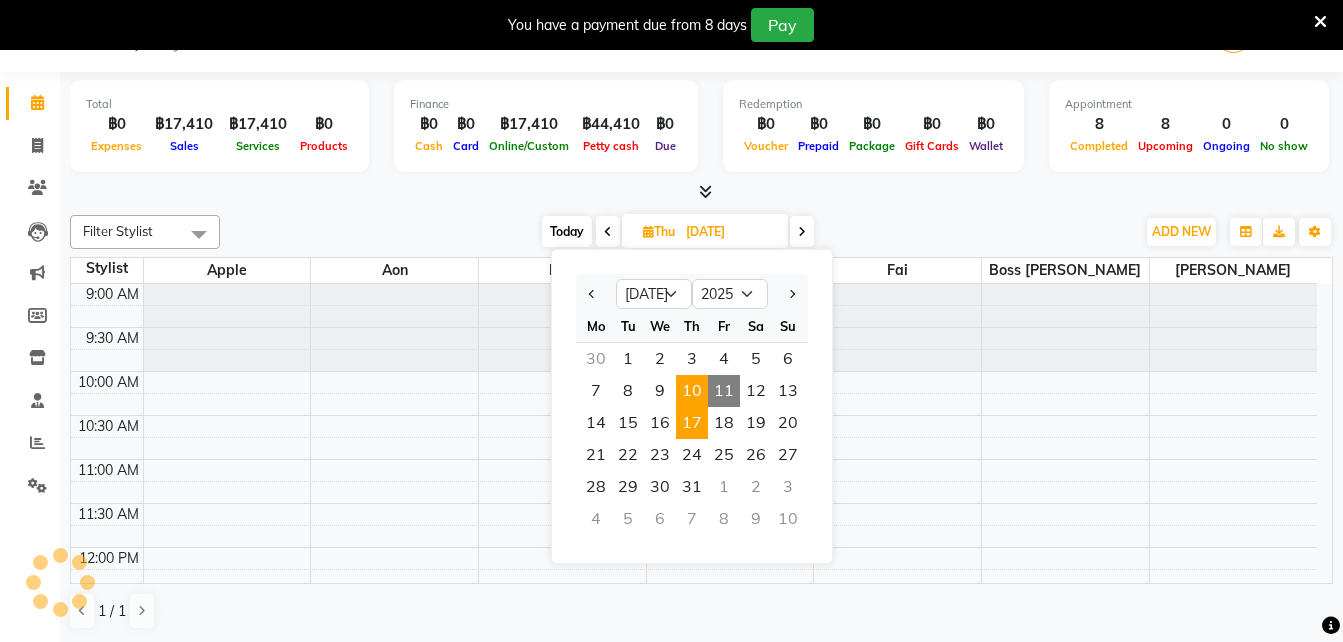 scroll, scrollTop: 705, scrollLeft: 0, axis: vertical 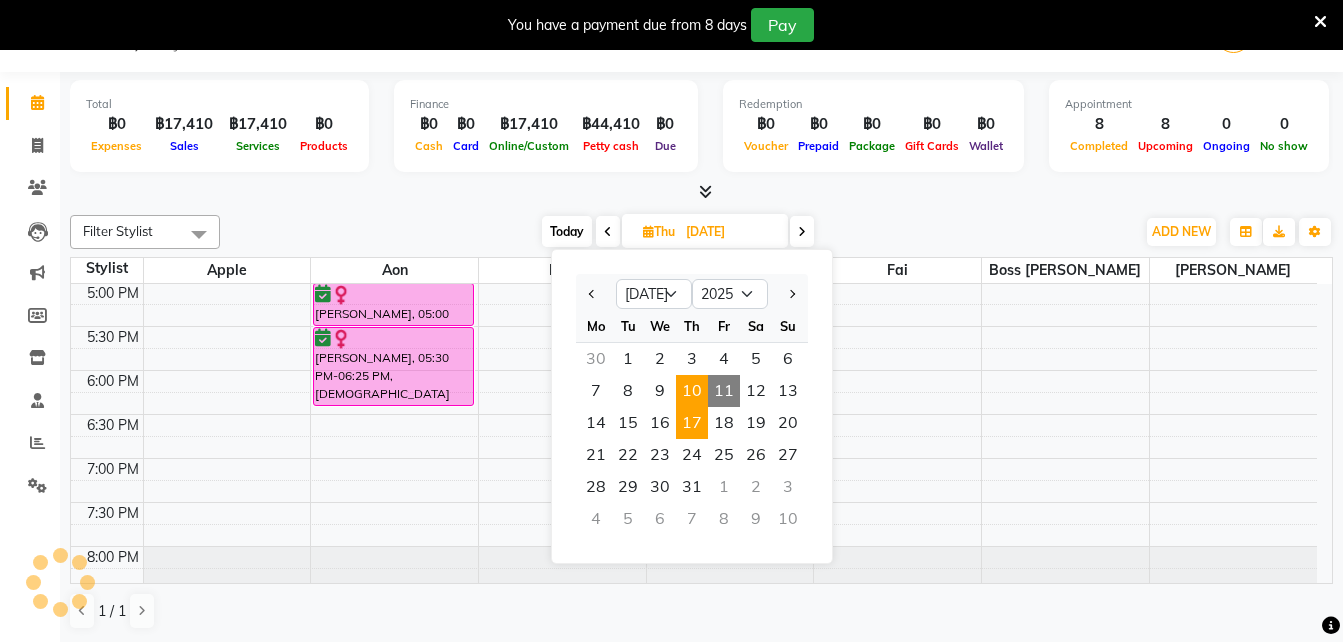 click on "10" at bounding box center [692, 391] 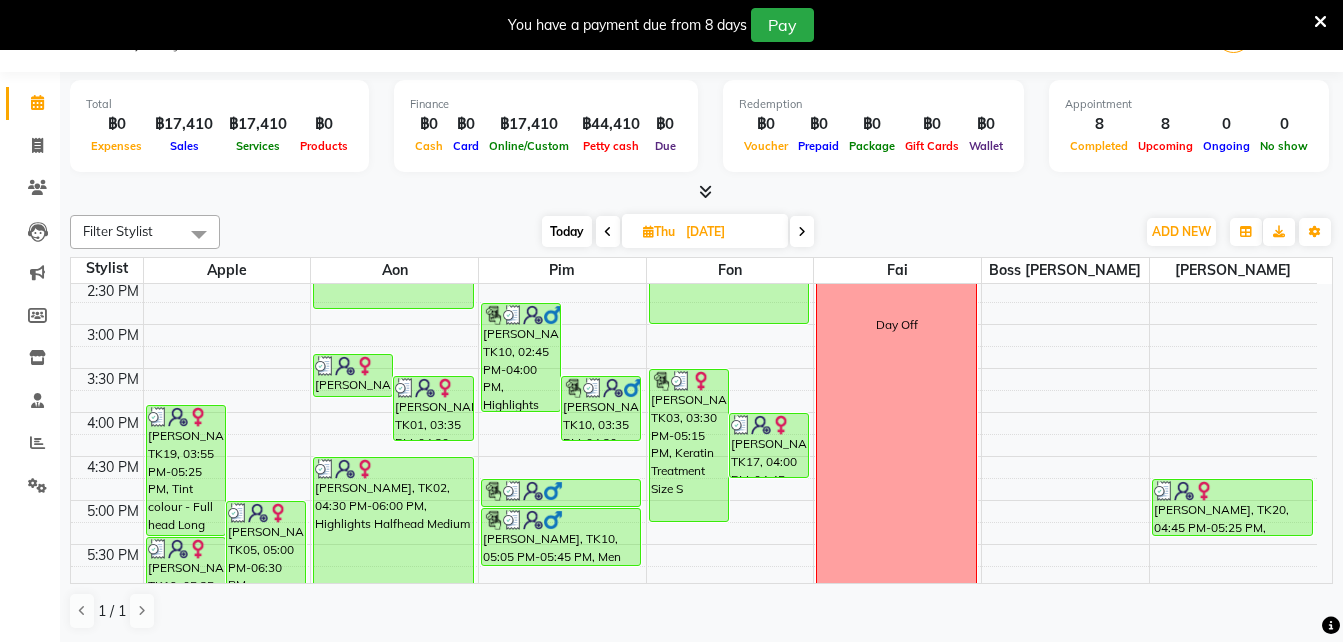 scroll, scrollTop: 756, scrollLeft: 0, axis: vertical 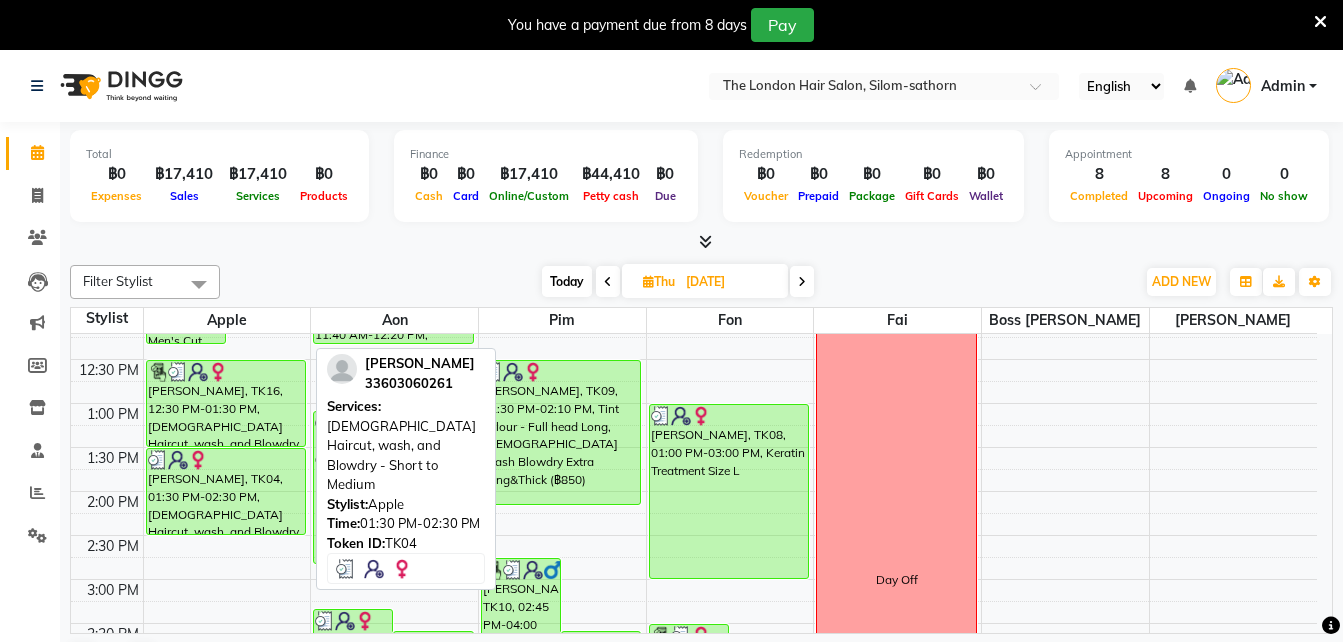click on "[PERSON_NAME], TK04, 01:30 PM-02:30 PM, [DEMOGRAPHIC_DATA] Haircut, wash, and Blowdry - Short to Medium" at bounding box center [226, 491] 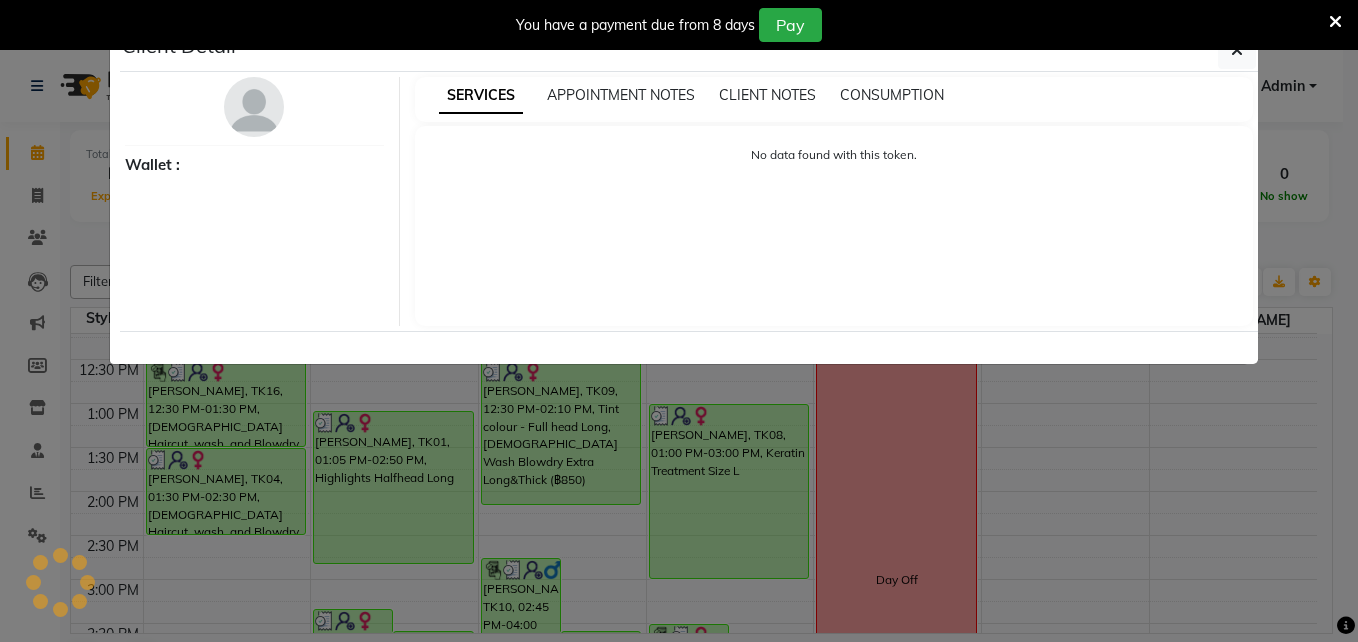 select on "3" 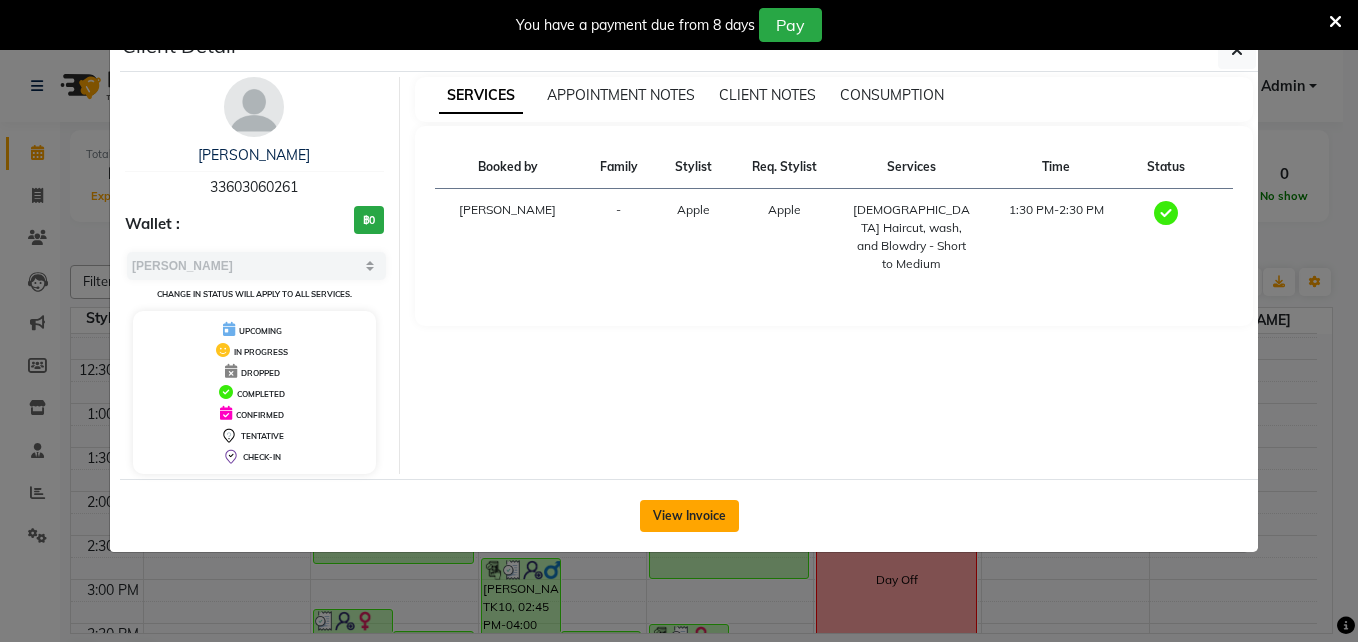 click on "View Invoice" 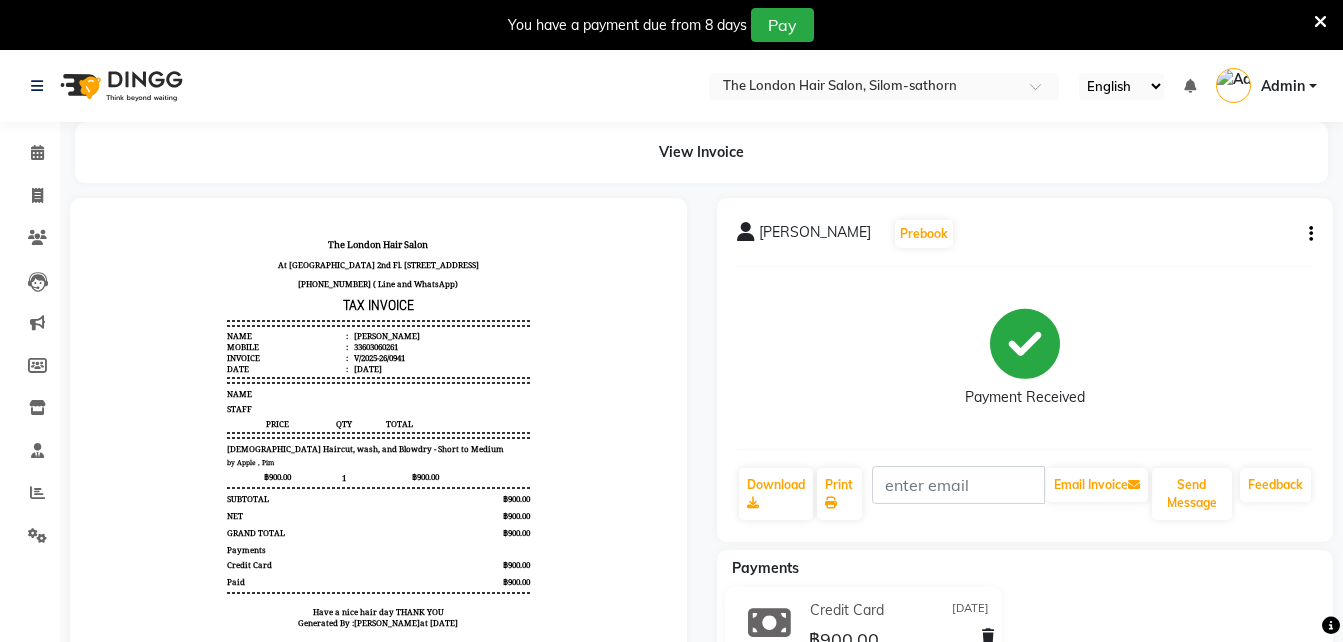 scroll, scrollTop: 87, scrollLeft: 0, axis: vertical 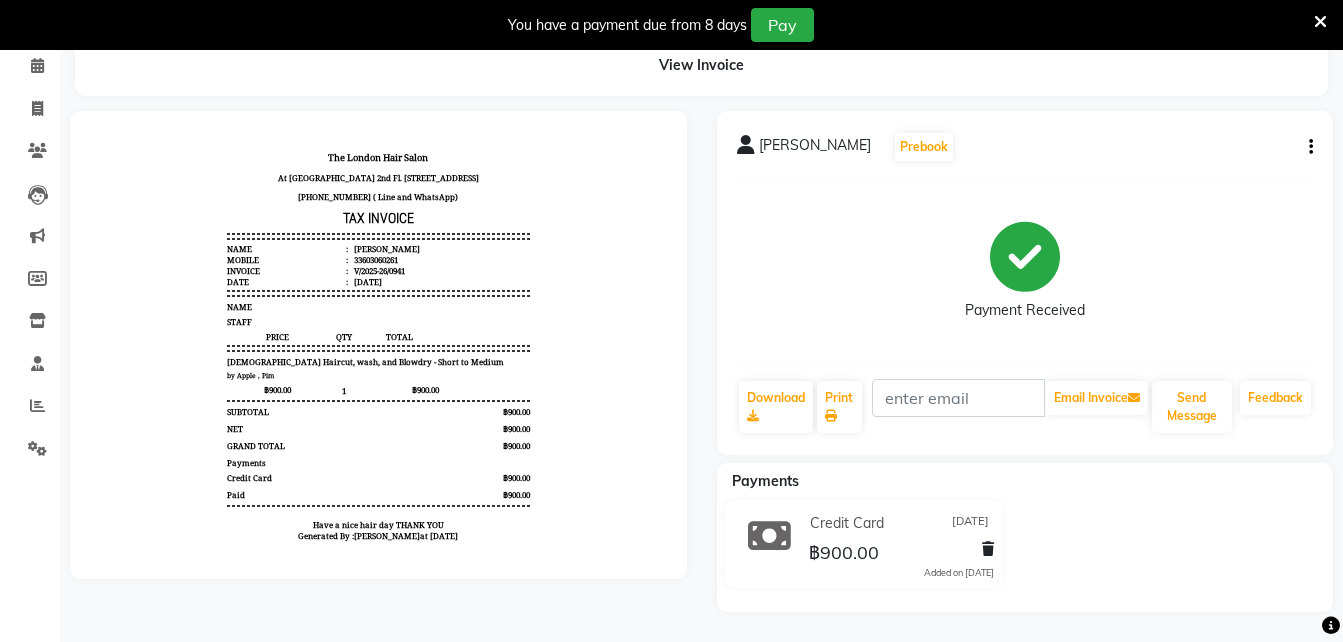 click on "Credit Card" 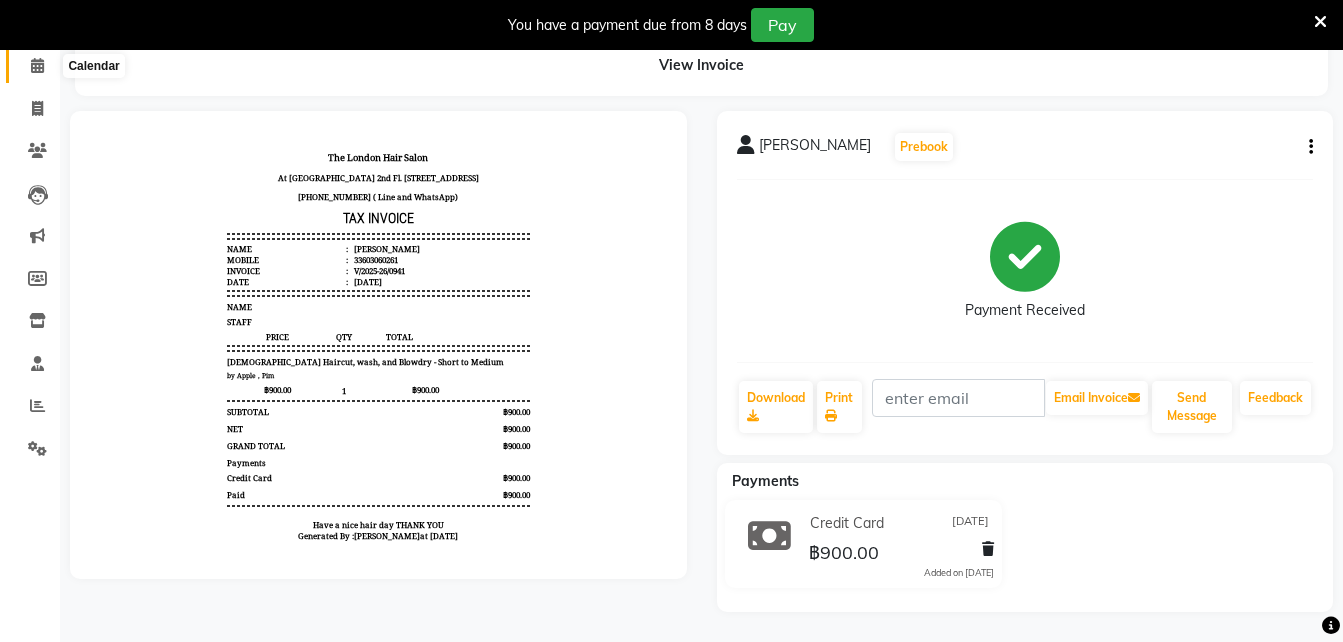 click 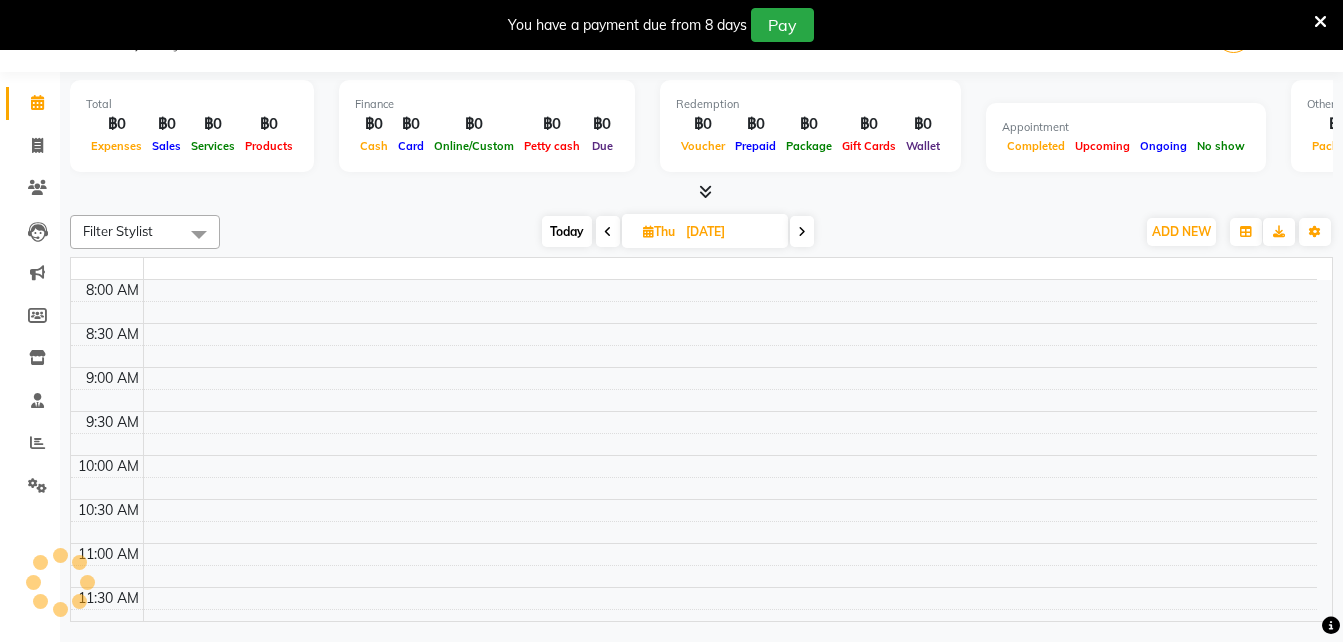 scroll, scrollTop: 50, scrollLeft: 0, axis: vertical 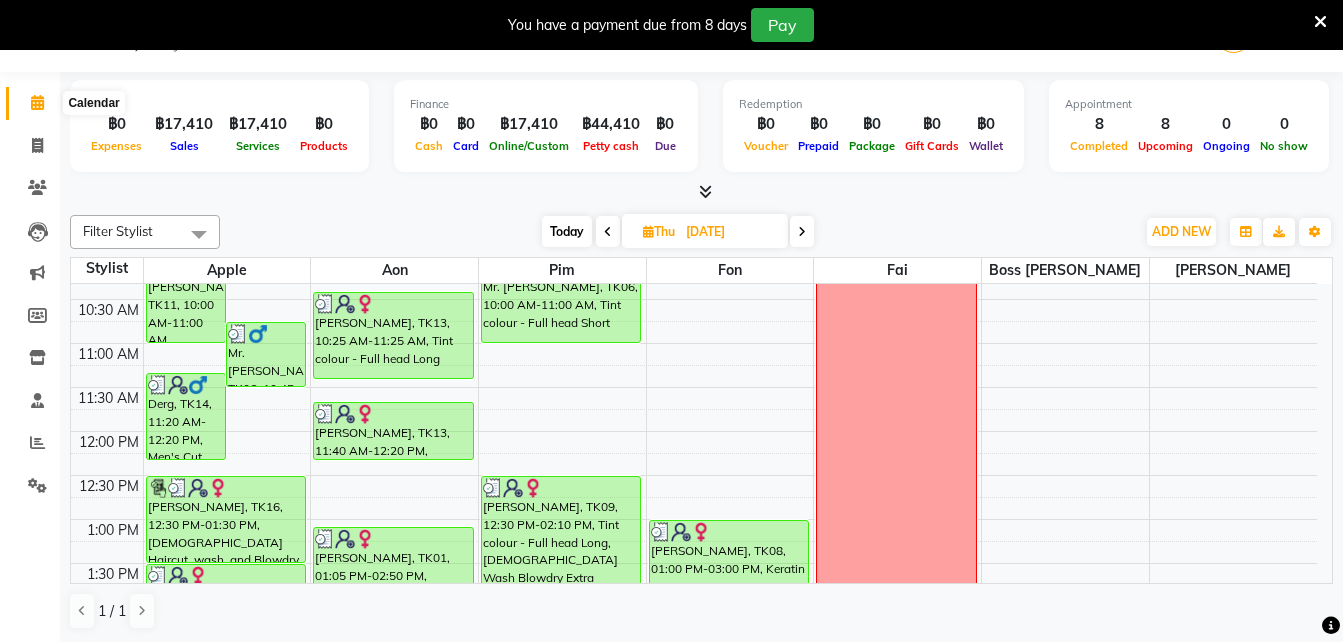 click 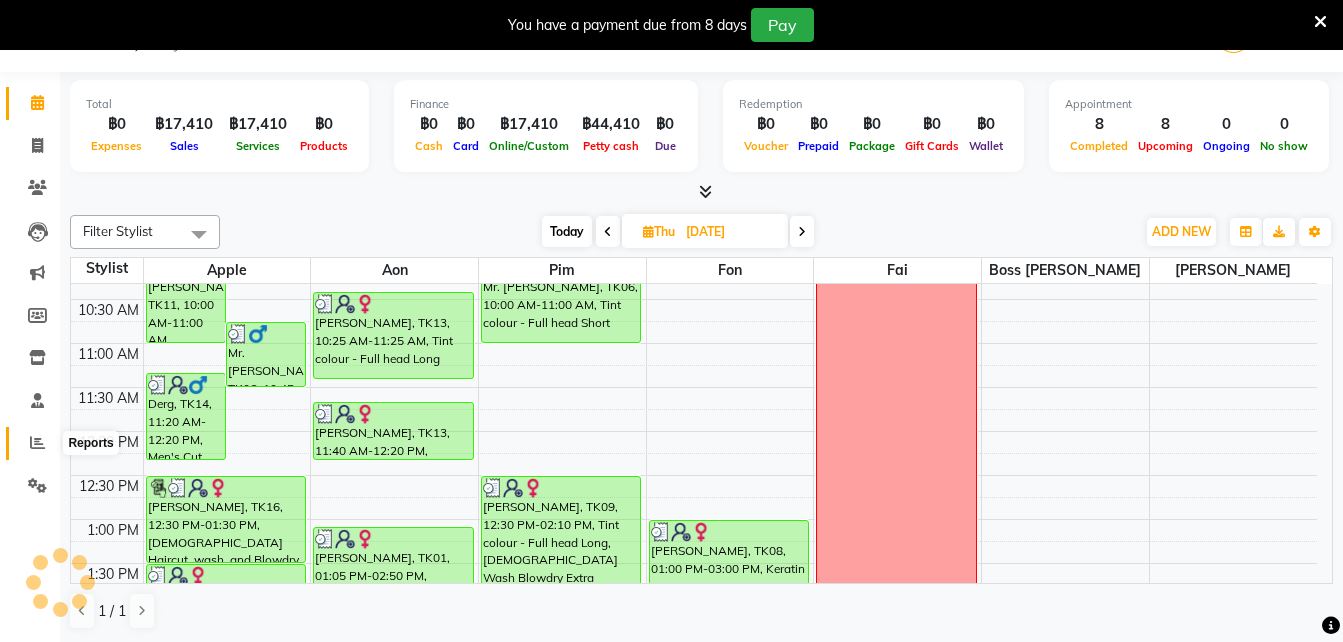 click 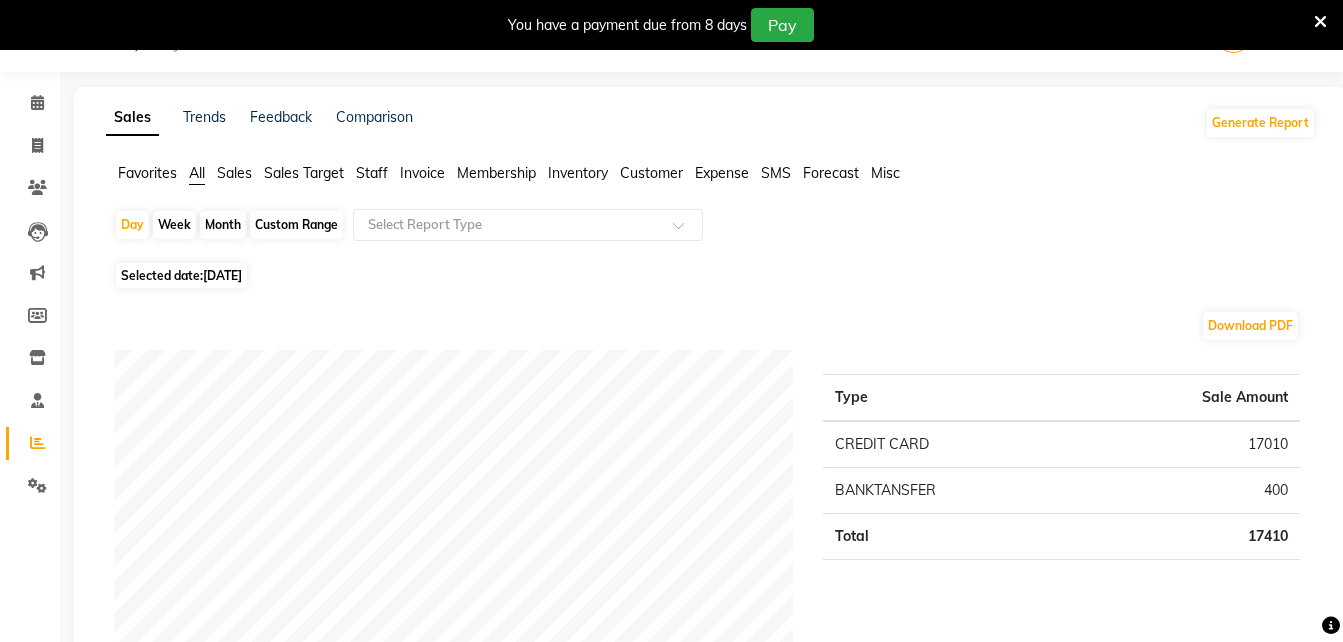 click on "Day   Week   Month   Custom Range  Select Report Type Selected date:  11-07-2025  Download PDF Payment mode Type Sale Amount CREDIT CARD 17010 BANKTANSFER 400 Total 17410 Staff summary Type Sale Amount Aon 10910 Apple   3500 Fon 3000 Total 17410 Sales summary Type Sale Amount Vouchers 0 Prepaid 0 Memberships 0 Gift card 0 Products 0 Packages 0 Tips 0 Services 17410 Fee 0 Total 17410 Service by category Type Sale Amount Balayage 8600 Styling 2850 Colour Regrowth 2000 MILBON Volume Treatment  1500 Toner 1360 Haircut for Ladies 1100 Total 17410 Service sales Type Sale Amount Balayage Long 6600 Change Base Color 2000 Colour Regrowth Short 2000 Ladies Blow dry Long 1700 Volume Treatment  1500 Toner Long 1360 Ladies Haircut, wash, and Blowdry - Long 1100 Ladies Blow dry Medium 550 Ladies Blow dry Short 400 Extra Purpel or Orange Shampoo  200 Total 17410 ★ Mark as Favorite  Choose how you'd like to save "" report to favorites  Save to Personal Favorites:   Only you can see this report in your favorites tab." 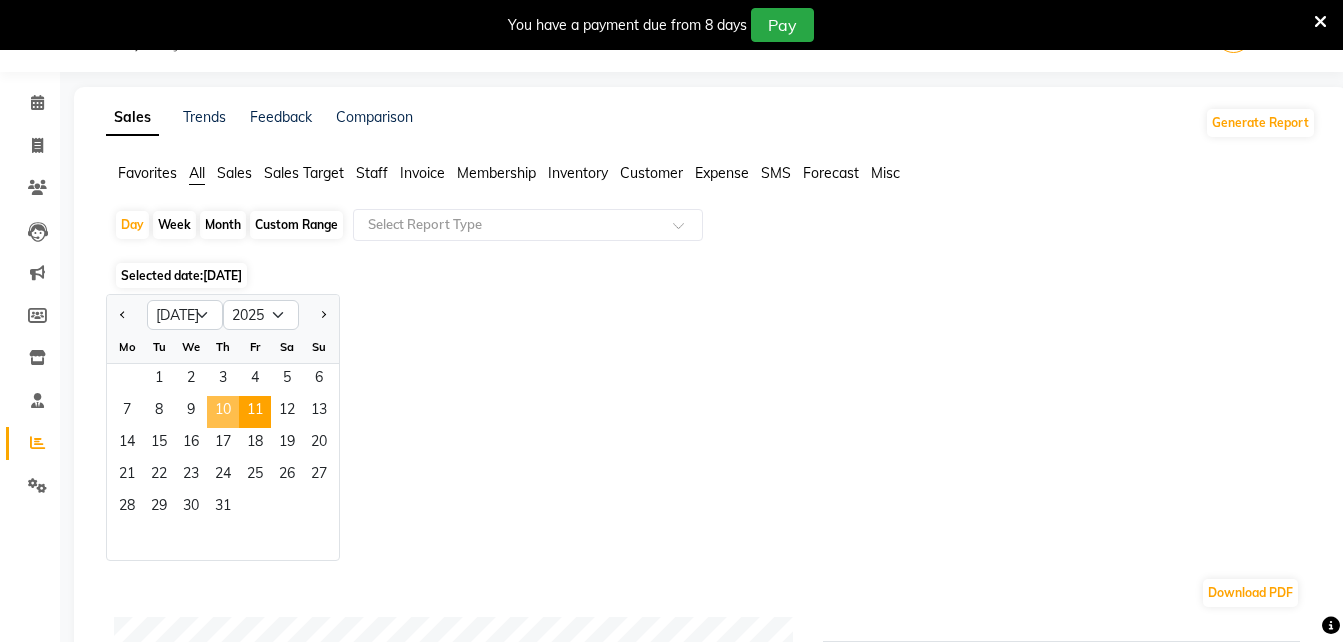 click on "10" 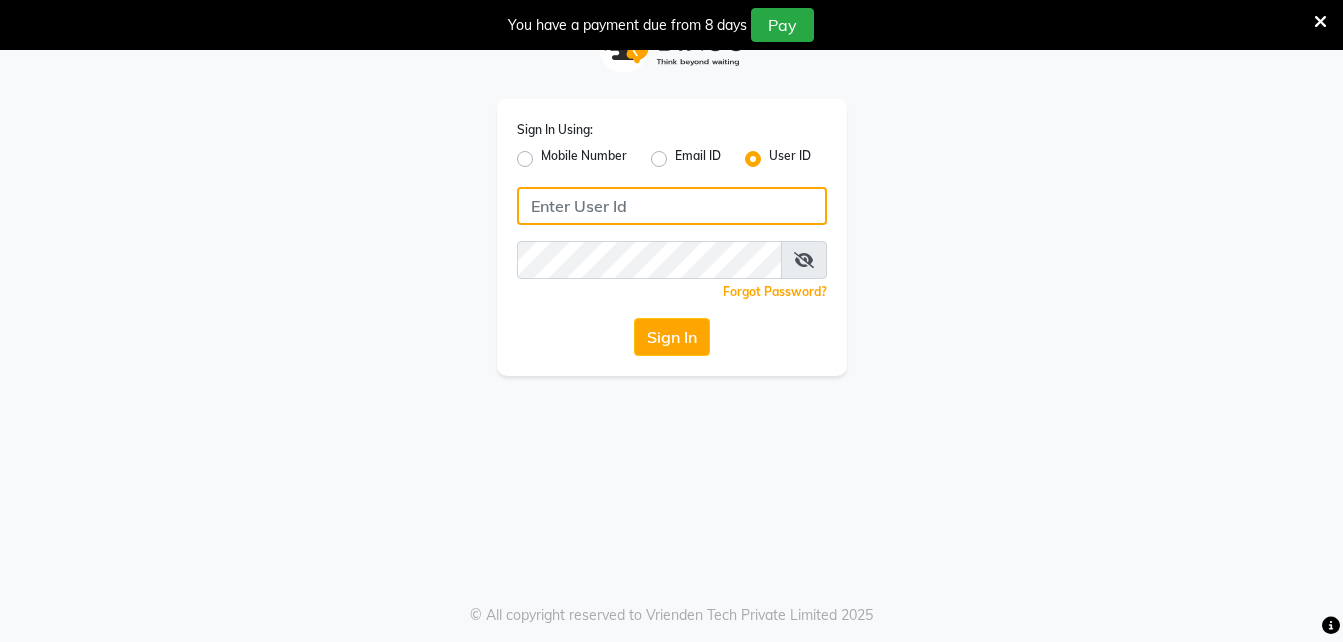 click 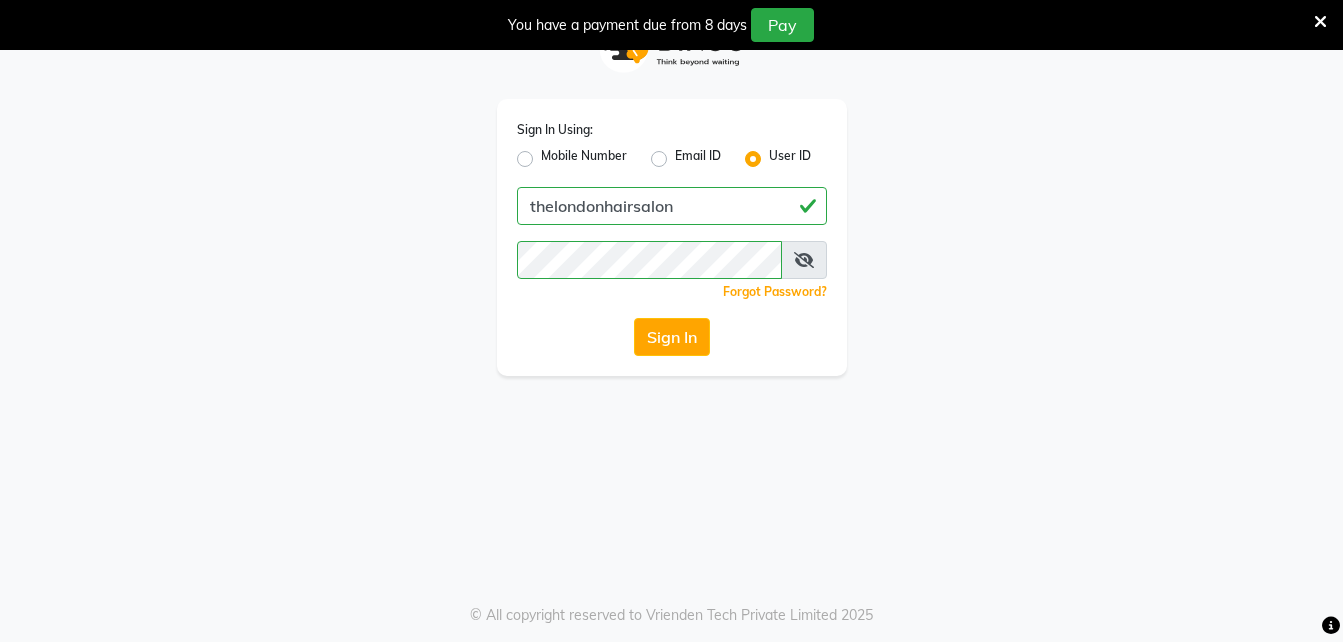 click at bounding box center [804, 260] 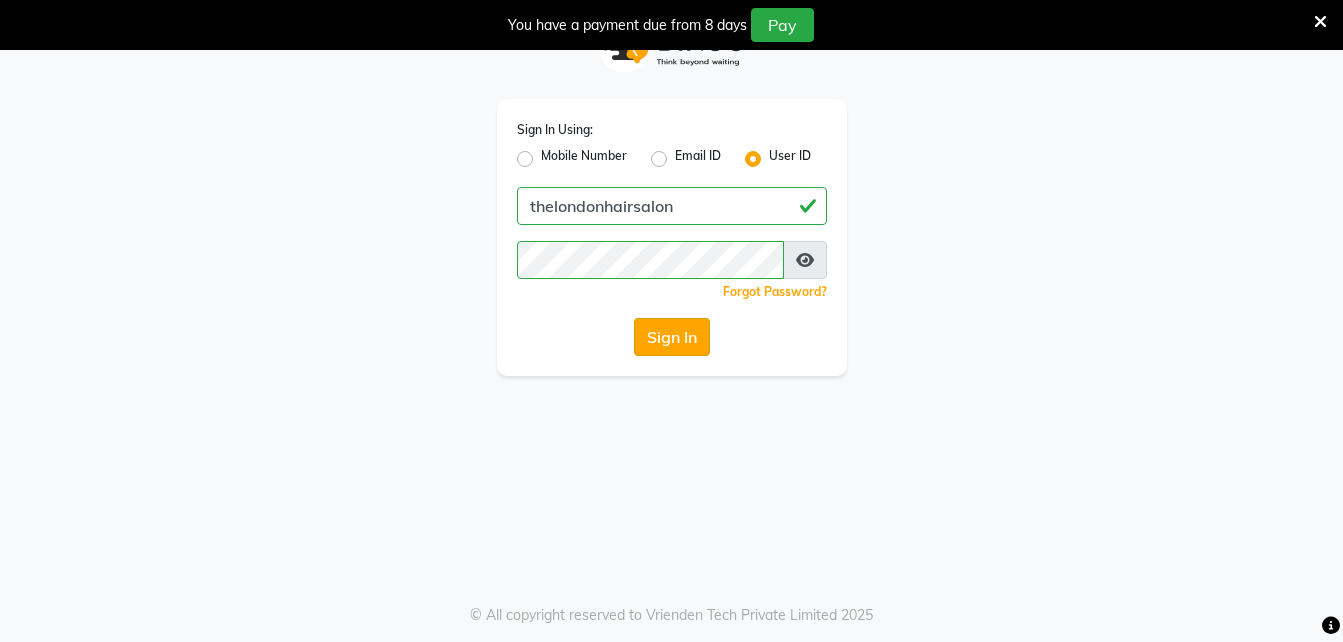 click on "Sign In" 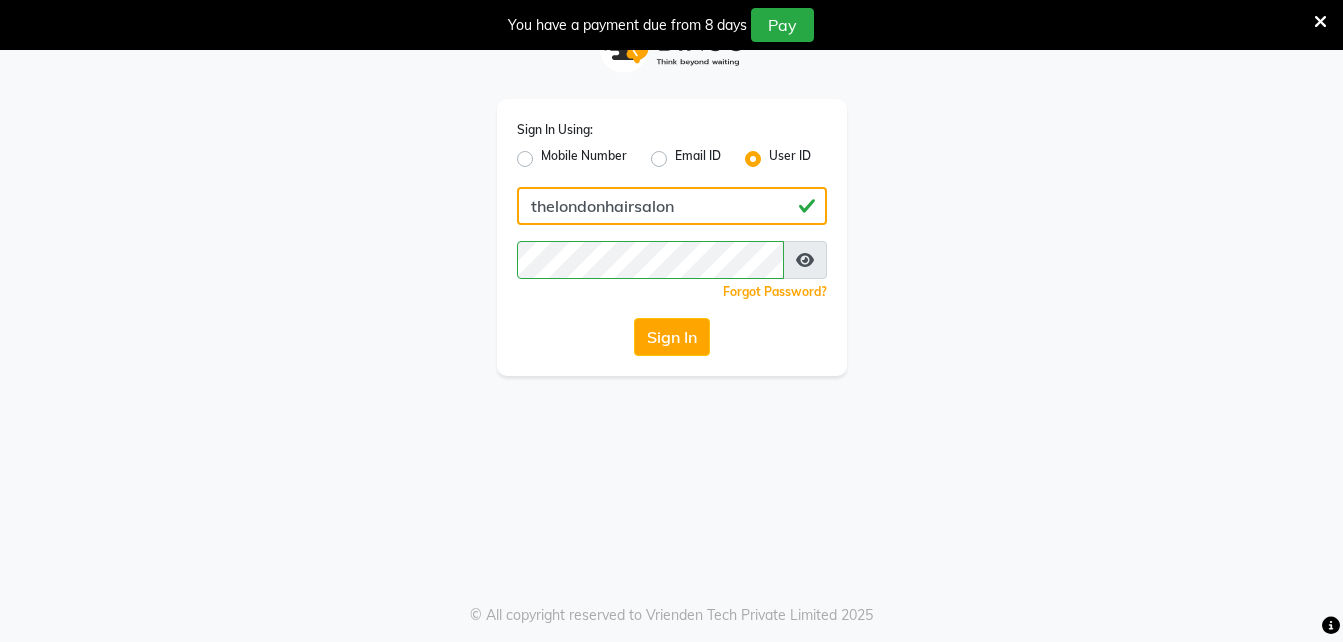 click on "thelondonhairsalon" 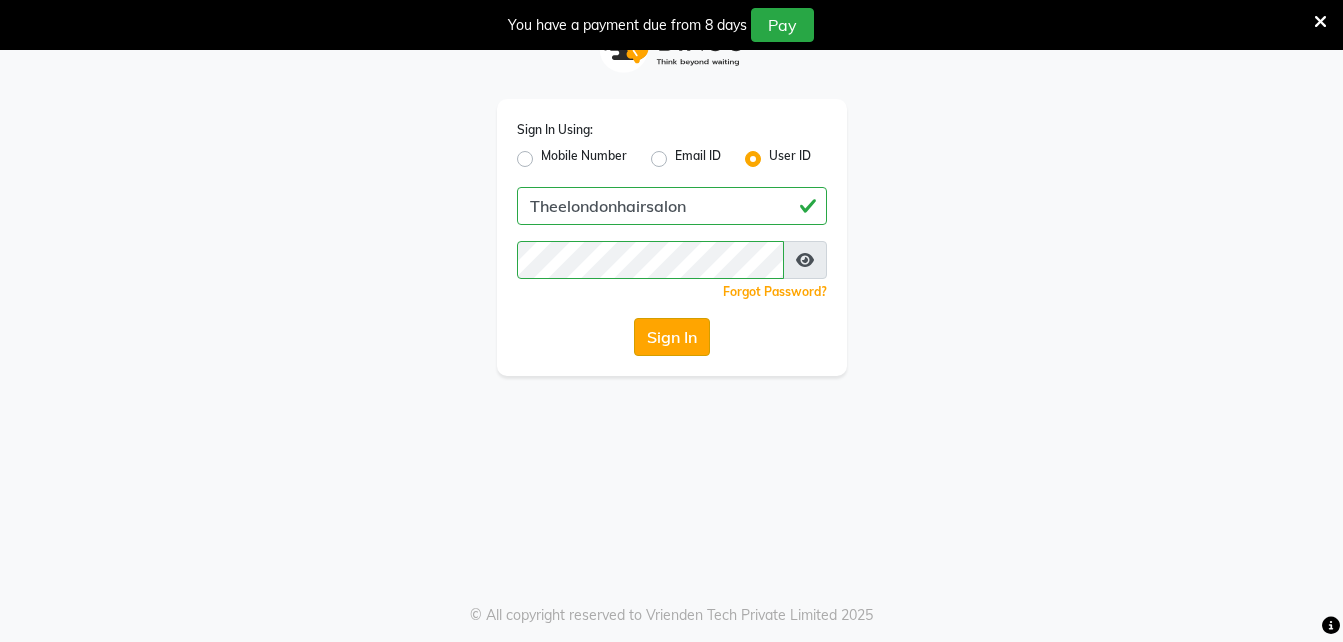 click on "Sign In" 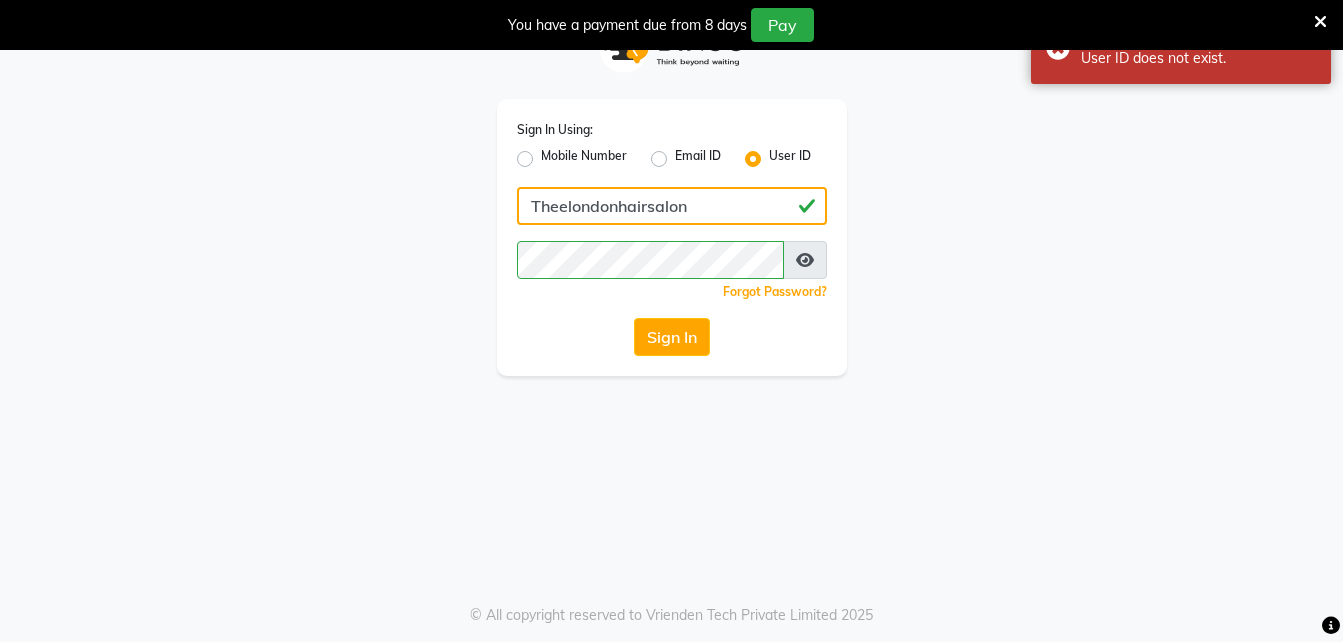 click on "Theelondonhairsalon" 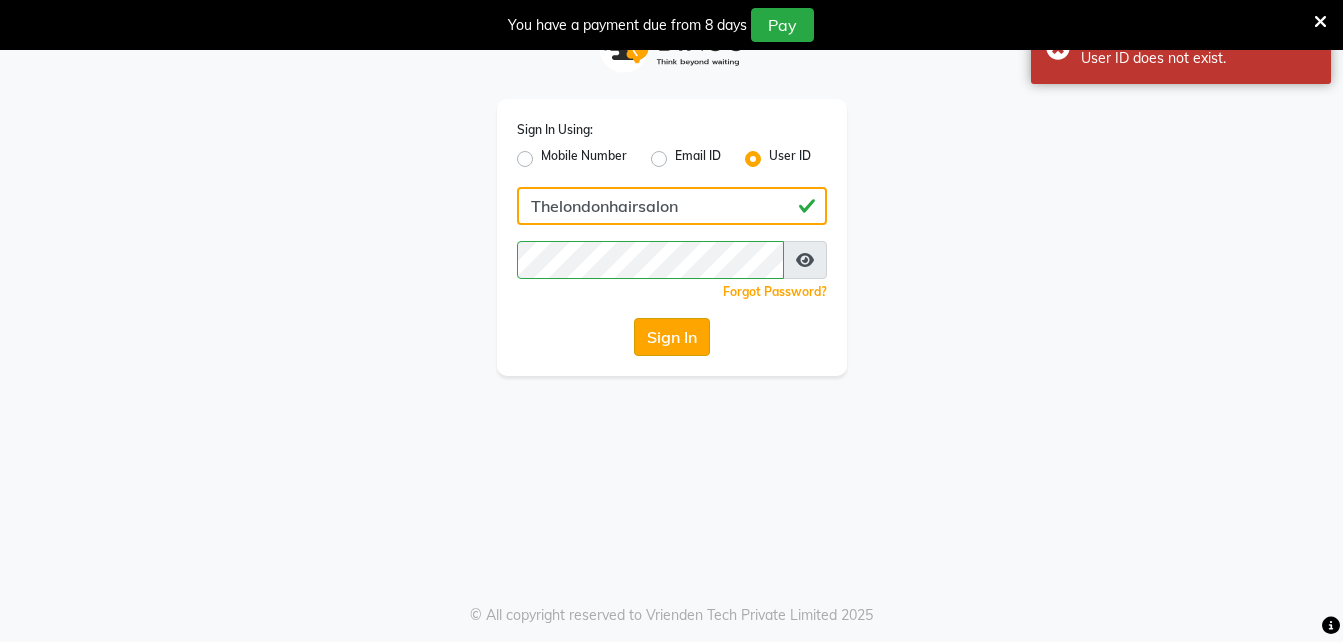 type on "Thelondonhairsalon" 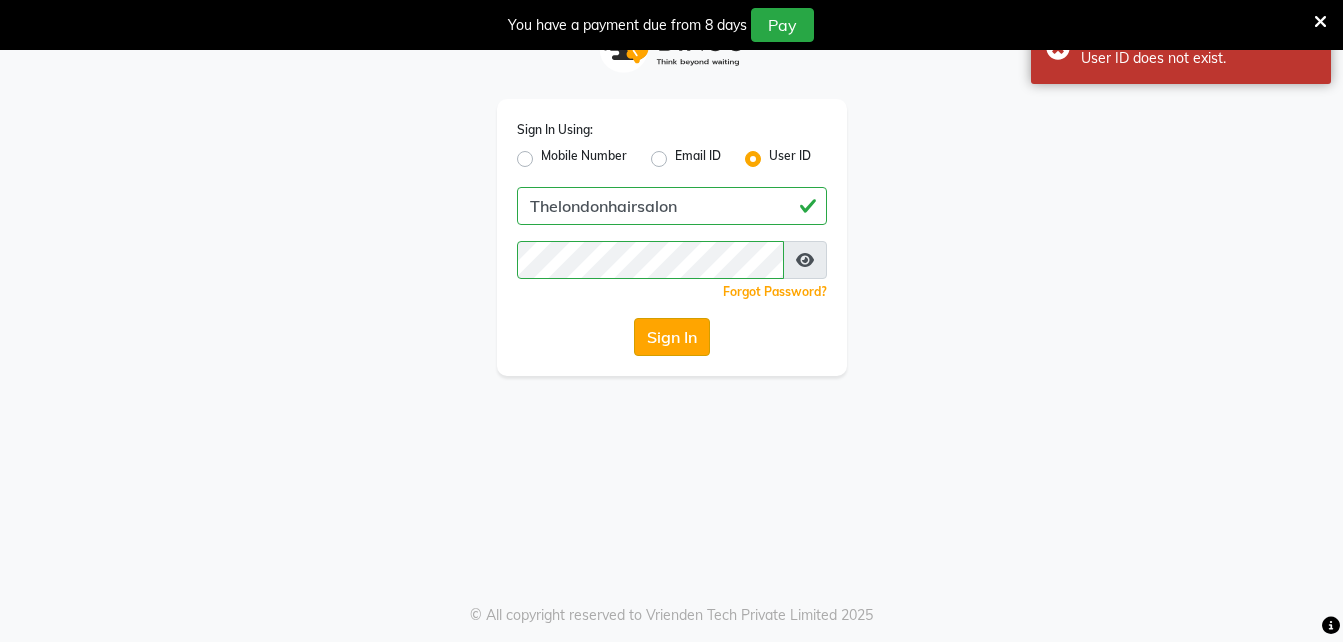 click on "Sign In" 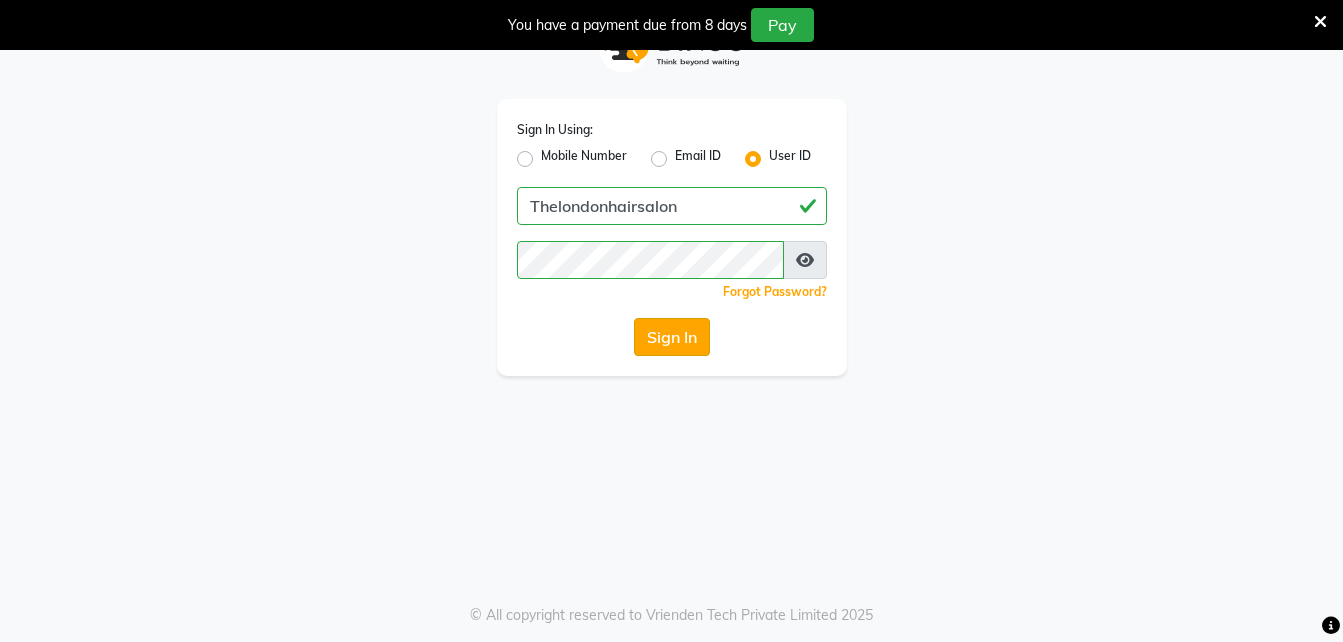 click on "Sign In" 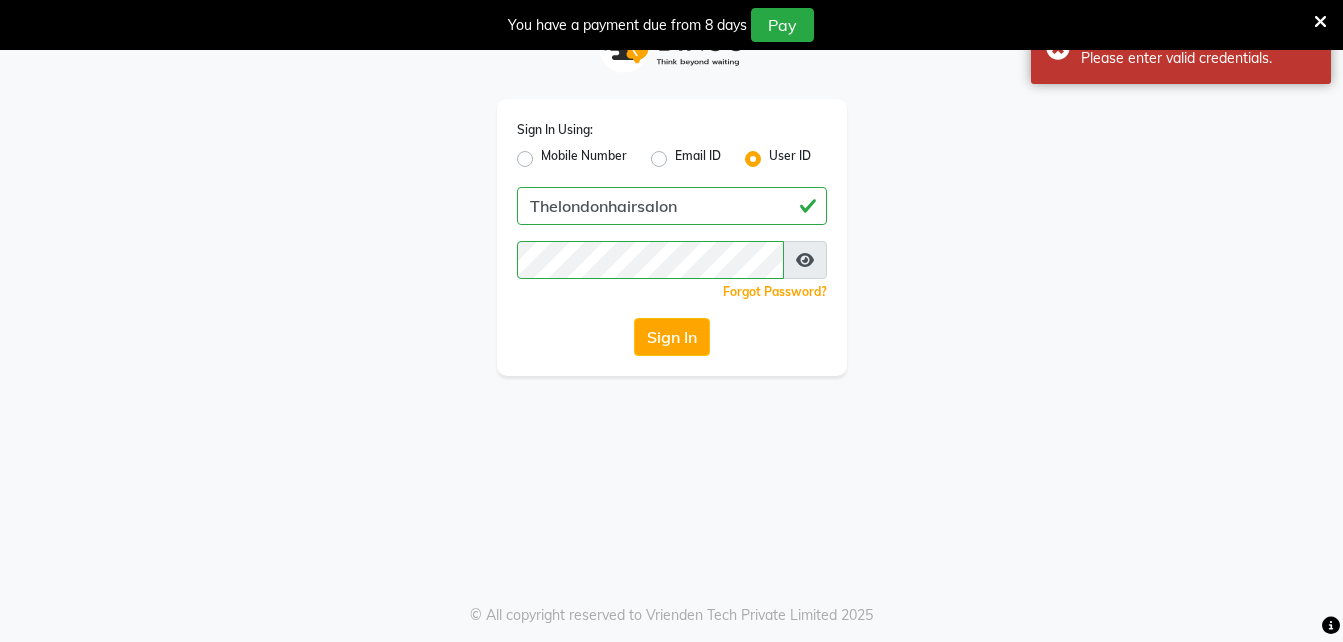 click at bounding box center (805, 260) 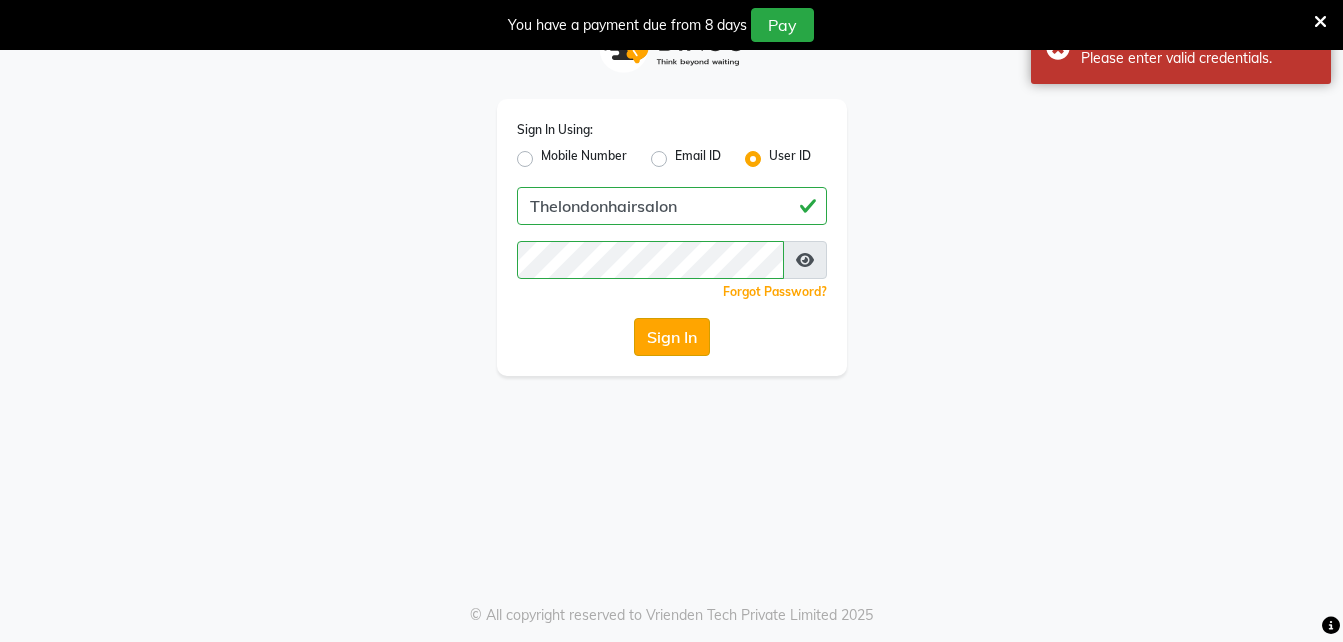 click on "Sign In" 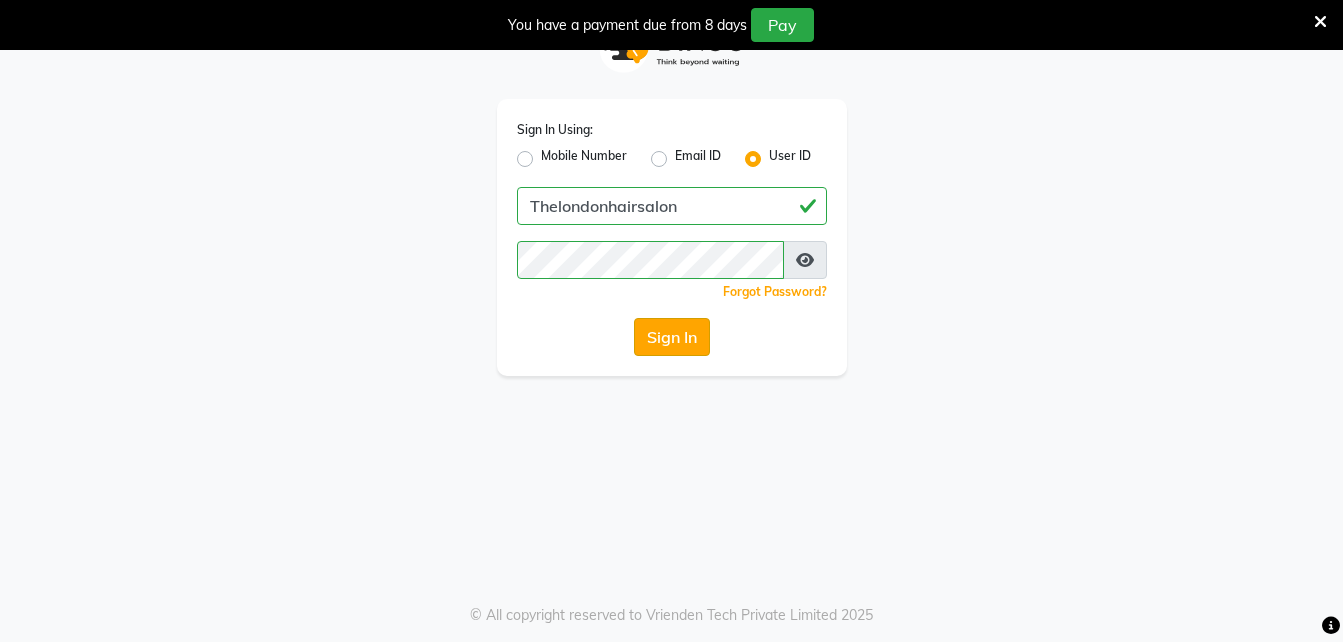 click on "Sign In" 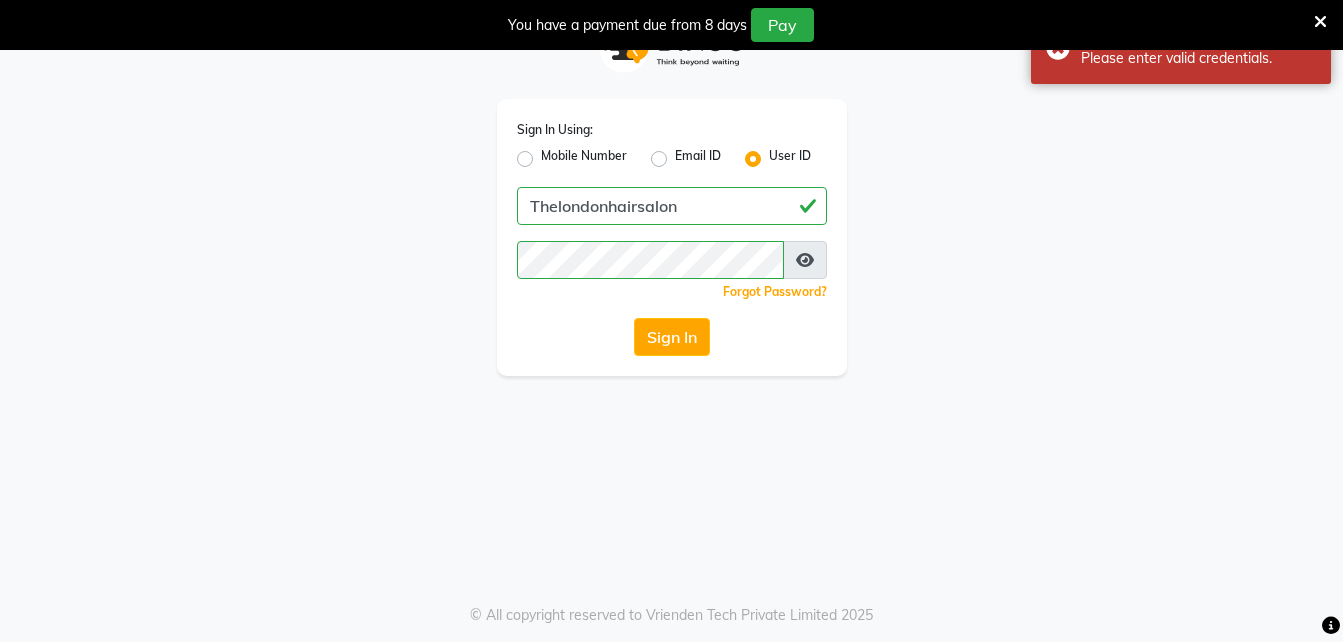 scroll, scrollTop: 0, scrollLeft: 0, axis: both 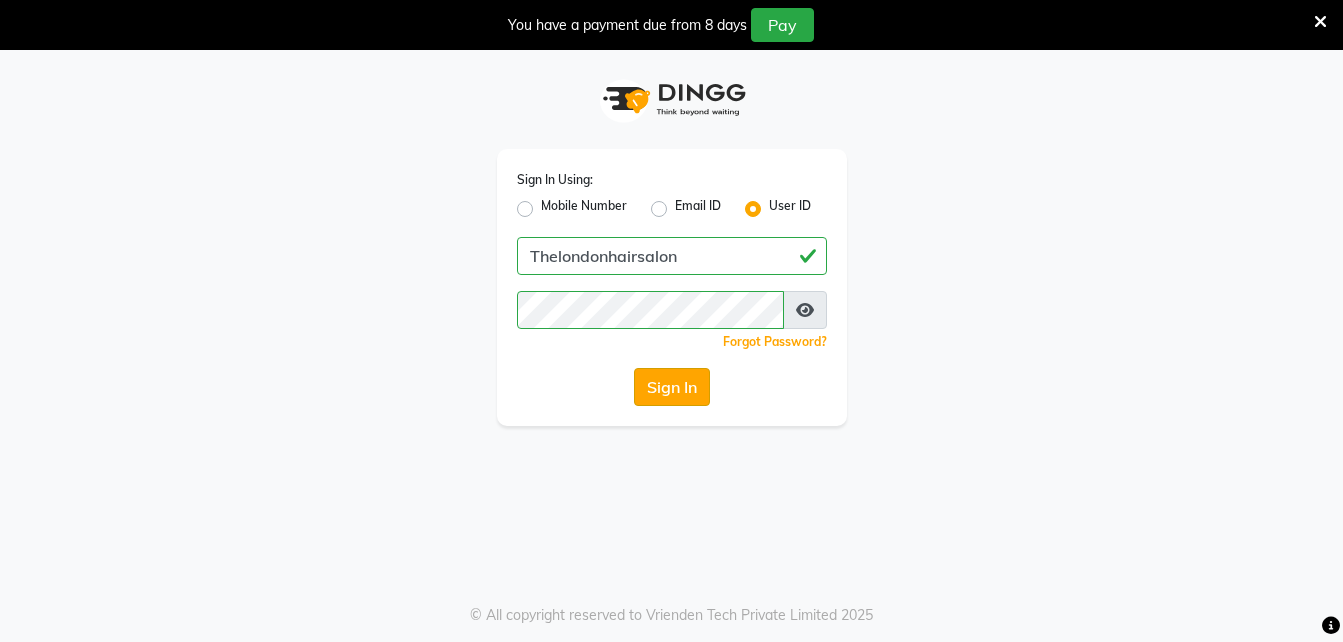 click on "Sign In" 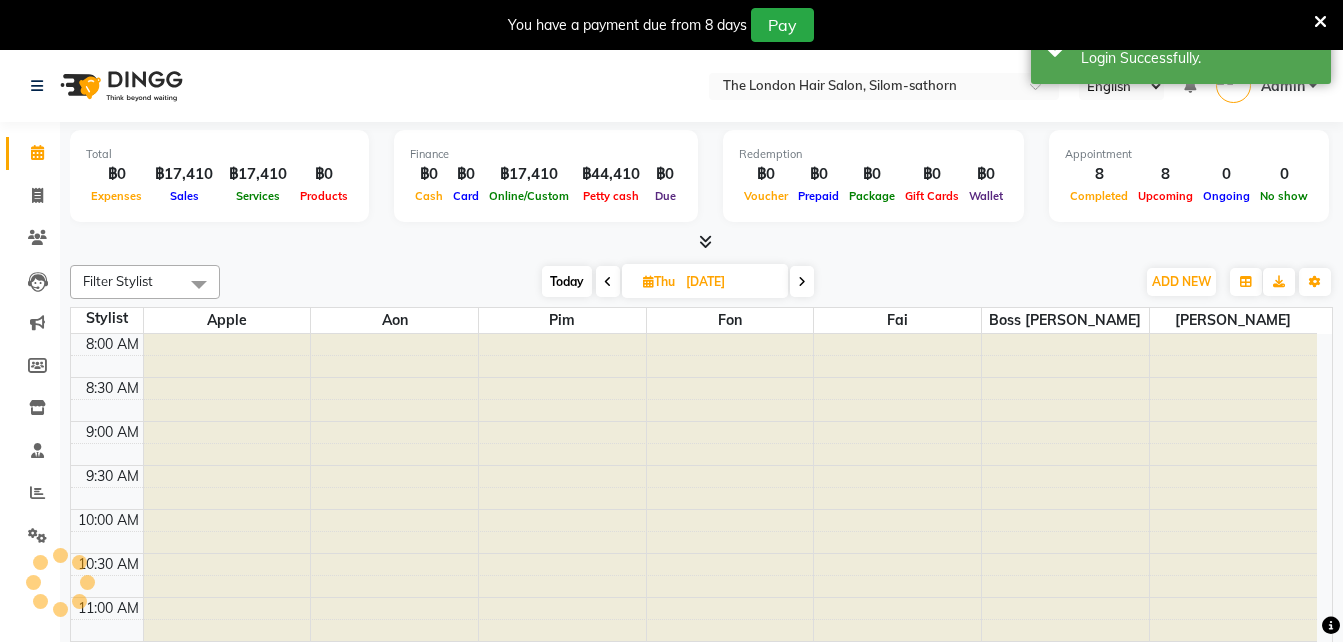 select on "en" 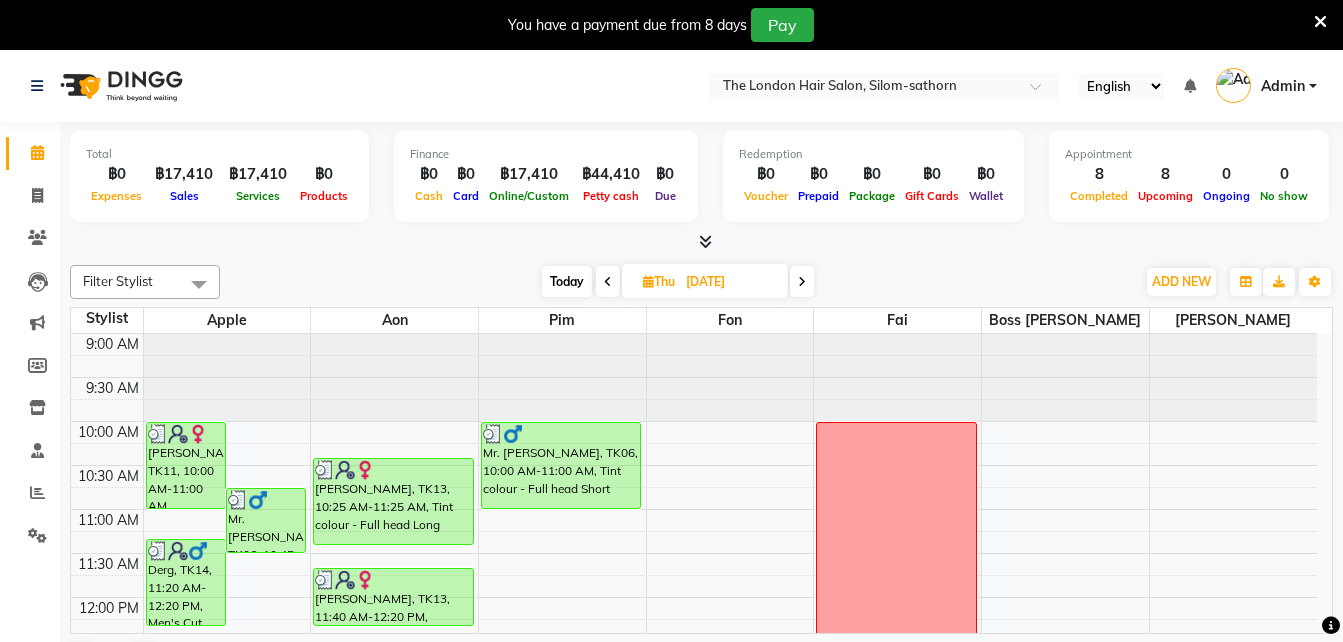 click at bounding box center (730, 378) 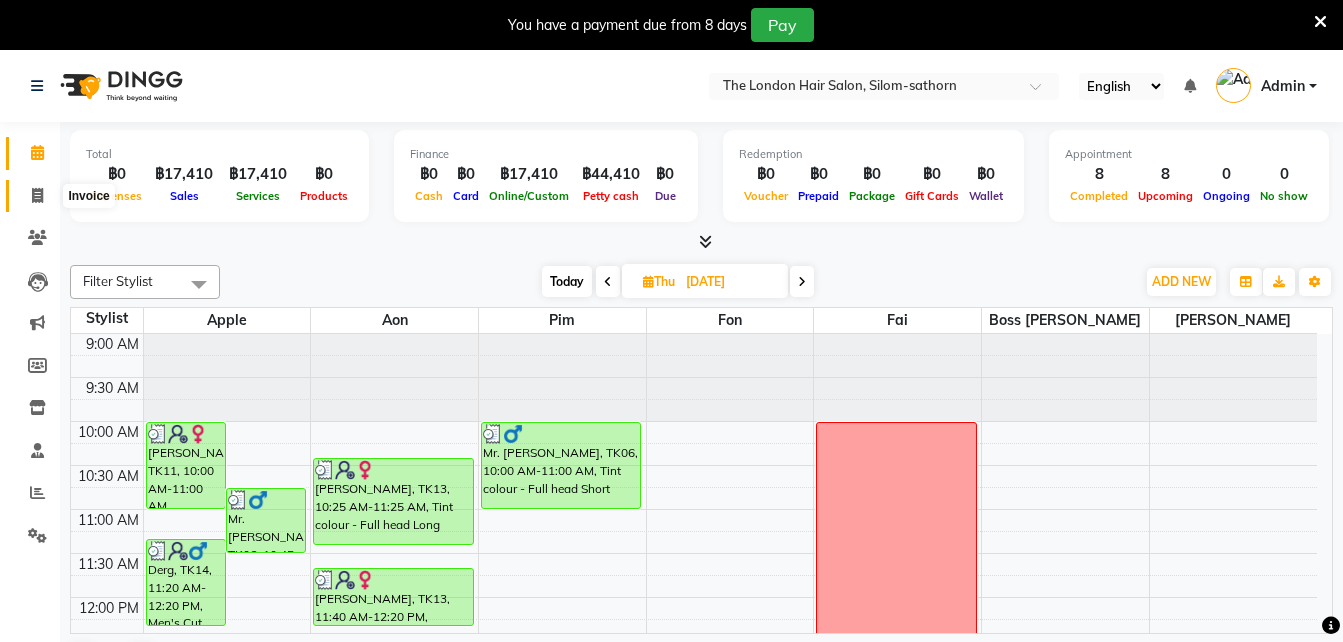 click 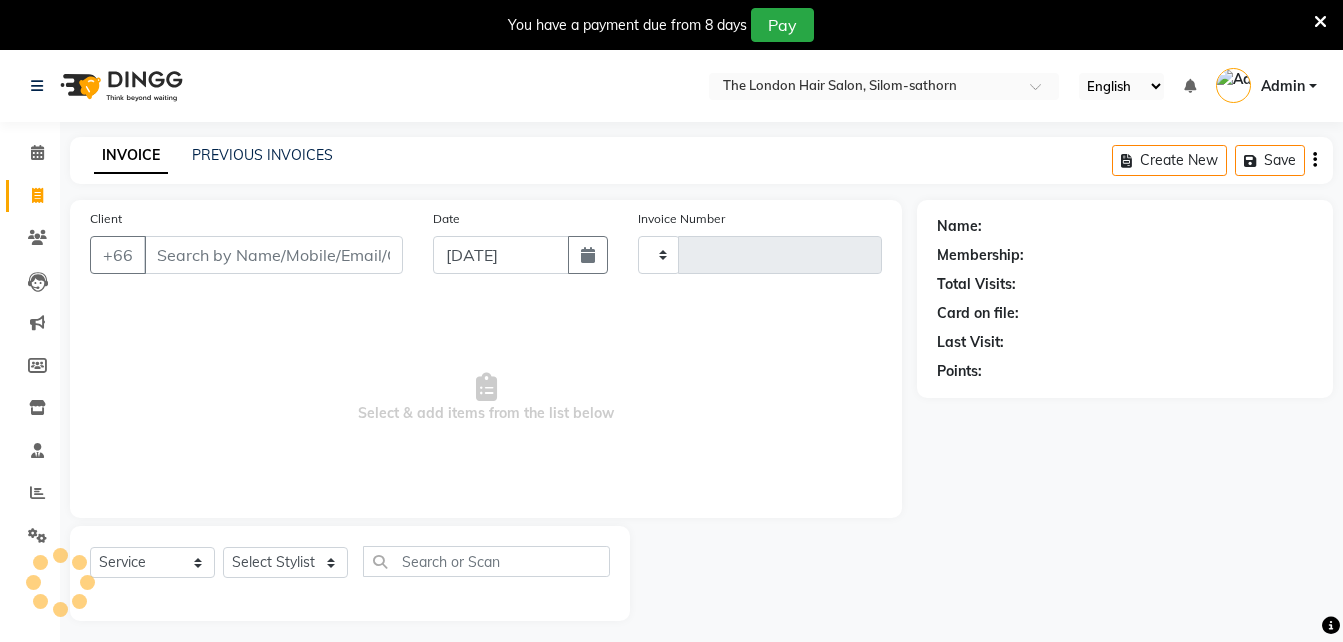 type on "0959" 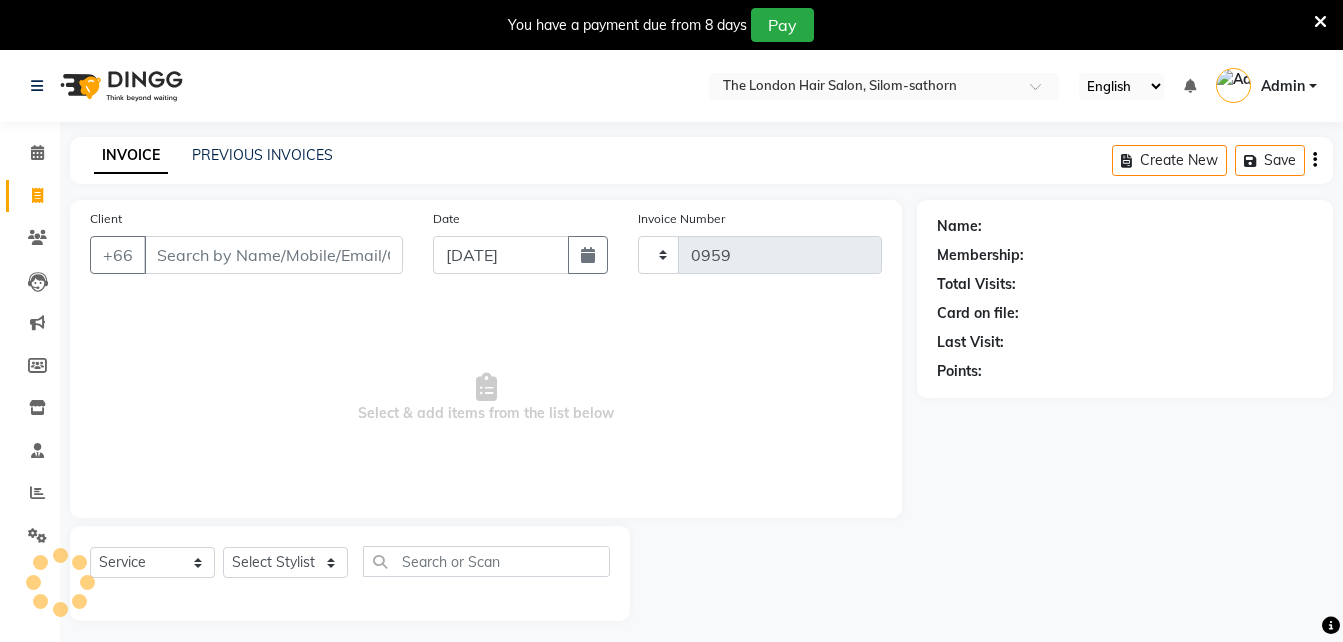 select on "6977" 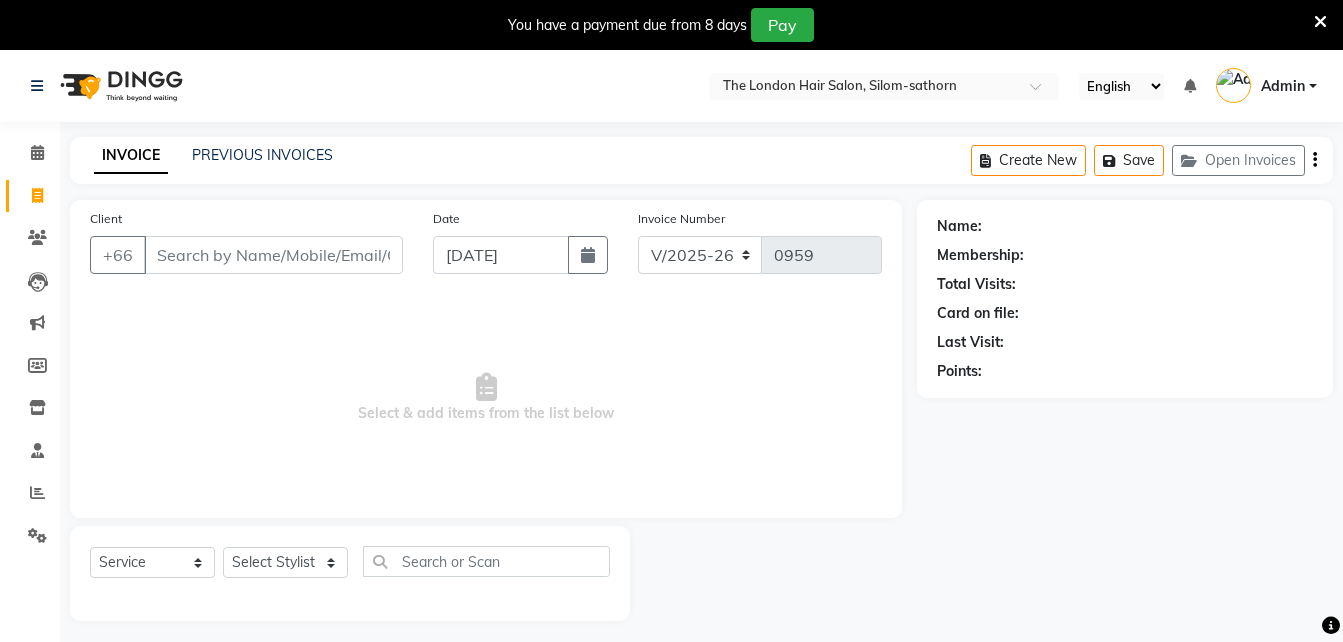 drag, startPoint x: 87, startPoint y: 315, endPoint x: 137, endPoint y: 327, distance: 51.41984 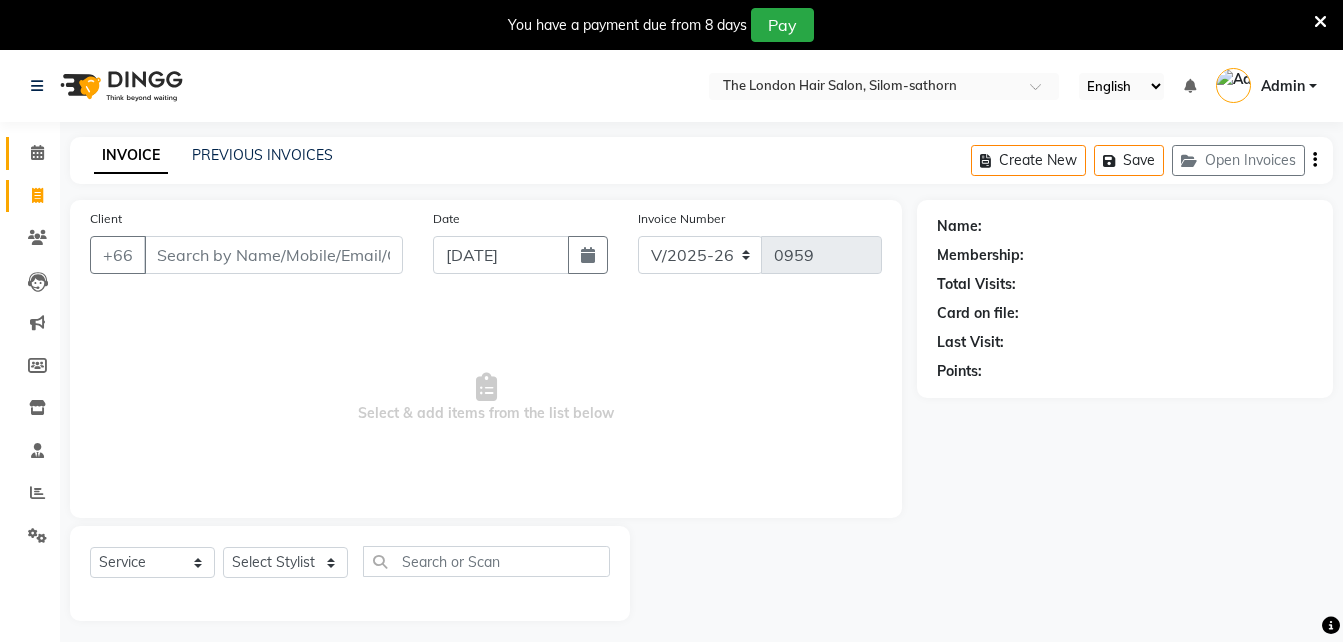 drag, startPoint x: 137, startPoint y: 327, endPoint x: 38, endPoint y: 139, distance: 212.47353 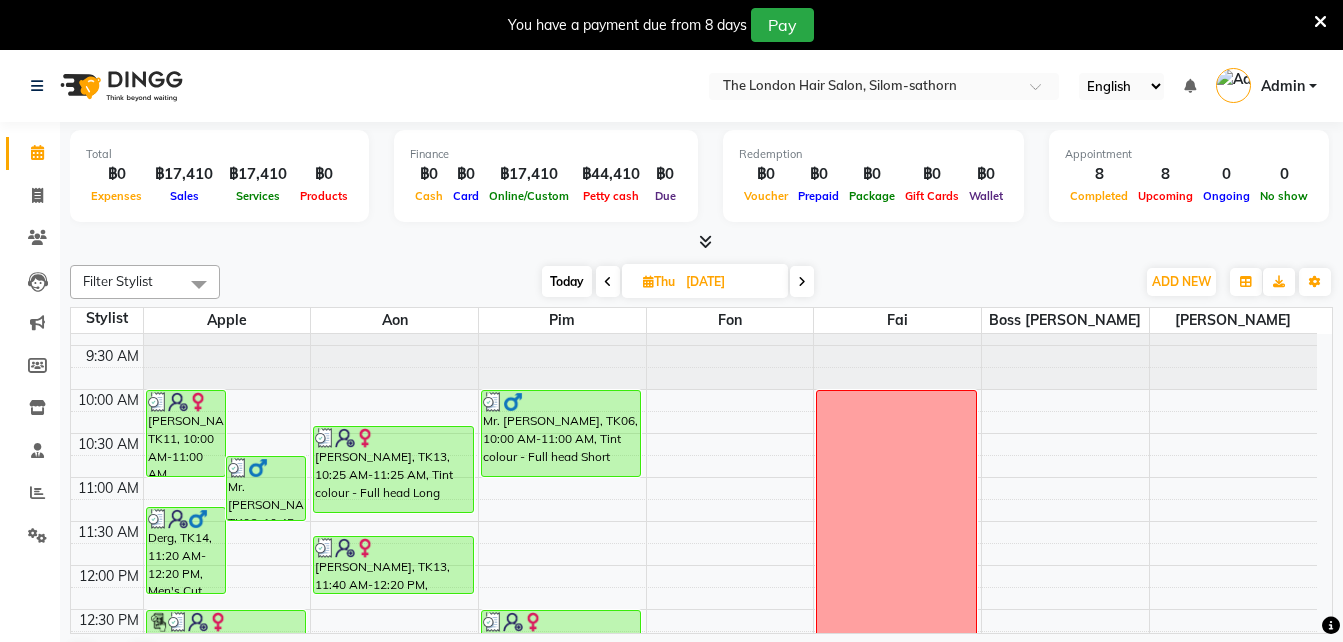 scroll, scrollTop: 0, scrollLeft: 0, axis: both 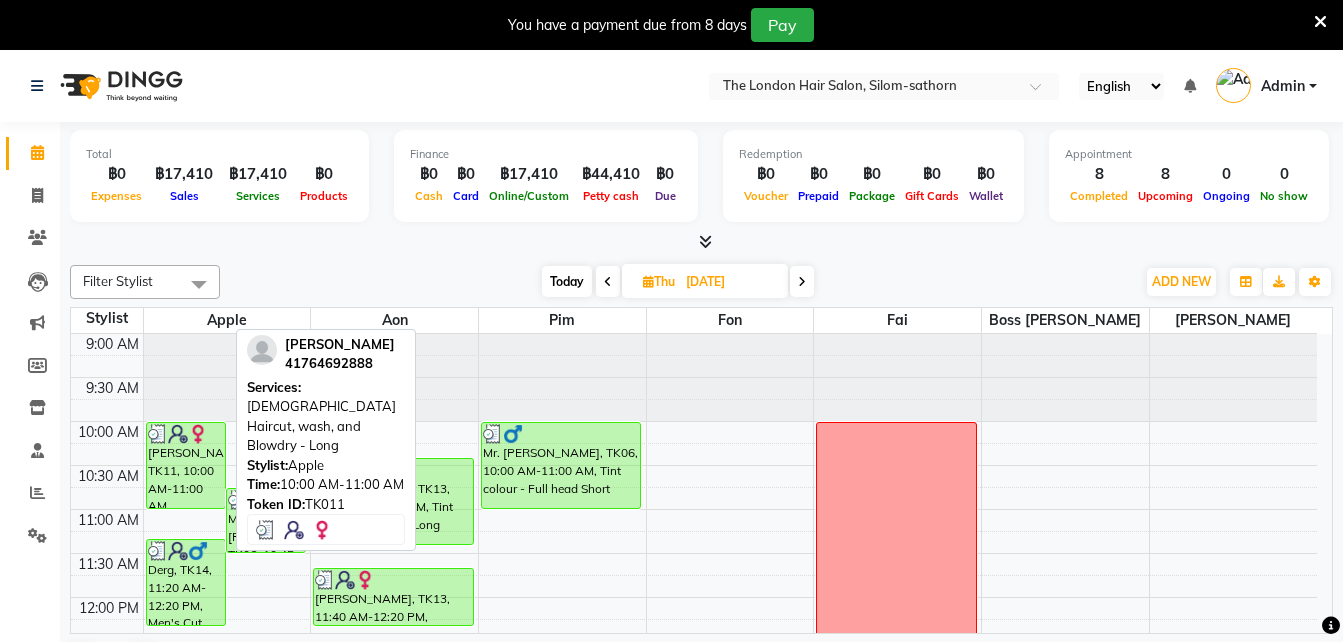 click on "[PERSON_NAME], TK11, 10:00 AM-11:00 AM, [DEMOGRAPHIC_DATA] Haircut, wash, and Blowdry - Long" at bounding box center (186, 465) 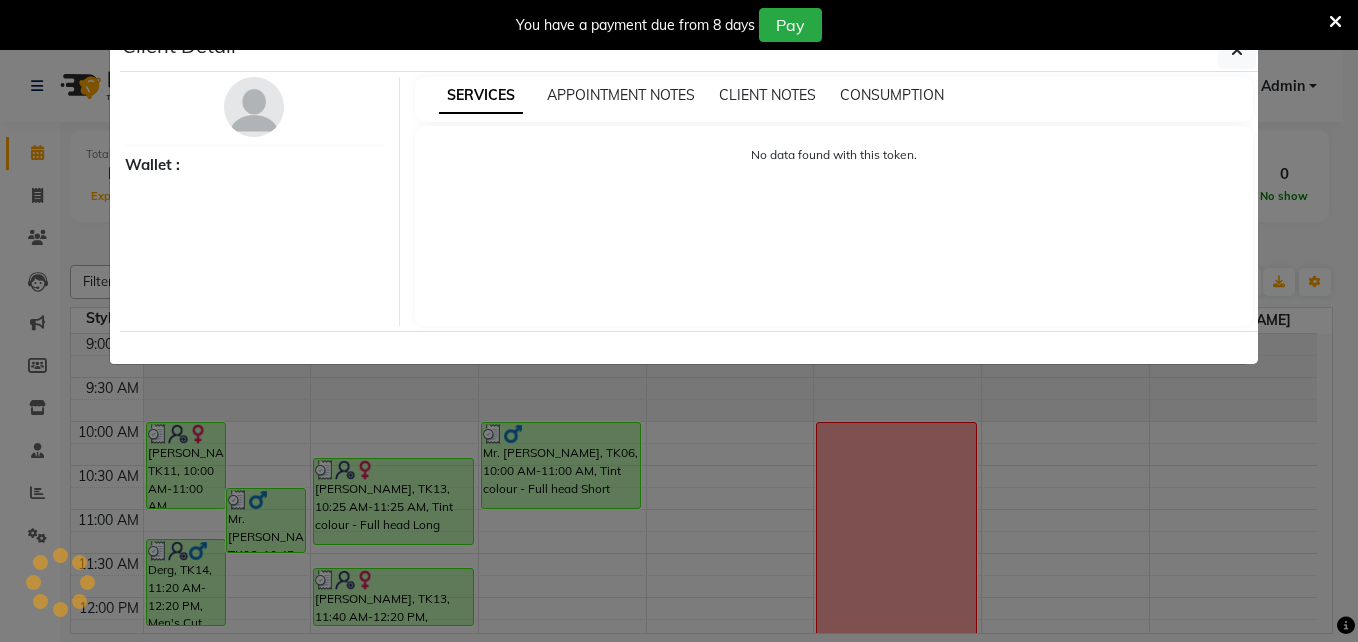 select on "3" 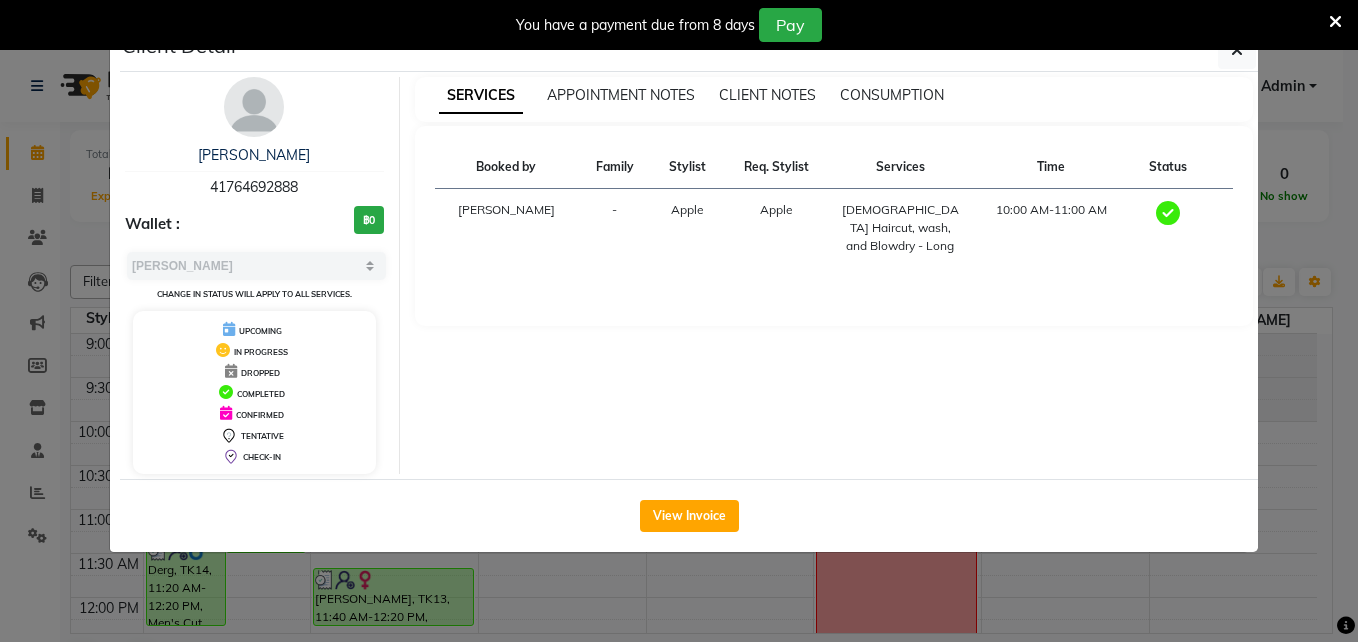 click on "View Invoice" 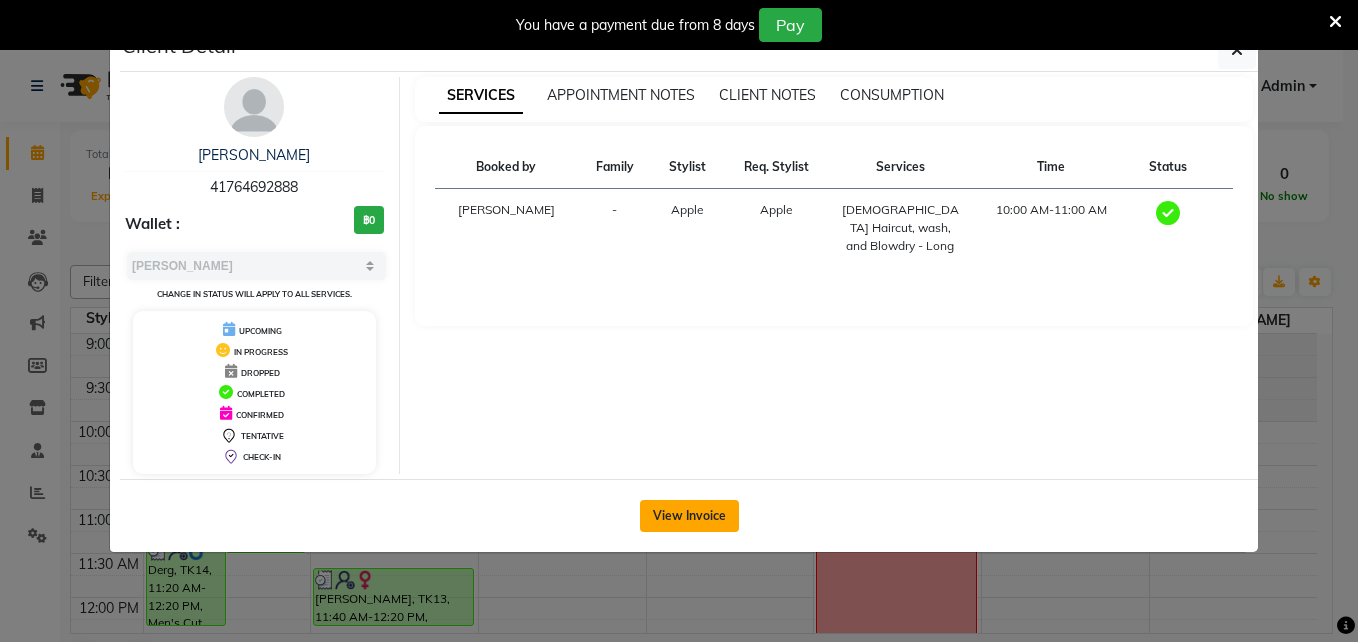 click on "View Invoice" 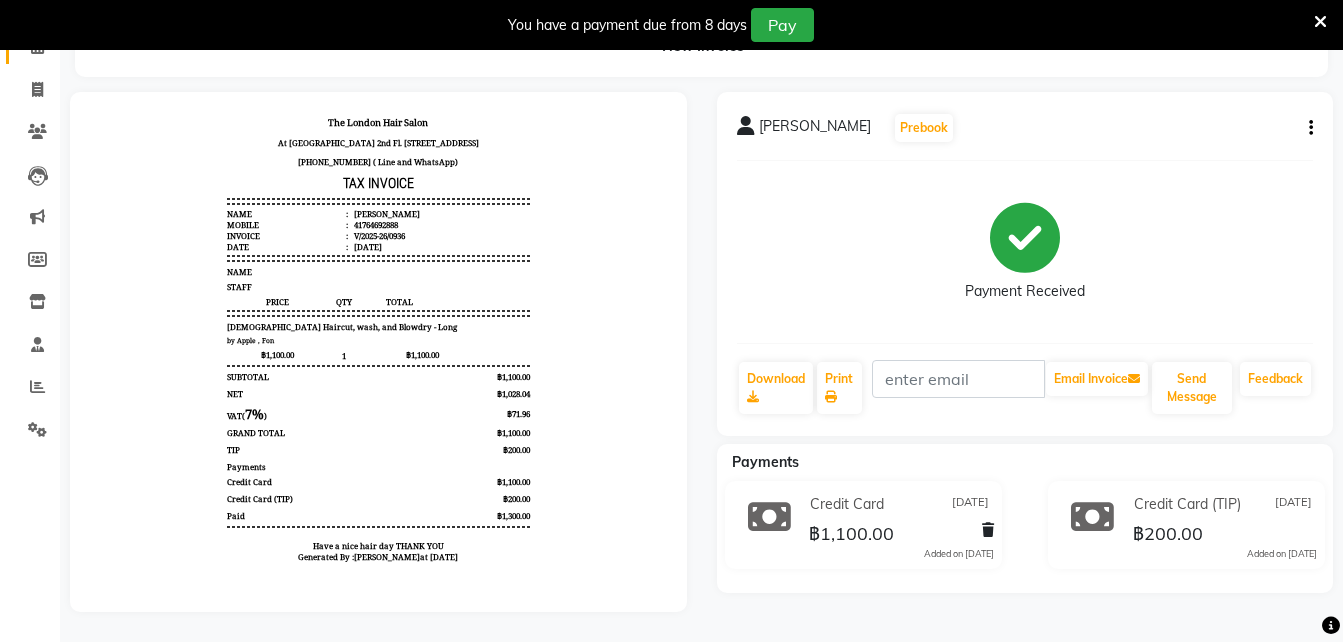 scroll, scrollTop: 0, scrollLeft: 0, axis: both 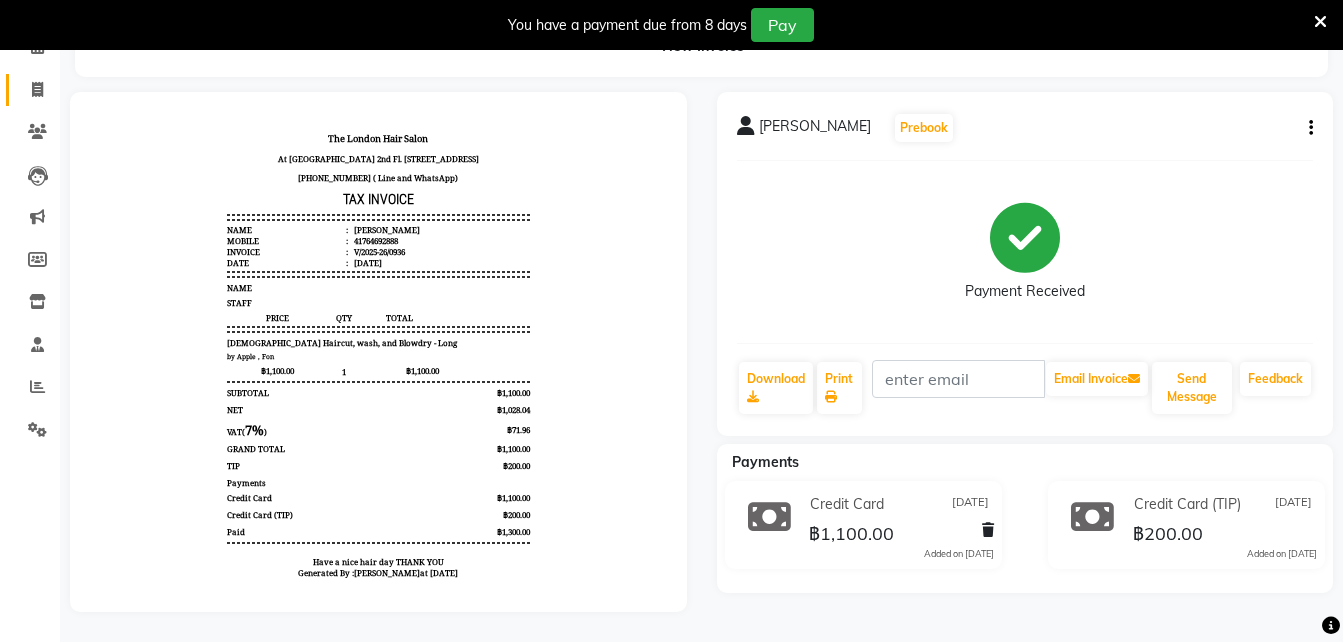 click on "Invoice" 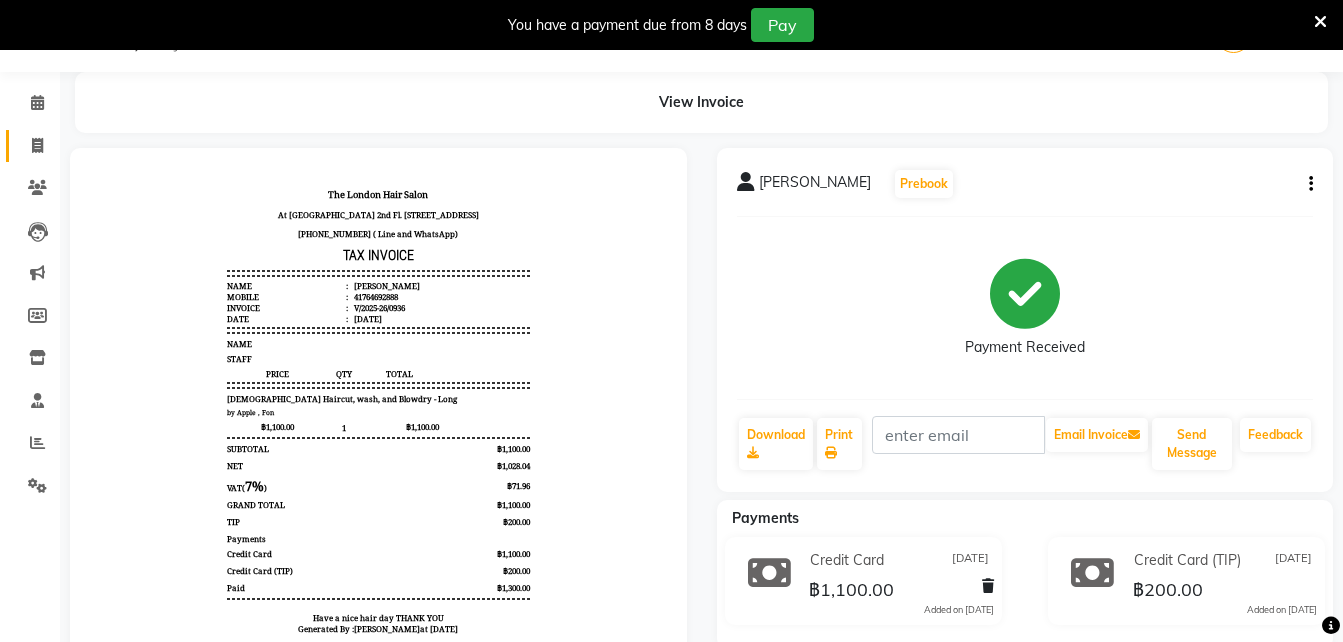 select on "service" 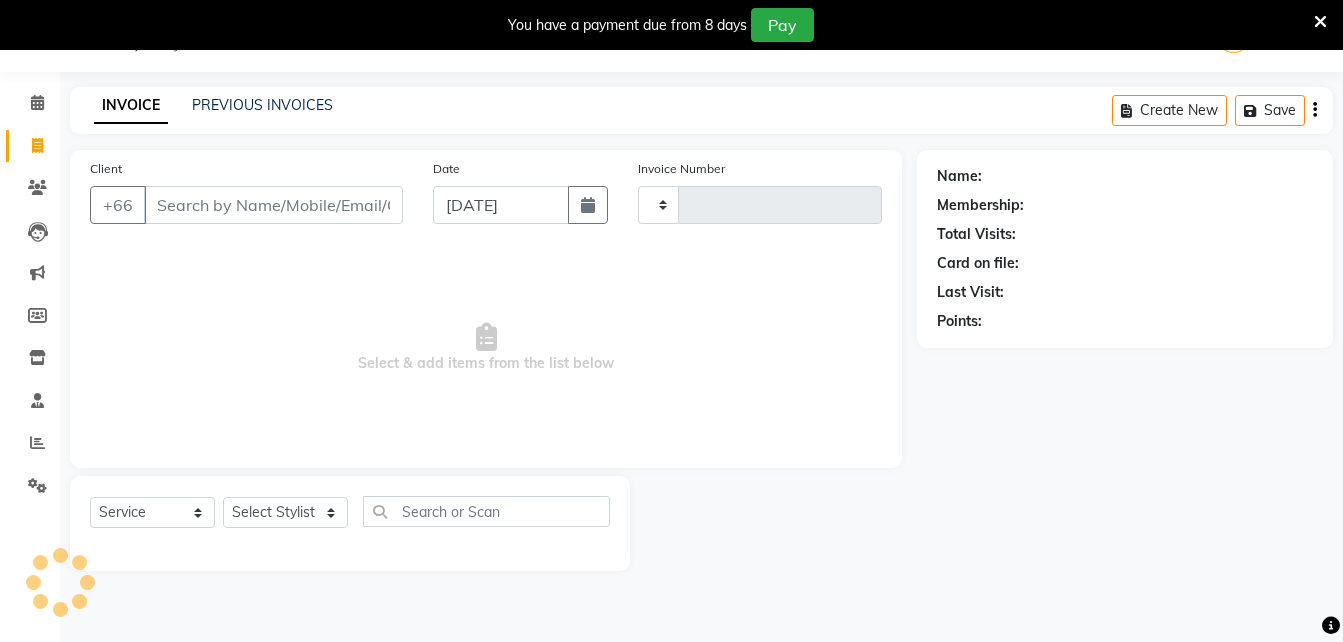 type on "0959" 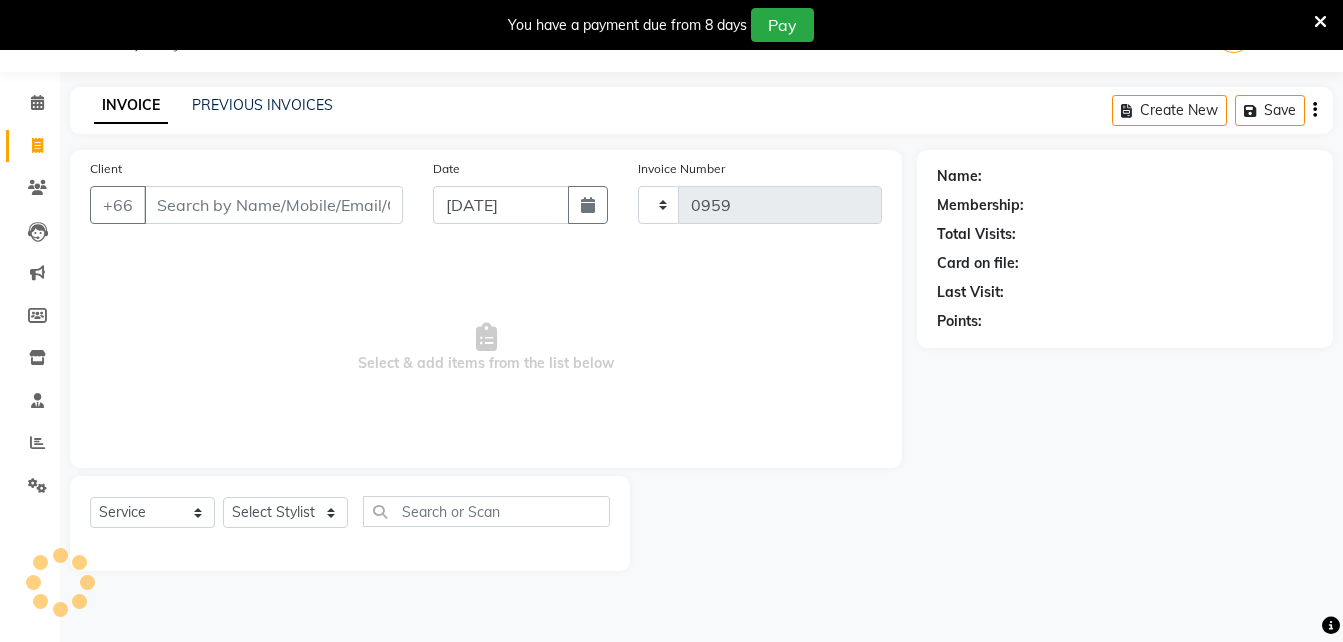 select on "6977" 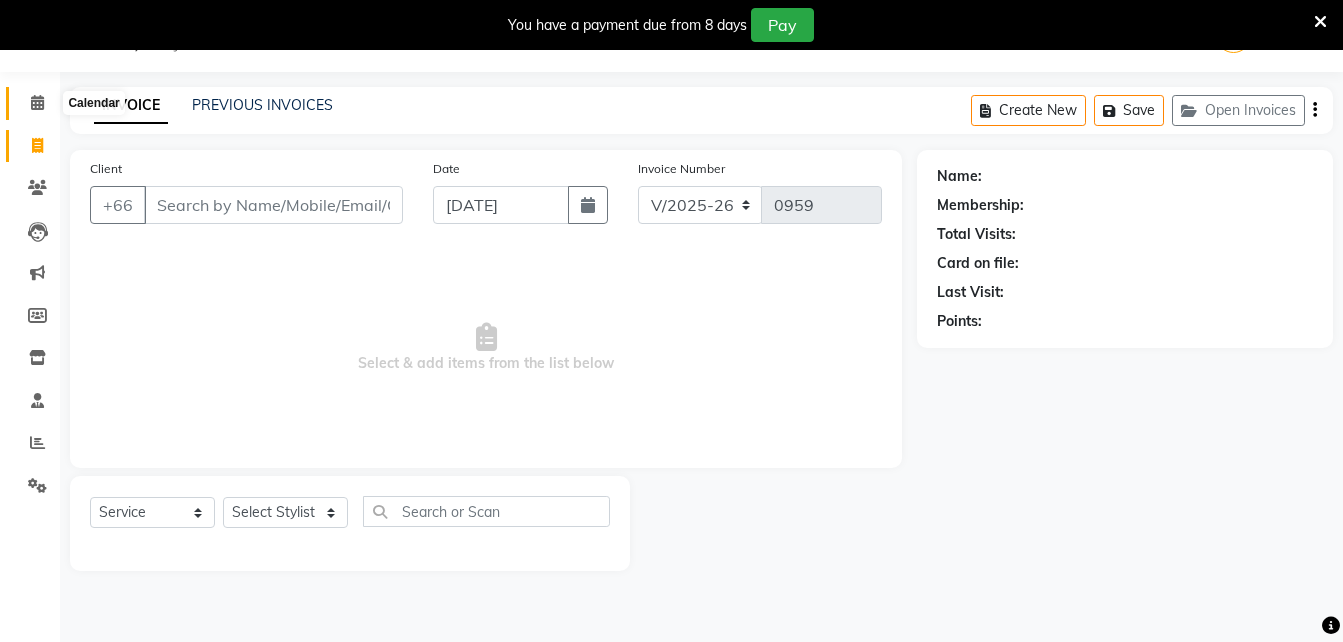 click 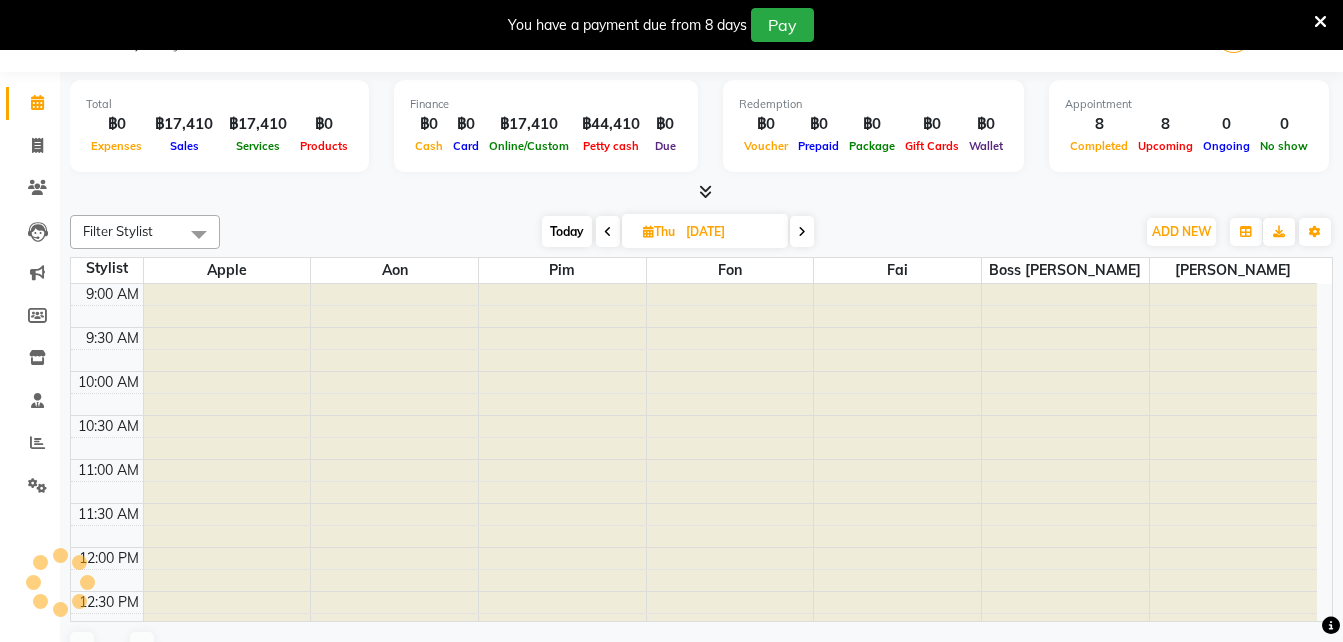 scroll, scrollTop: 0, scrollLeft: 0, axis: both 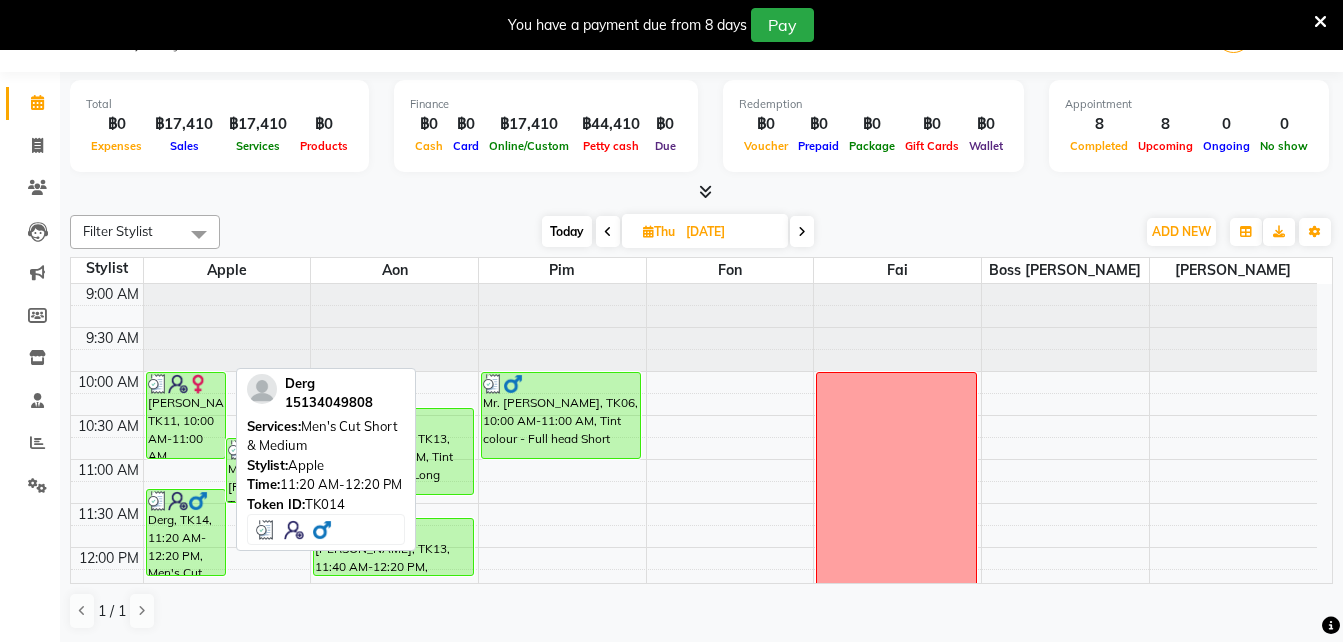 click on "Derg, TK14, 11:20 AM-12:20 PM, Men's Cut Short & Medium" at bounding box center (186, 532) 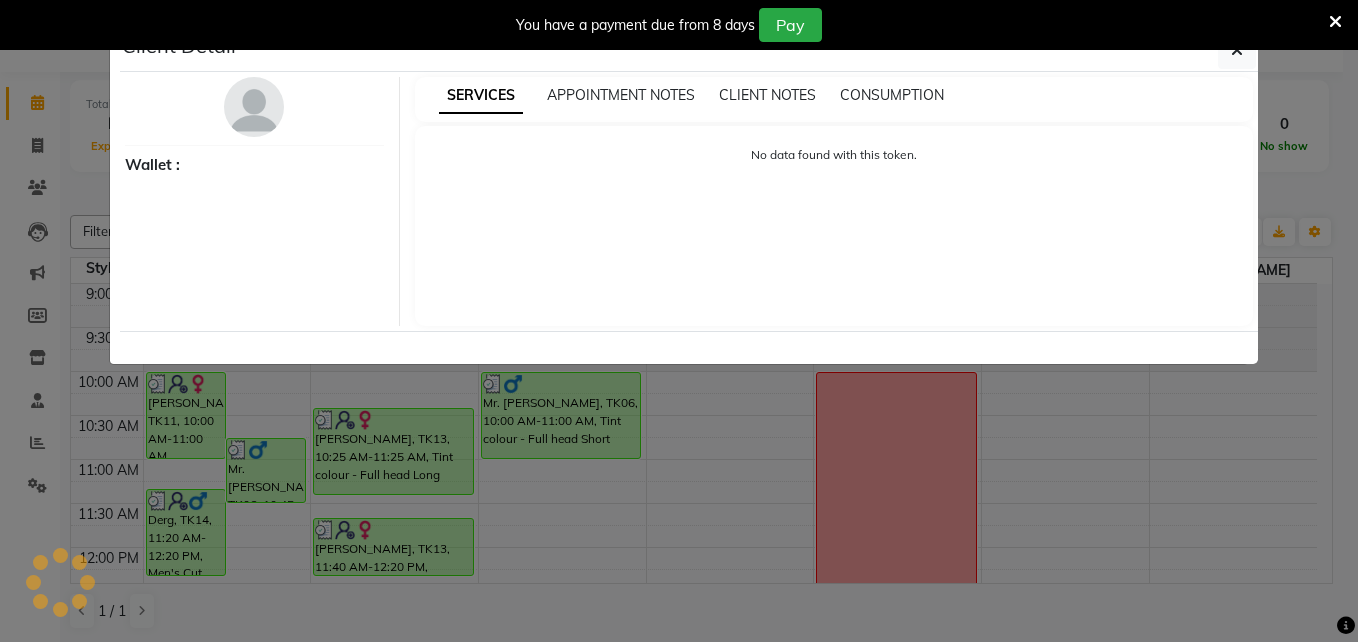 select on "3" 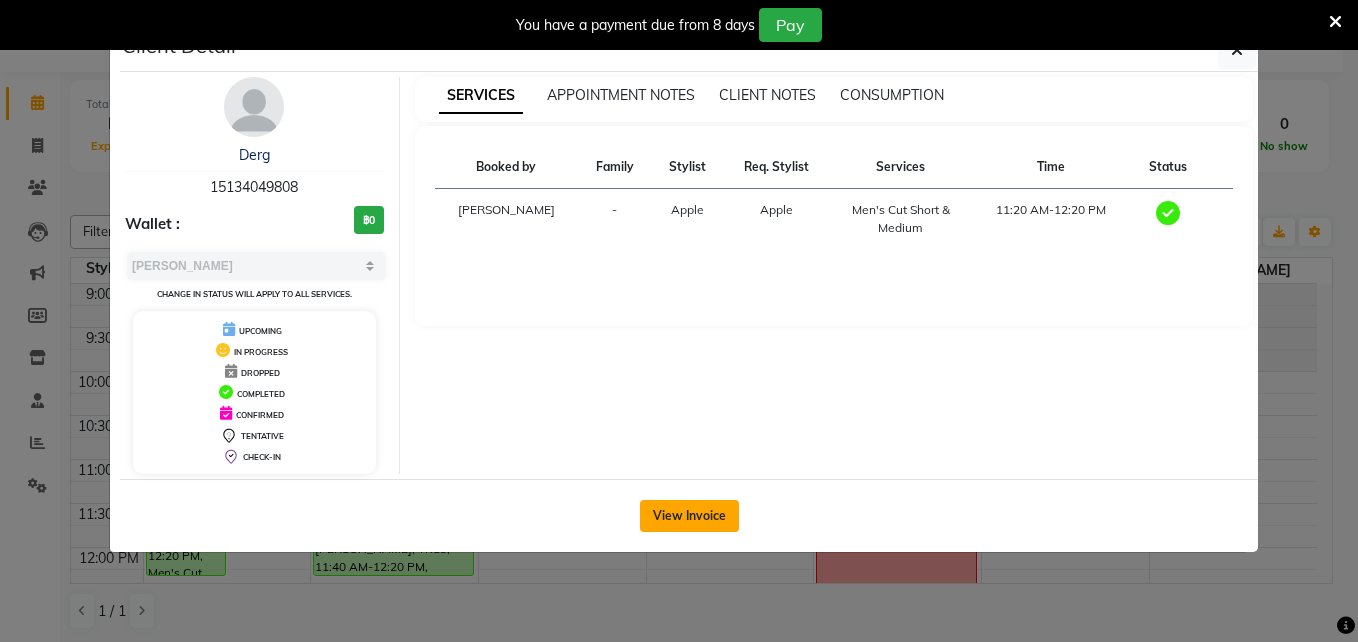 click on "View Invoice" 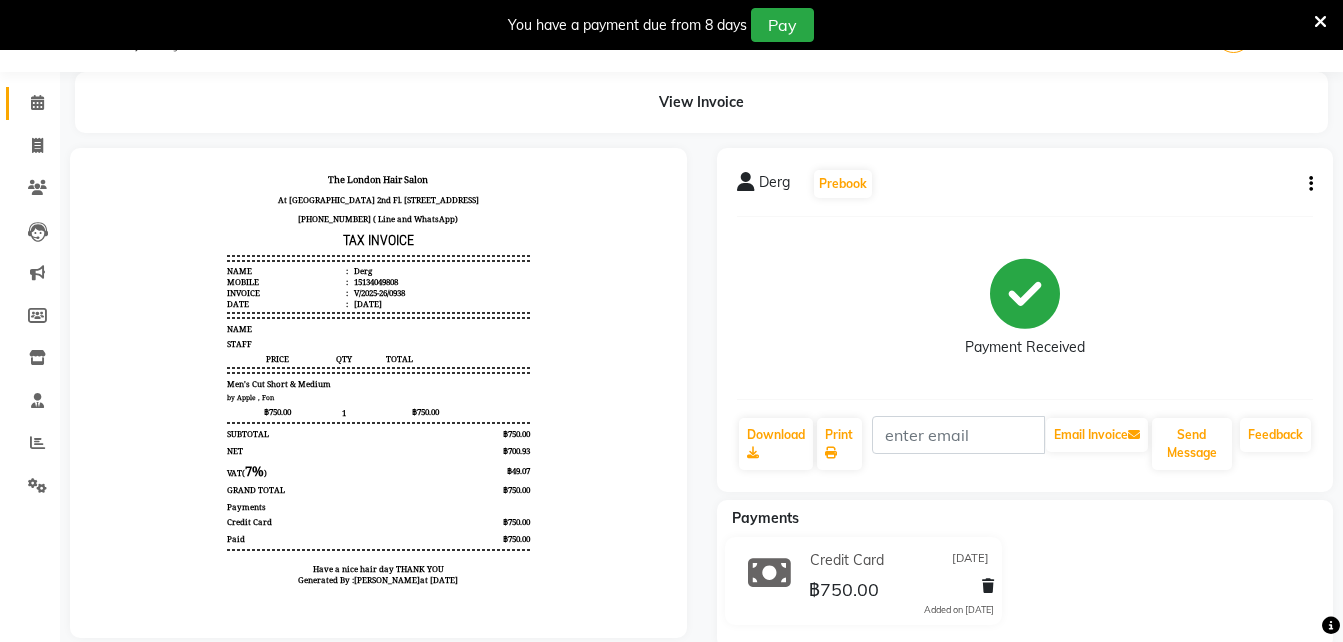 scroll, scrollTop: 16, scrollLeft: 0, axis: vertical 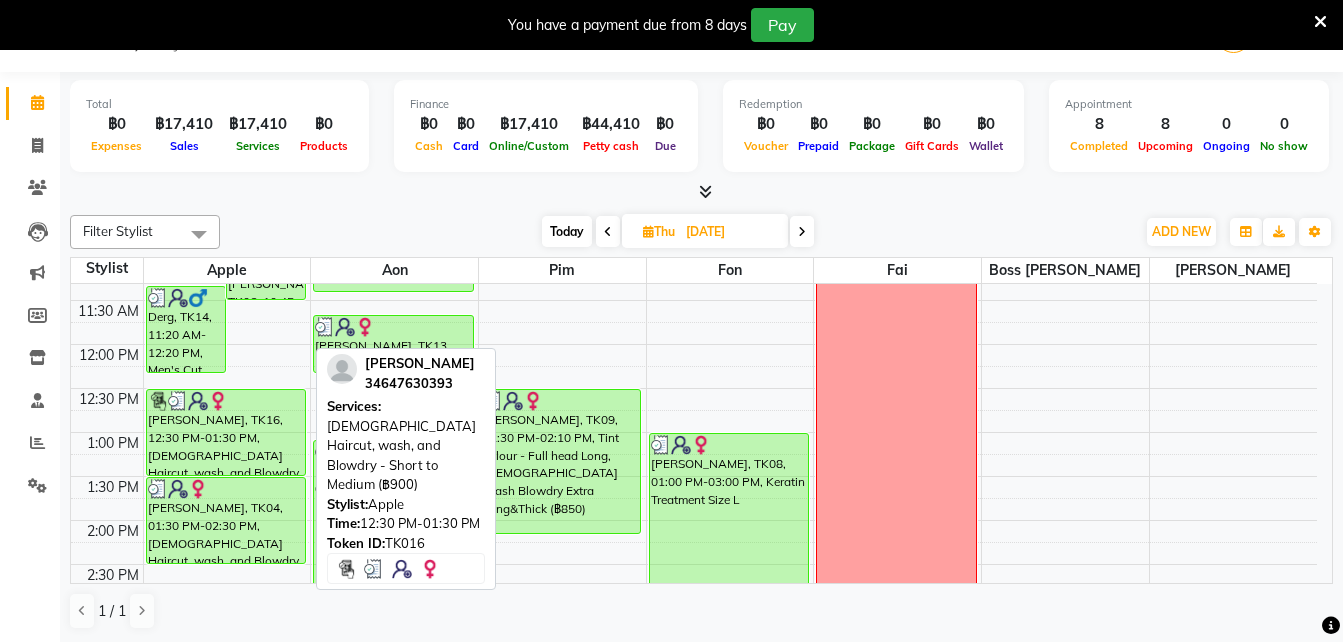 click on "[PERSON_NAME], TK16, 12:30 PM-01:30 PM, [DEMOGRAPHIC_DATA] Haircut, wash, and Blowdry - Short to Medium (฿900)" at bounding box center (226, 432) 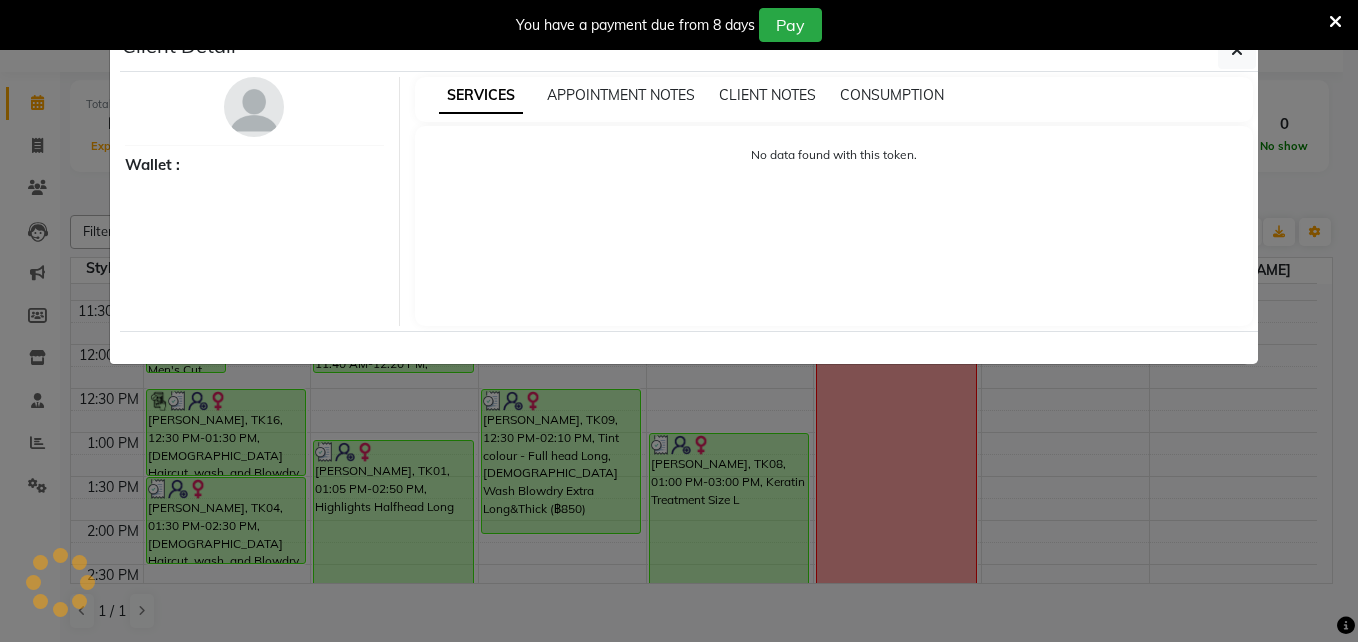 select on "3" 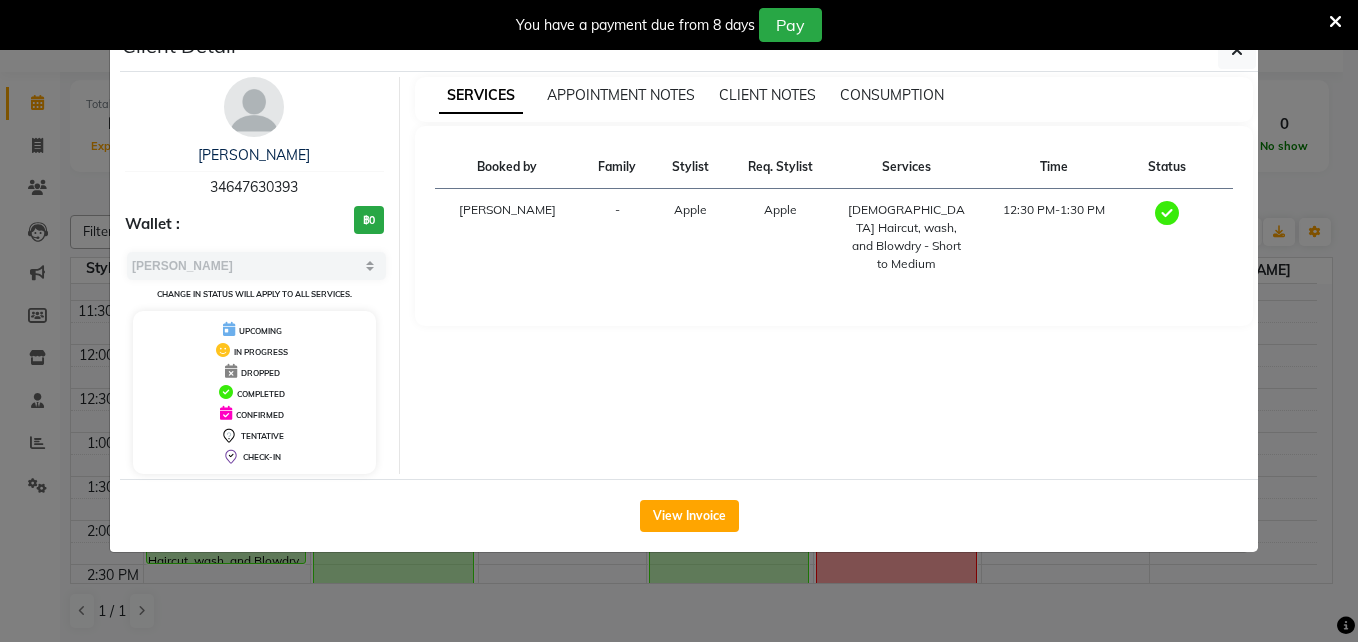 click on "View Invoice" 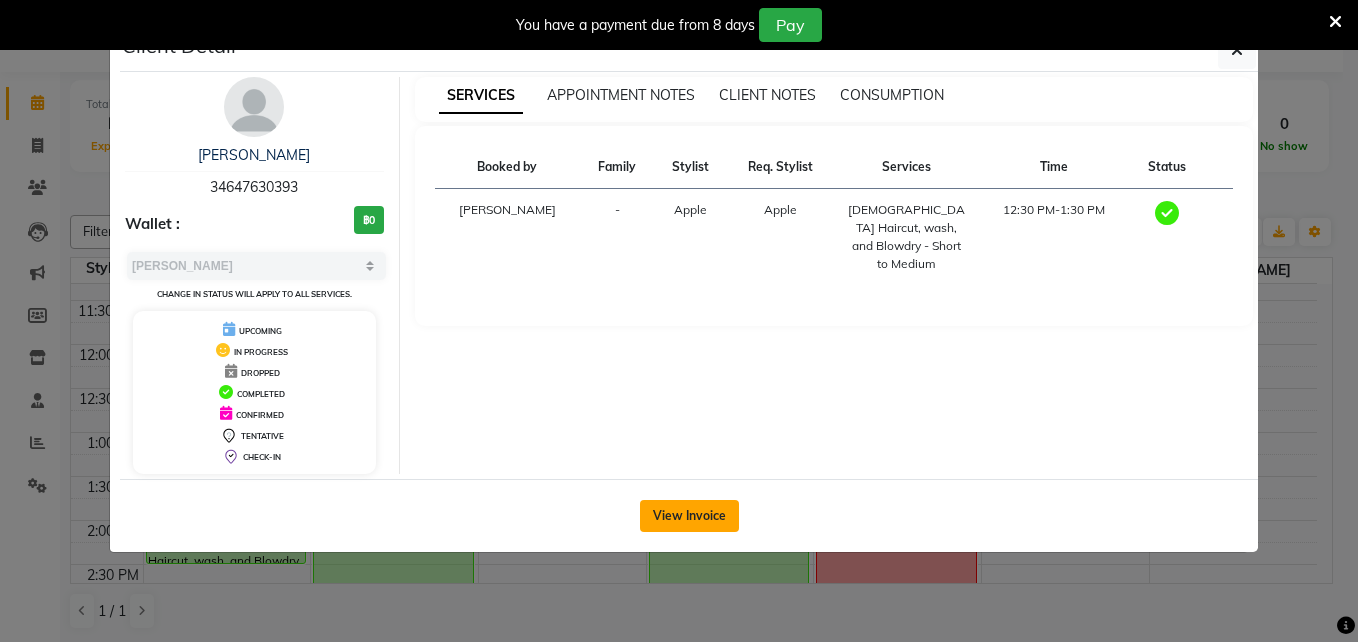 click on "View Invoice" 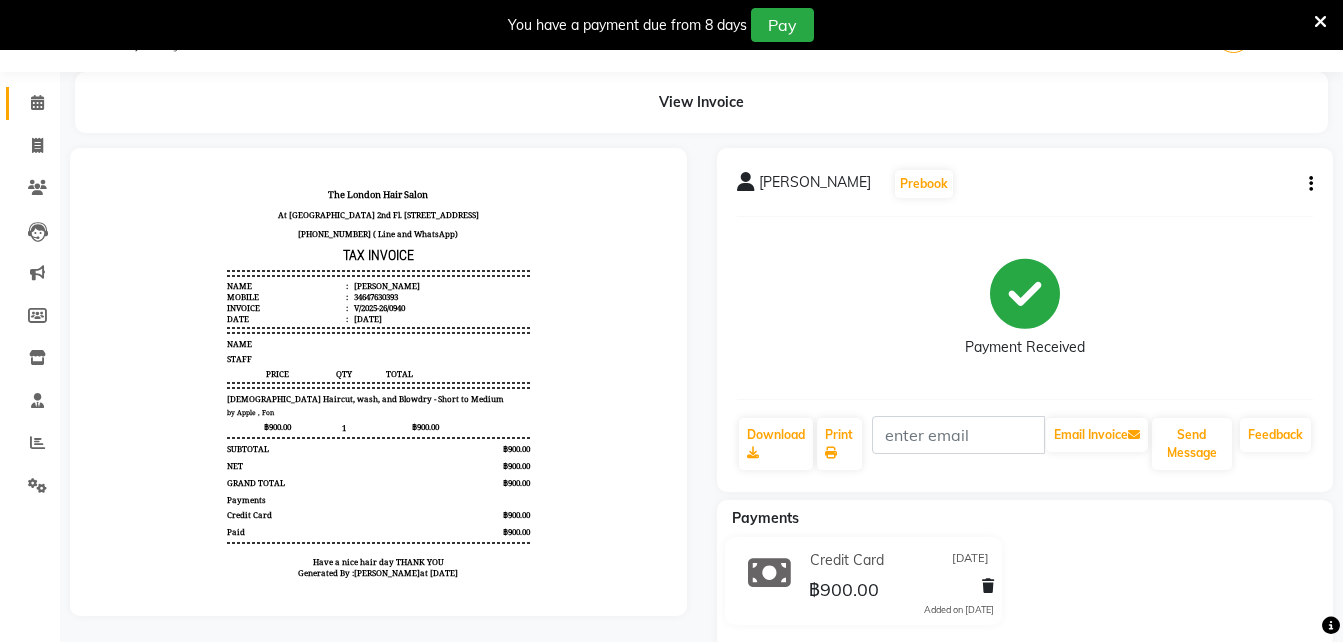 scroll, scrollTop: 0, scrollLeft: 0, axis: both 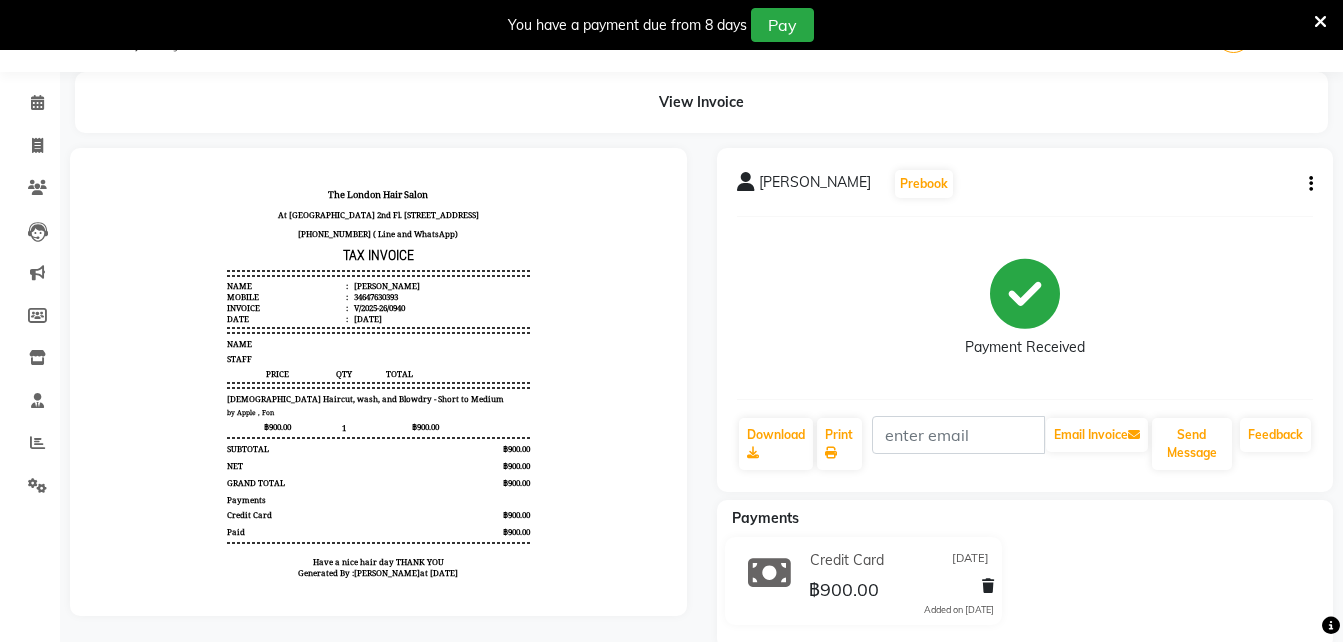 click on "You have a payment due from 8 days   Pay" at bounding box center (671, 25) 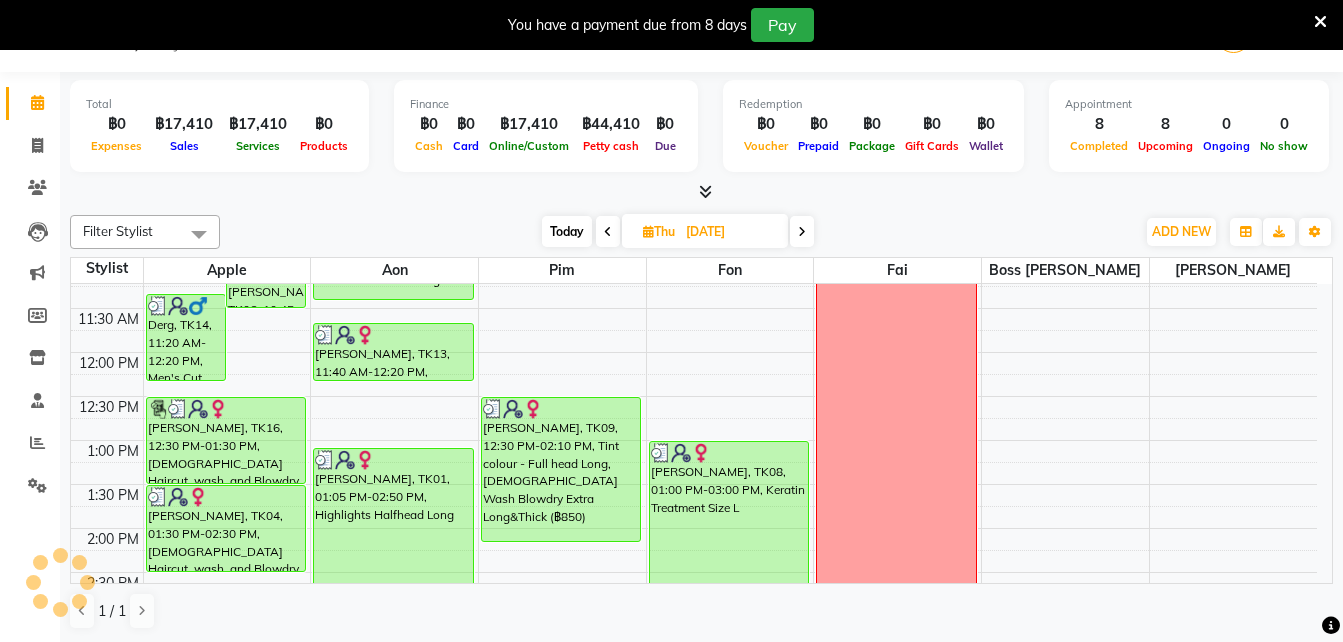 scroll, scrollTop: 196, scrollLeft: 0, axis: vertical 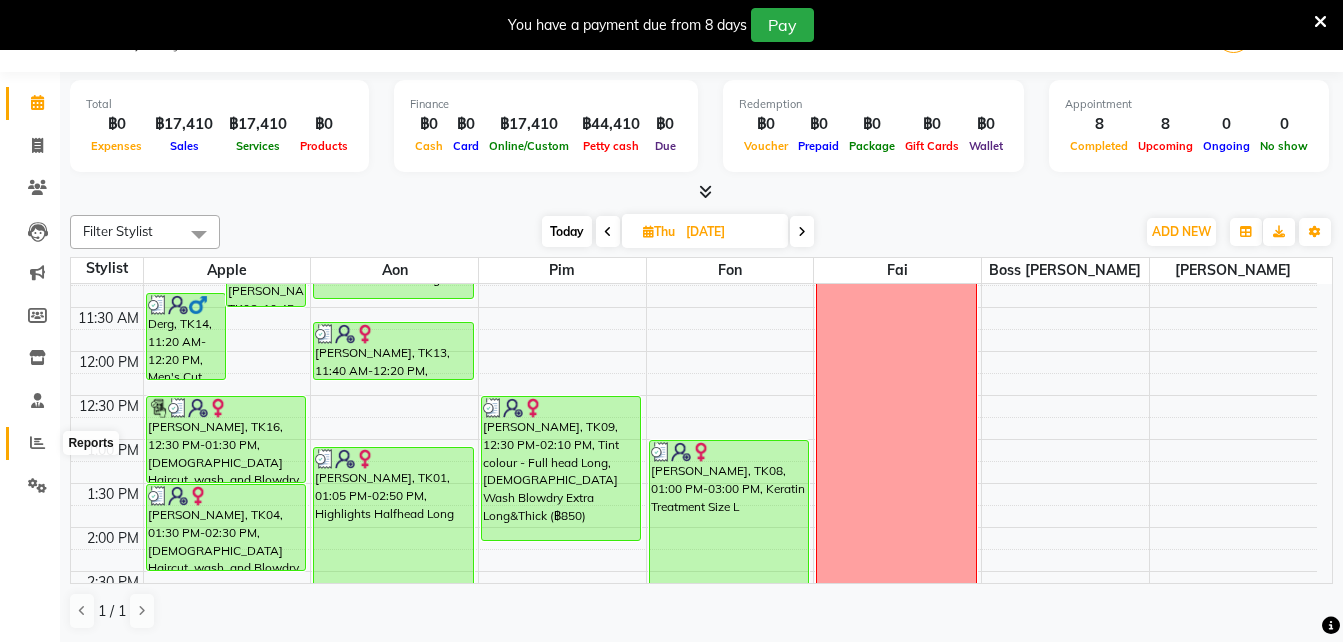click 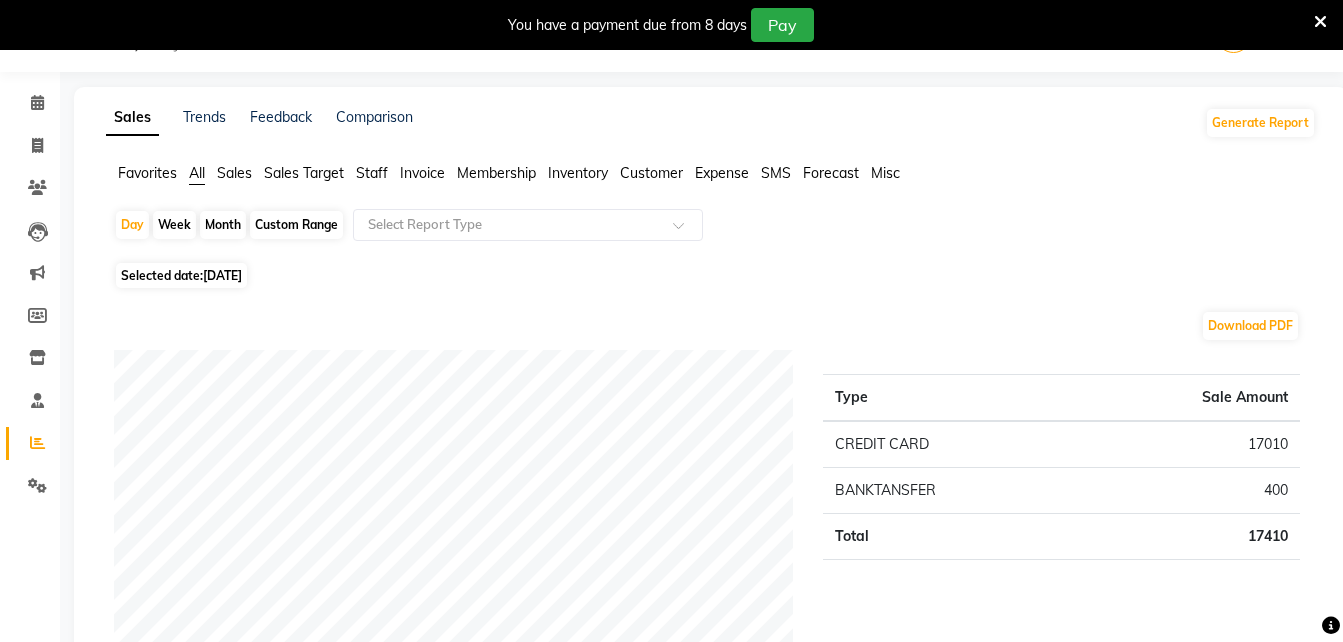 click on "Day   Week   Month   Custom Range  Select Report Type Selected date:  11-07-2025  Download PDF Payment mode Type Sale Amount CREDIT CARD 17010 BANKTANSFER 400 Total 17410 Staff summary Type Sale Amount Aon 10910 Apple   3500 Fon 3000 Total 17410 Sales summary Type Sale Amount Vouchers 0 Prepaid 0 Memberships 0 Gift card 0 Products 0 Packages 0 Tips 0 Services 17410 Fee 0 Total 17410 Service by category Type Sale Amount Balayage 8600 Styling 2850 Colour Regrowth 2000 MILBON Volume Treatment  1500 Toner 1360 Haircut for Ladies 1100 Total 17410 Service sales Type Sale Amount Balayage Long 6600 Change Base Color 2000 Colour Regrowth Short 2000 Ladies Blow dry Long 1700 Volume Treatment  1500 Toner Long 1360 Ladies Haircut, wash, and Blowdry - Long 1100 Ladies Blow dry Medium 550 Ladies Blow dry Short 400 Extra Purpel or Orange Shampoo  200 Total 17410 ★ Mark as Favorite  Choose how you'd like to save "" report to favorites  Save to Personal Favorites:   Only you can see this report in your favorites tab." 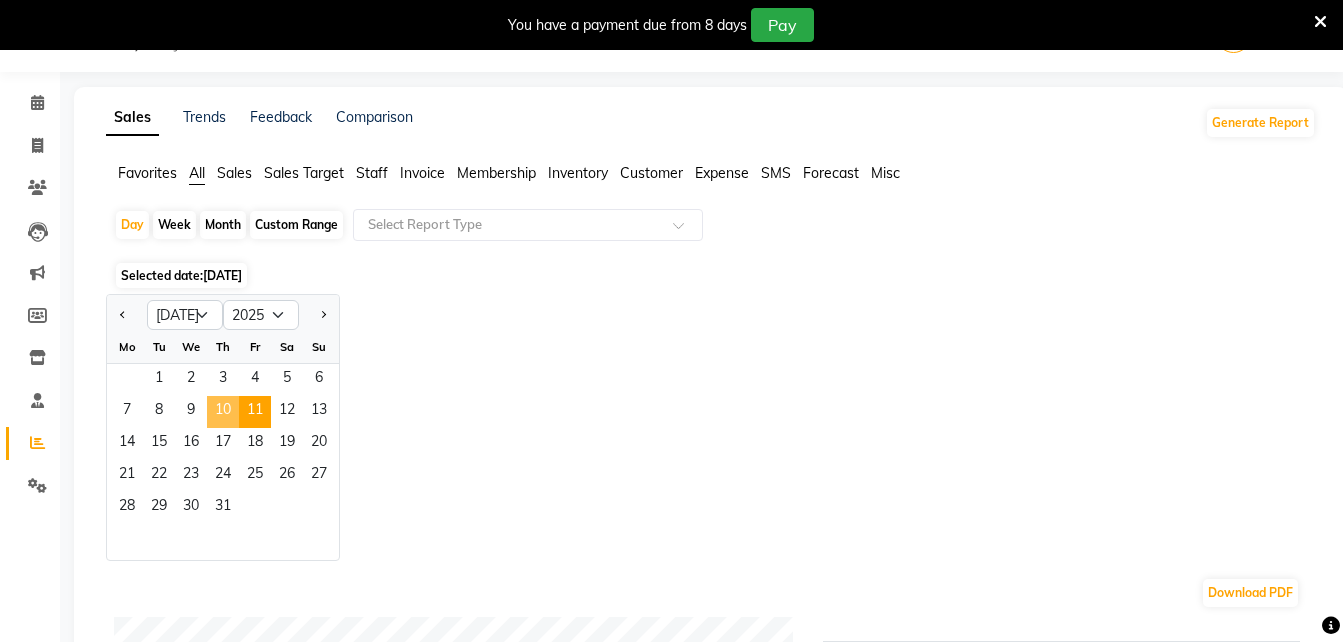 click on "10" 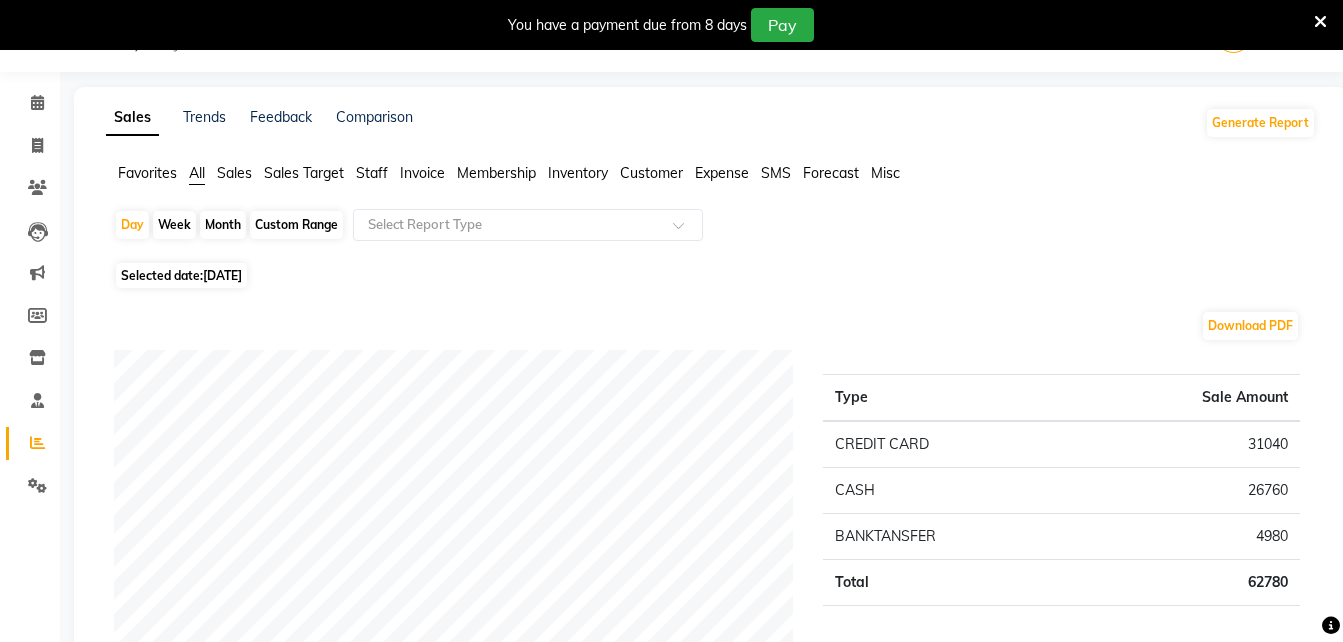 click on "Day   Week   Month   Custom Range  Select Report Type Selected date:  10-07-2025  Download PDF Payment mode Type Sale Amount CREDIT CARD 31040 CASH 26760 BANKTANSFER 4980 Total 62780 Staff summary Type Sale Amount Aon 18780 Pim 16730 Fon 15410 Apple   11110 Kate  750 Total 62780 Sales summary Type Sale Amount Memberships 0 Packages 0 Prepaid 0 Vouchers 0 Gift card 0 Services 61800 Products 980 Tips 200 Fee 0 Total 62980 Service by category Type Sale Amount Colour 17000 Highlights 12400 Keratin Treatments 12000 Haircut for Ladies 7300 Styling 5100 Toner 3720 Haircut for Mens 1500 Colour Regrowth 1500 Remove Hair Extentions 1280 Total 61800 Service sales Type Sale Amount Tint colour - Full head Long 15000 Keratin Treatment Size L  7500 Ladies Haircut, wash, and Blowdry - Long 5500 Highlights Halfhead Long 4800 Keratin Treatment Size S  4500 Highlights Halfhead Medium 4100 Highlights Fullhead Short 3500 Toner Long 2720 Ladies Blow dry Long 2250 Tint colour - Full head Short 2000 Others 9930 Total 61800 ★" 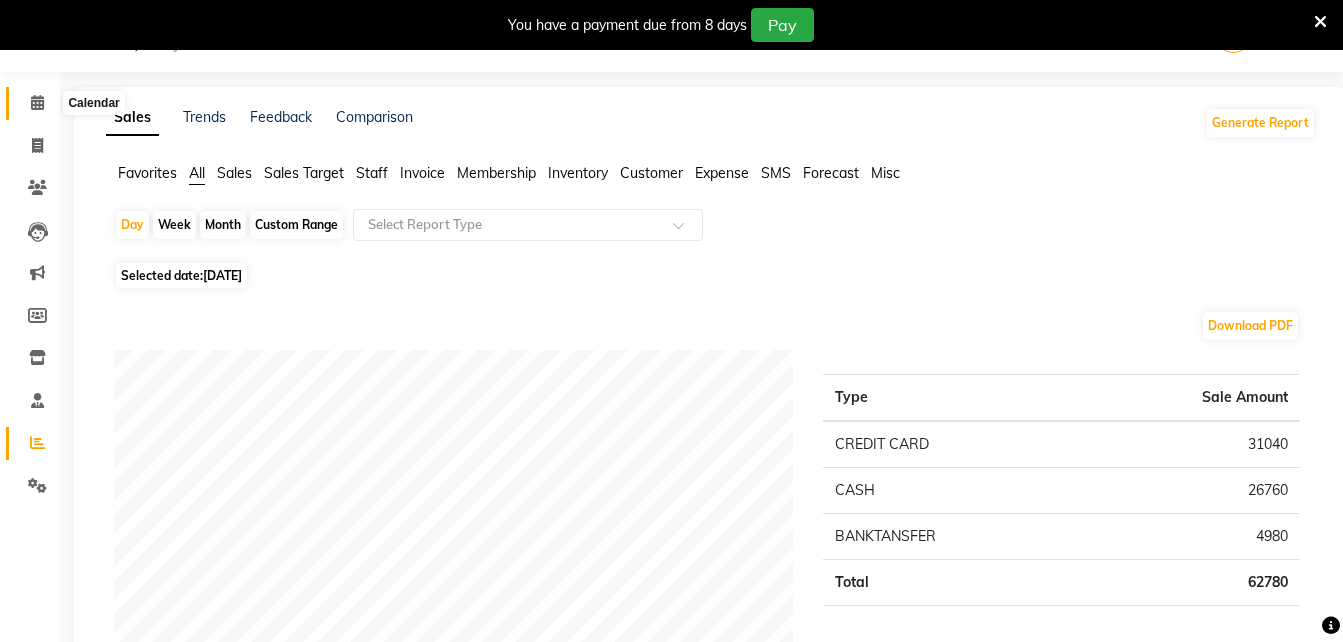 click 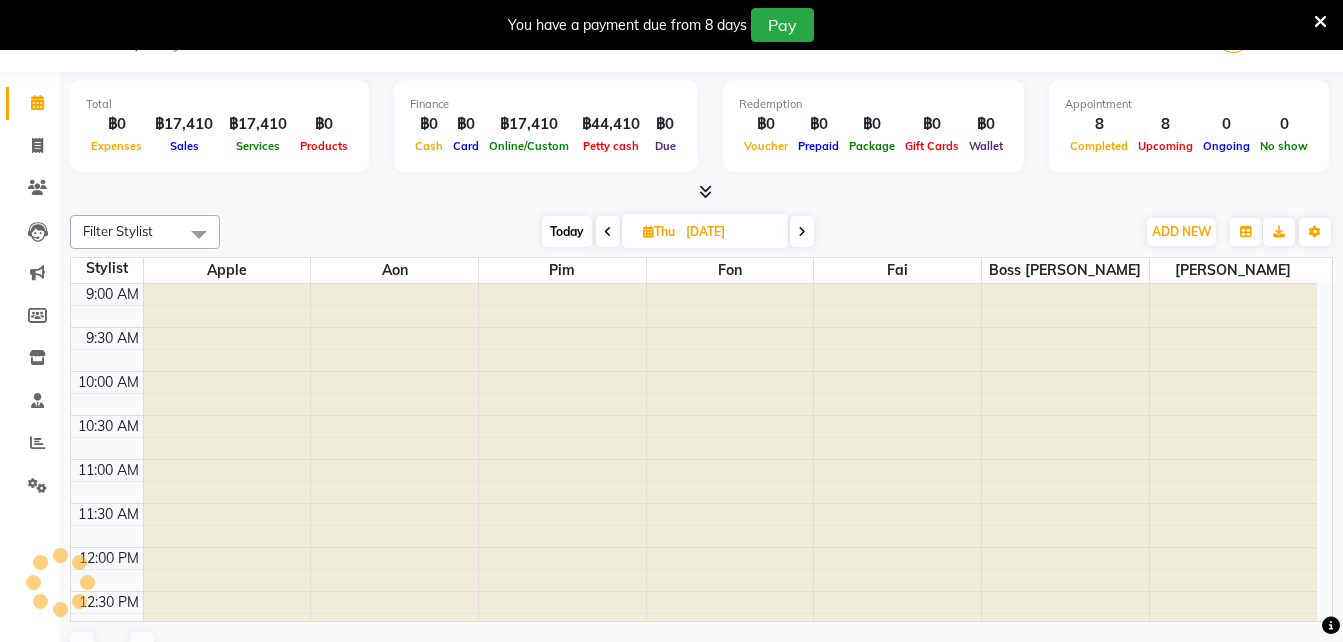 scroll, scrollTop: 0, scrollLeft: 0, axis: both 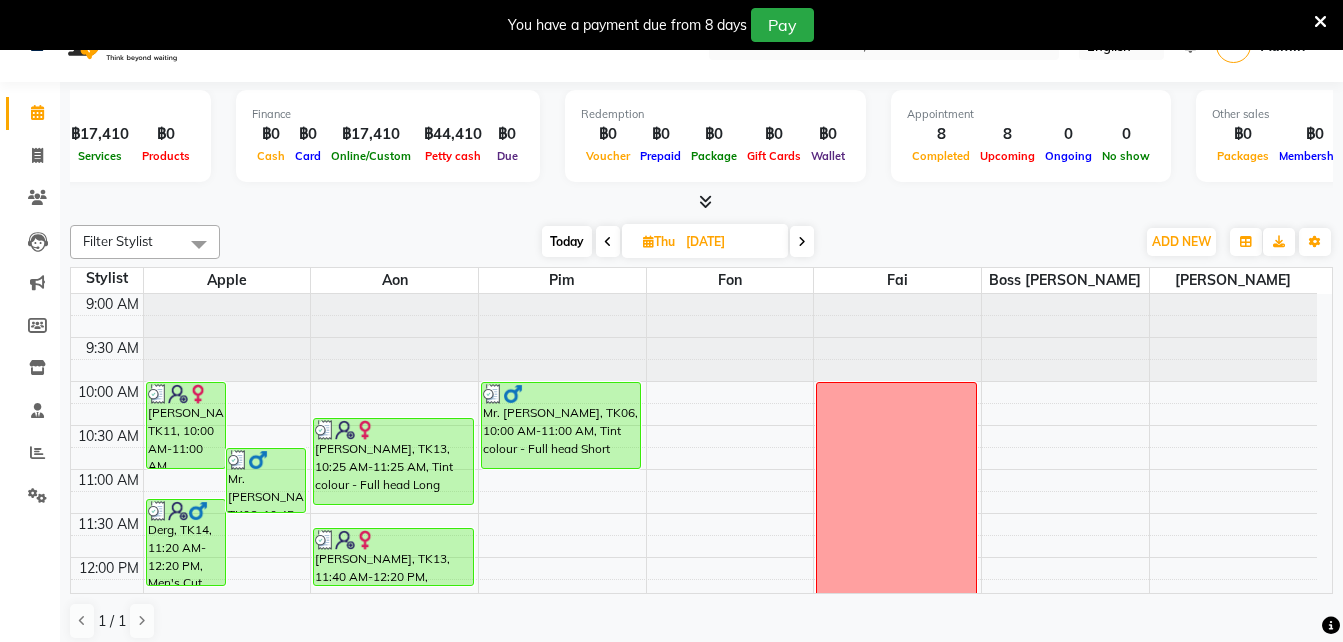click on "Today" at bounding box center [567, 241] 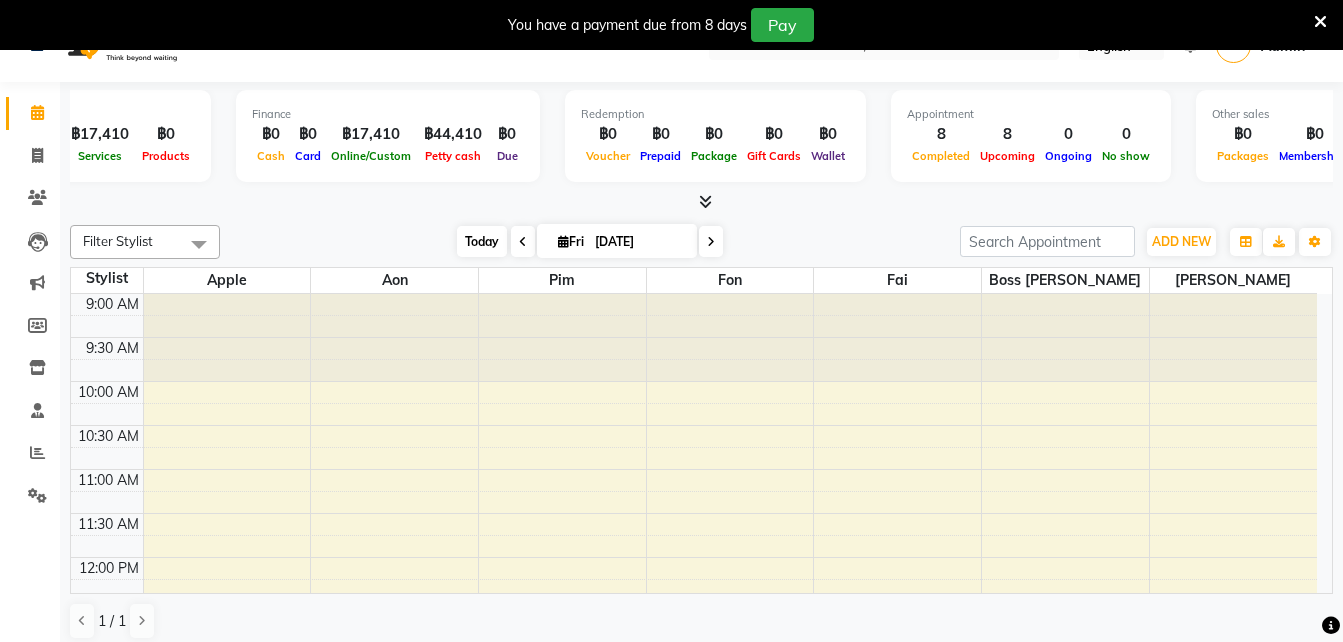 scroll, scrollTop: 756, scrollLeft: 0, axis: vertical 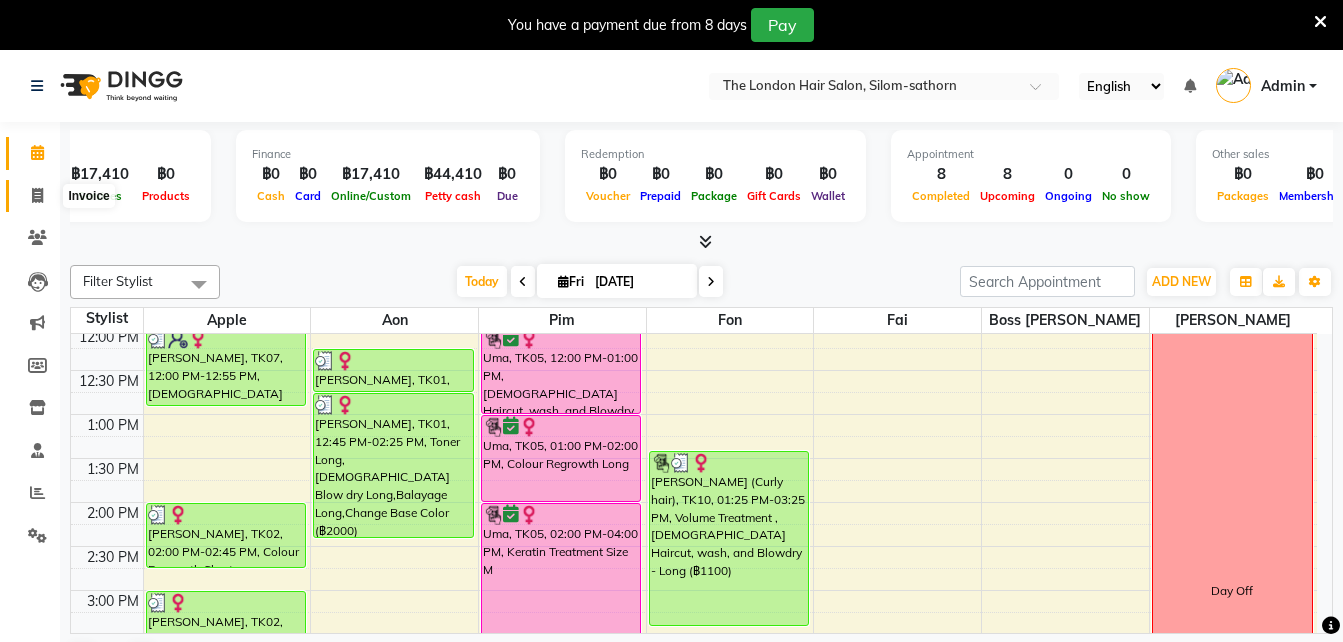 click 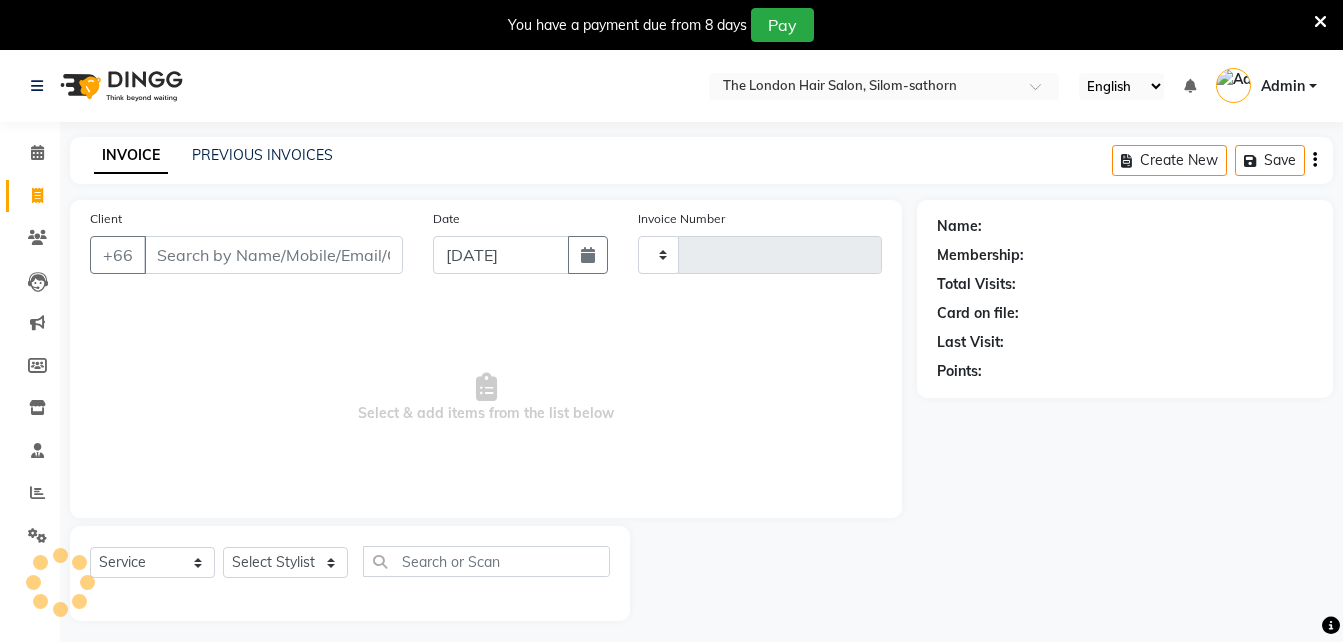 type on "0959" 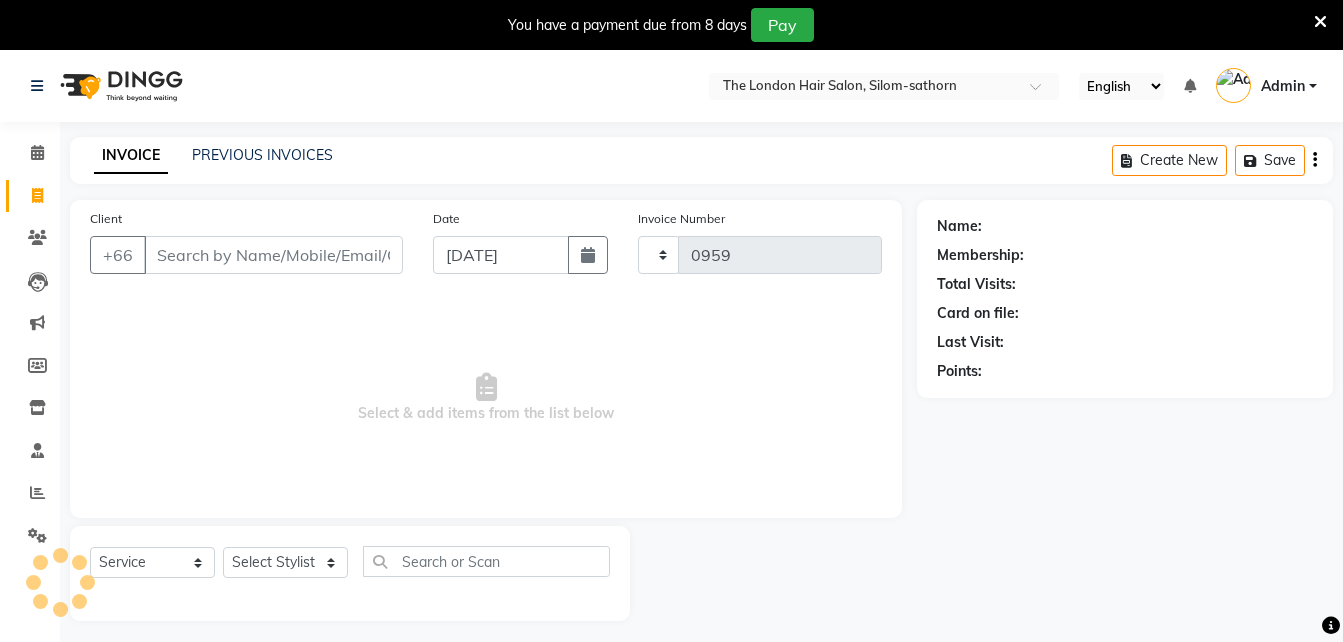 select on "6977" 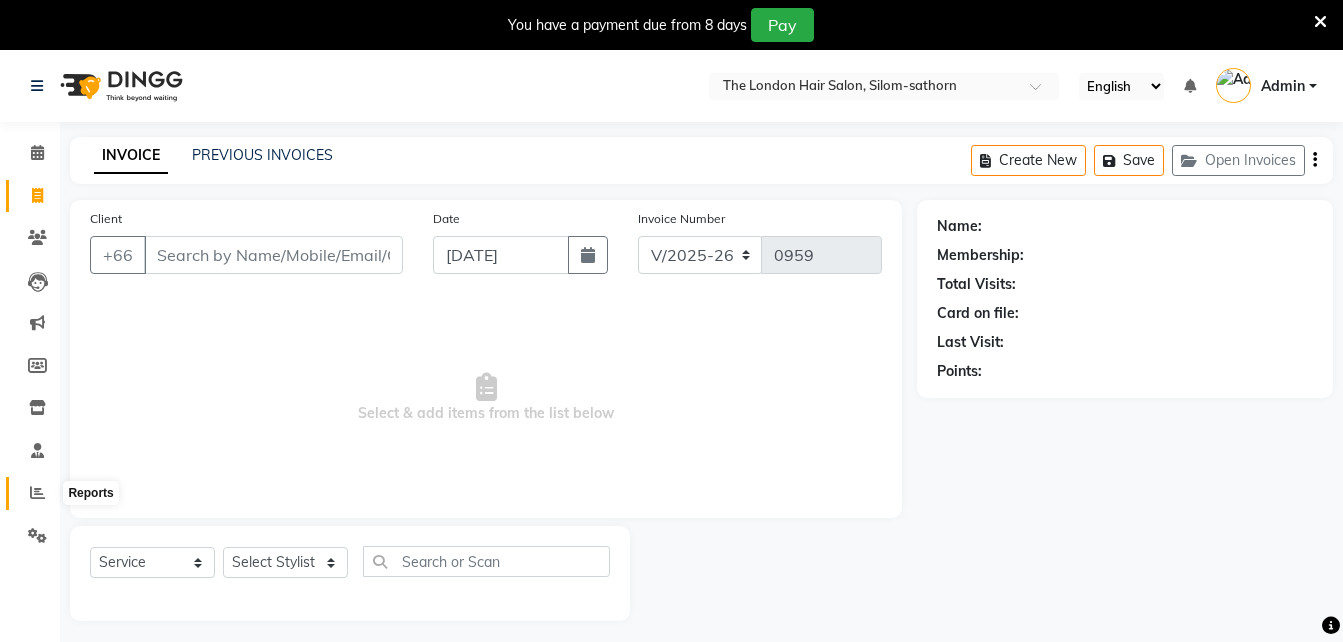 click 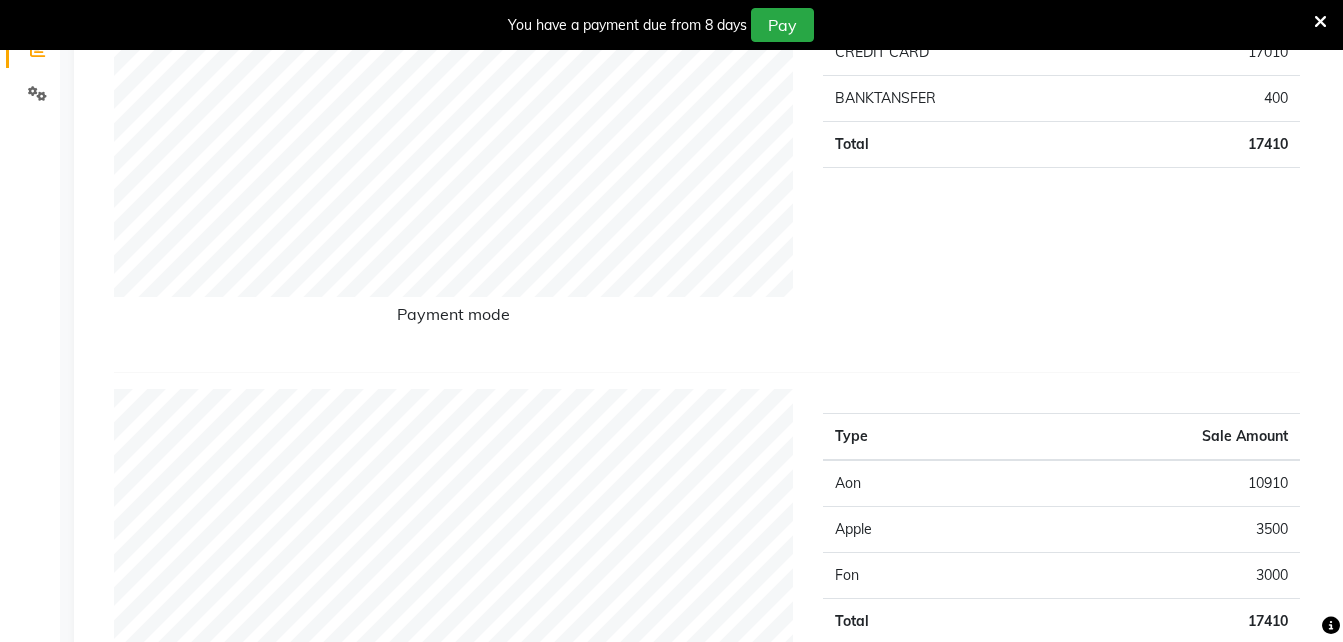 scroll, scrollTop: 0, scrollLeft: 0, axis: both 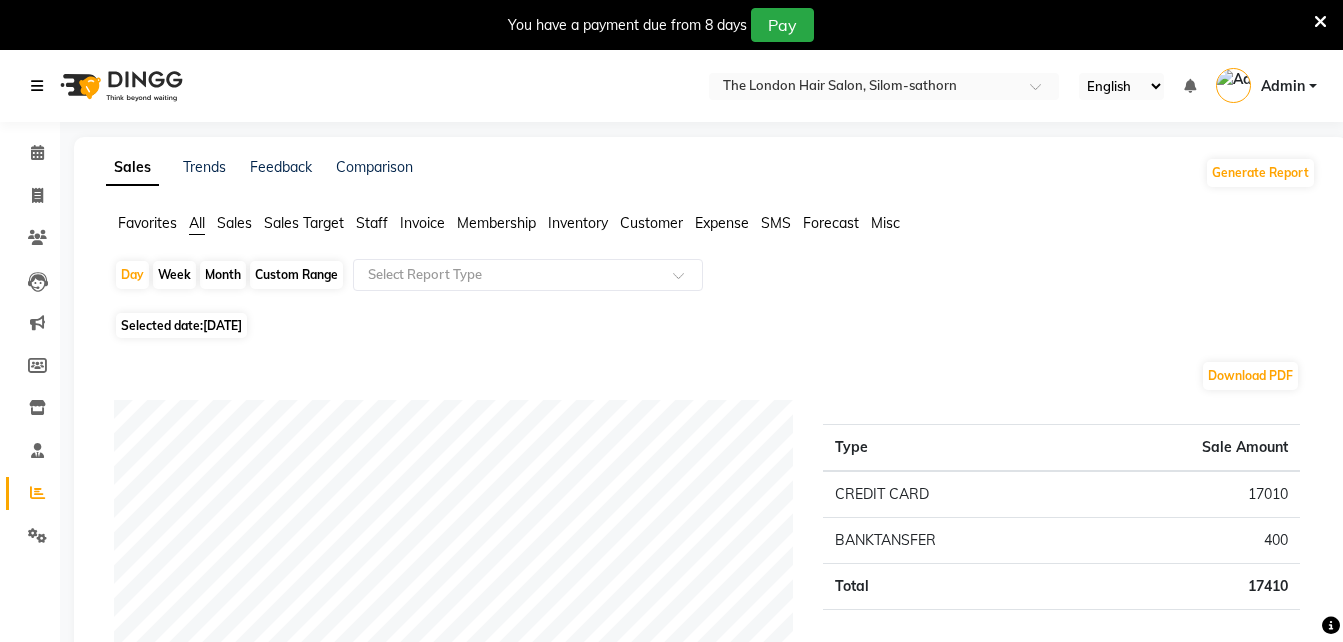 click at bounding box center [37, 86] 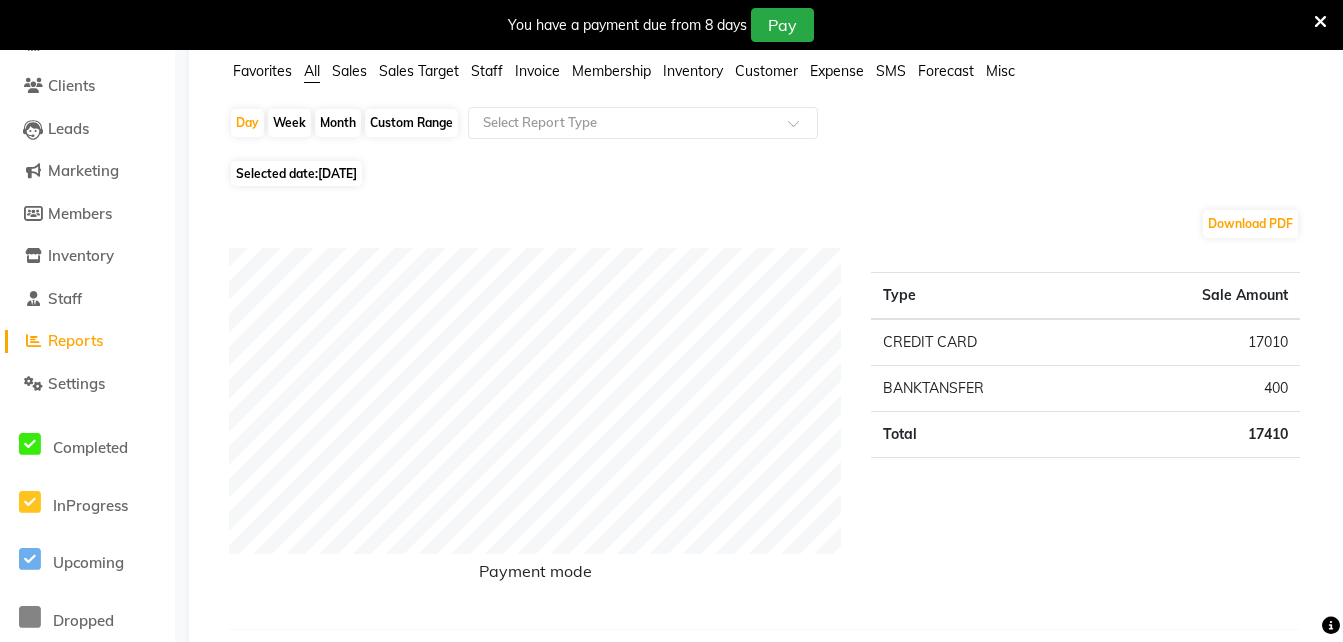 scroll, scrollTop: 153, scrollLeft: 0, axis: vertical 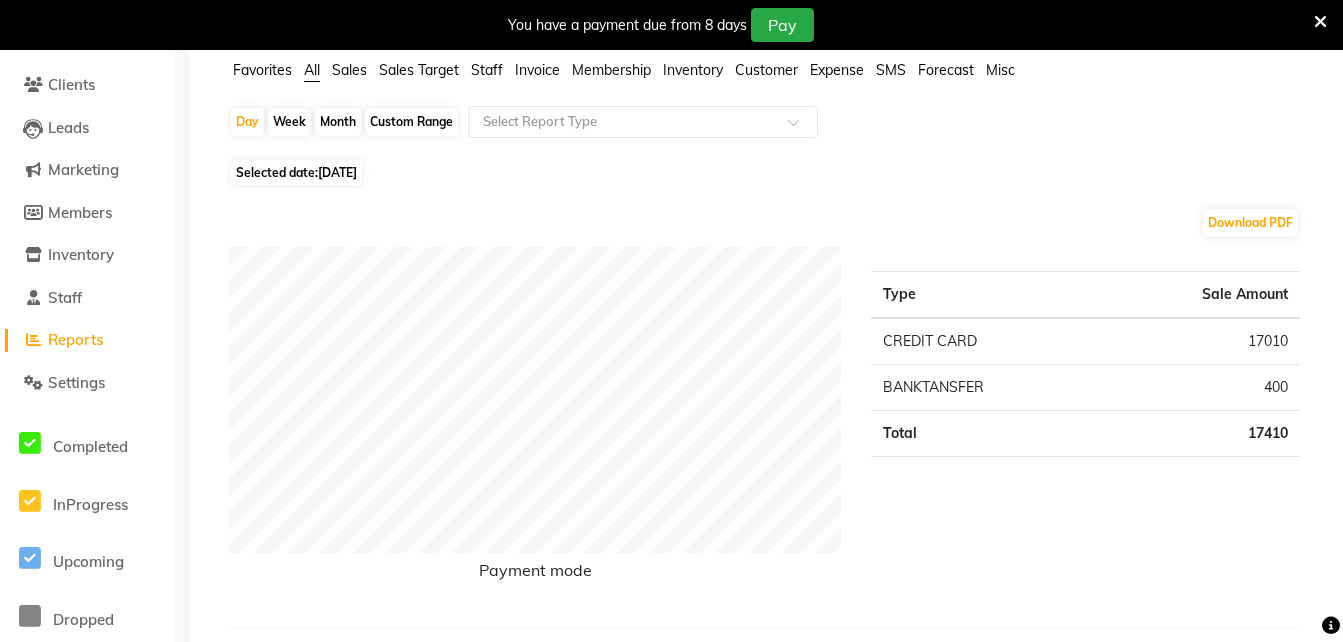 click on "Selected date:  11-07-2025" 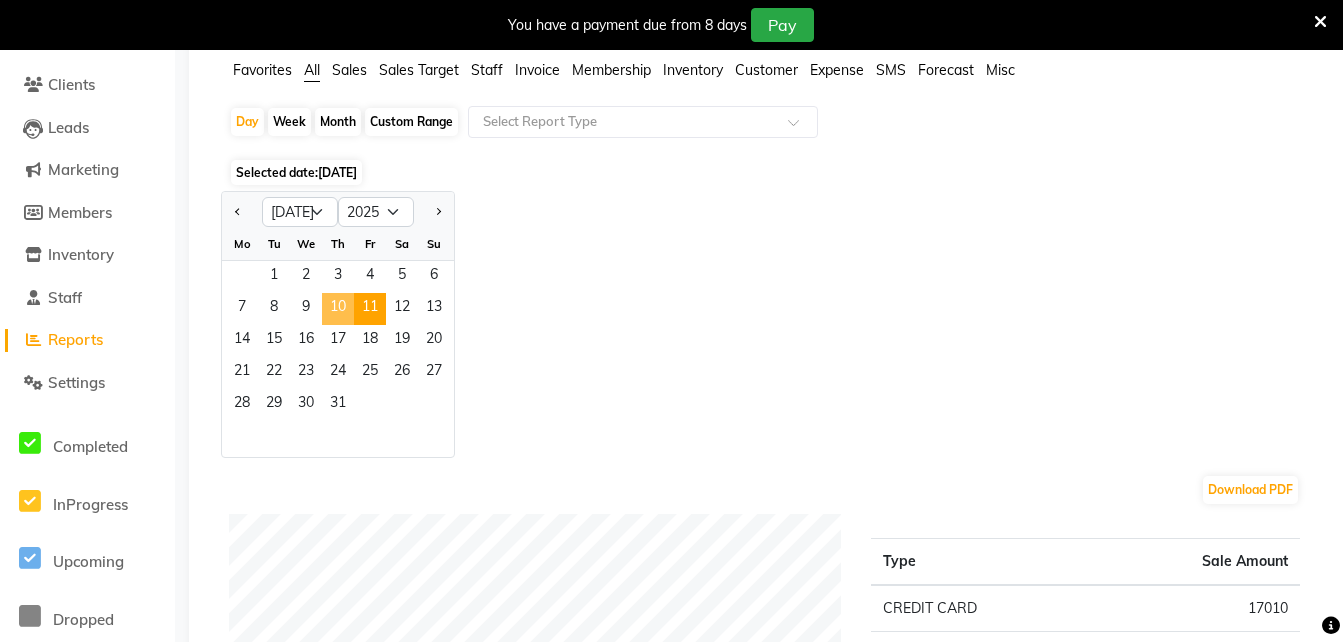 click on "10" 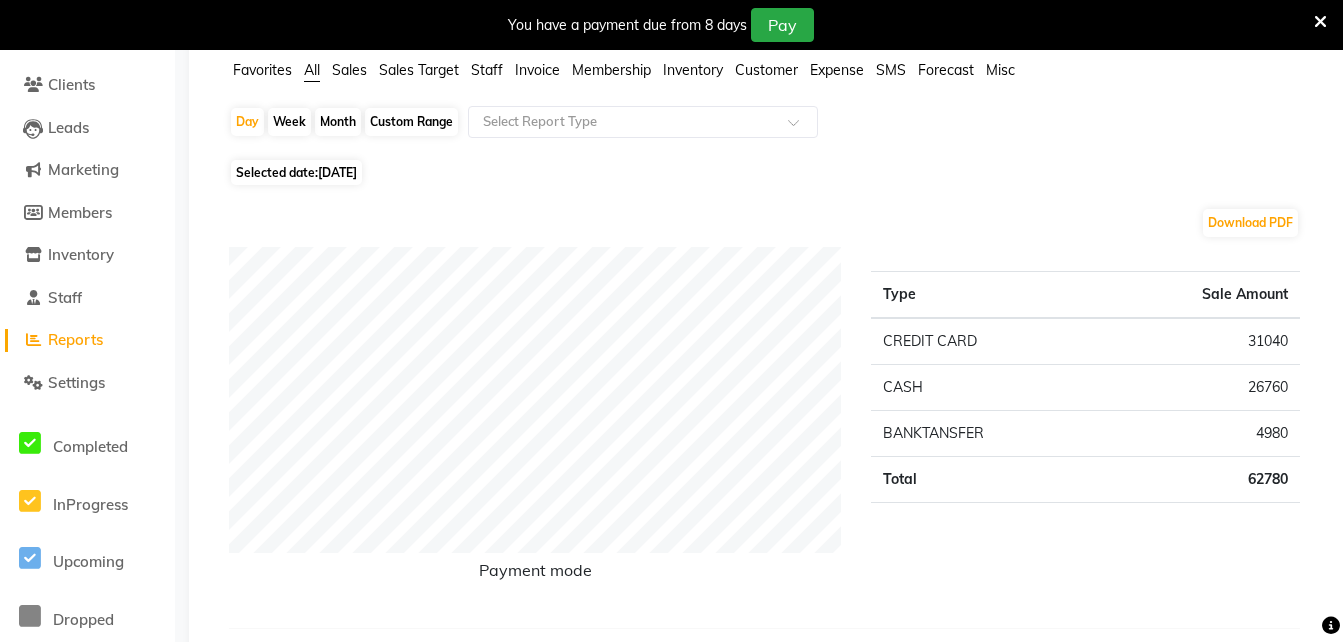 click at bounding box center (1320, 25) 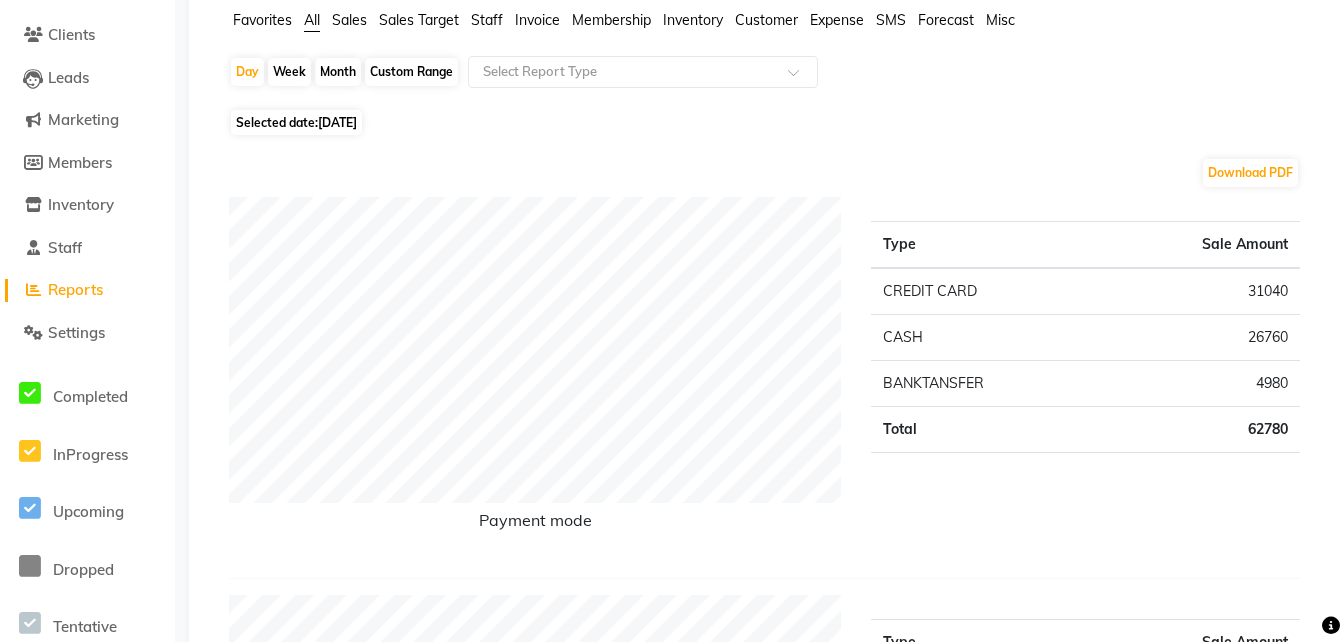 scroll, scrollTop: 0, scrollLeft: 0, axis: both 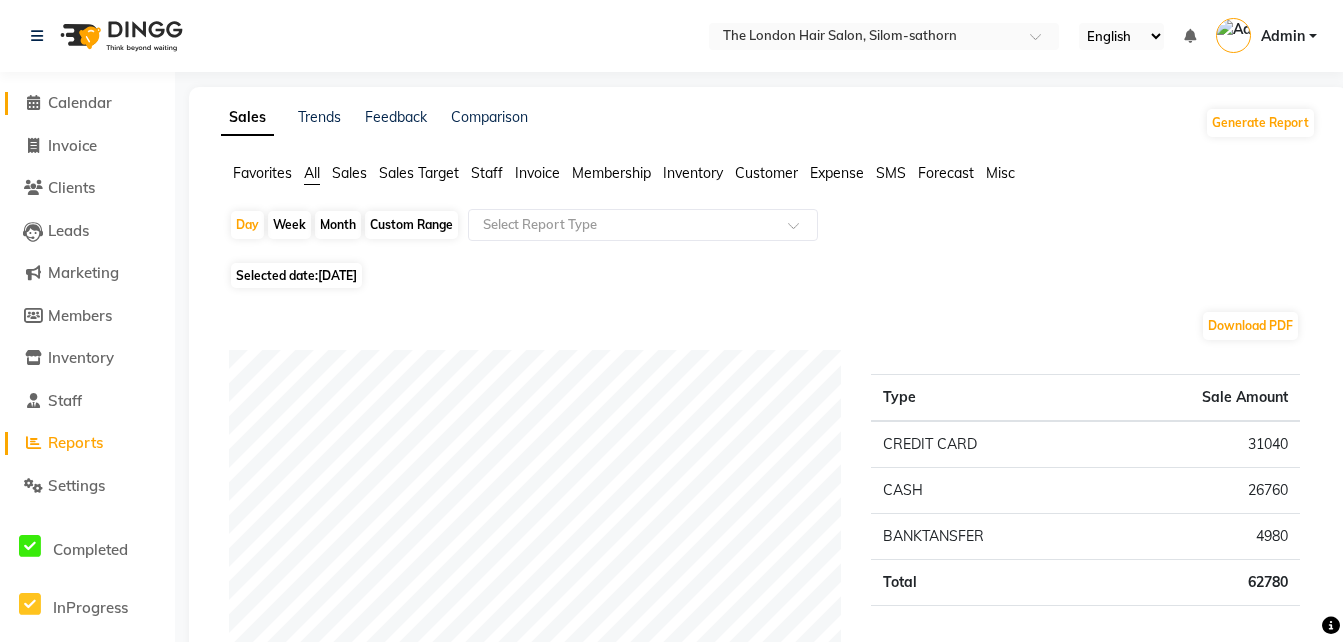 drag, startPoint x: 78, startPoint y: 111, endPoint x: 61, endPoint y: 92, distance: 25.495098 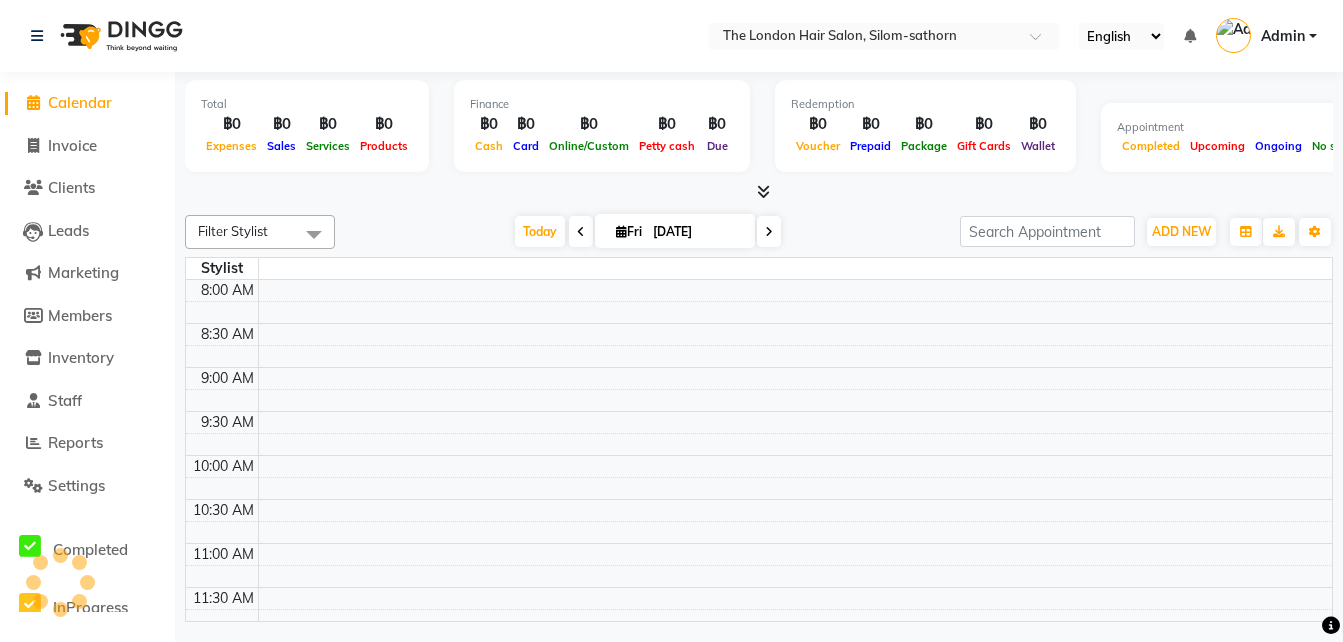 click on "Calendar" 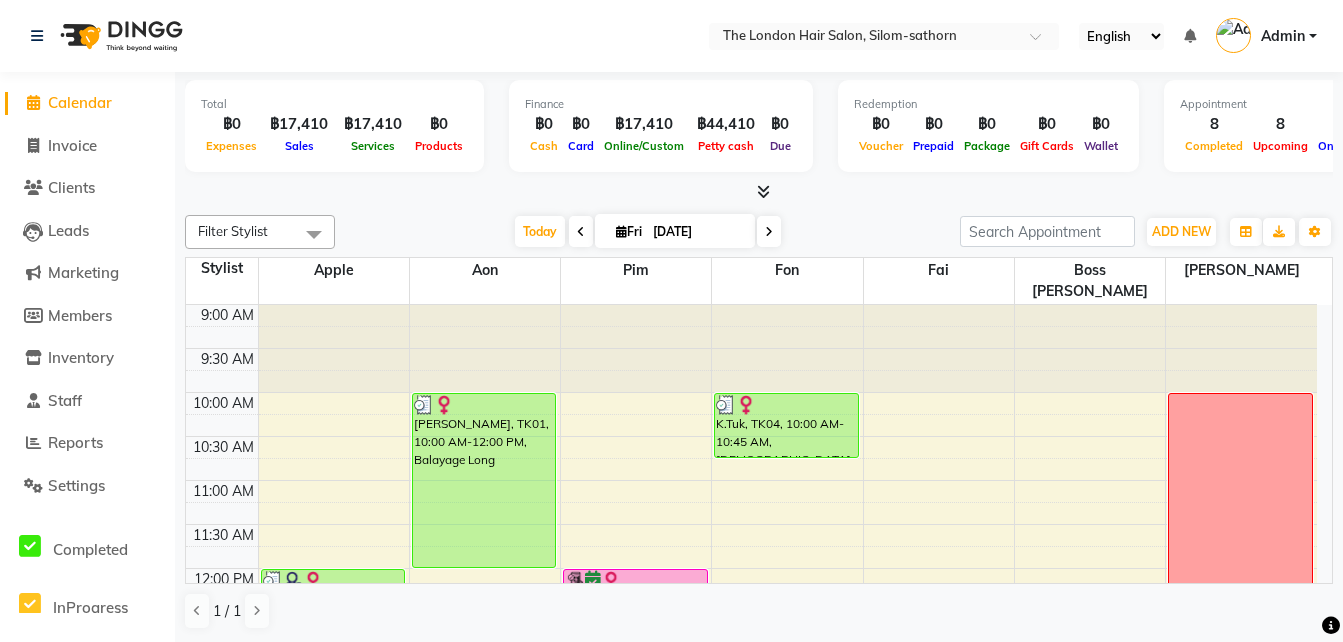 click at bounding box center (581, 231) 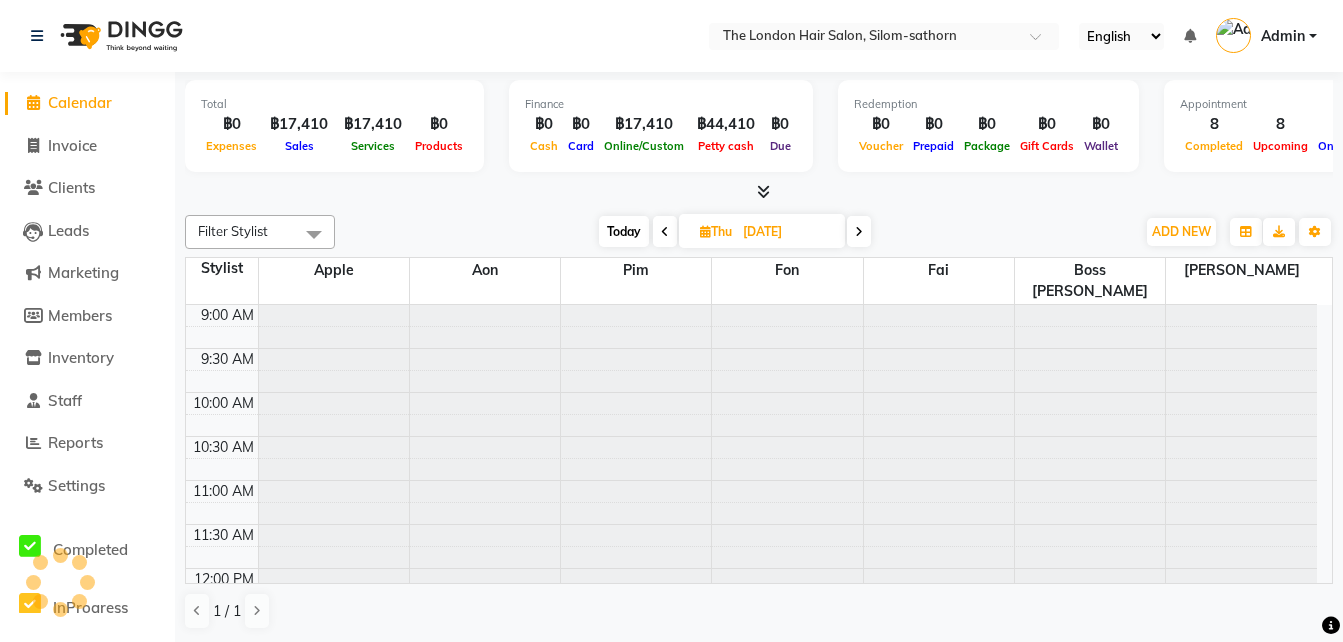 scroll, scrollTop: 756, scrollLeft: 0, axis: vertical 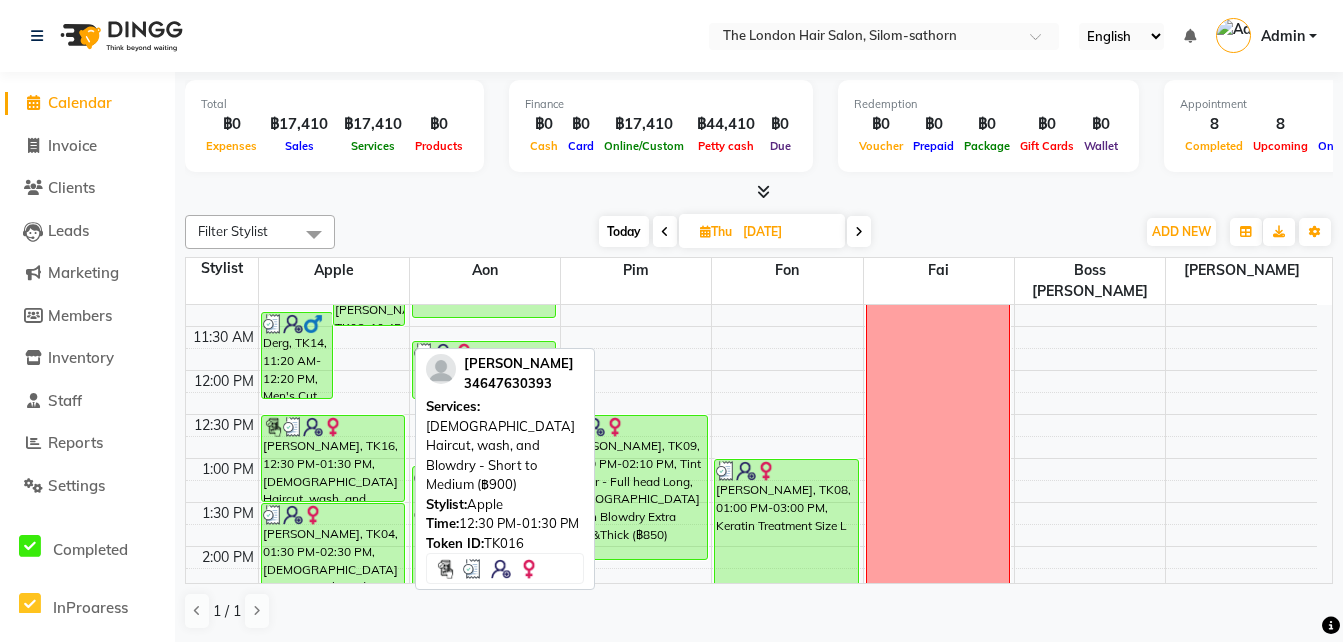 click on "[PERSON_NAME], TK16, 12:30 PM-01:30 PM, [DEMOGRAPHIC_DATA] Haircut, wash, and Blowdry - Short to Medium (฿900)" at bounding box center (333, 458) 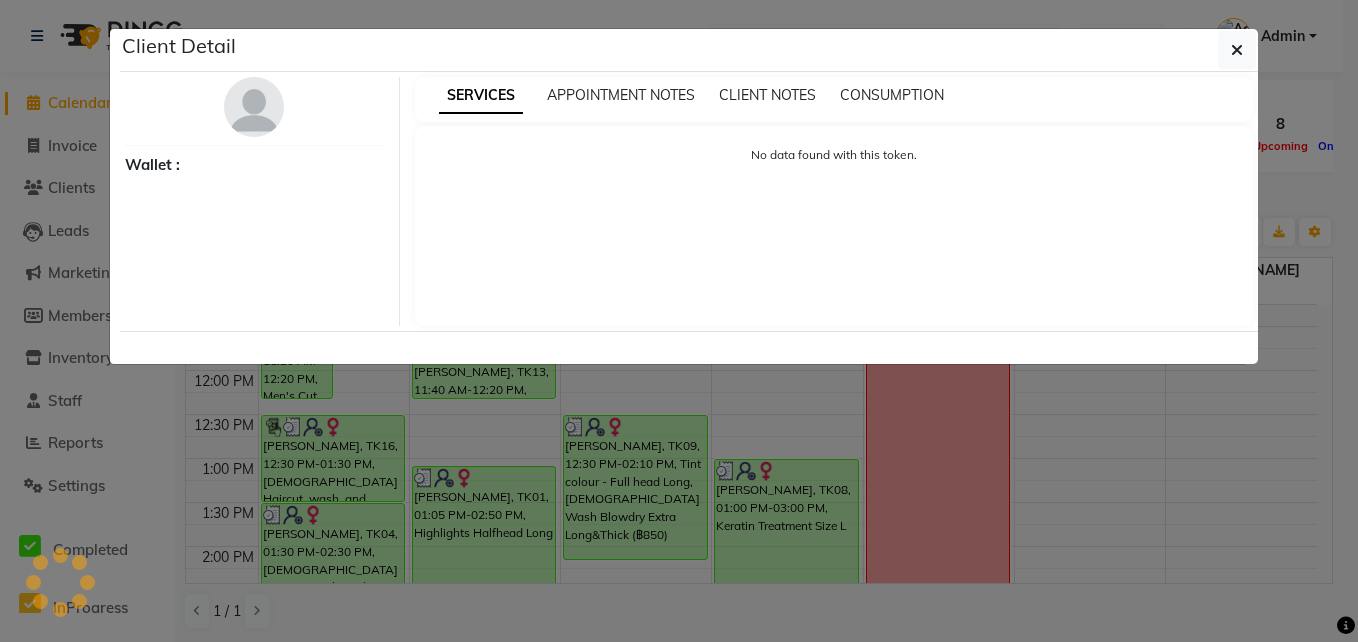 select on "3" 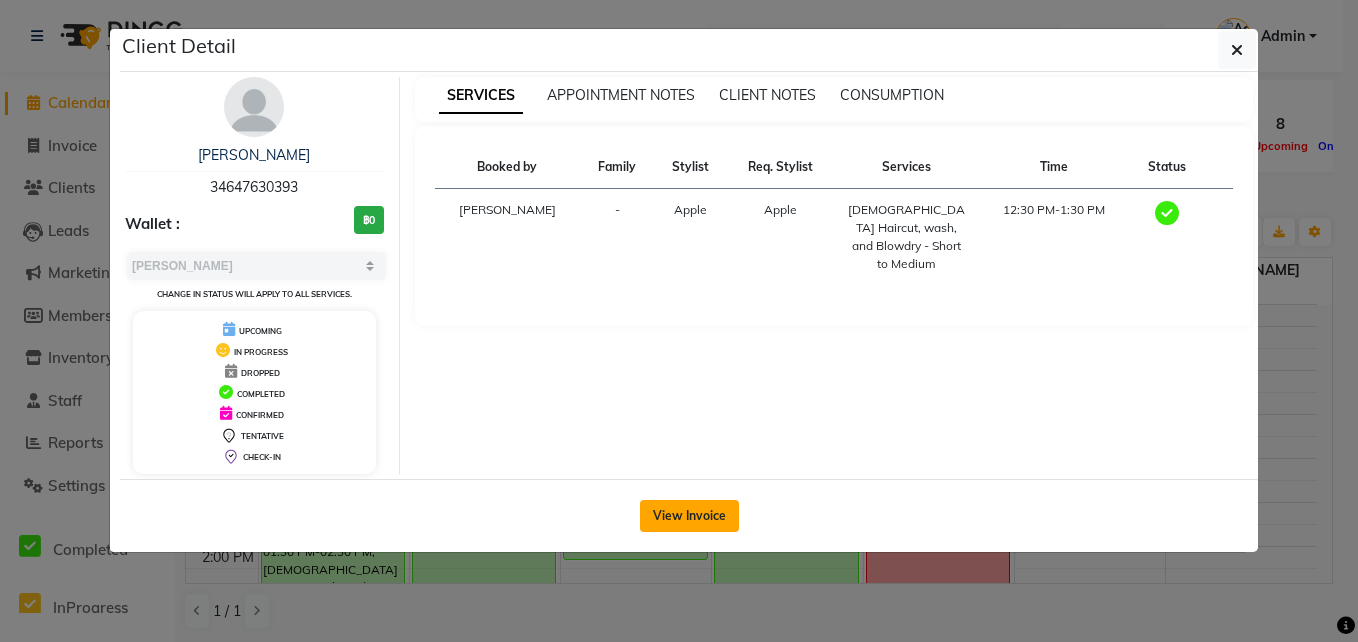 click on "View Invoice" 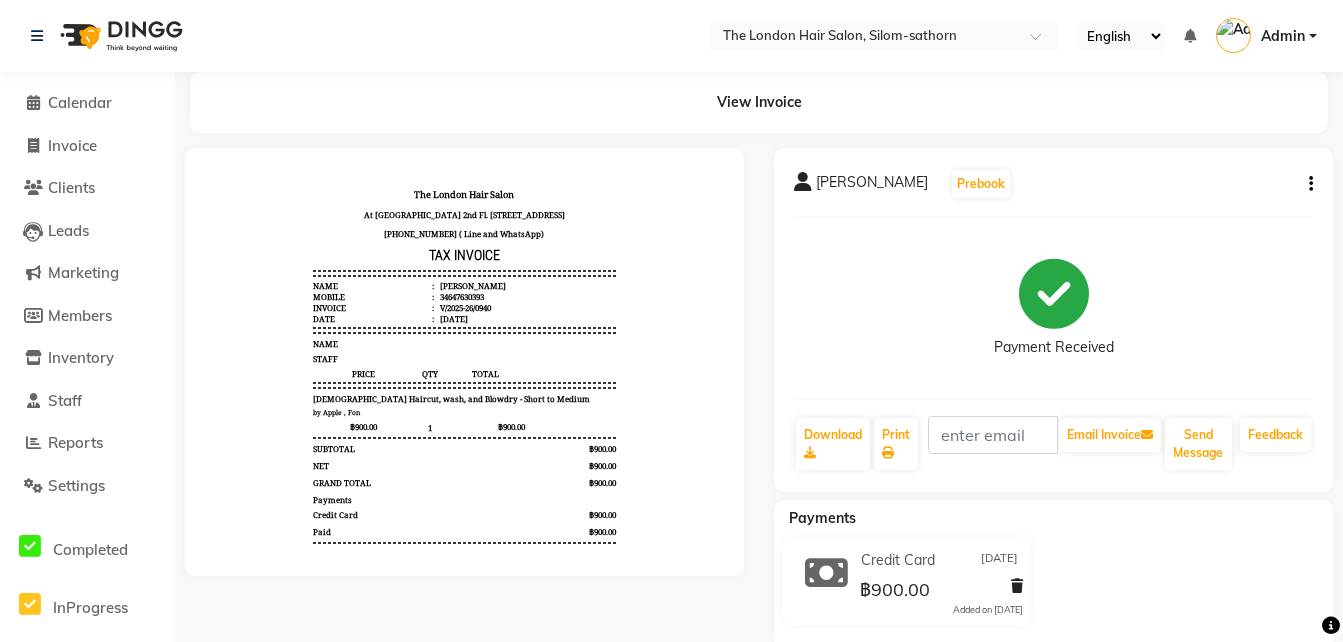 scroll, scrollTop: 37, scrollLeft: 0, axis: vertical 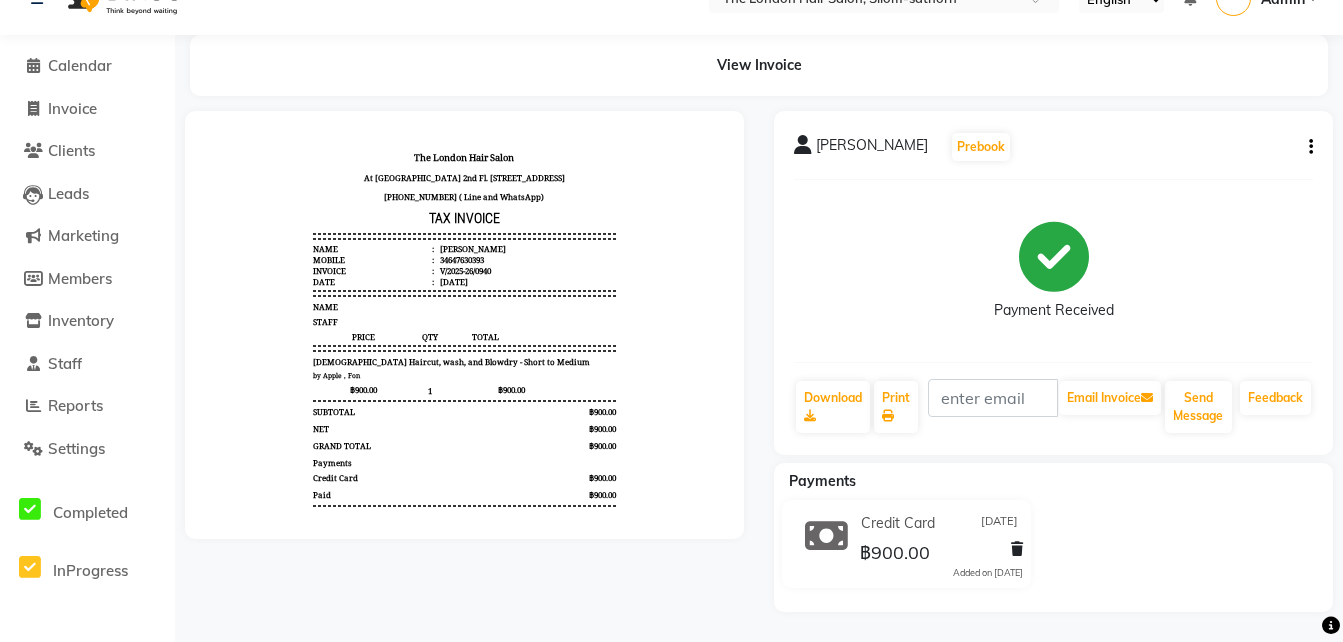 click 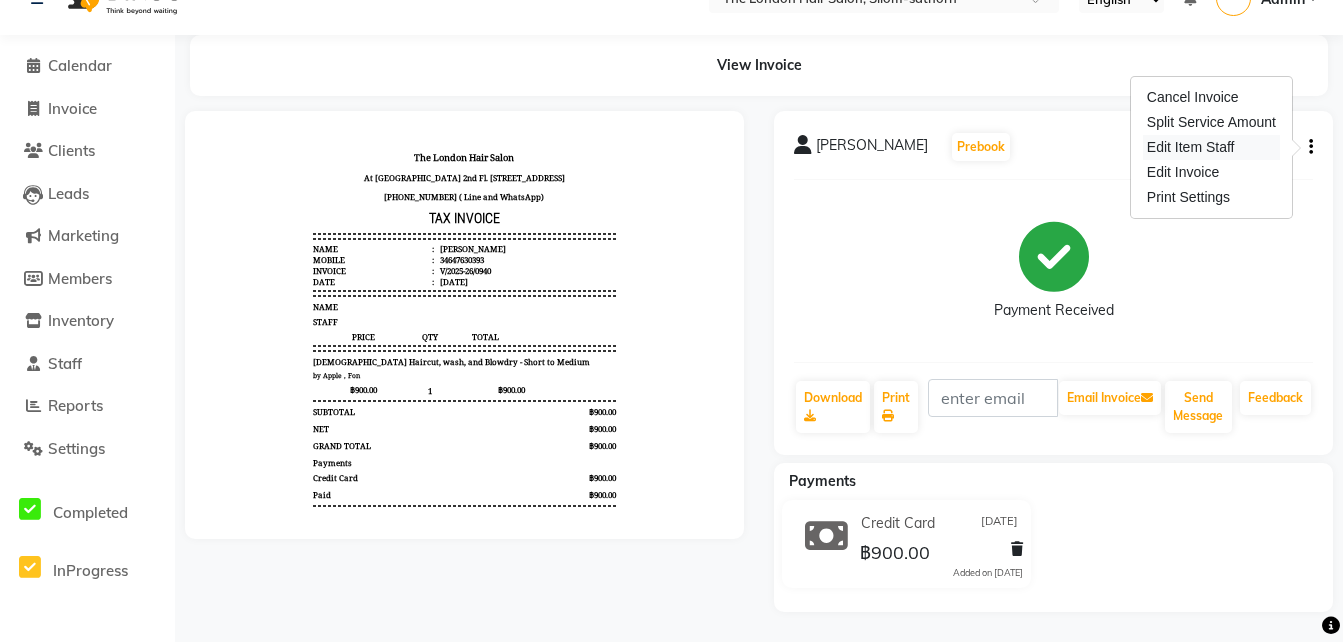 click on "Edit Item Staff" at bounding box center (1211, 147) 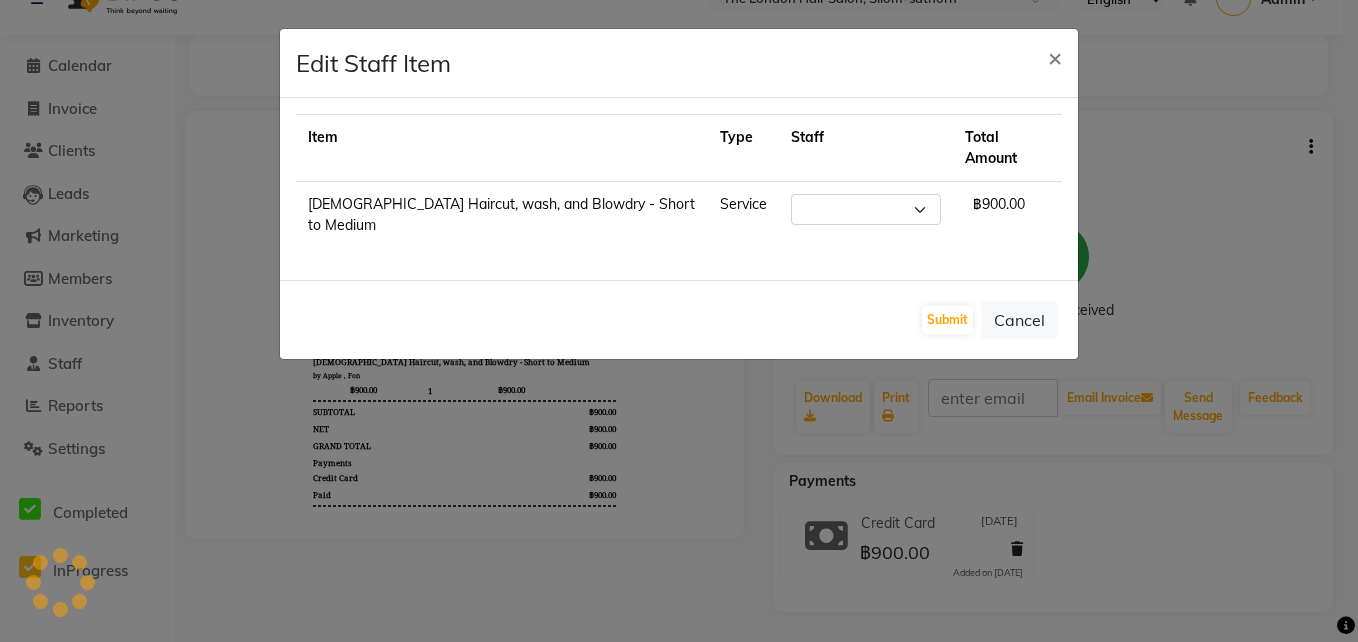select on "56710" 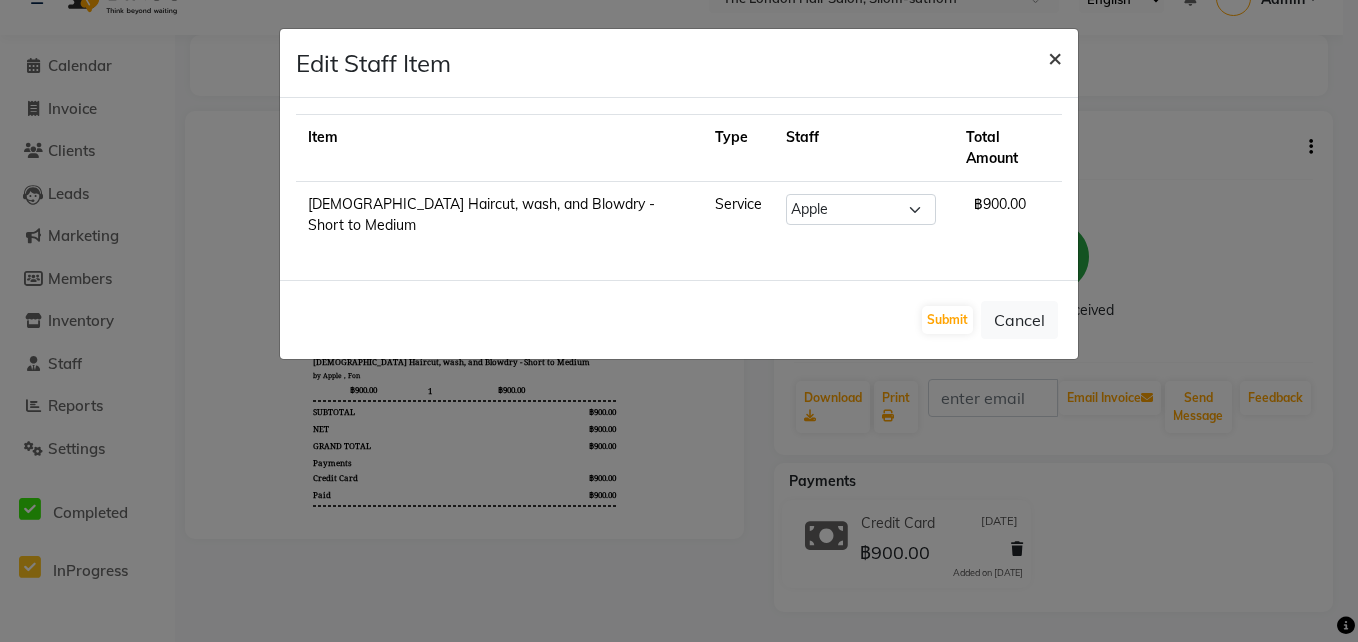 click on "×" 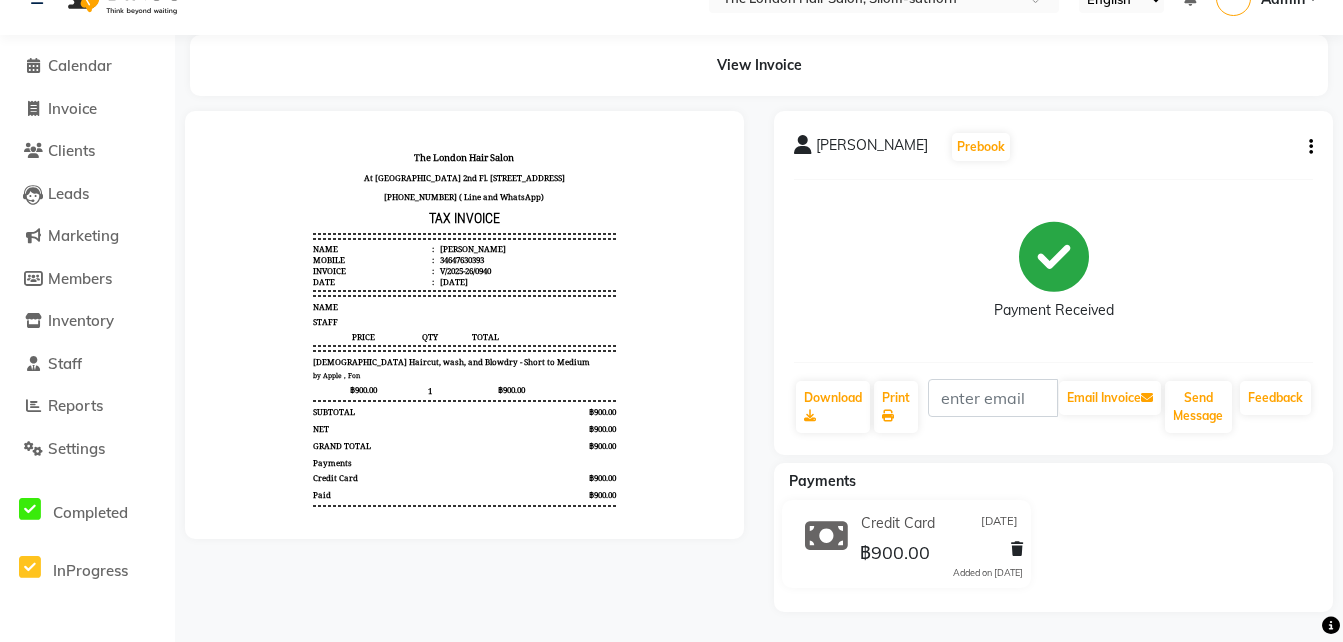 click on "Ana   Prebook   Payment Received  Download  Print   Email Invoice   Send Message Feedback" 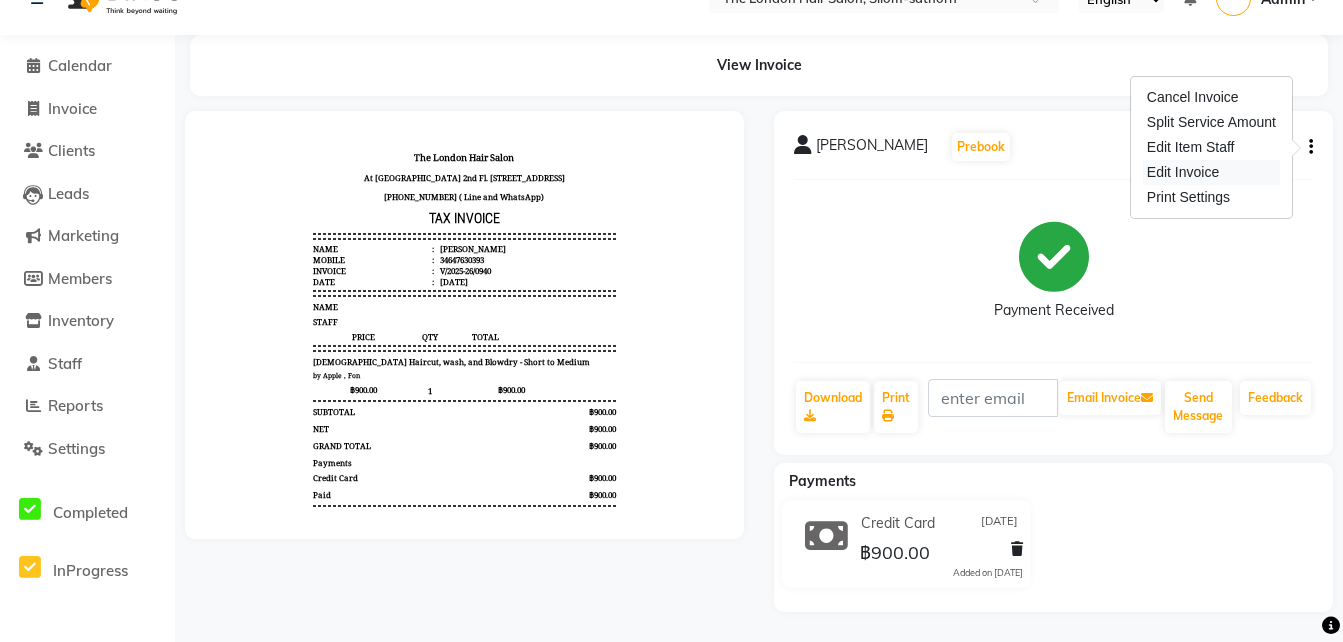 click on "Edit Invoice" at bounding box center (1211, 172) 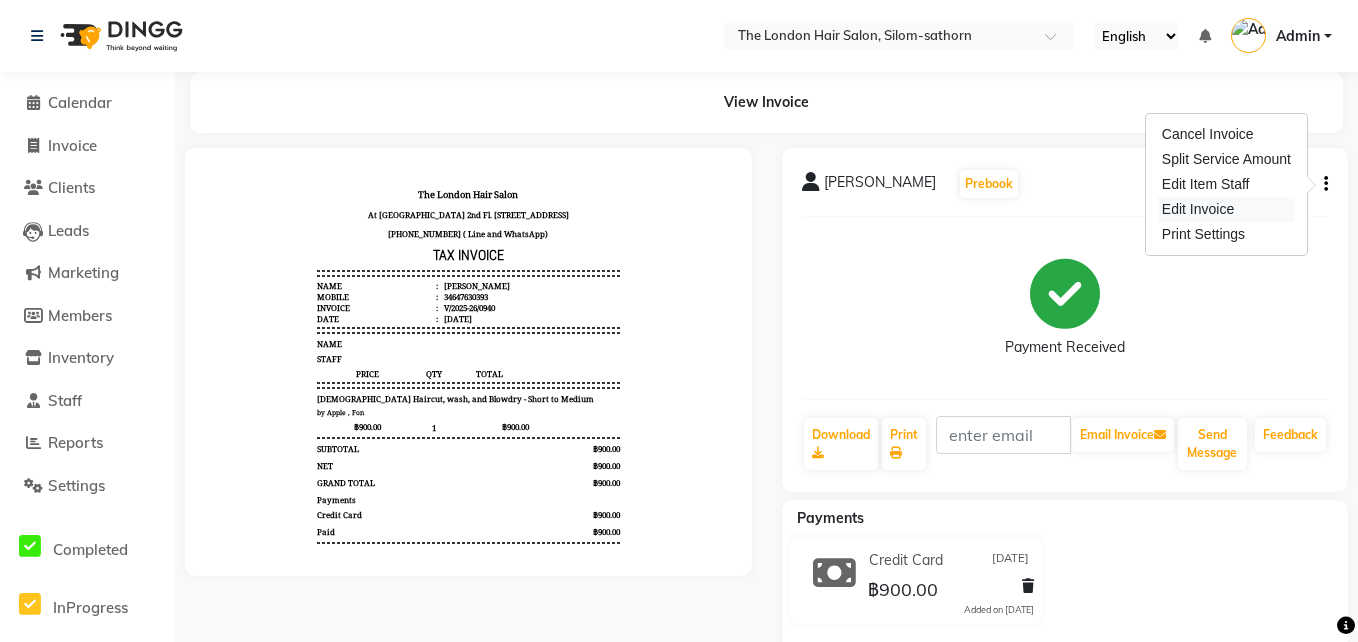 select on "service" 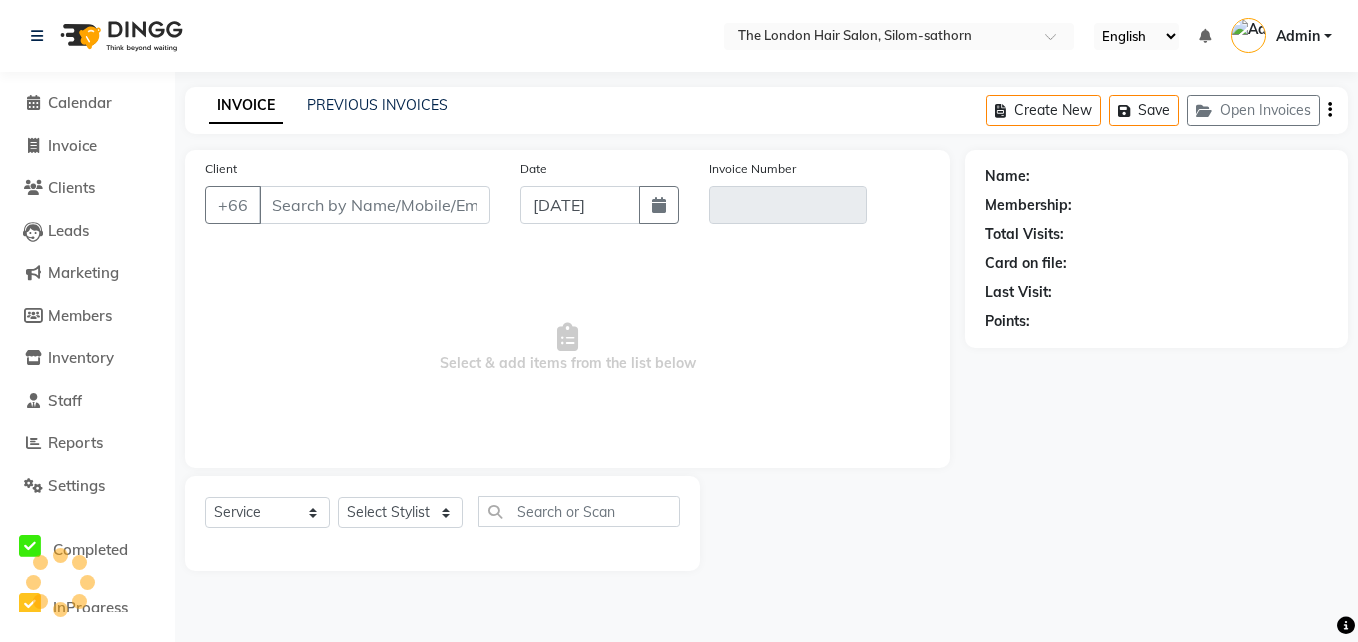 type on "647630393" 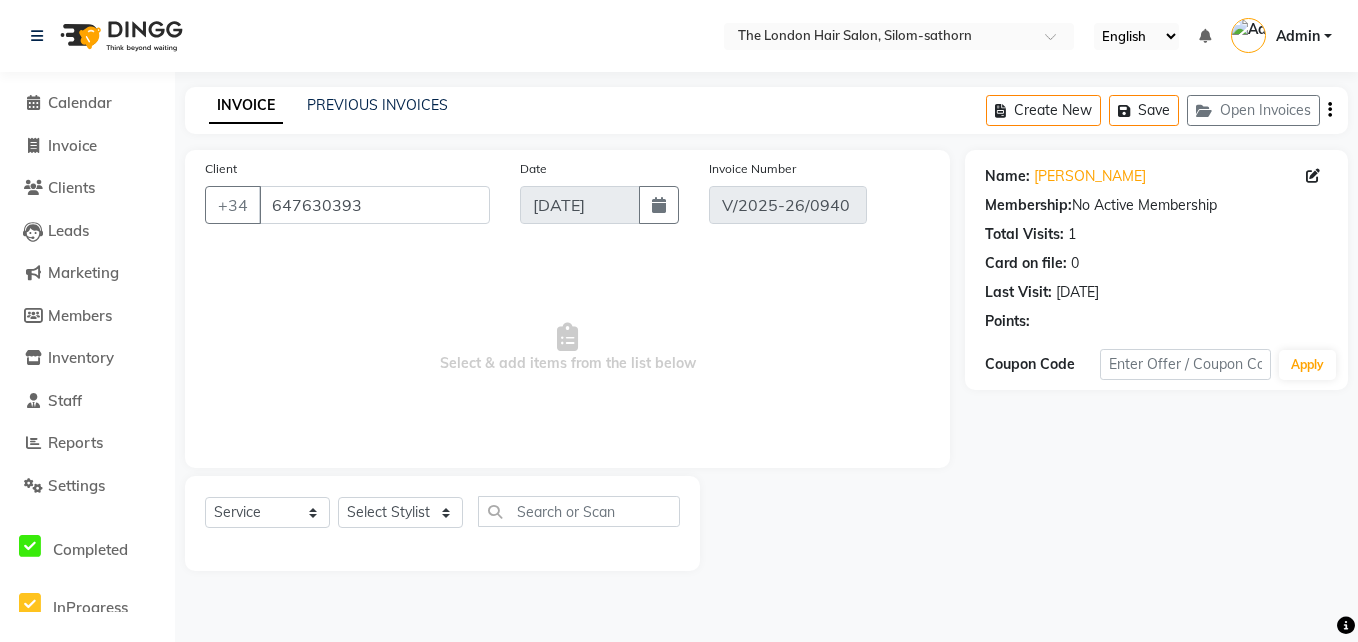 type on "[DATE]" 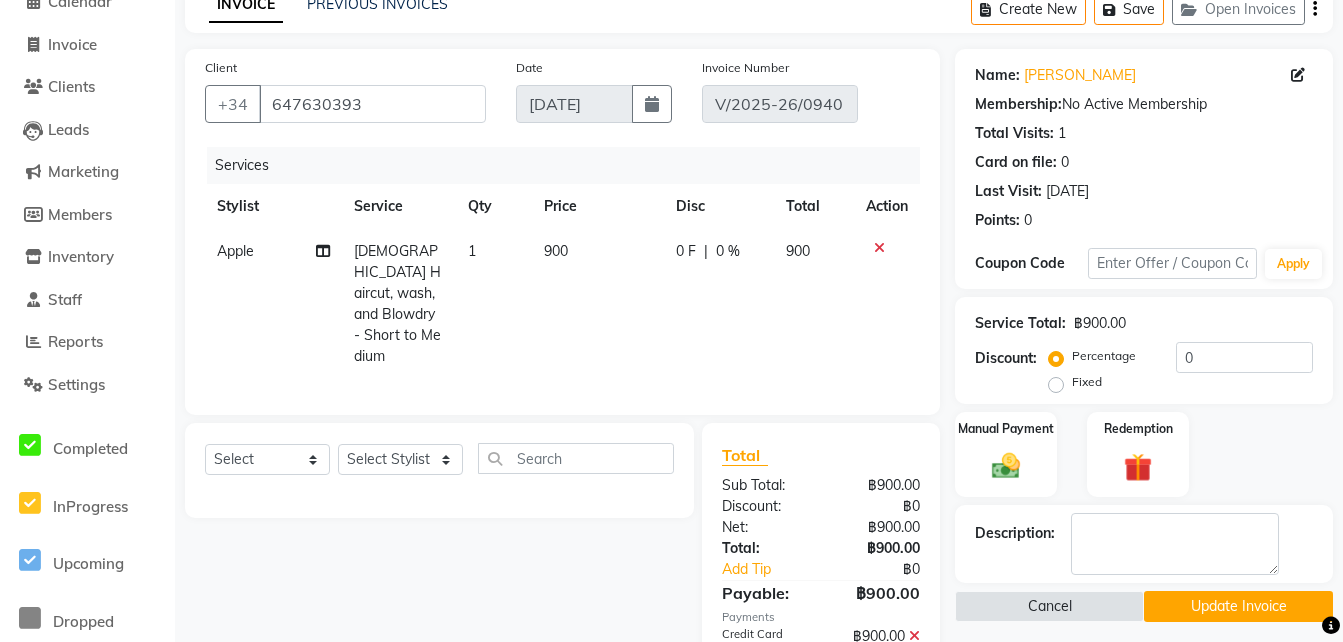 scroll, scrollTop: 200, scrollLeft: 0, axis: vertical 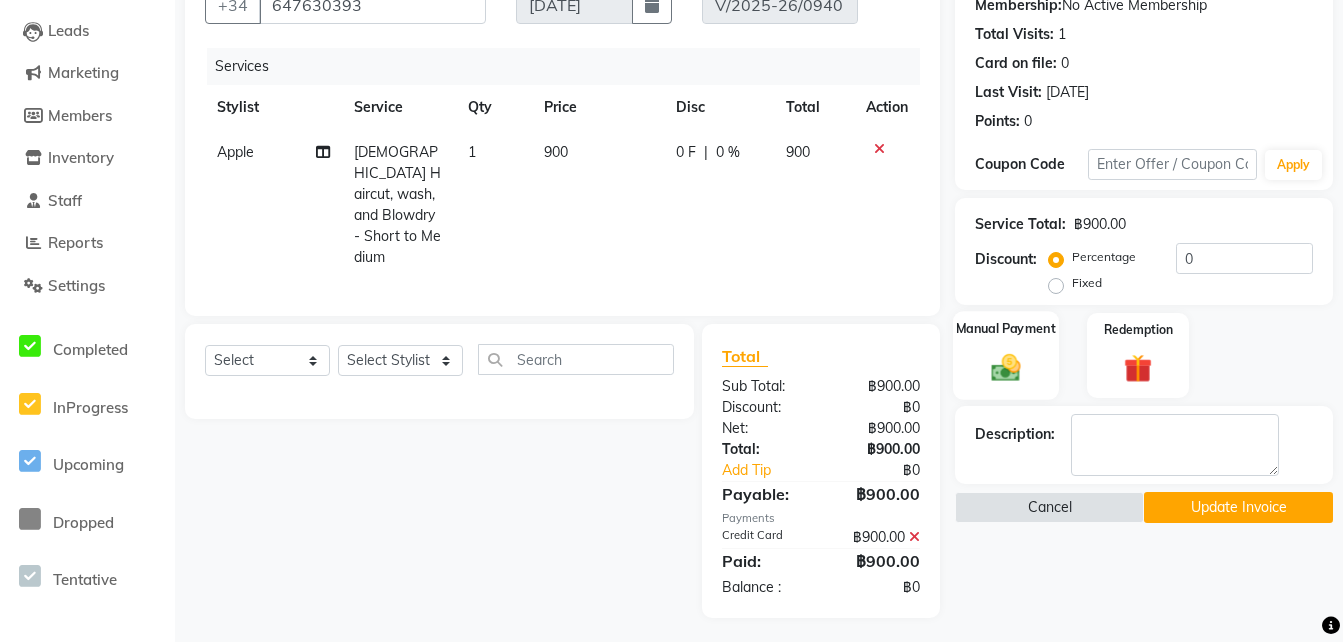 click 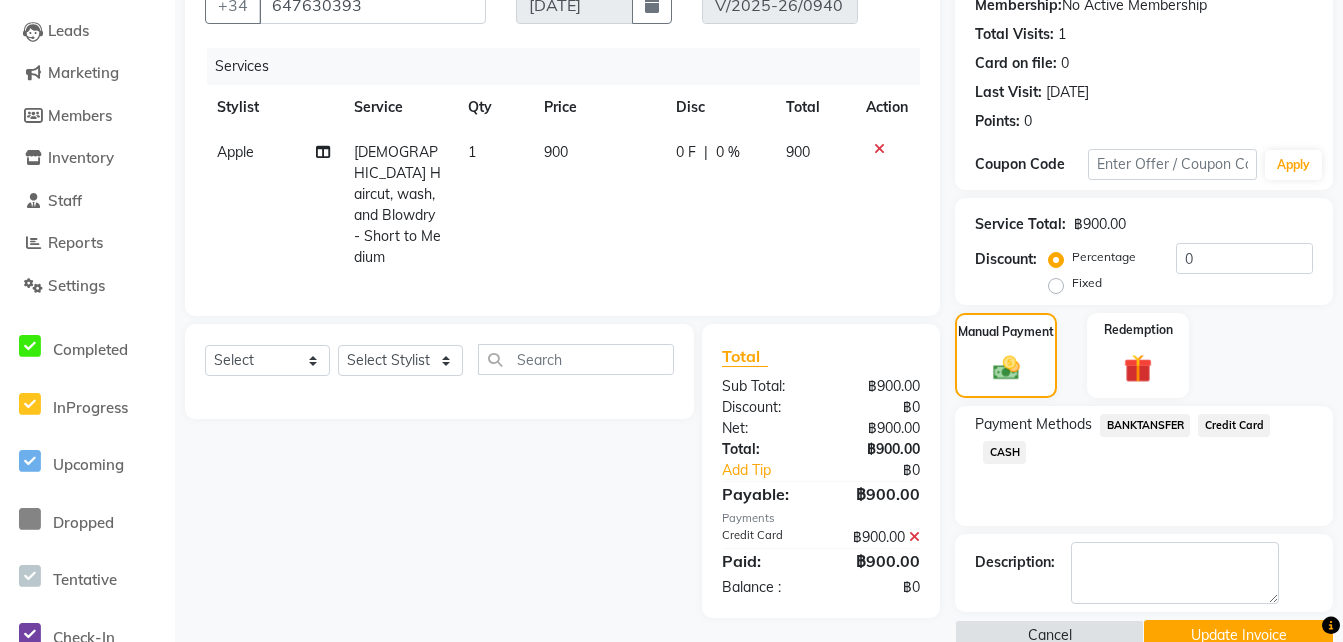 click on "CASH" 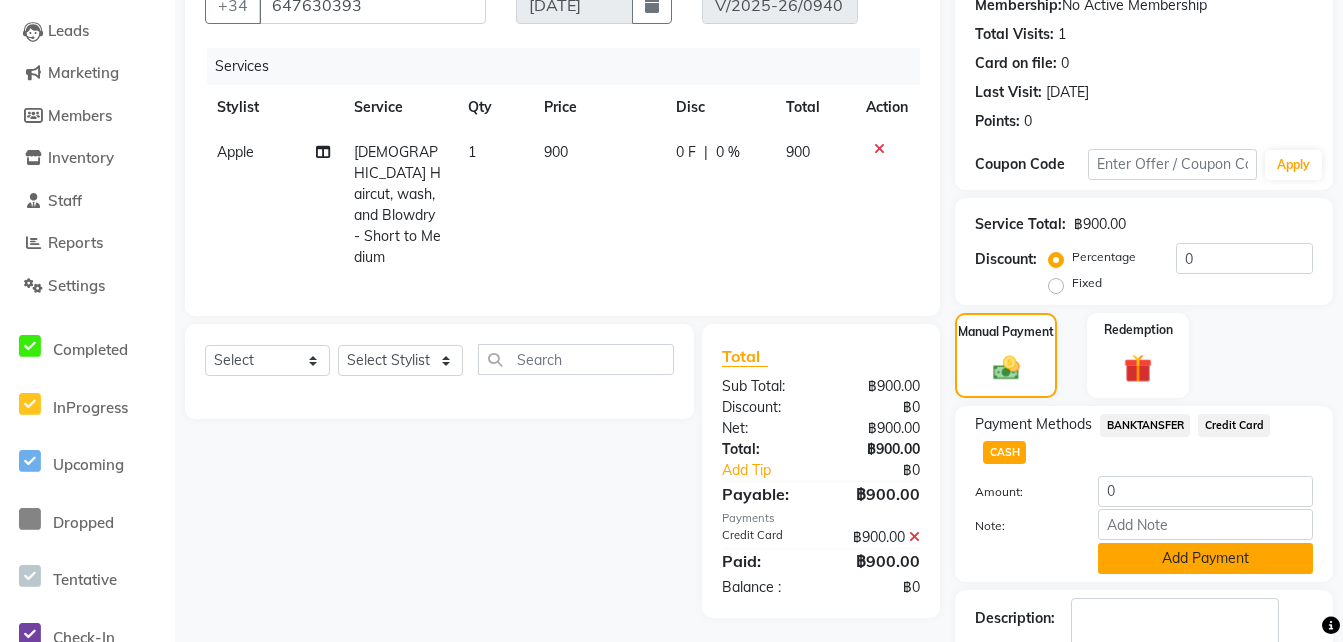 click on "Add Payment" 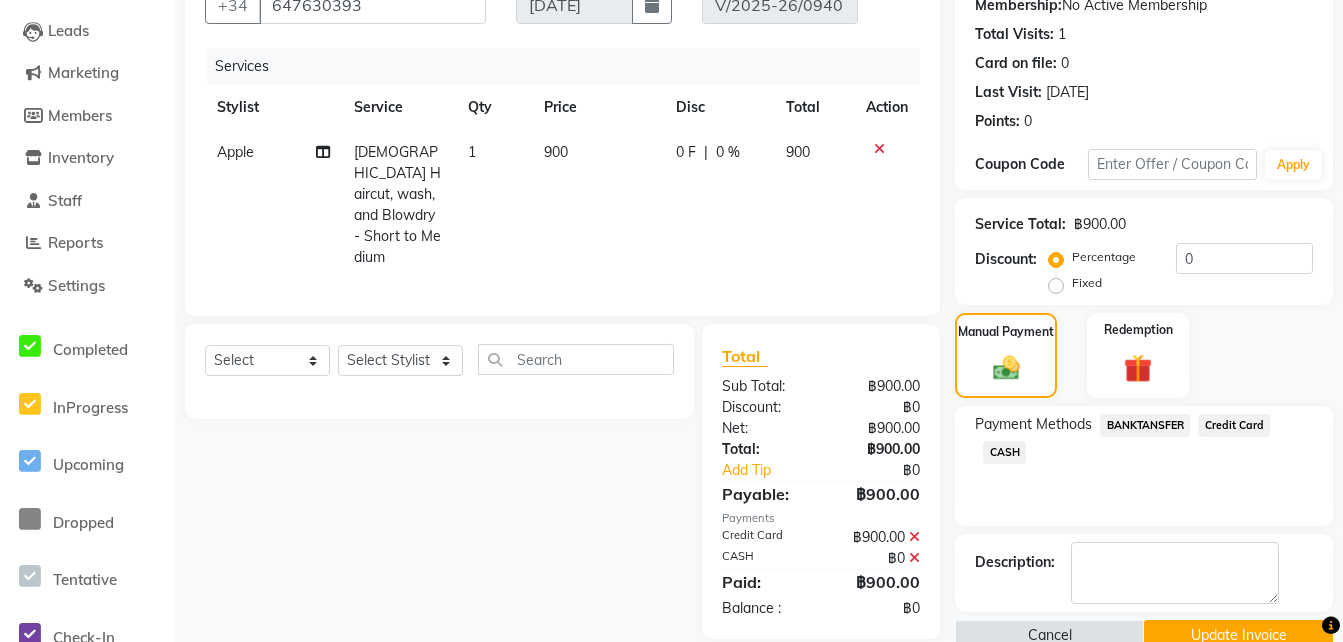 click on "Update Invoice" 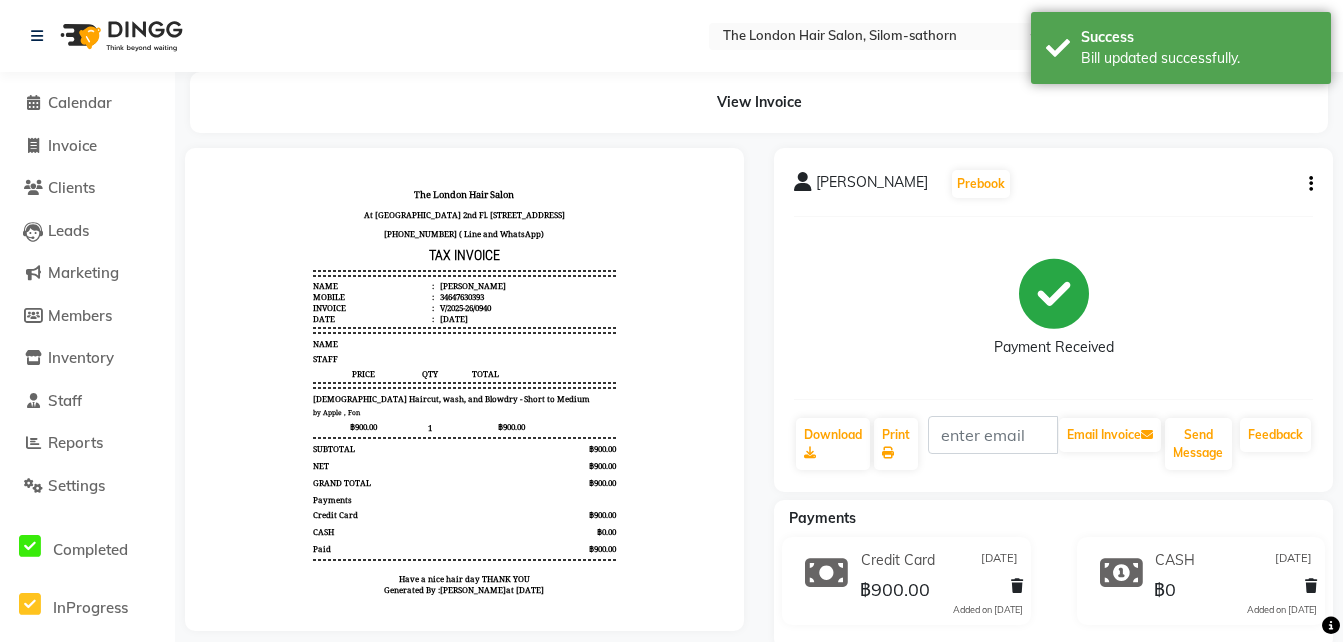 scroll, scrollTop: 0, scrollLeft: 0, axis: both 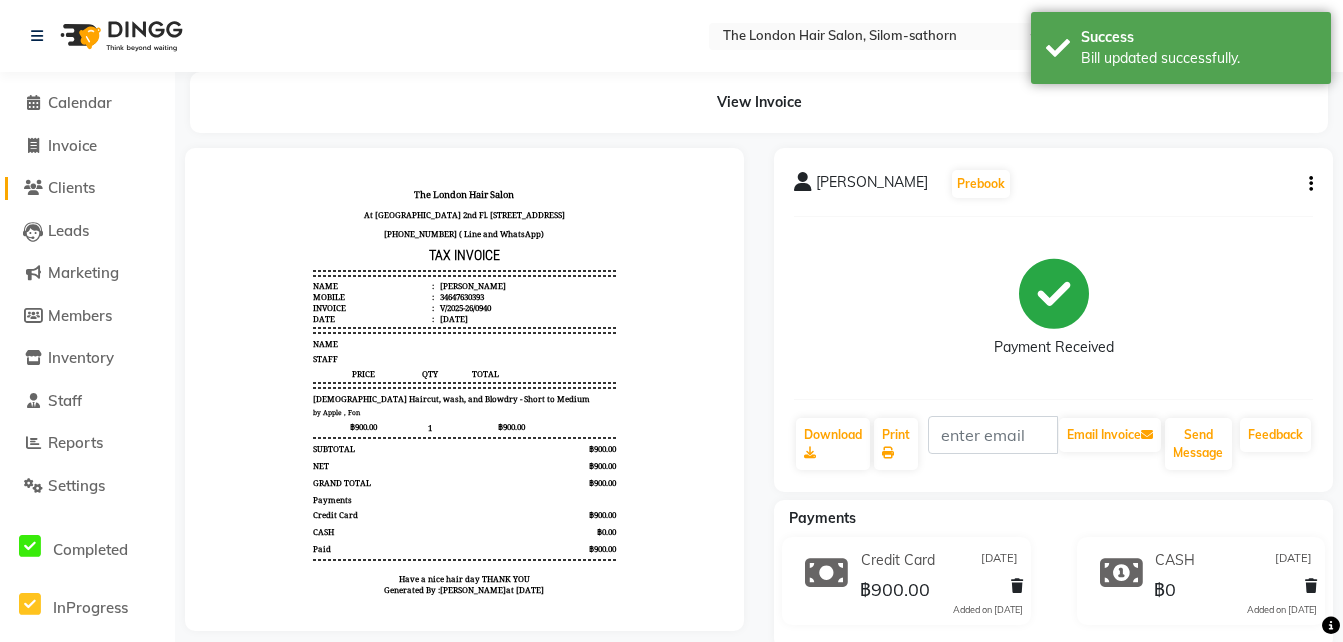 click on "Clients" 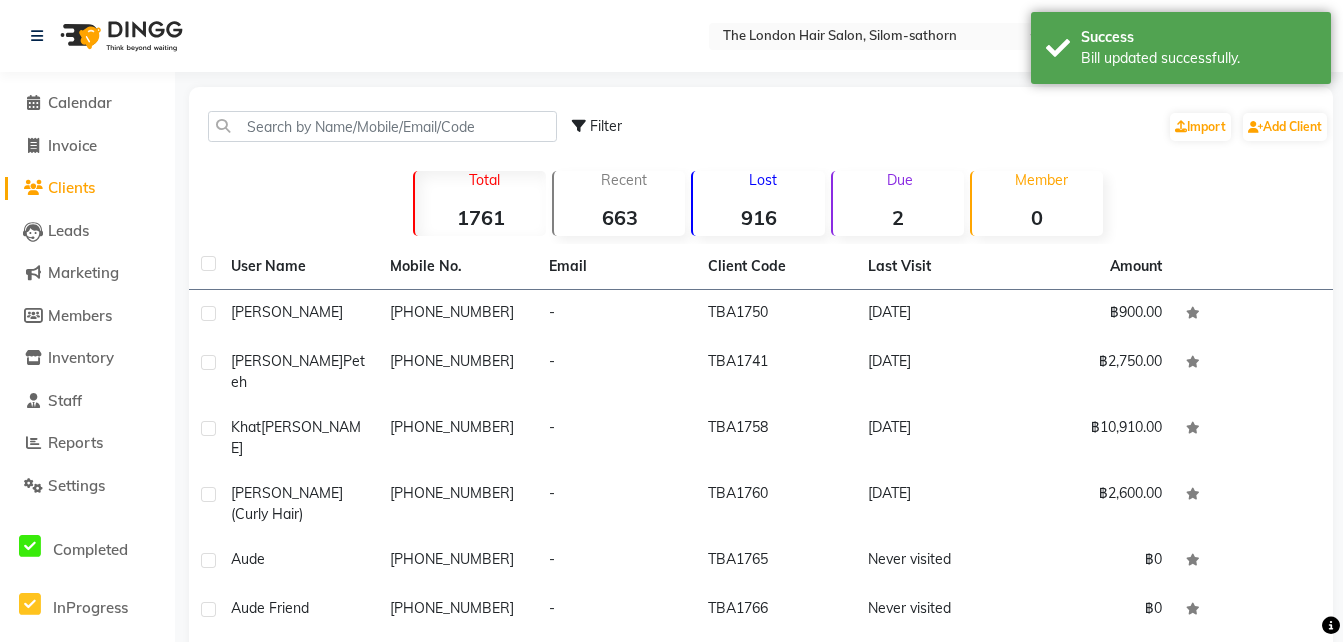 click on "Invoice" 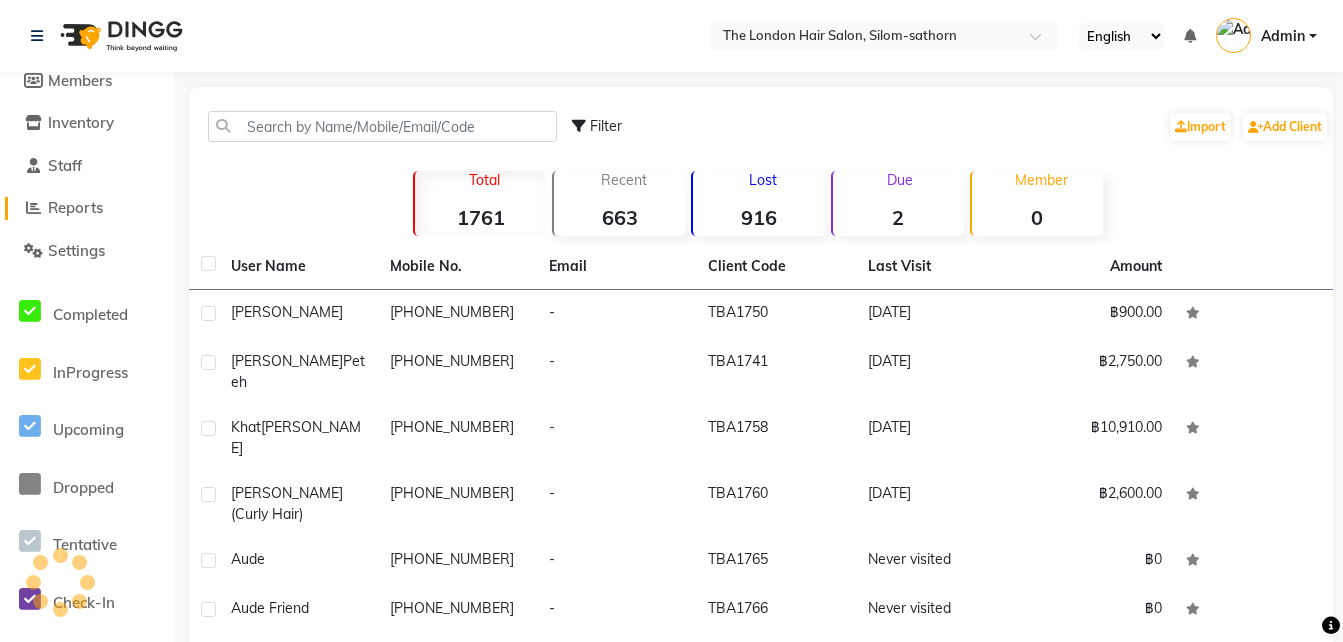 scroll, scrollTop: 236, scrollLeft: 0, axis: vertical 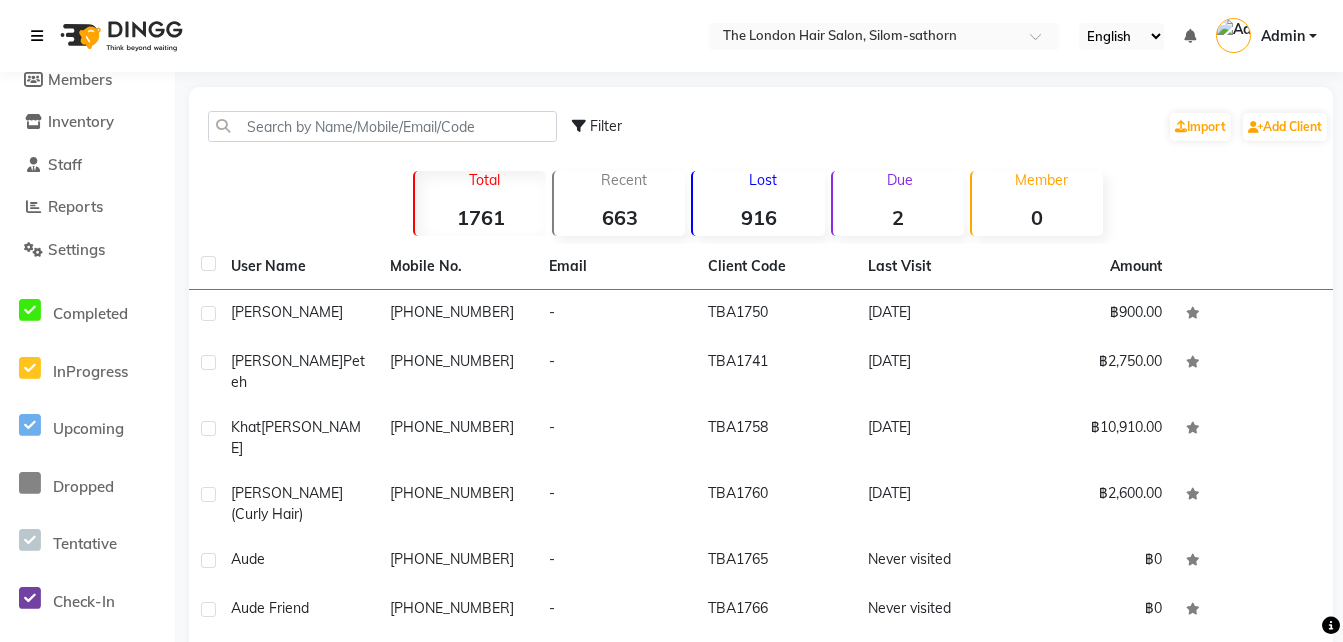 click at bounding box center (41, 36) 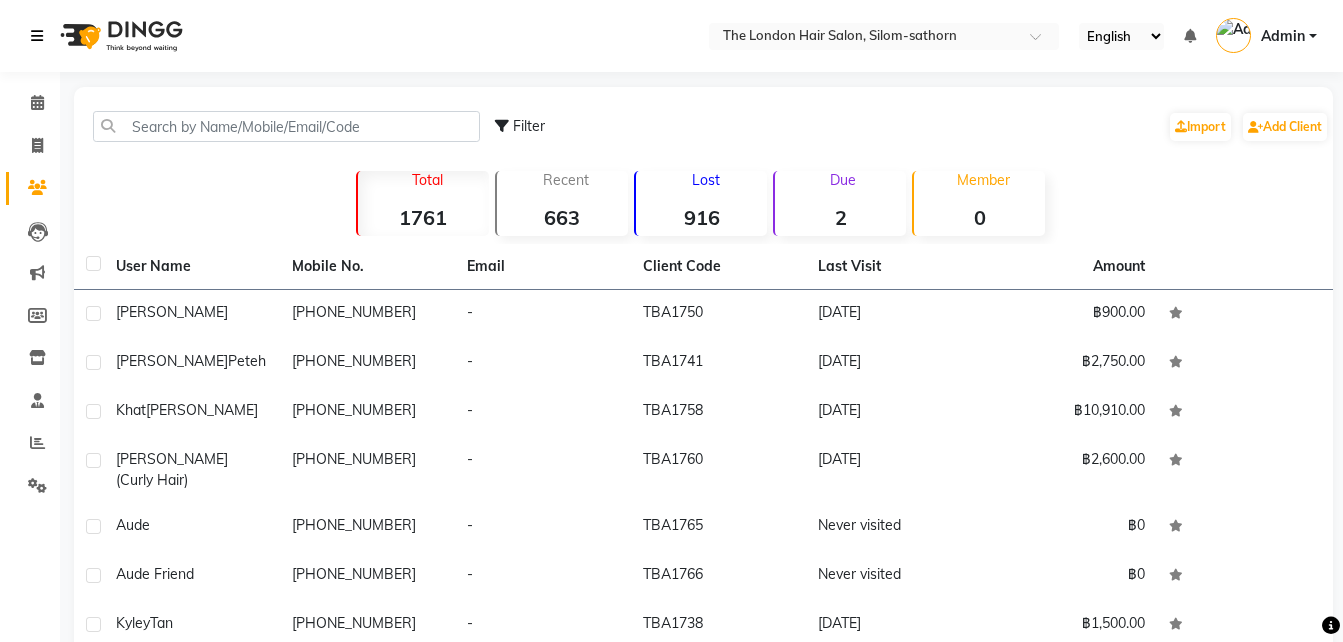 click at bounding box center [41, 36] 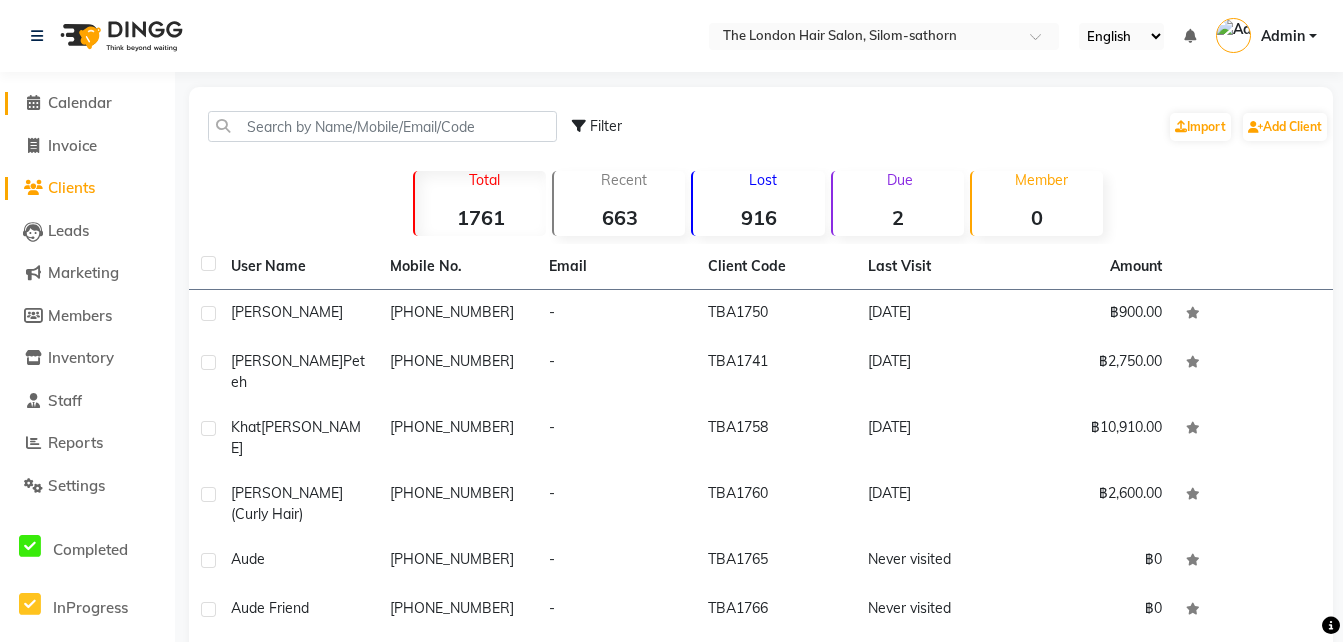 click 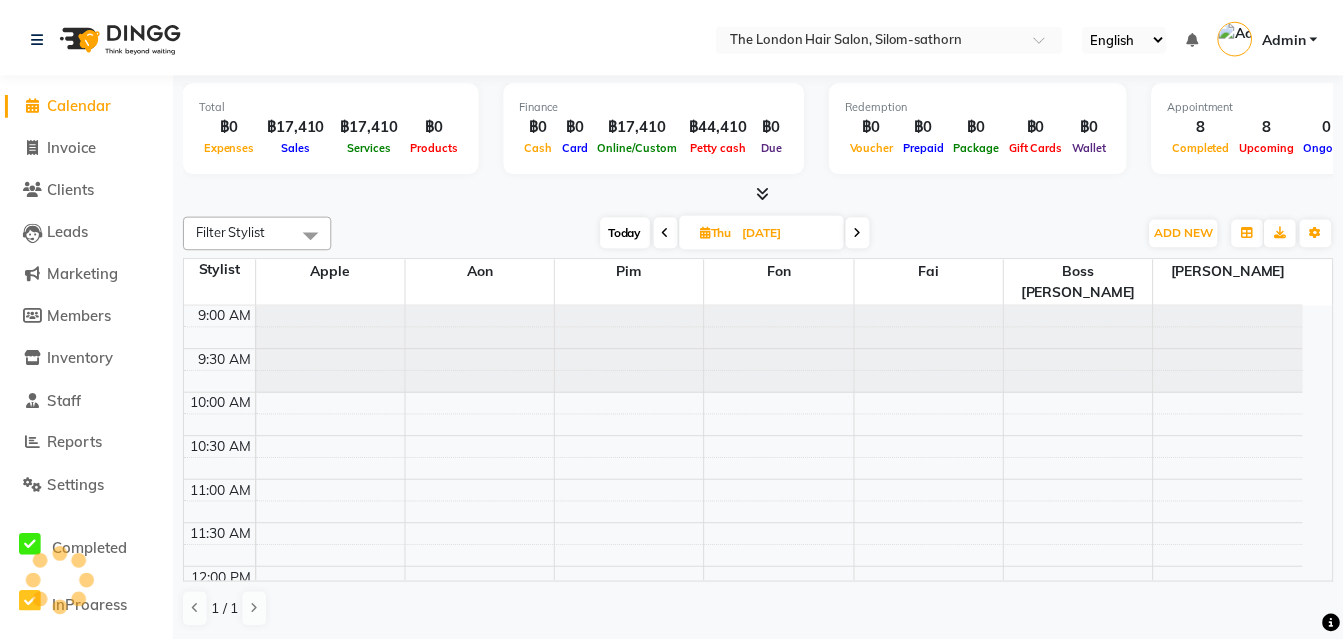 scroll, scrollTop: 0, scrollLeft: 0, axis: both 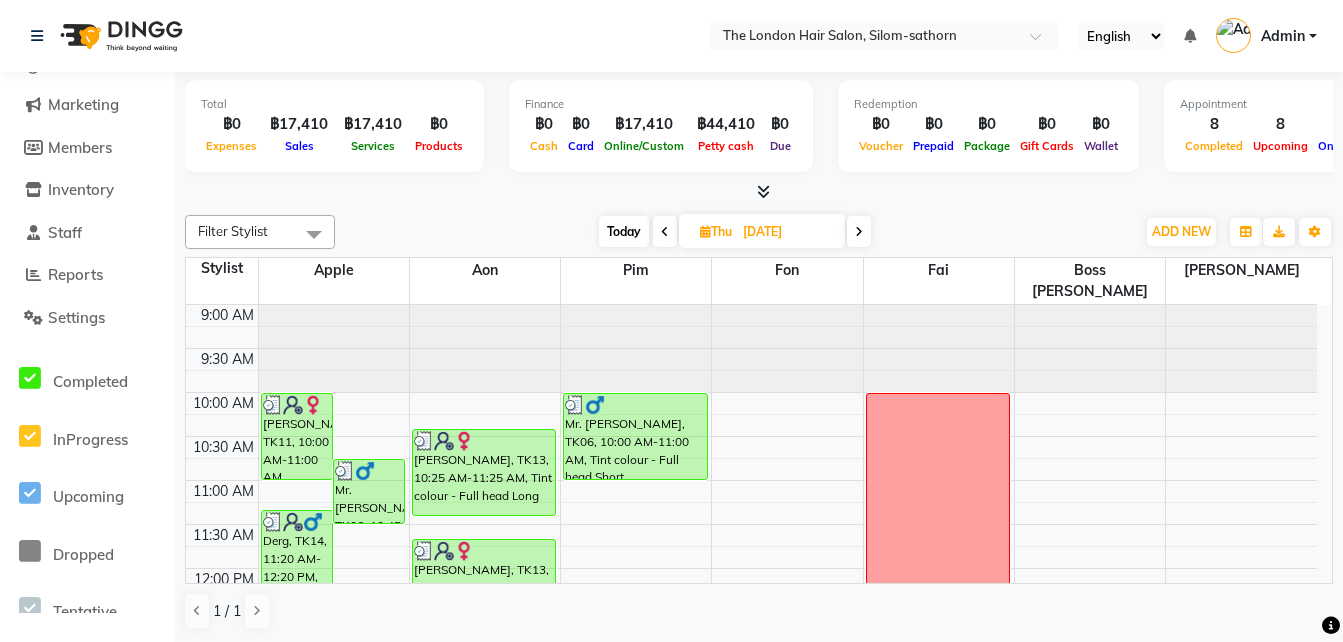 click on "InProgress" 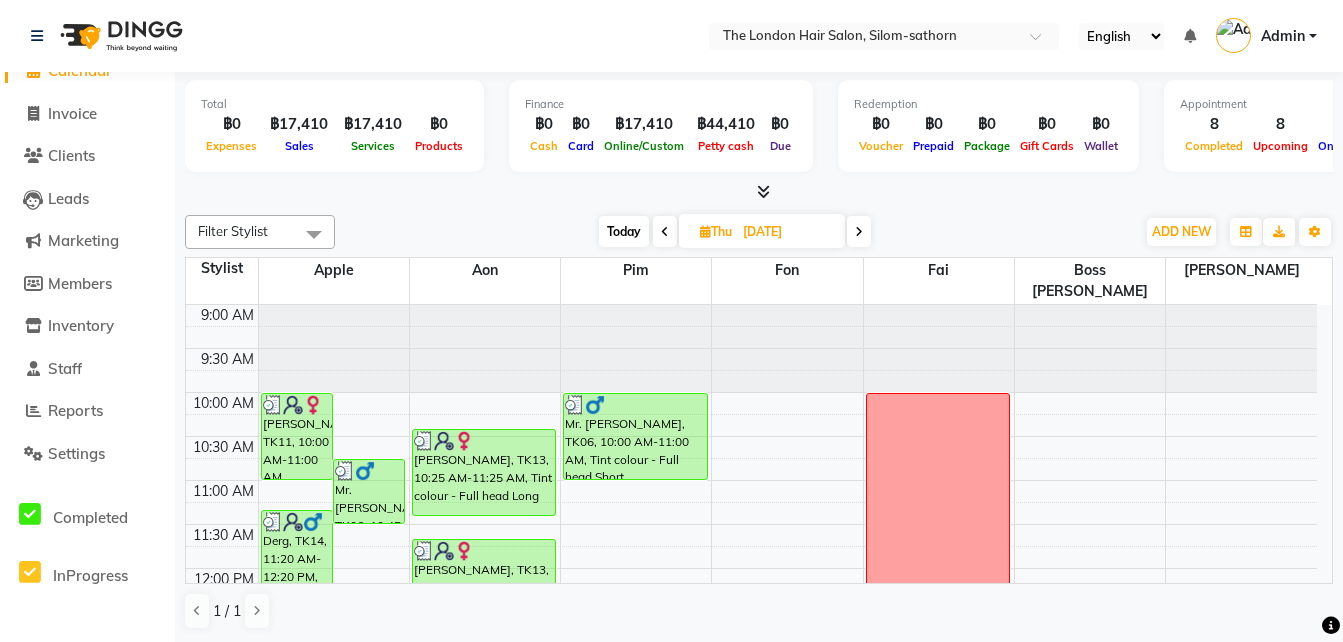 scroll, scrollTop: 33, scrollLeft: 0, axis: vertical 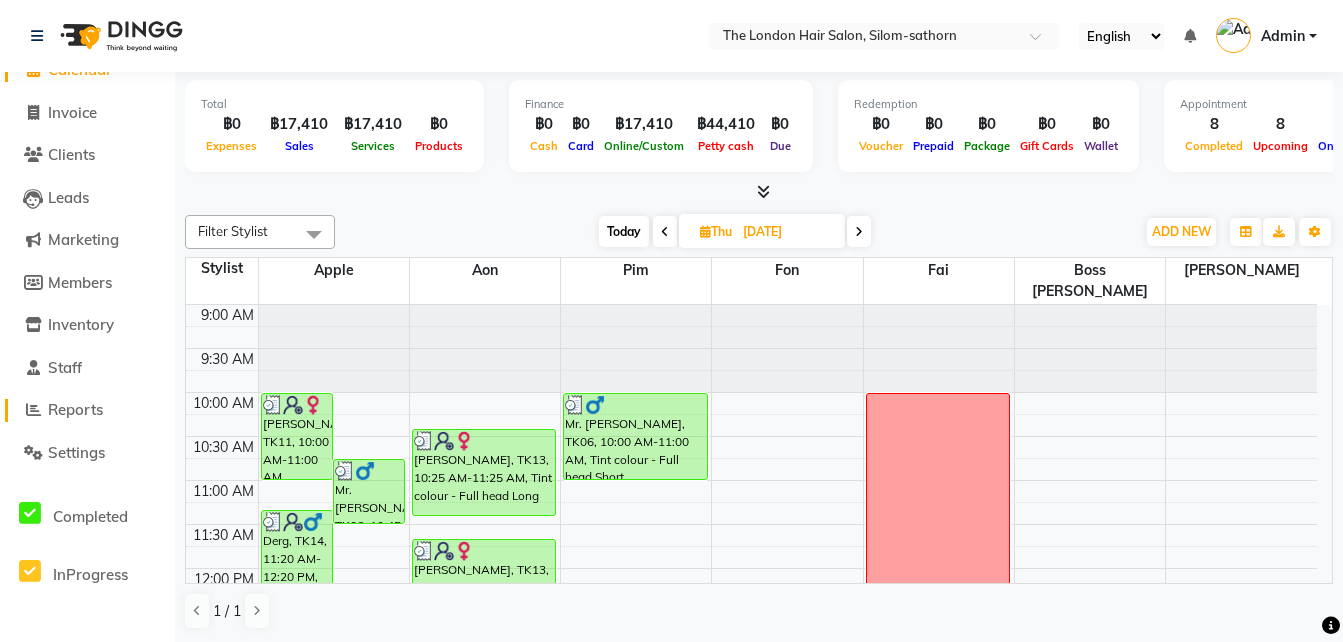 click on "Reports" 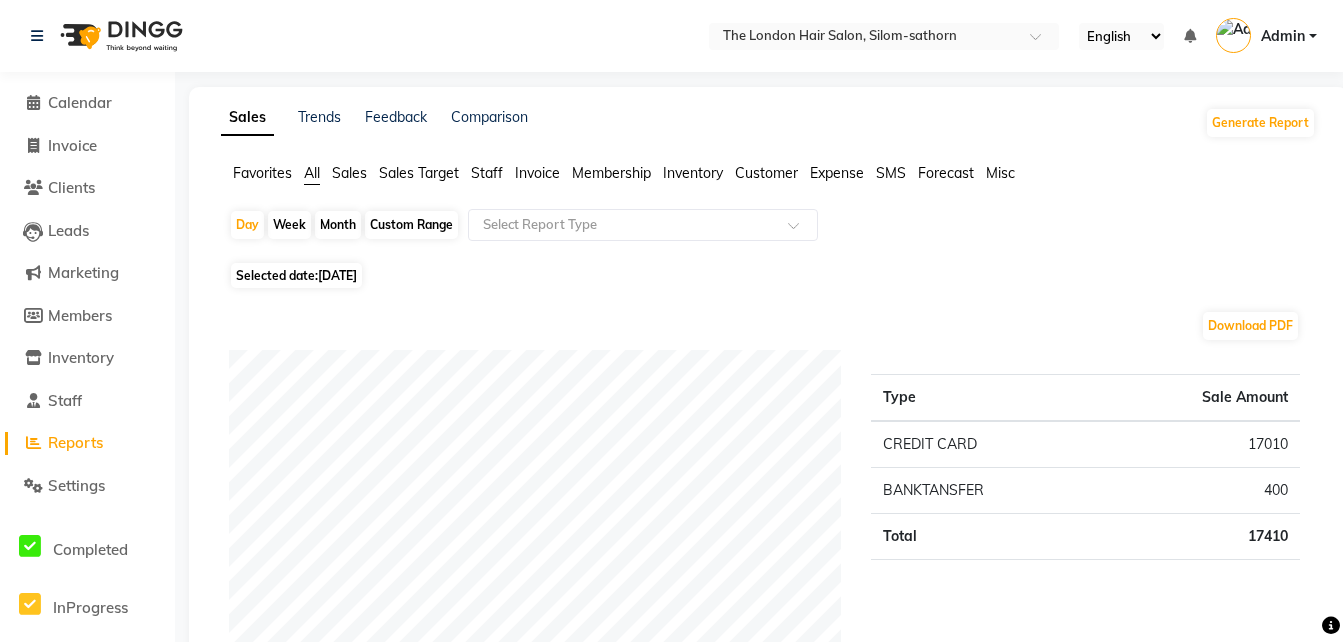 scroll, scrollTop: 0, scrollLeft: 0, axis: both 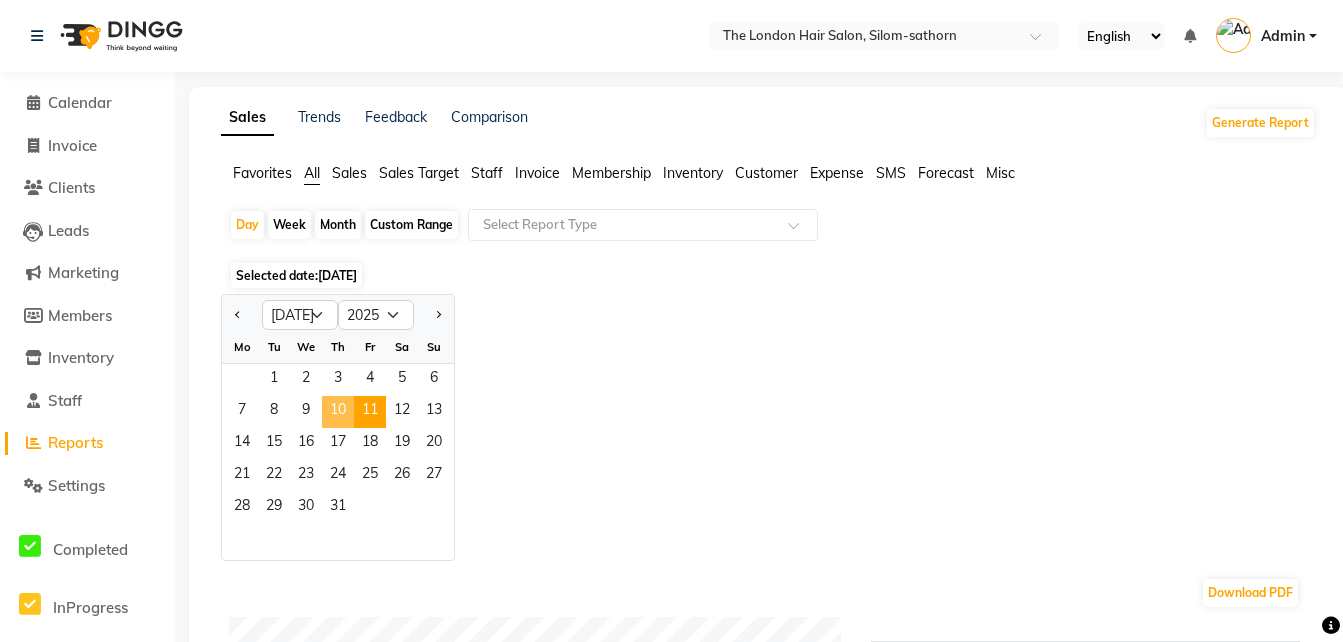 click on "10" 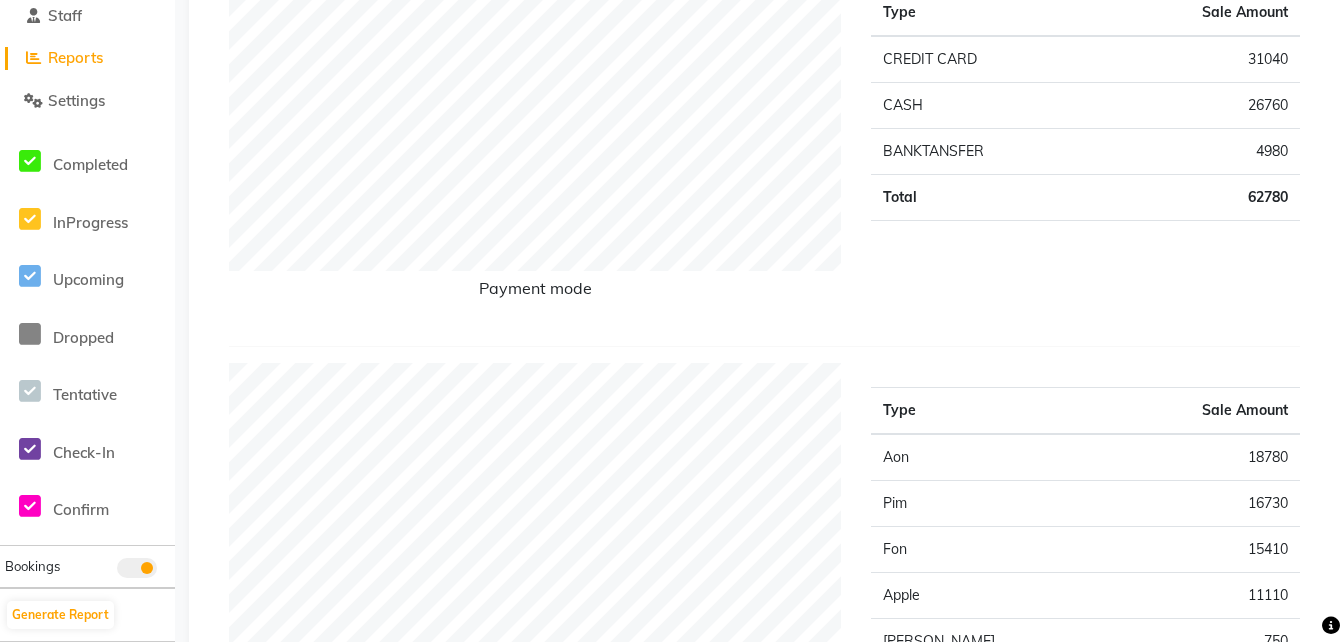 scroll, scrollTop: 0, scrollLeft: 0, axis: both 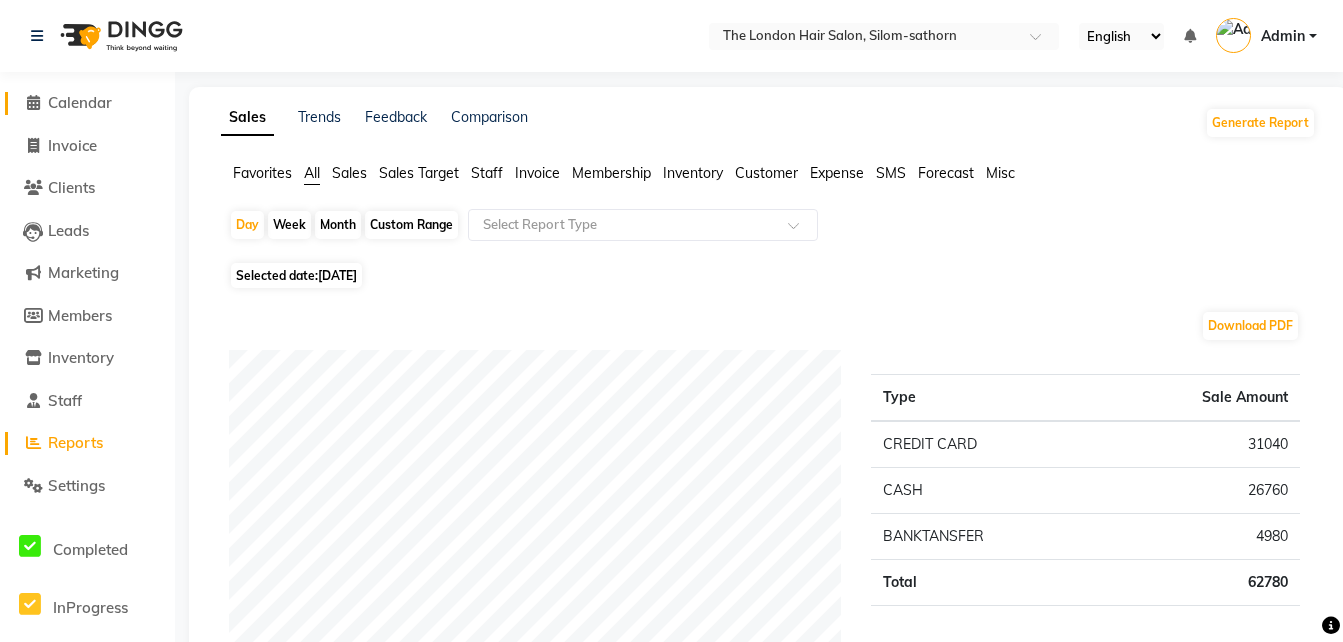 click on "Calendar" 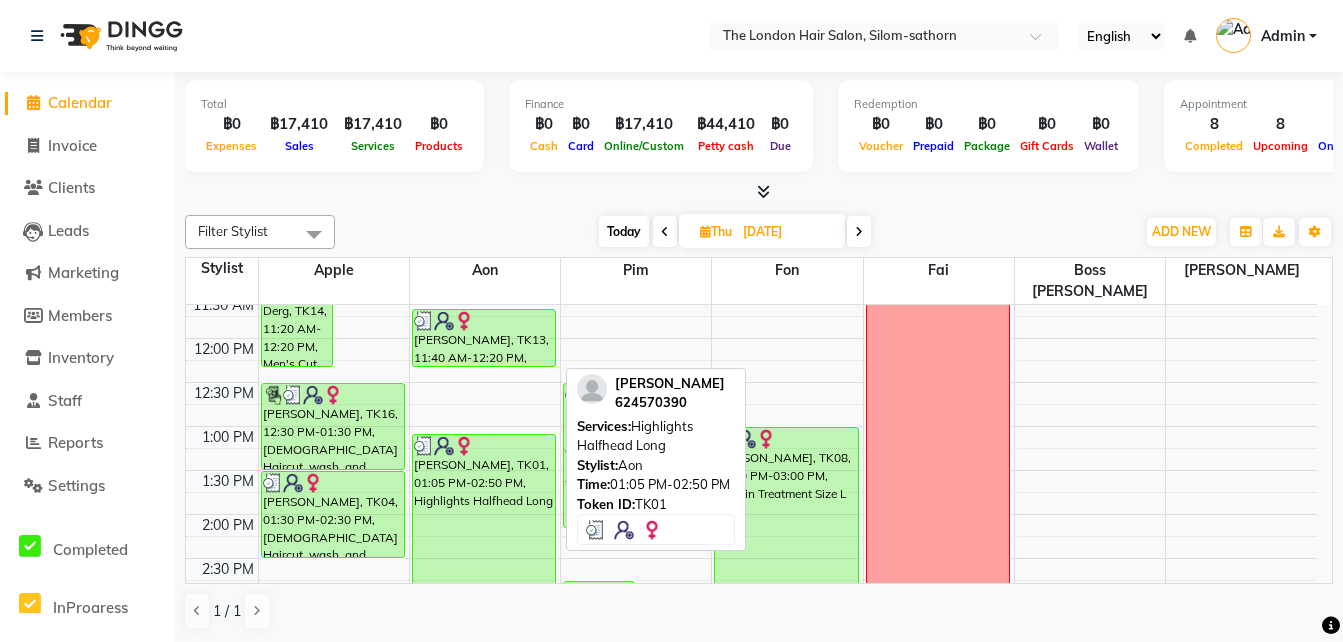 scroll, scrollTop: 232, scrollLeft: 0, axis: vertical 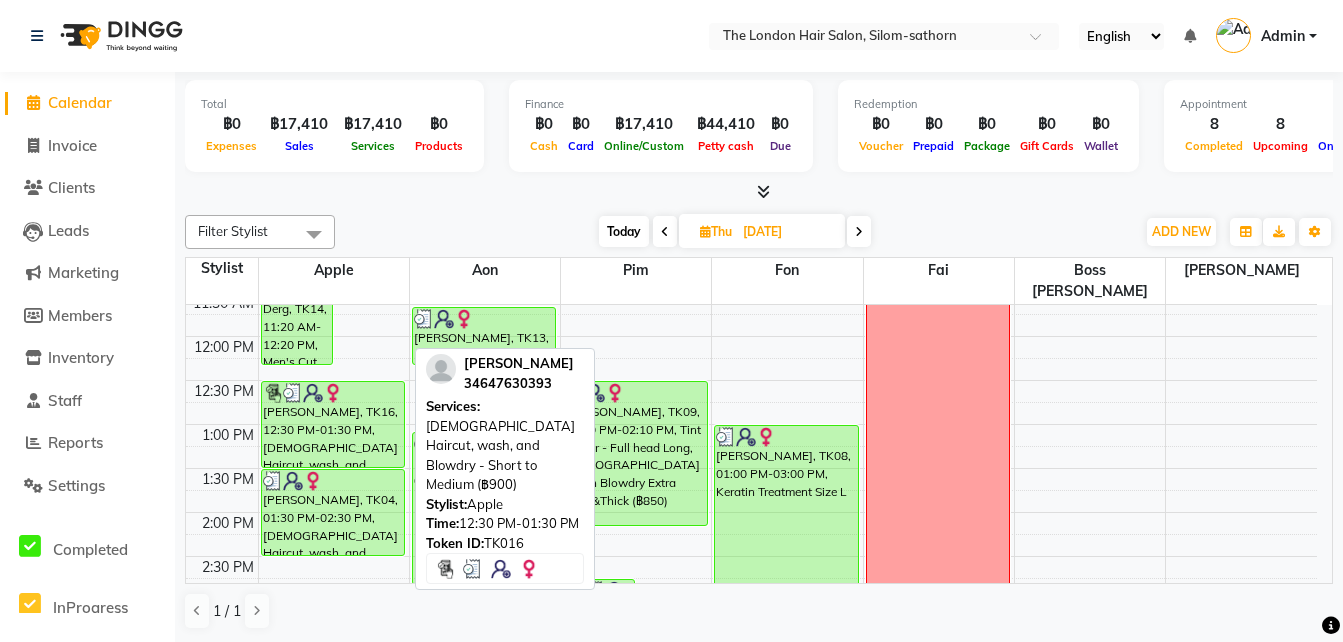 click on "[PERSON_NAME], TK16, 12:30 PM-01:30 PM, [DEMOGRAPHIC_DATA] Haircut, wash, and Blowdry - Short to Medium (฿900)" at bounding box center (333, 424) 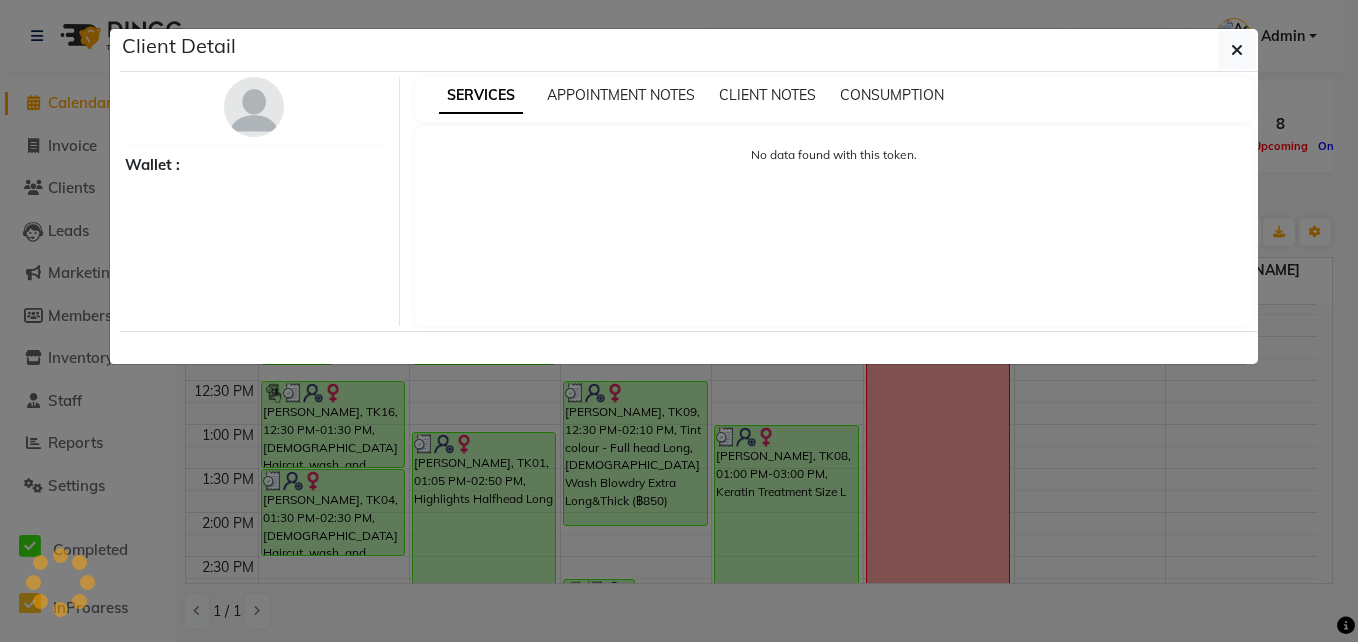 select on "3" 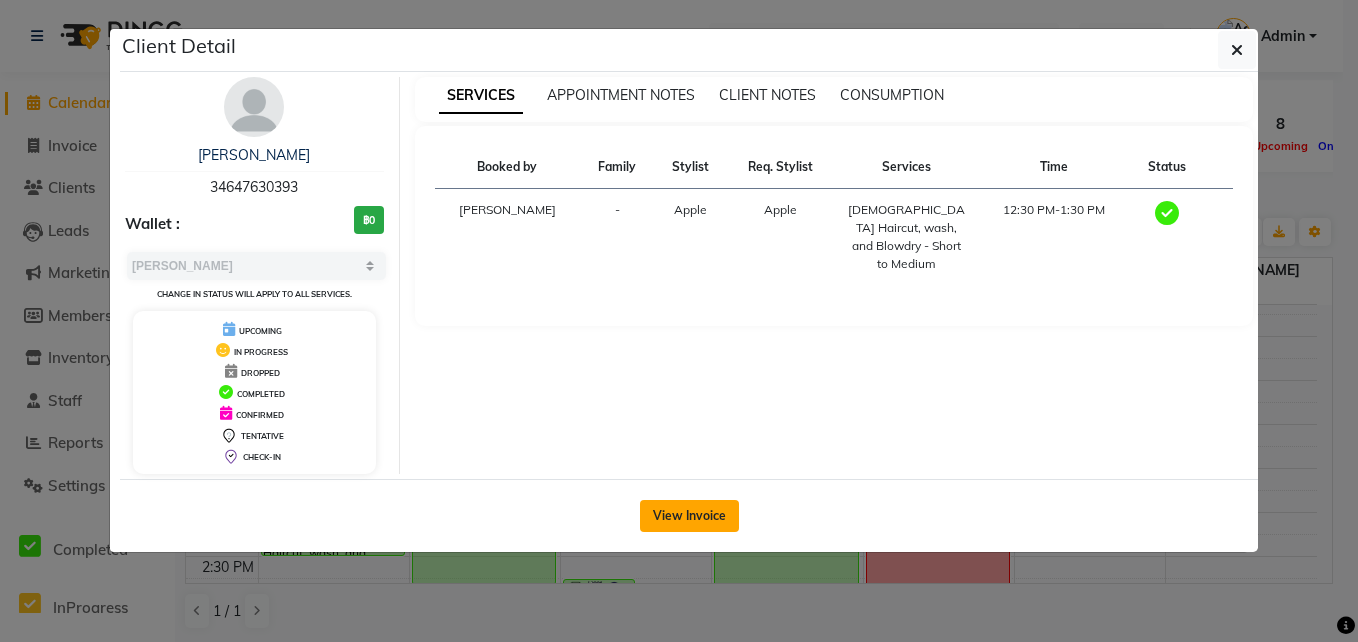 click on "View Invoice" 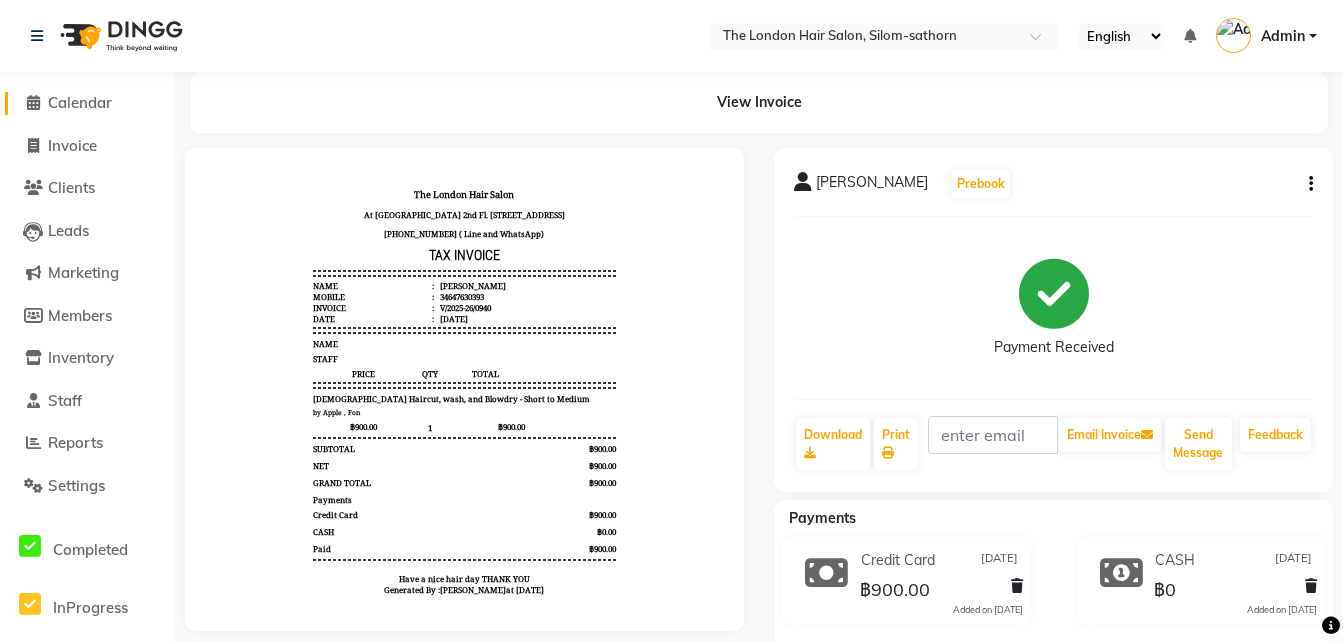 scroll, scrollTop: 37, scrollLeft: 0, axis: vertical 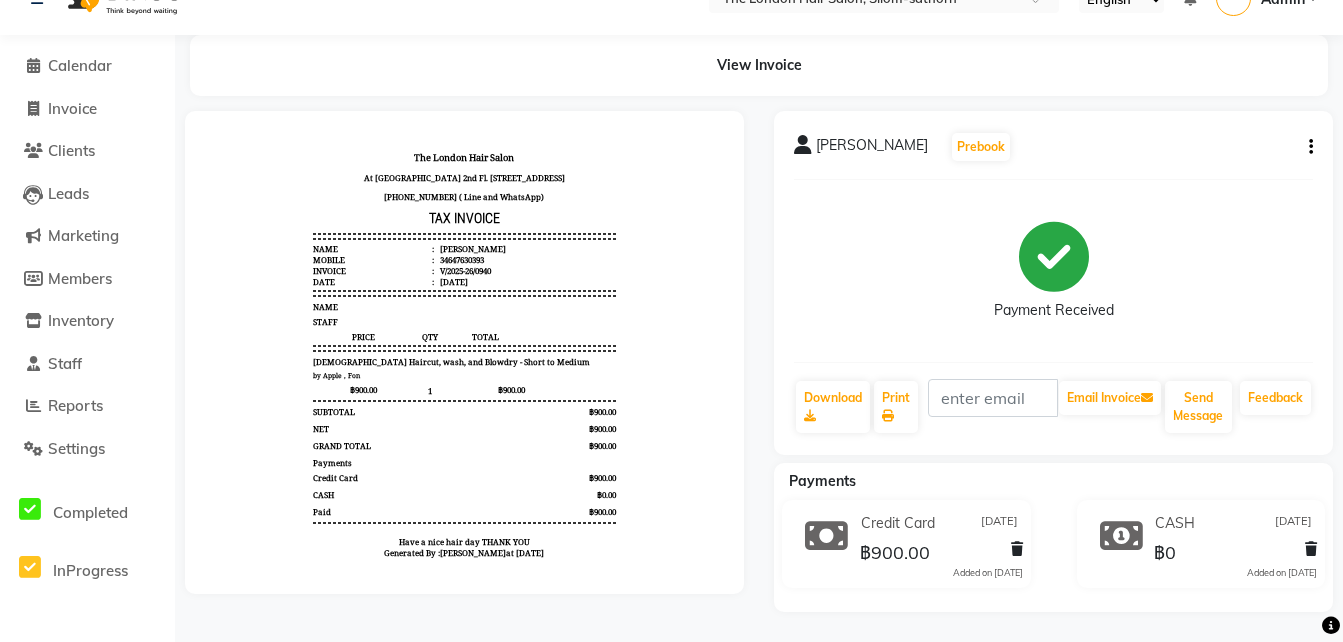 click 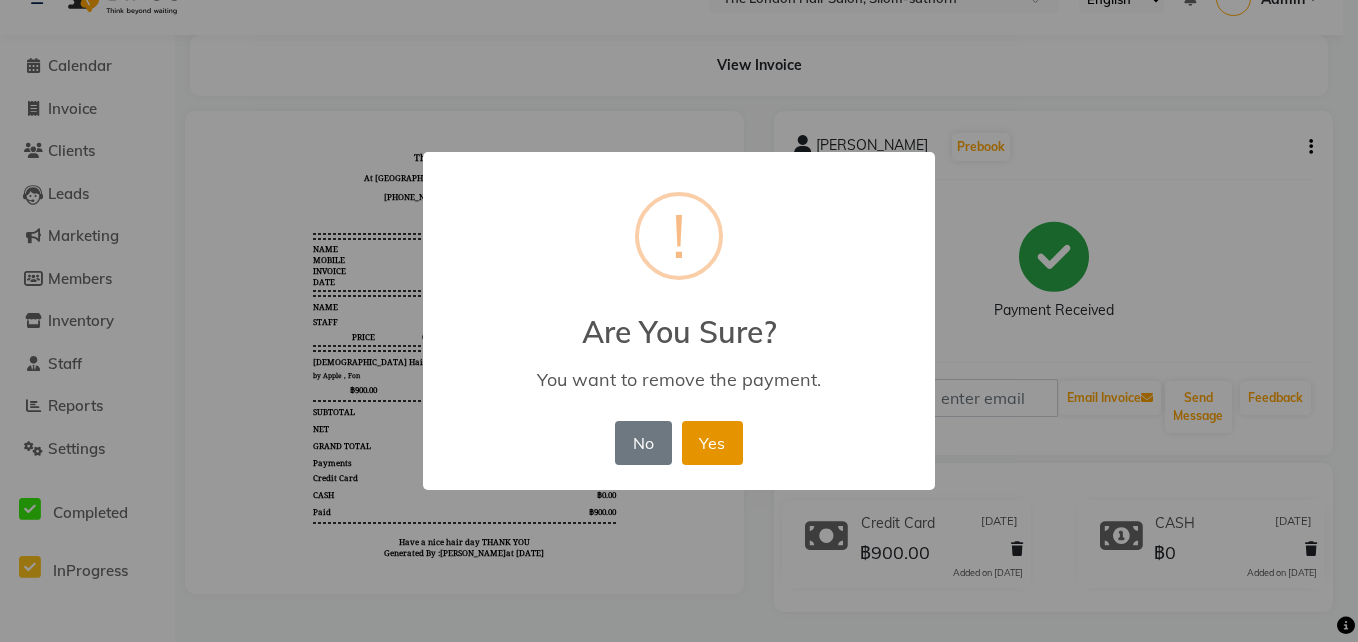 click on "Yes" at bounding box center (712, 443) 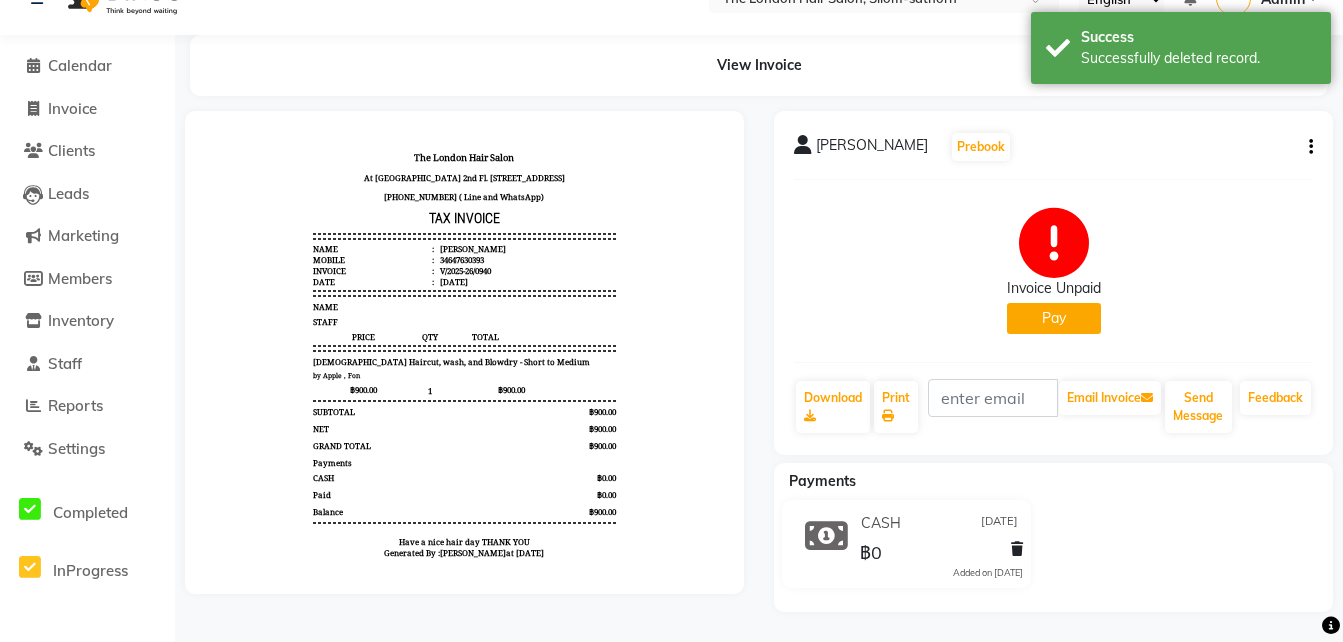 click 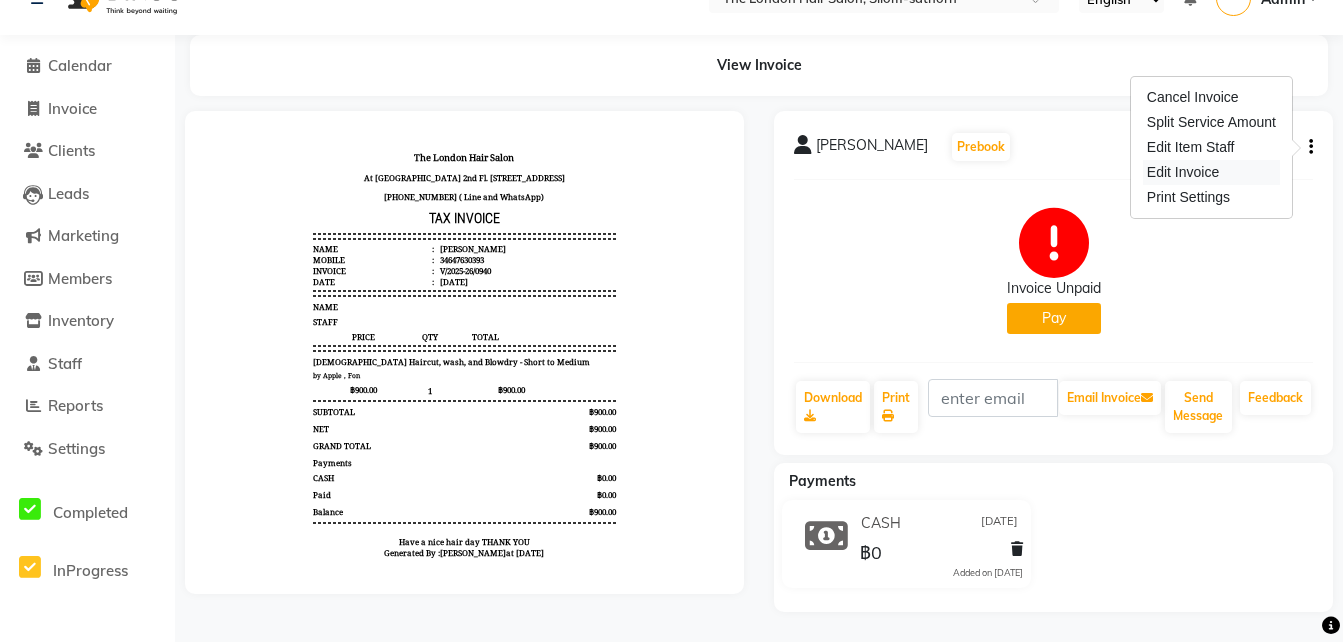 click on "Edit Invoice" at bounding box center (1211, 172) 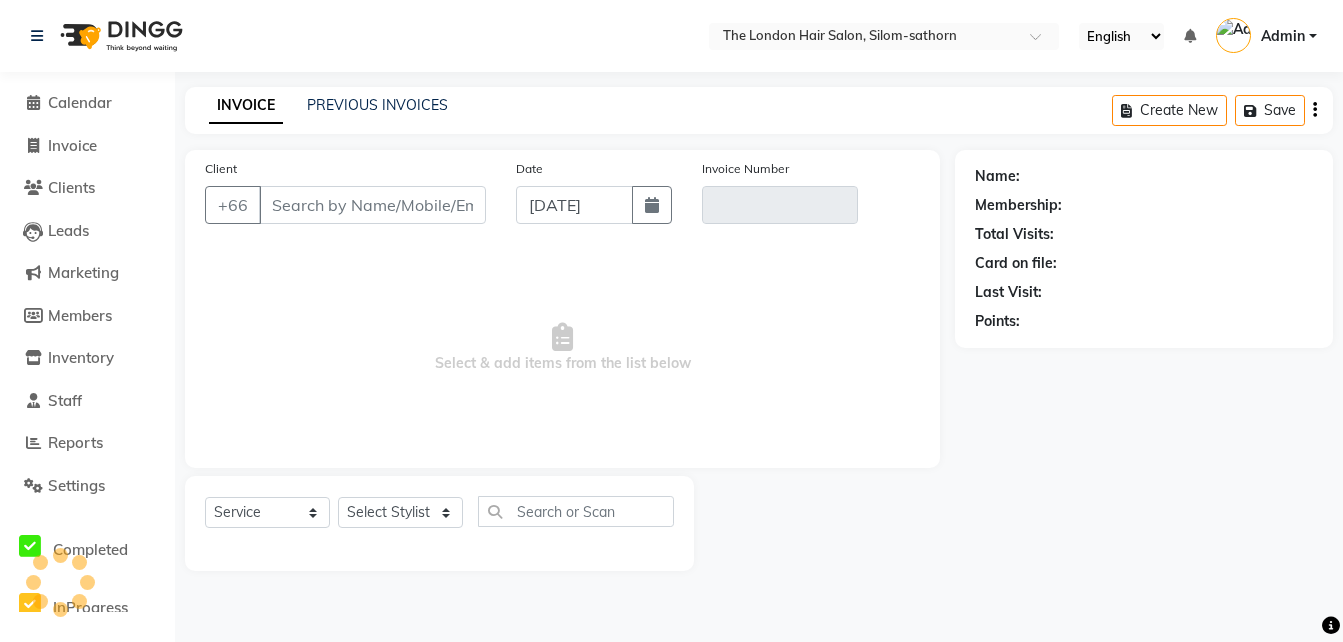 scroll, scrollTop: 0, scrollLeft: 0, axis: both 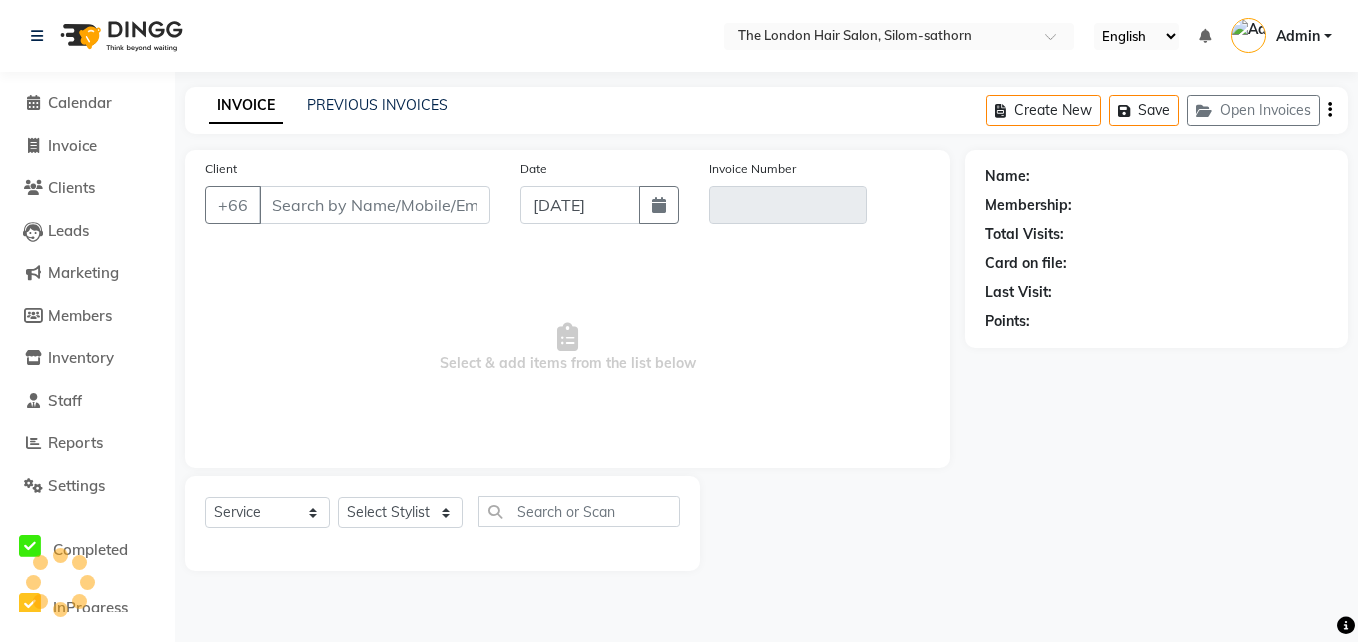 type on "647630393" 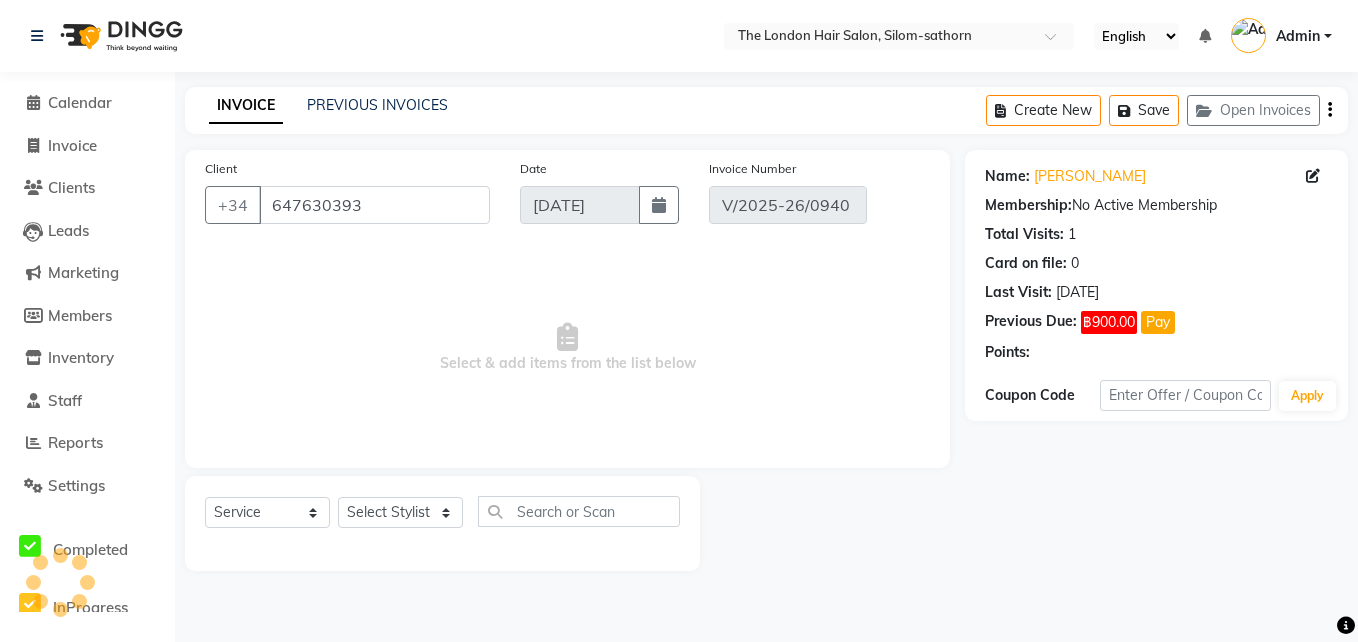 type on "[DATE]" 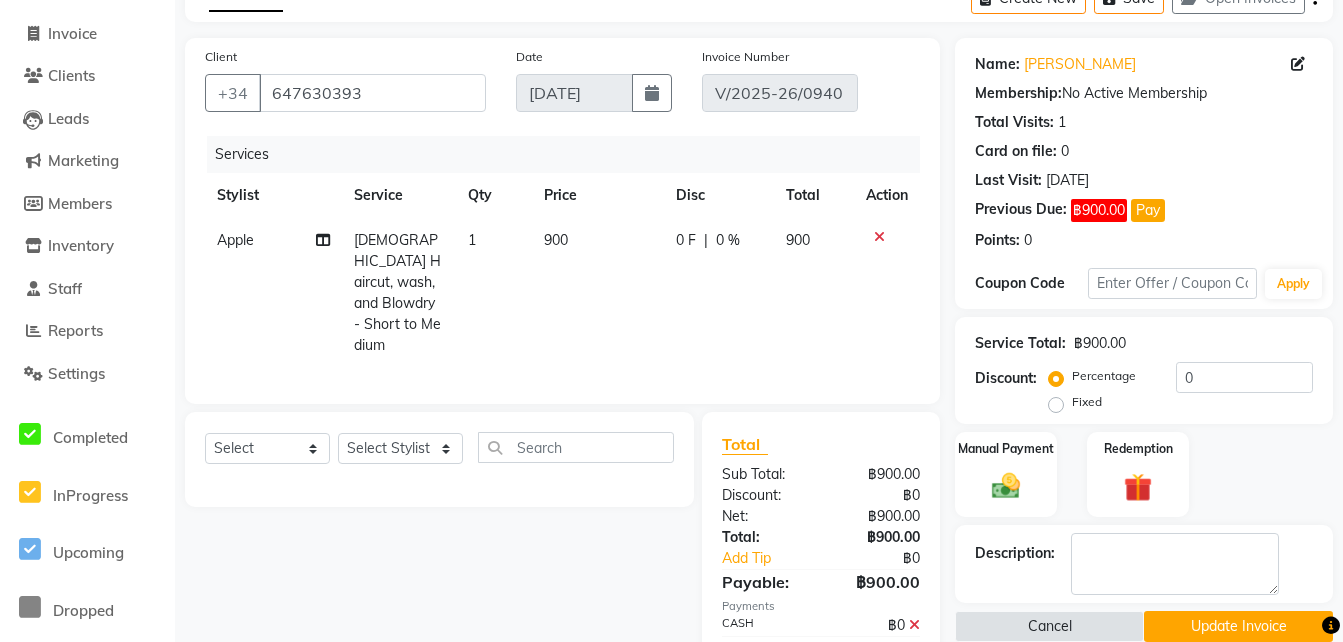 scroll, scrollTop: 113, scrollLeft: 0, axis: vertical 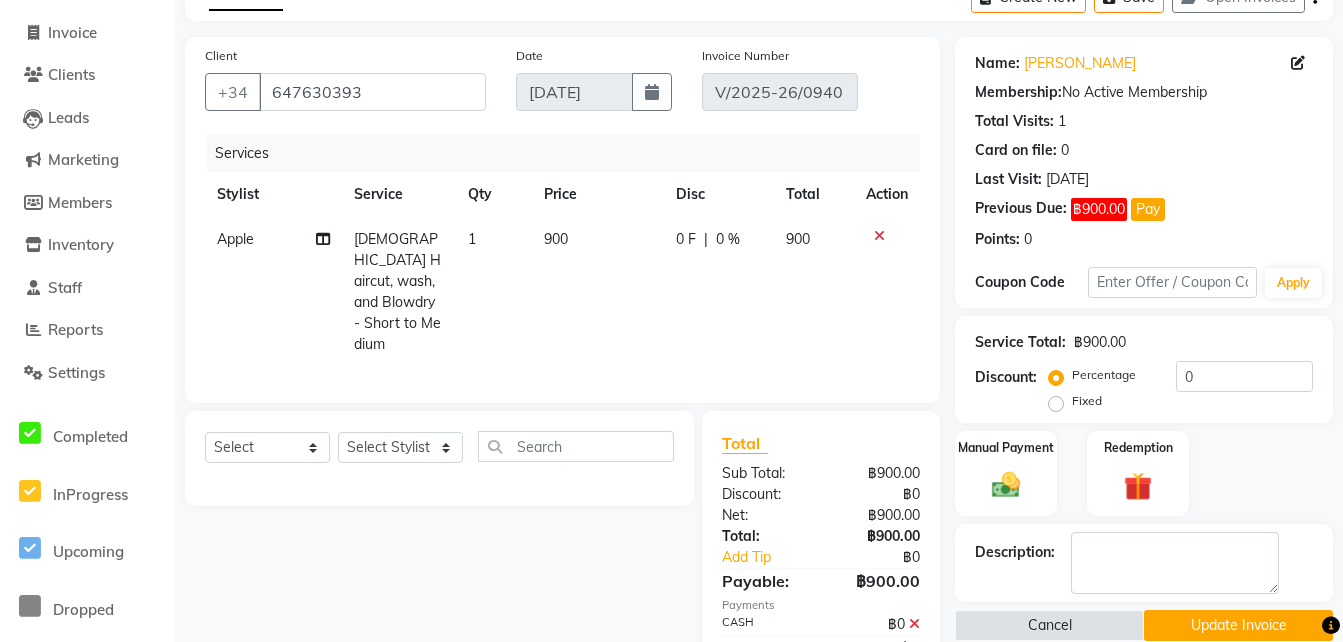 click on "INVOICE PREVIOUS INVOICES Create New   Save   Open Invoices  Client +34 647630393 Date 10-07-2025 Invoice Number V/2025-26/0940 Services Stylist Service Qty Price Disc Total Action Apple   Ladies Haircut, wash, and Blowdry - Short to Medium 1 900 0 F | 0 % 900 Select  Service  Product  Membership  Package Voucher Prepaid Gift Card  Select Stylist Aon Apple   Boss Luke Fai  Fon Kate  Pim Total Sub Total: ฿900.00 Discount: ฿0 Net: ฿900.00 Total: ฿900.00 Add Tip ฿0 Payable: ฿900.00 Payments CASH ฿0  Paid: ฿0 Balance   : ฿900.00 Name: Ana  Membership:  No Active Membership  Total Visits:  1 Card on file:  0 Last Visit:   10-07-2025 Previous Due:  ฿900.00 Pay Points:   0  Coupon Code Apply Service Total:  ฿900.00  Discount:  Percentage   Fixed  0 Manual Payment Redemption Description:                   Cancel   Update Invoice" 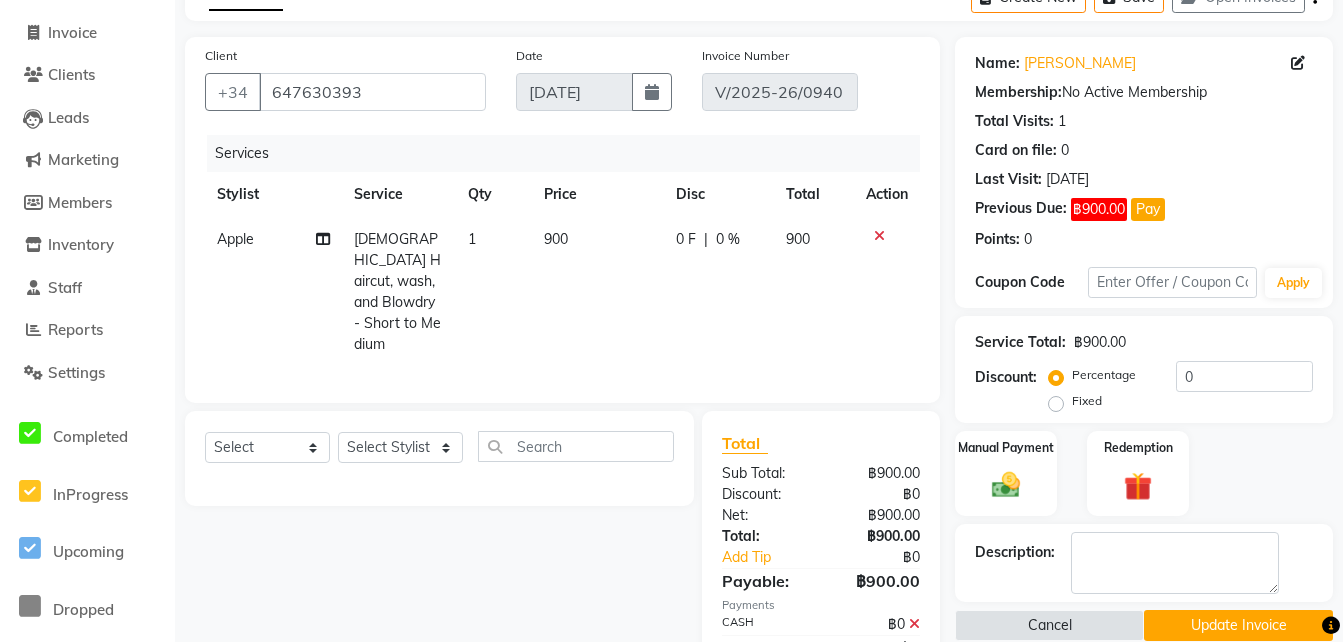 scroll, scrollTop: 200, scrollLeft: 0, axis: vertical 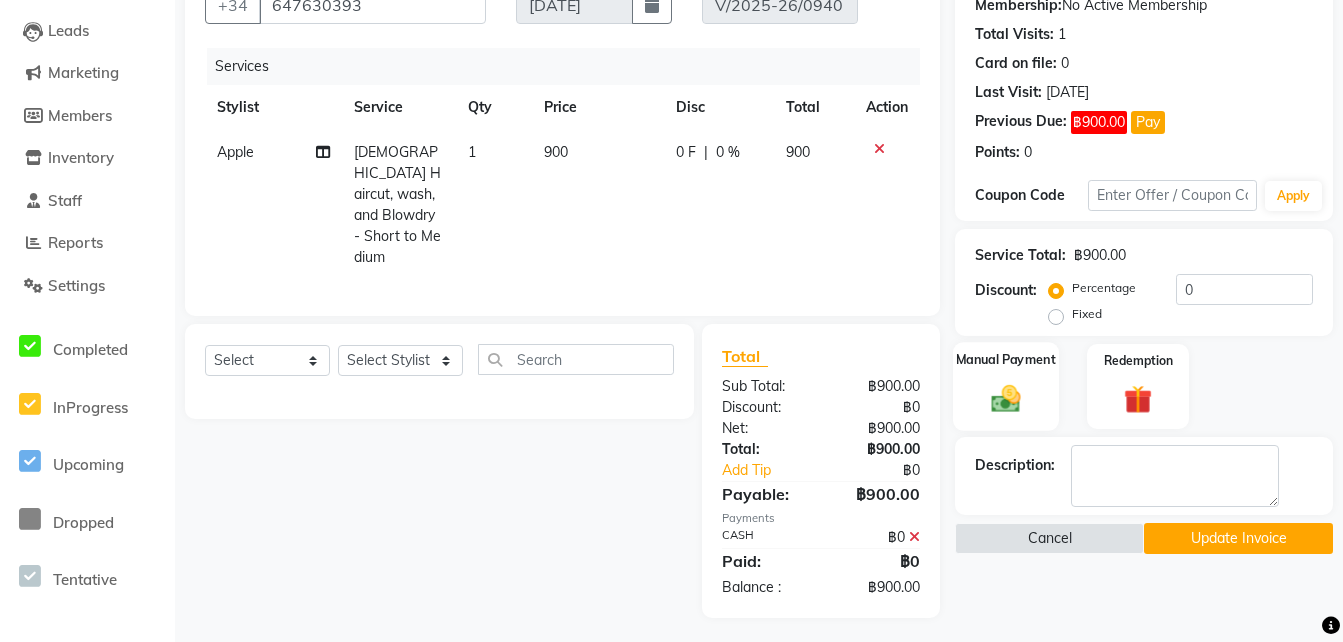click on "Manual Payment" 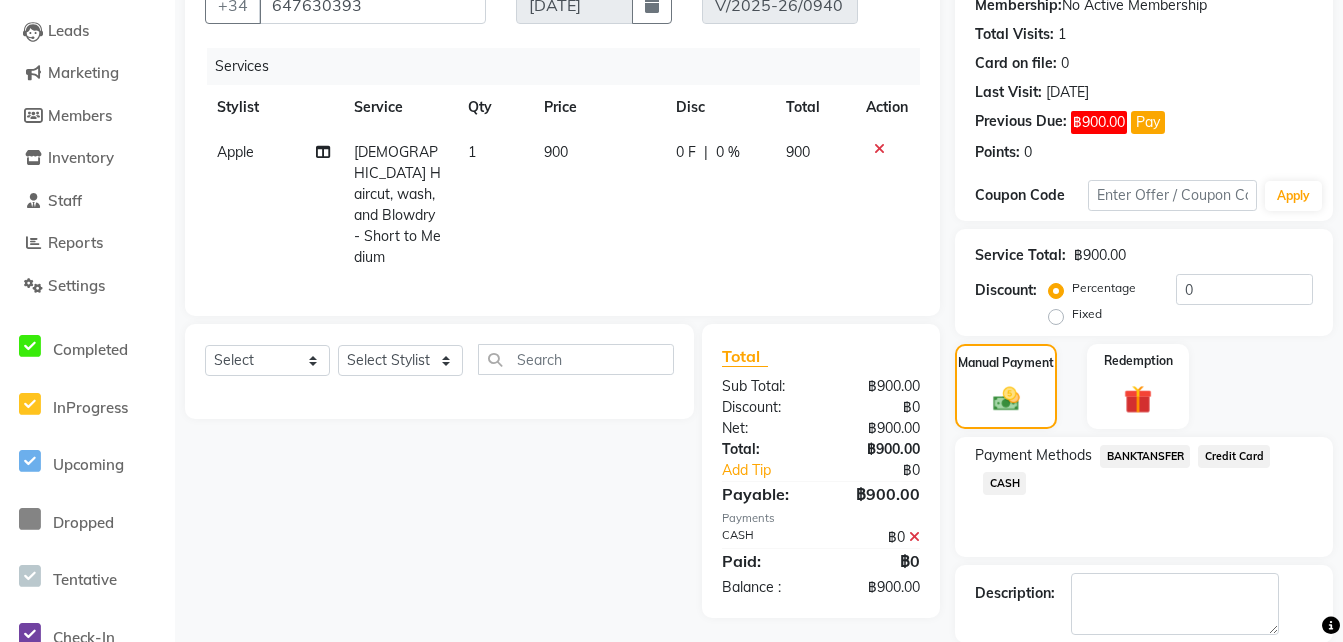 click on "CASH" 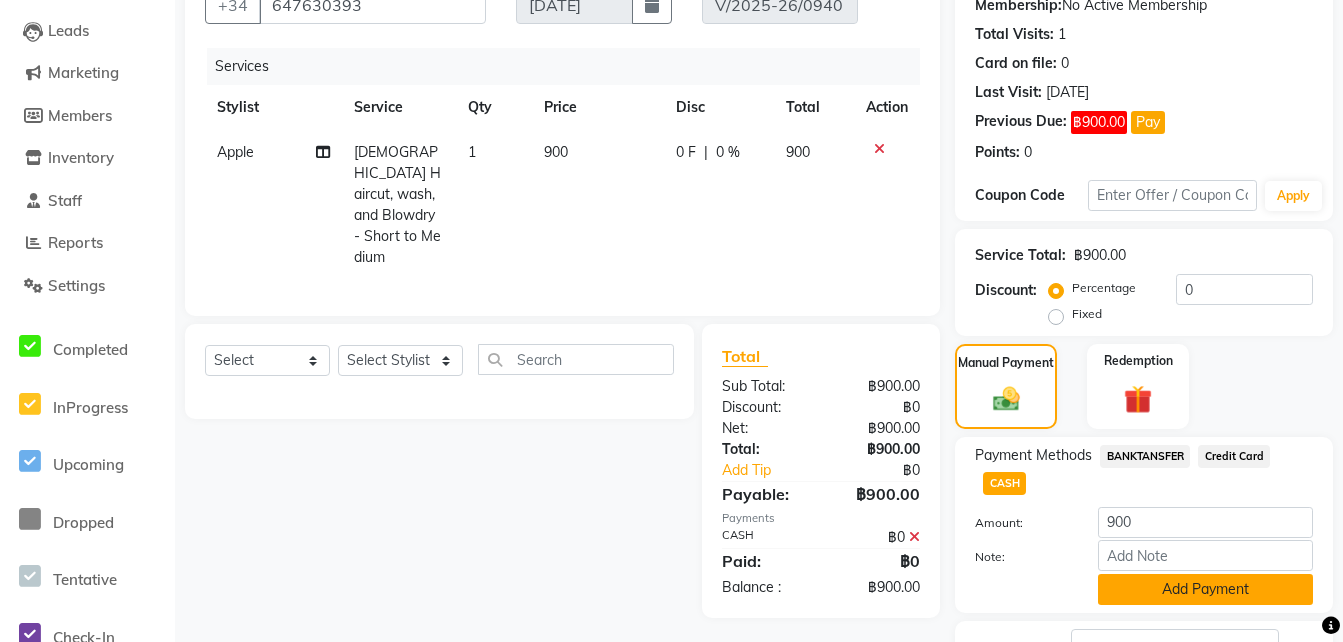 click on "Add Payment" 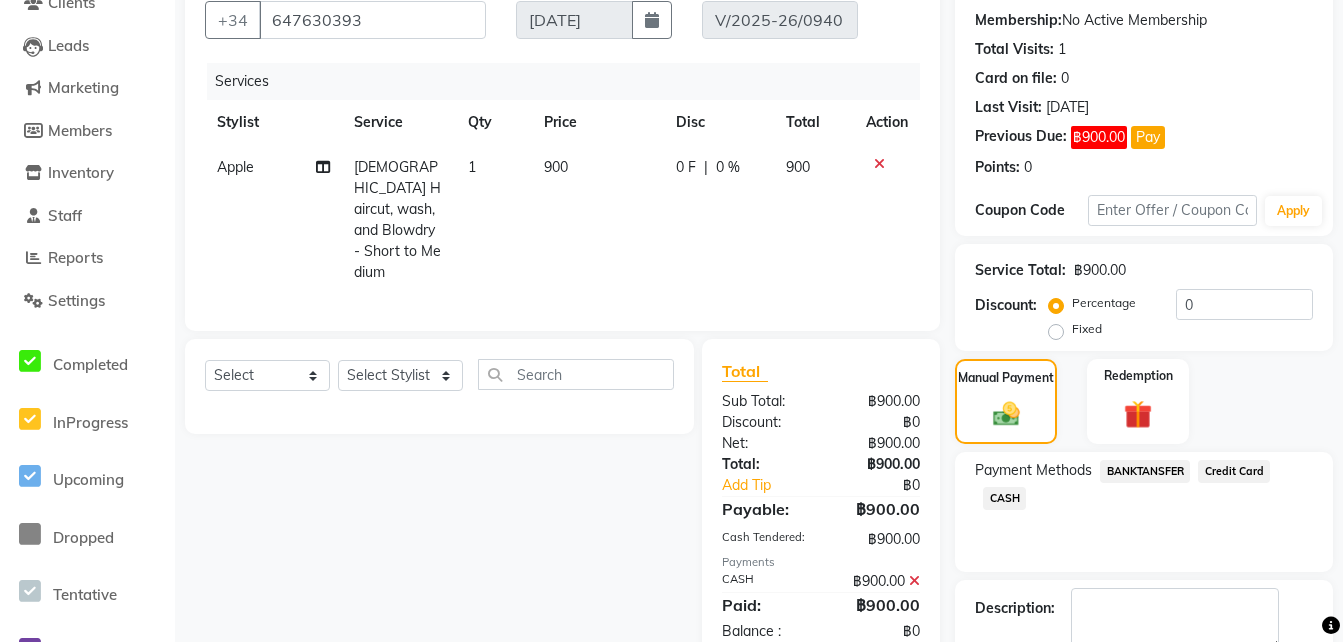 scroll, scrollTop: 270, scrollLeft: 0, axis: vertical 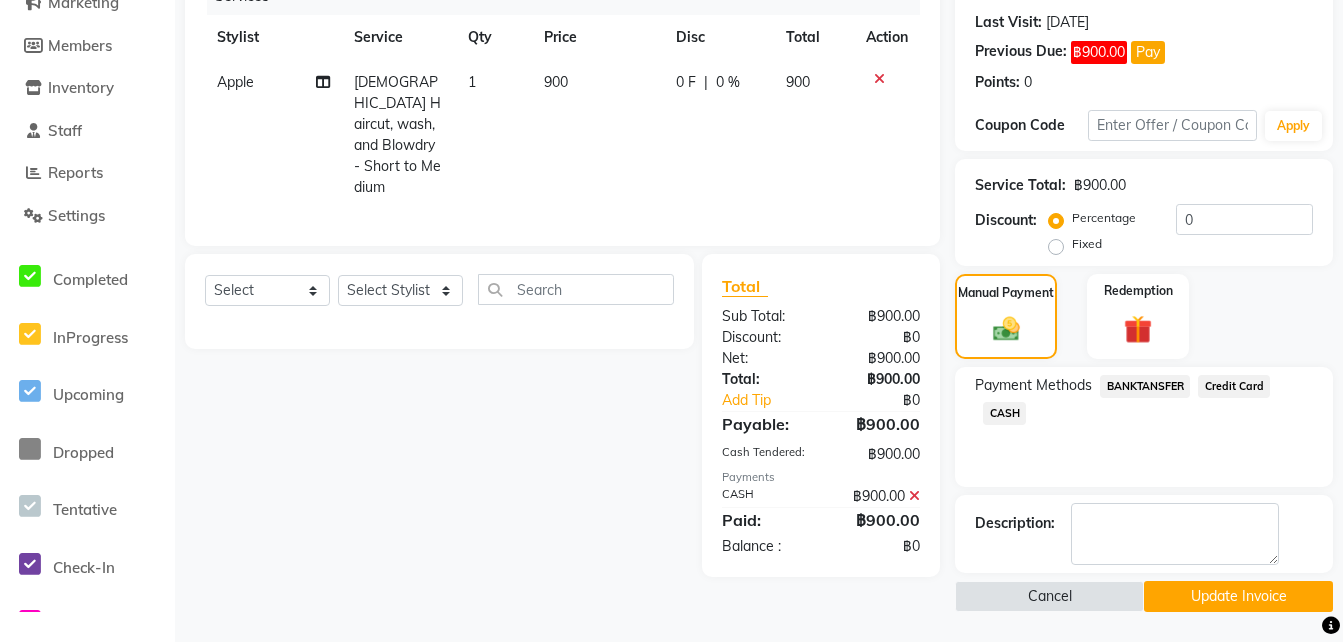 click on "Update Invoice" 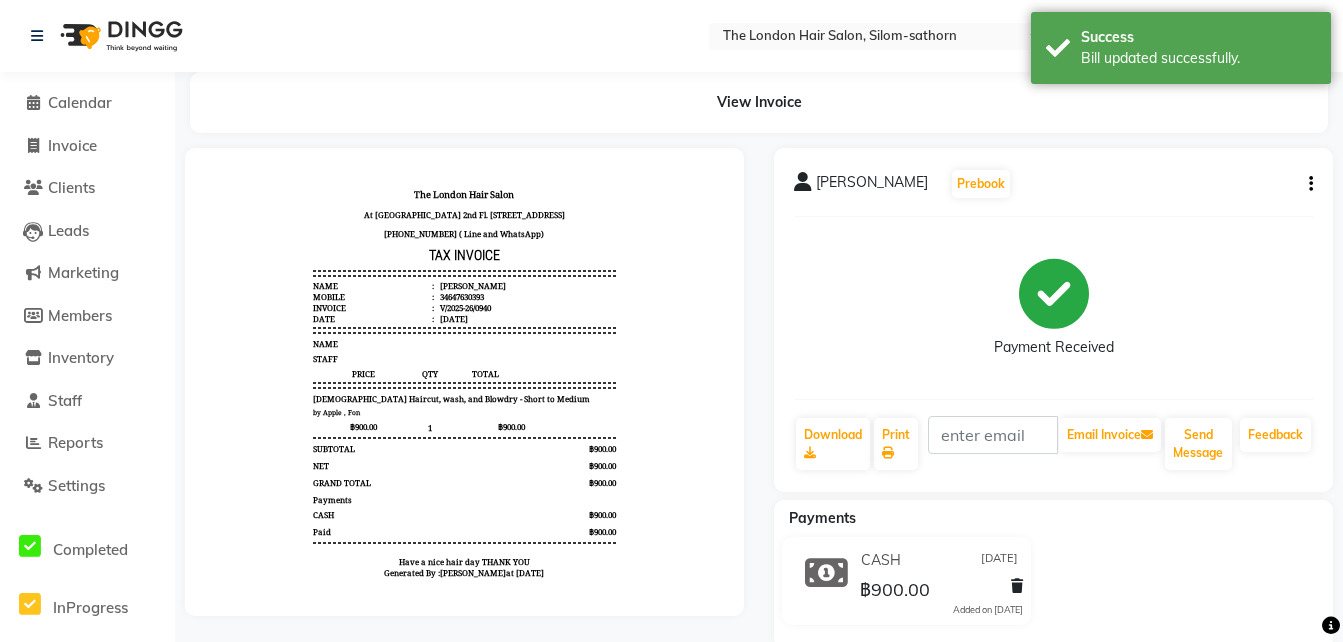scroll, scrollTop: 0, scrollLeft: 0, axis: both 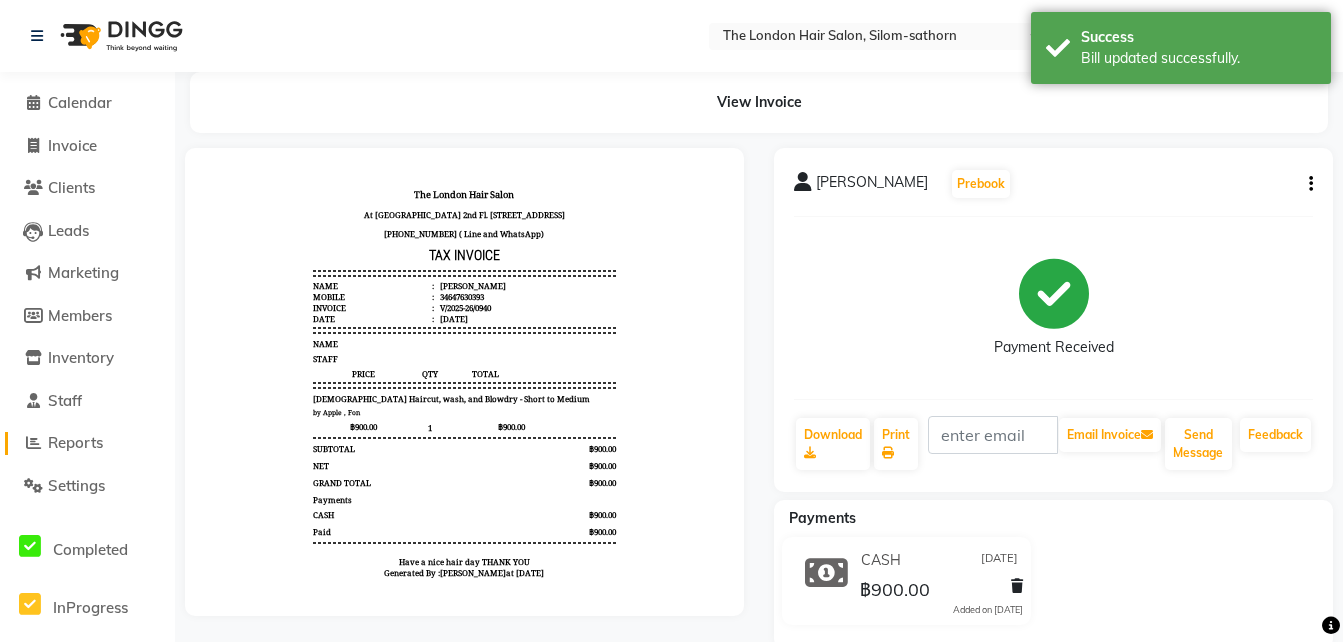 click on "Reports" 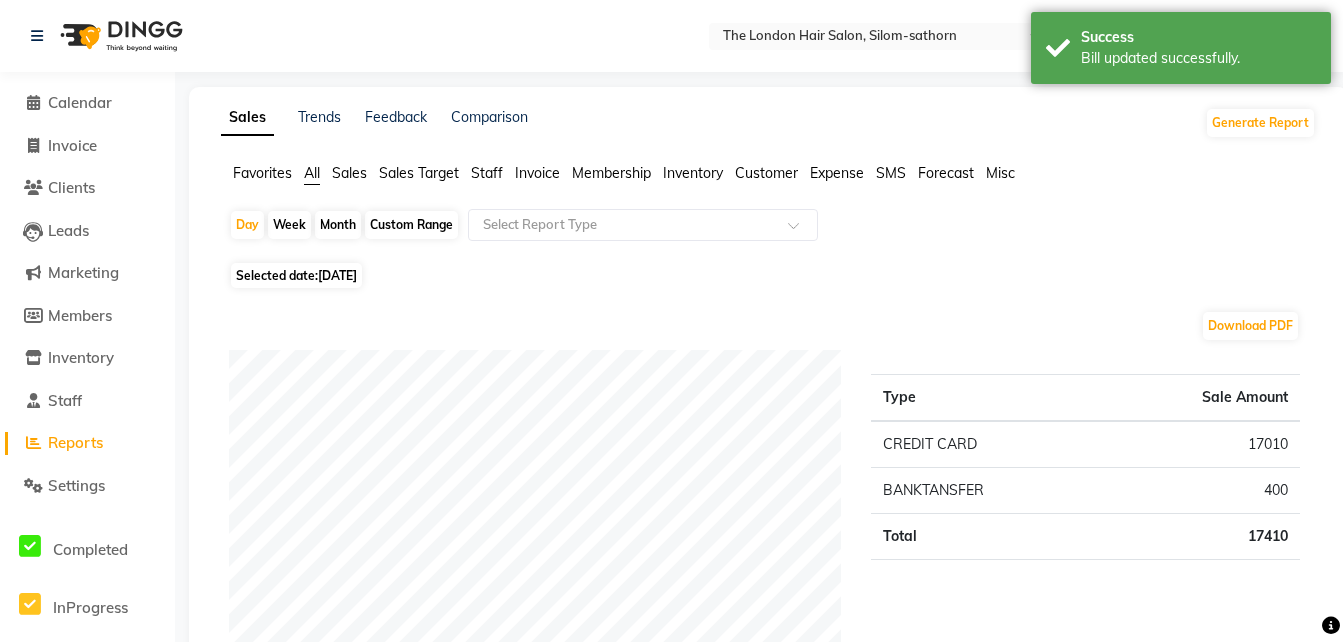 click on "Selected date:  11-07-2025" 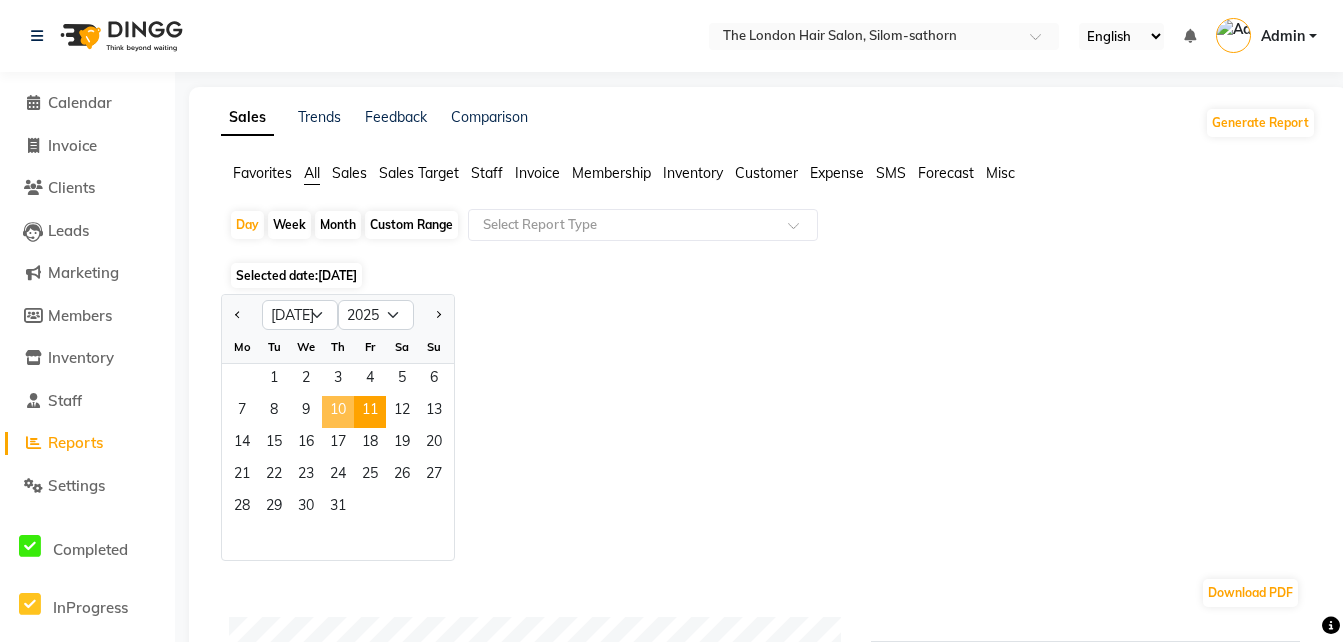 click on "10" 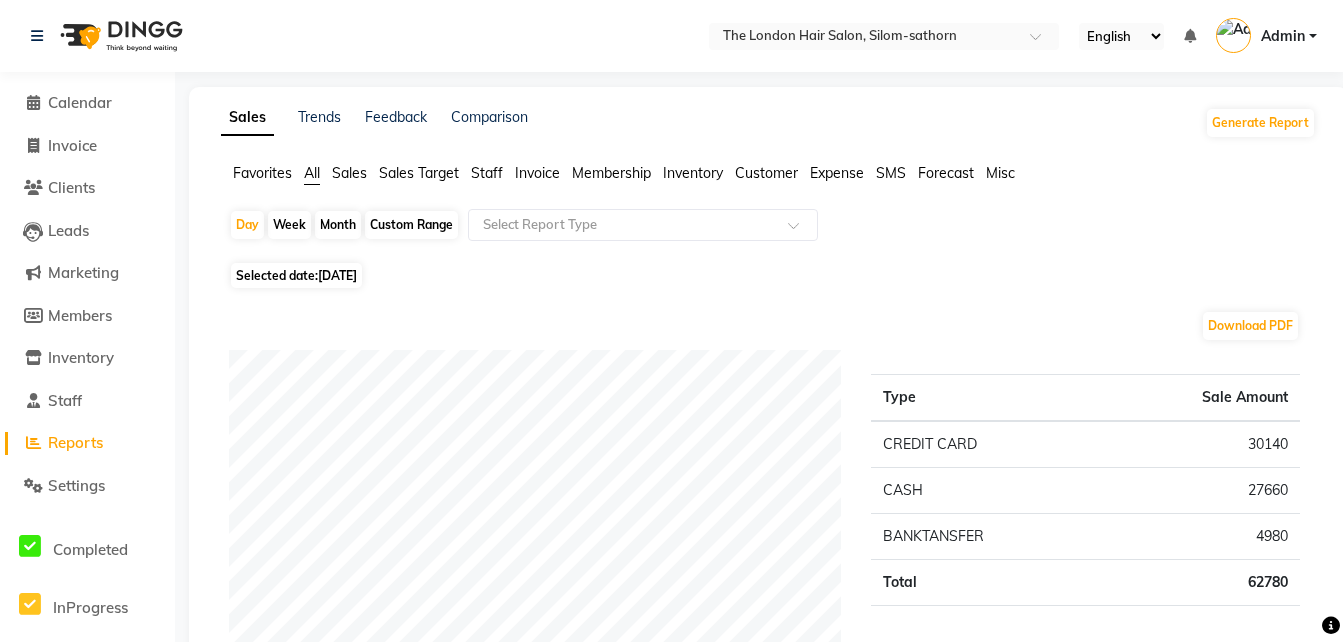 click on "Selected date:  10-07-2025" 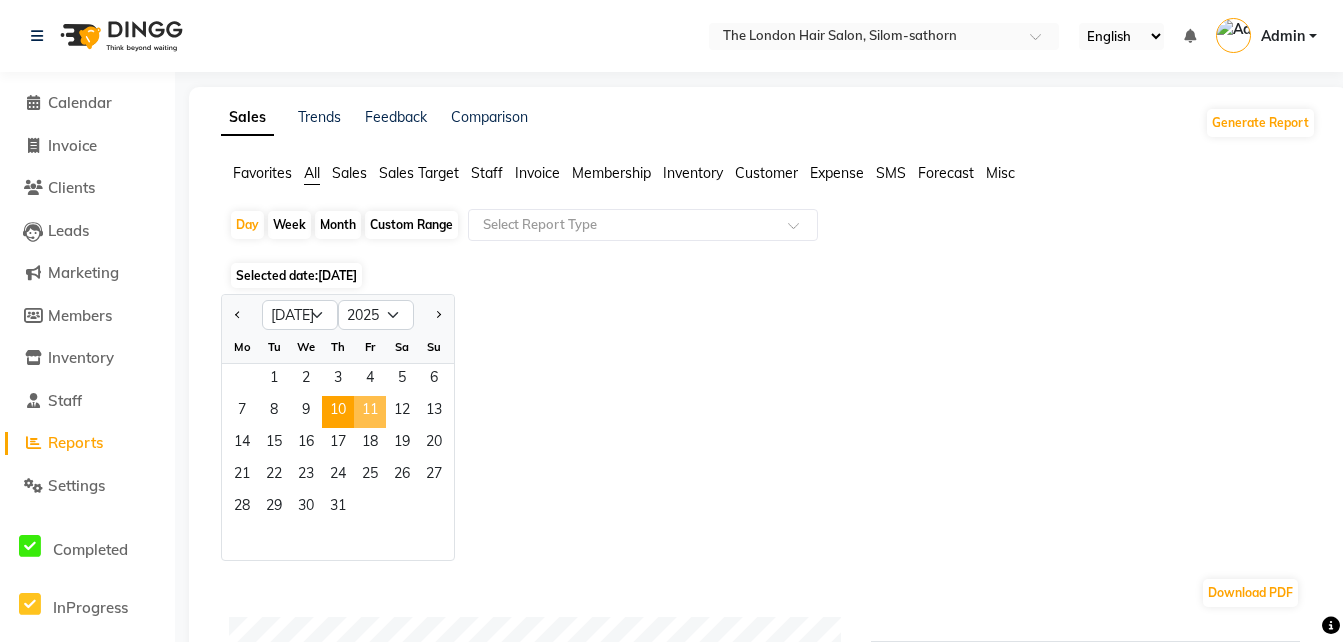 click on "11" 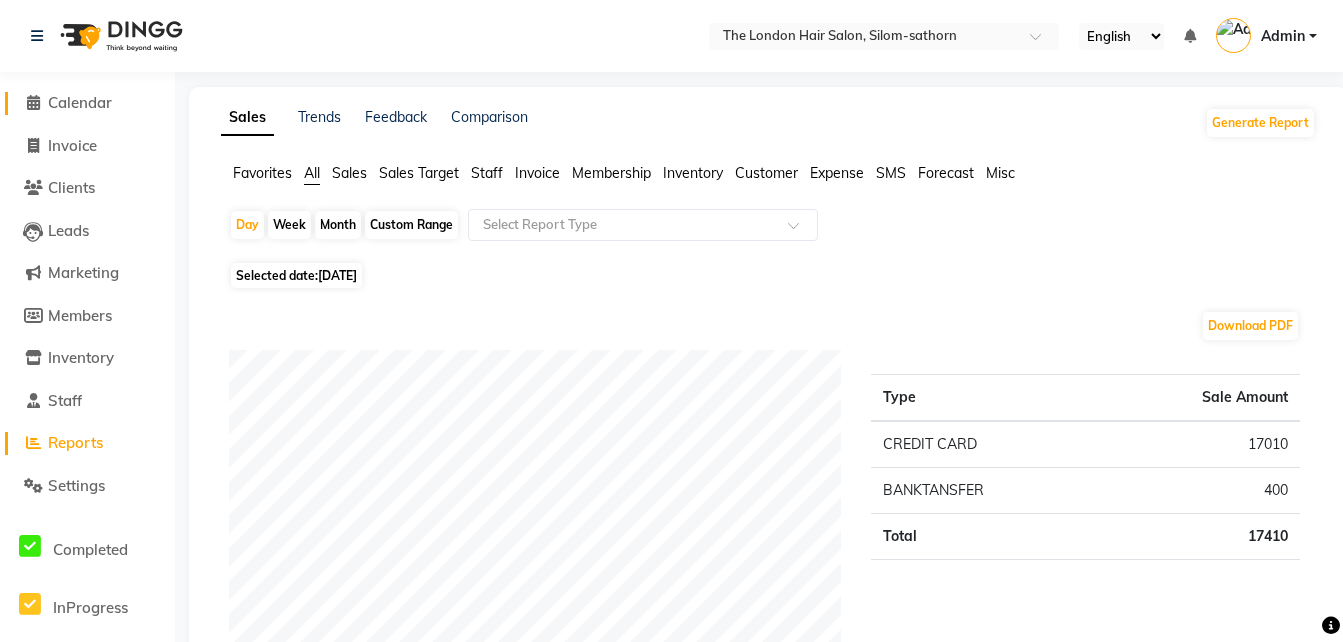 click on "Calendar" 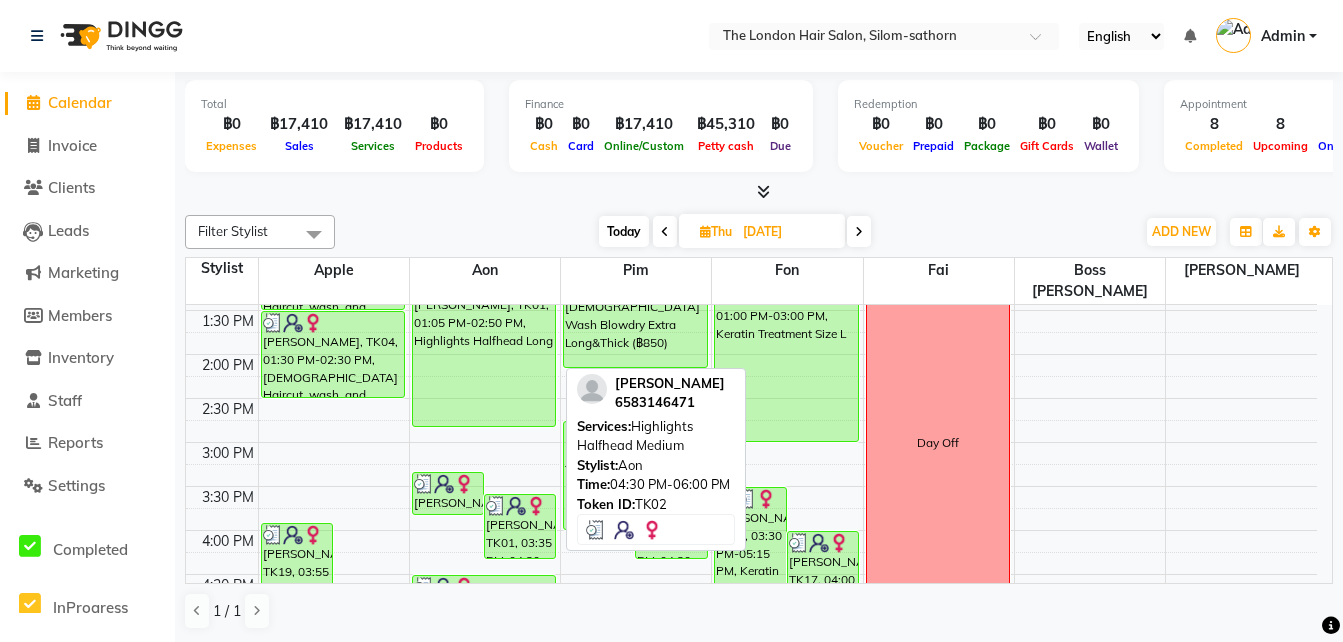 scroll, scrollTop: 394, scrollLeft: 0, axis: vertical 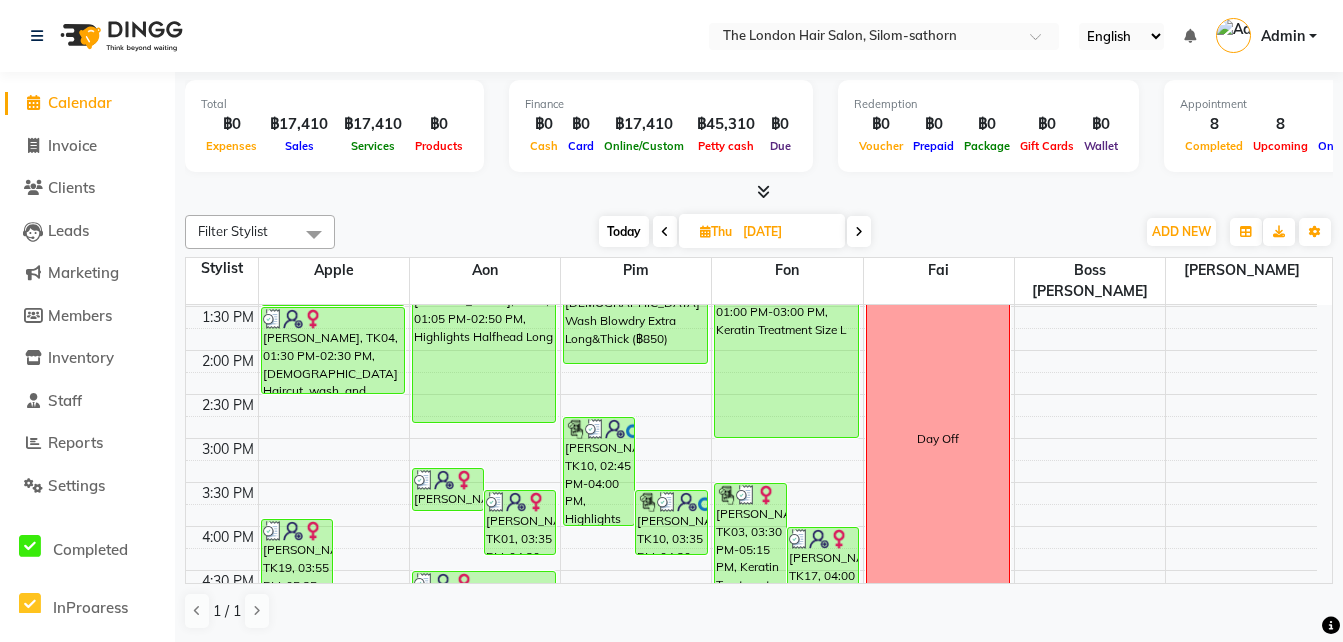click on "Today" at bounding box center [624, 231] 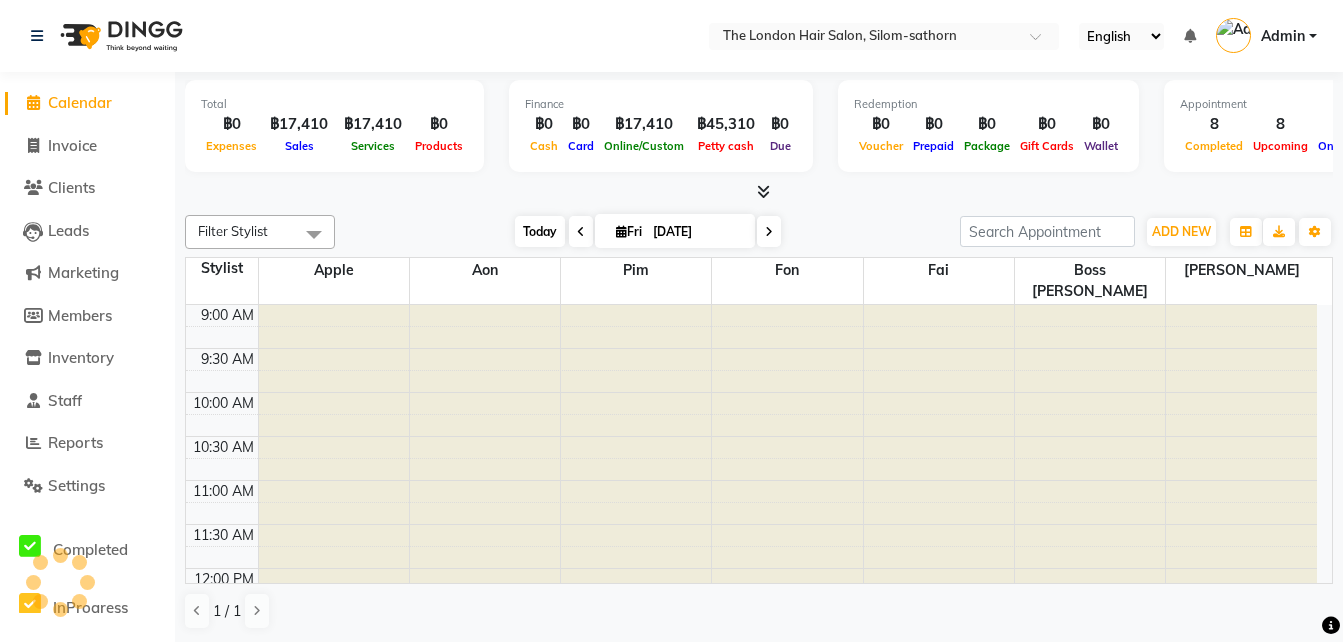 scroll, scrollTop: 756, scrollLeft: 0, axis: vertical 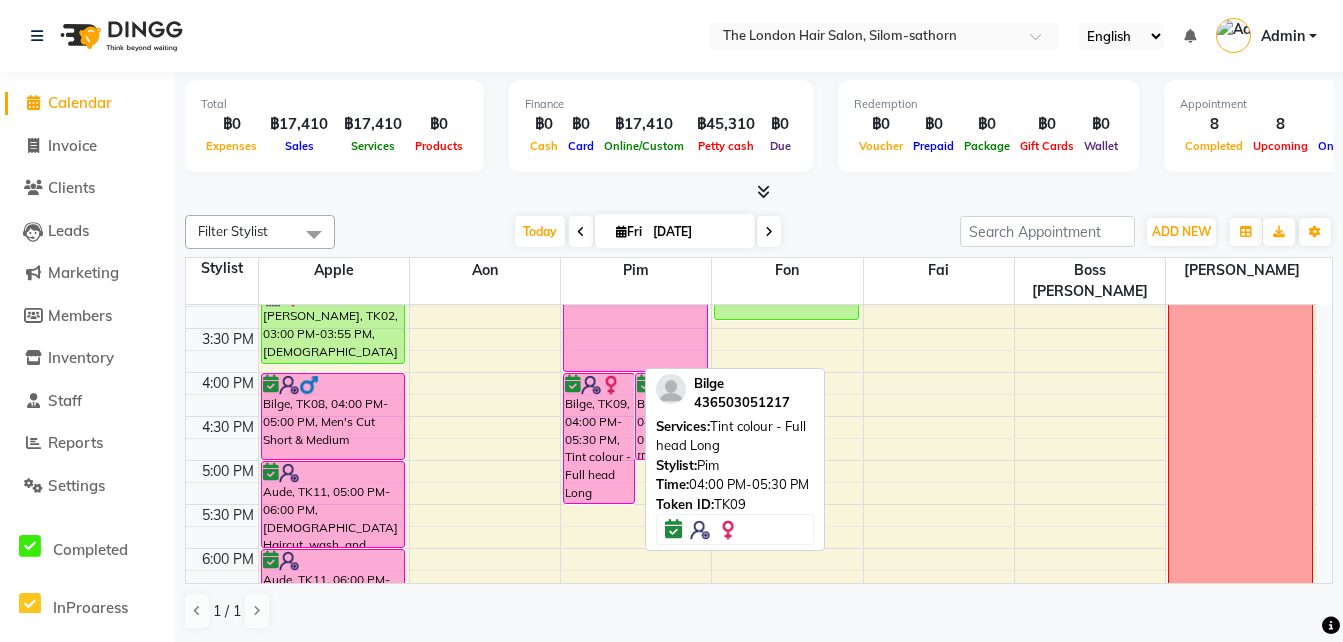 click on "Bilge, TK09, 04:00 PM-05:30 PM, Tint colour - Full head Long" at bounding box center (599, 438) 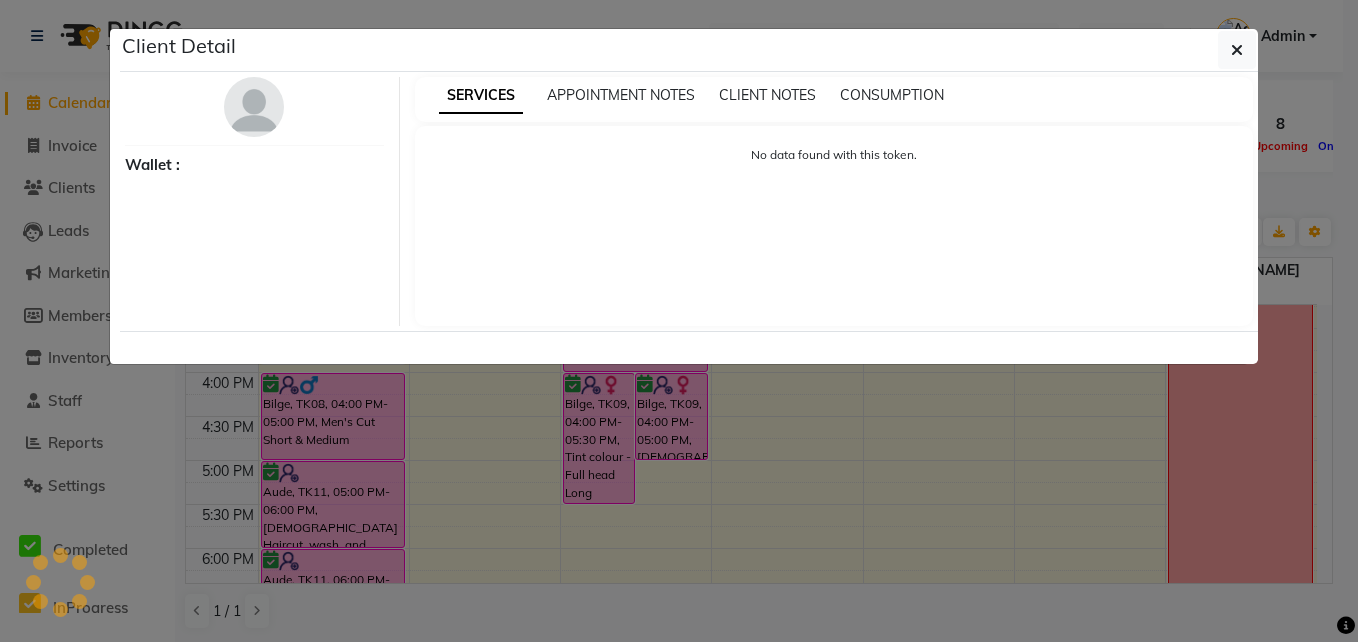 select on "6" 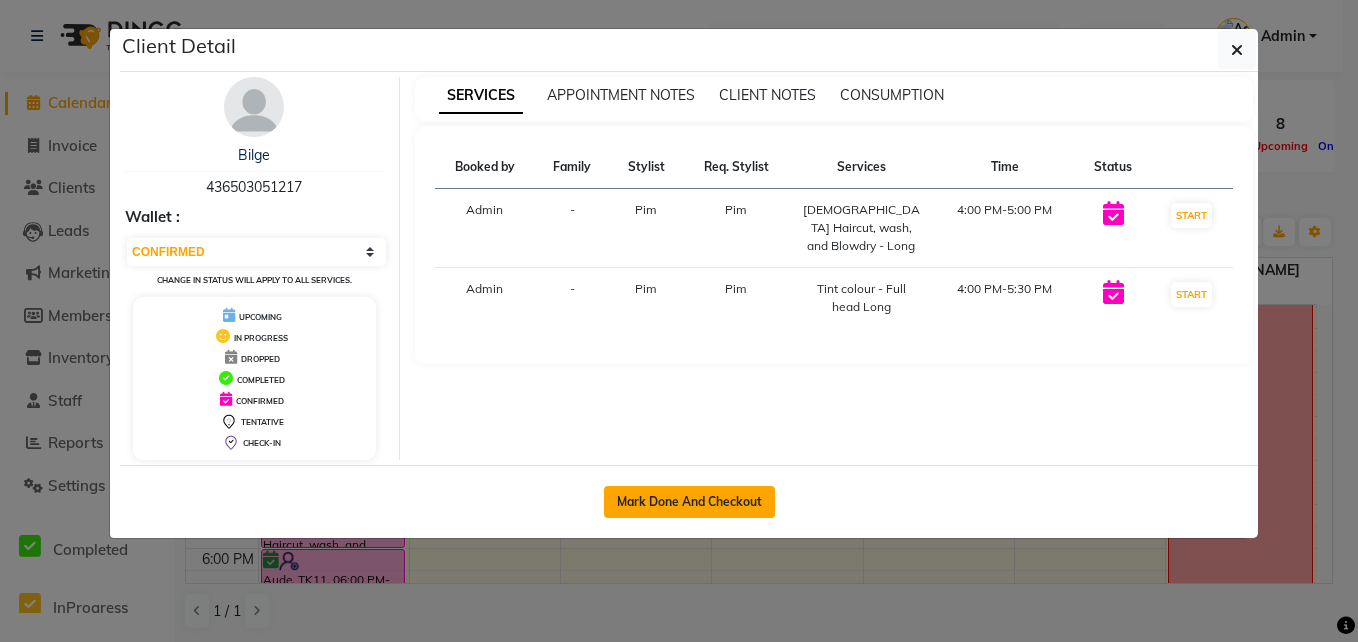 click on "Mark Done And Checkout" 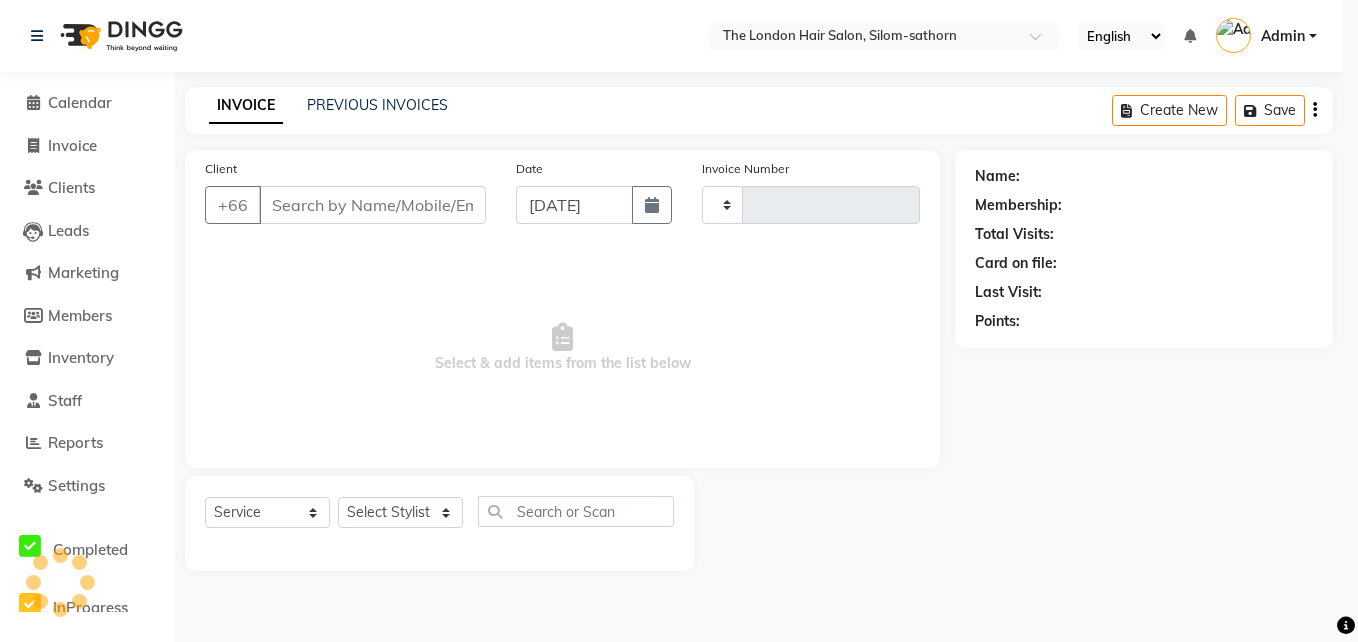 type on "0959" 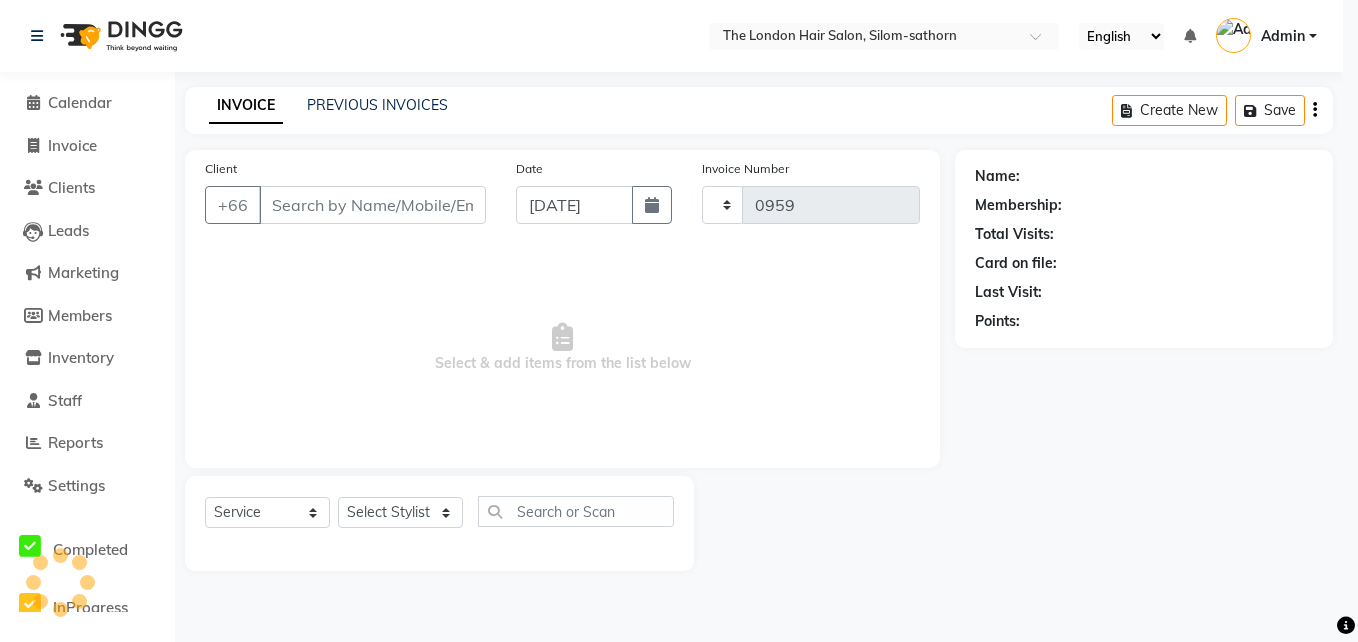 select on "6977" 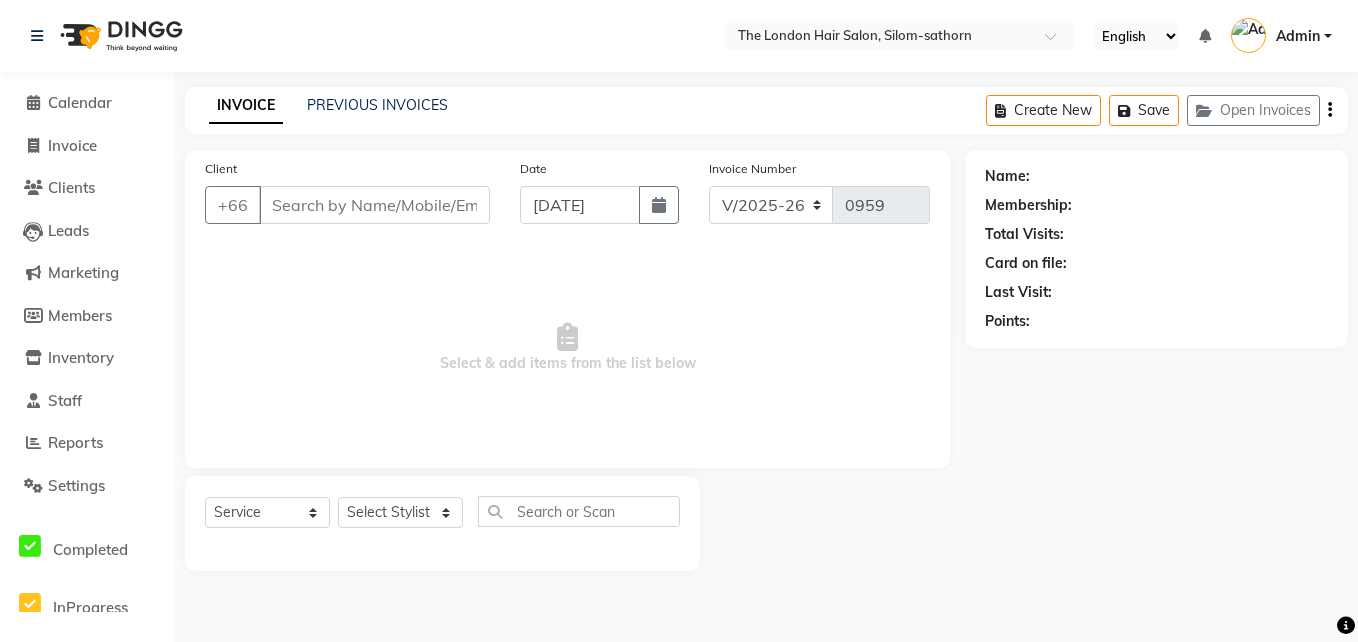 type on "436503051217" 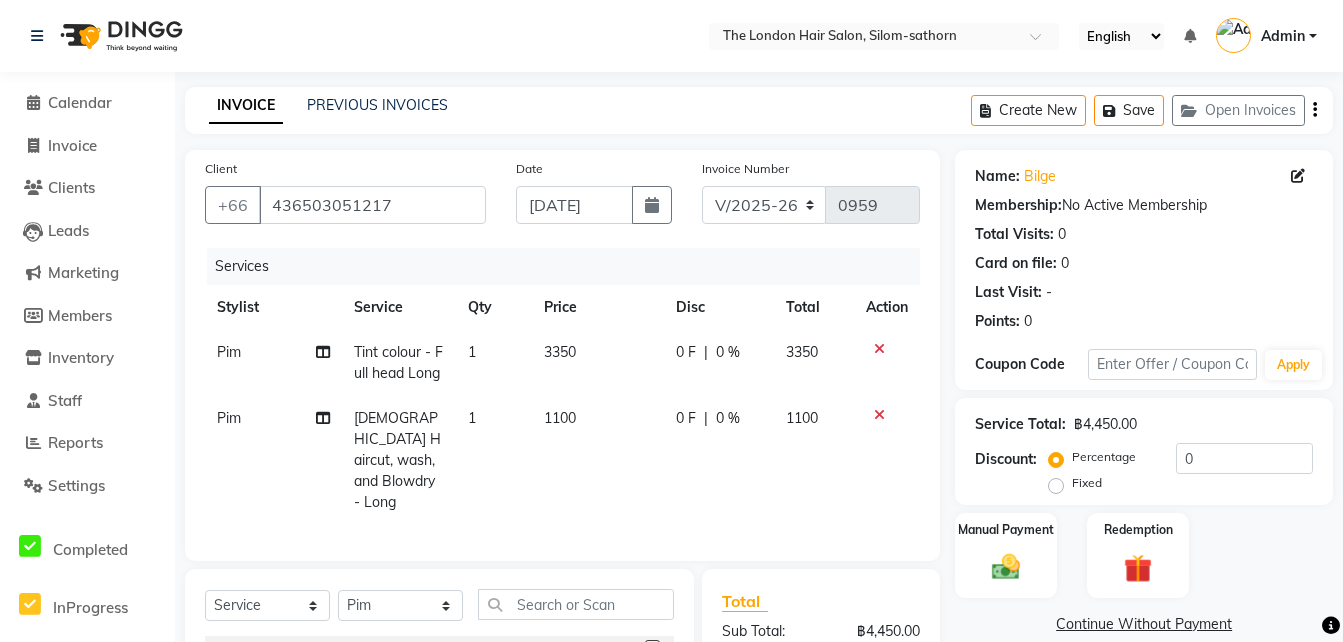 click on "Pim" 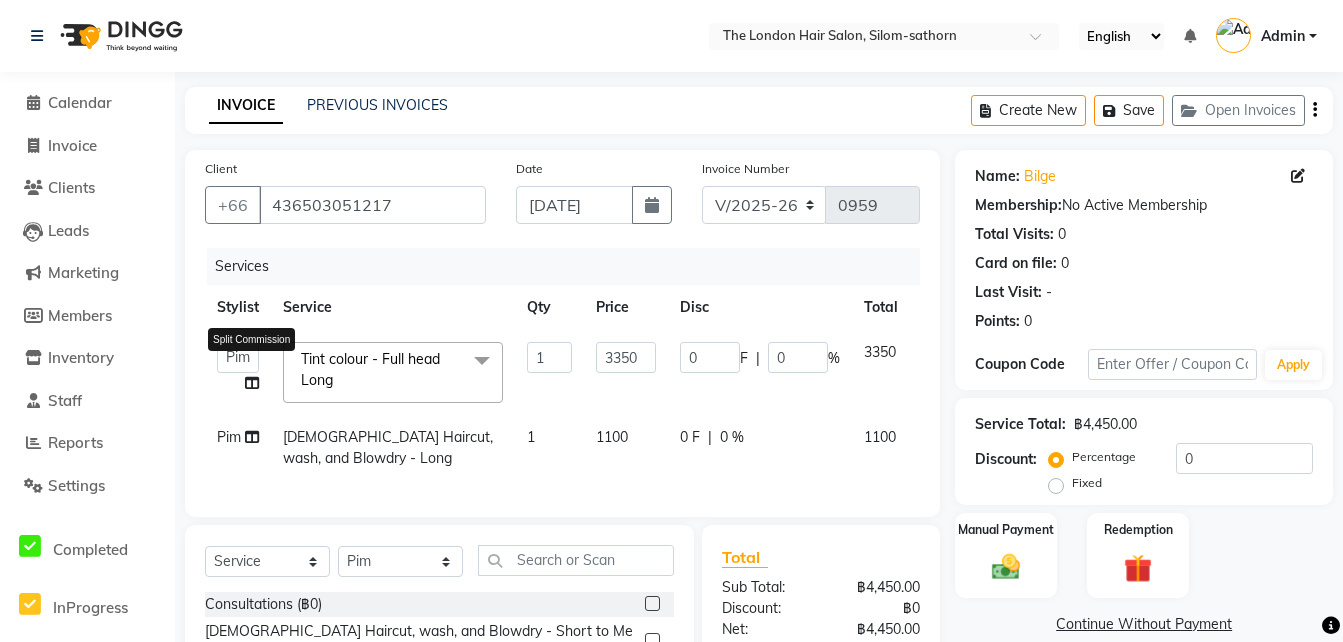 click 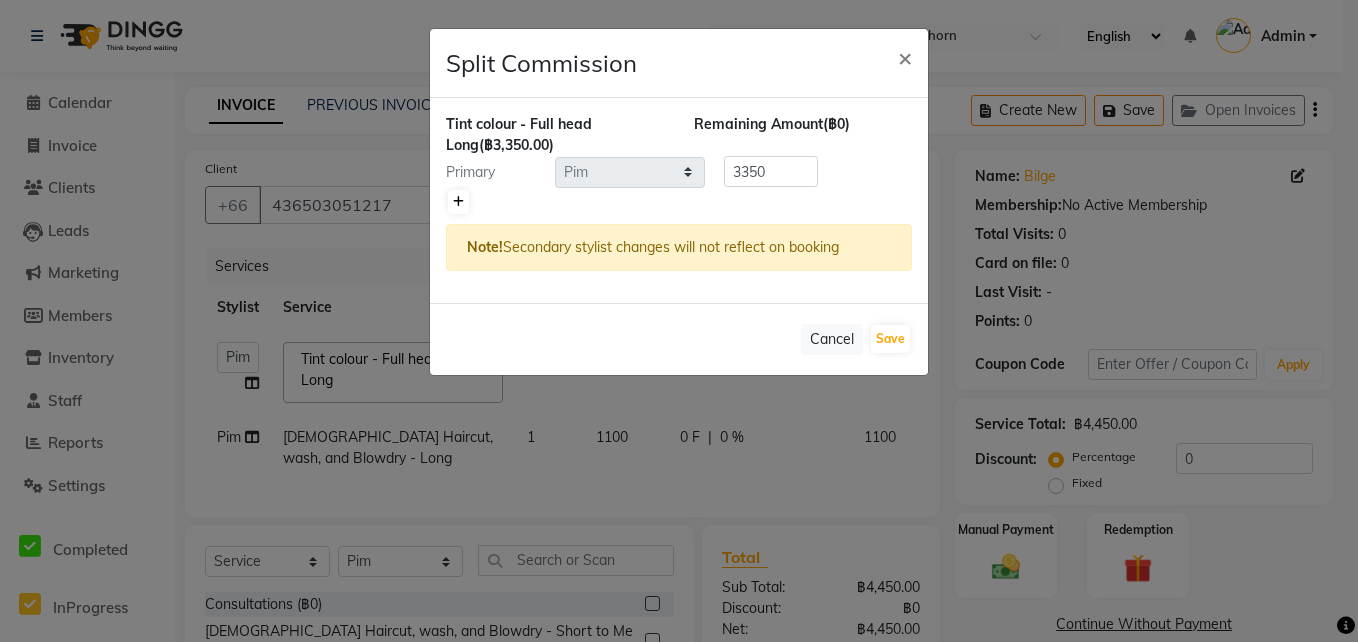 click 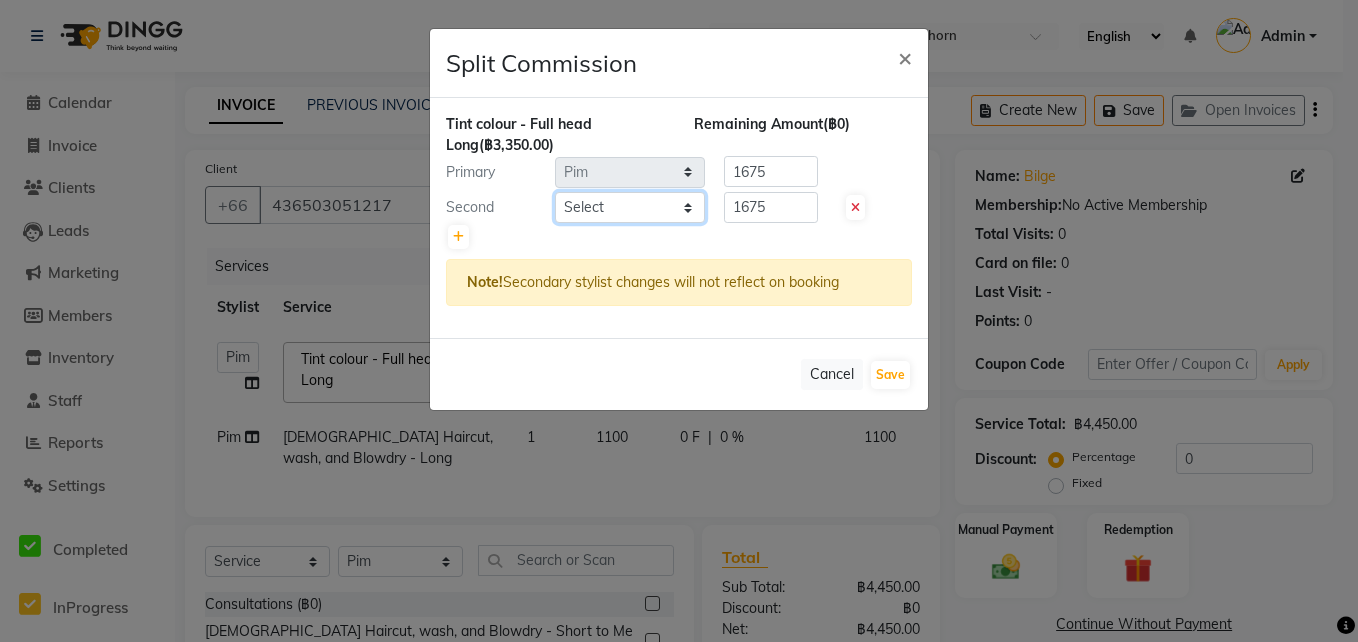 click on "Select  Aon   Apple     Boss Luke   Fai    Fon   Kate    Pim" 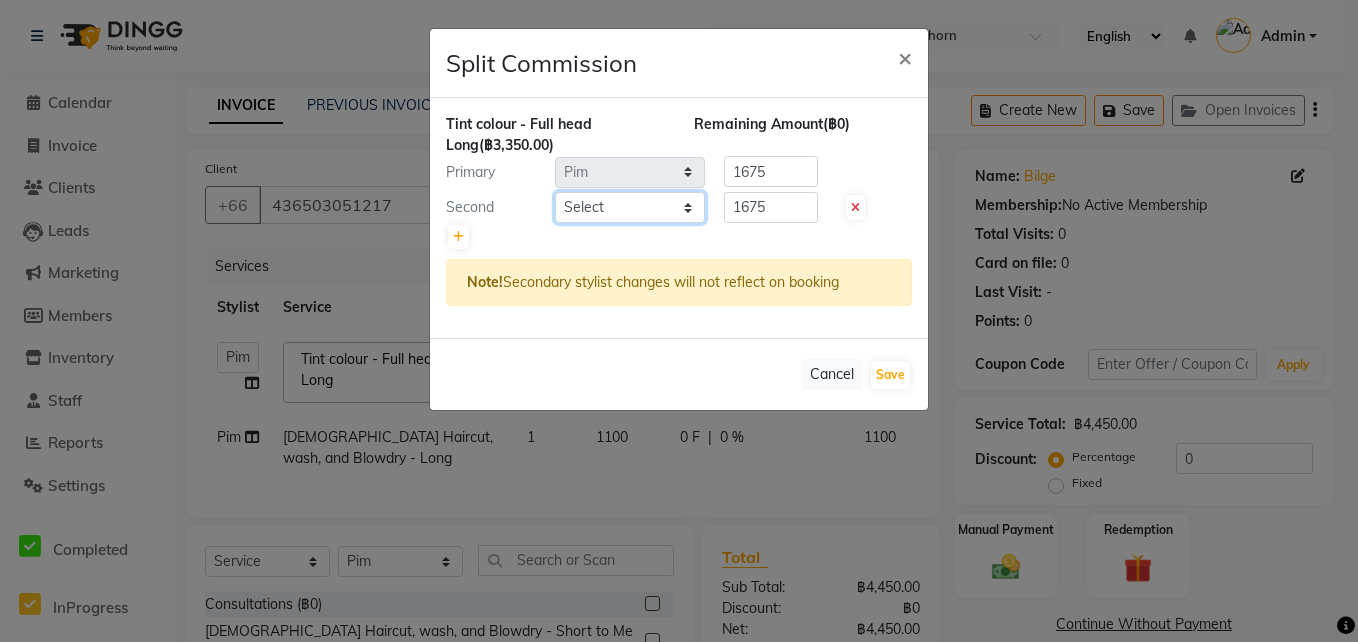 select on "56711" 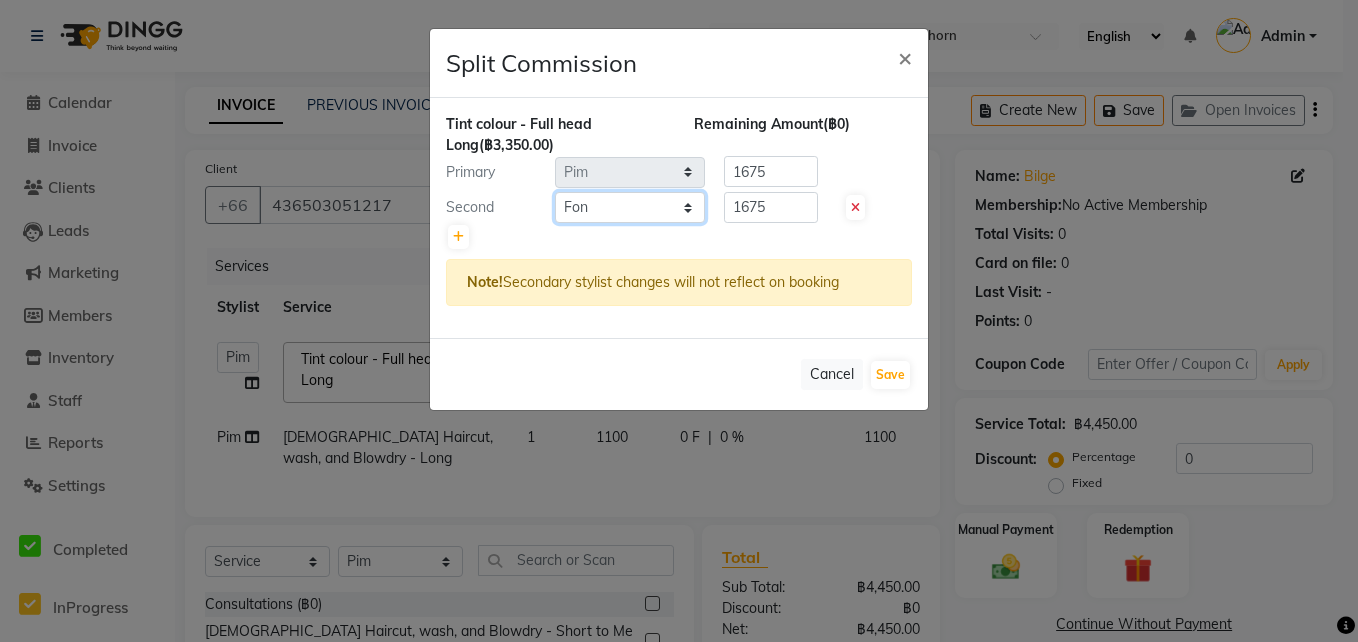 click on "Select  Aon   Apple     Boss Luke   Fai    Fon   Kate    Pim" 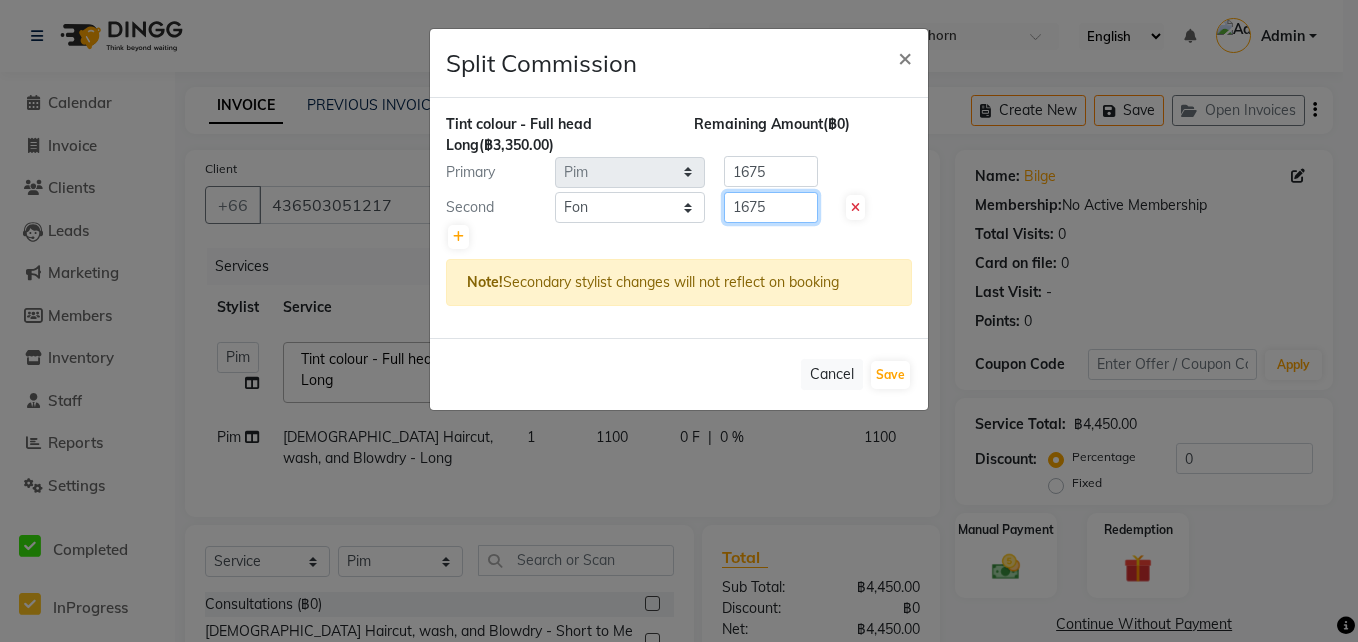 click on "1675" 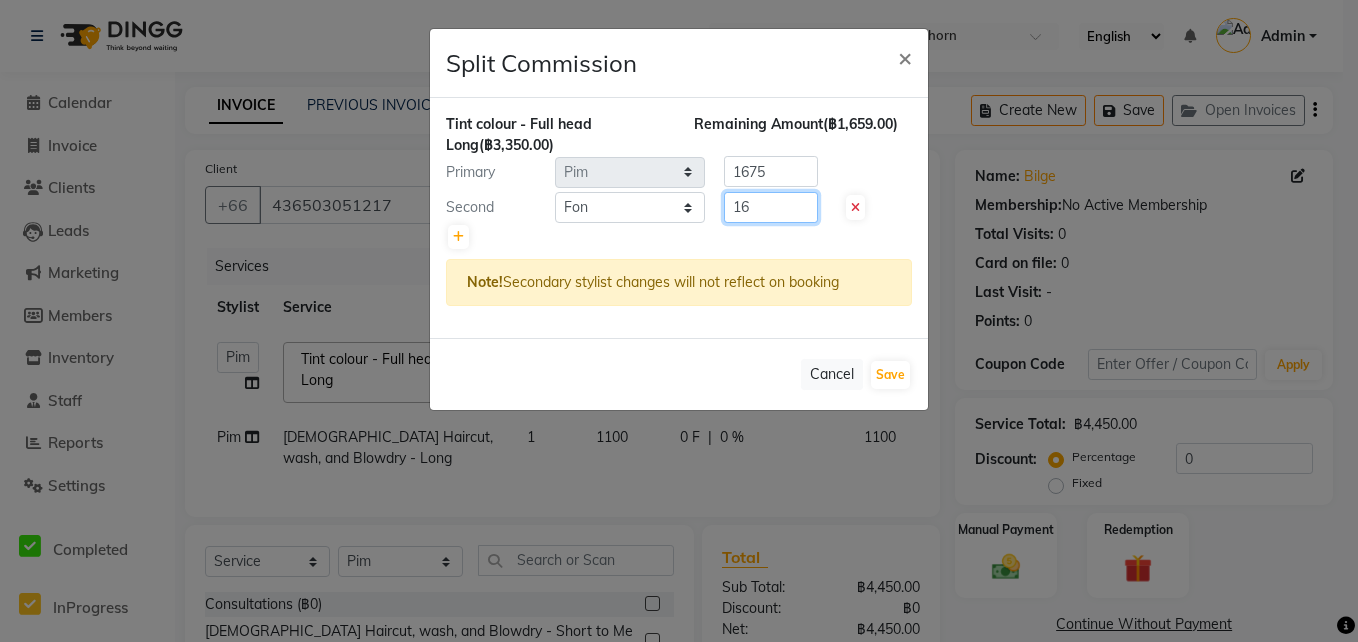 type on "1" 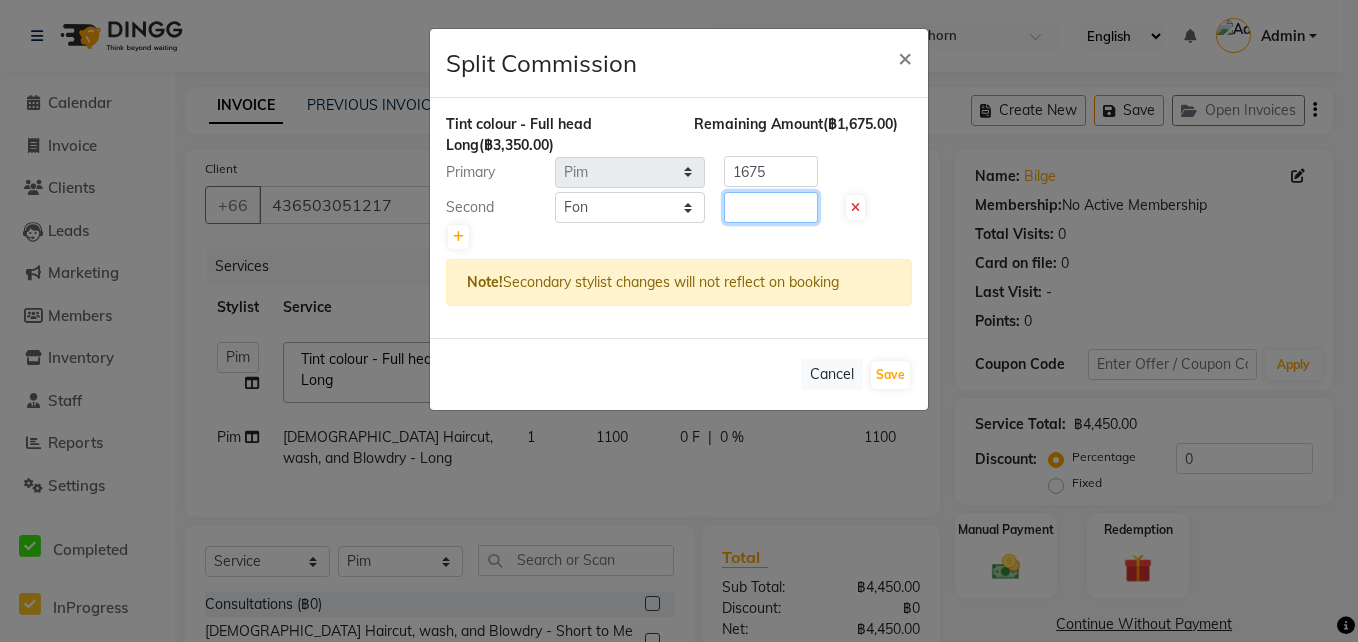 type 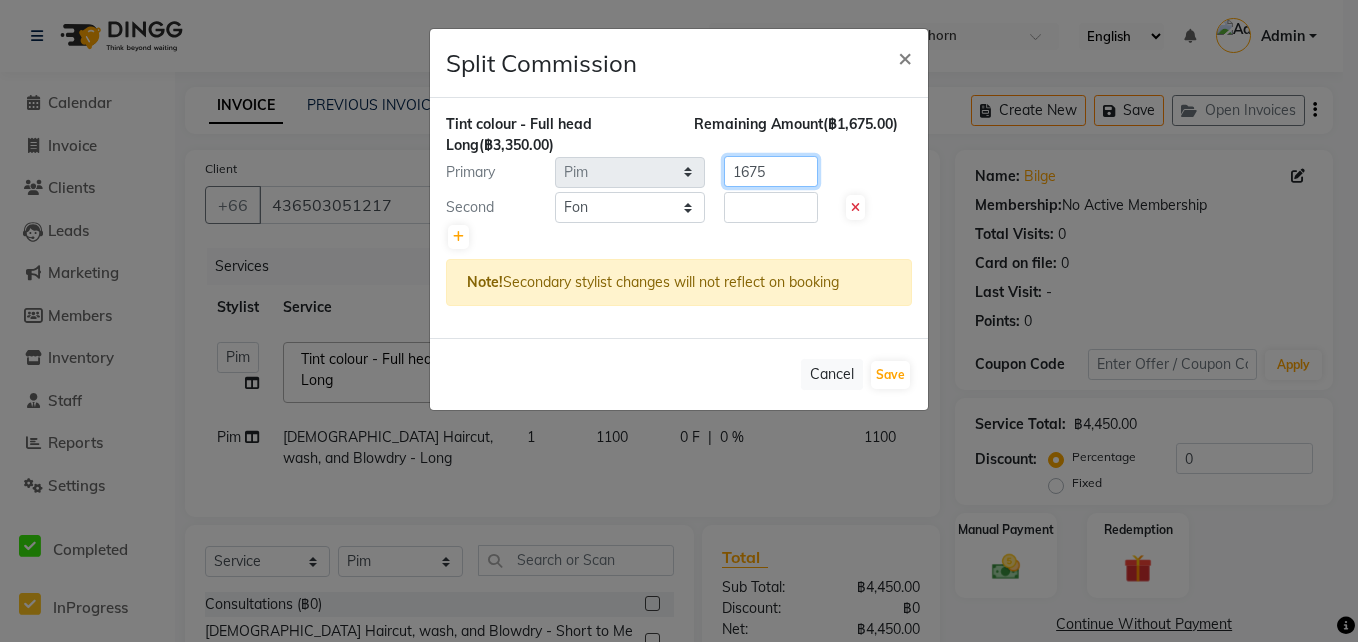 click on "1675" 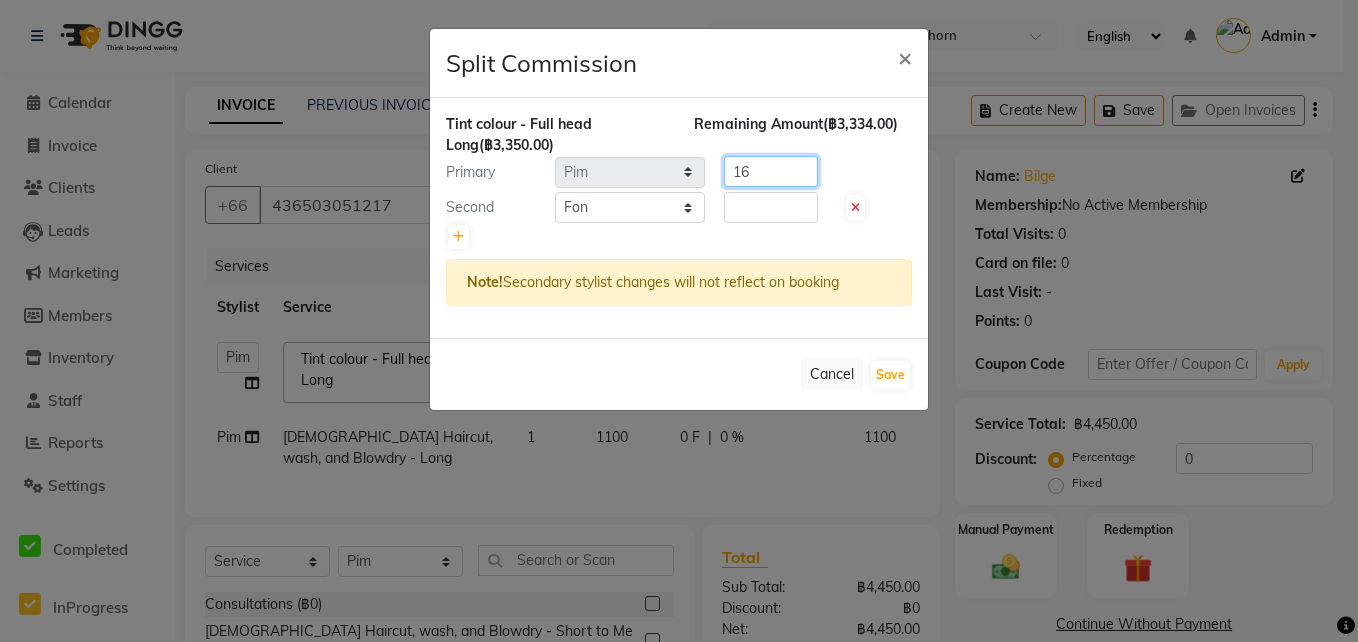 type on "1" 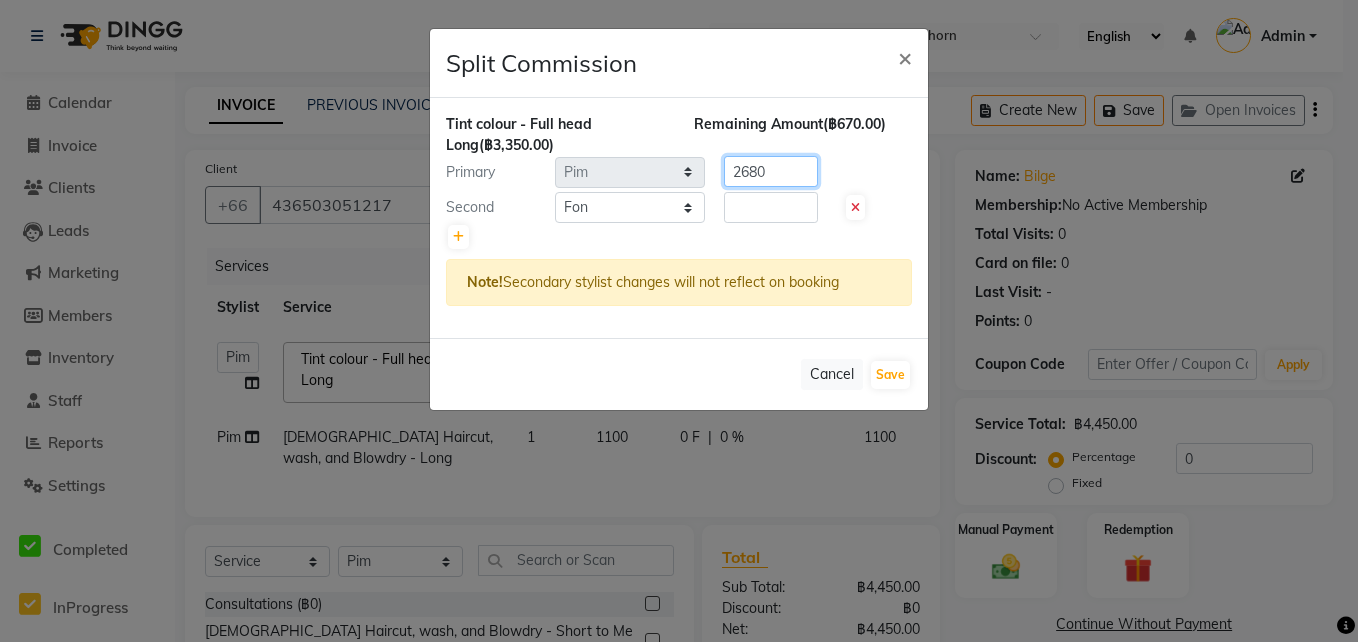 type on "2680" 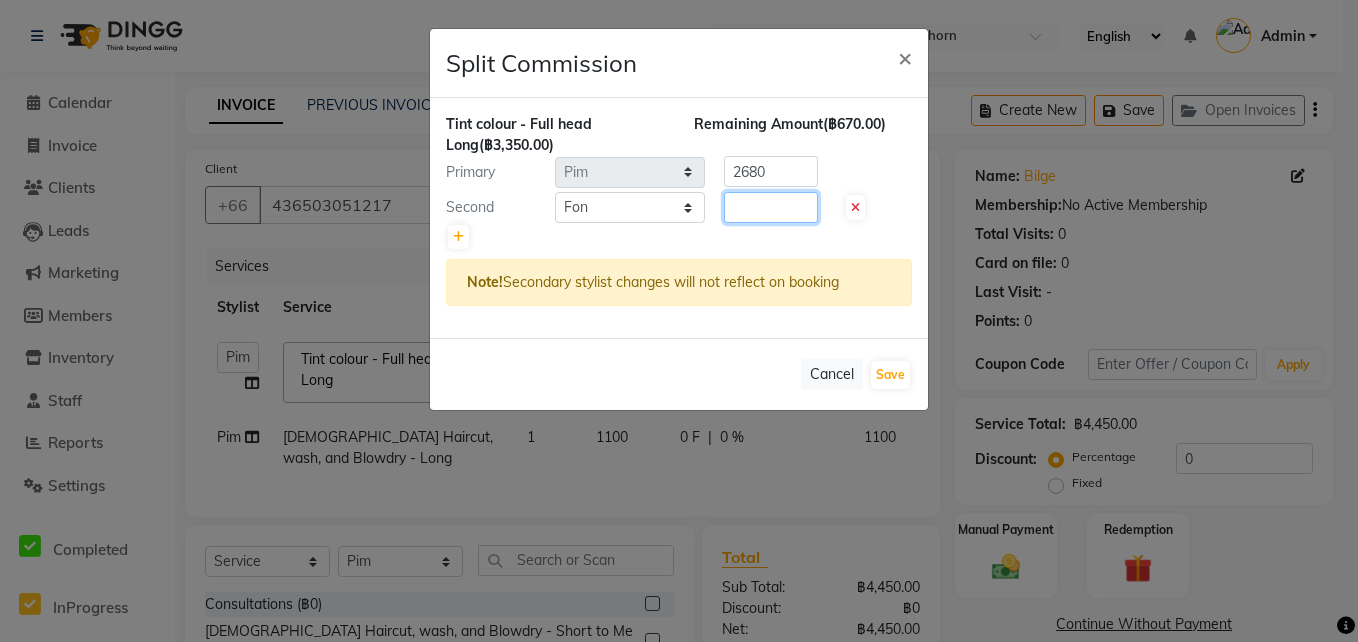 click 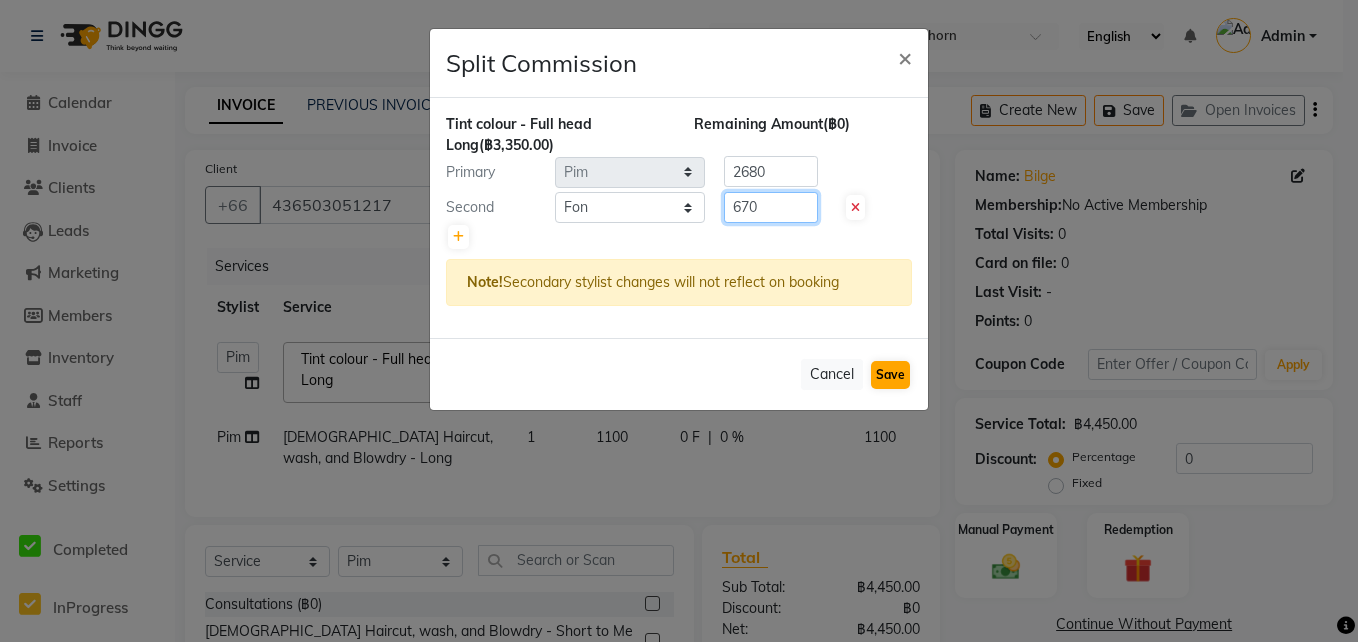 type on "670" 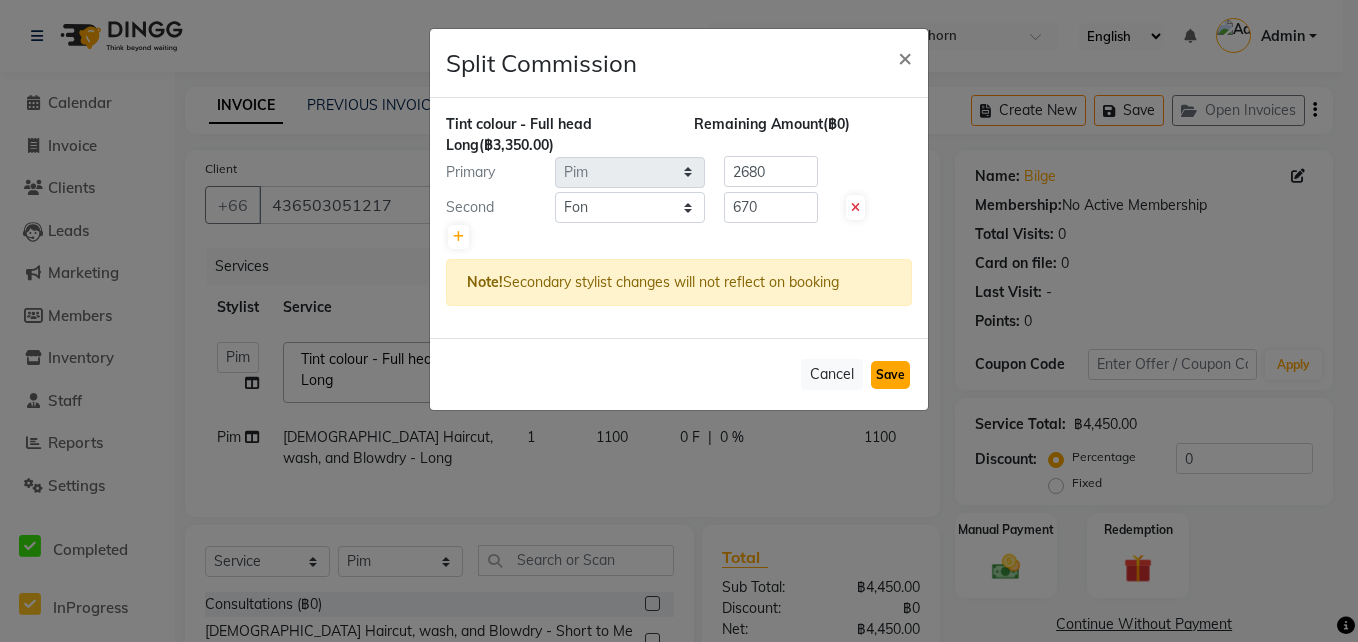 click on "Save" 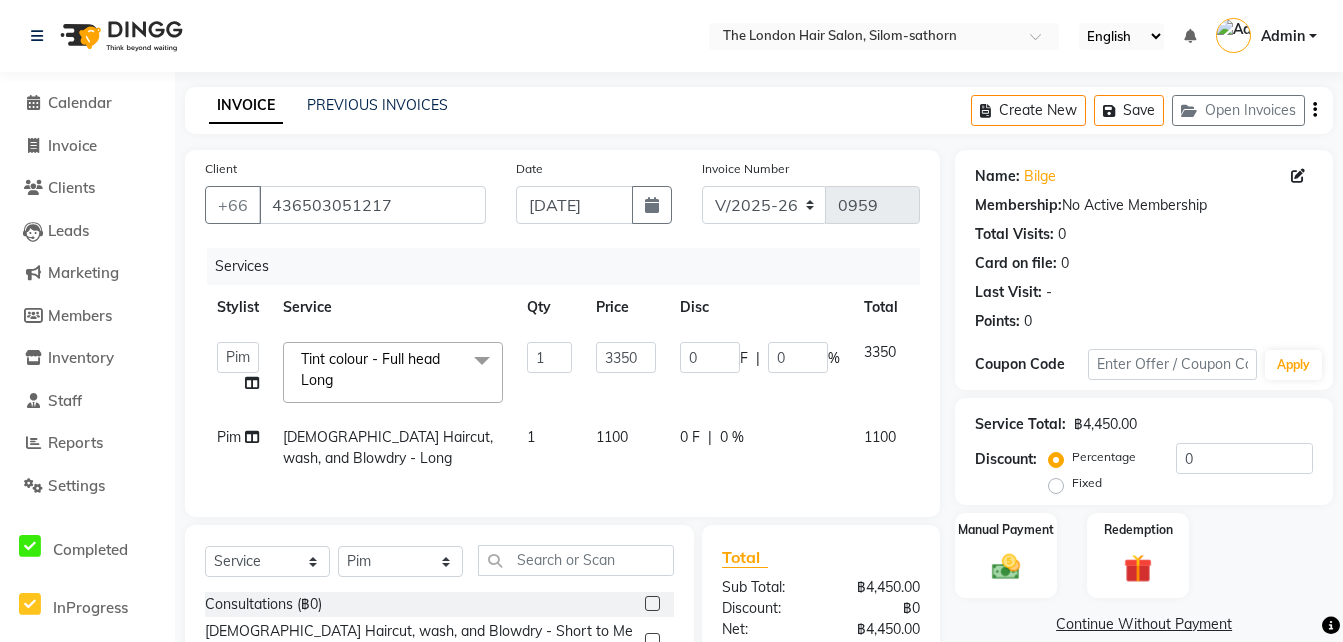 click on "Pim" 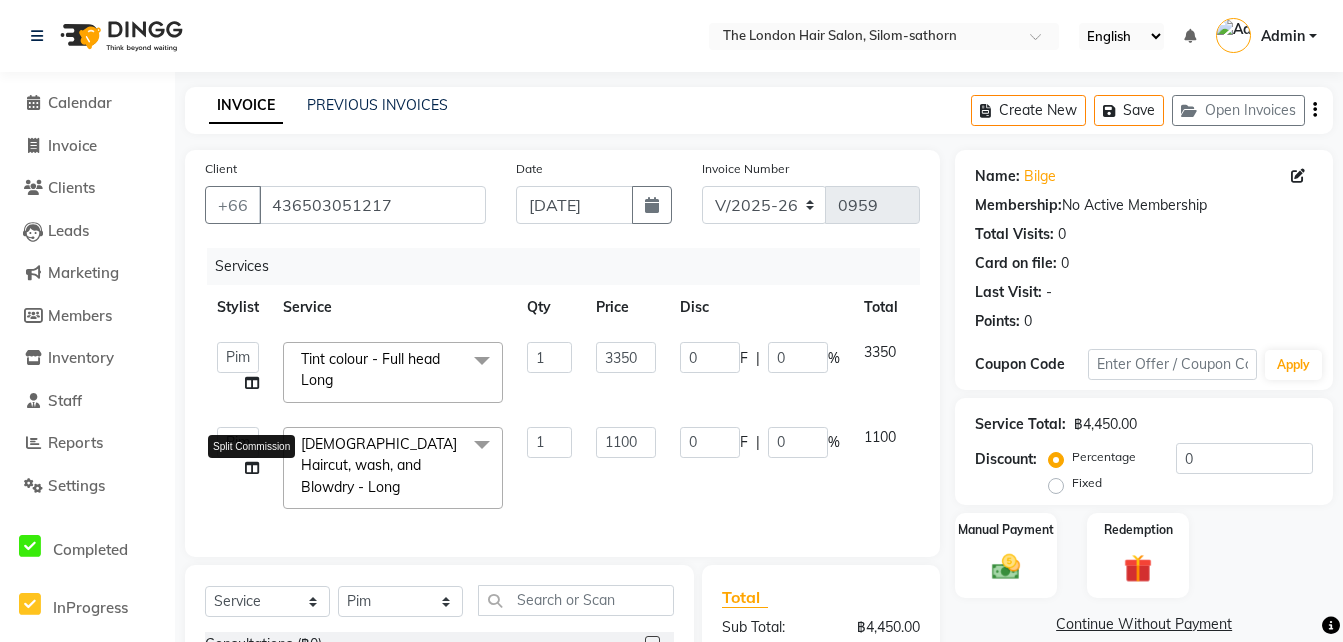 click 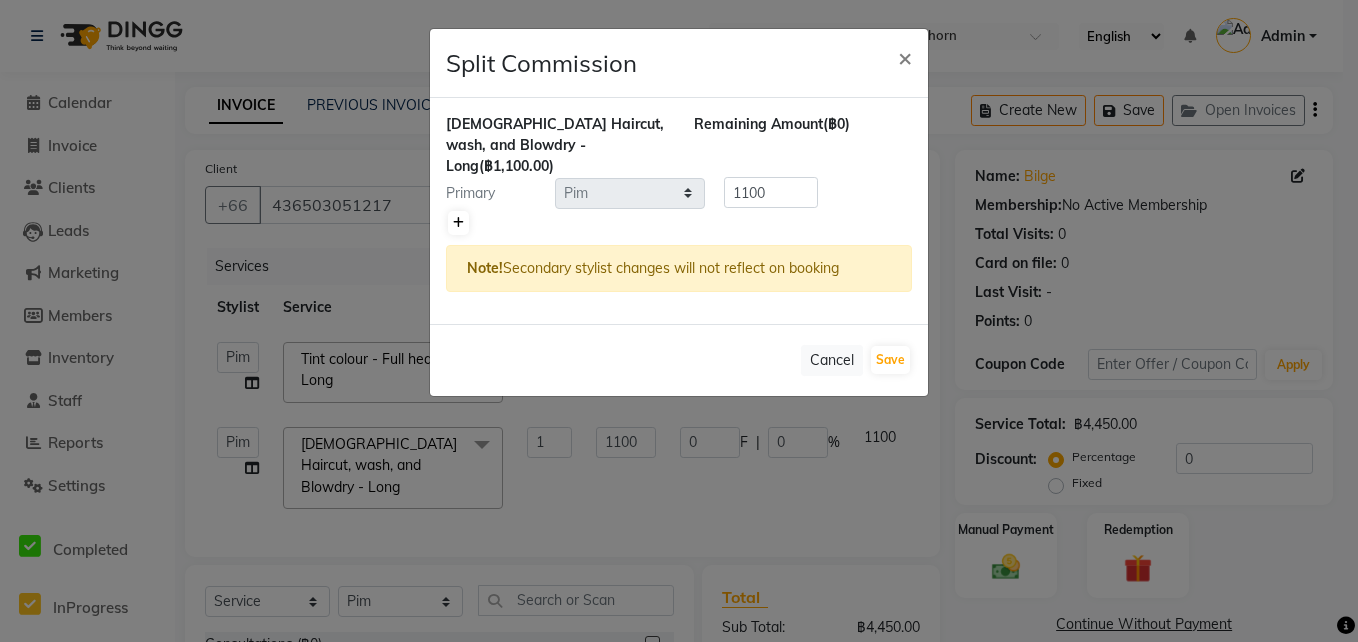 click 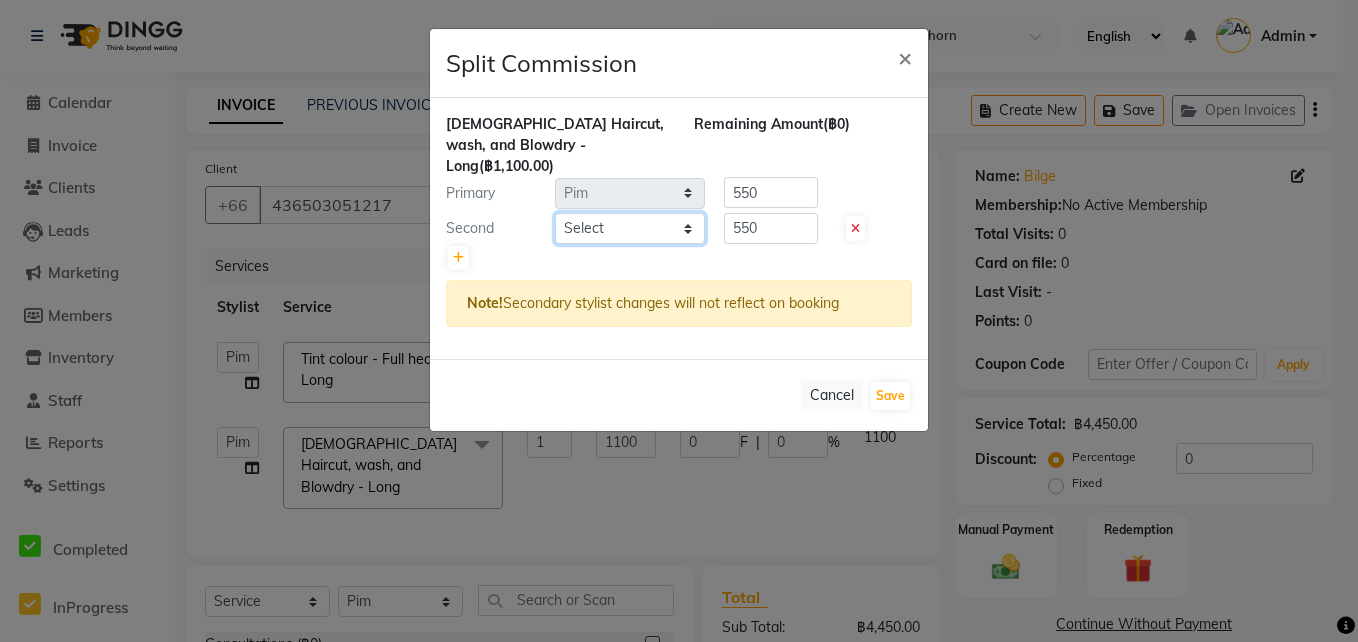 click on "Select  Aon   Apple     Boss Luke   Fai    Fon   Kate    Pim" 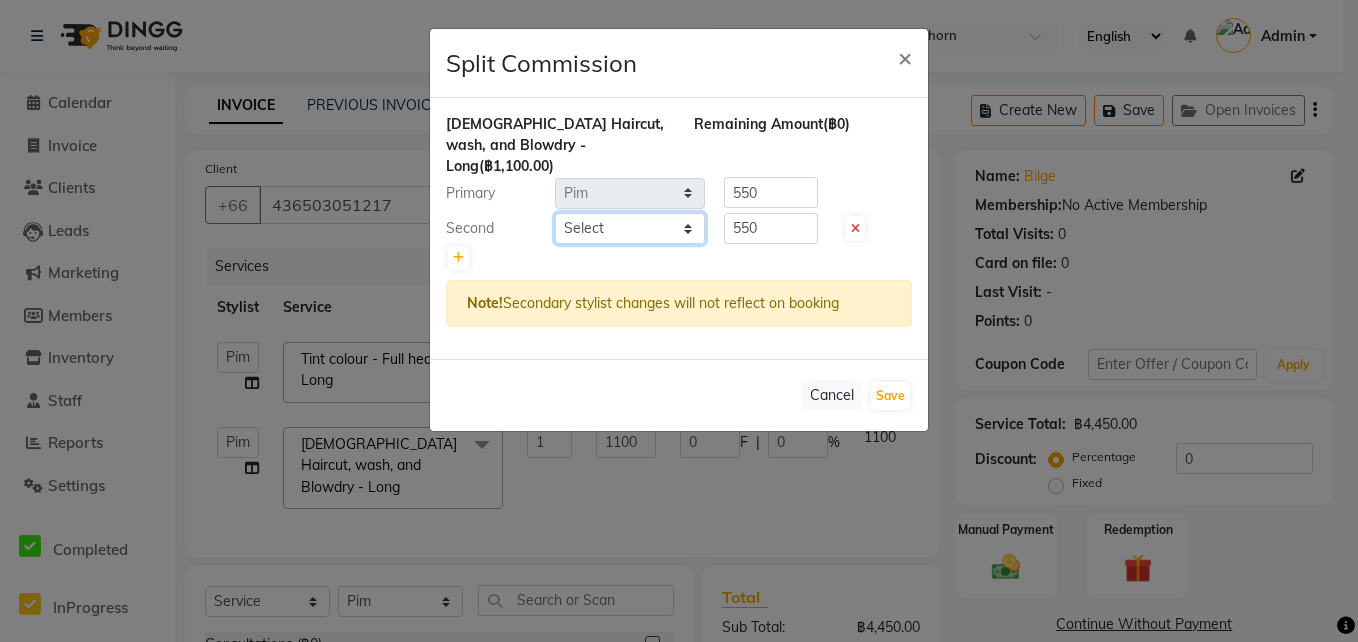 select on "56711" 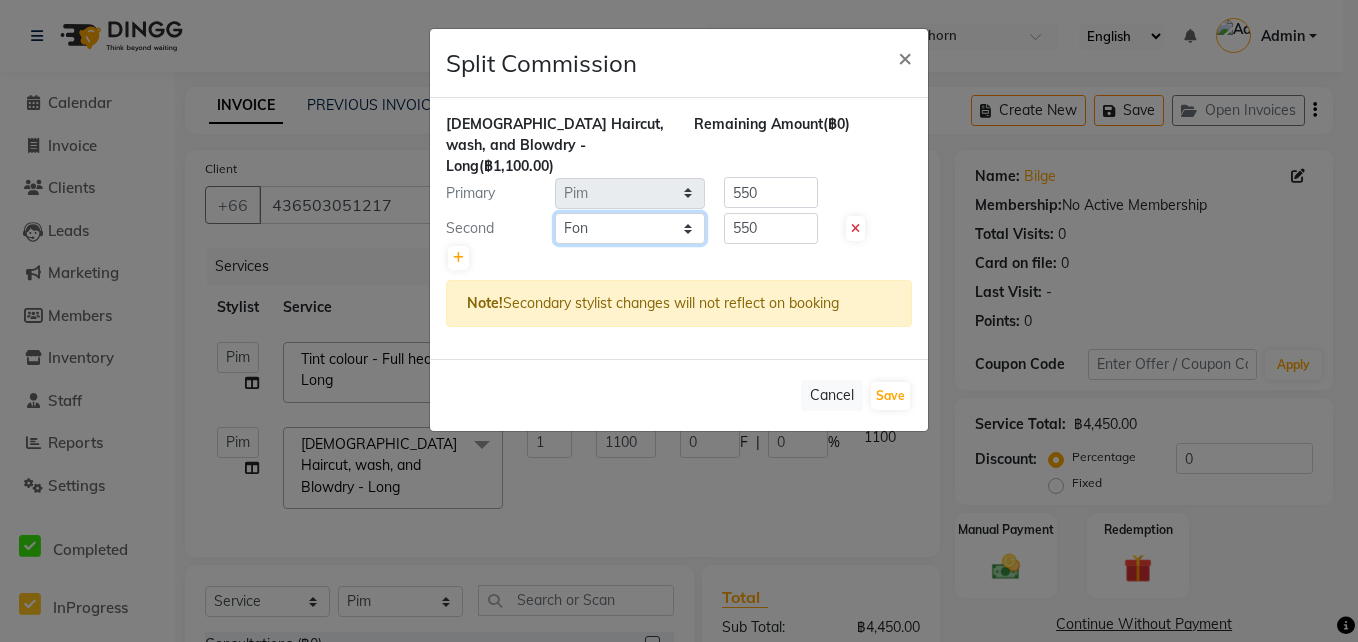 click on "Select  Aon   Apple     Boss Luke   Fai    Fon   Kate    Pim" 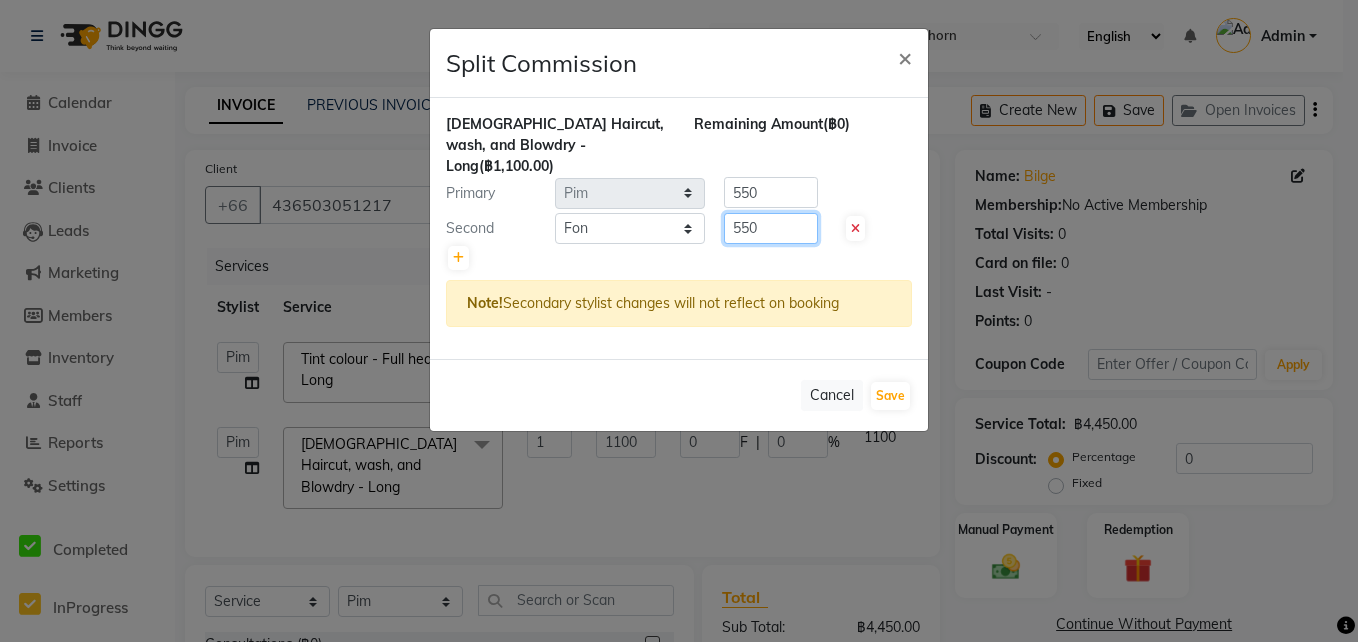 click on "550" 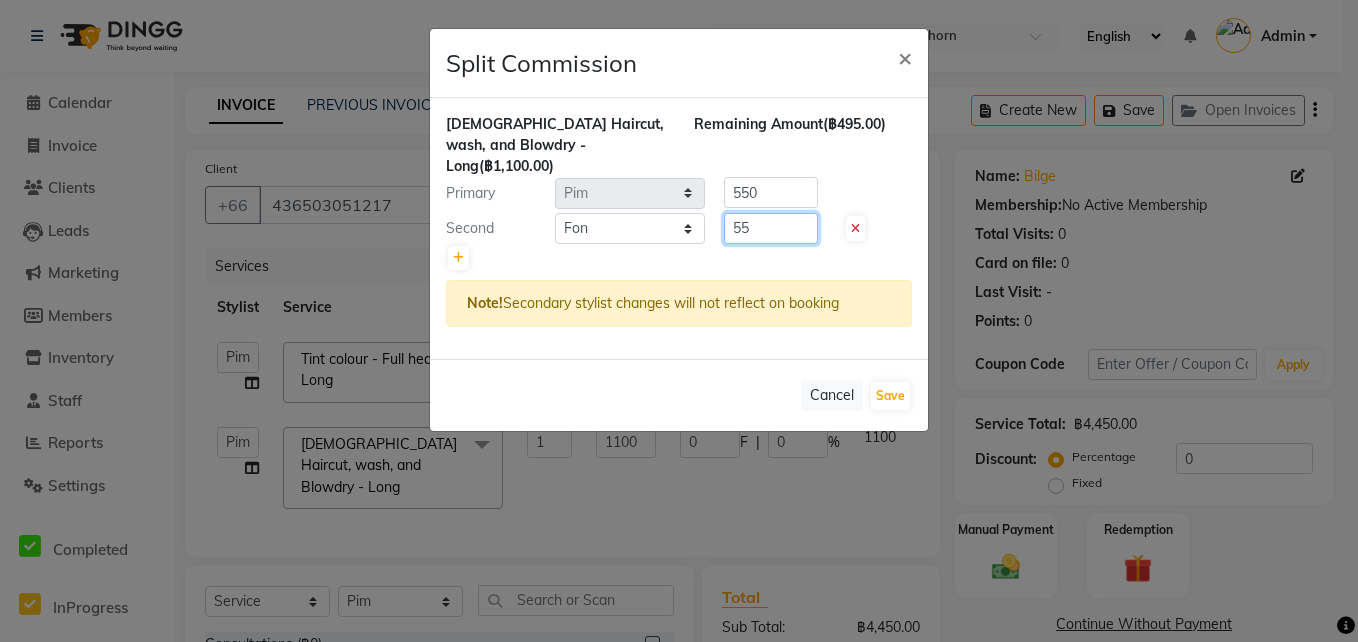 type on "5" 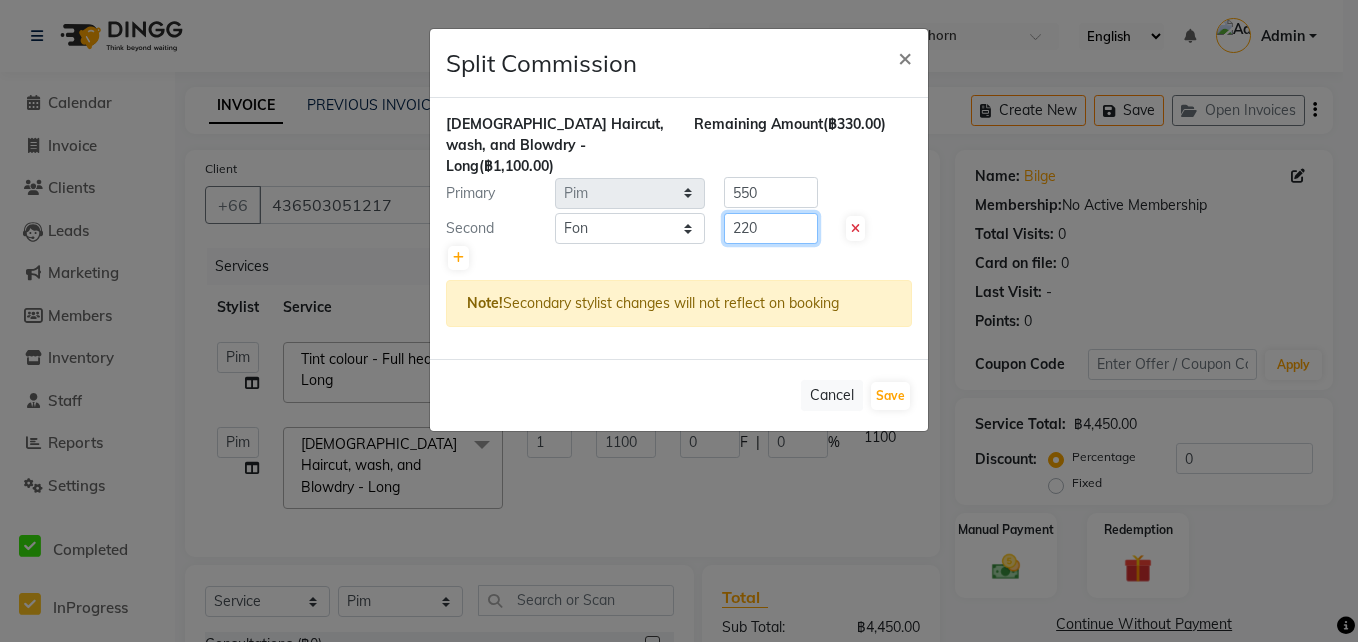 type on "220" 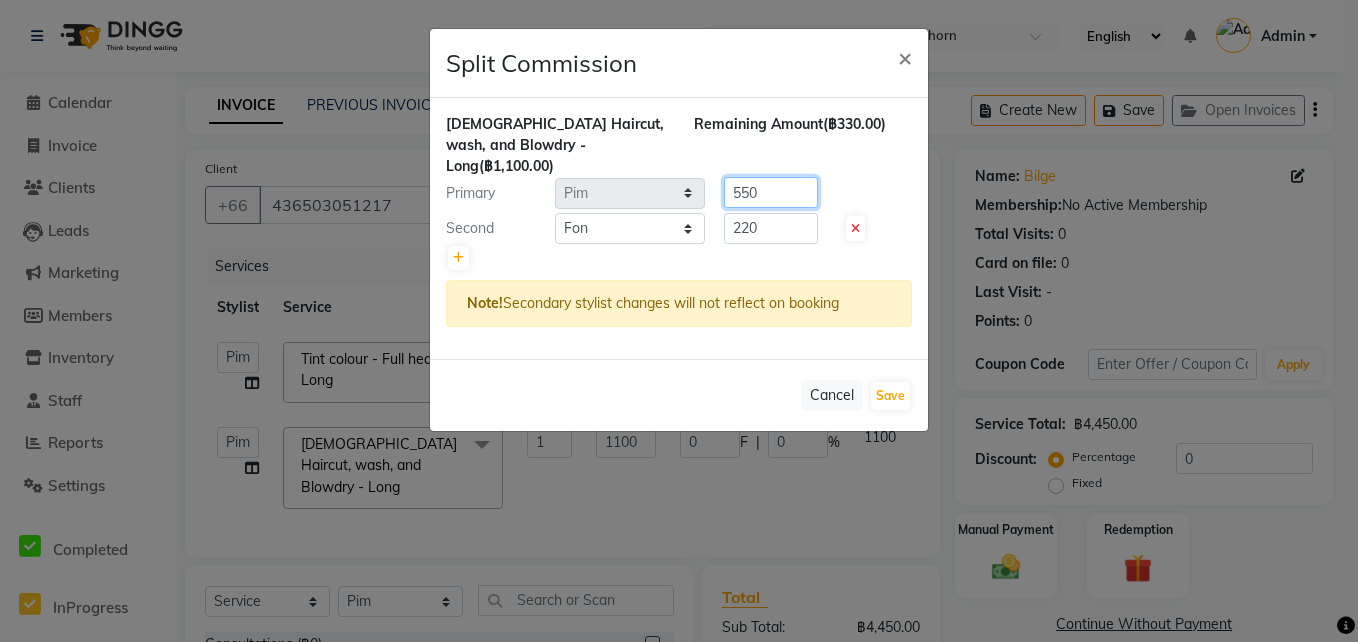 click on "550" 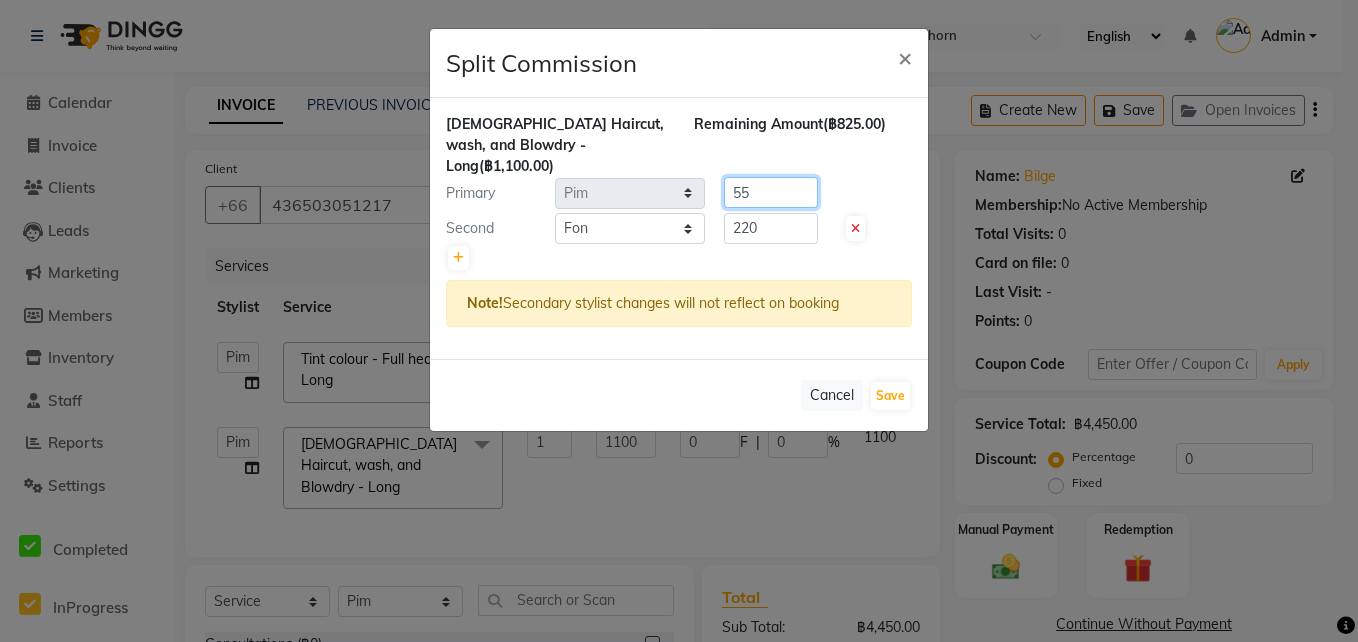 type on "5" 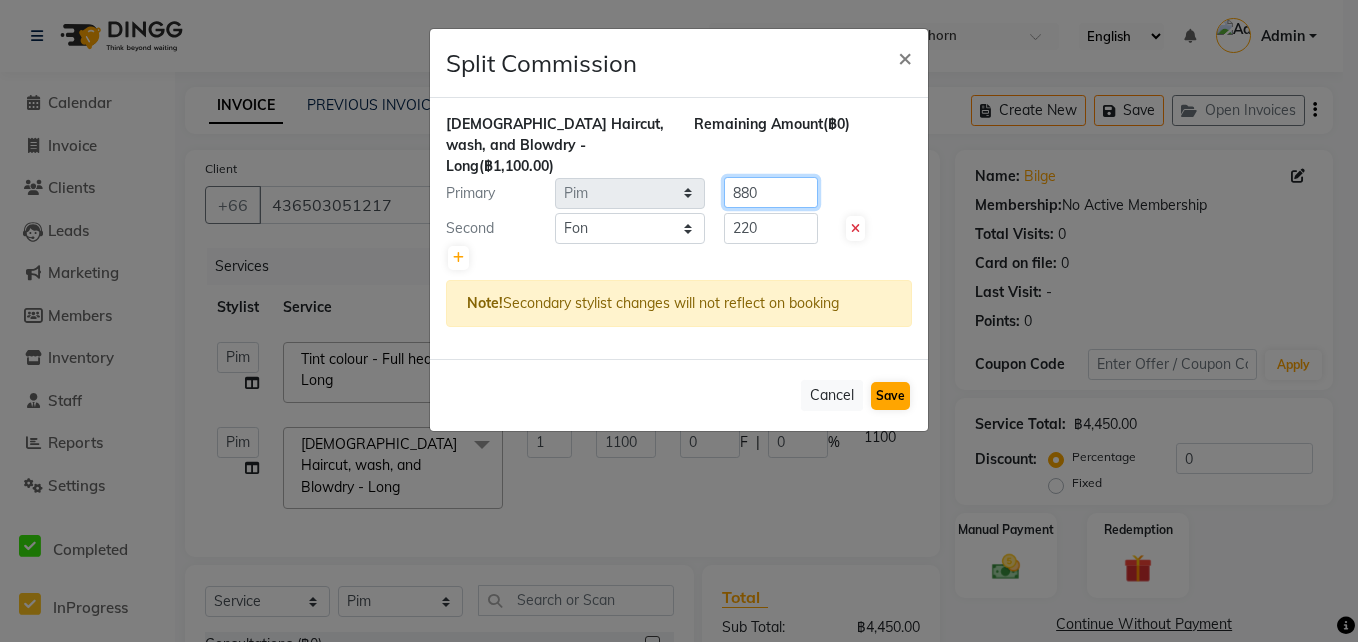 type on "880" 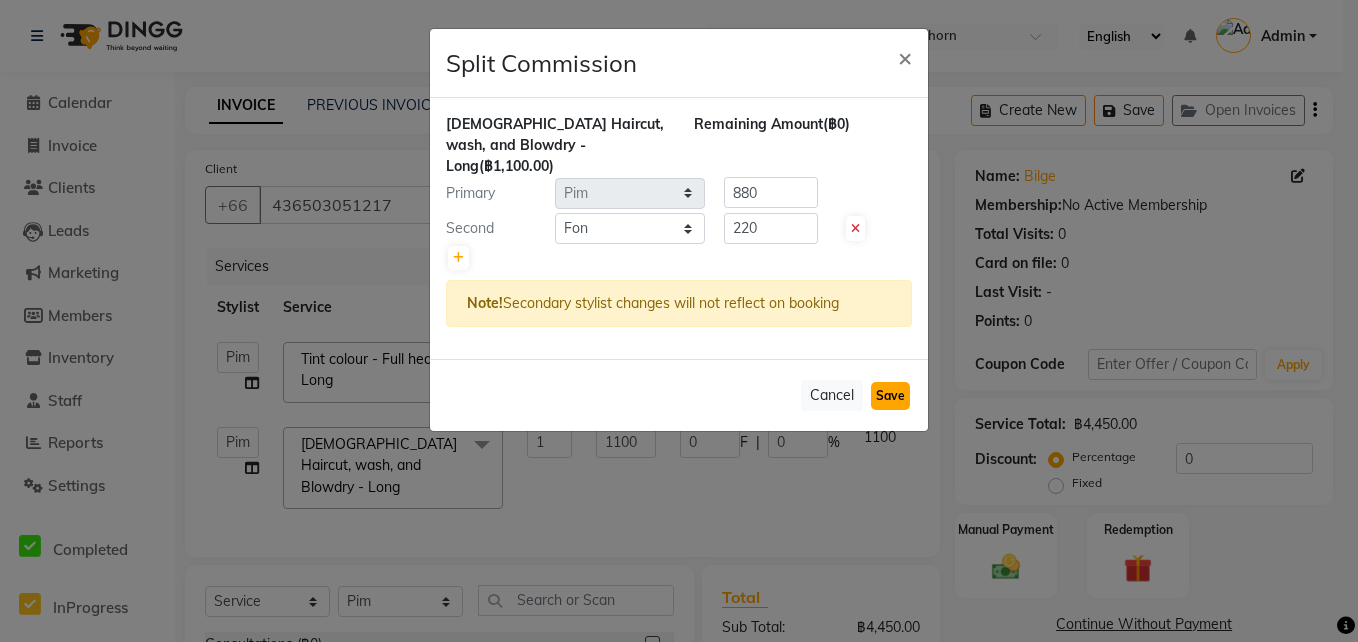 click on "Save" 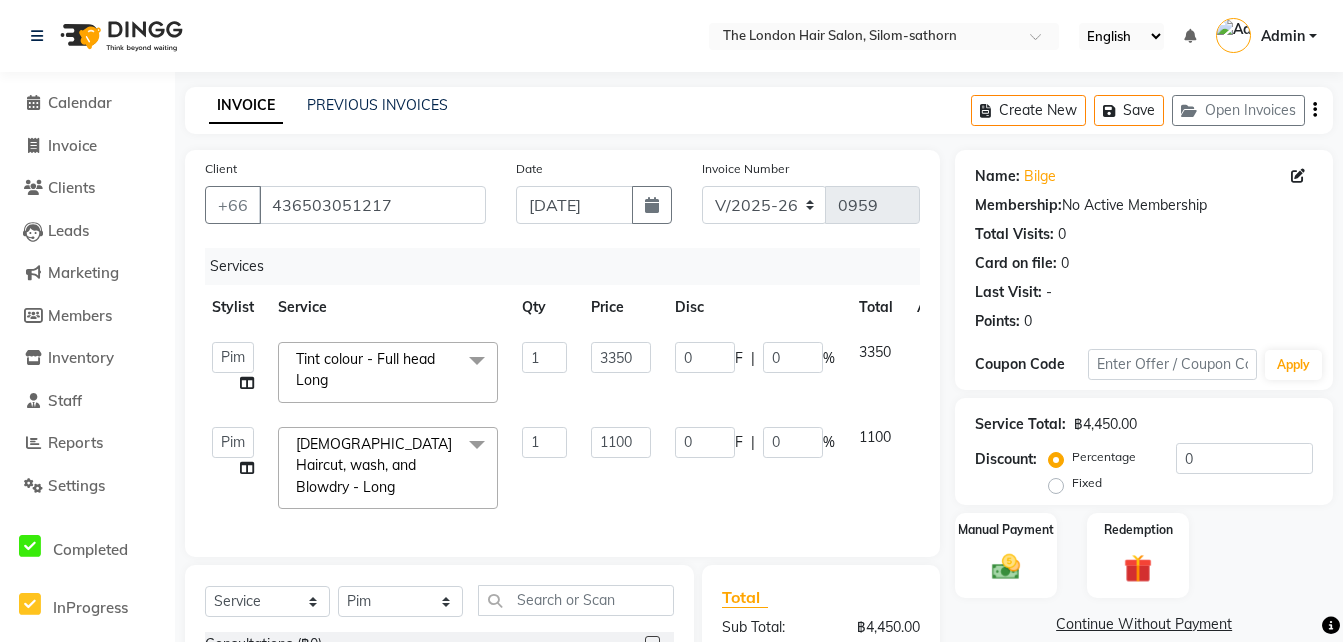 scroll, scrollTop: 0, scrollLeft: 2, axis: horizontal 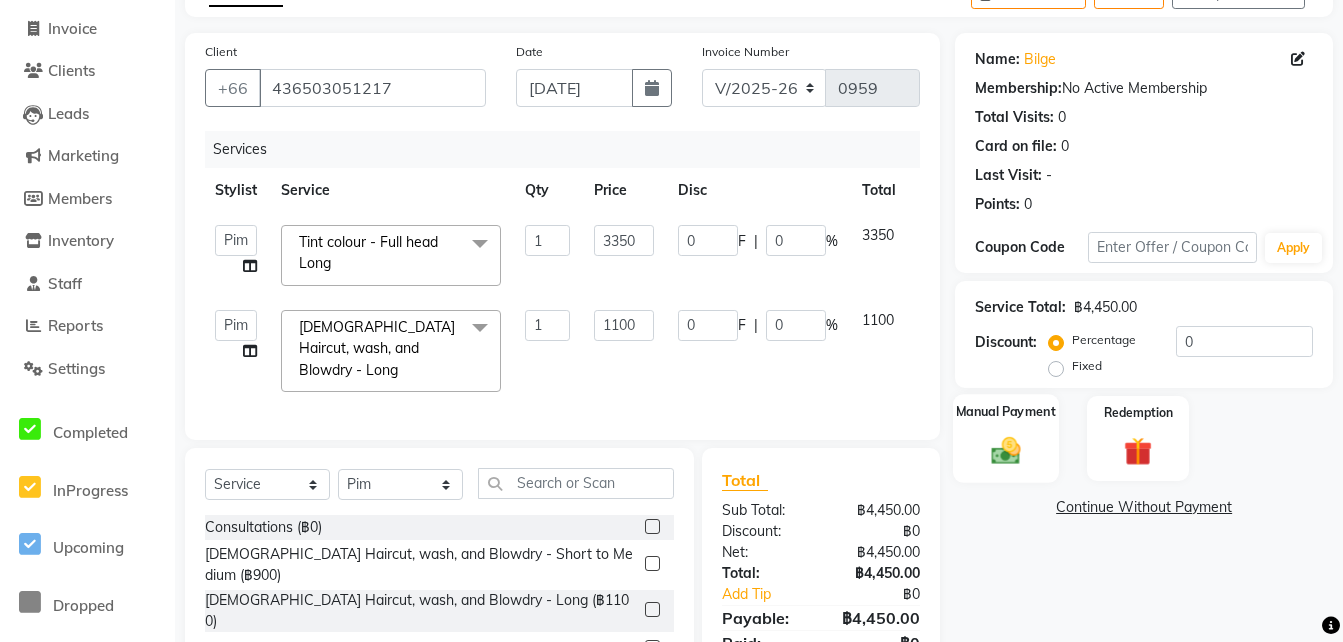 click 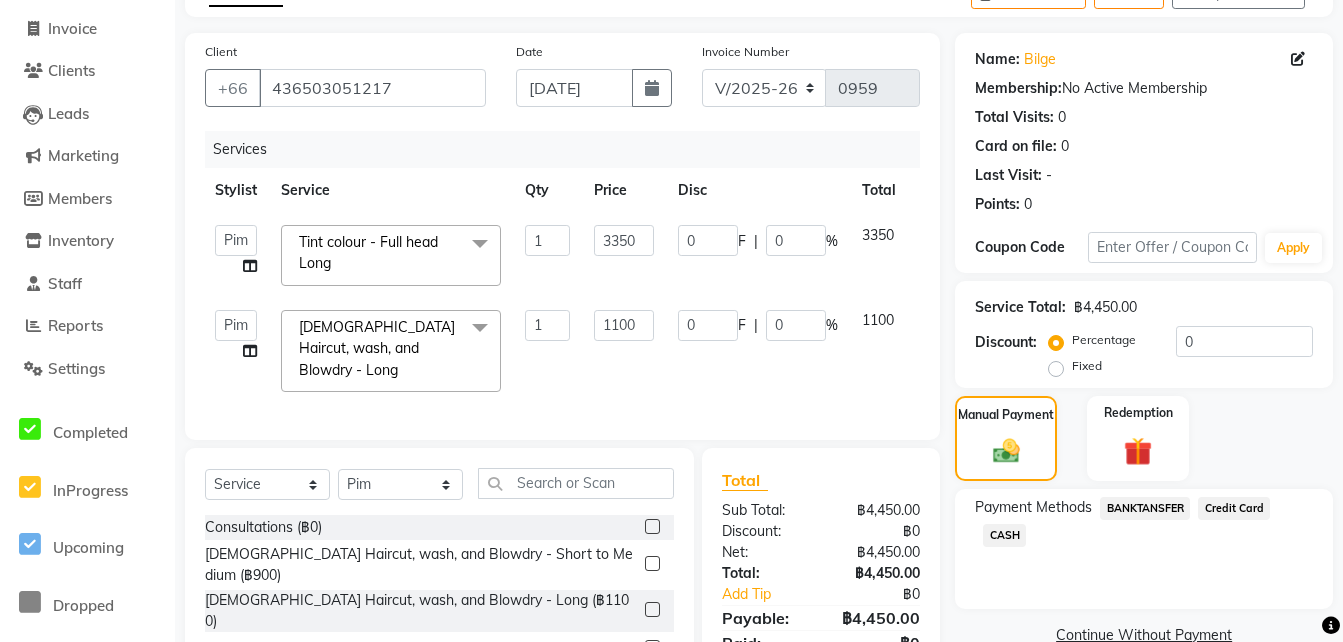 click on "CASH" 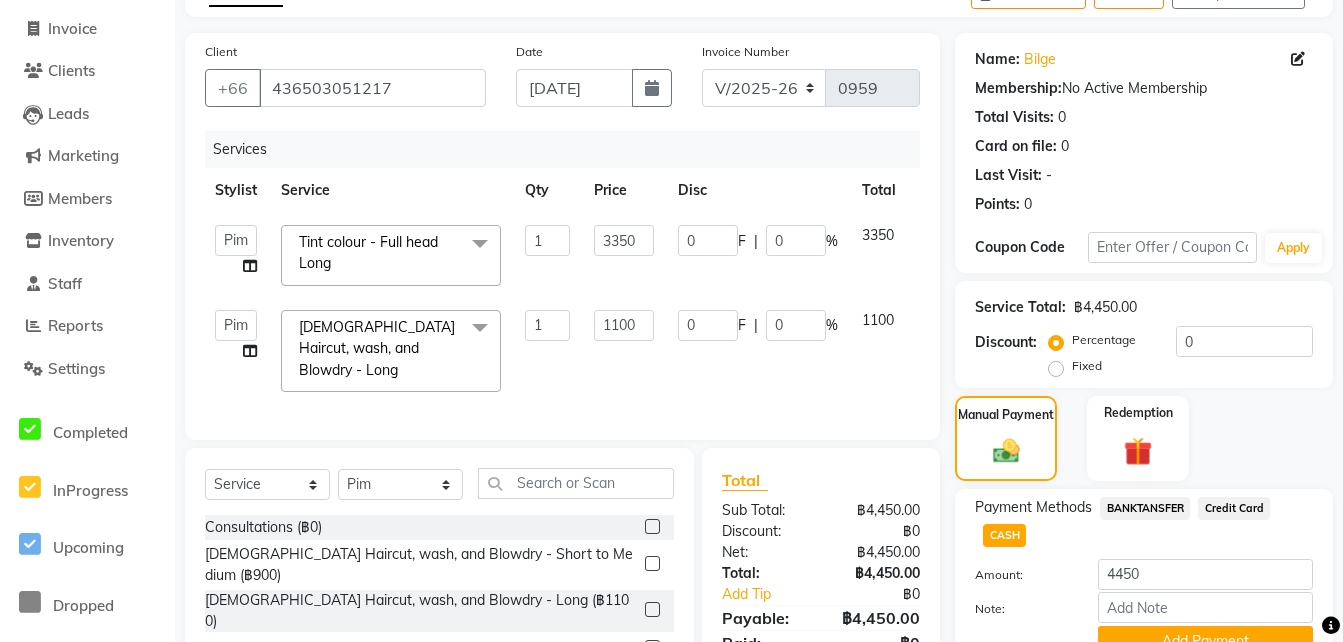 scroll, scrollTop: 242, scrollLeft: 0, axis: vertical 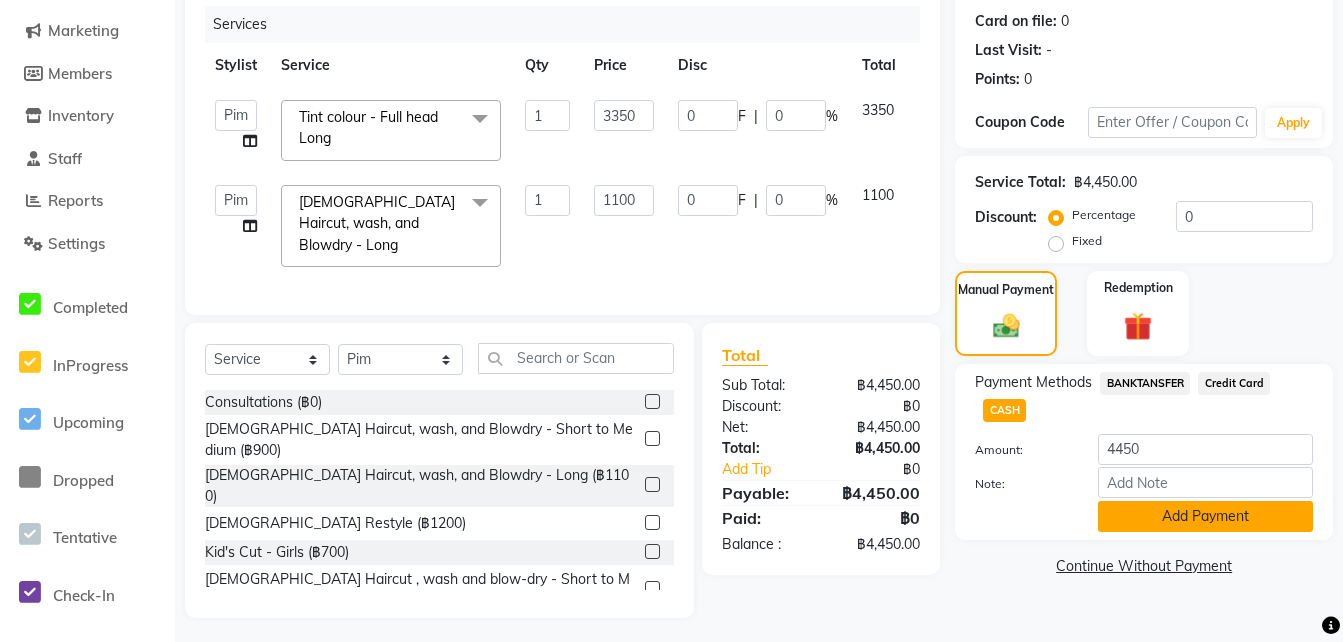 click on "Add Payment" 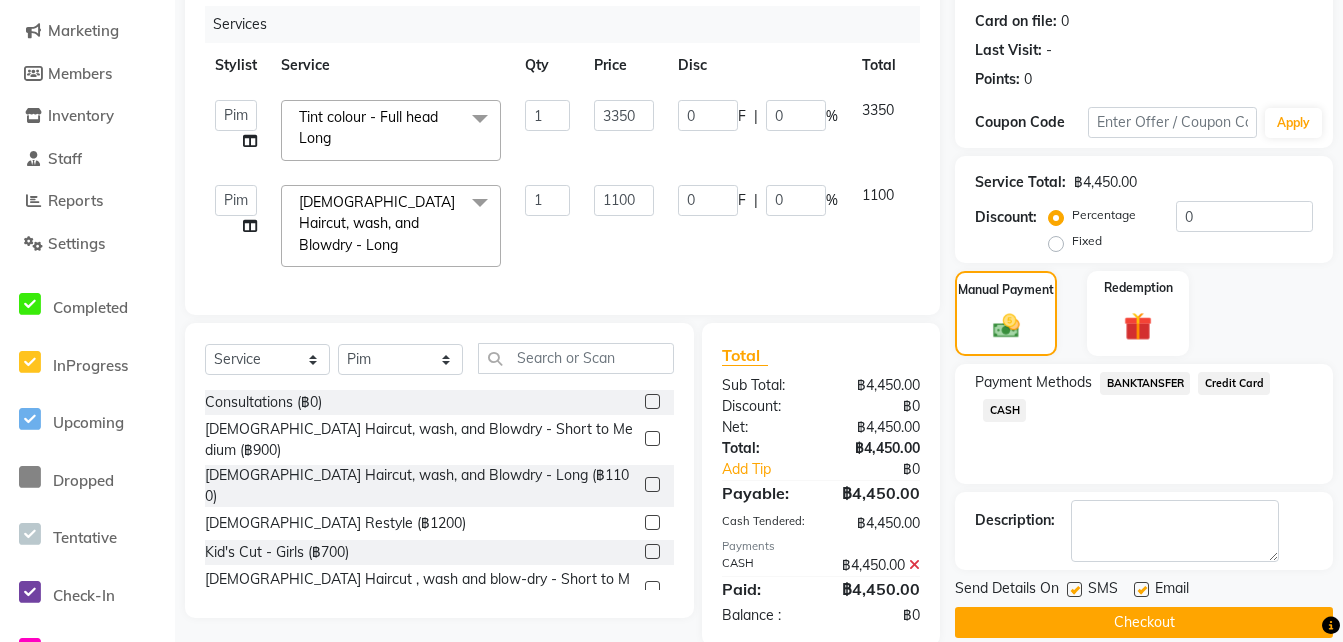 scroll, scrollTop: 269, scrollLeft: 0, axis: vertical 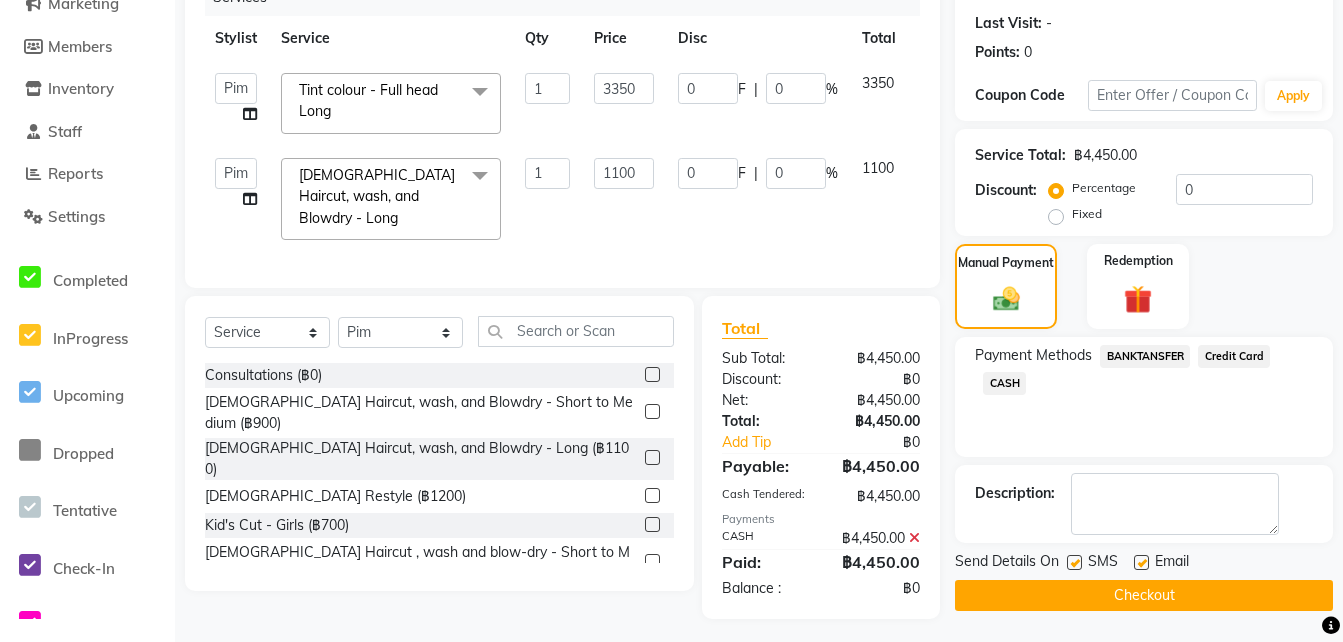 click on "INVOICE PREVIOUS INVOICES Create New   Save   Open Invoices  Client +66 436503051217 Date 11-07-2025 Invoice Number V/2025 V/2025-26 0959 Services Stylist Service Qty Price Disc Total Action  Aon   Apple     Boss Luke   Fai    Fon   Kate    Pim  Tint colour - Full head Long  x Consultations  (฿0) Ladies Haircut, wash, and Blowdry - Short to Medium (฿900) Ladies Haircut, wash, and Blowdry - Long (฿1100) Ladies Restyle (฿1200) Kid's Cut - Girls (฿700) Ladies Haircut , wash and blow-dry - Short to Medium (฿2600) Ladies Haircut , wash and blowdry  - Medium to Long (฿3400) Men's Cut Short & Medium (฿750) Men's Cut Long (฿850) Kid's cut - Boys (฿550) Men's Haircut  (฿1900) Ladies Blow dry Short (฿400) Ladies Blow dry Medium (฿550) Ladies Blow dry Long (฿750) Ladies Wash Blowdry Extra Long&Thick  (฿850) Ladies Wash Blowdry Extensions  (฿900) Extra for Wand and Iron (฿200) Extra Purpel or Orange Shampoo  (฿200) Men Wash and Blowdry Short (฿350) Eyebrows tint color (฿300) 1 0 F" 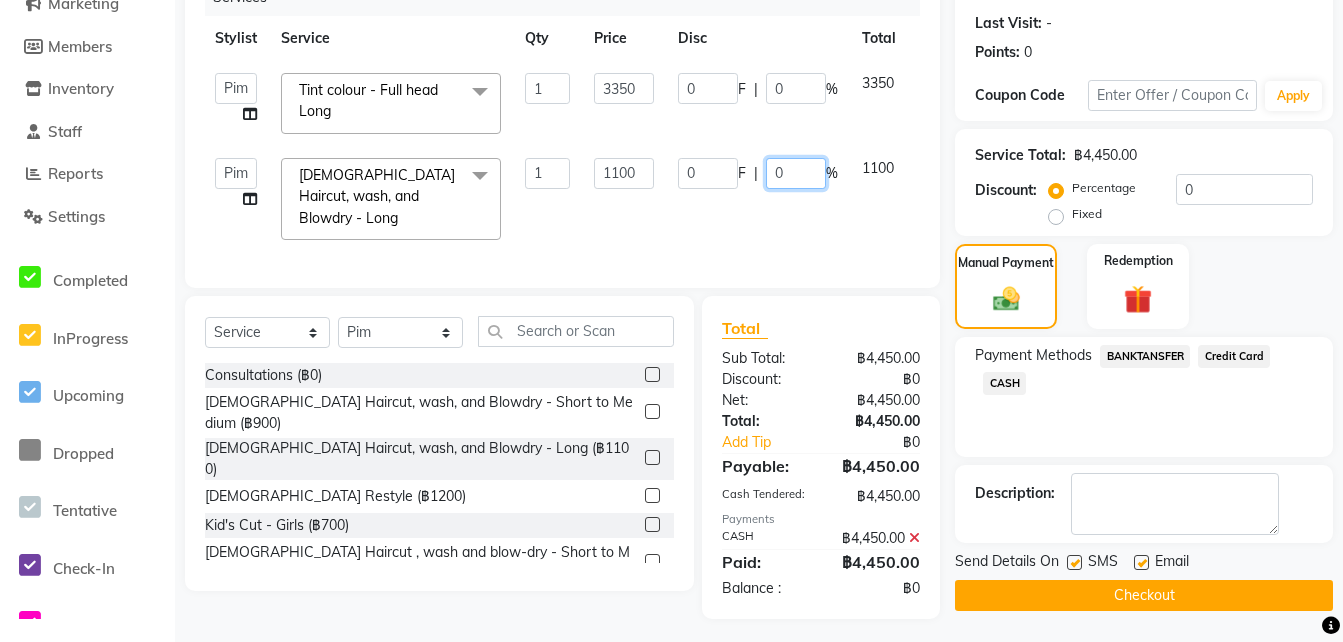 drag, startPoint x: 1173, startPoint y: 580, endPoint x: 827, endPoint y: 215, distance: 502.9324 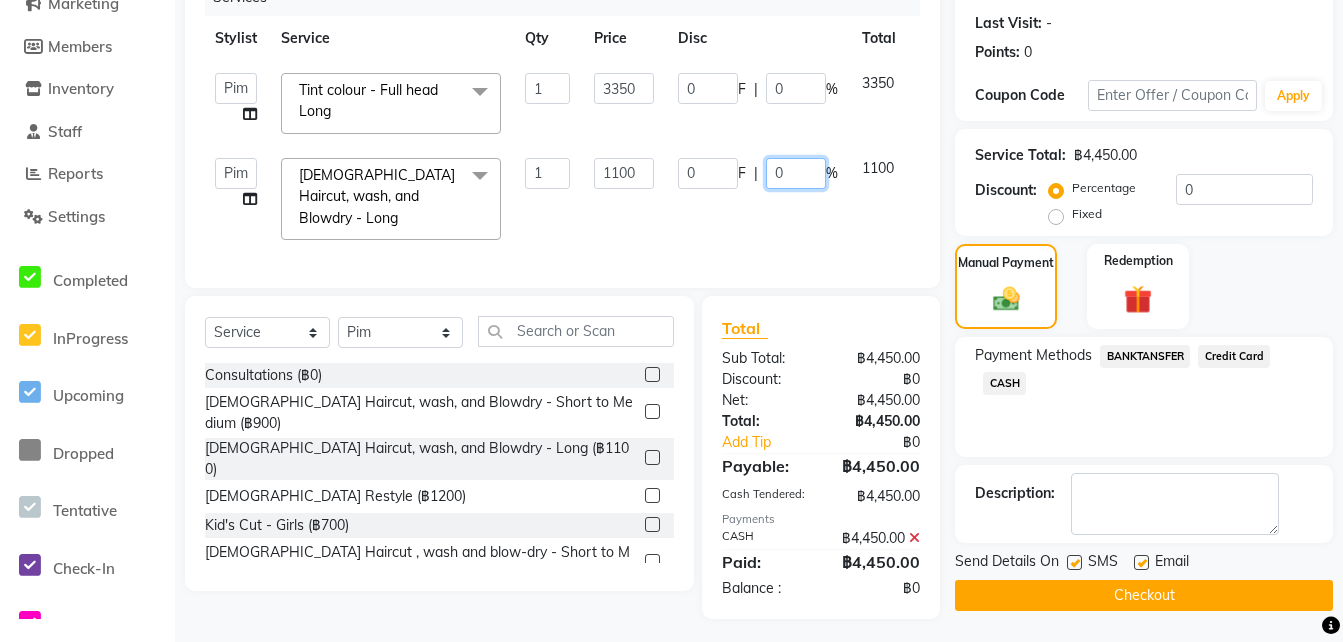 click on "0 F | 0 %" 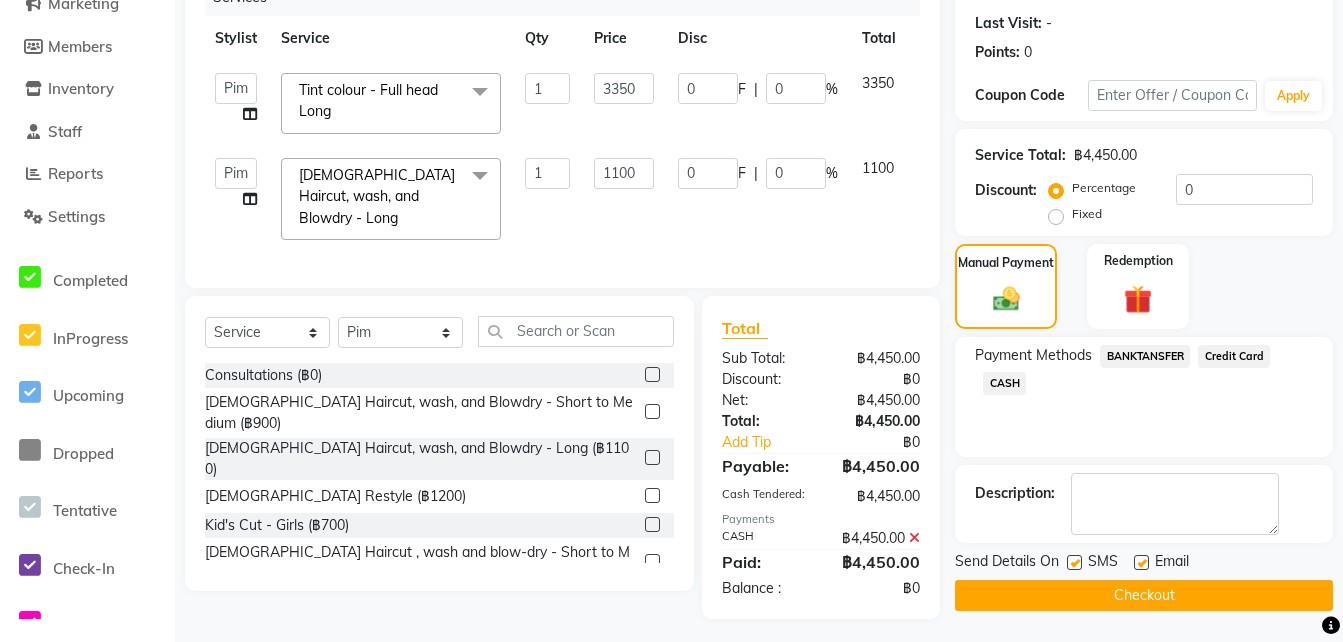 scroll, scrollTop: 268, scrollLeft: 0, axis: vertical 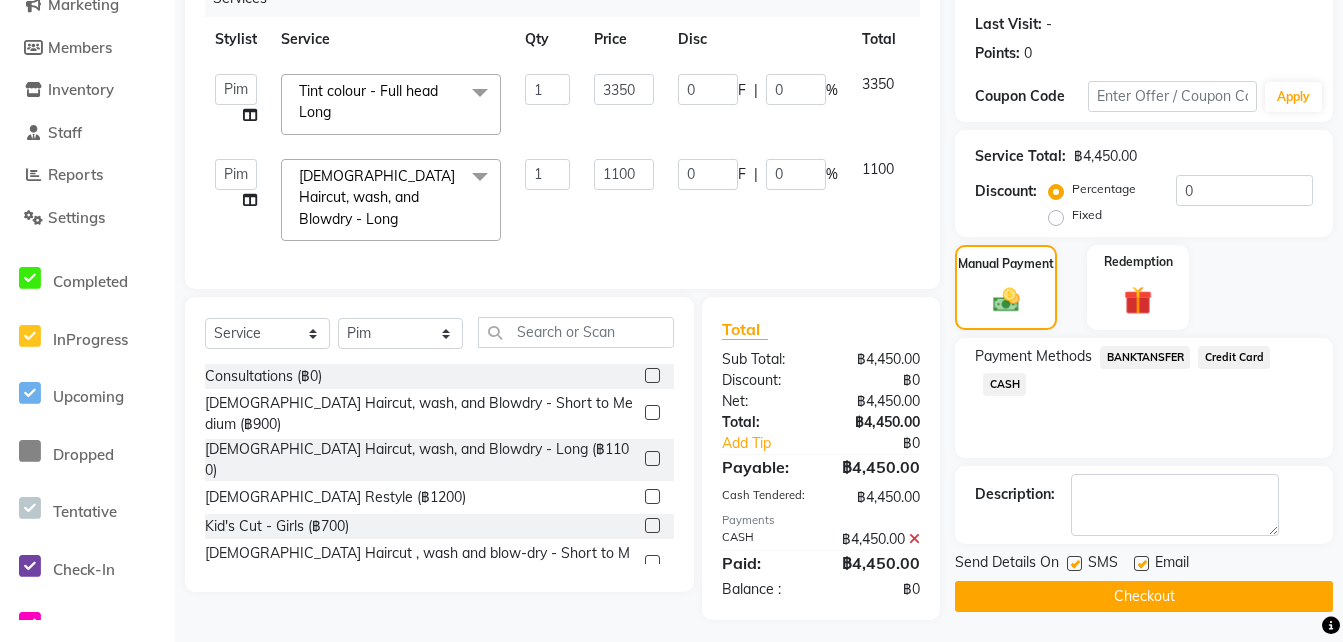 click on "Checkout" 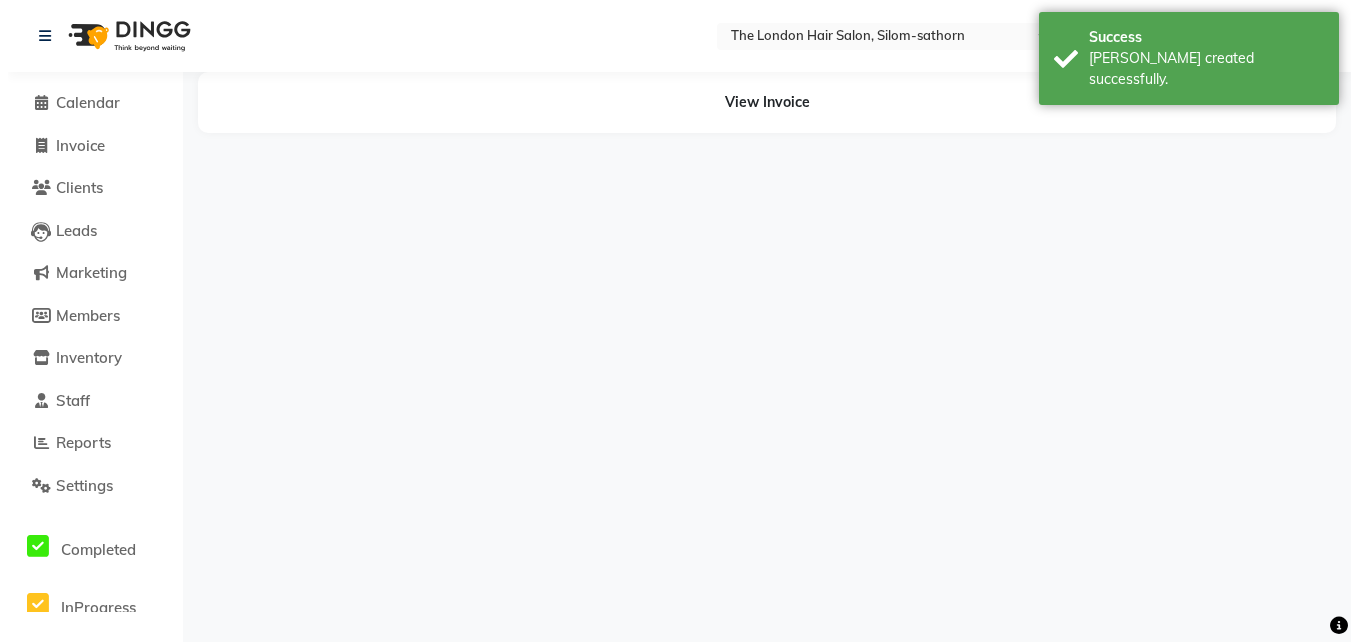 scroll, scrollTop: 0, scrollLeft: 0, axis: both 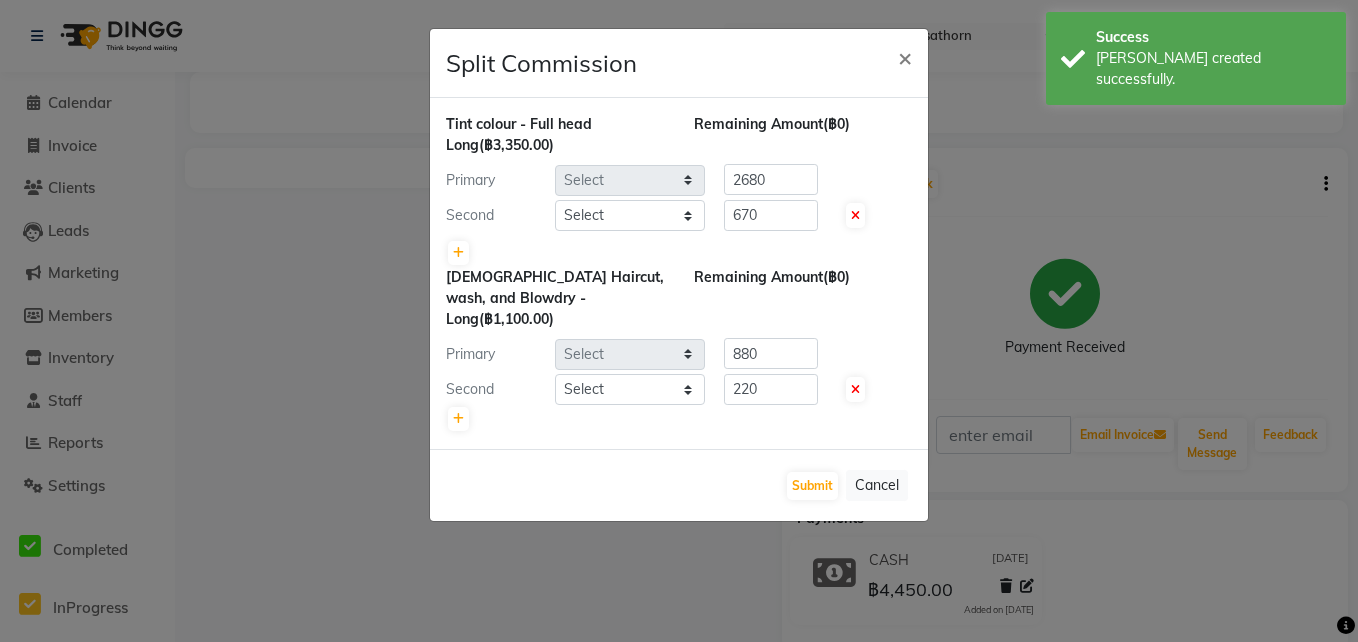 select on "65351" 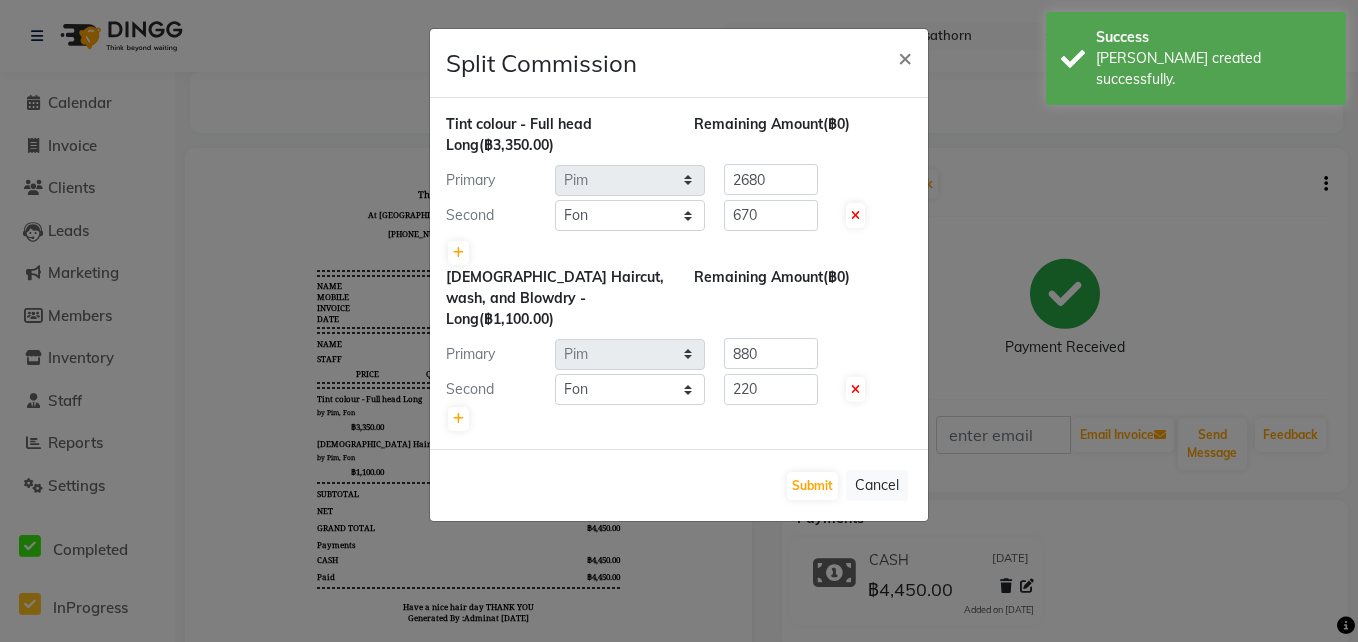 scroll, scrollTop: 0, scrollLeft: 0, axis: both 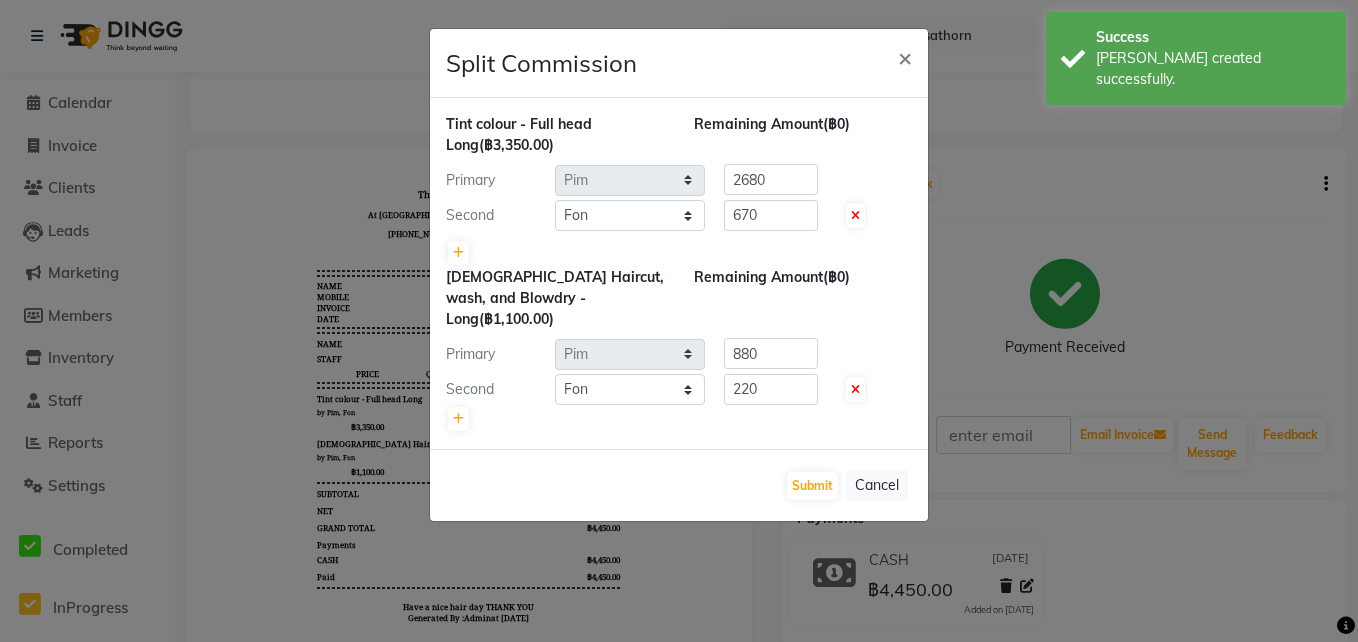 drag, startPoint x: 804, startPoint y: 461, endPoint x: 762, endPoint y: 428, distance: 53.413483 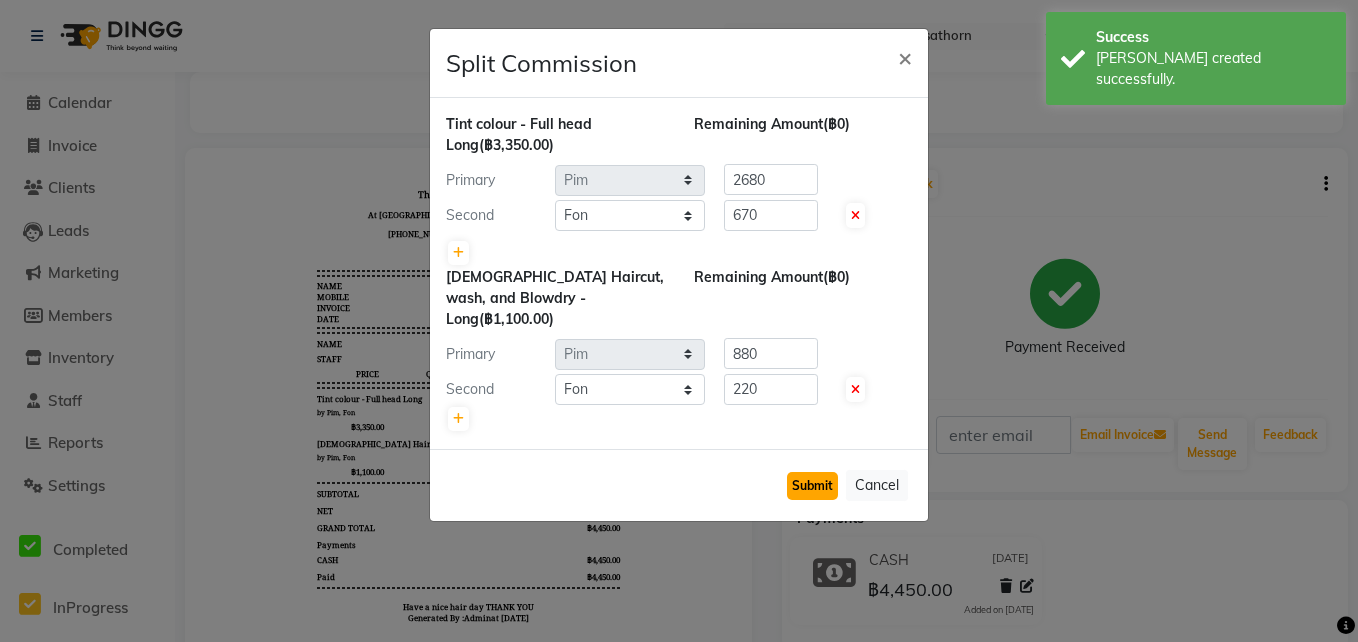 drag, startPoint x: 813, startPoint y: 465, endPoint x: 801, endPoint y: 464, distance: 12.0415945 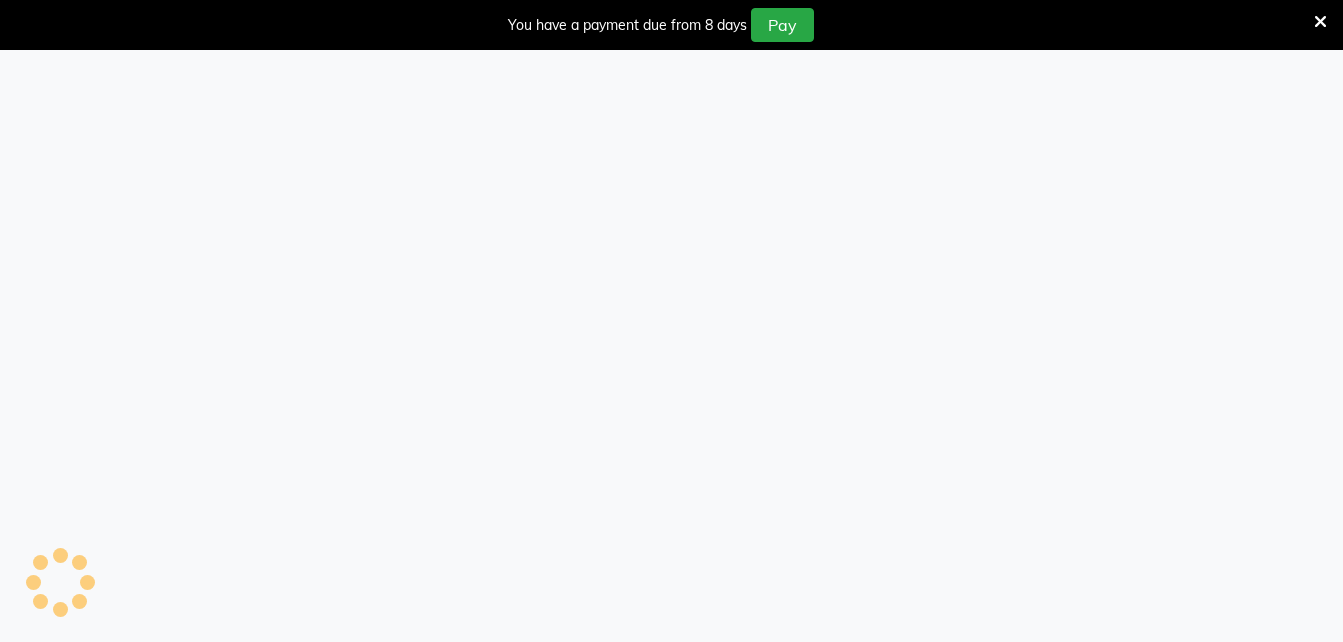 scroll, scrollTop: 50, scrollLeft: 0, axis: vertical 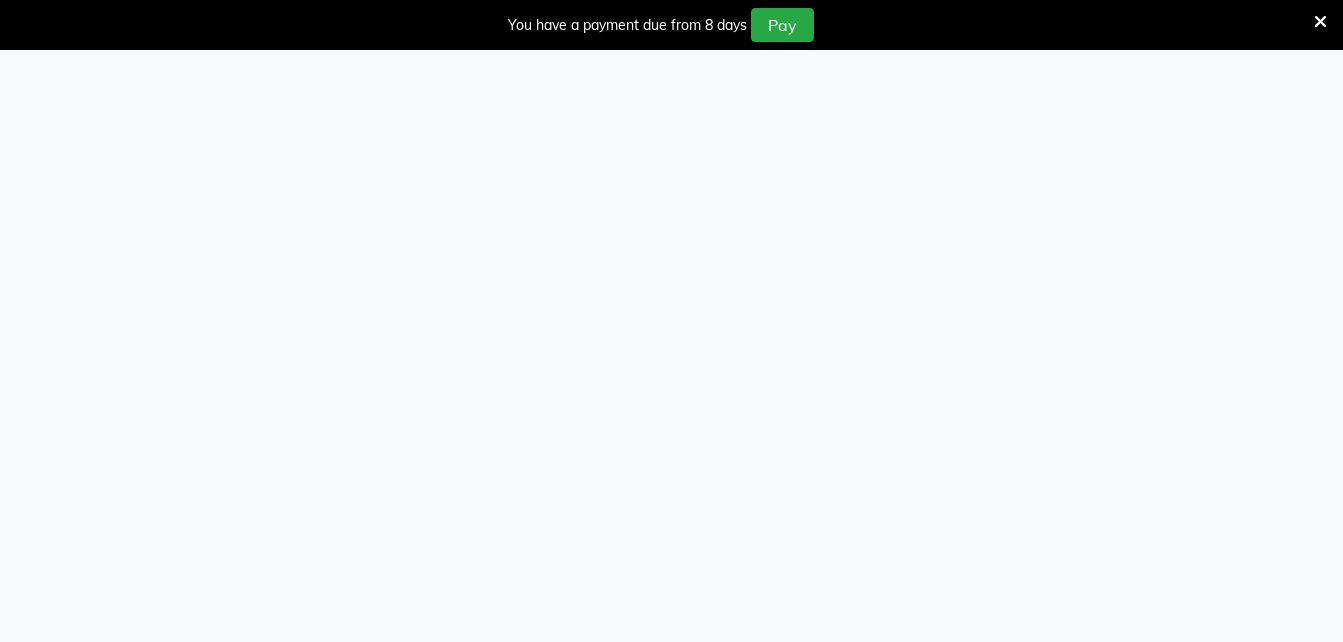select on "service" 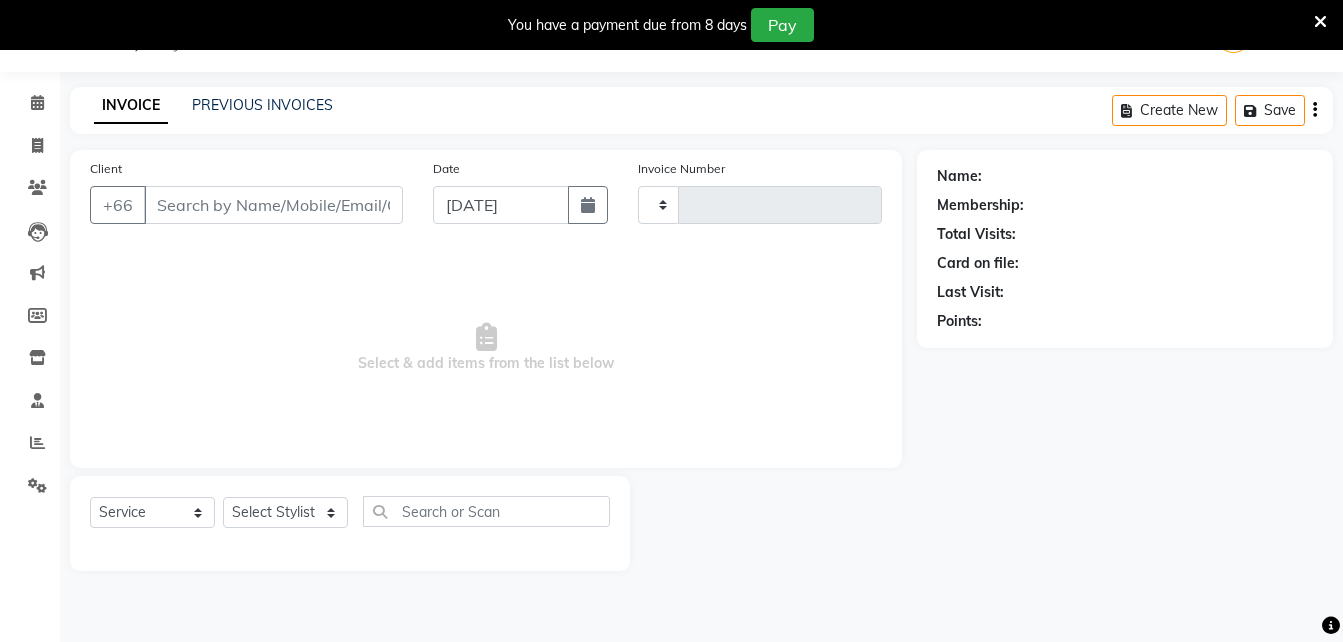 type on "0960" 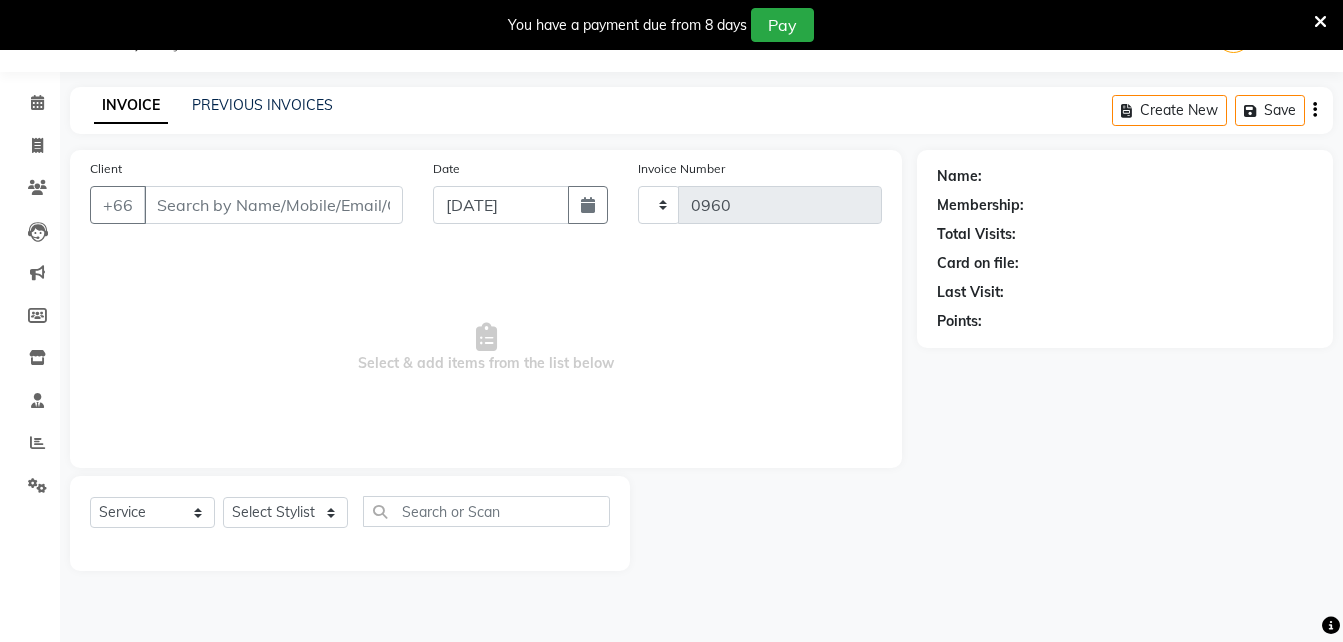 select on "en" 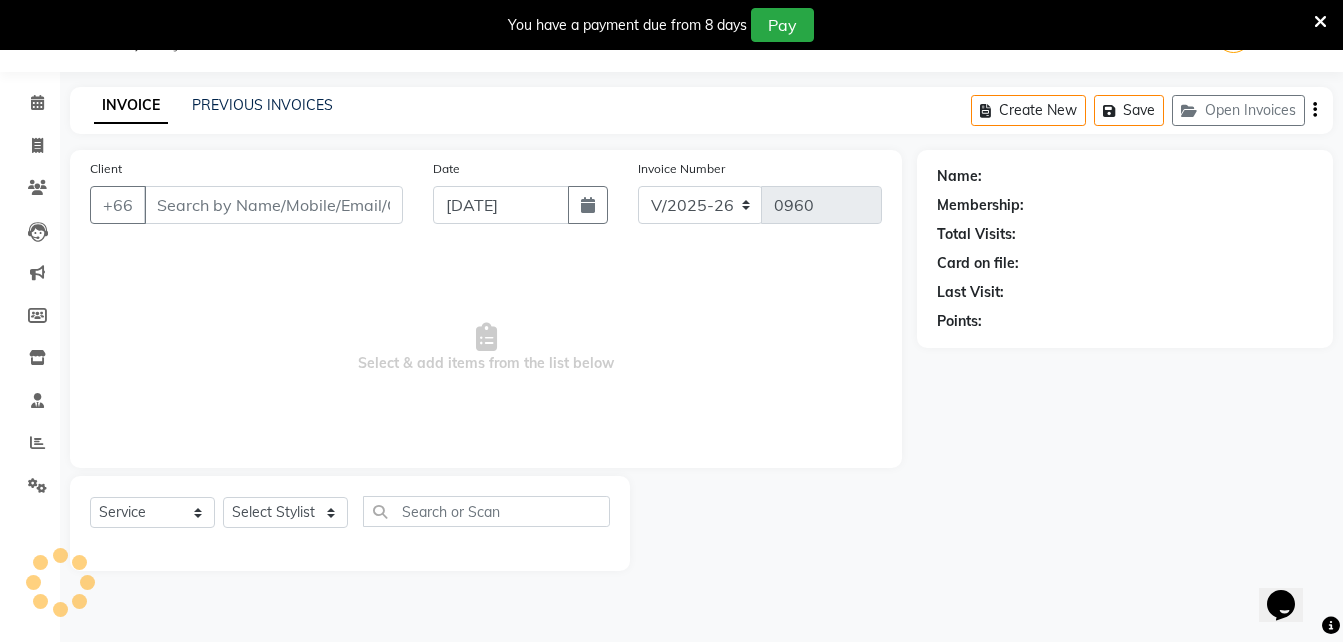scroll, scrollTop: 0, scrollLeft: 0, axis: both 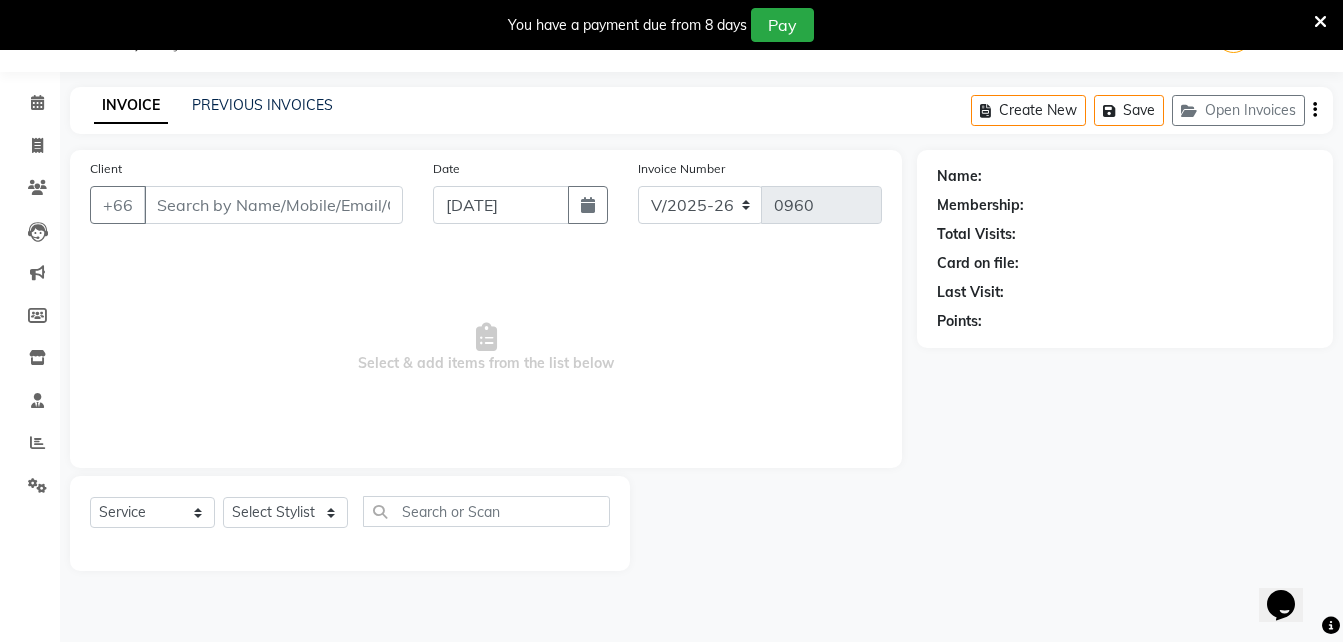 type on "436503051217" 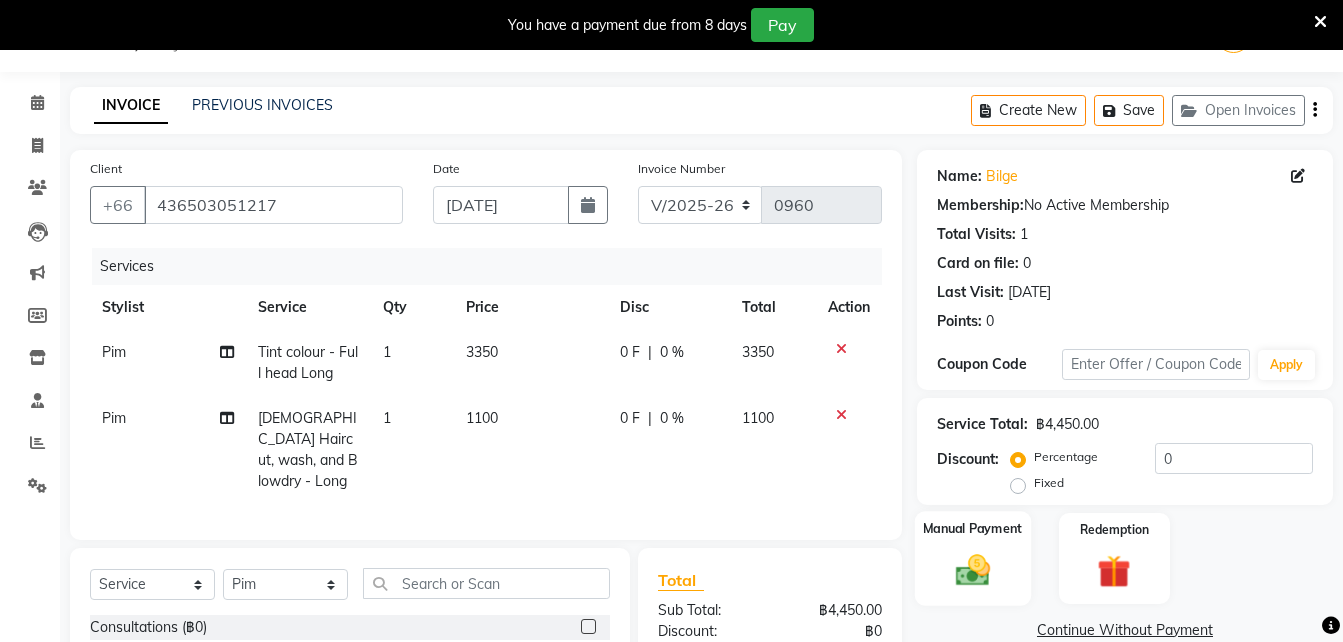 click 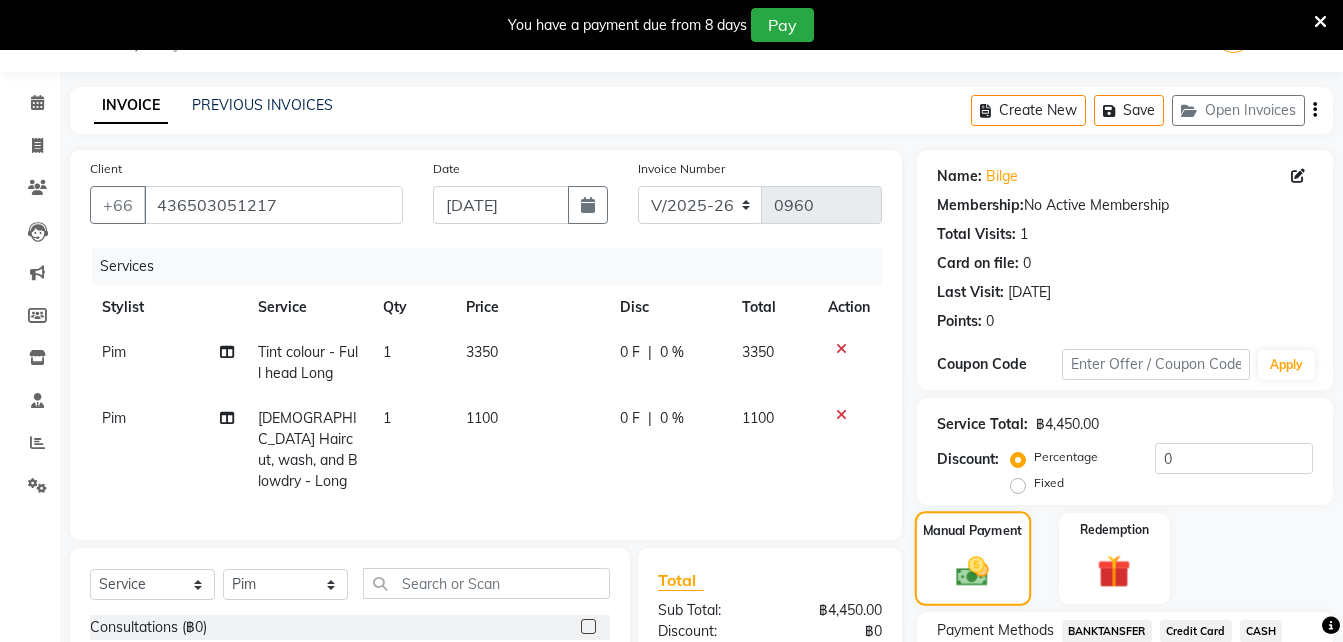 scroll, scrollTop: 275, scrollLeft: 0, axis: vertical 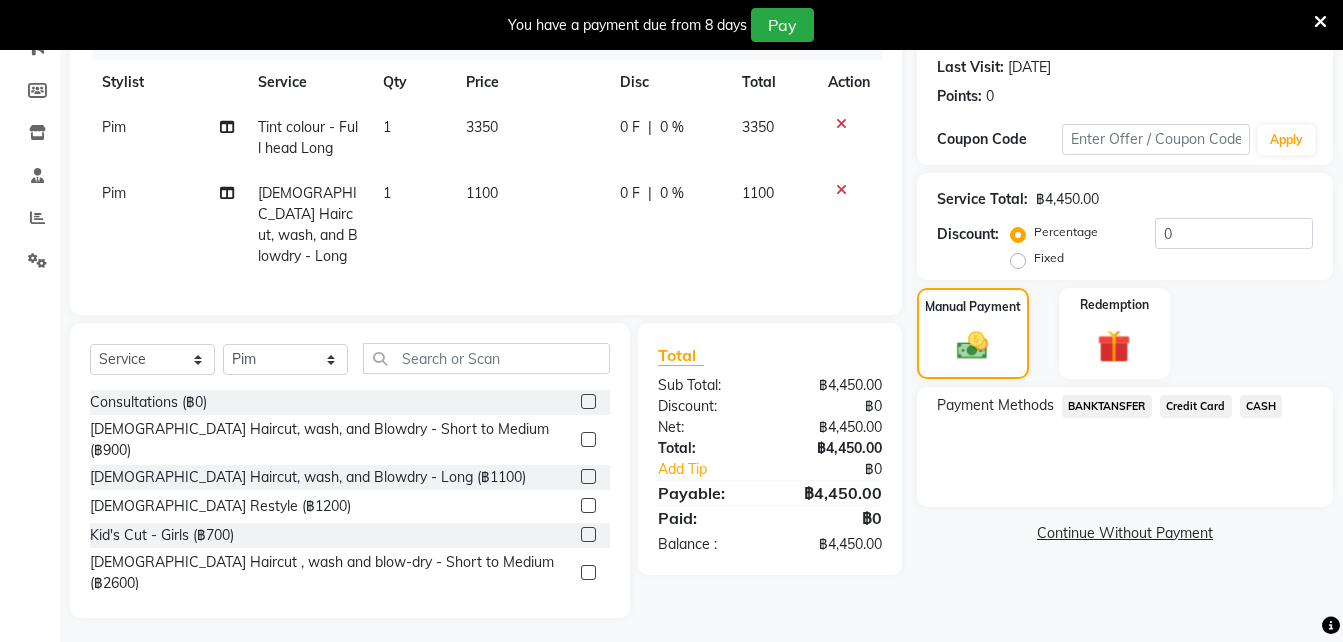 click on "CASH" 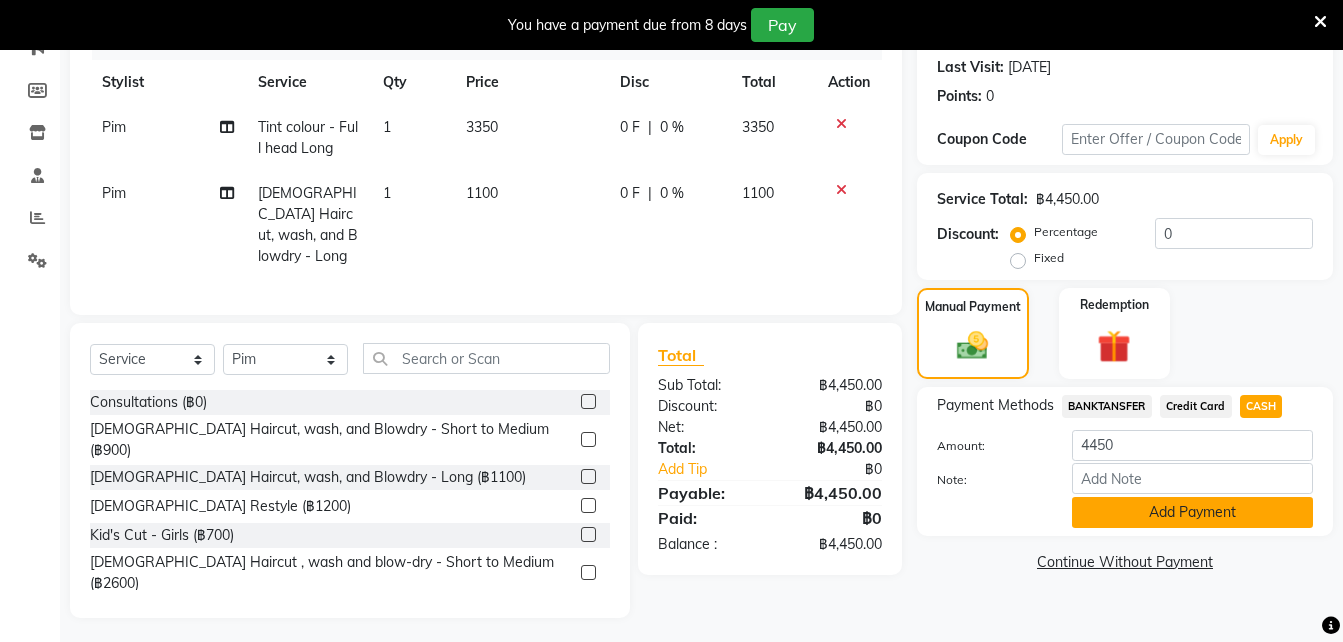 click on "Add Payment" 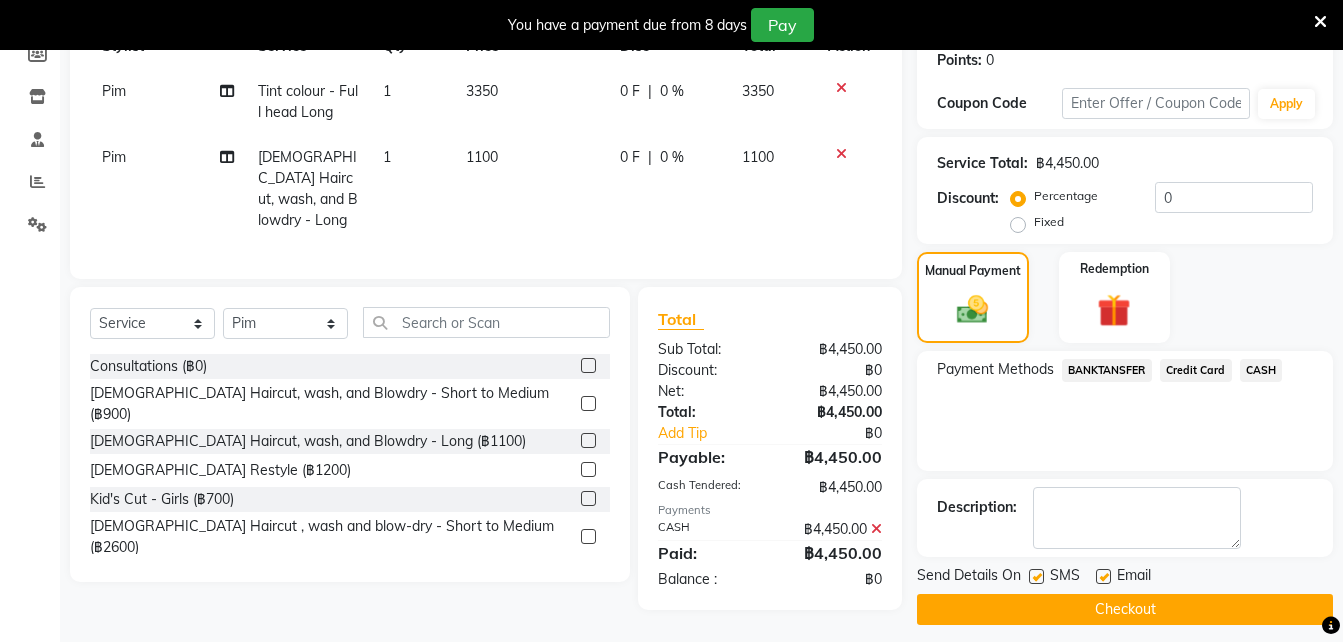 scroll, scrollTop: 324, scrollLeft: 0, axis: vertical 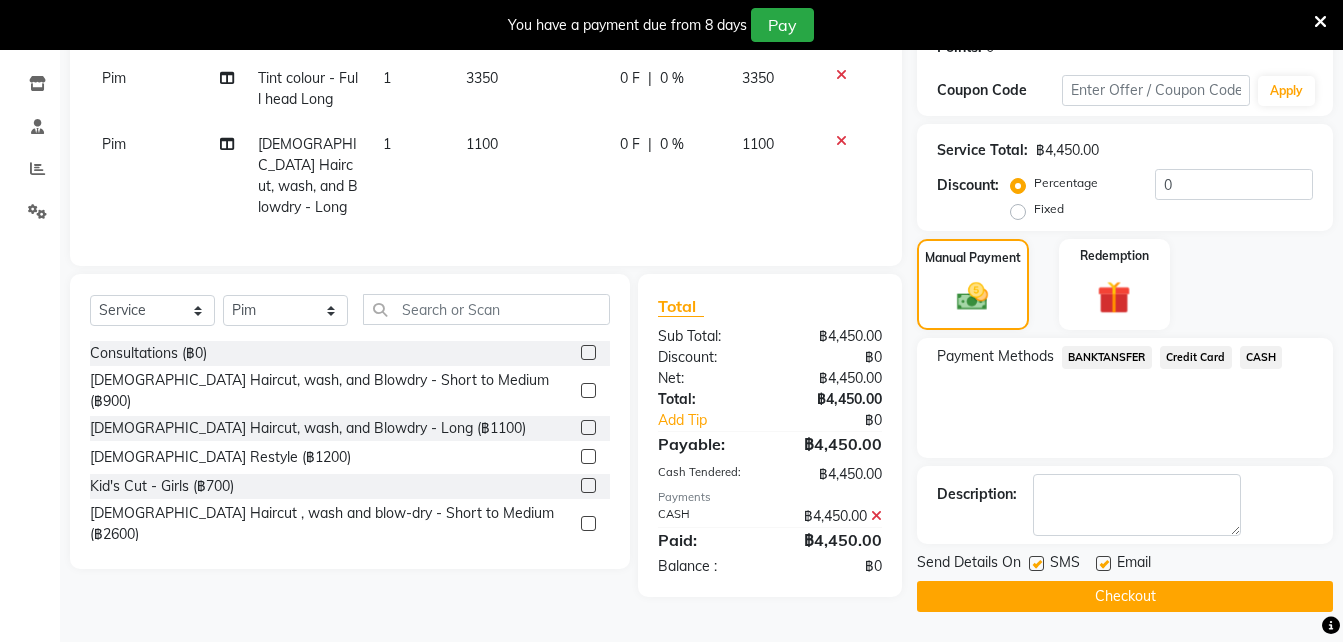 click on "Checkout" 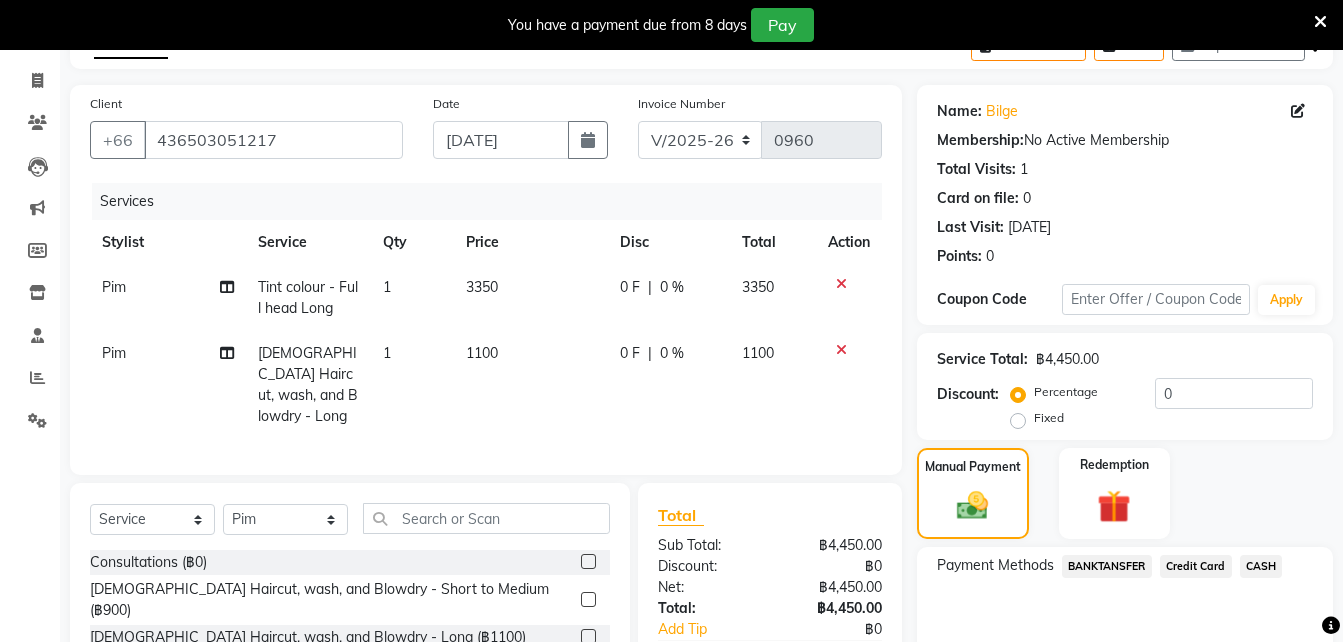 scroll, scrollTop: 170, scrollLeft: 0, axis: vertical 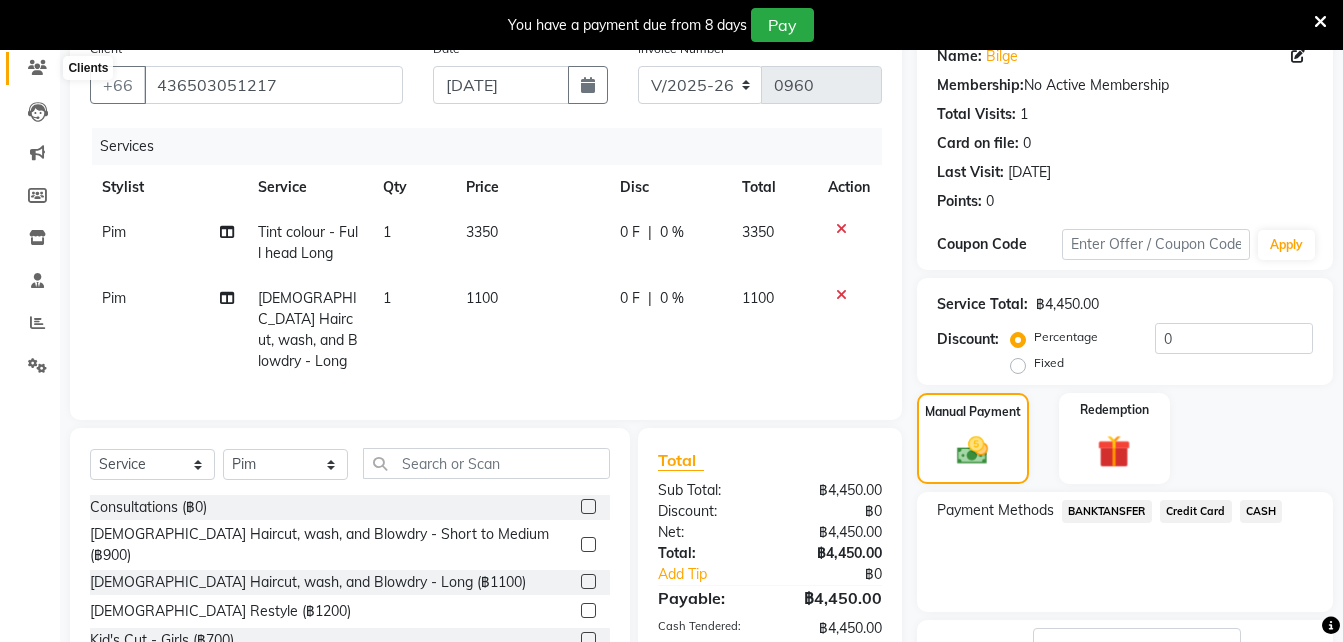click 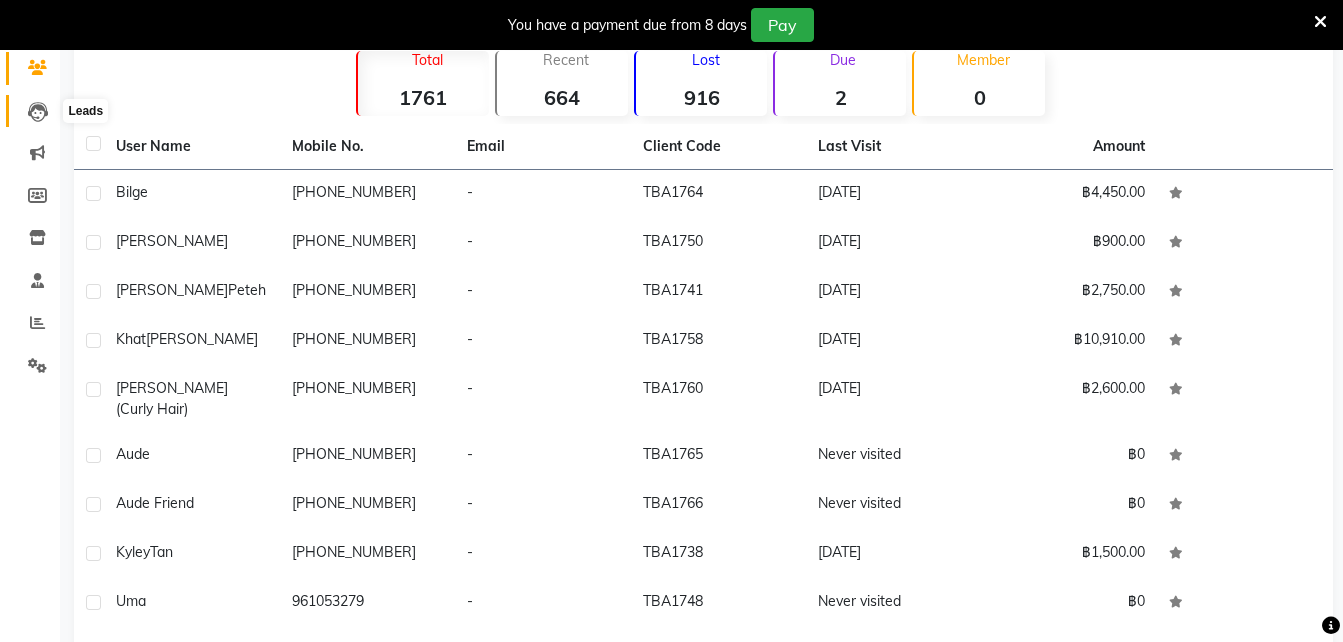click 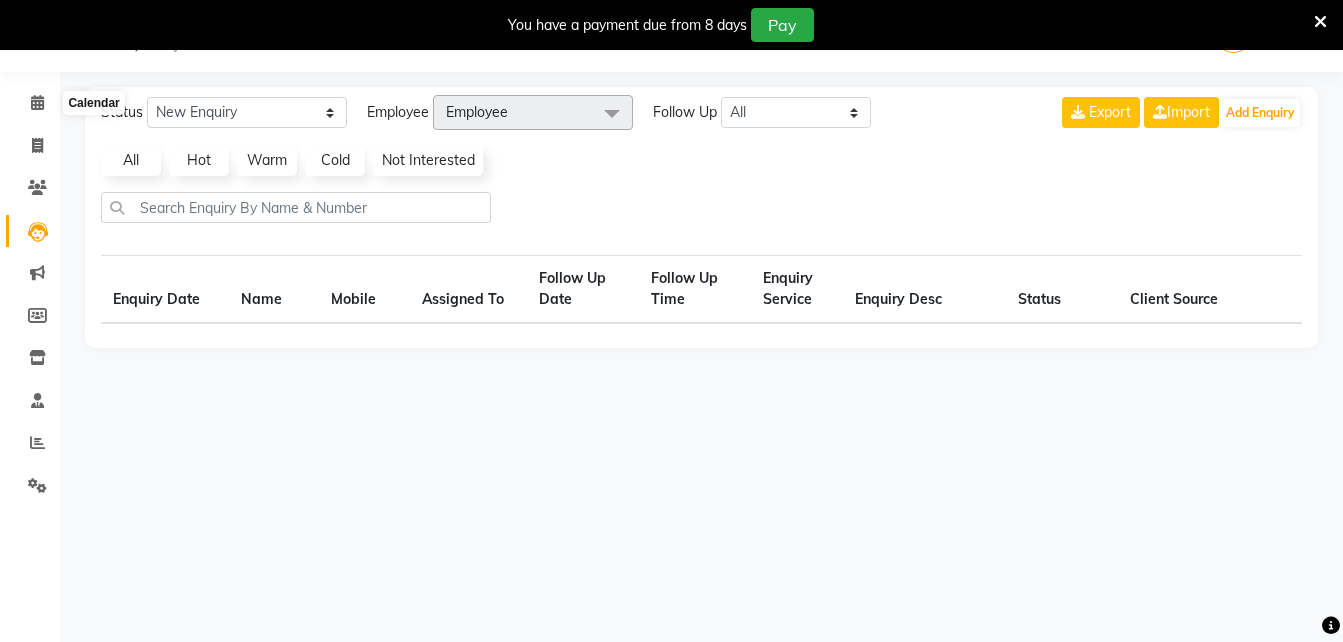 scroll, scrollTop: 50, scrollLeft: 0, axis: vertical 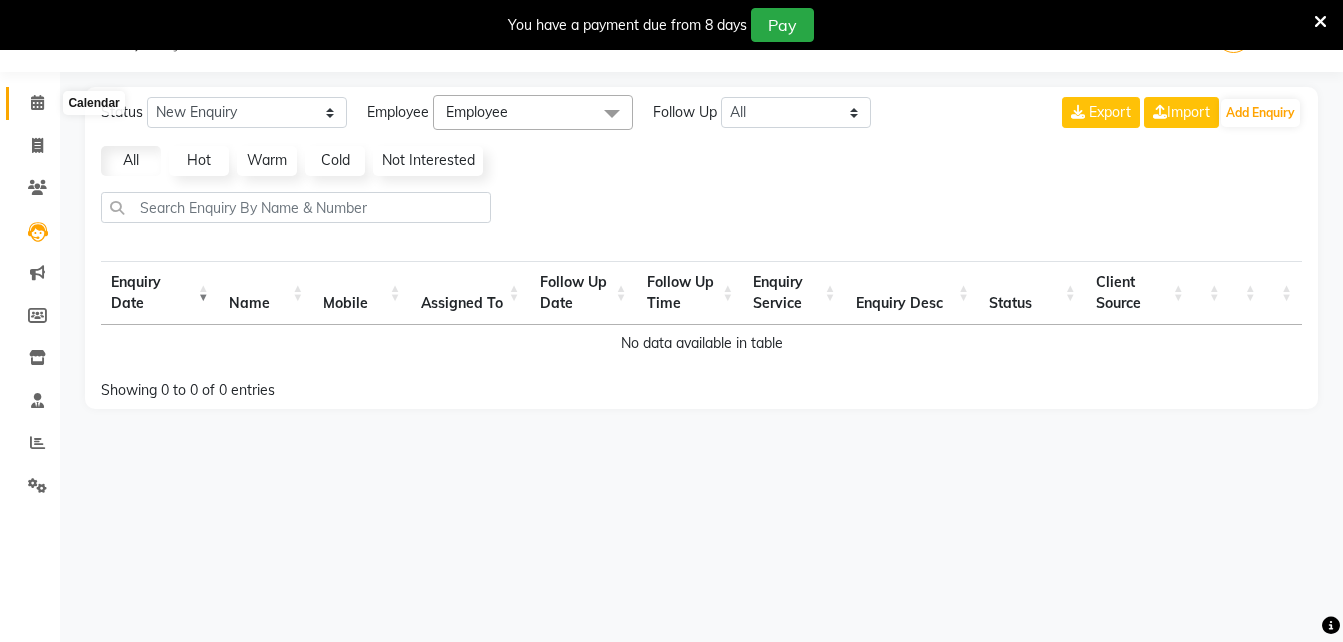 click 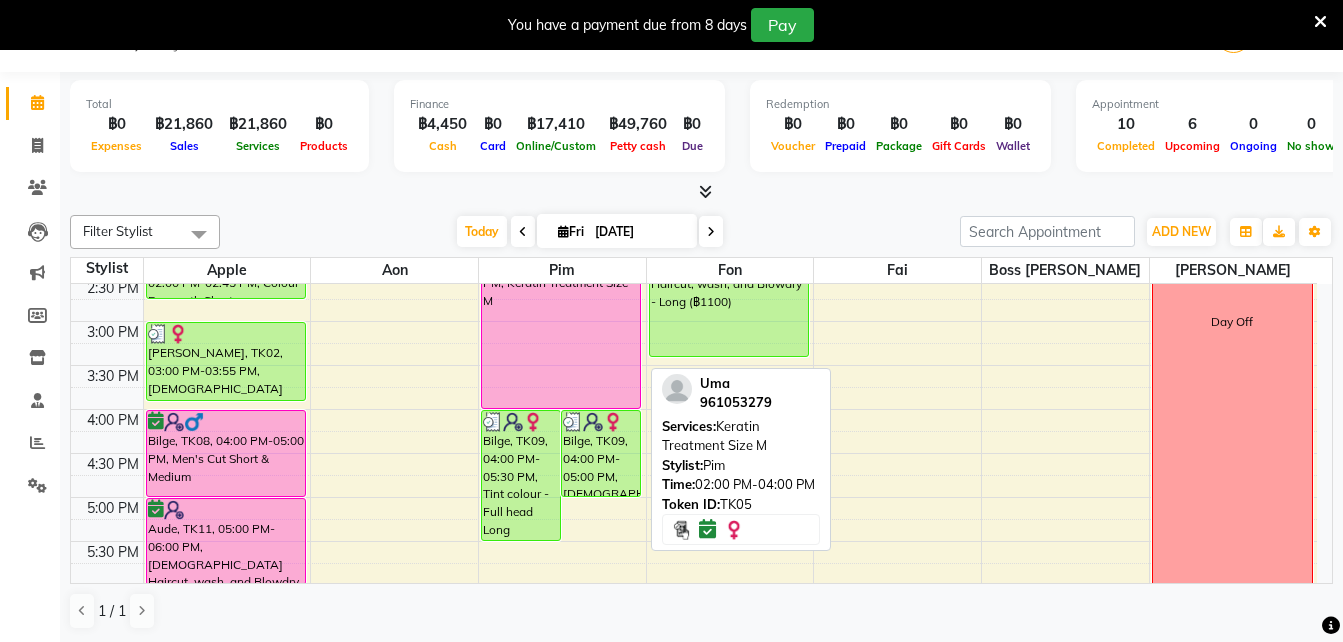 scroll, scrollTop: 491, scrollLeft: 0, axis: vertical 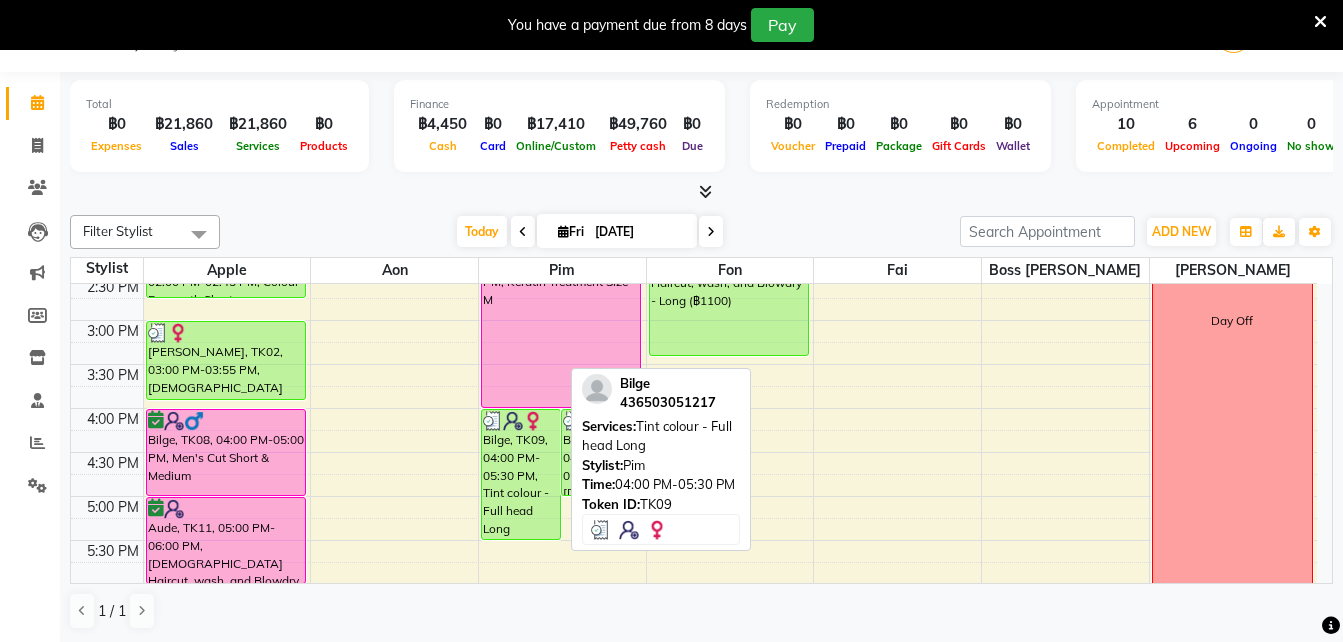 click on "Bilge, TK09, 04:00 PM-05:30 PM, Tint colour - Full head Long" at bounding box center (521, 474) 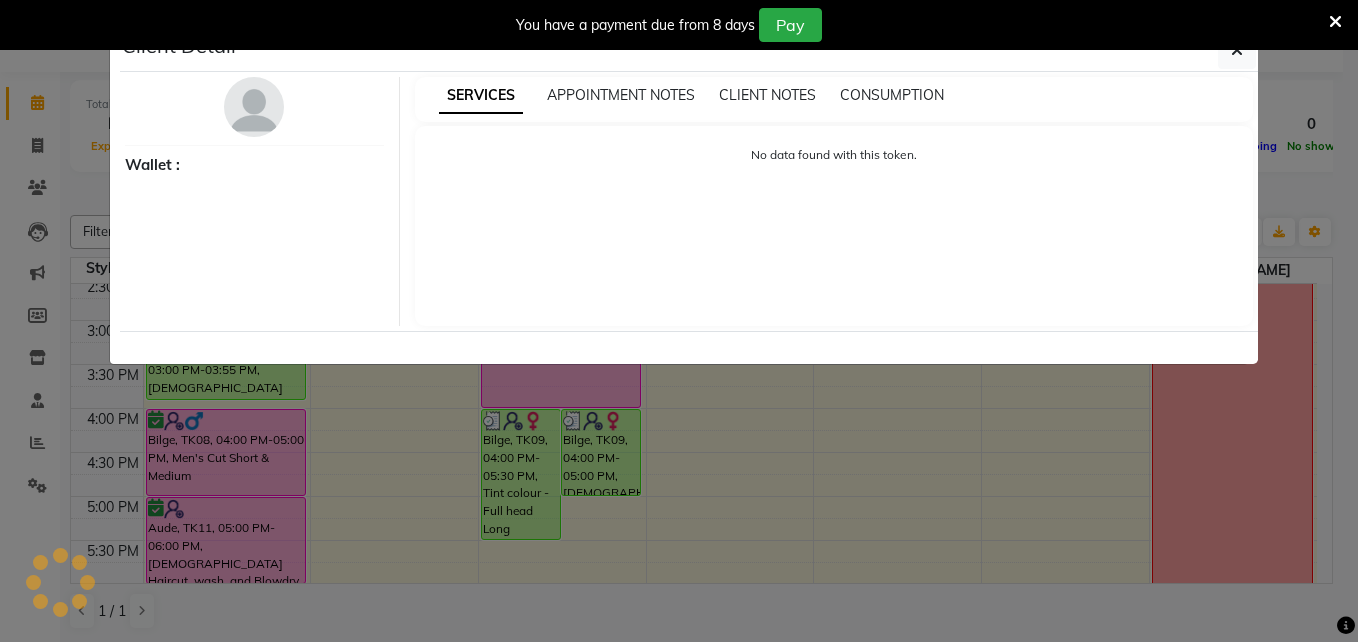 select on "3" 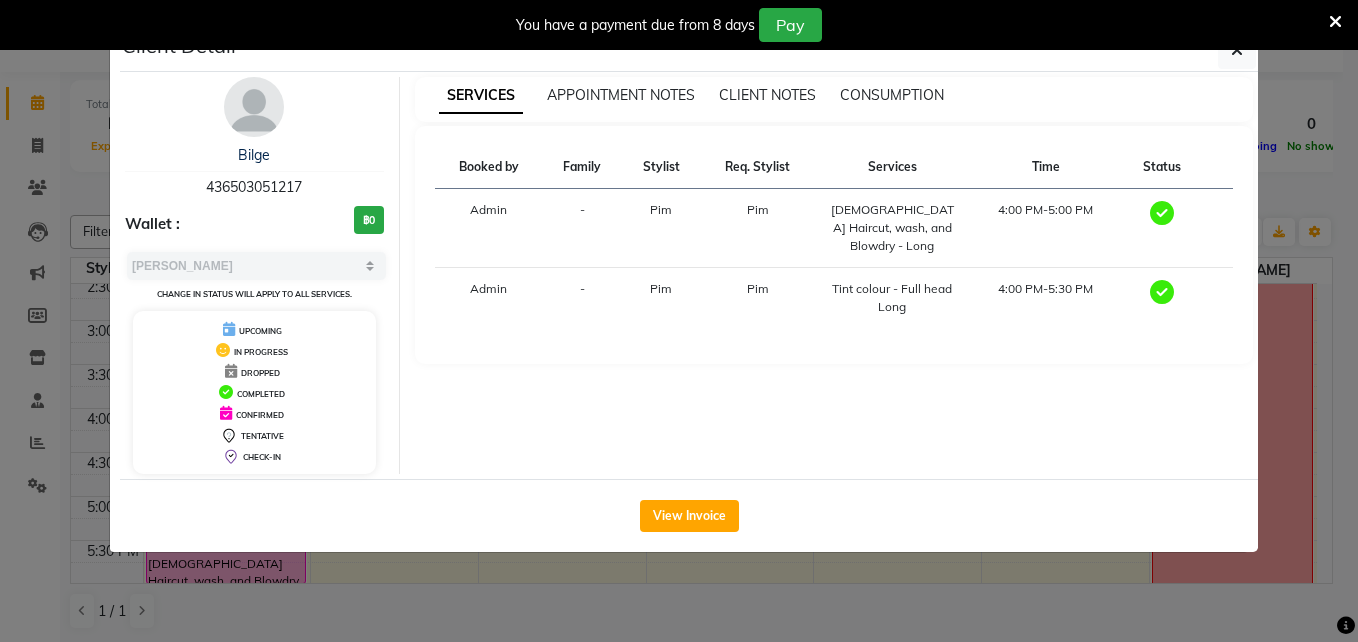 click on "View Invoice" 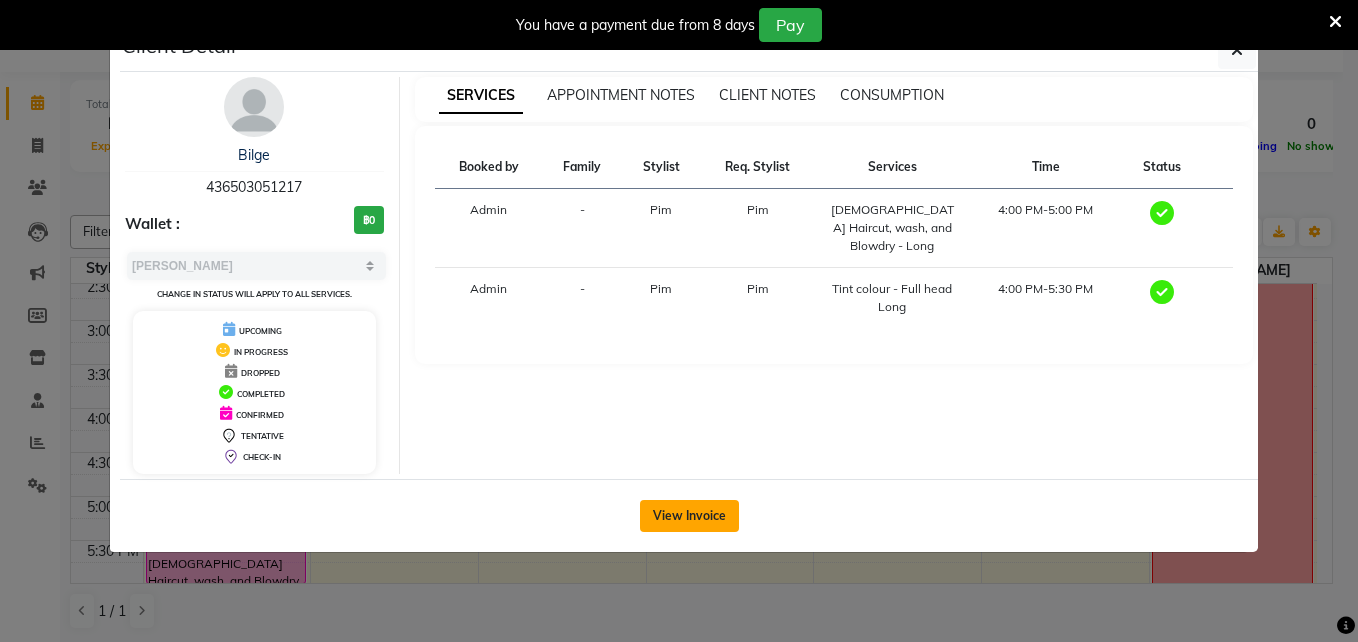 click on "View Invoice" 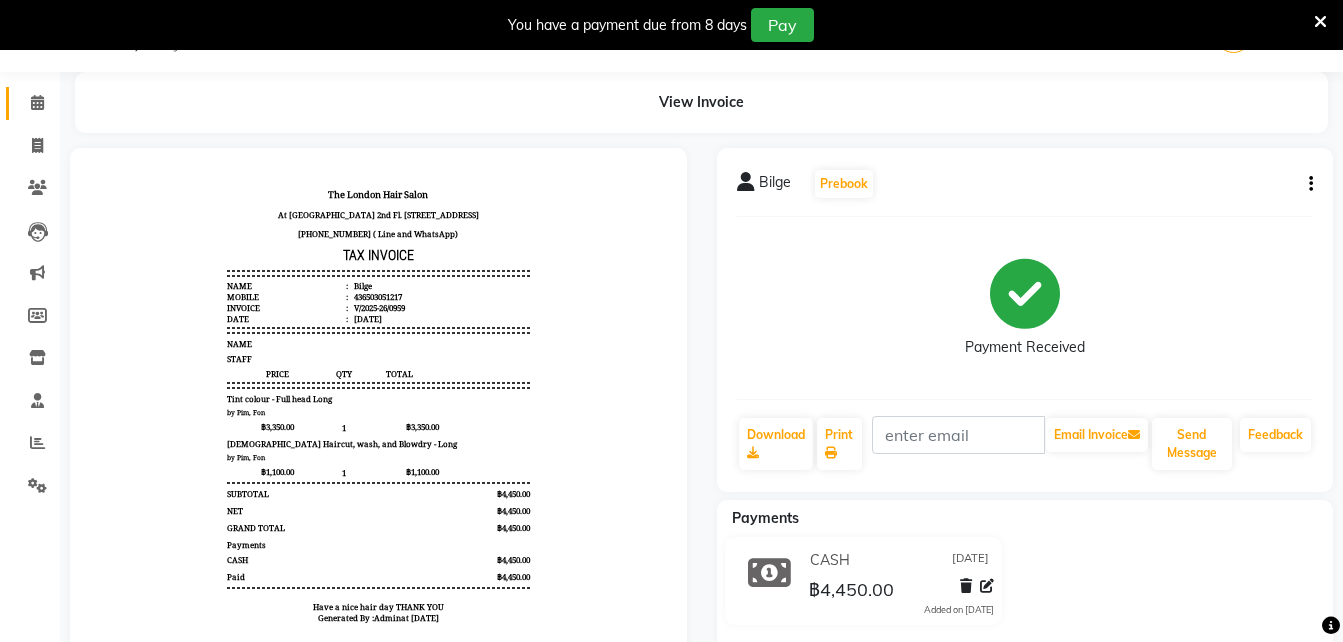 scroll, scrollTop: 0, scrollLeft: 0, axis: both 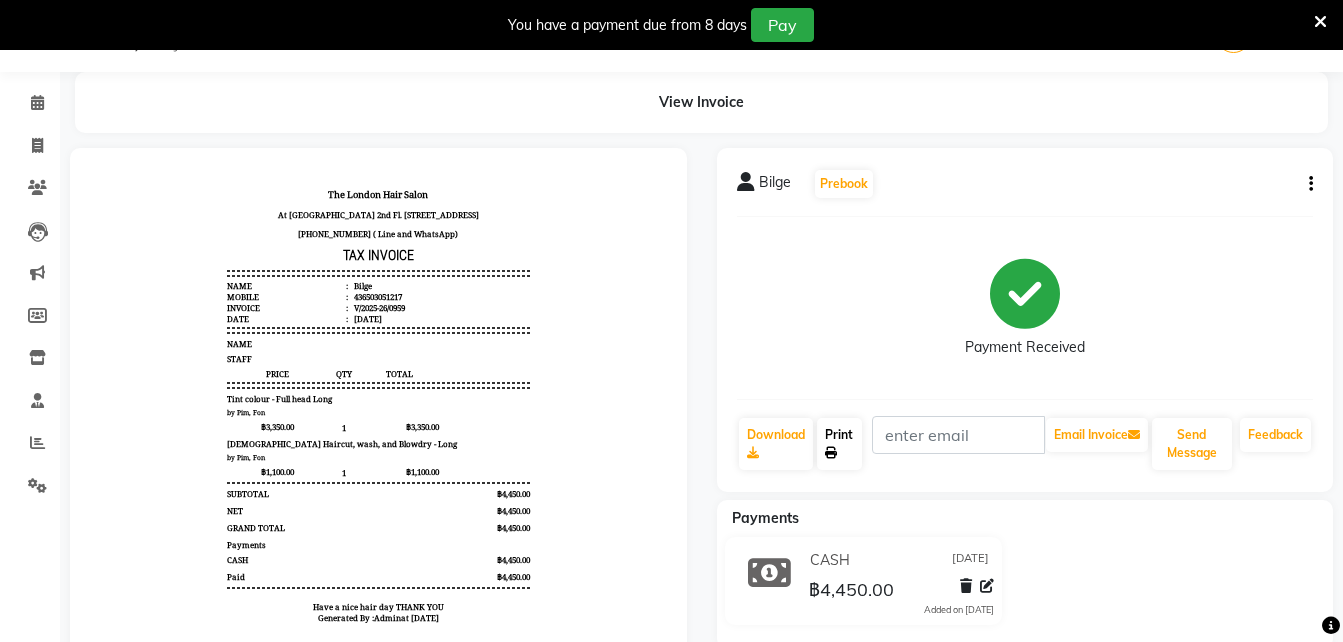 click on "Print" 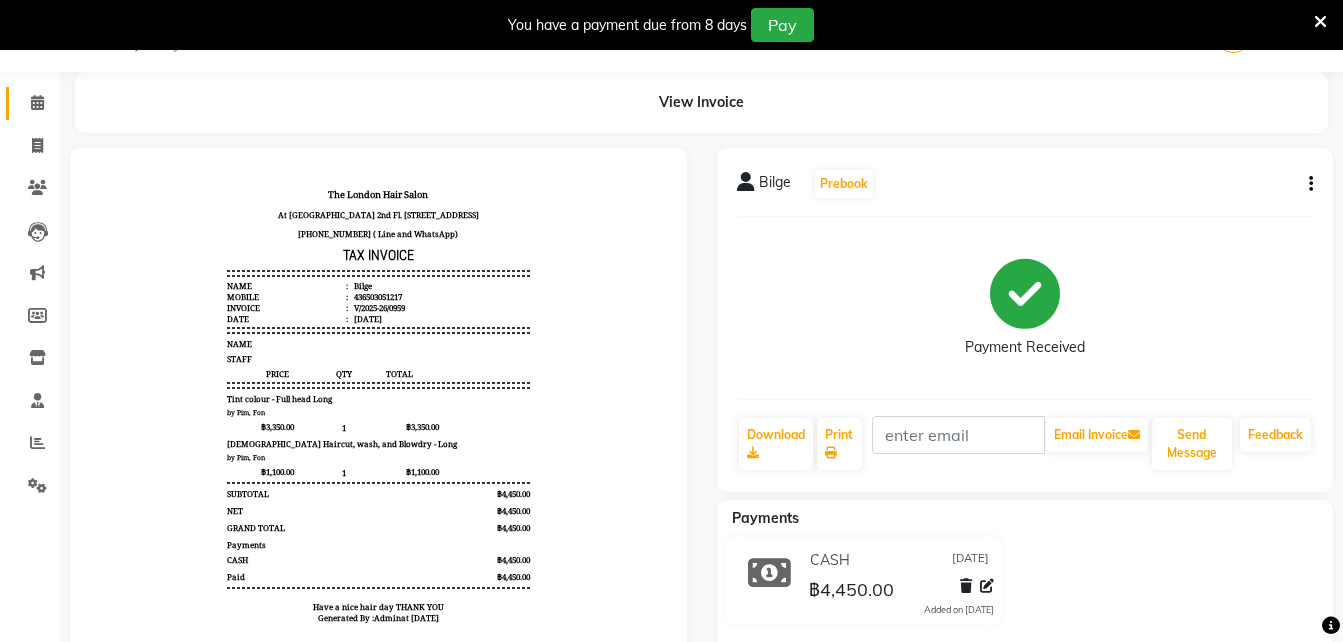 click on "Calendar" 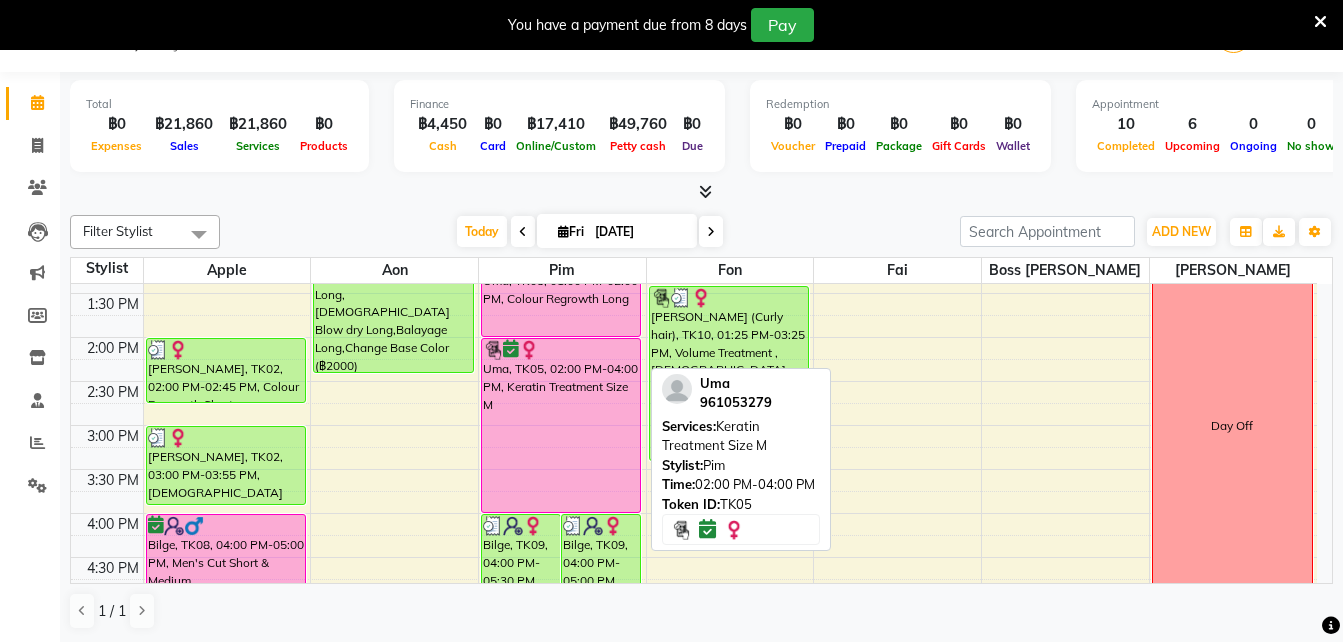 scroll, scrollTop: 466, scrollLeft: 0, axis: vertical 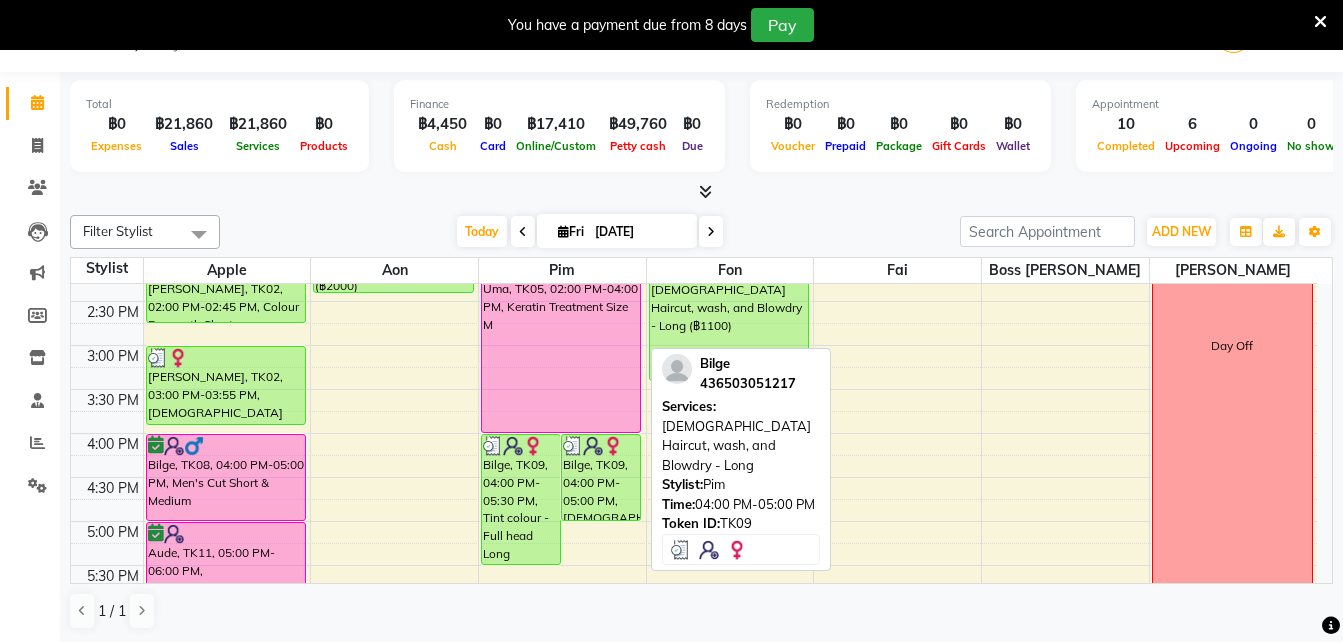 click on "Bilge, TK09, 04:00 PM-05:00 PM, [DEMOGRAPHIC_DATA] Haircut, wash, and Blowdry - Long" at bounding box center (601, 477) 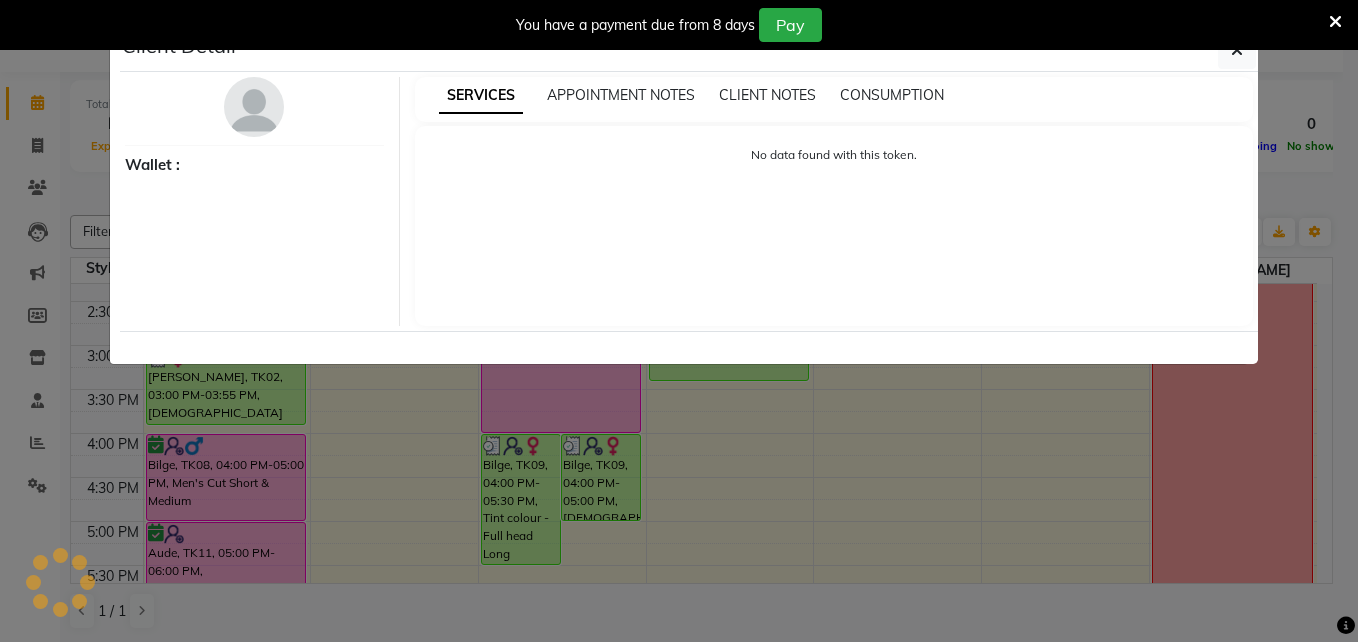 select on "3" 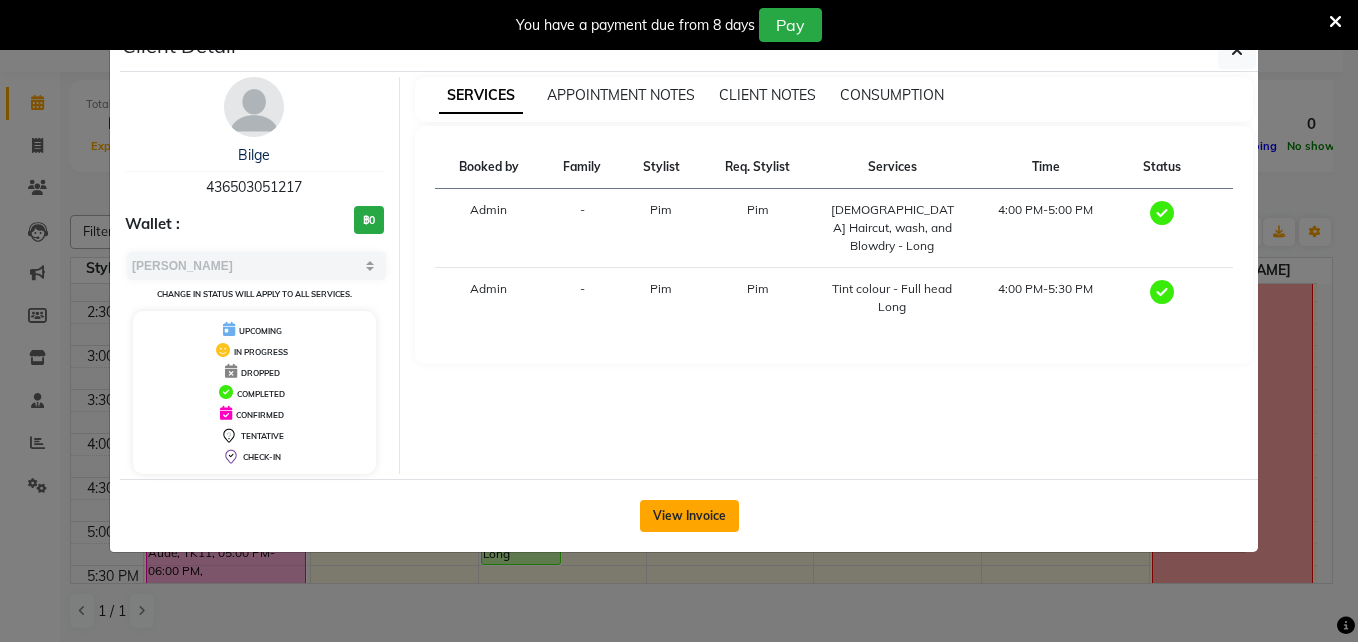 click on "View Invoice" 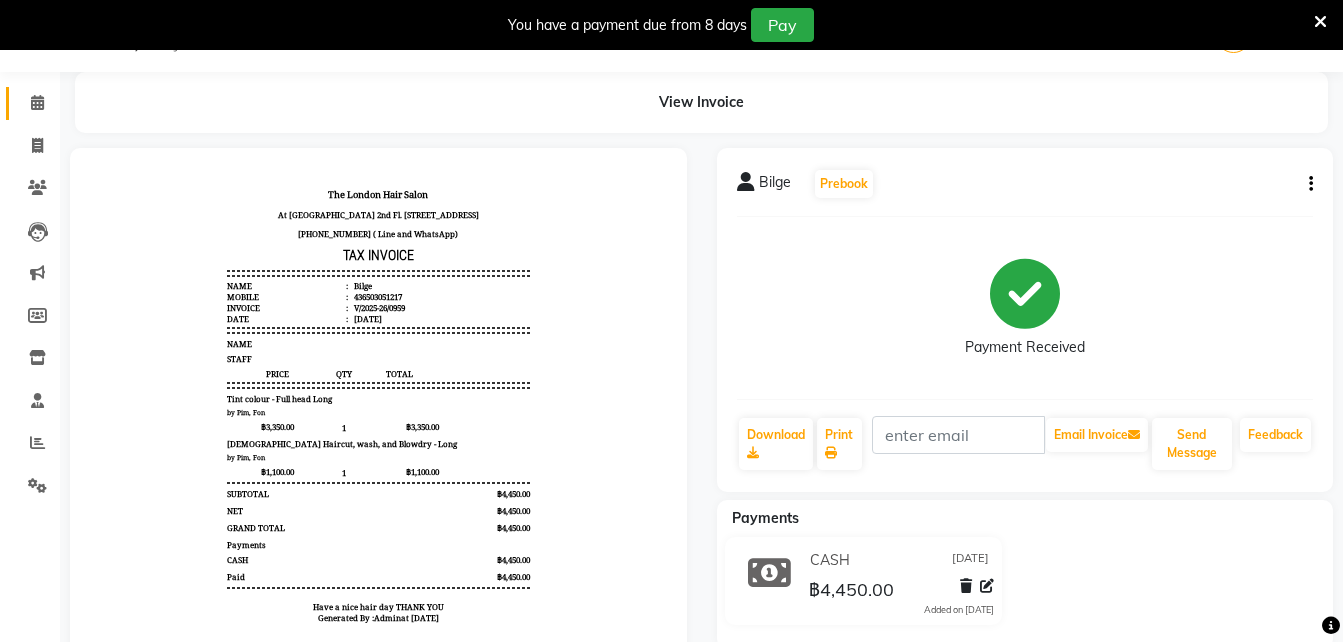 scroll, scrollTop: 0, scrollLeft: 0, axis: both 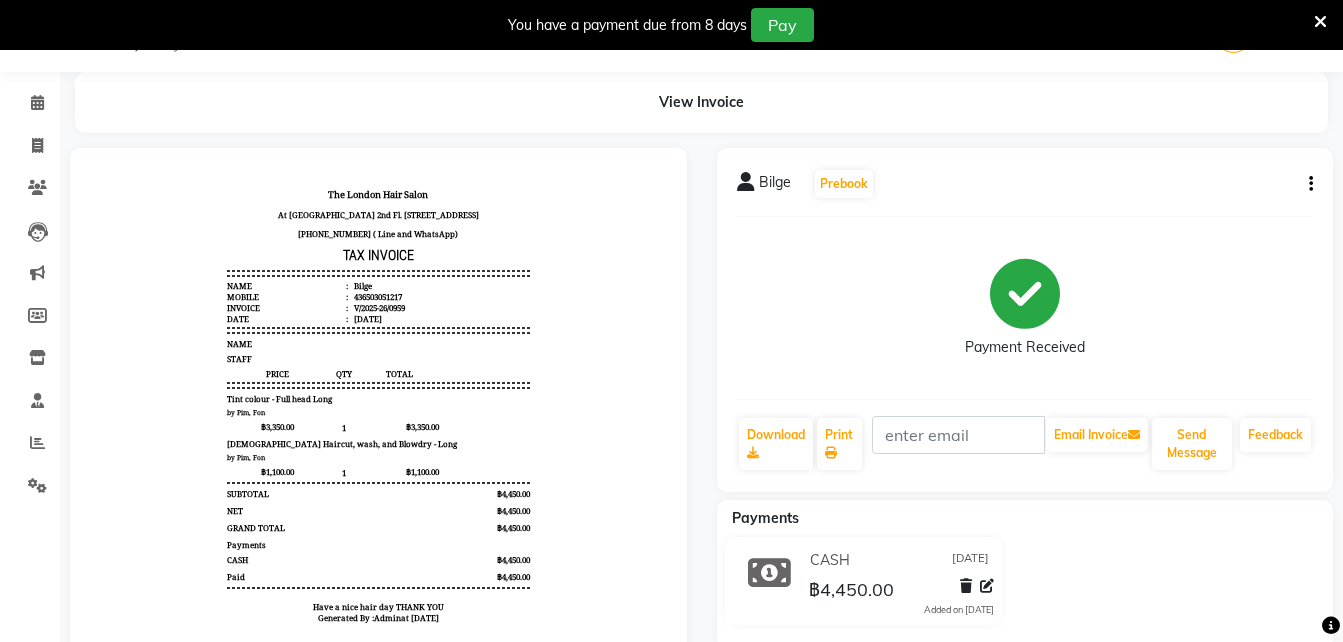 click at bounding box center (1320, 22) 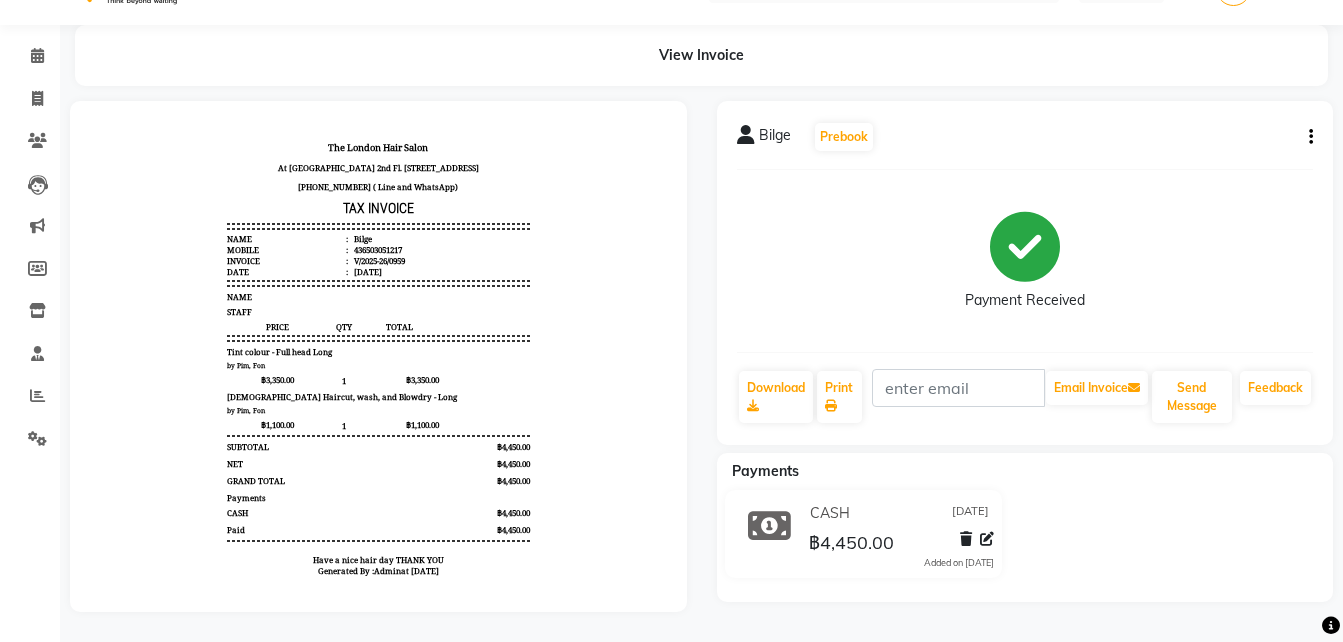 scroll, scrollTop: 0, scrollLeft: 0, axis: both 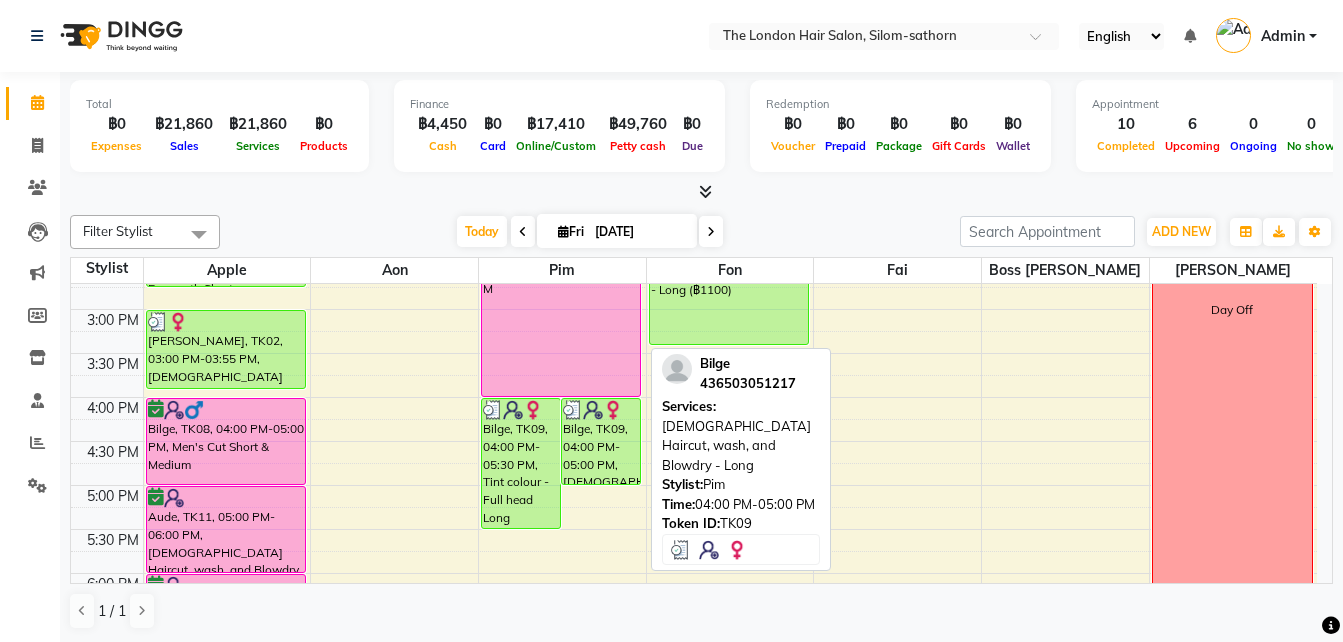 click on "Bilge, TK09, 04:00 PM-05:00 PM, [DEMOGRAPHIC_DATA] Haircut, wash, and Blowdry - Long" at bounding box center (601, 441) 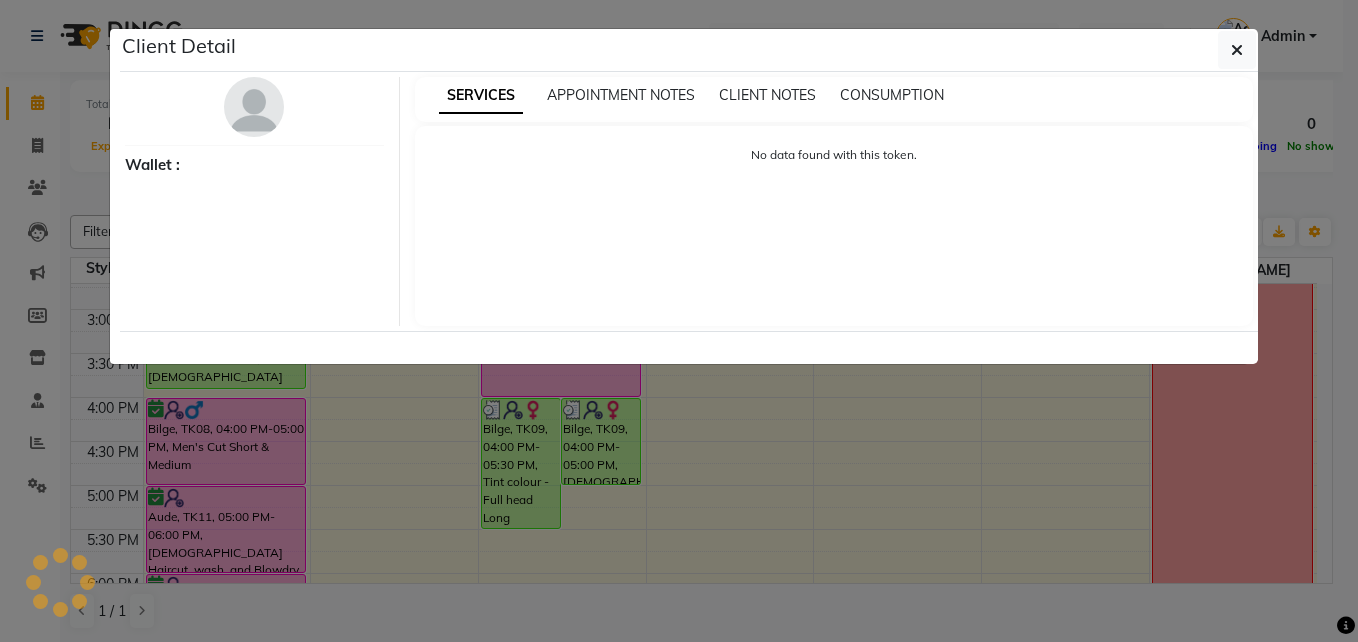 select on "3" 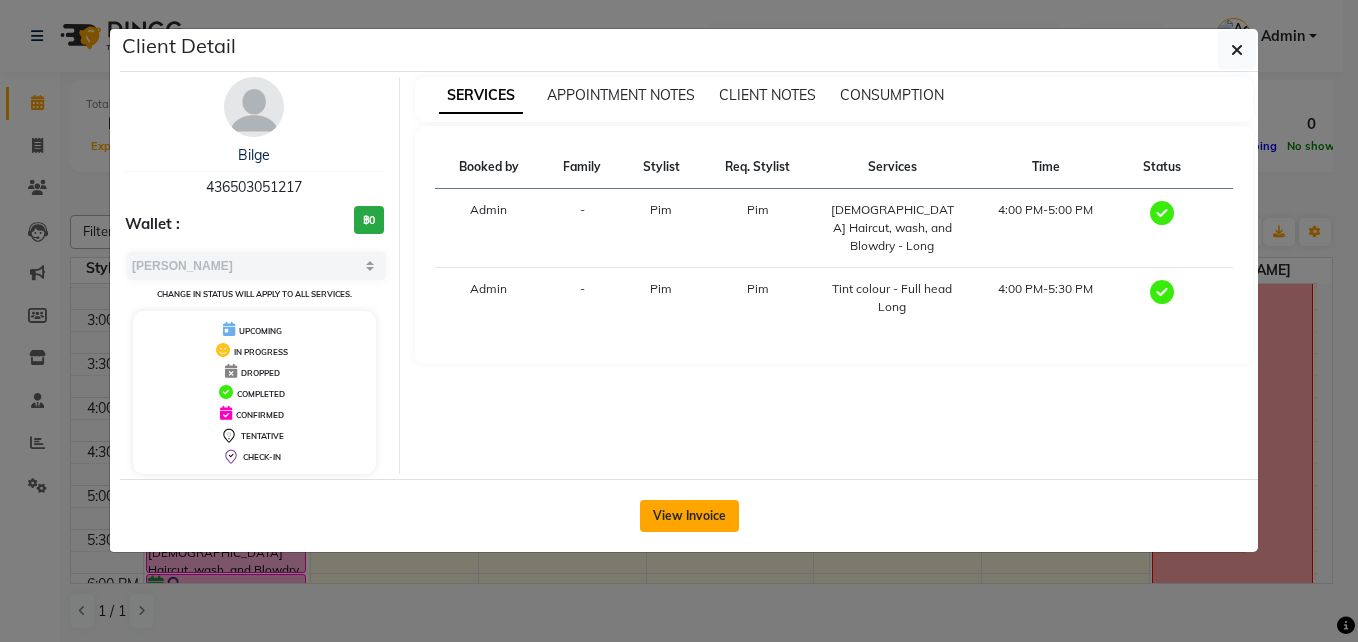 click on "View Invoice" 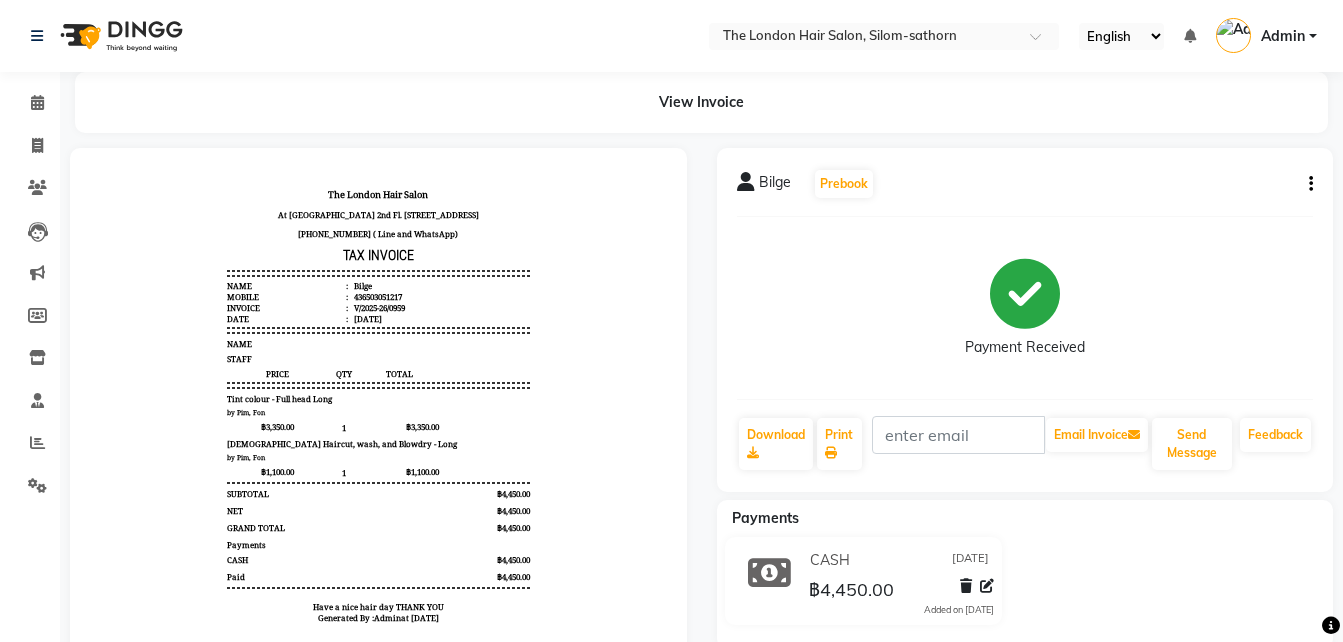 scroll, scrollTop: 0, scrollLeft: 0, axis: both 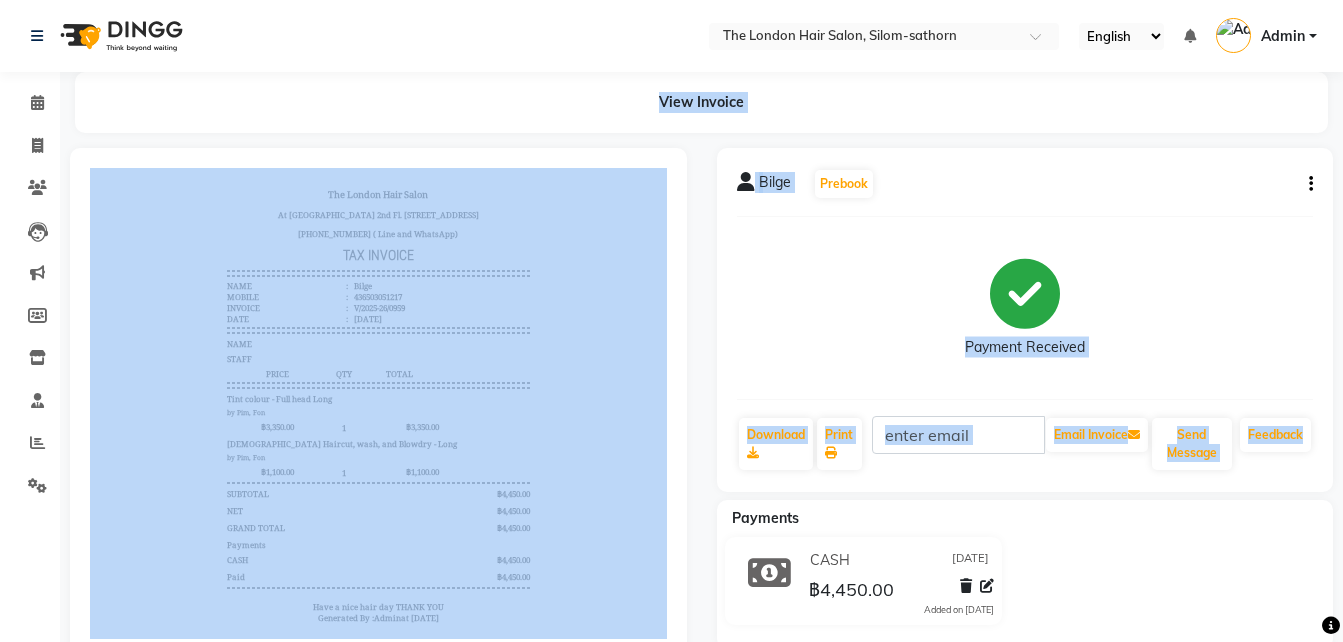 drag, startPoint x: 723, startPoint y: 511, endPoint x: 1357, endPoint y: 36, distance: 792.2001 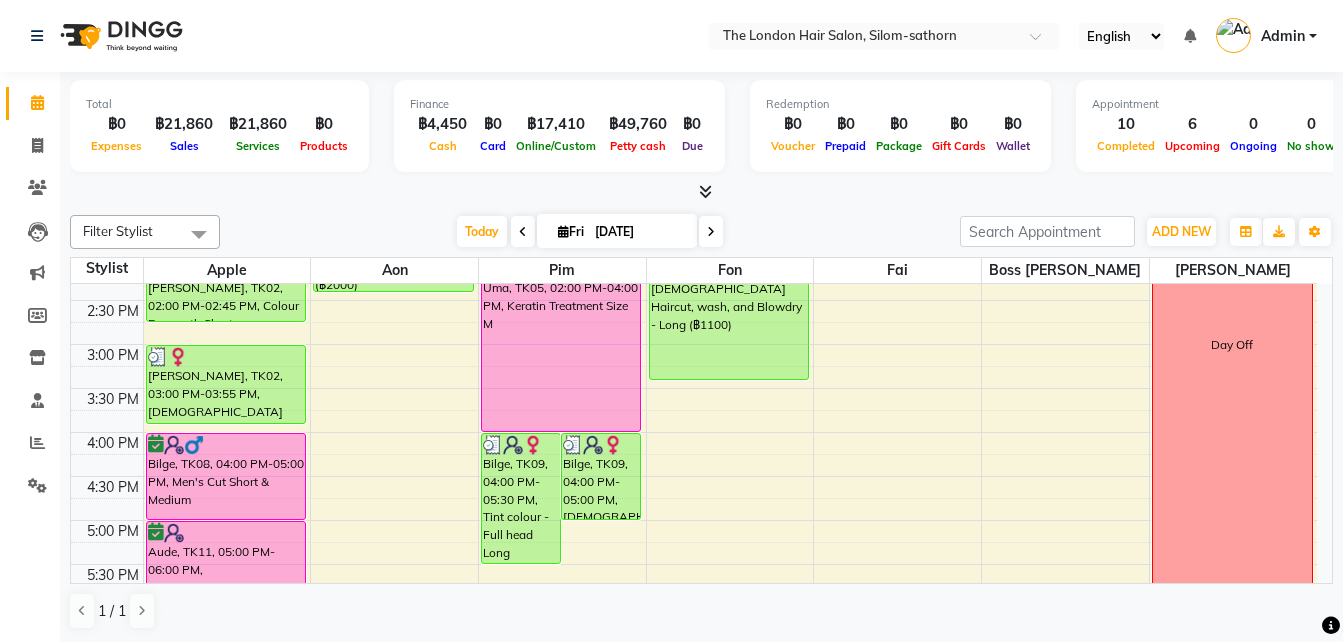 scroll, scrollTop: 466, scrollLeft: 0, axis: vertical 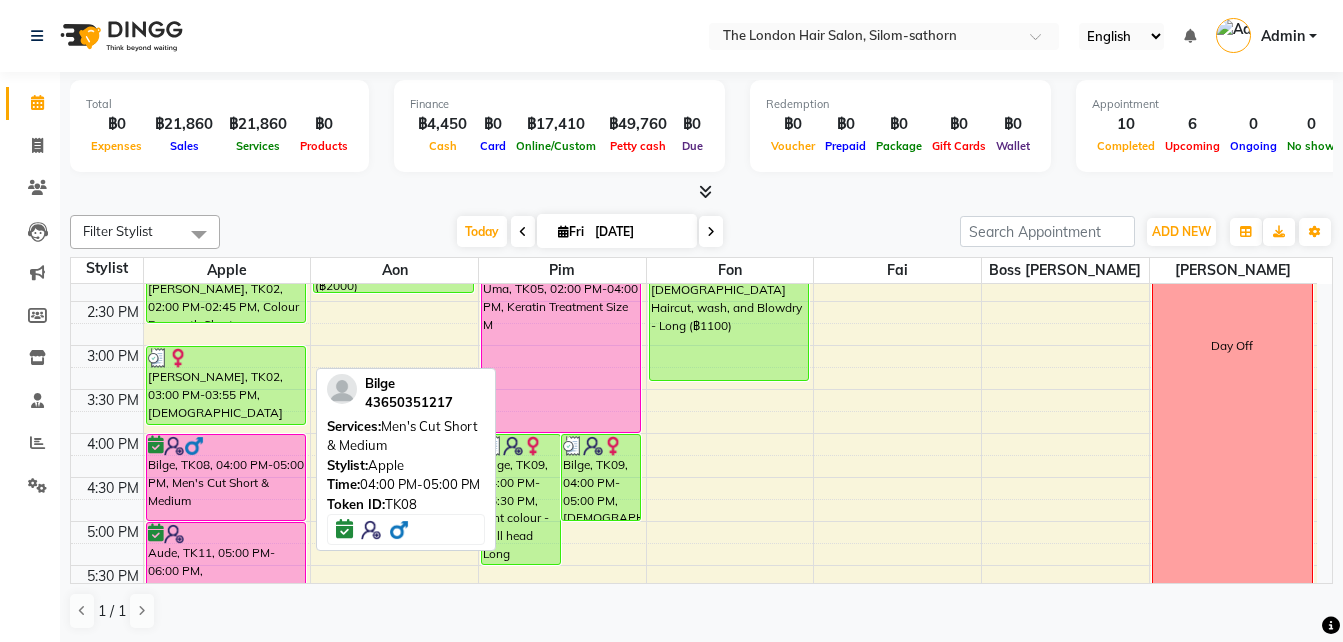 click on "Bilge, TK08, 04:00 PM-05:00 PM, Men's Cut Short & Medium" at bounding box center (226, 477) 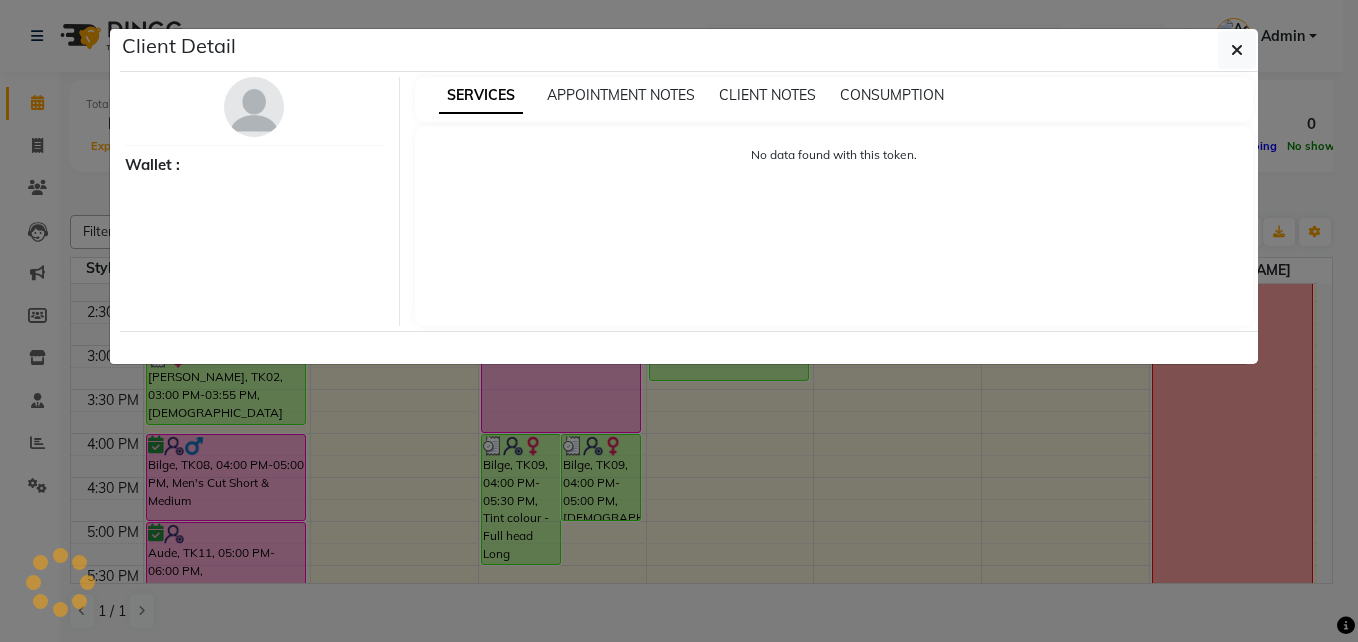select on "6" 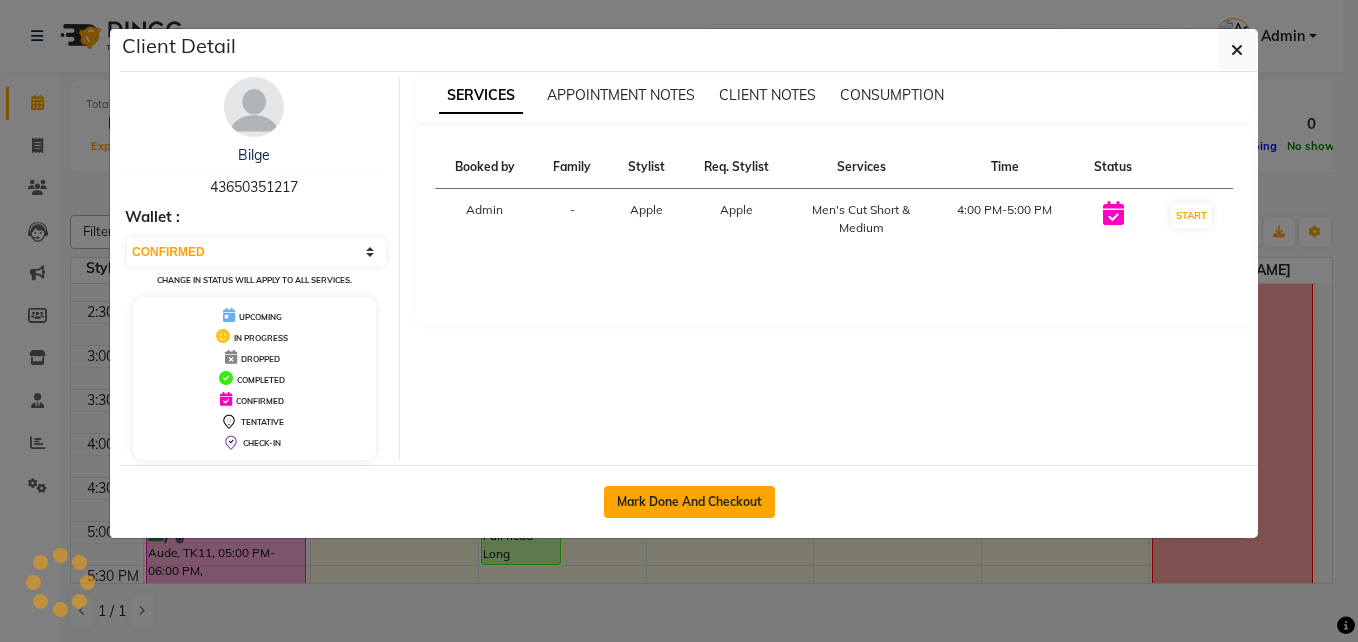 select on "service" 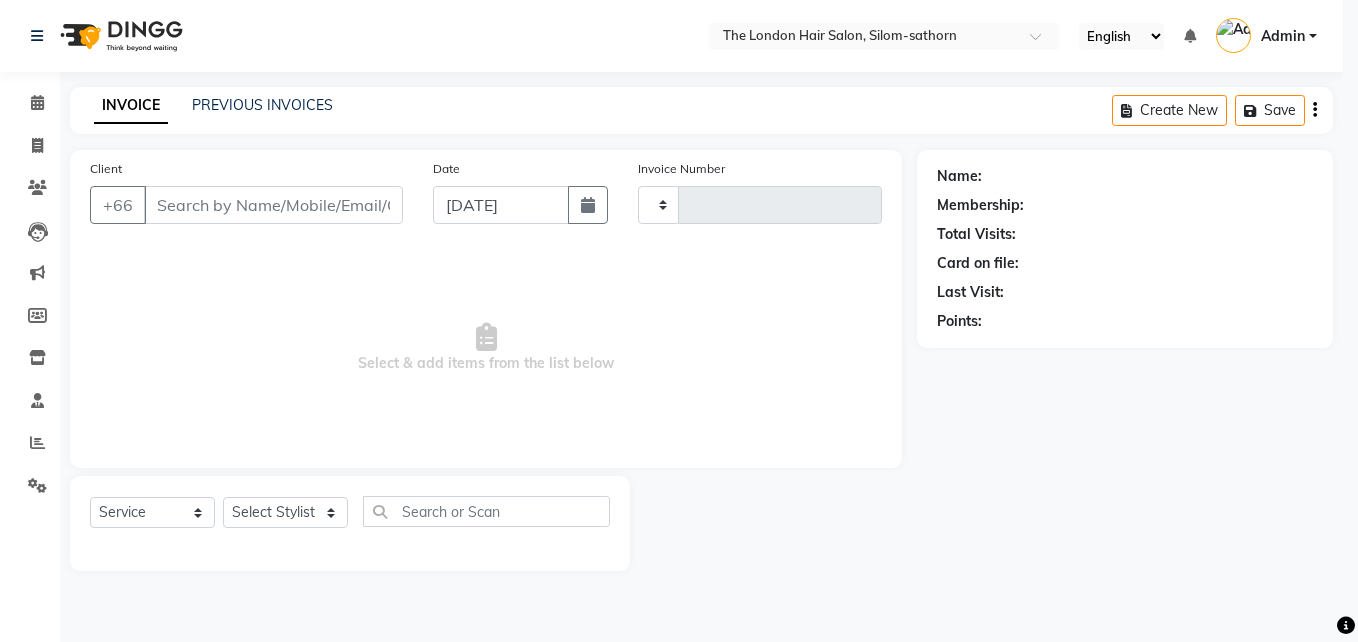 type on "0960" 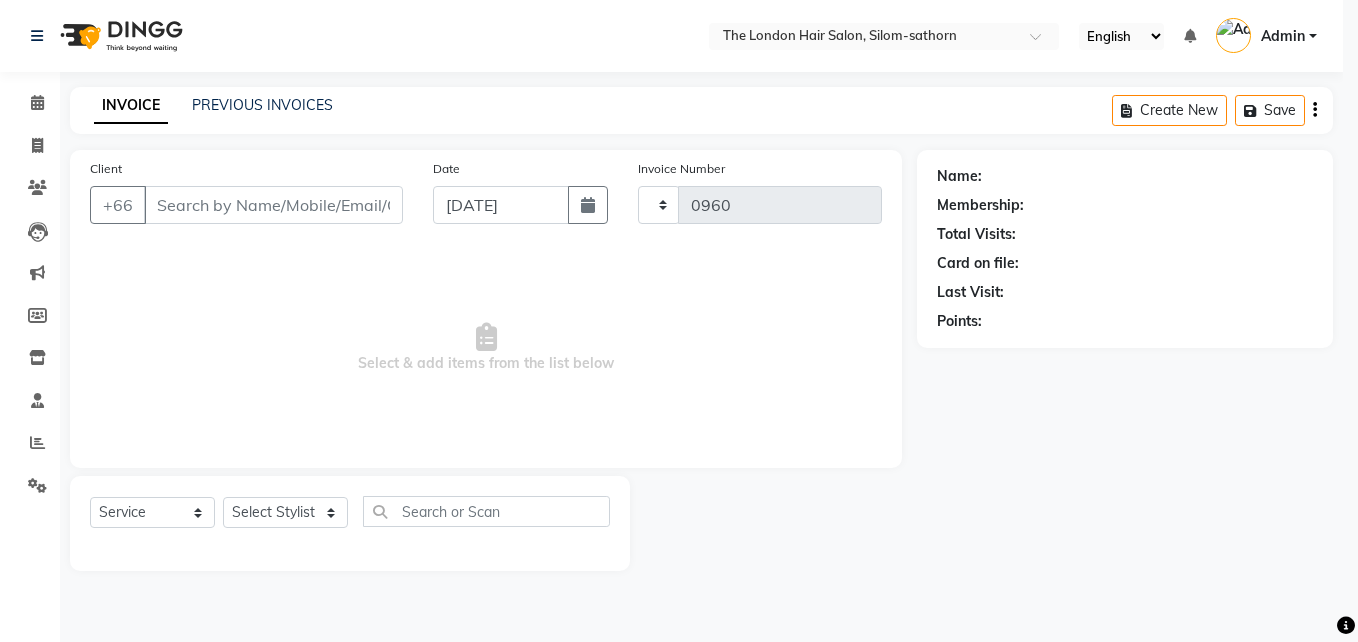 select on "6977" 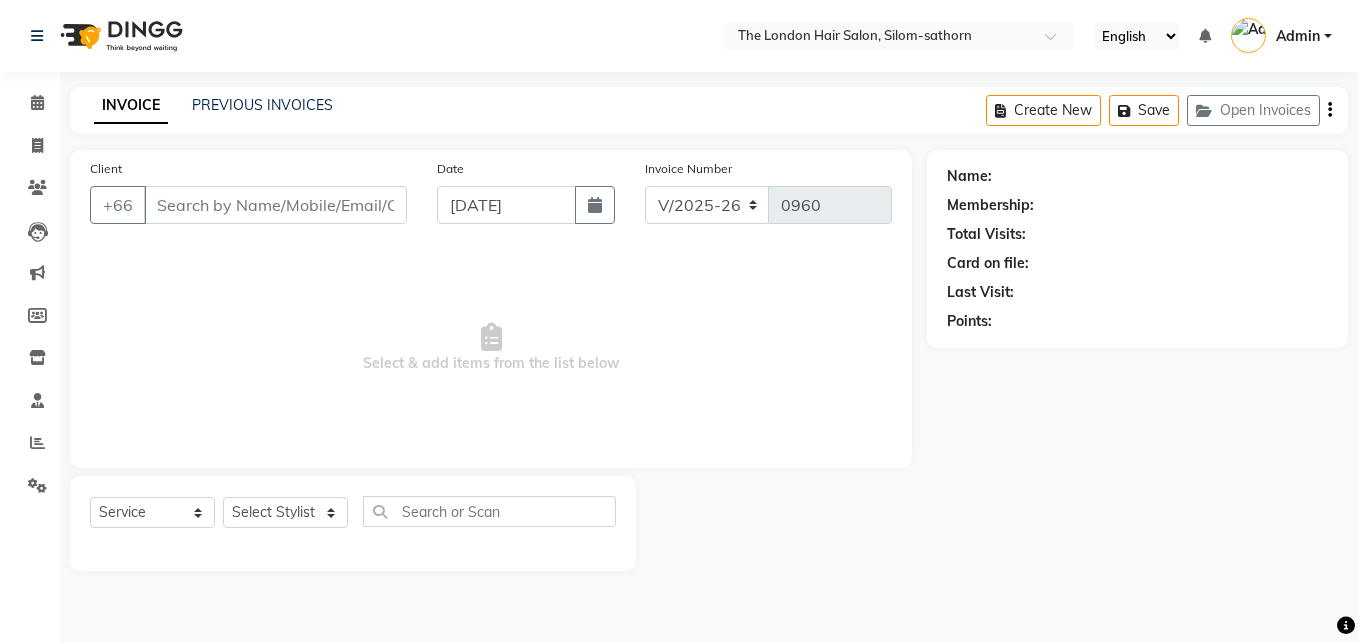 type on "43650351217" 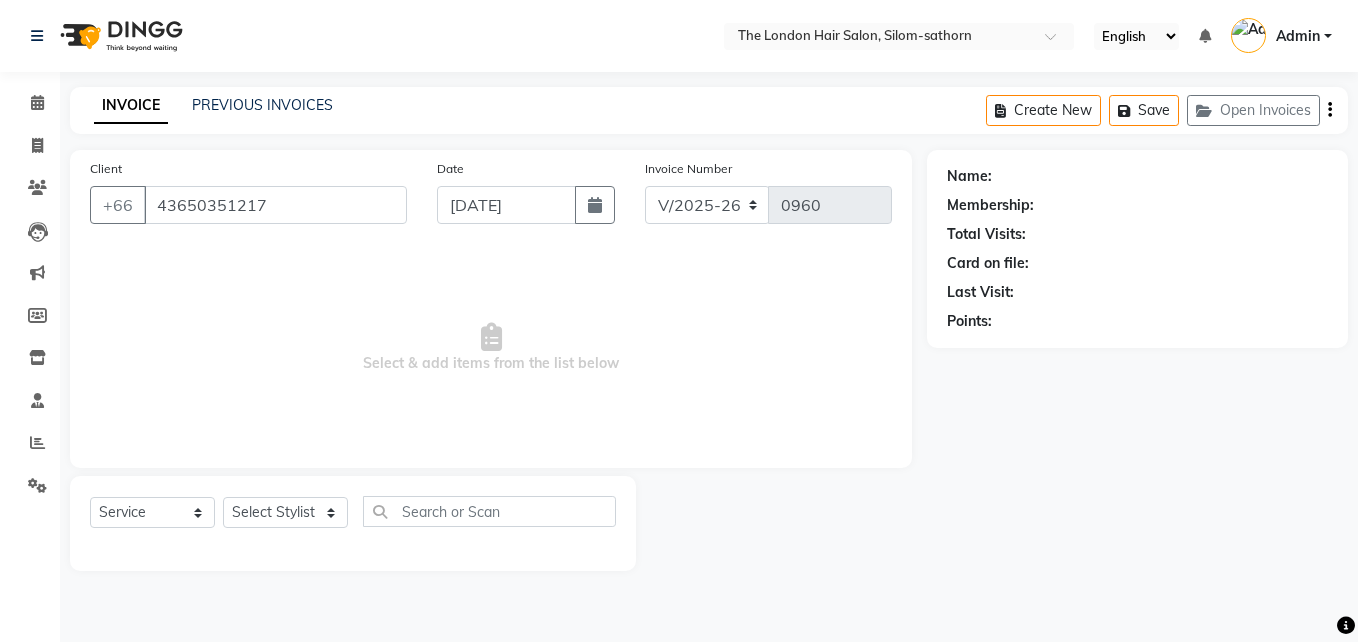 select on "56710" 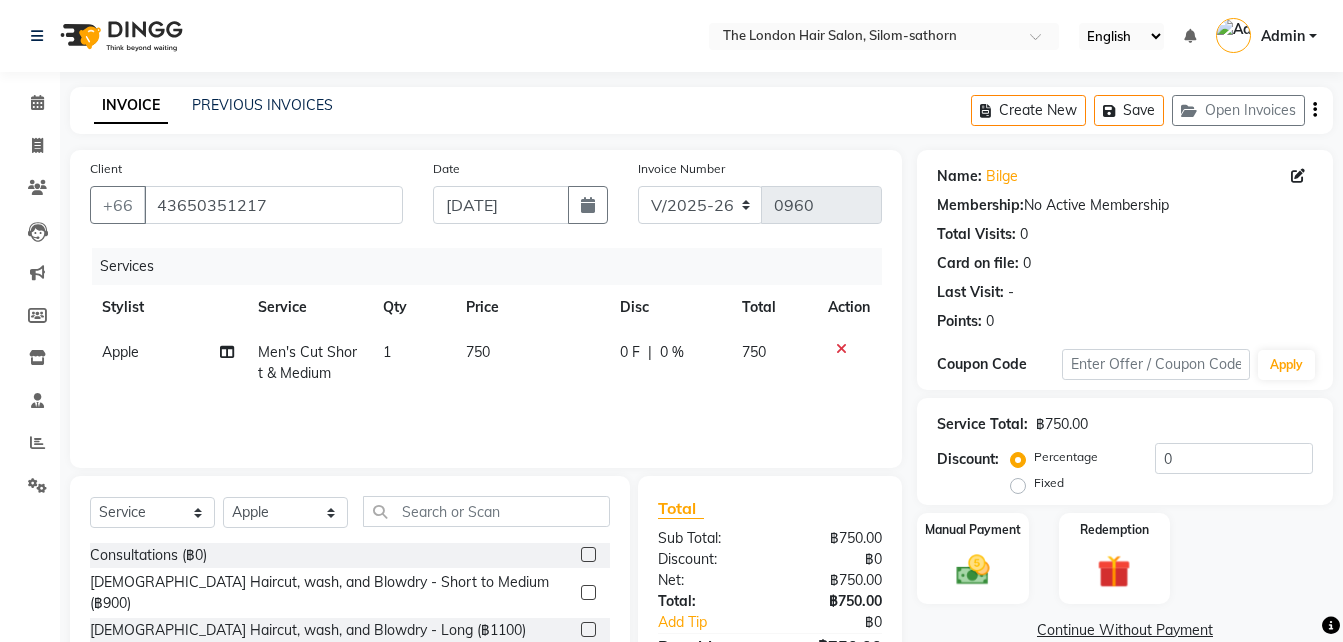 click on "Apple   Split Commission" 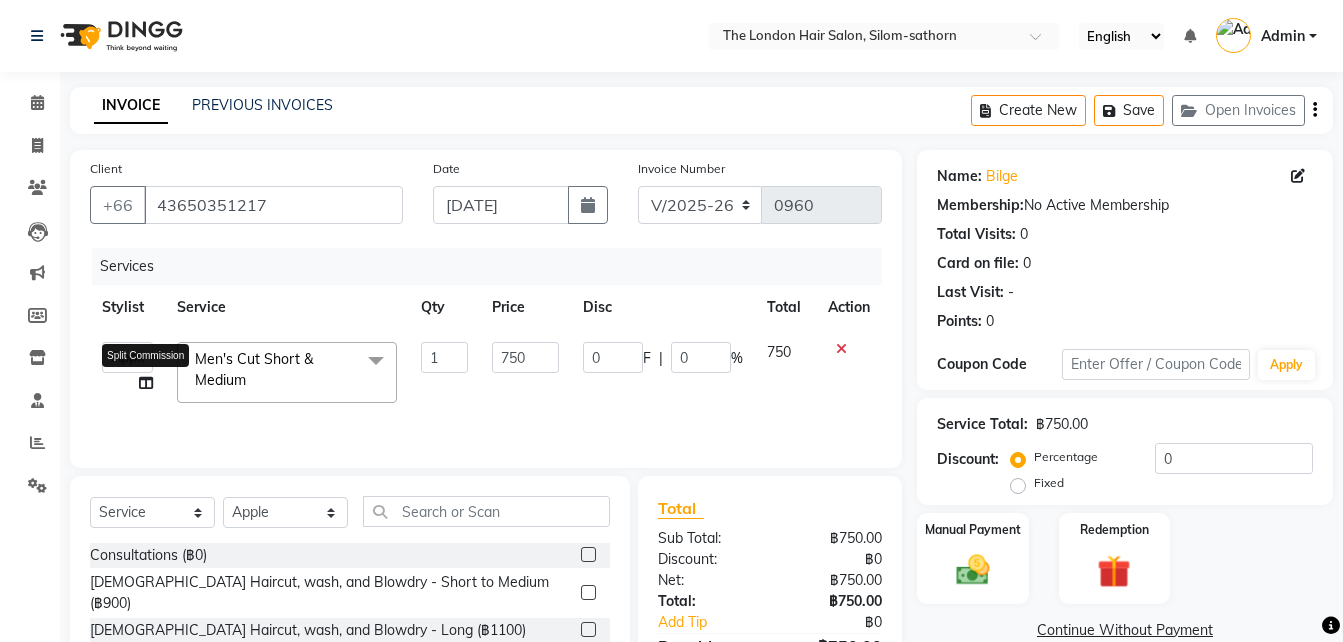 click 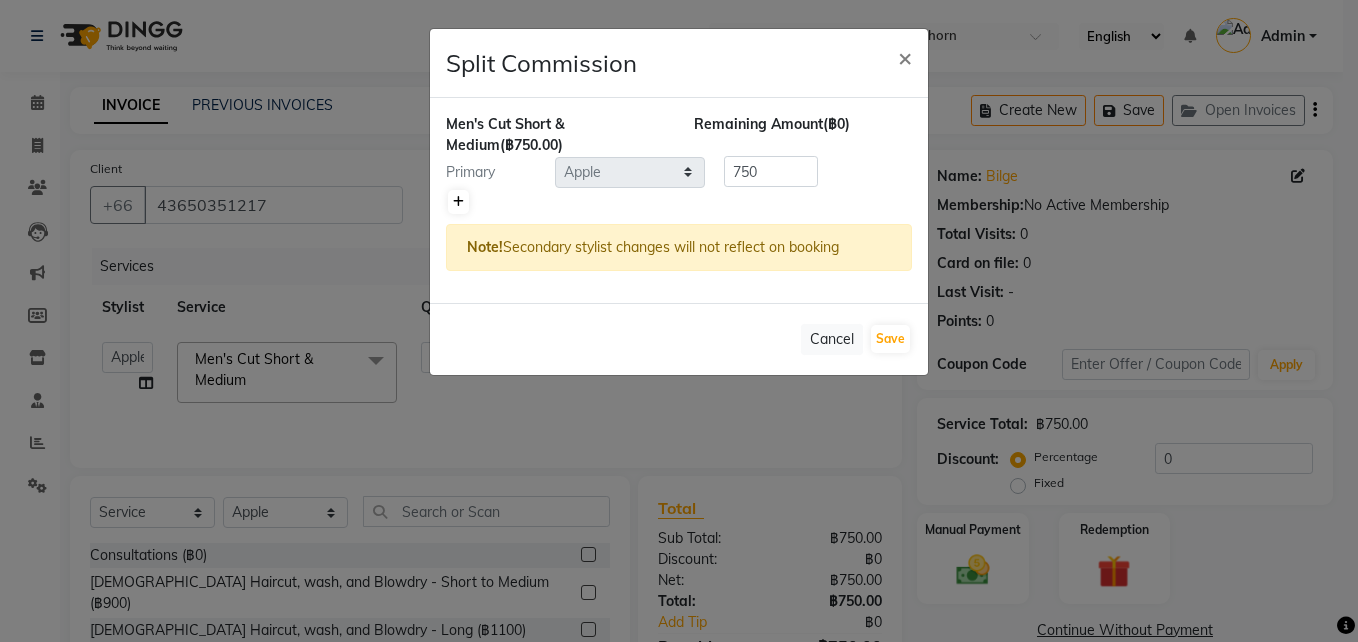 click 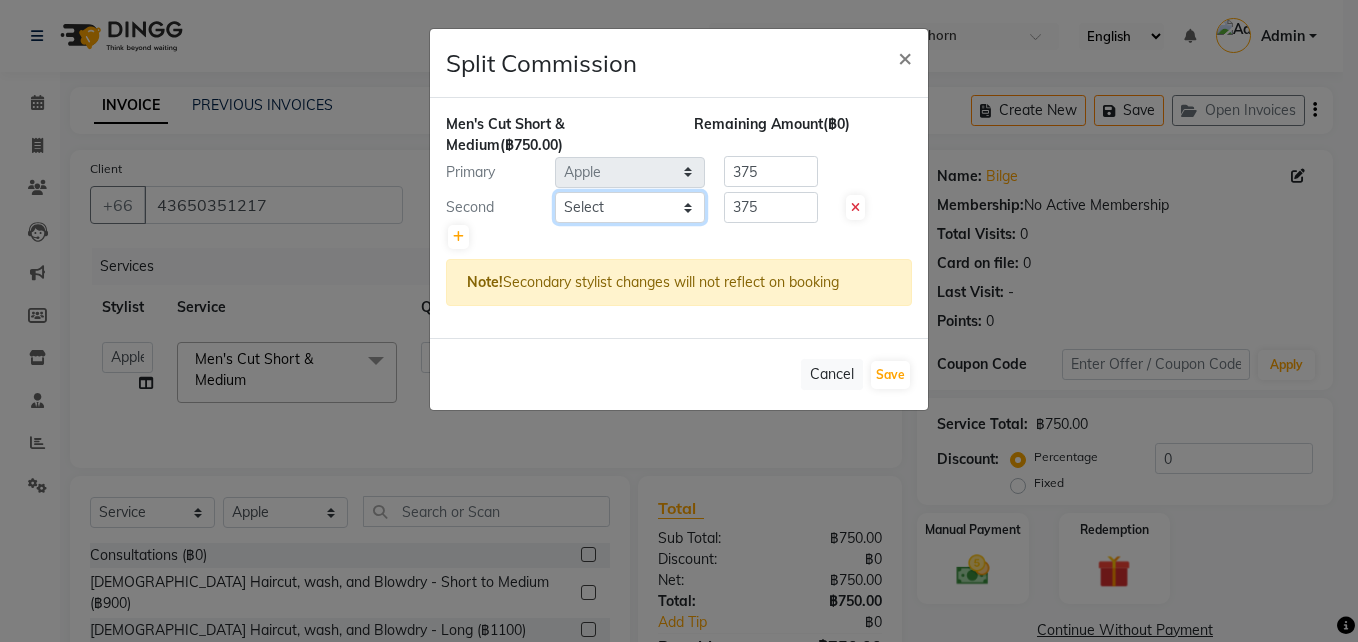 drag, startPoint x: 614, startPoint y: 216, endPoint x: 578, endPoint y: 205, distance: 37.64306 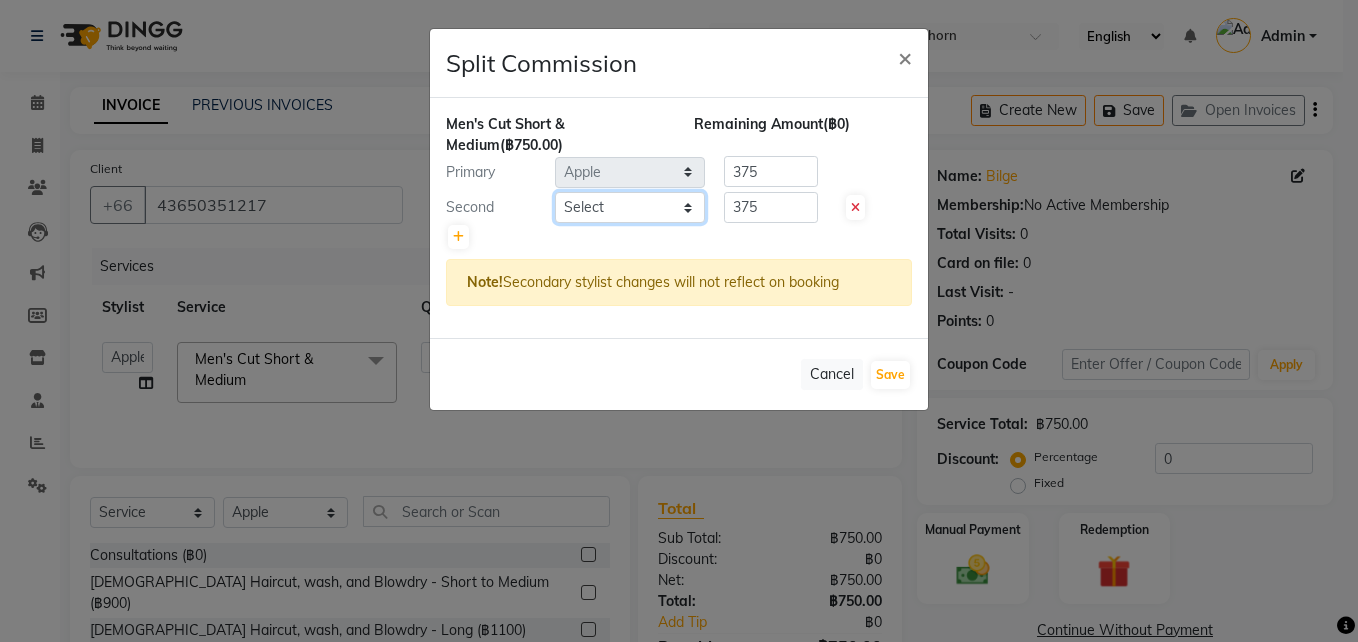 click on "Select  Aon   Apple     Boss Luke   Fai    Fon   Kate    Pim" 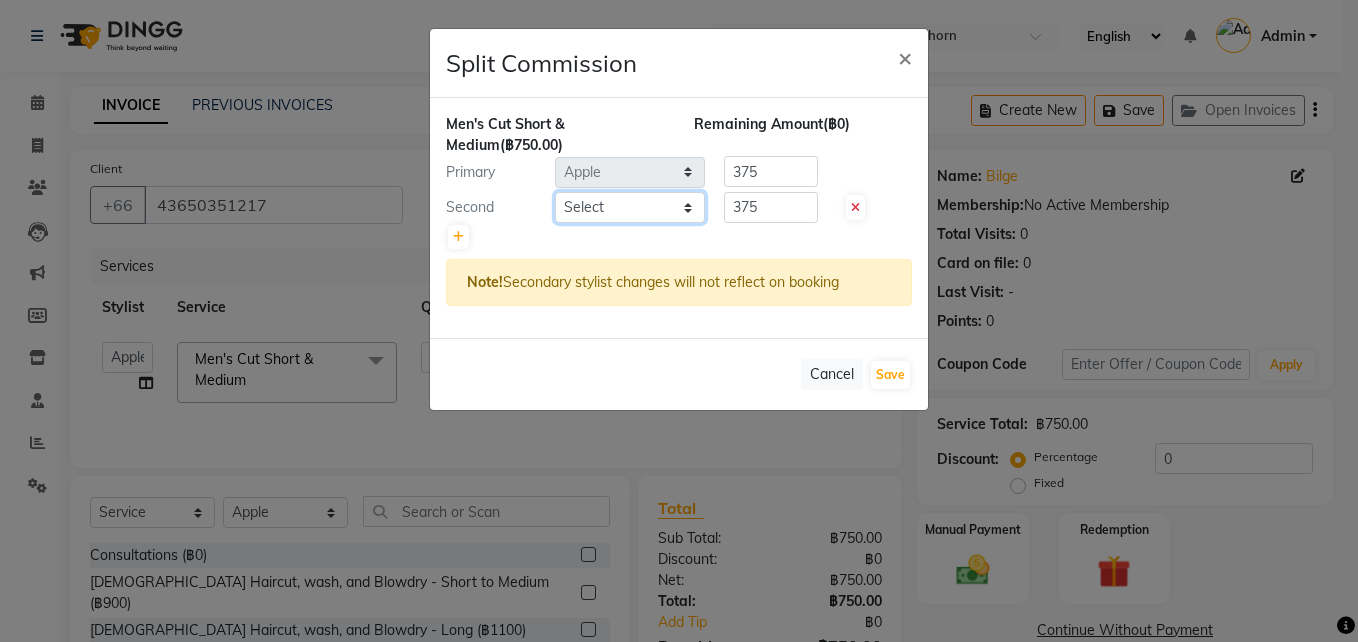 select on "83403" 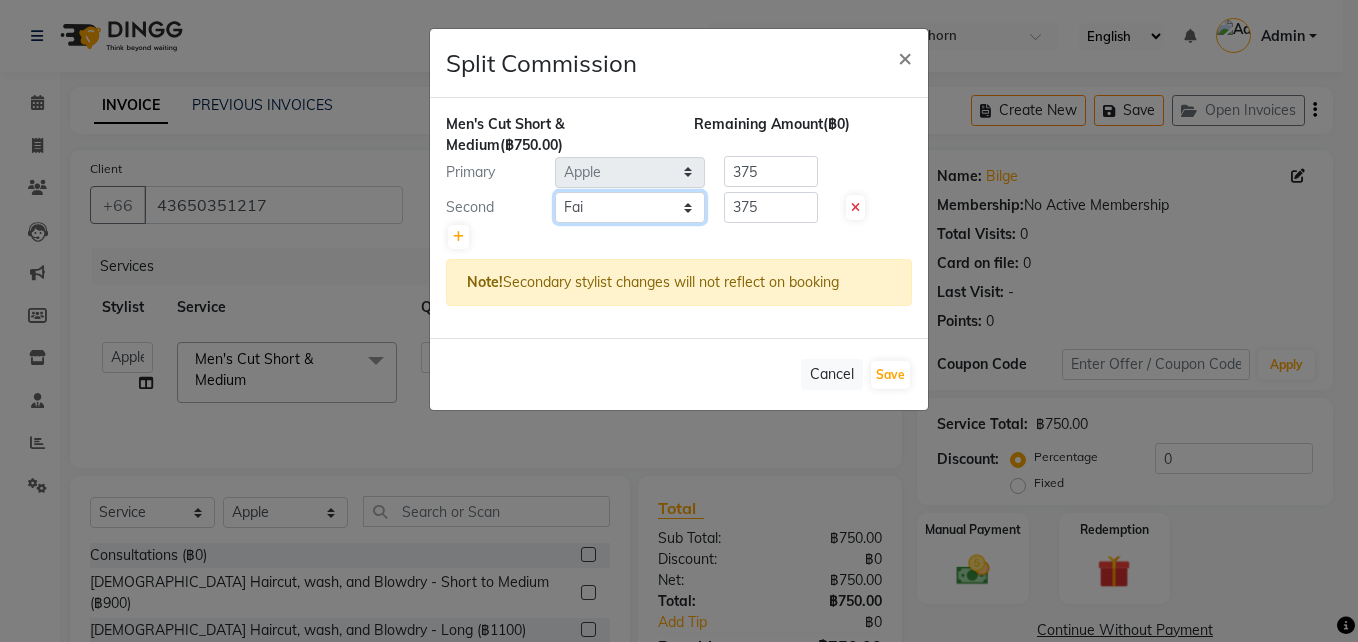 click on "Select  Aon   Apple     Boss Luke   Fai    Fon   Kate    Pim" 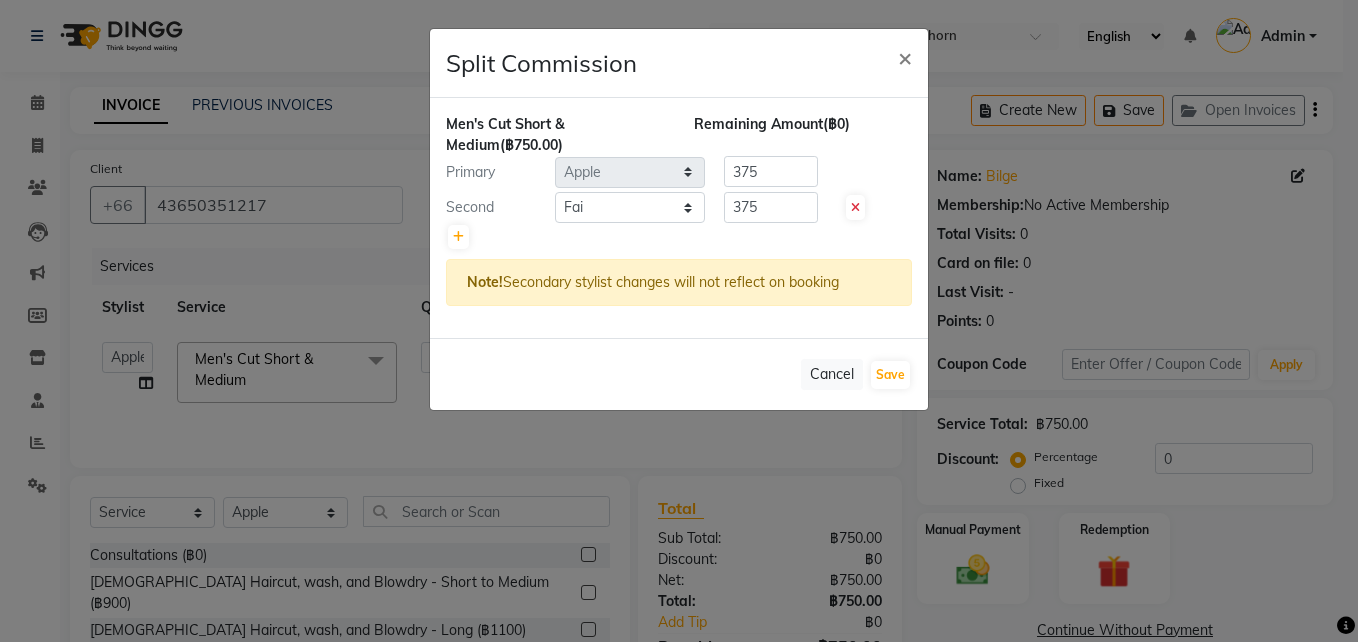 click 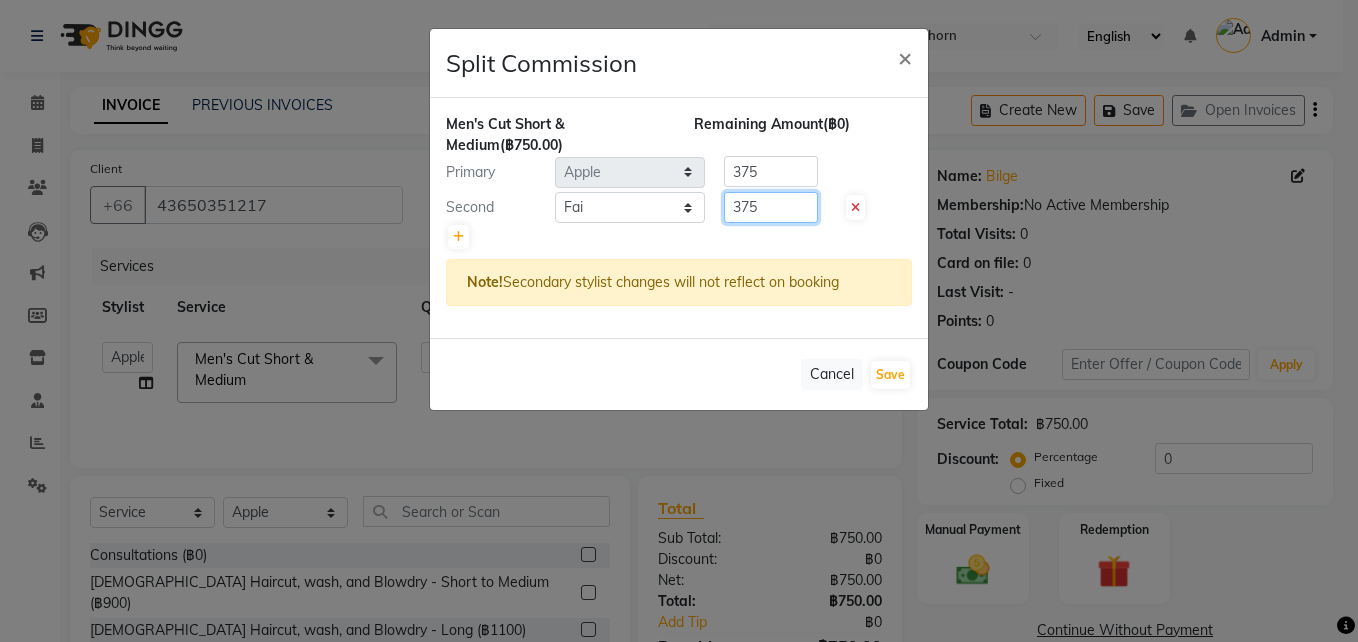 click on "375" 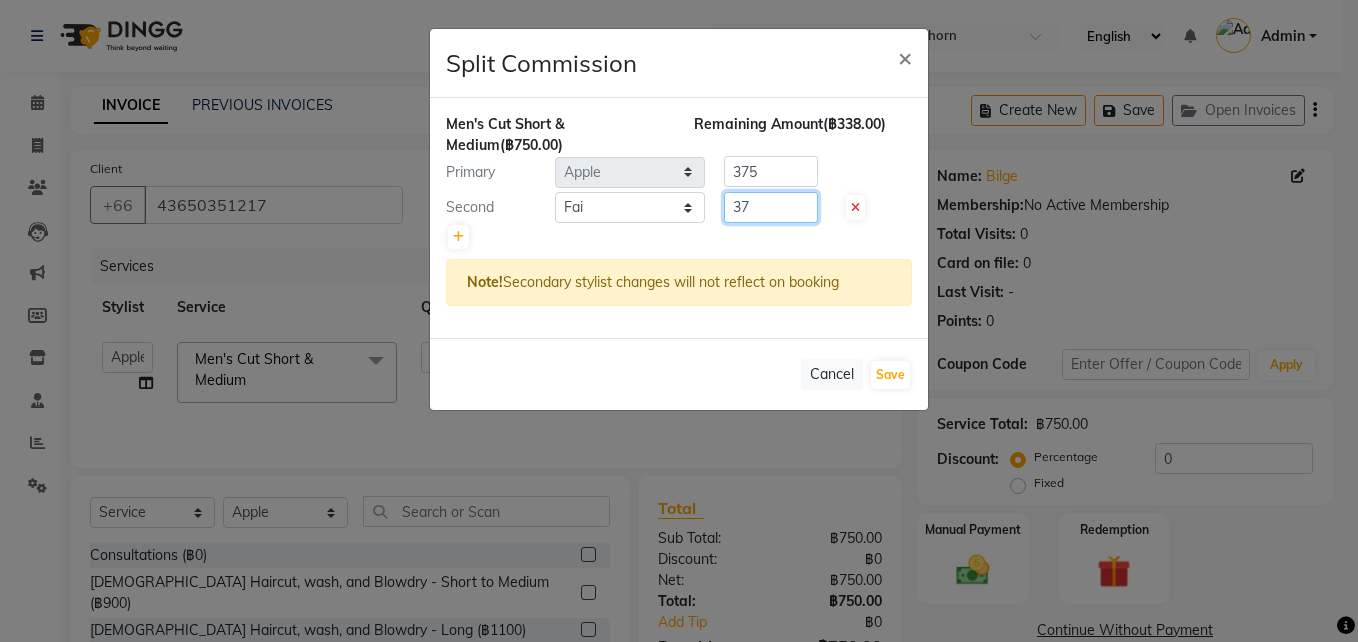 type on "3" 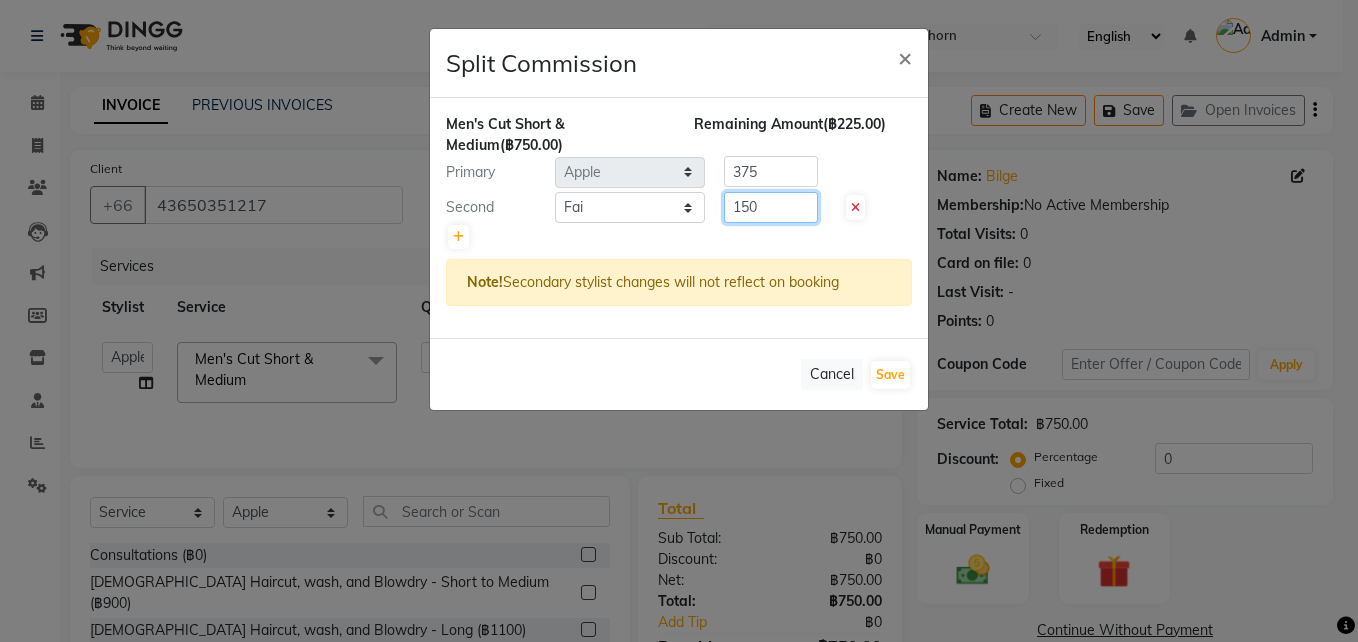type on "150" 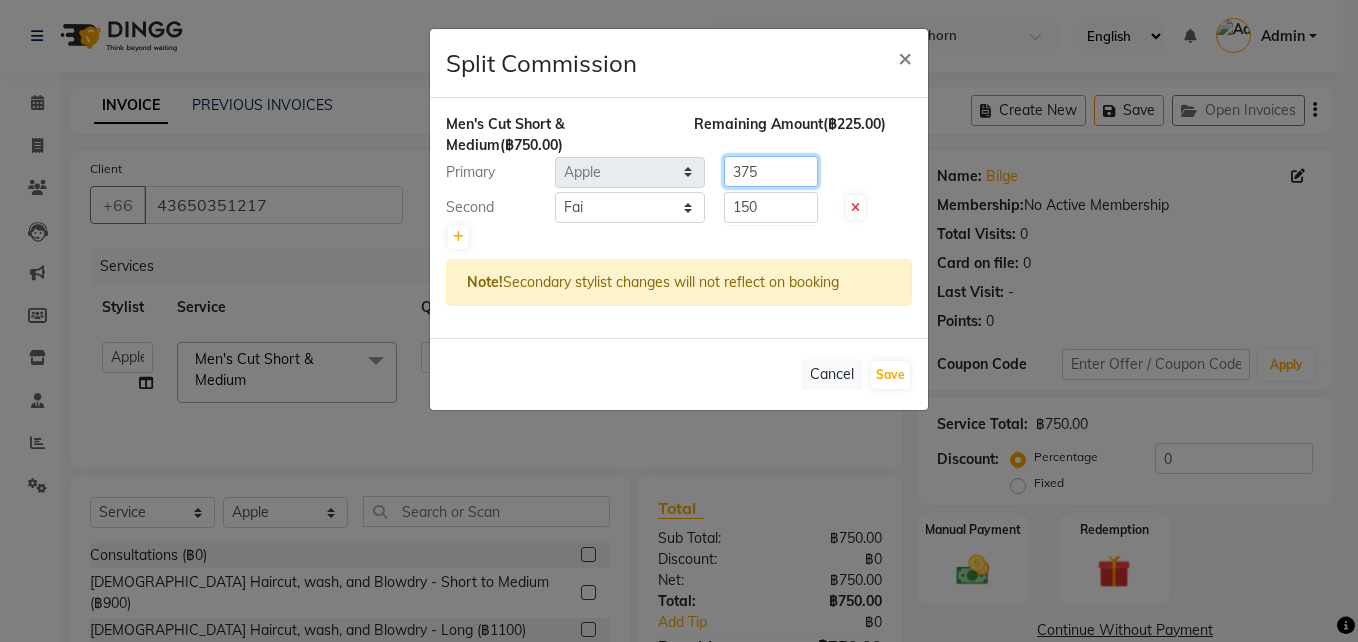 click on "375" 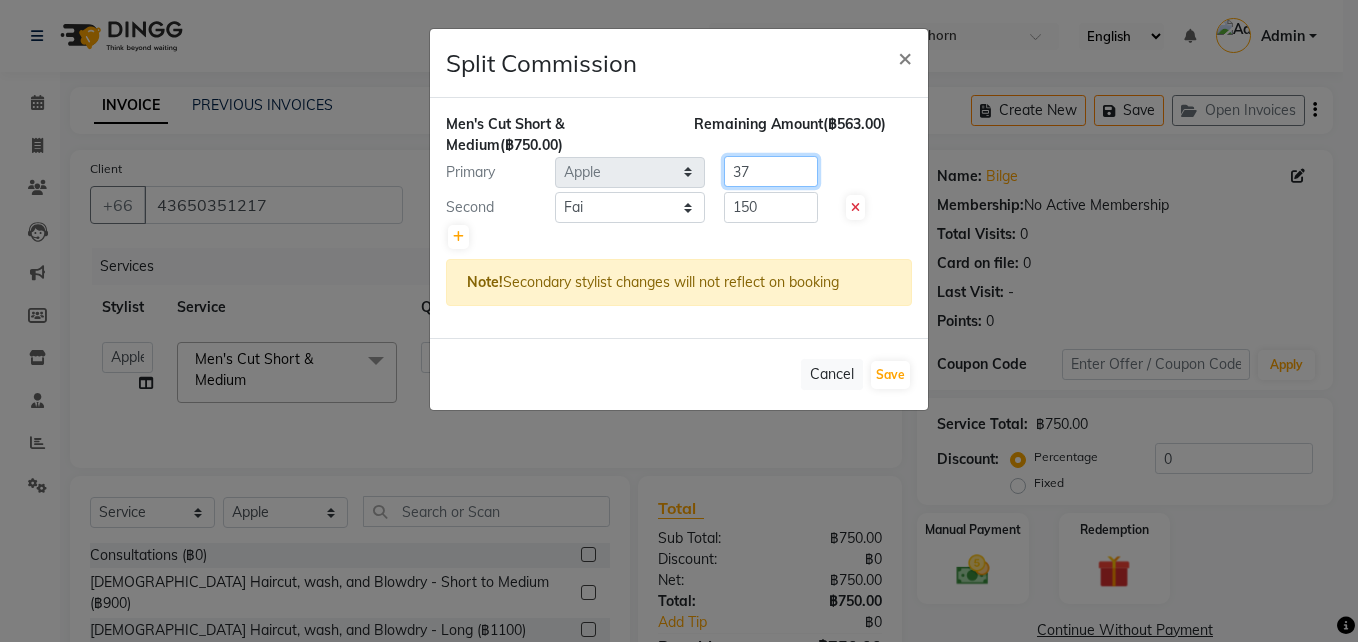 type on "3" 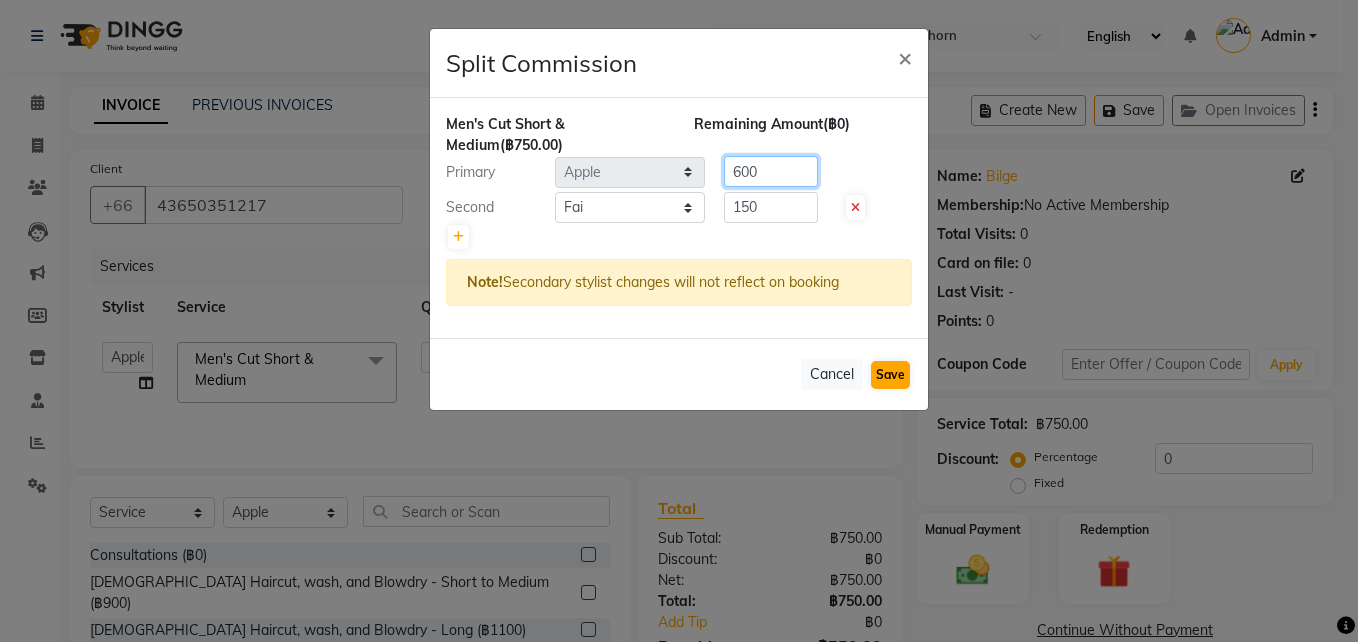 type on "600" 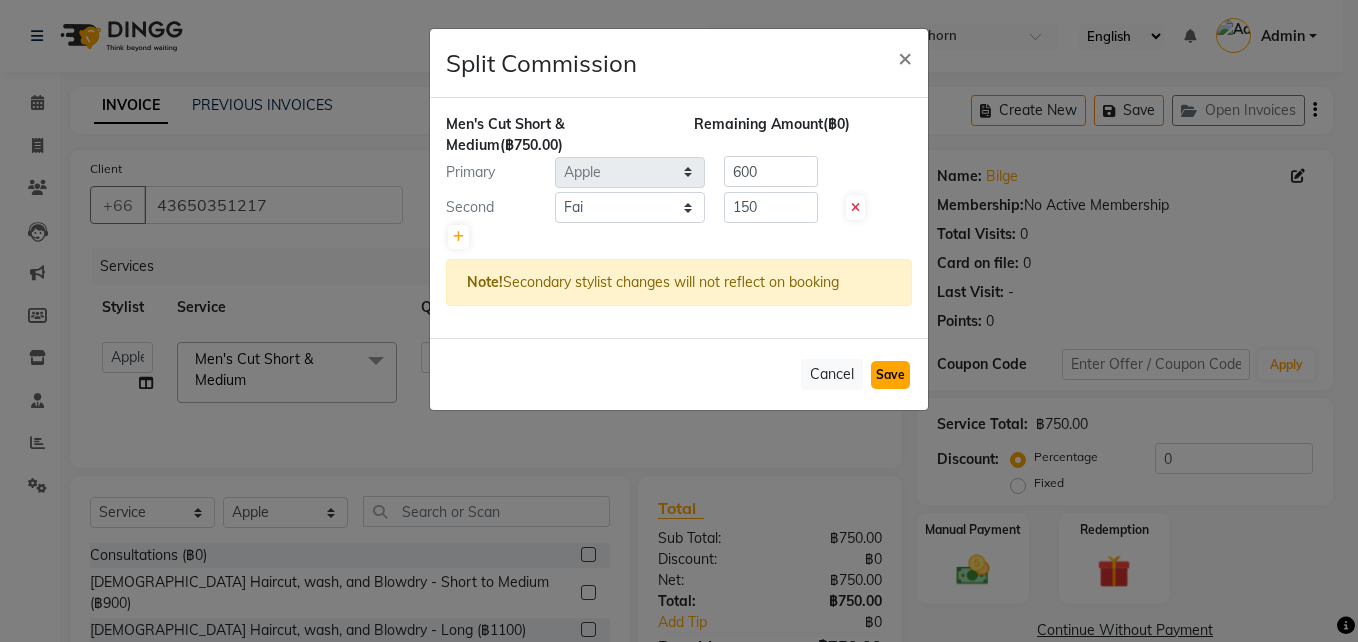 click on "Save" 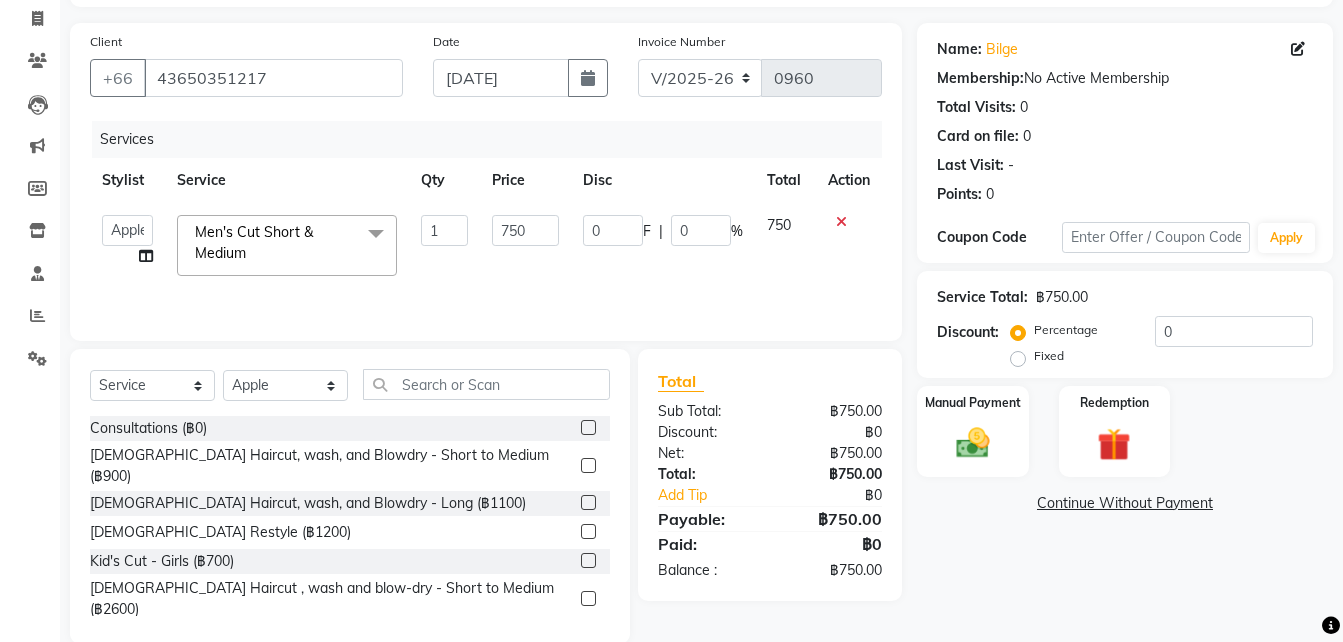 scroll, scrollTop: 159, scrollLeft: 0, axis: vertical 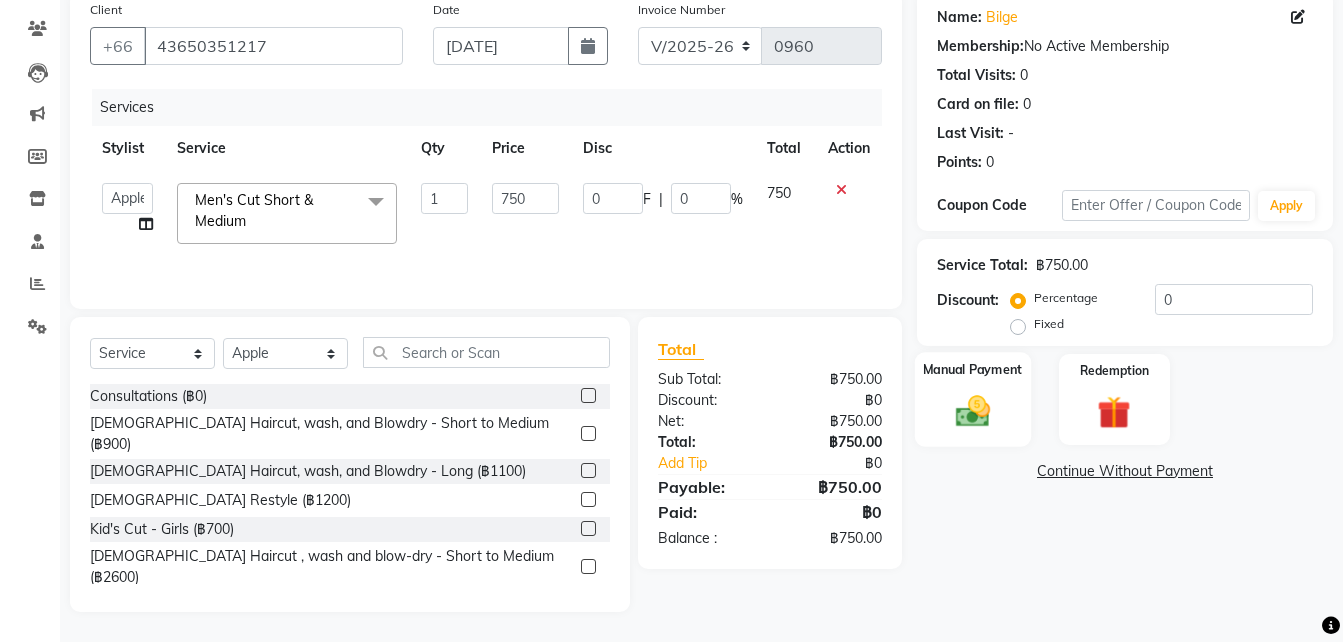 click on "Manual Payment" 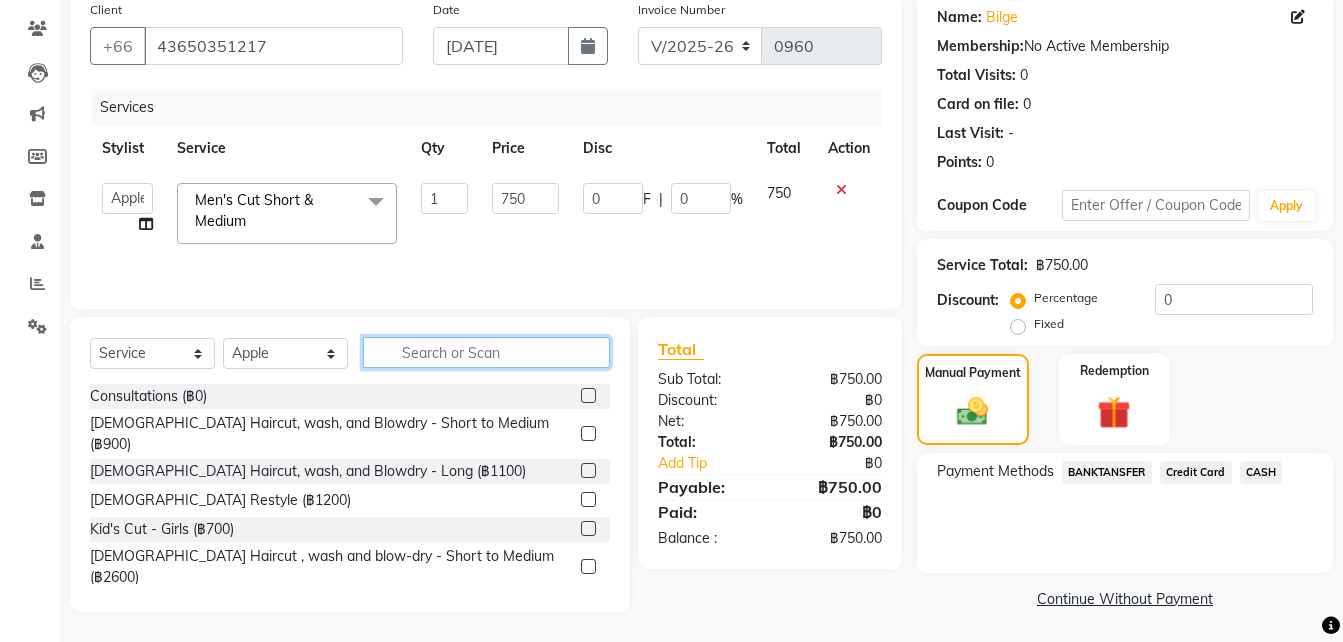click 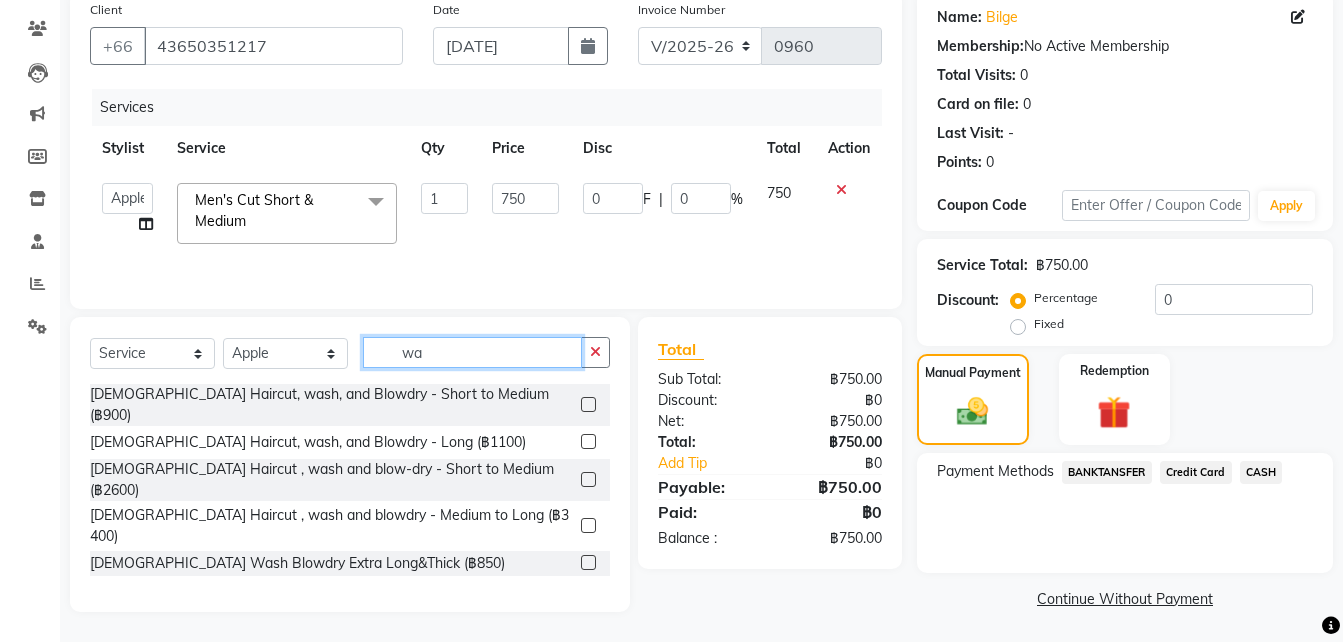 type on "w" 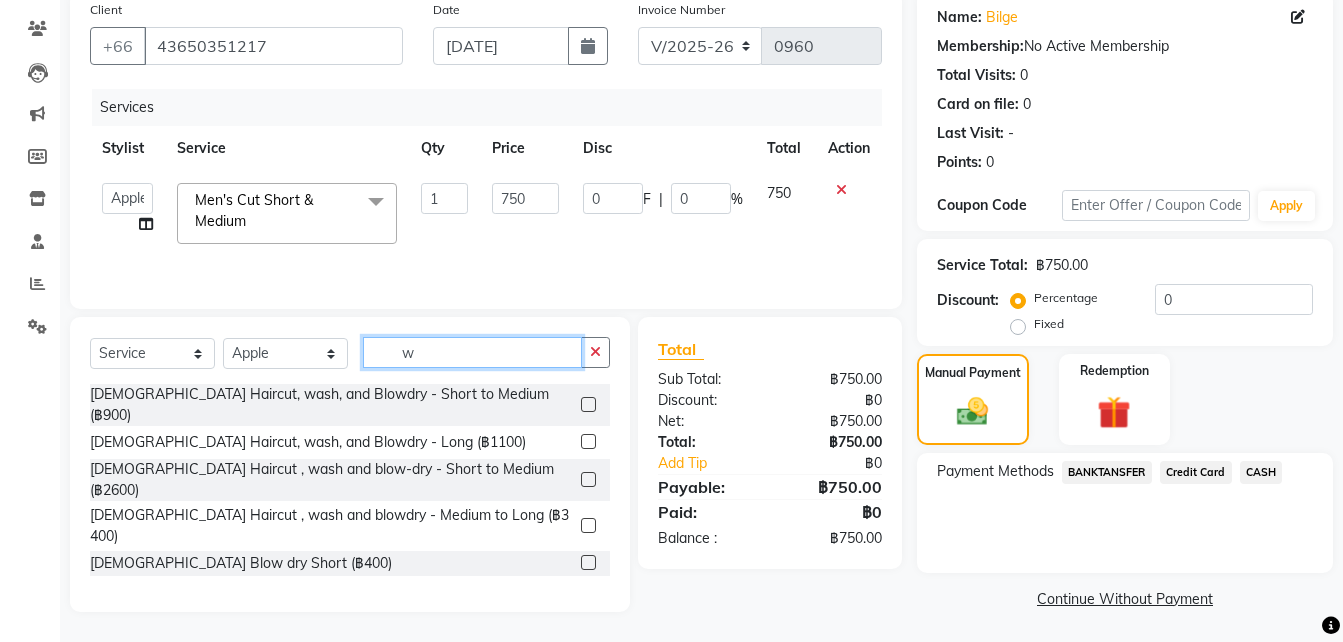 type 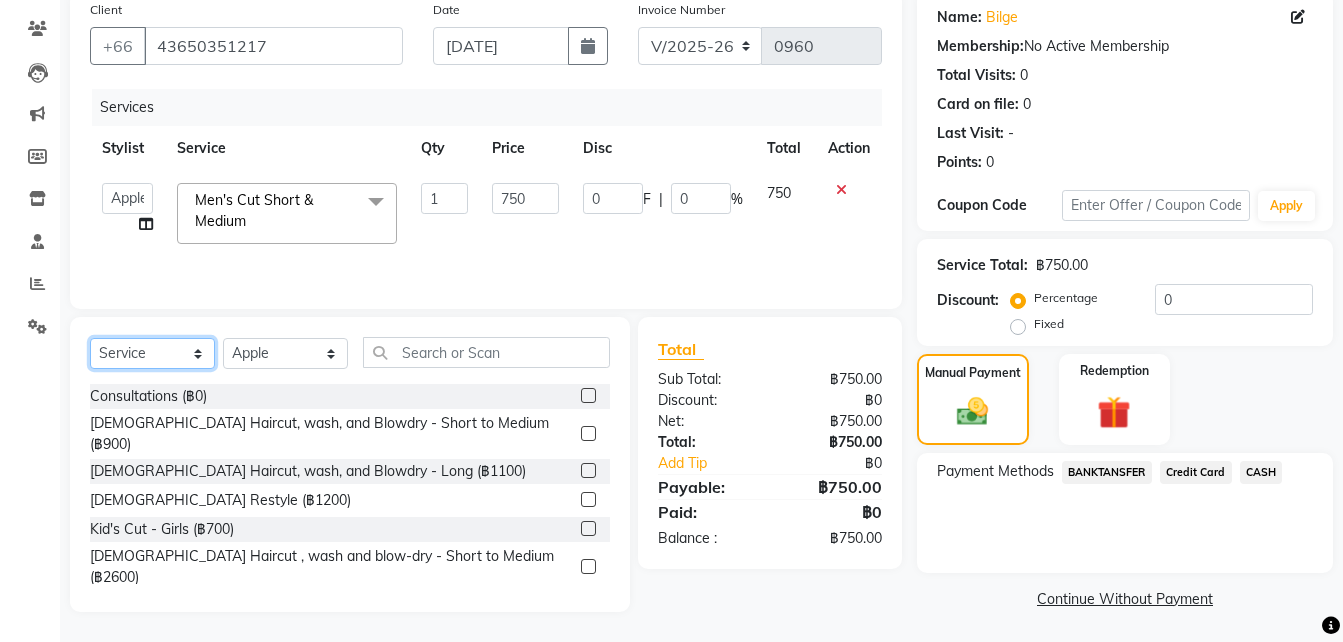 click on "Select  Service  Product  Membership  Package Voucher Prepaid Gift Card" 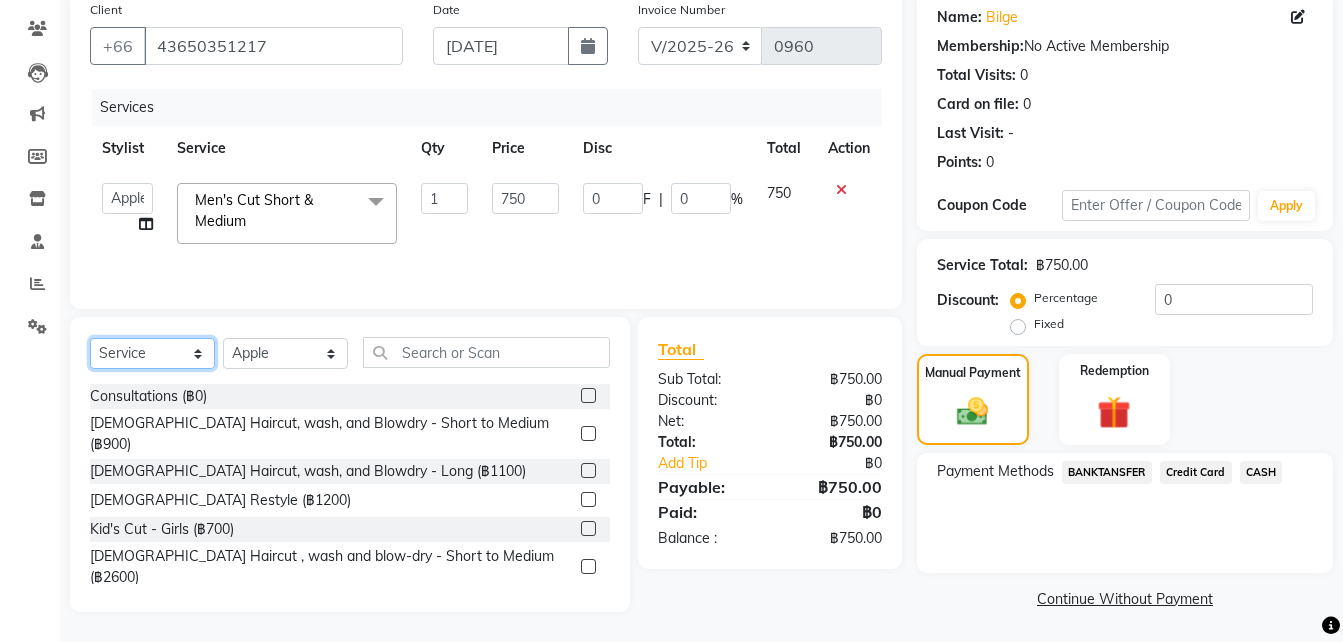 select on "product" 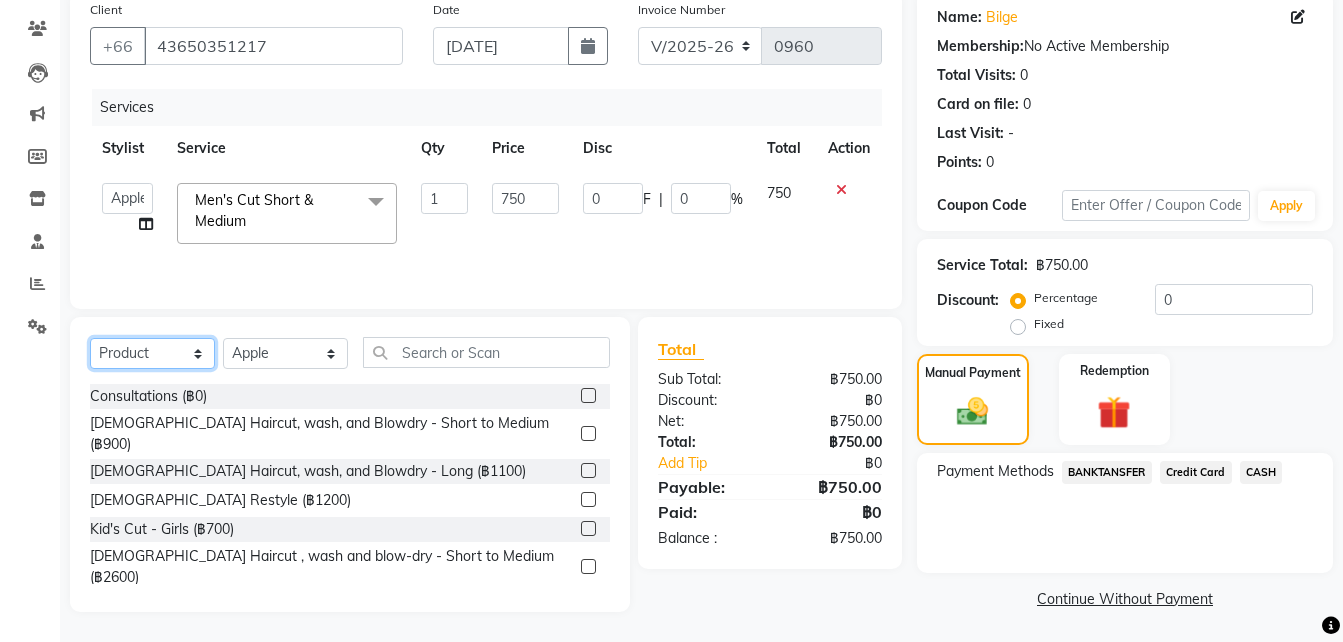 click on "Select  Service  Product  Membership  Package Voucher Prepaid Gift Card" 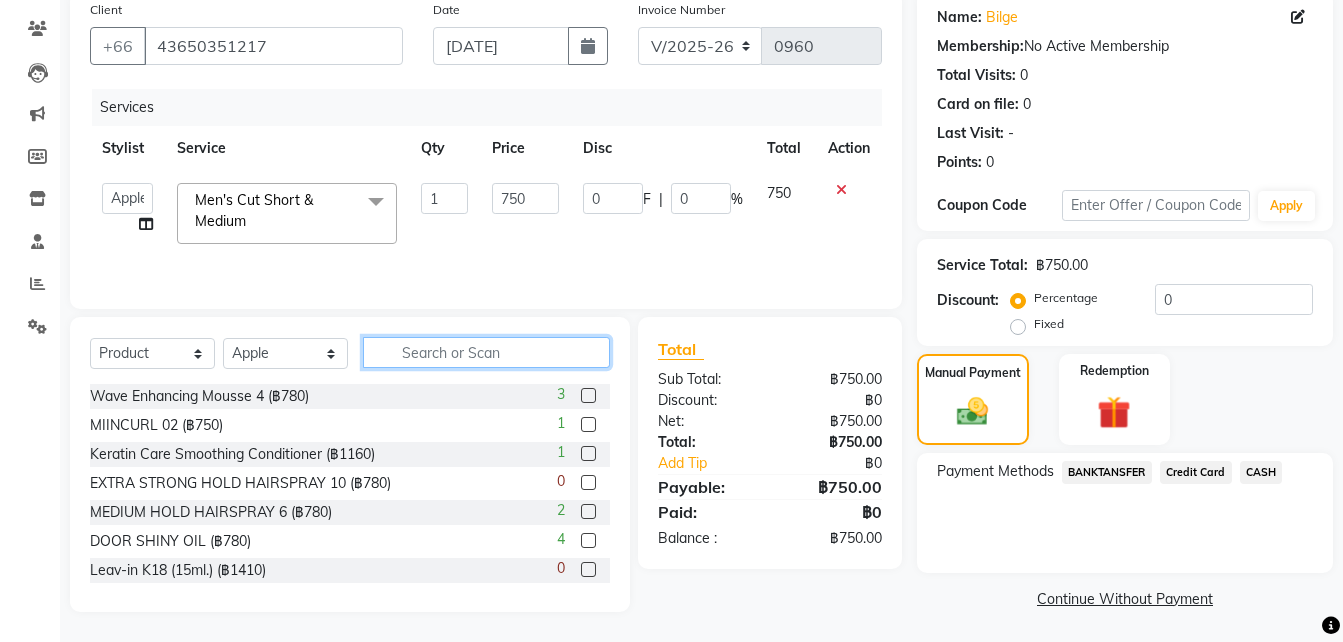click 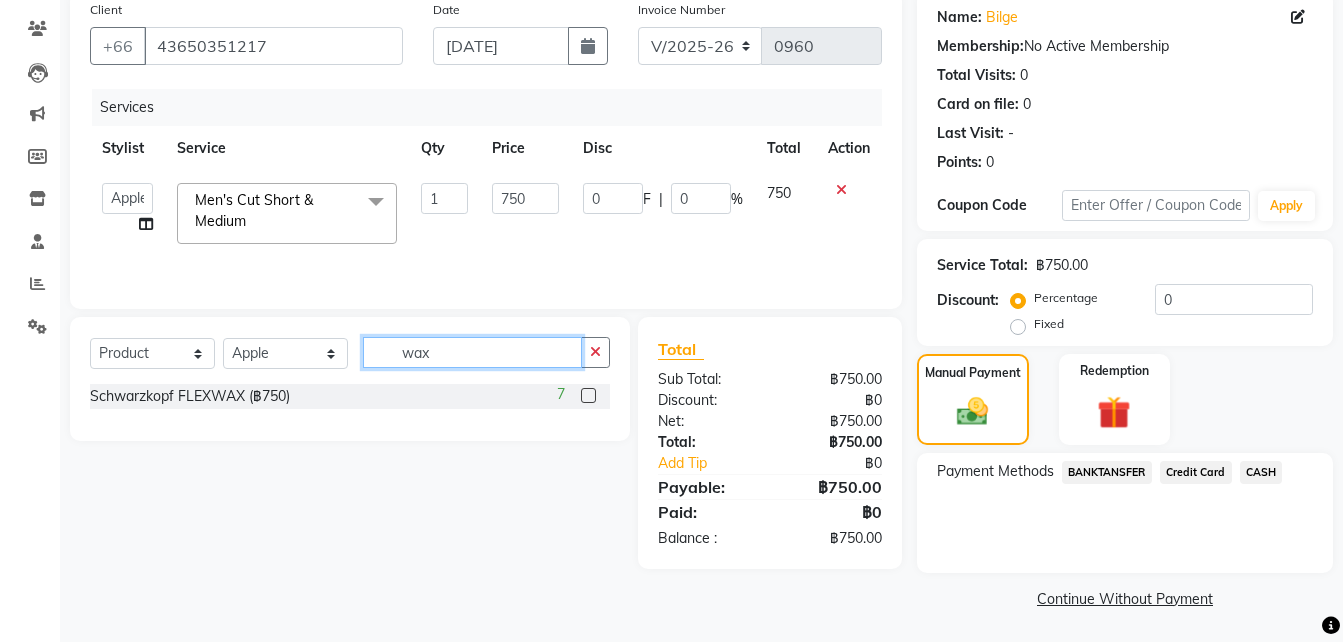 type on "wax" 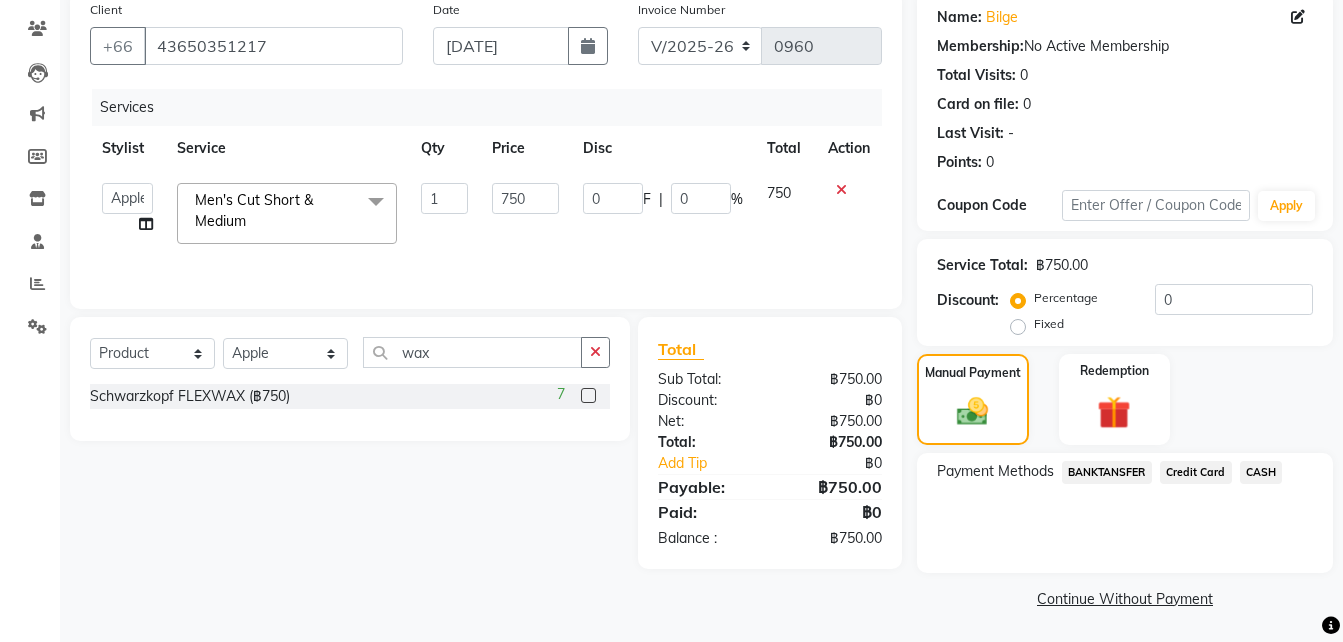 click 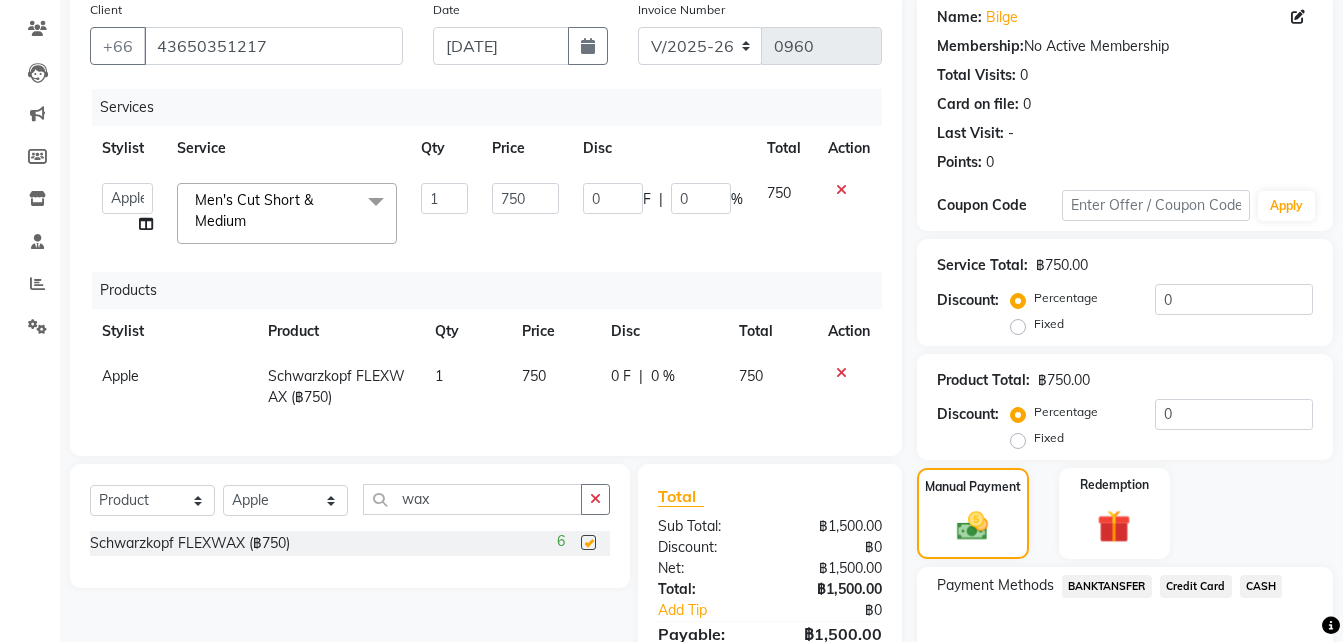 checkbox on "false" 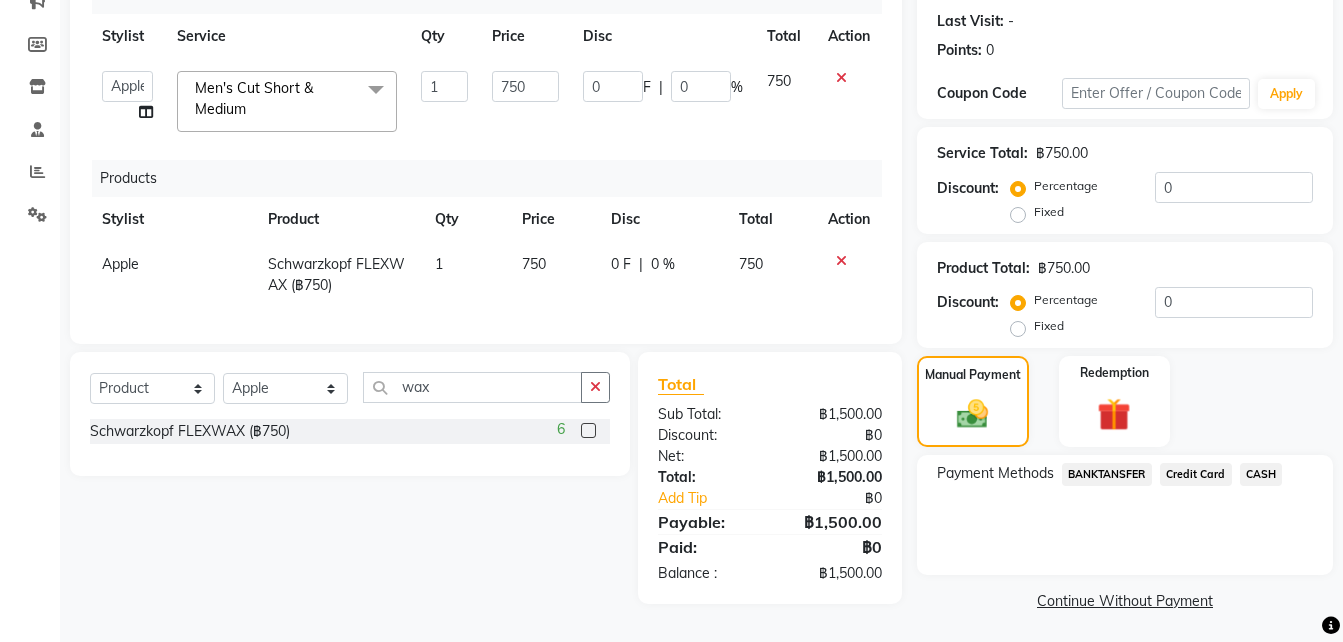 scroll, scrollTop: 278, scrollLeft: 0, axis: vertical 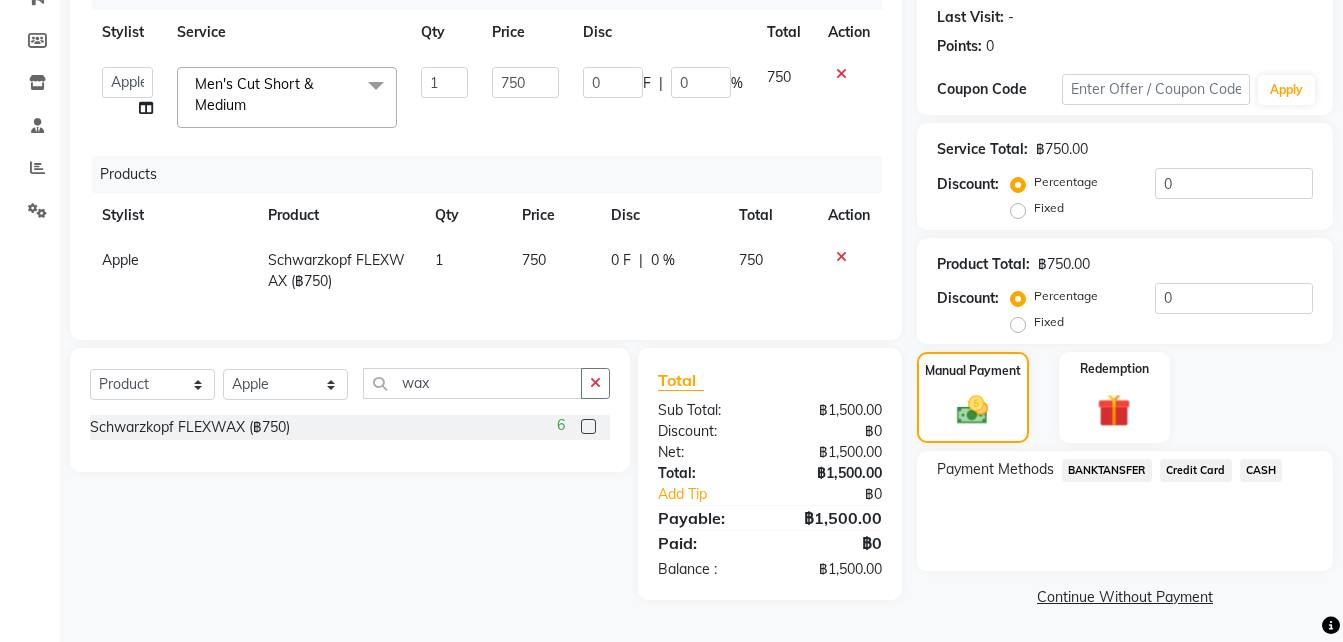 click on "CASH" 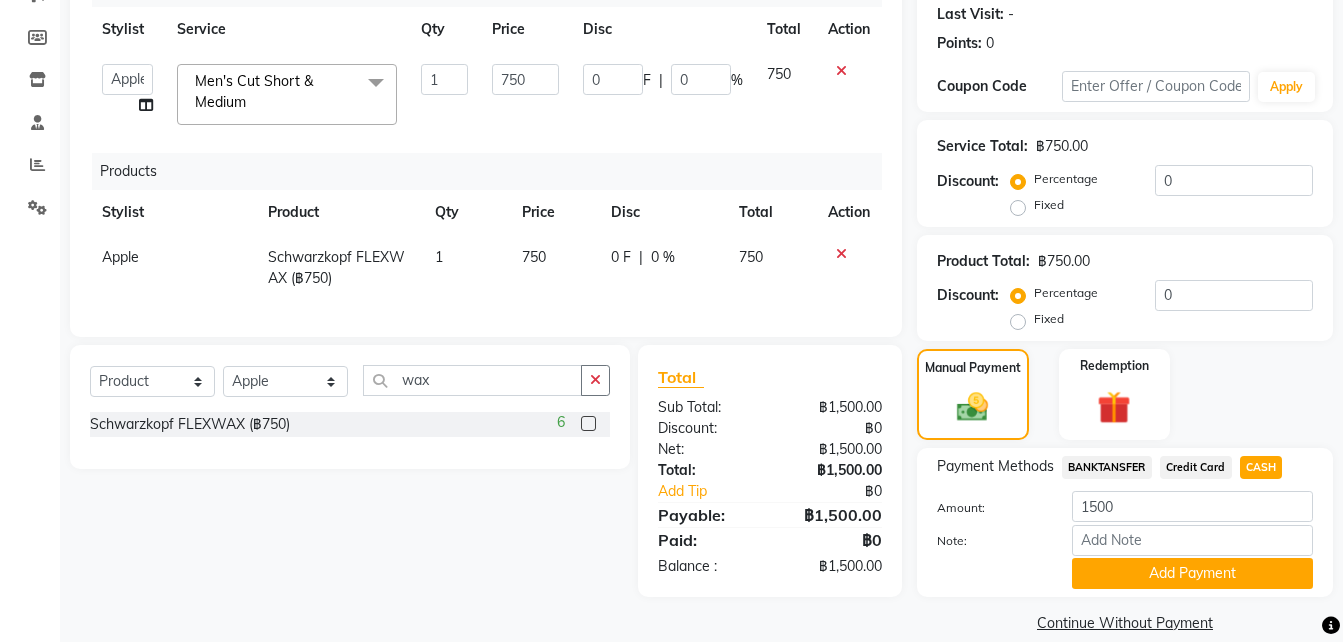 click on "CASH" 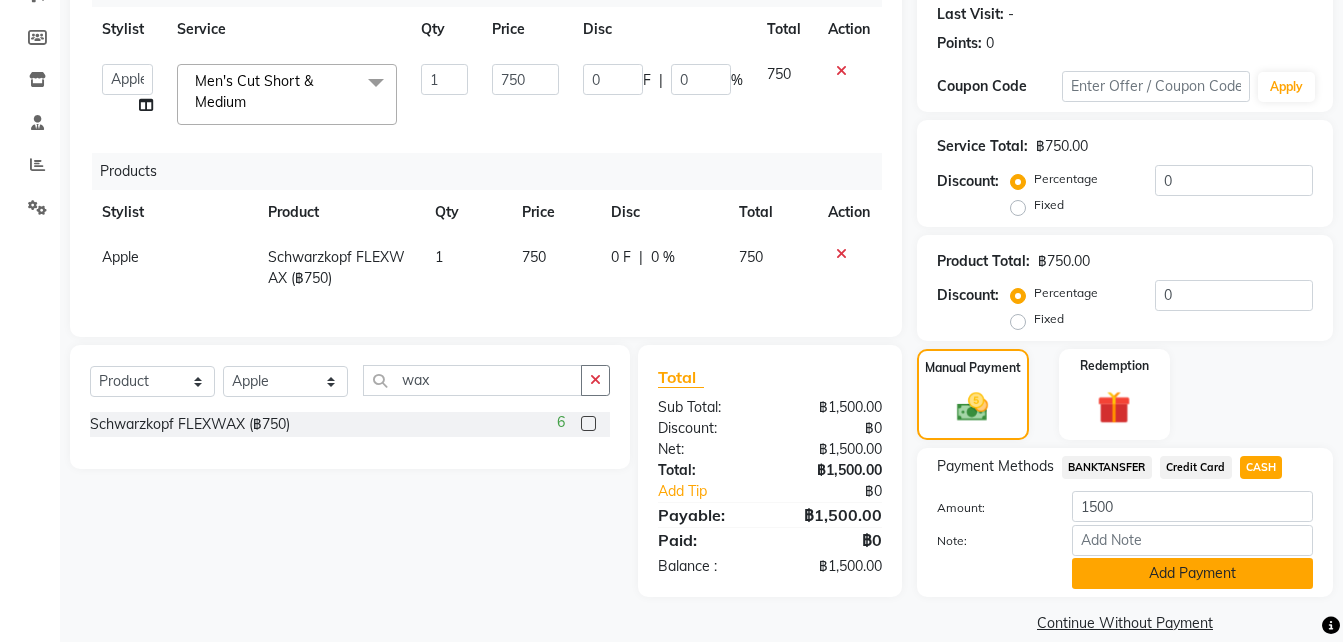 click on "Add Payment" 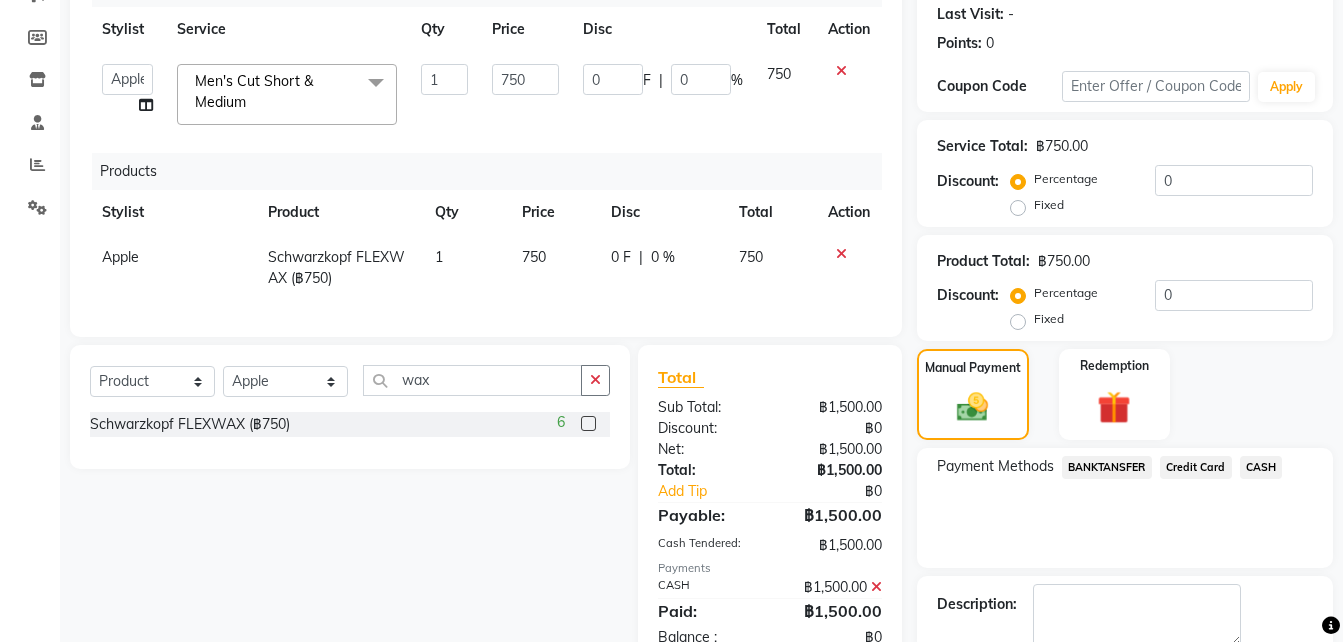 scroll, scrollTop: 388, scrollLeft: 0, axis: vertical 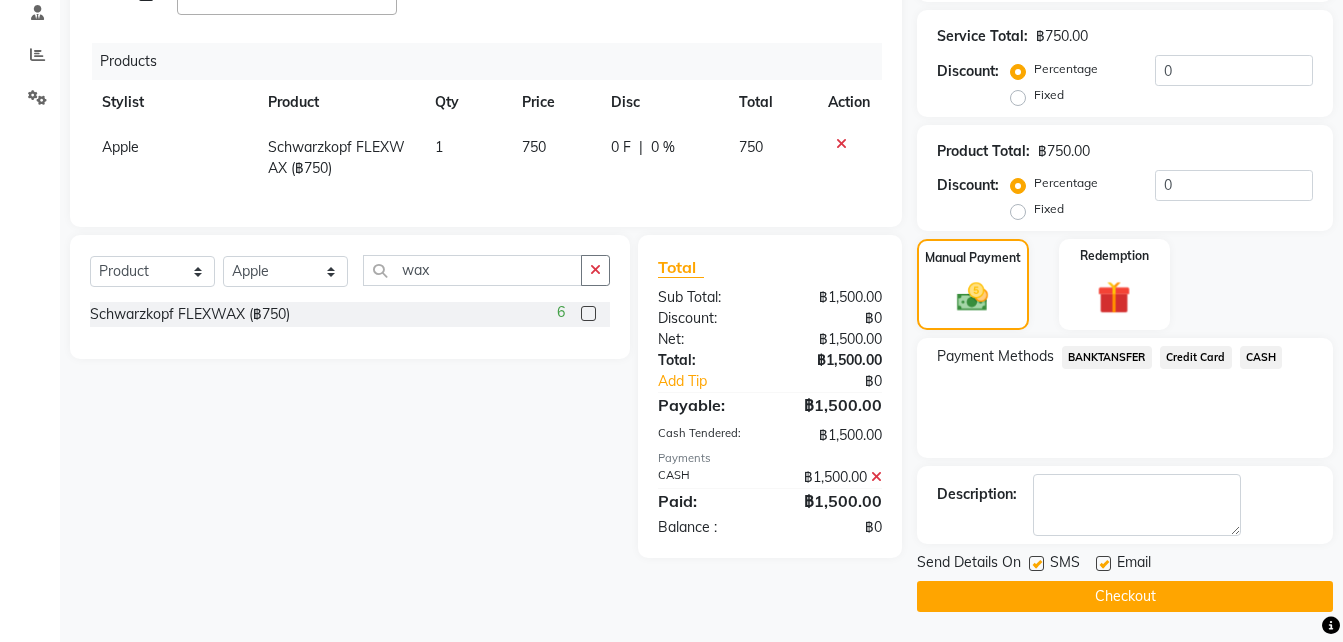 click on "Checkout" 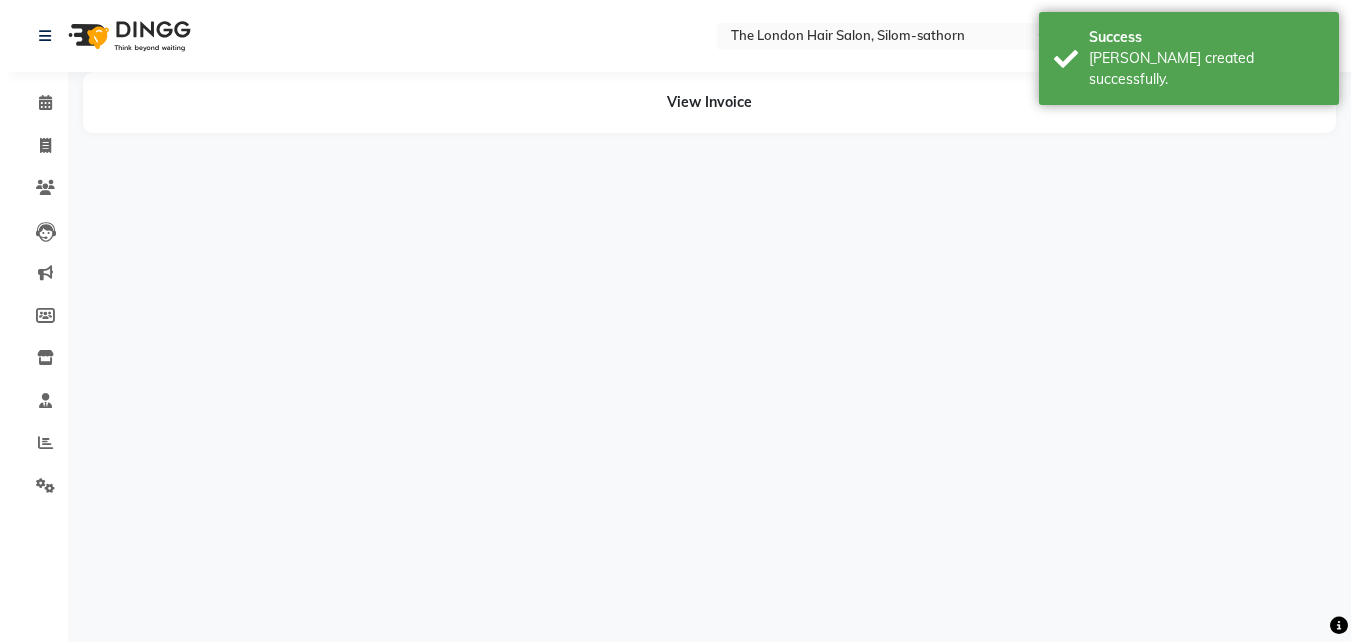 scroll, scrollTop: 0, scrollLeft: 0, axis: both 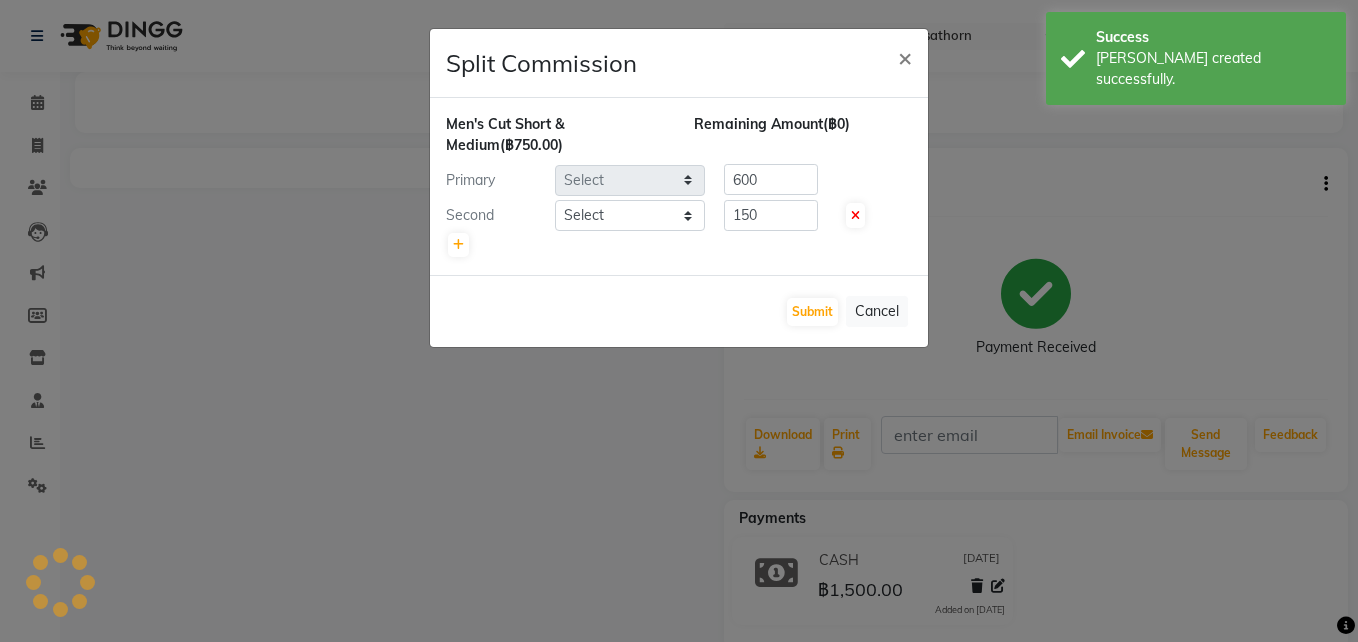 select on "56710" 